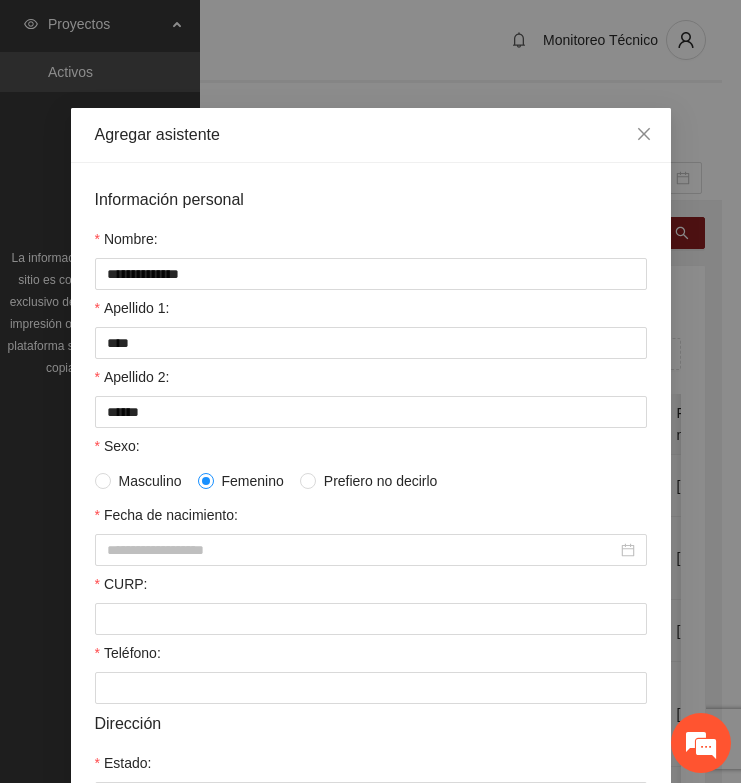 scroll, scrollTop: 108, scrollLeft: 0, axis: vertical 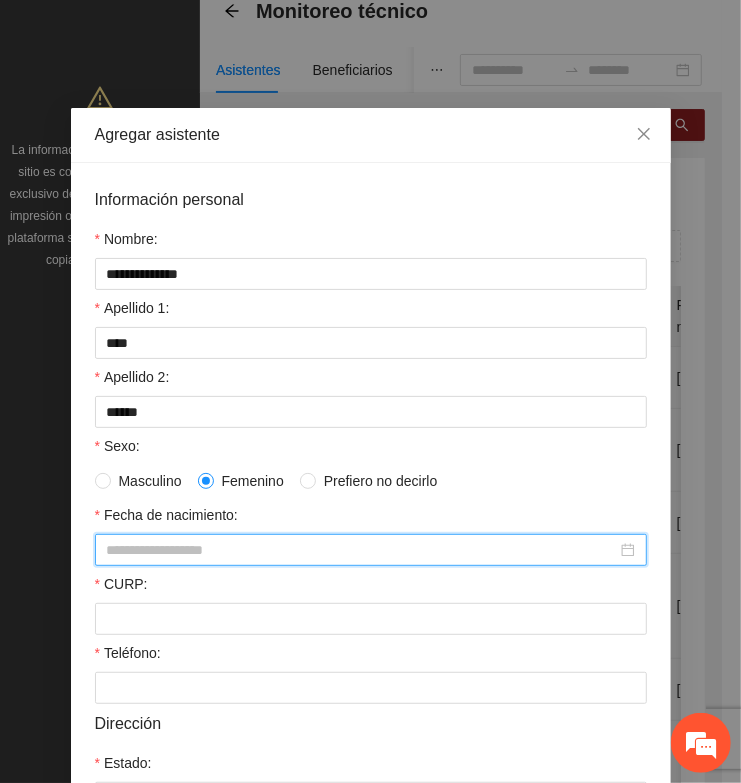 click on "Fecha de nacimiento:" at bounding box center (362, 550) 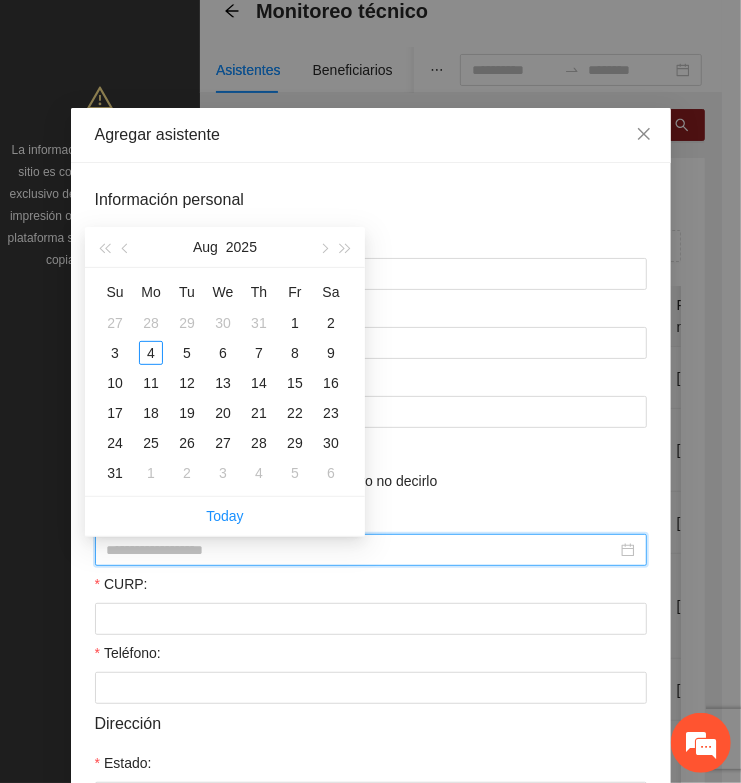 paste on "**********" 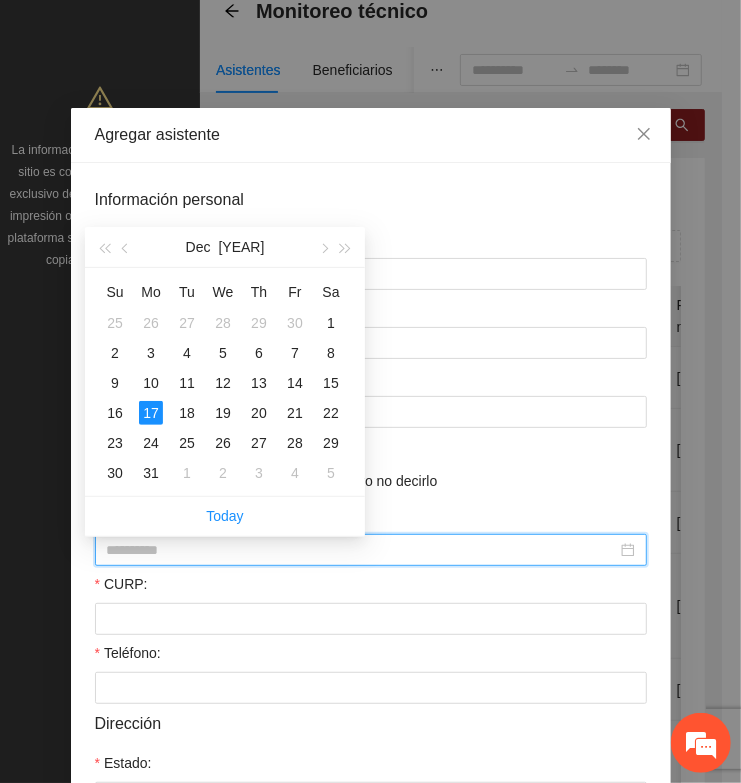 click on "17" at bounding box center [151, 413] 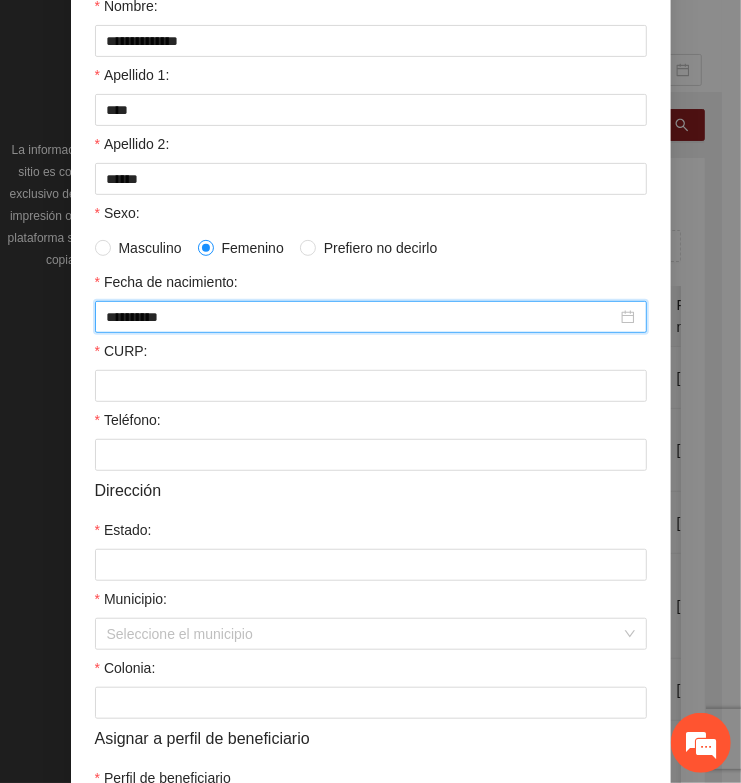 scroll, scrollTop: 250, scrollLeft: 0, axis: vertical 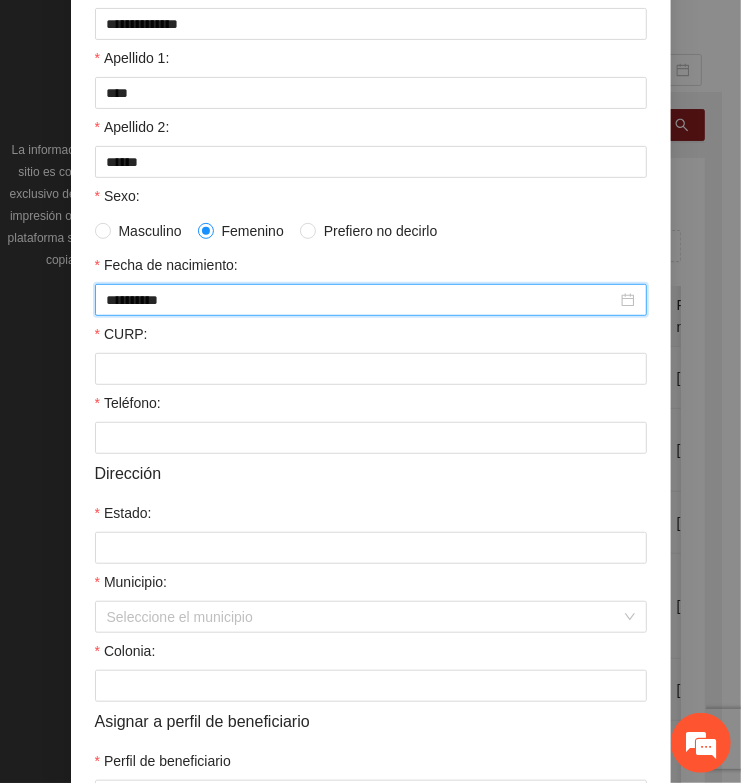 type on "**********" 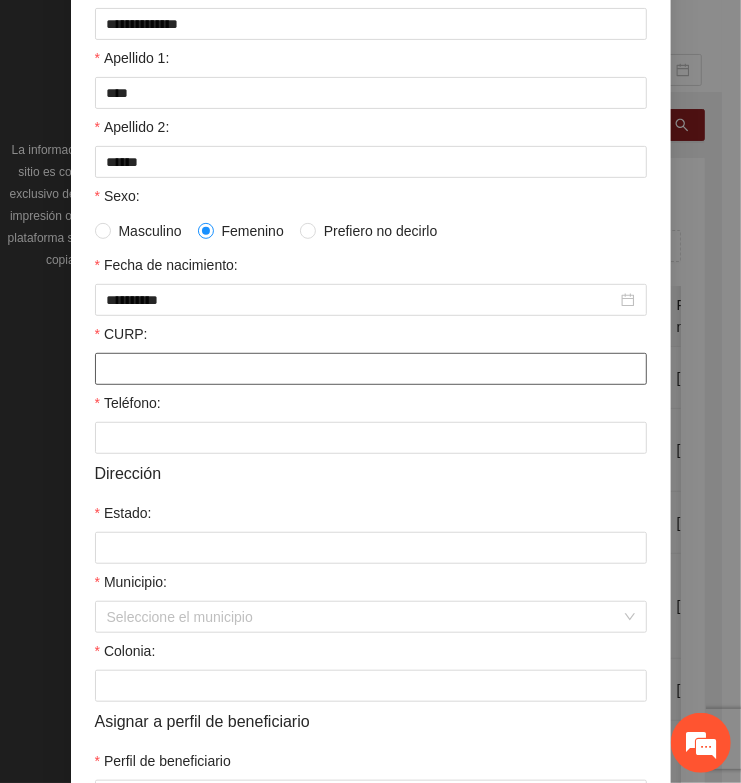 click on "CURP:" at bounding box center (371, 369) 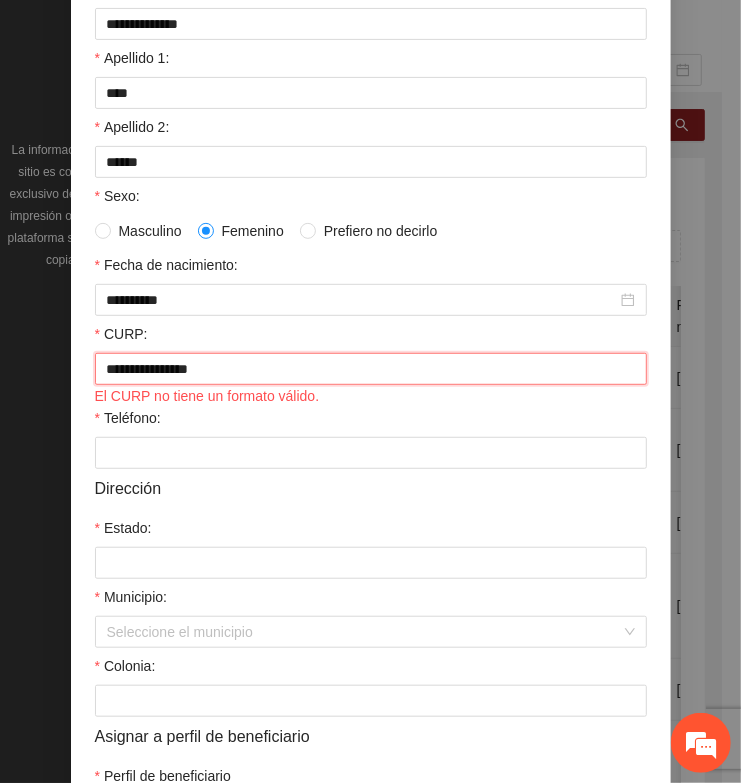 drag, startPoint x: 195, startPoint y: 377, endPoint x: 220, endPoint y: 386, distance: 26.57066 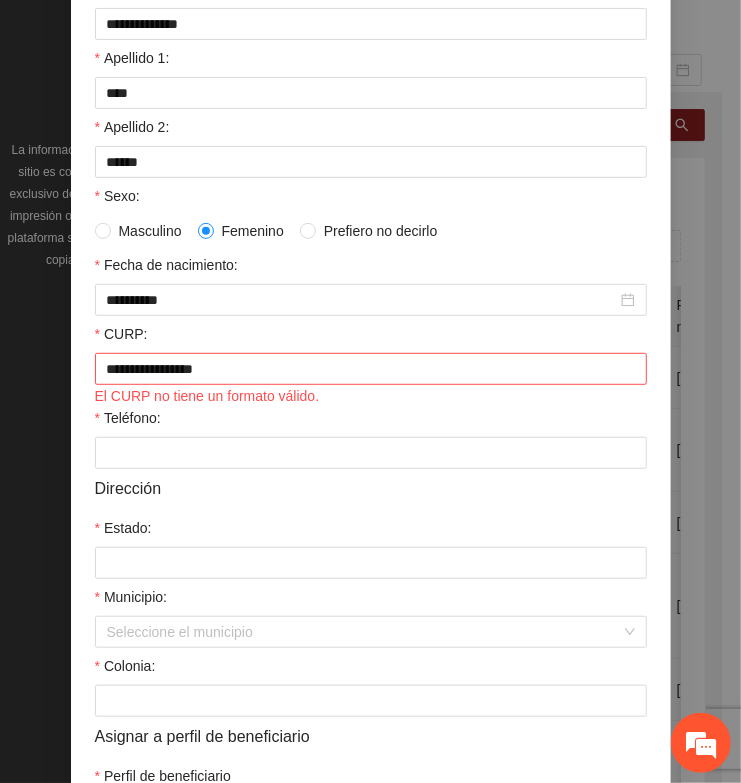 click on "Dirección" at bounding box center (371, 488) 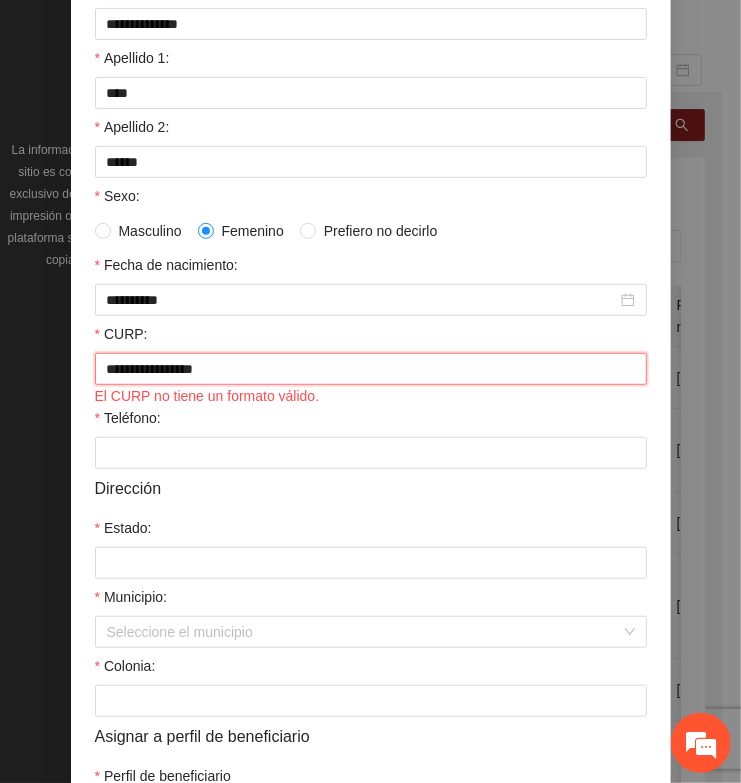 click on "**********" at bounding box center (371, 369) 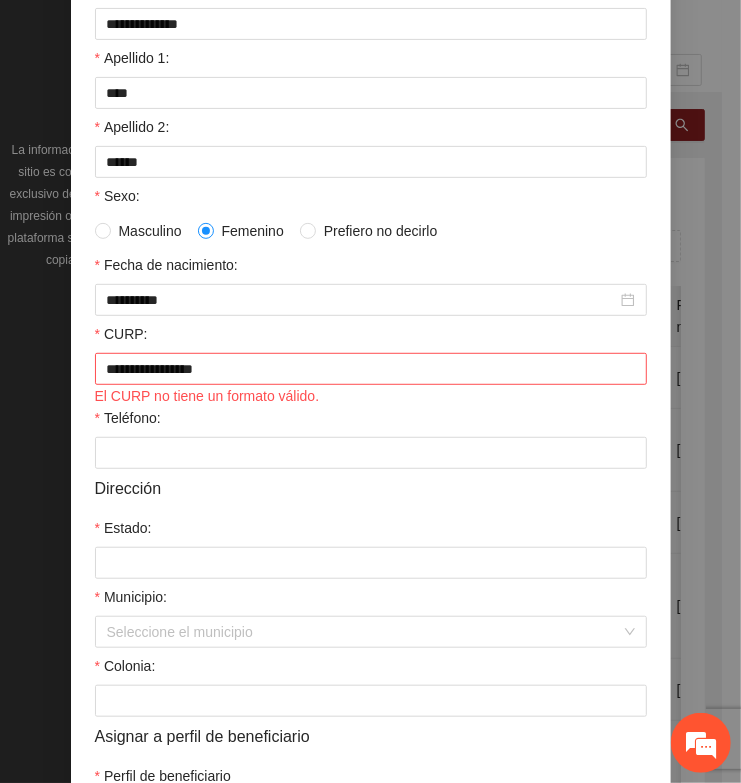 click on "El CURP no tiene un formato válido." at bounding box center [371, 396] 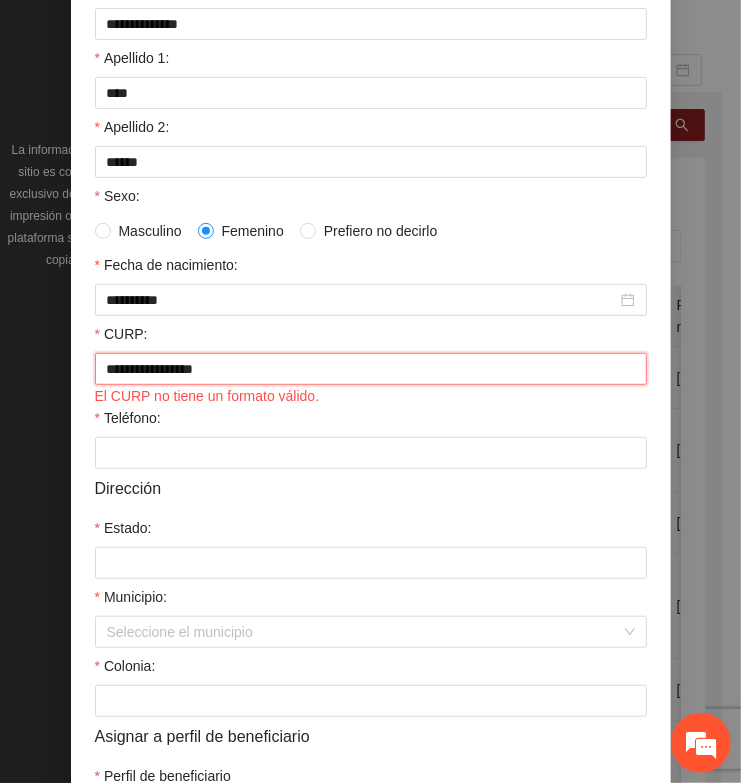 drag, startPoint x: 252, startPoint y: 370, endPoint x: -44, endPoint y: 353, distance: 296.48776 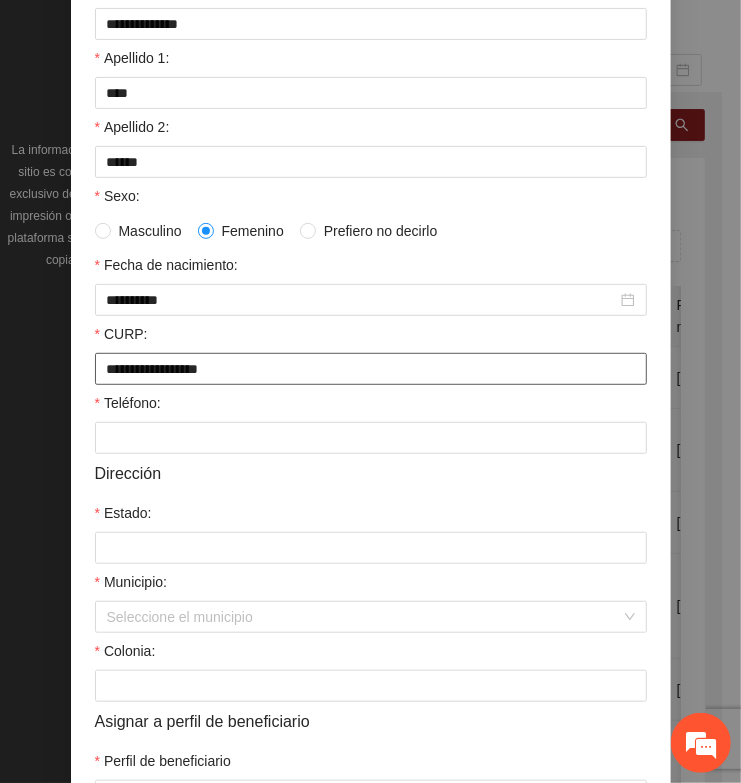 type on "**********" 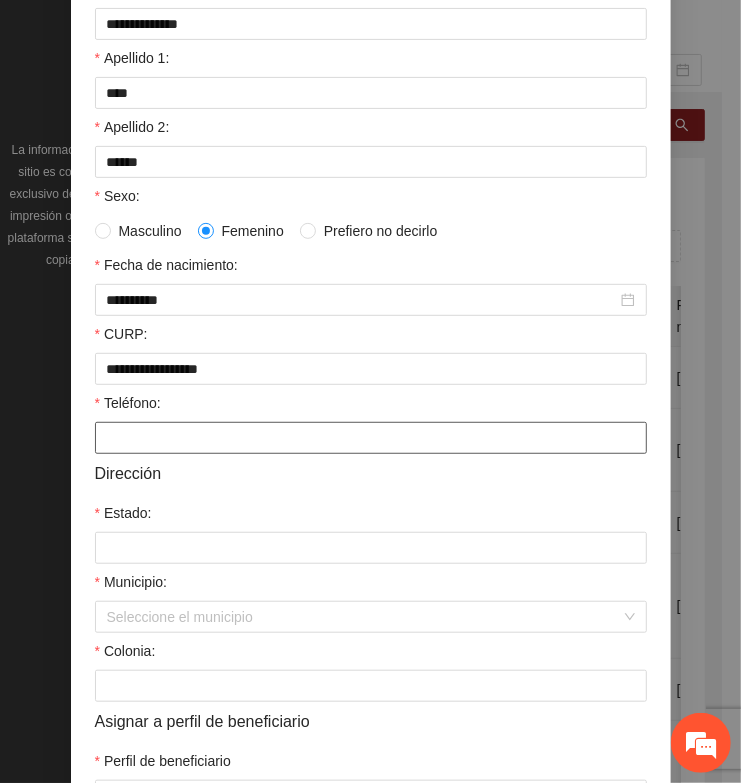 click on "Teléfono:" at bounding box center (371, 438) 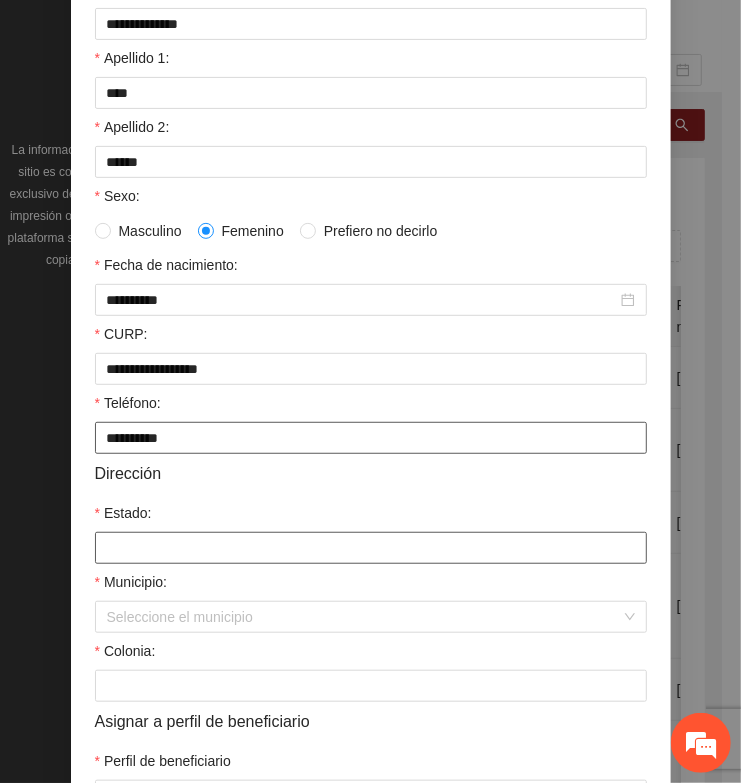 type on "**********" 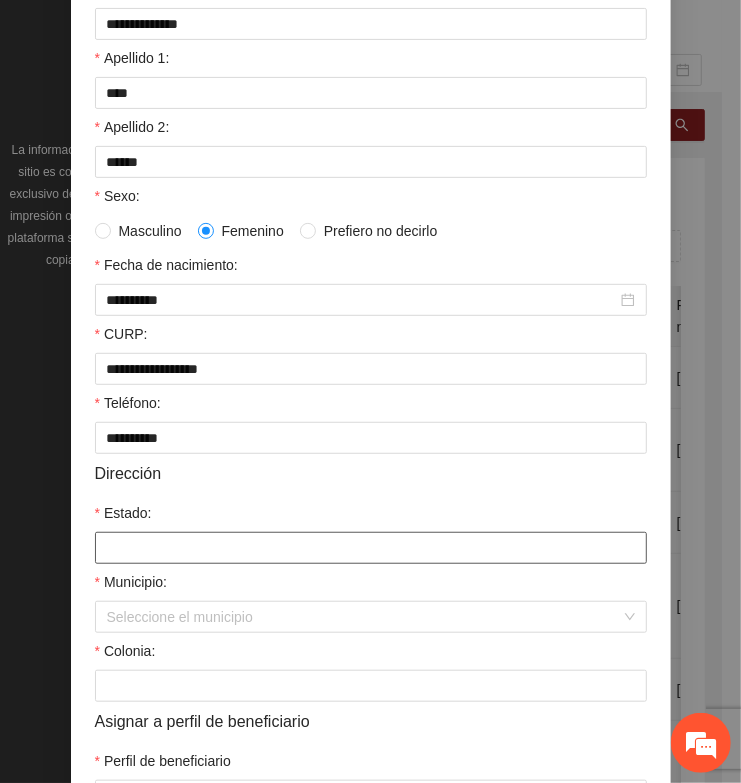 click on "Estado:" at bounding box center [371, 548] 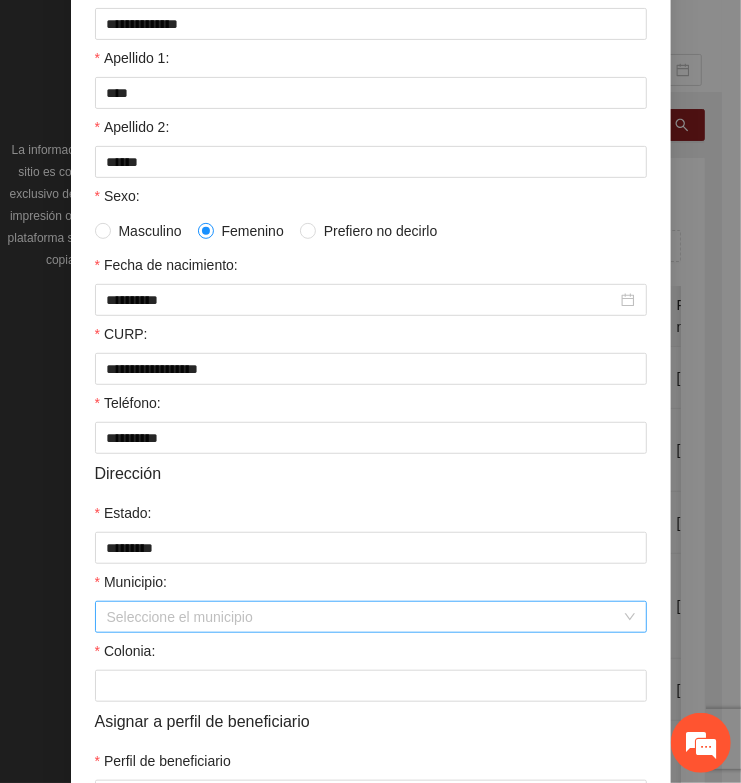 click on "Municipio:" at bounding box center [364, 617] 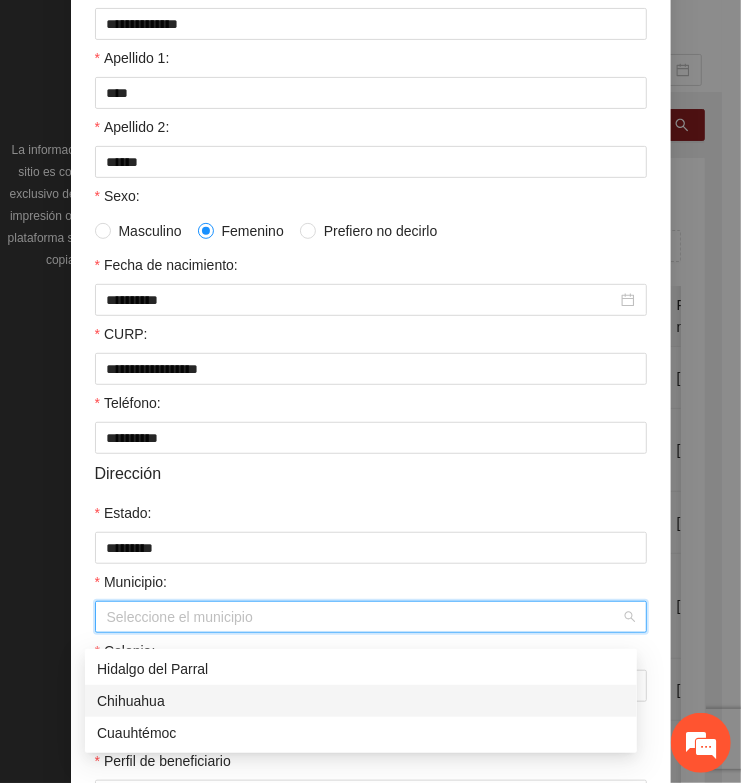 click on "Chihuahua" at bounding box center [361, 701] 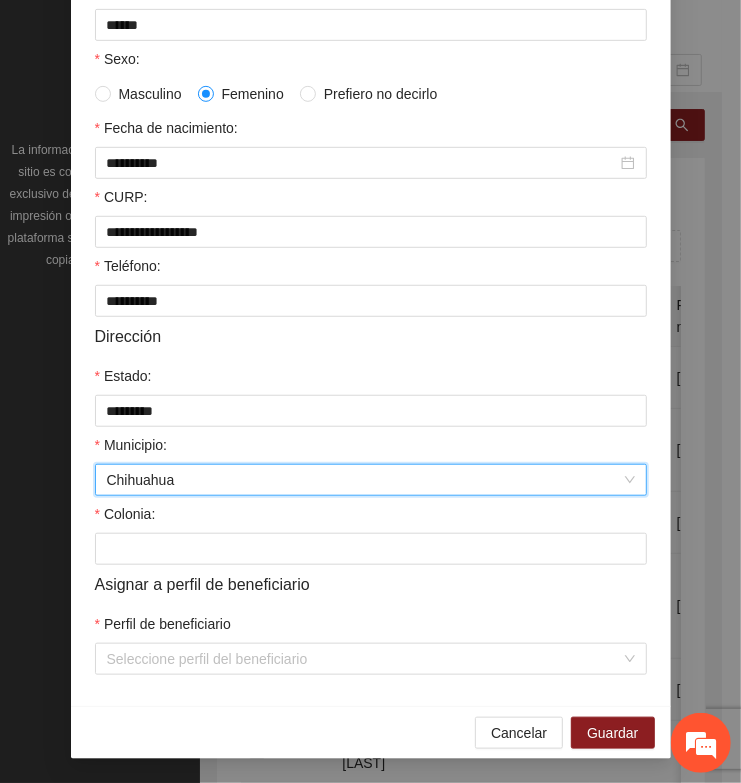 scroll, scrollTop: 401, scrollLeft: 0, axis: vertical 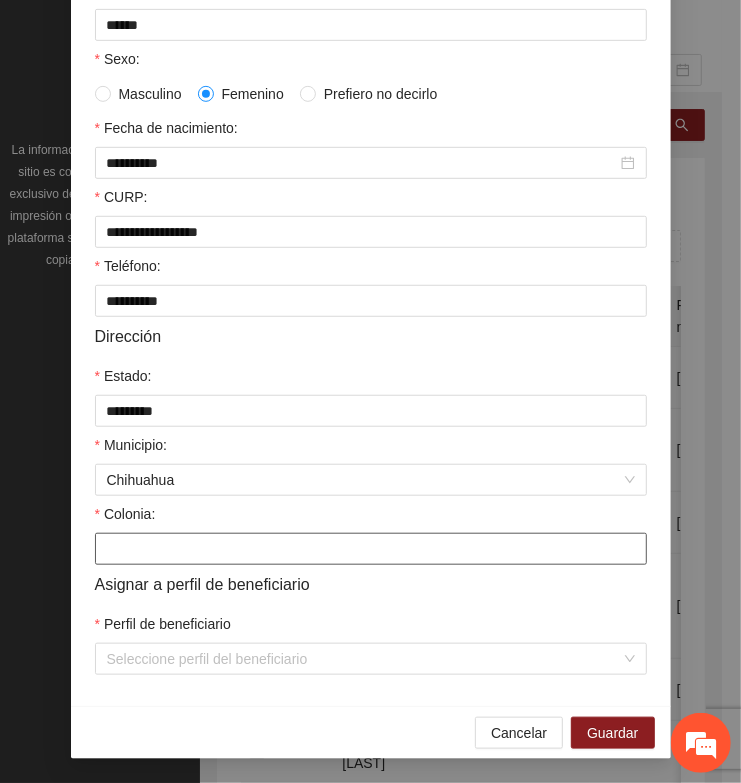 click on "Colonia:" at bounding box center (371, 549) 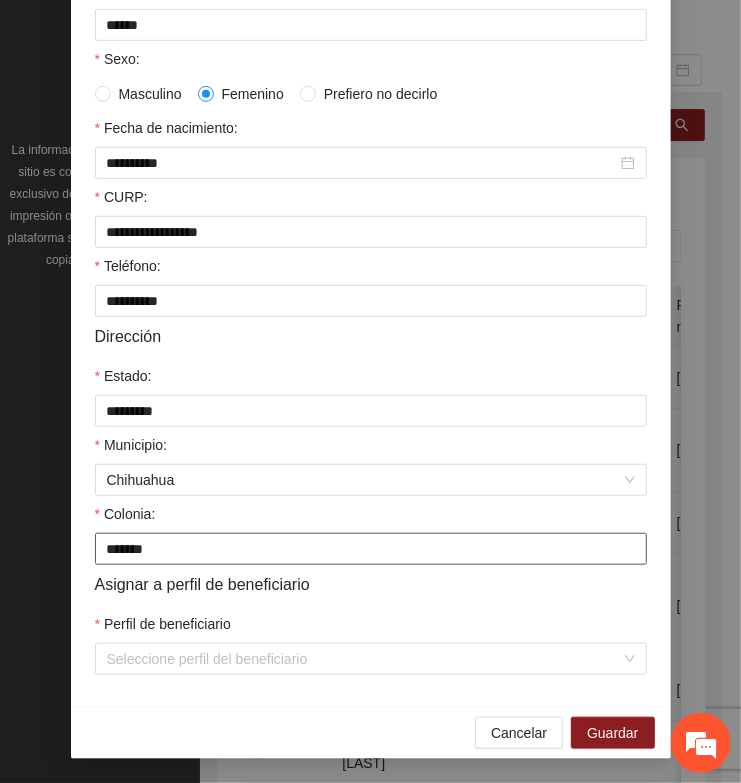 type on "**********" 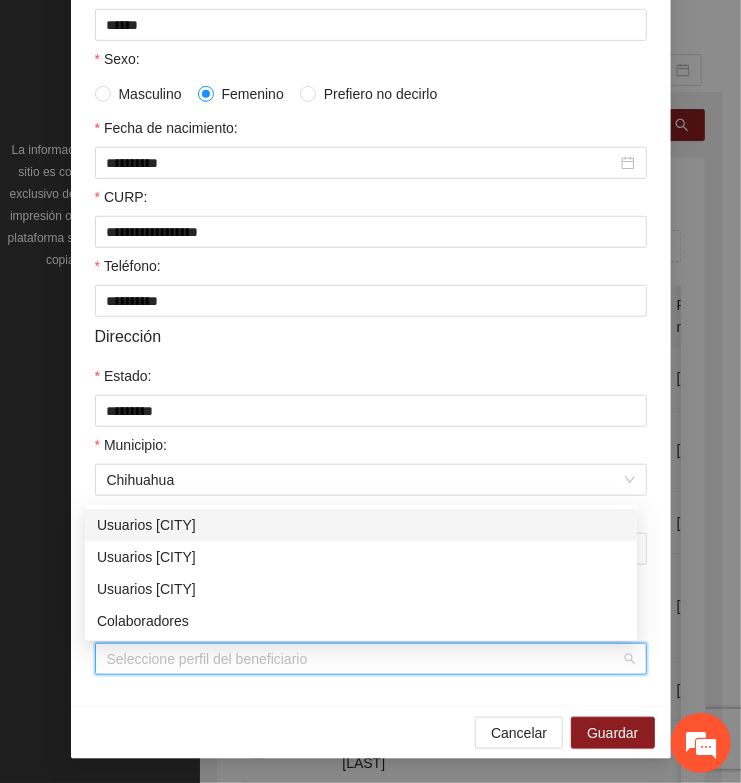 click on "Perfil de beneficiario" at bounding box center [364, 659] 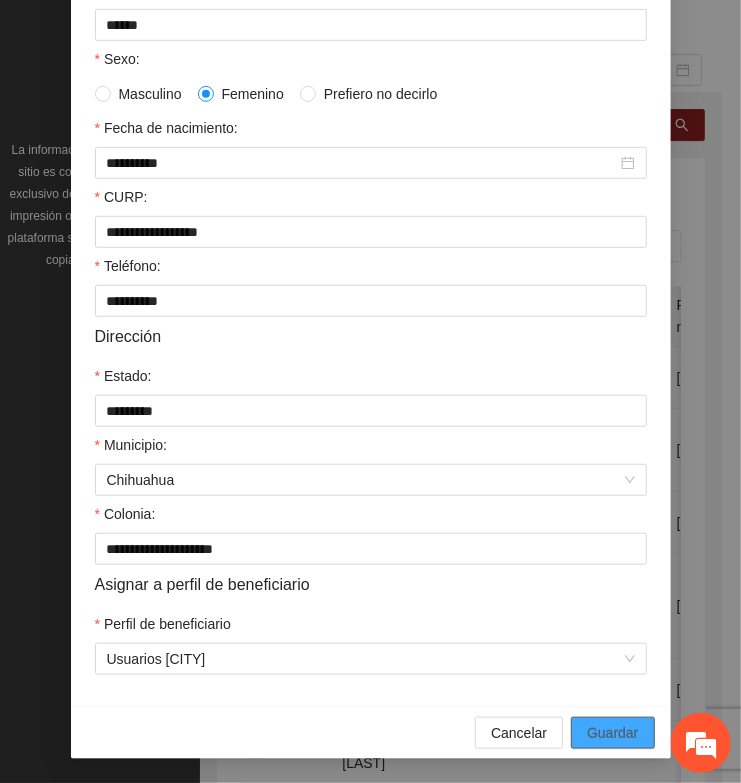 click on "Guardar" at bounding box center [612, 733] 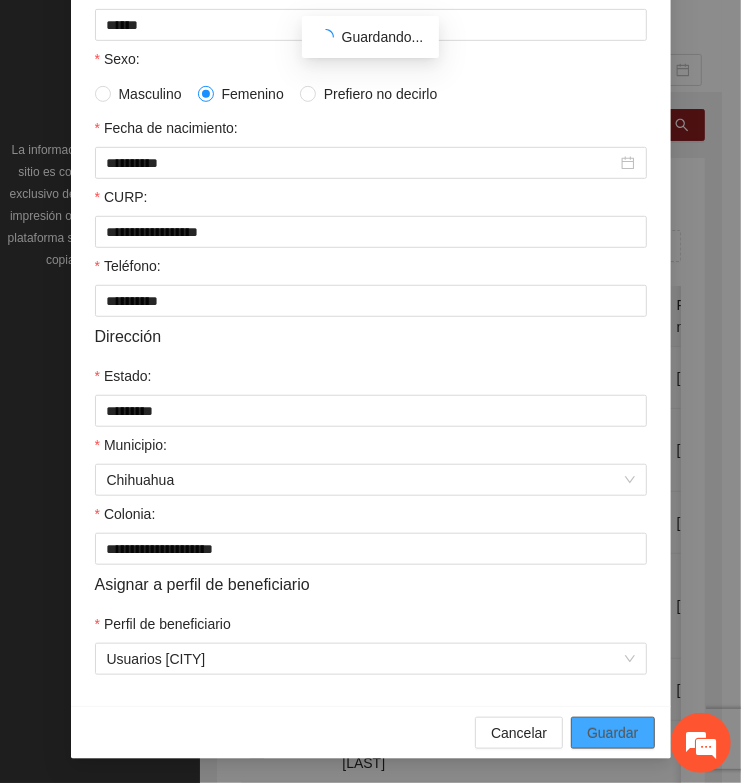 scroll, scrollTop: 310, scrollLeft: 0, axis: vertical 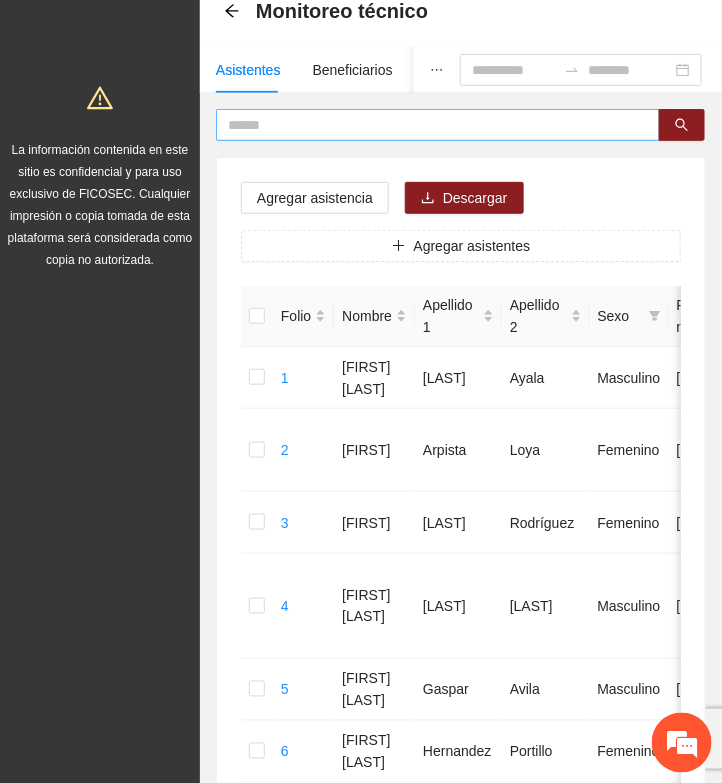 click at bounding box center (430, 125) 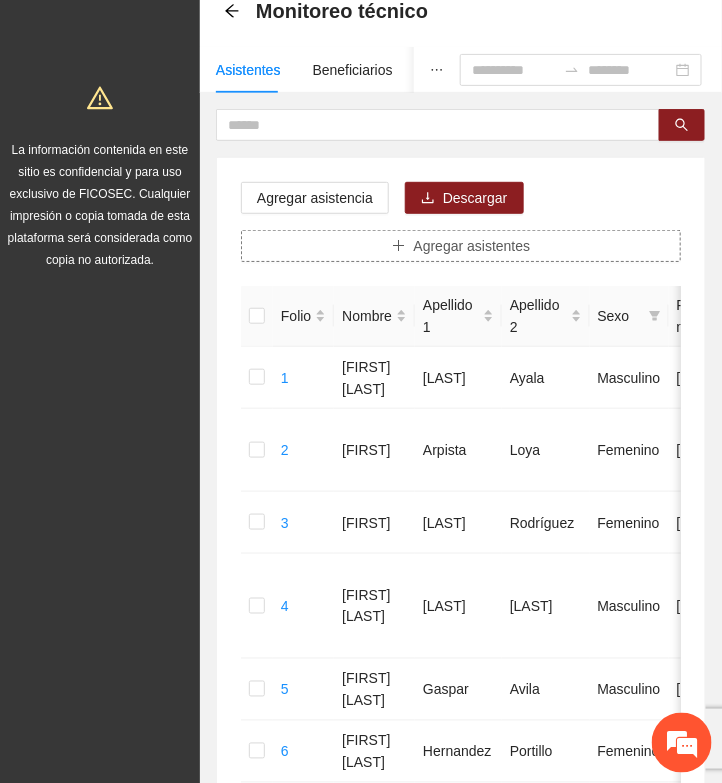 click on "Agregar asistentes" at bounding box center [472, 246] 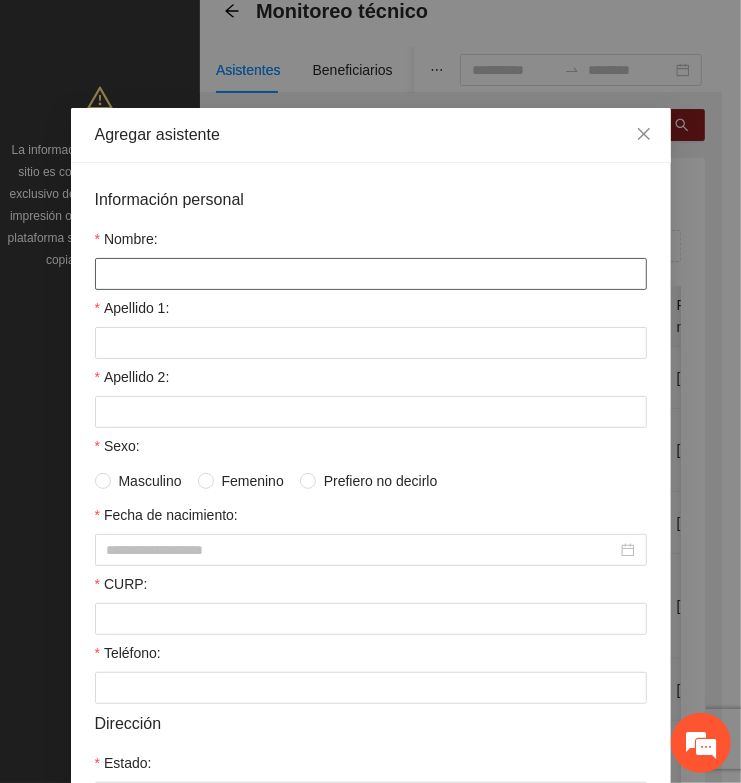 click on "Nombre:" at bounding box center (371, 274) 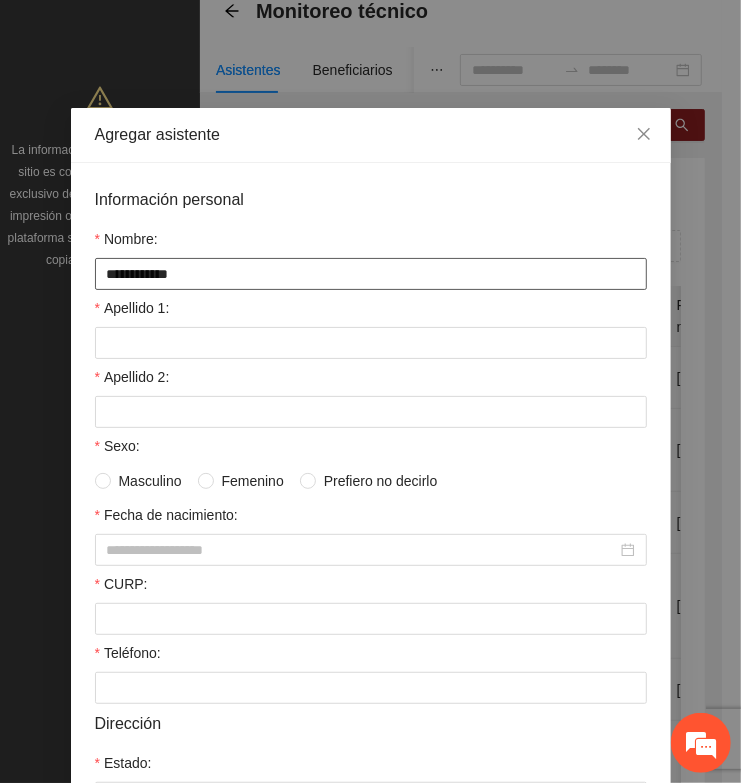 type on "**********" 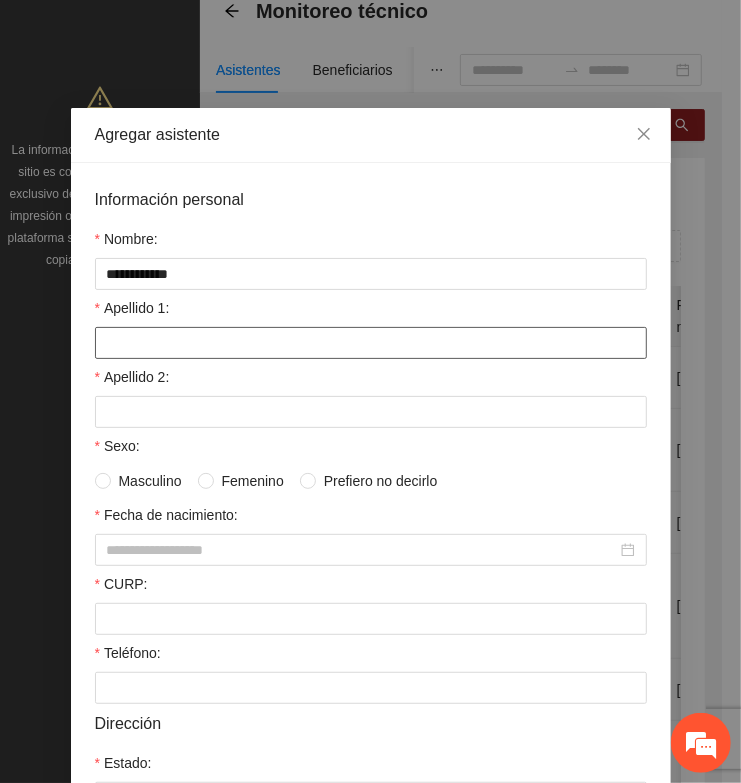 click on "Apellido 1:" at bounding box center (371, 343) 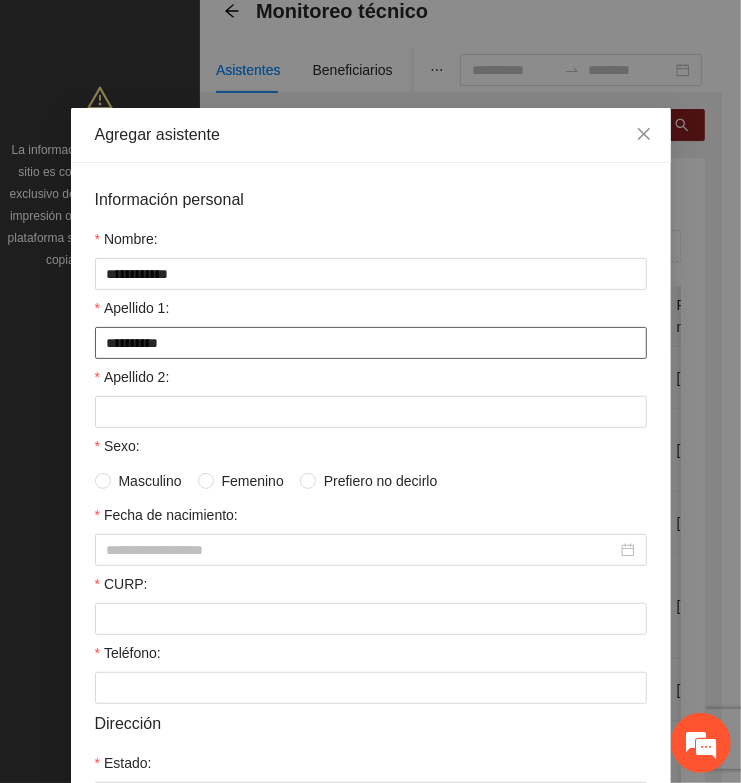 type on "**********" 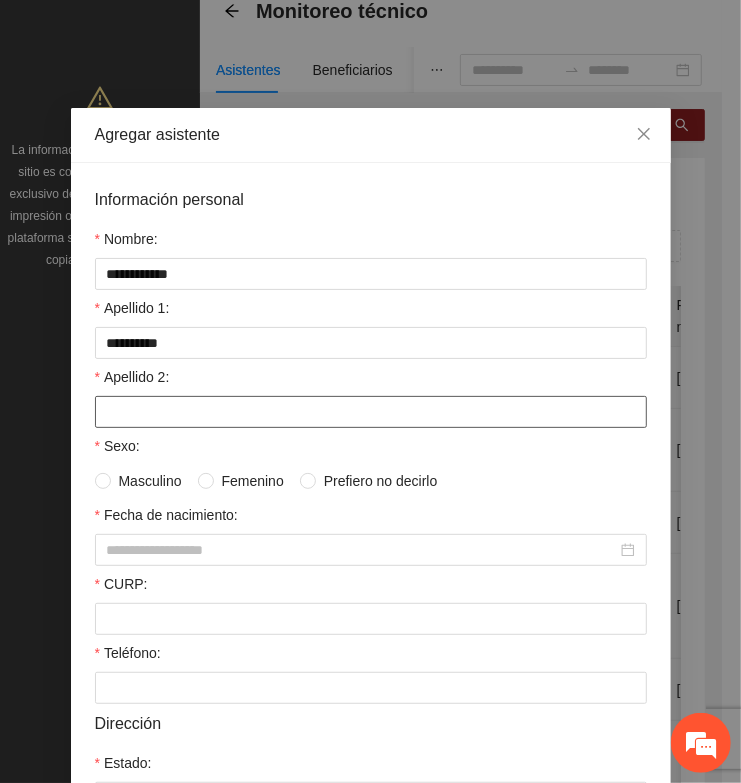 click on "Apellido 2:" at bounding box center (371, 412) 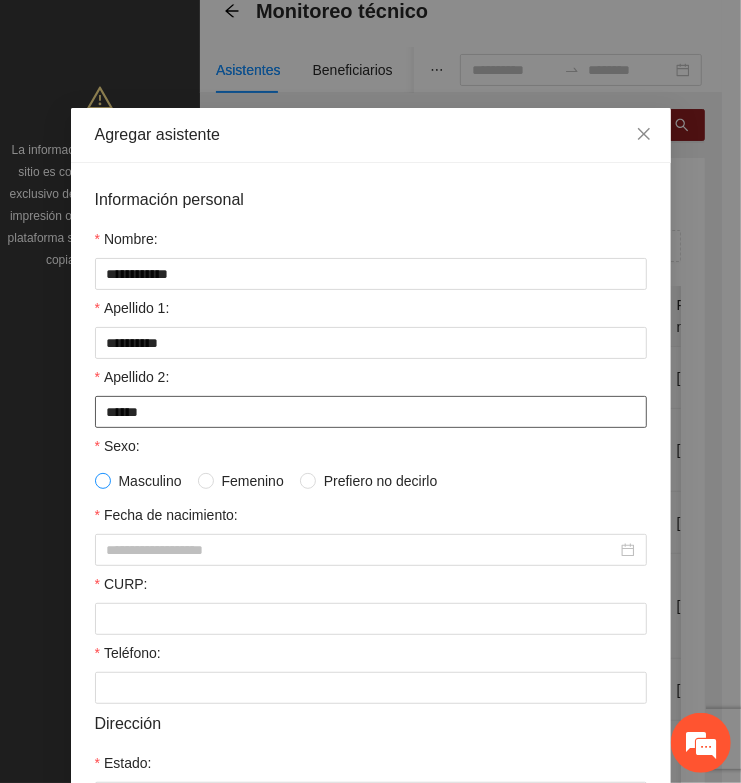 type on "******" 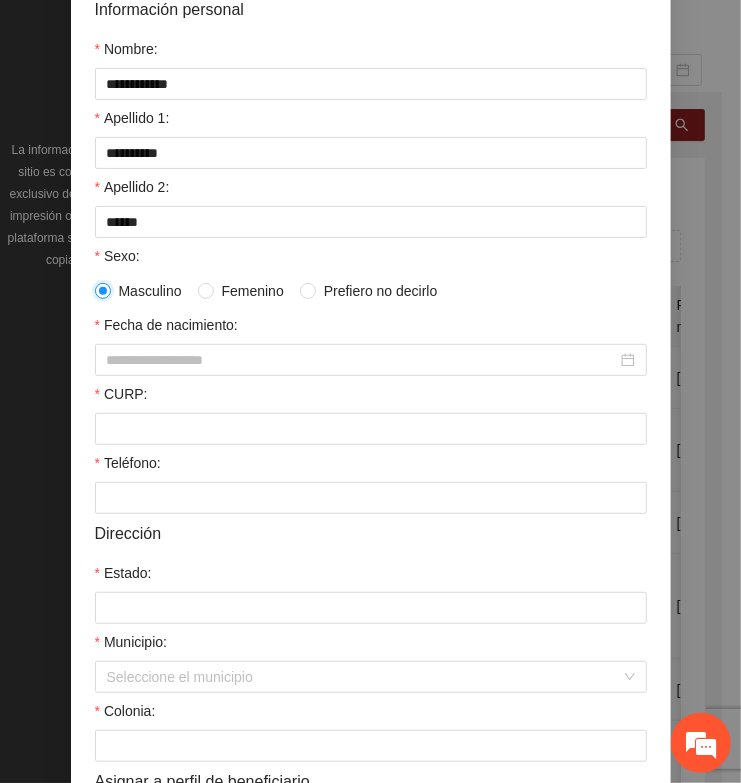 scroll, scrollTop: 250, scrollLeft: 0, axis: vertical 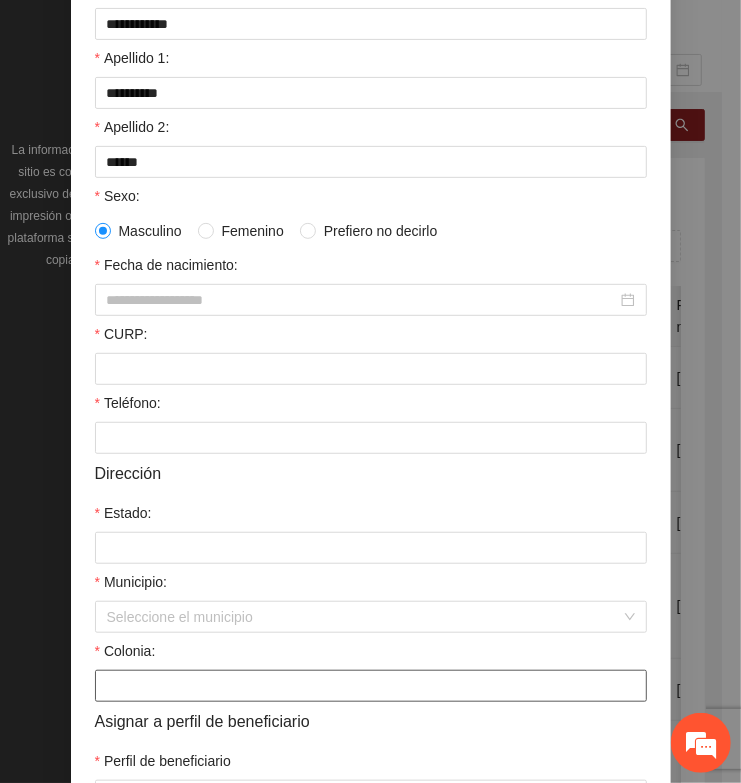 click on "Colonia:" at bounding box center (371, 686) 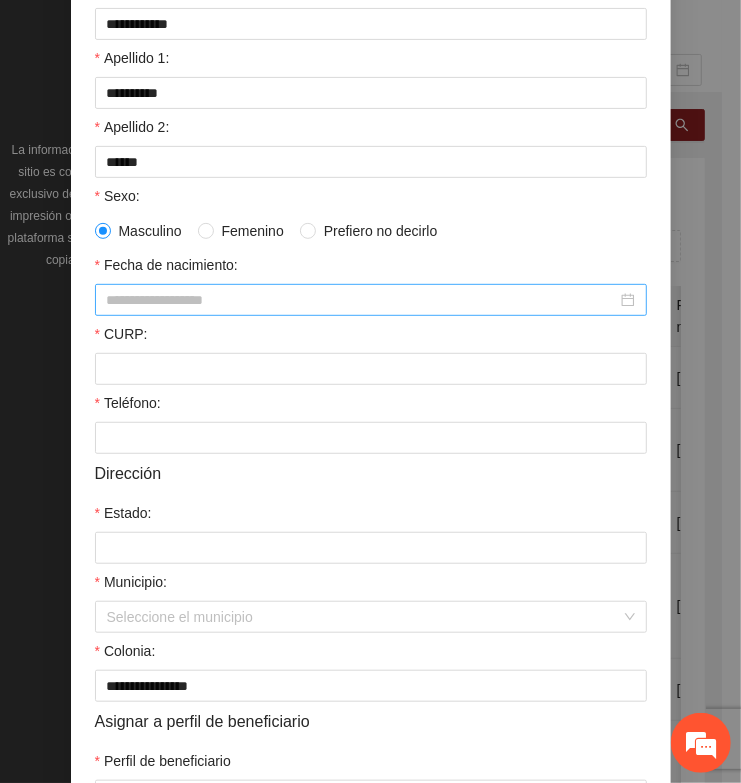 click on "Fecha de nacimiento:" at bounding box center (362, 300) 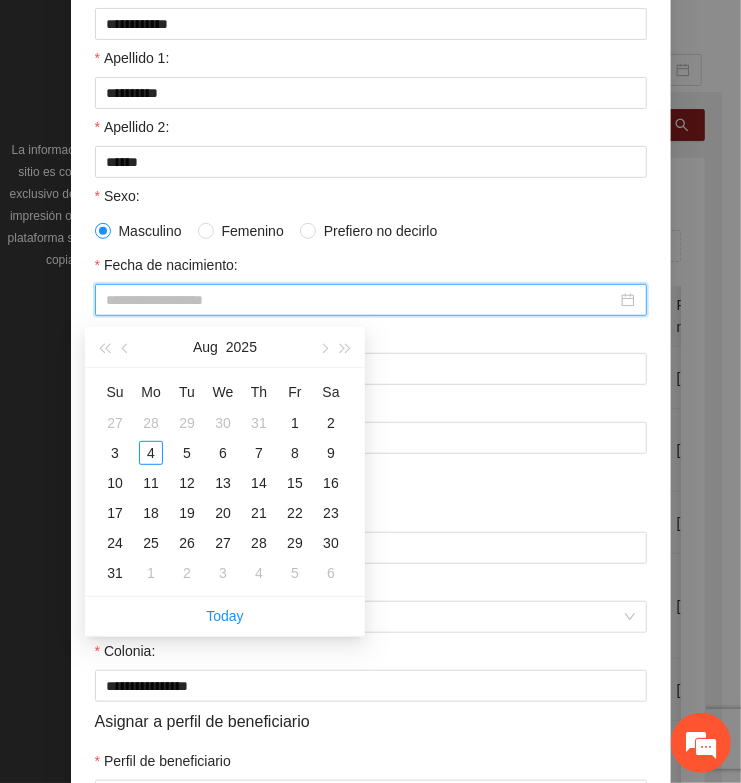 paste on "**********" 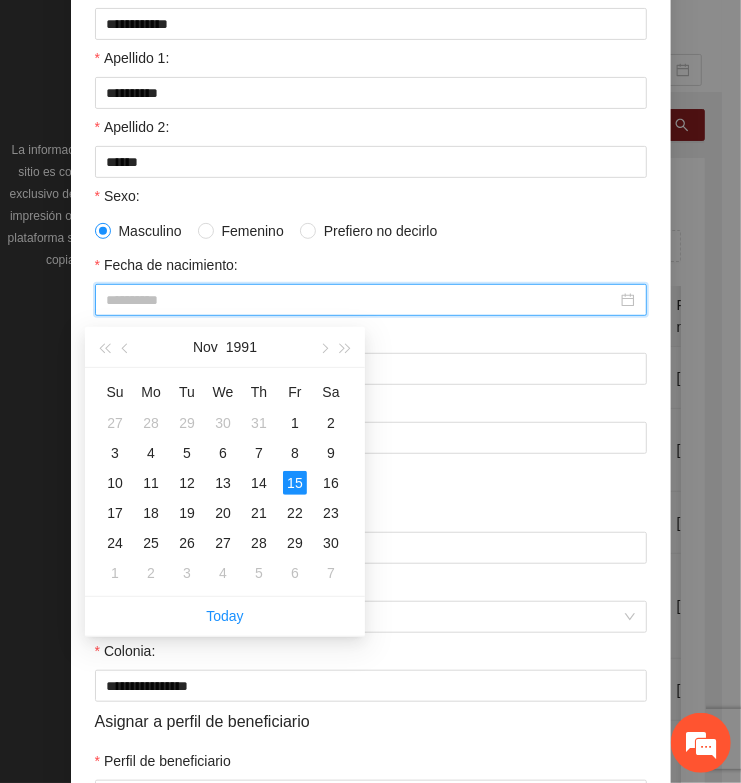 click on "15" at bounding box center [295, 483] 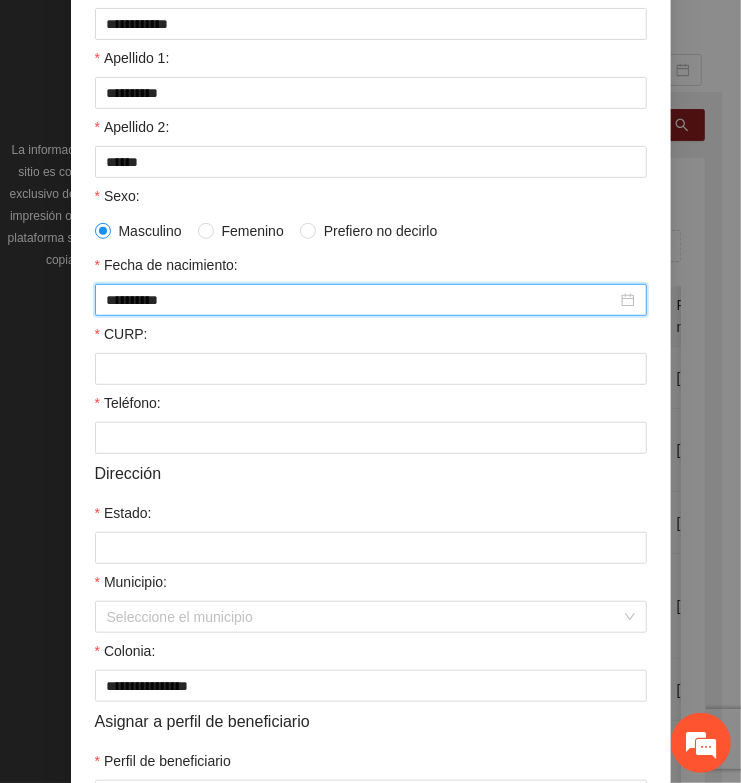 type on "**********" 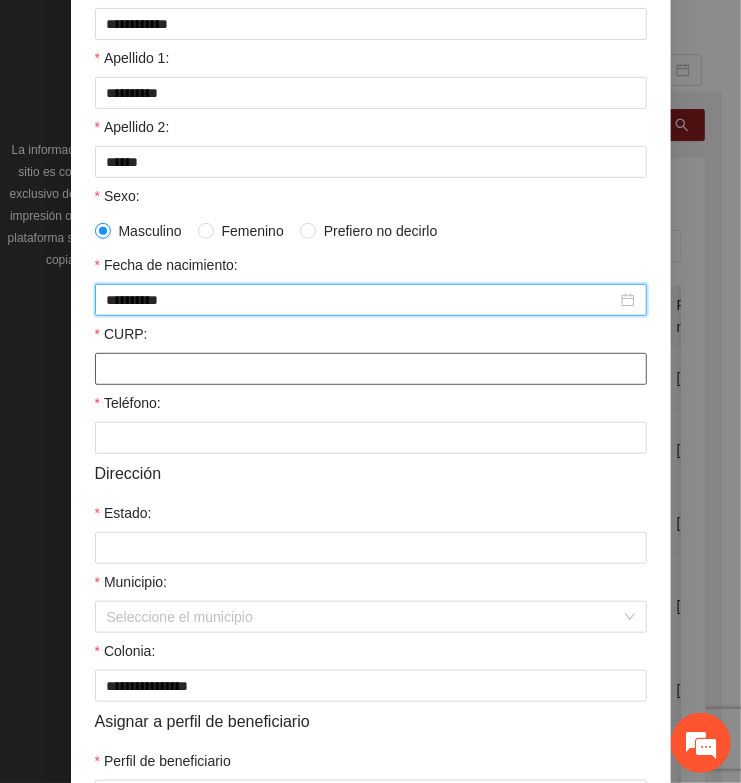 click on "CURP:" at bounding box center [371, 369] 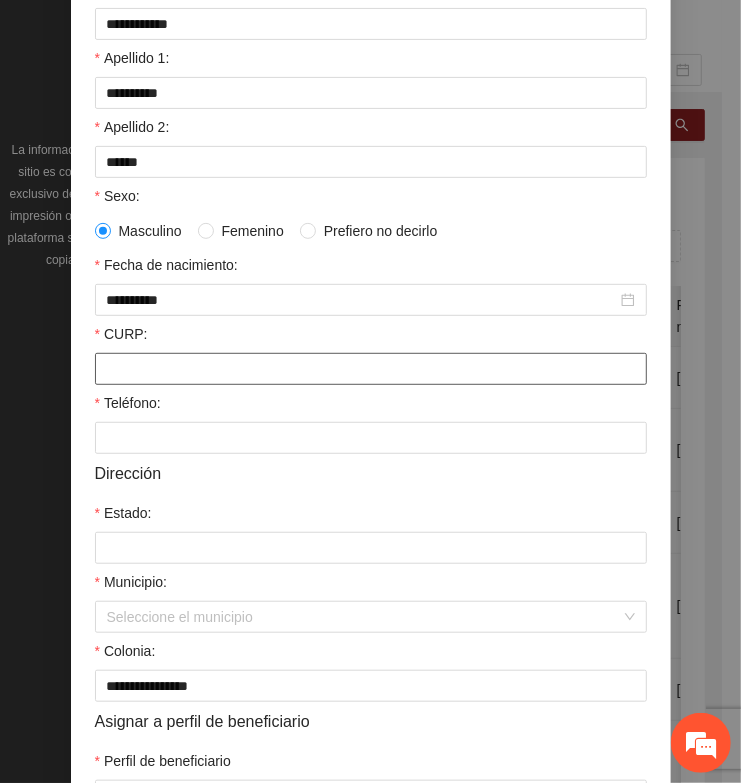 paste on "**********" 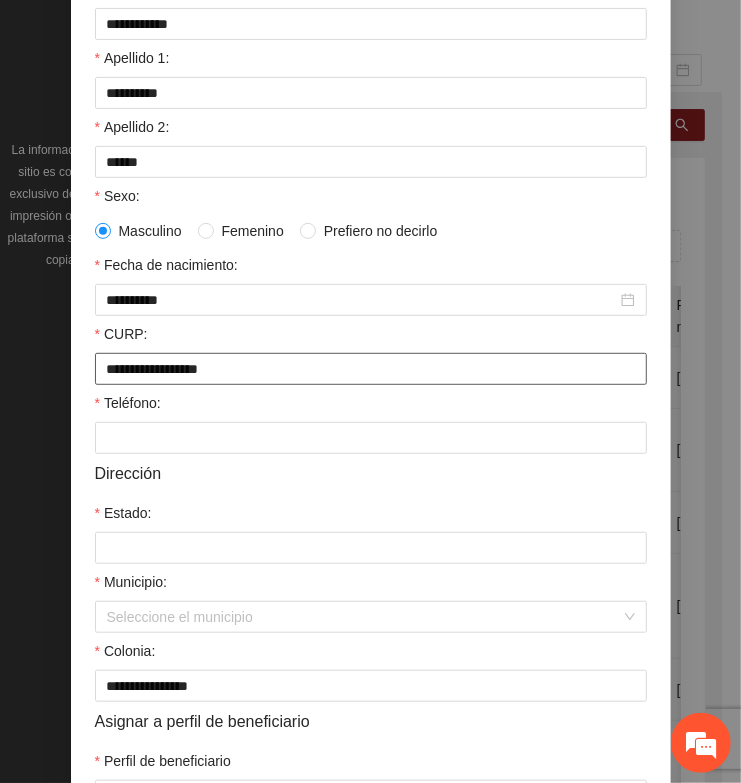 type on "**********" 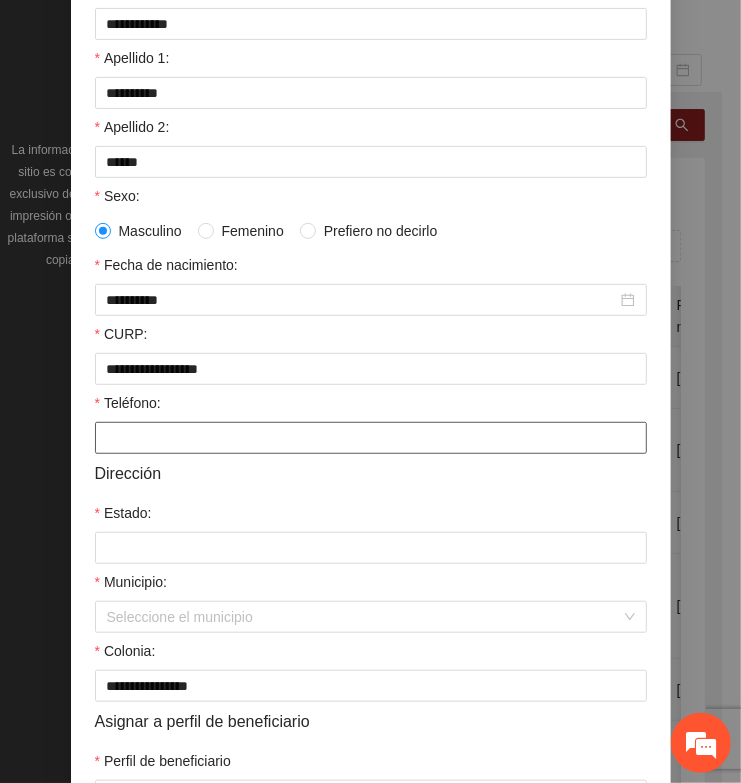 click on "Teléfono:" at bounding box center (371, 438) 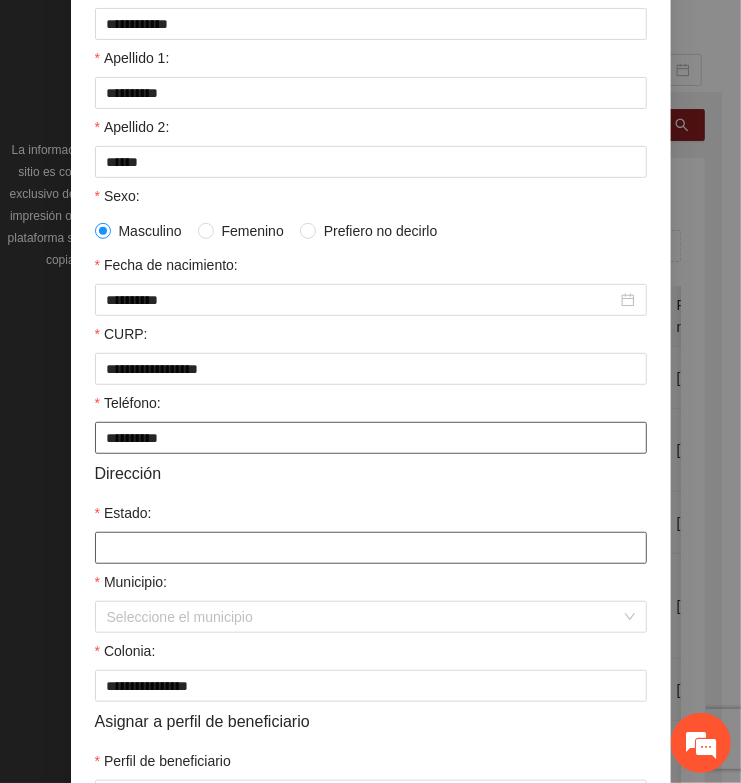 type on "**********" 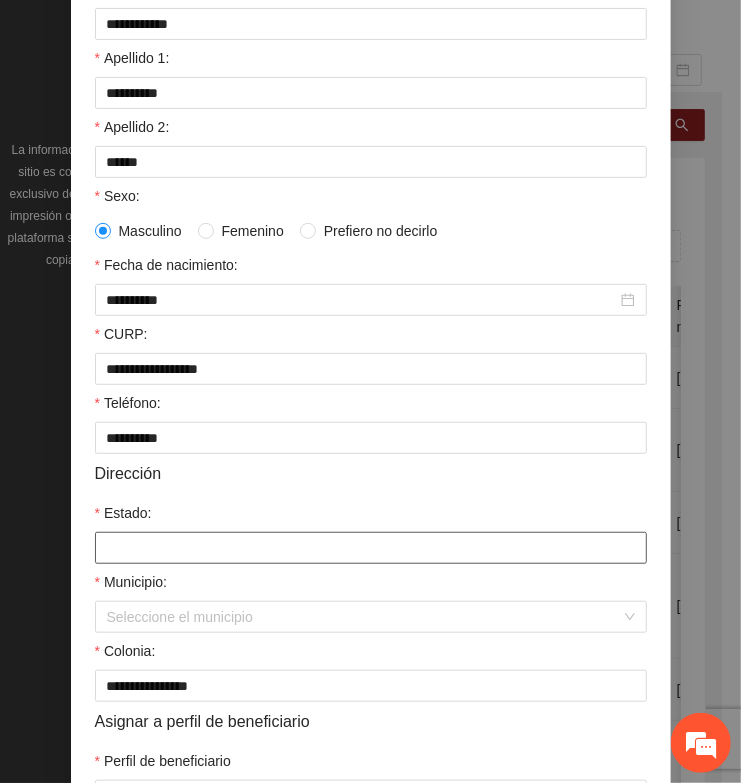 click on "Estado:" at bounding box center (371, 548) 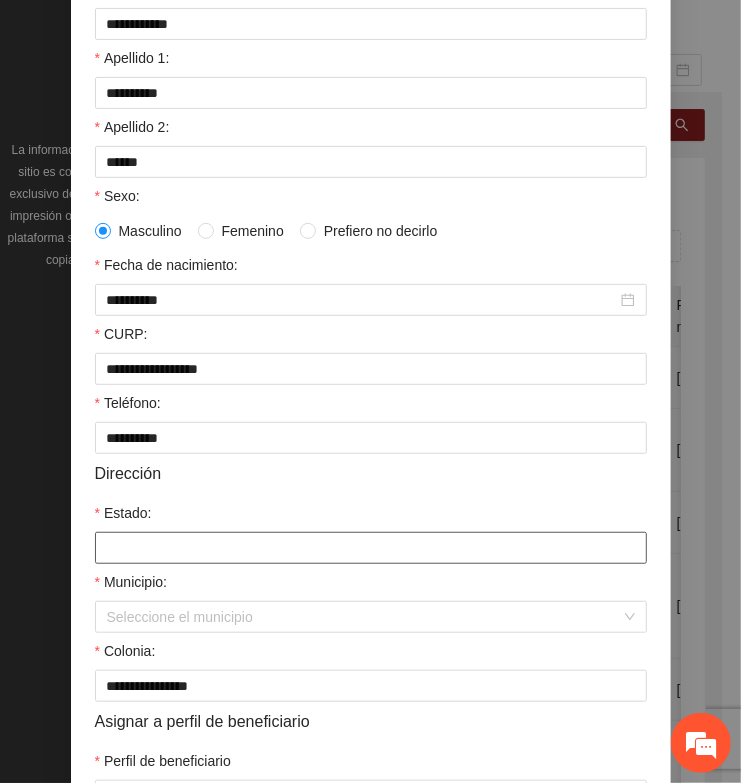 type on "*********" 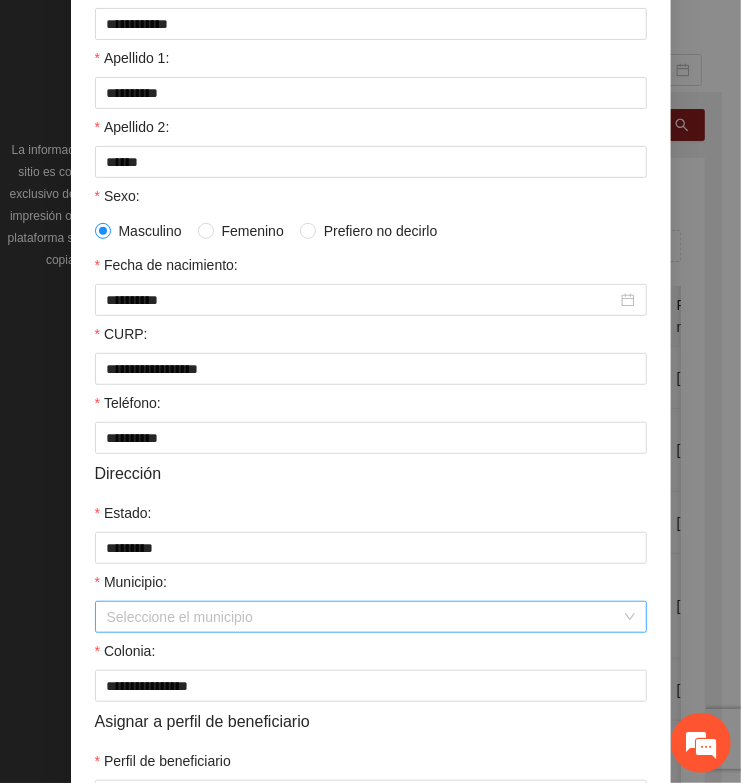 click on "Municipio:" at bounding box center (364, 617) 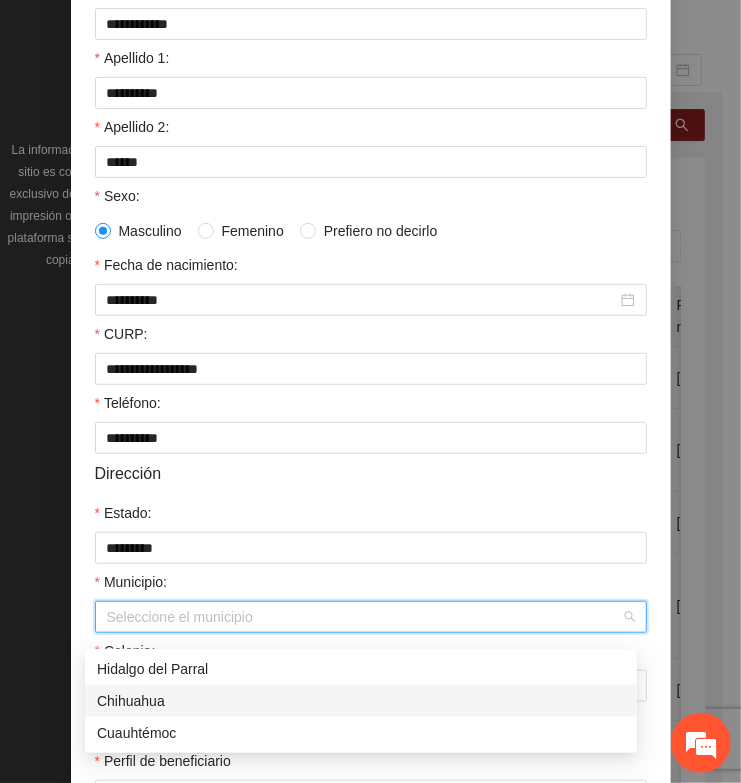 click on "Chihuahua" at bounding box center (361, 701) 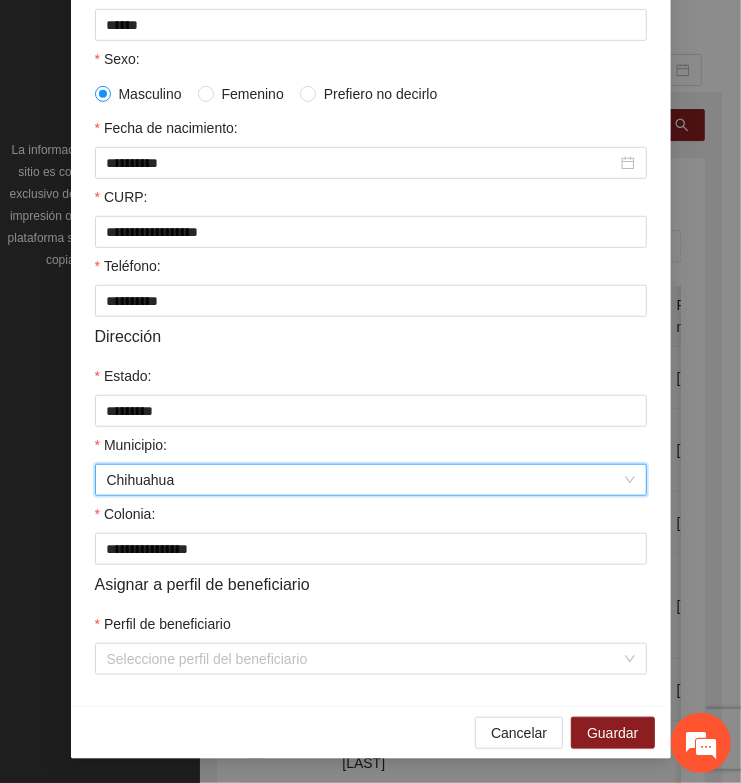 scroll, scrollTop: 401, scrollLeft: 0, axis: vertical 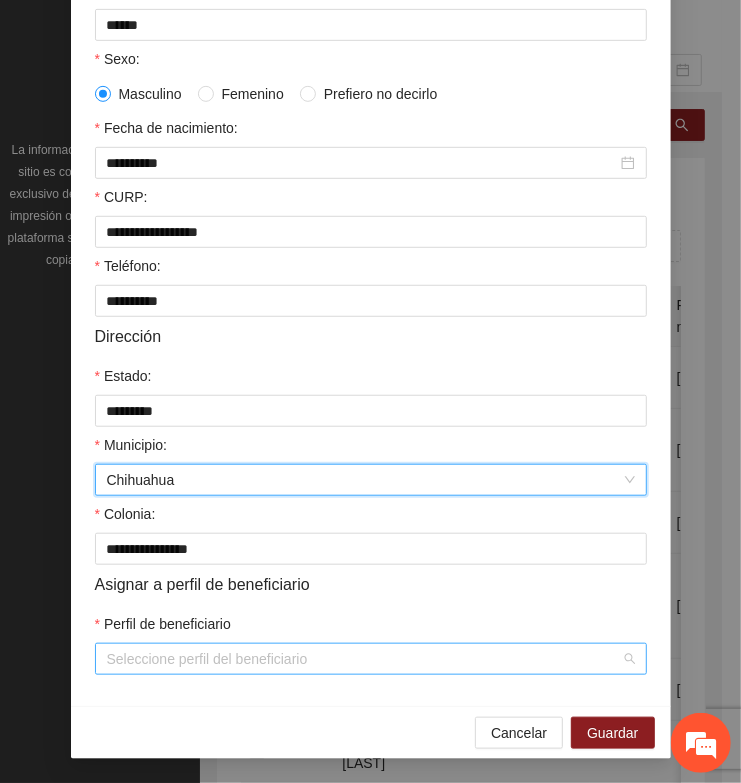 click on "Perfil de beneficiario" at bounding box center (364, 659) 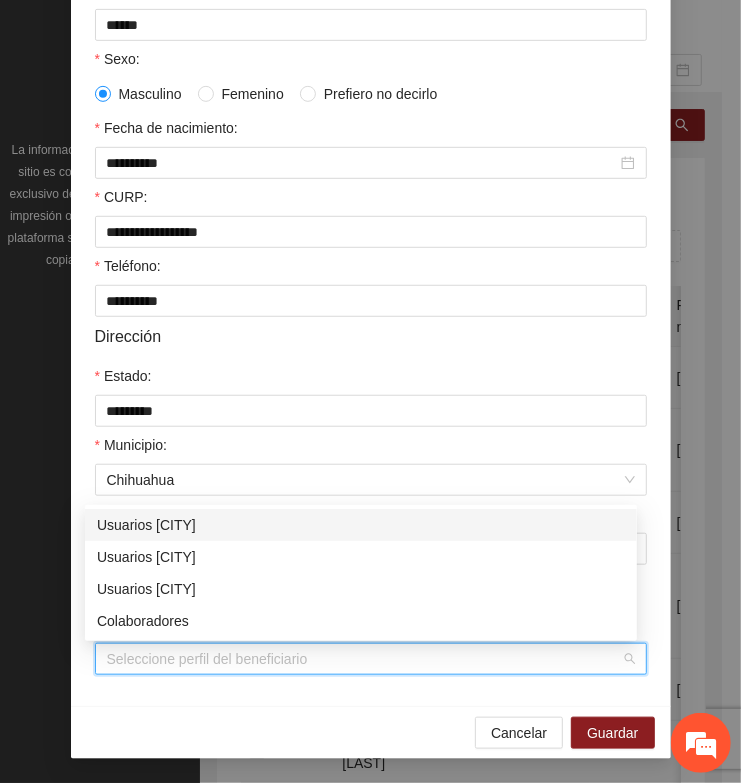 click on "Usuarios [CITY]" at bounding box center [361, 525] 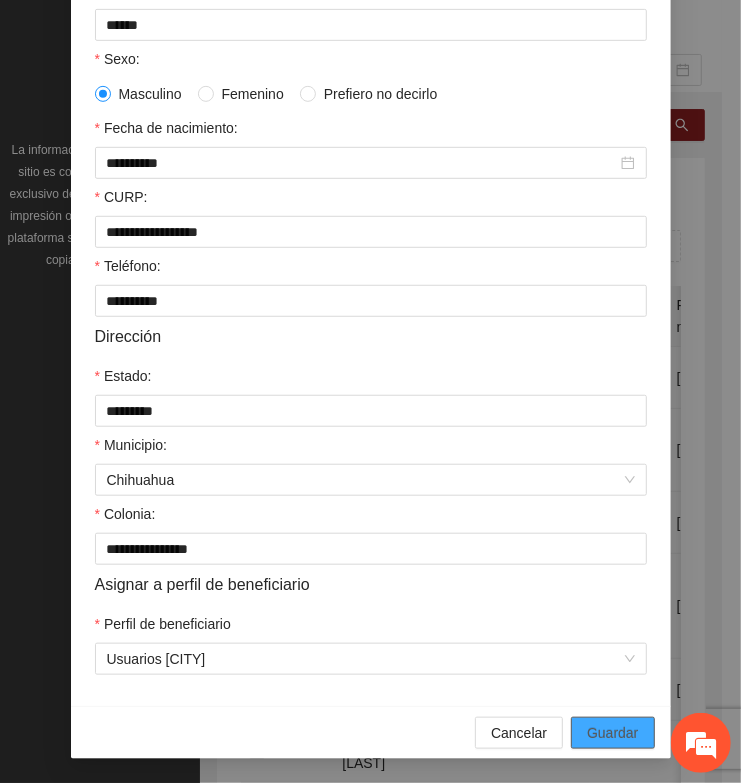 click on "Guardar" at bounding box center [612, 733] 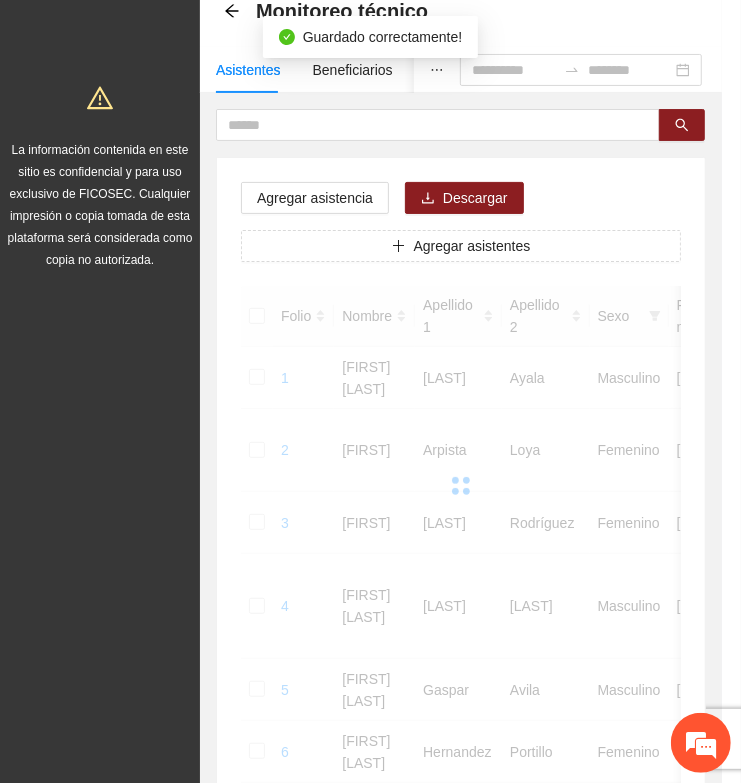 scroll, scrollTop: 310, scrollLeft: 0, axis: vertical 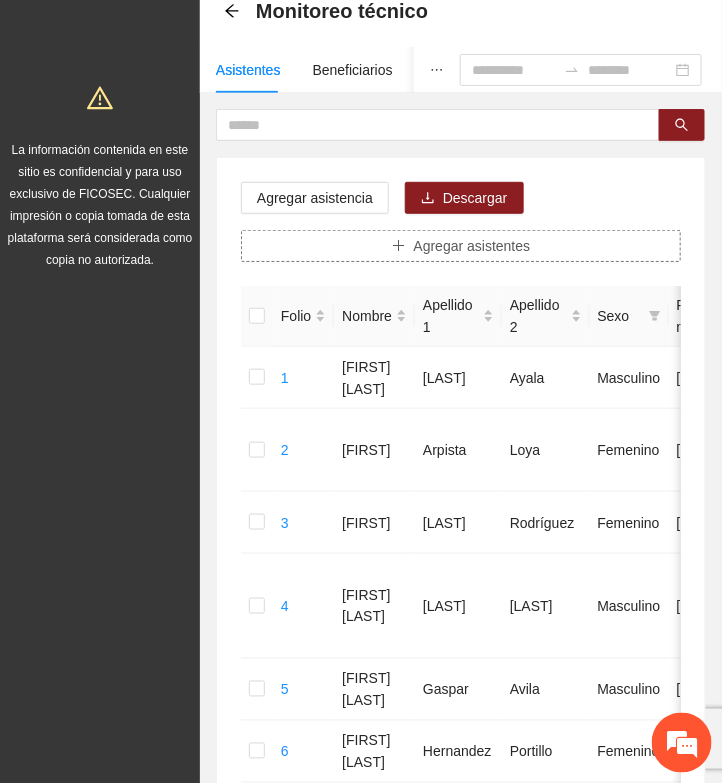 click on "Agregar asistentes" at bounding box center [472, 246] 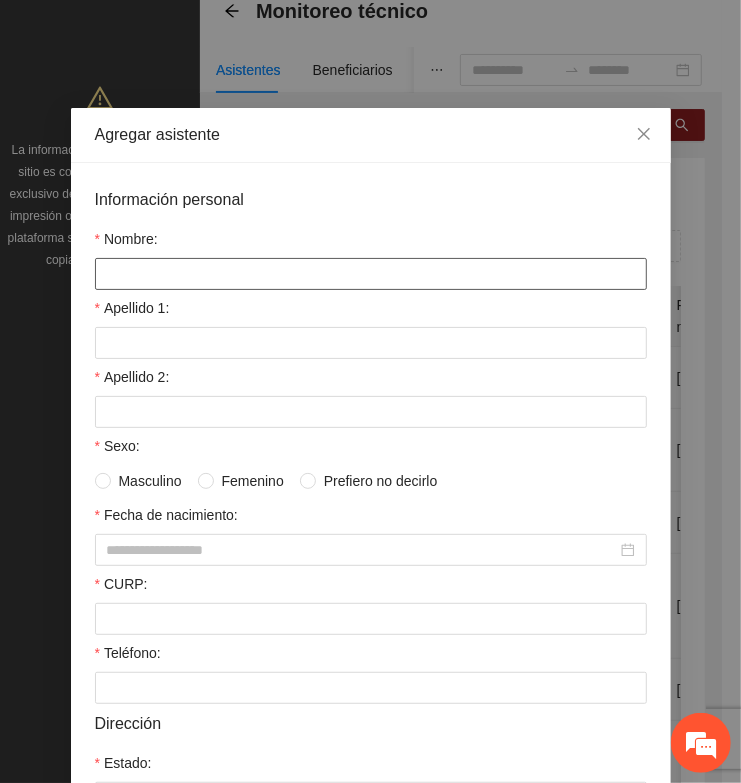 click on "Nombre:" at bounding box center [371, 274] 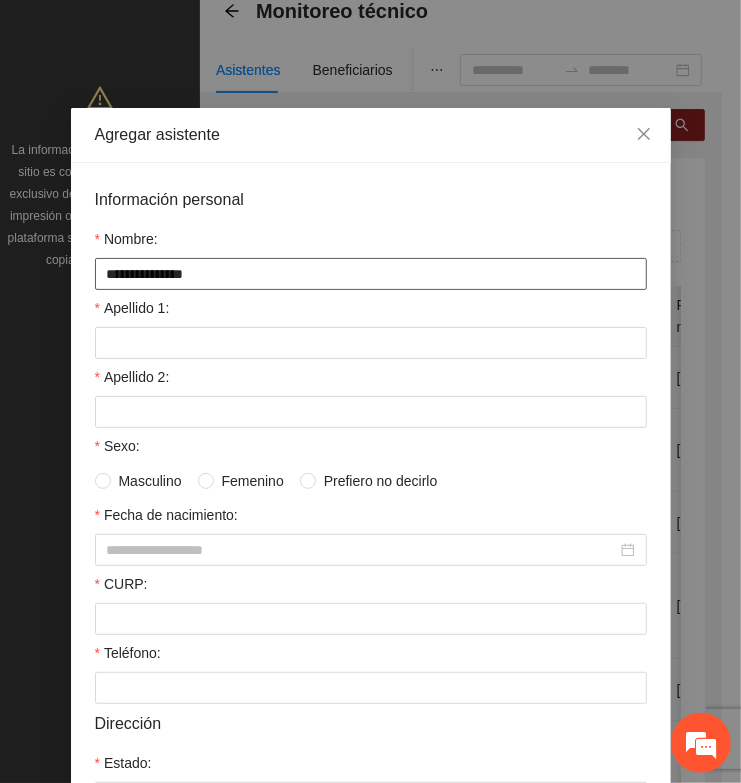 type on "**********" 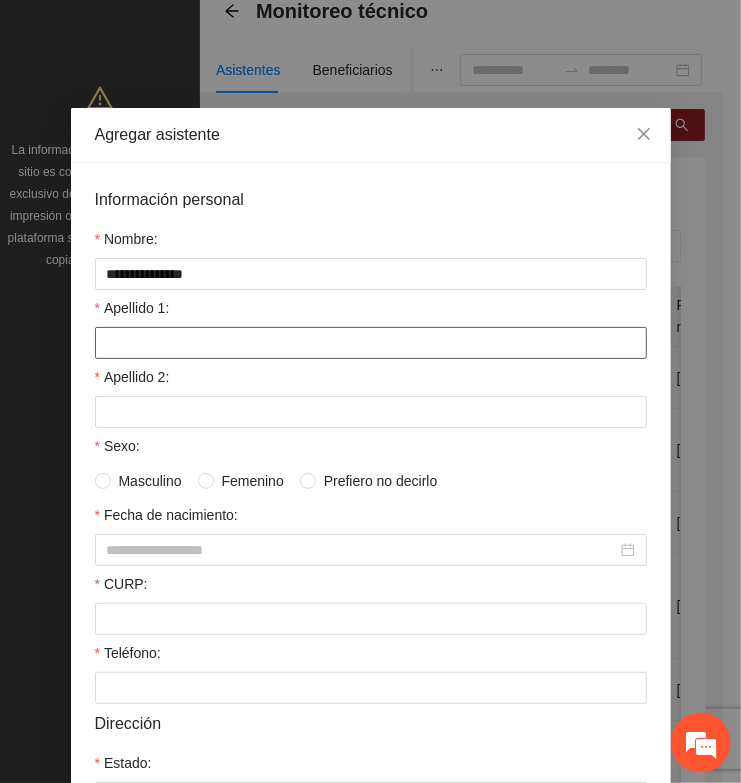 click on "Apellido 1:" at bounding box center (371, 343) 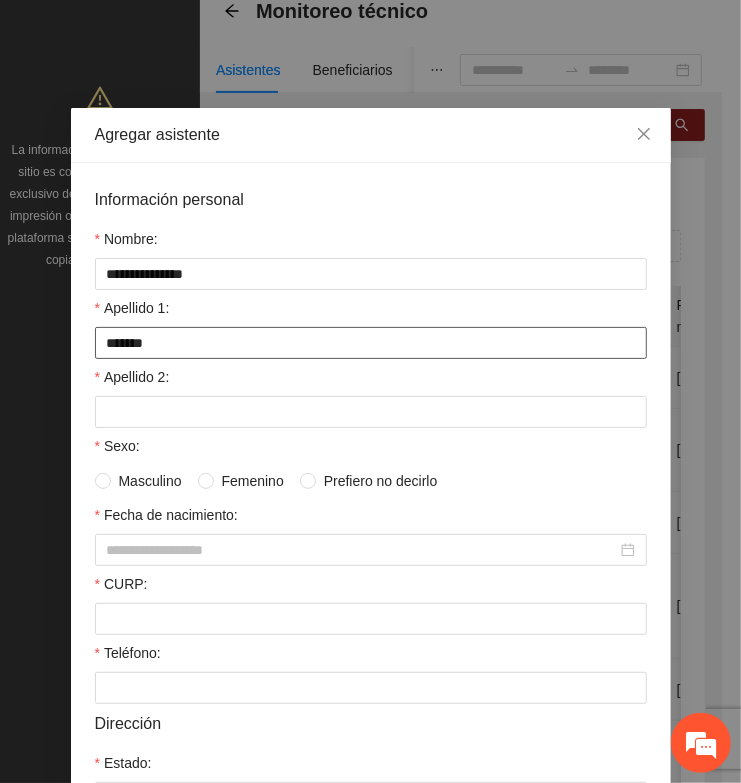 type on "*******" 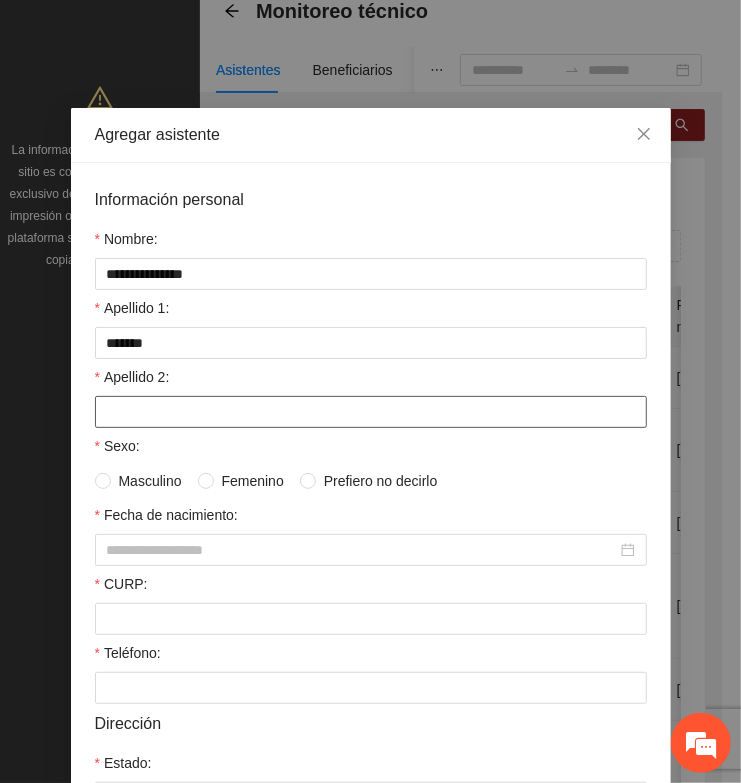 click on "Apellido 2:" at bounding box center [371, 412] 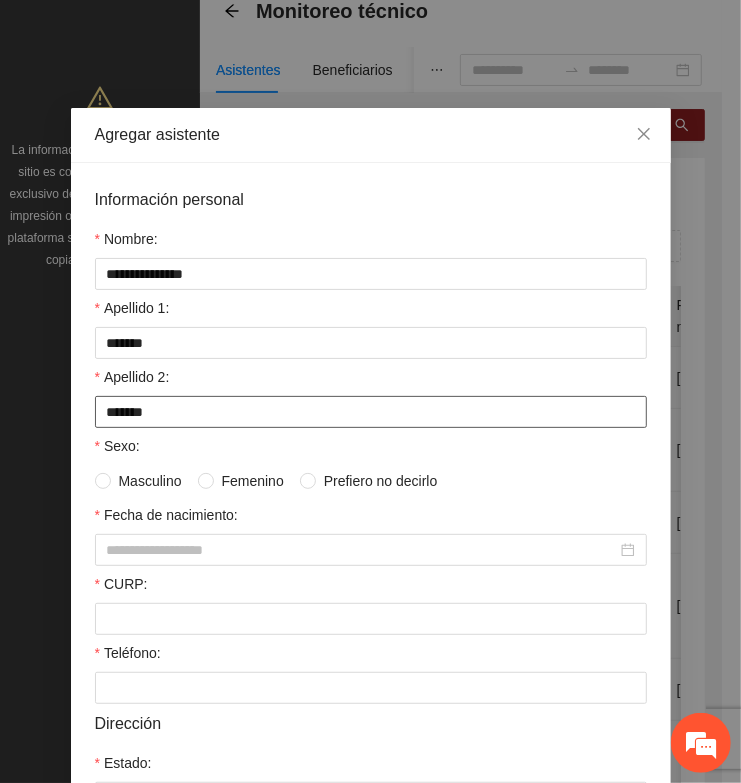 type on "*******" 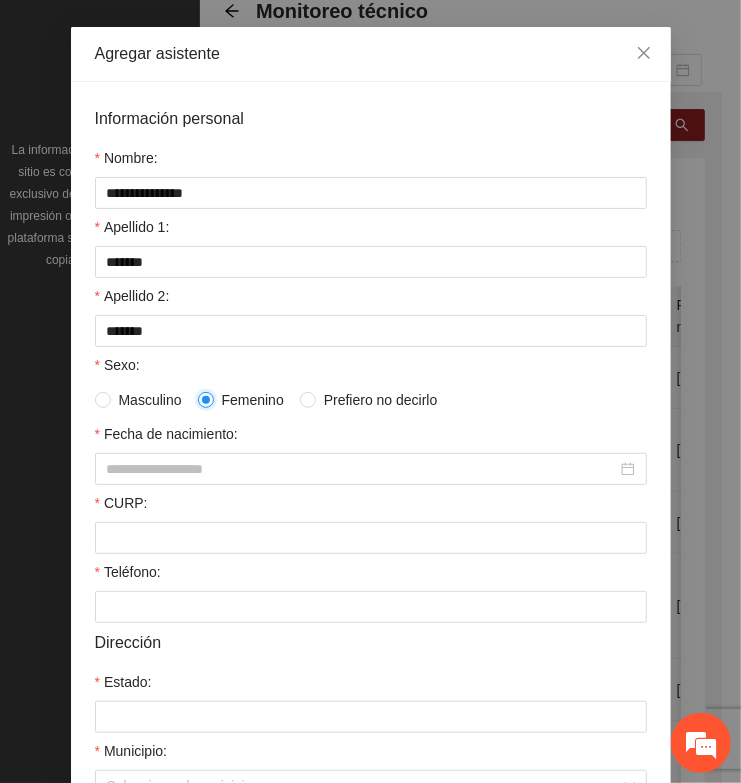 scroll, scrollTop: 125, scrollLeft: 0, axis: vertical 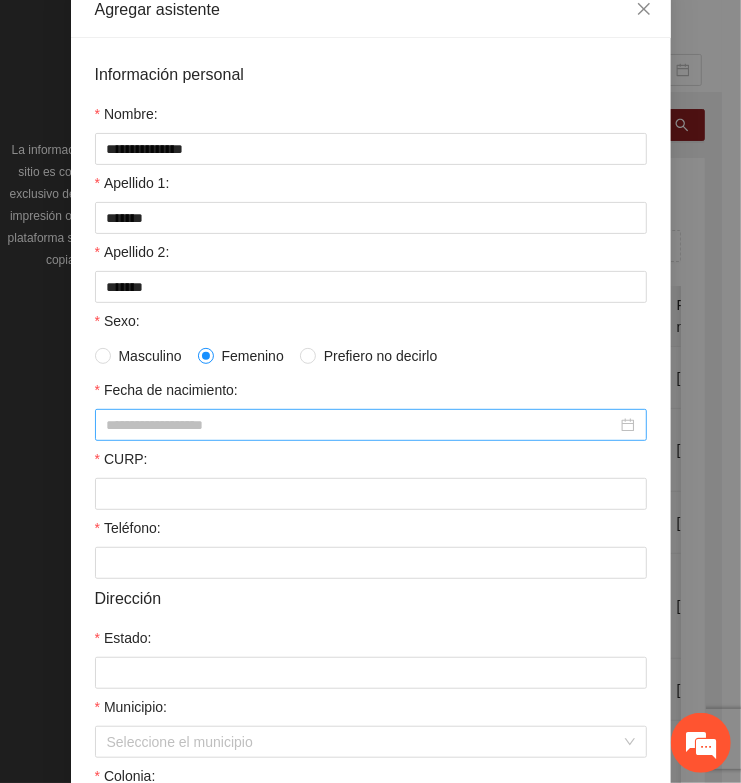 click on "Fecha de nacimiento:" at bounding box center [362, 425] 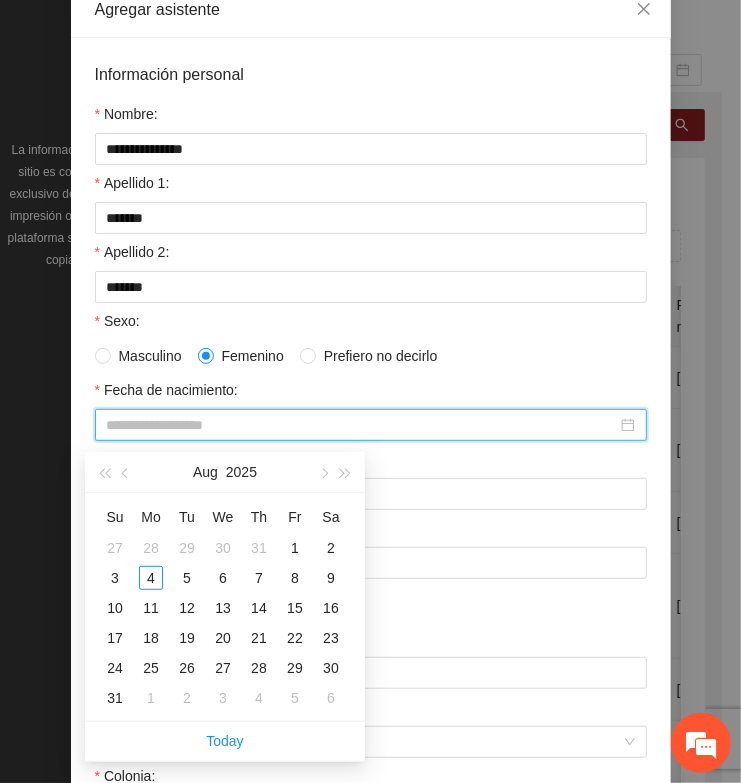 paste on "**********" 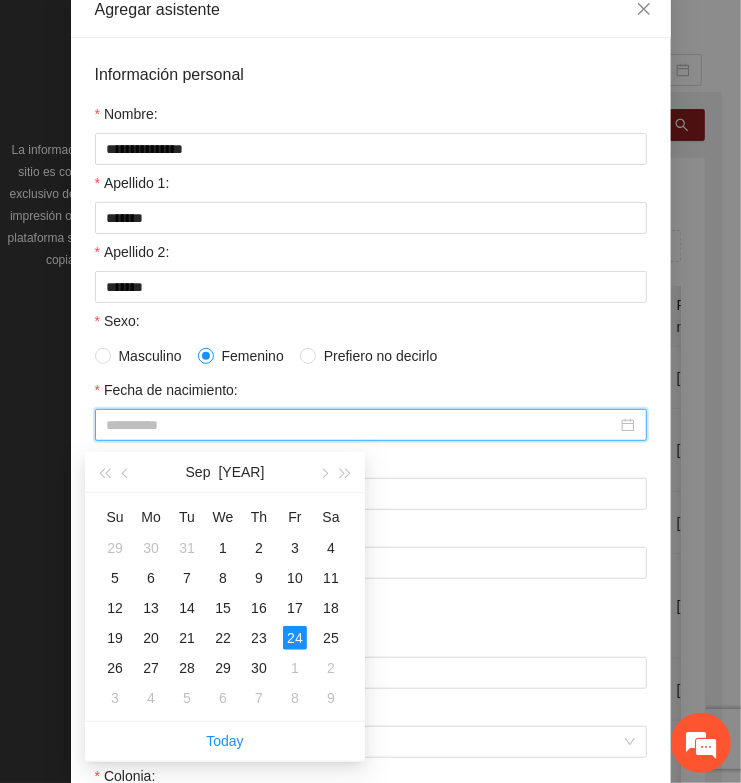 click on "24" at bounding box center [295, 638] 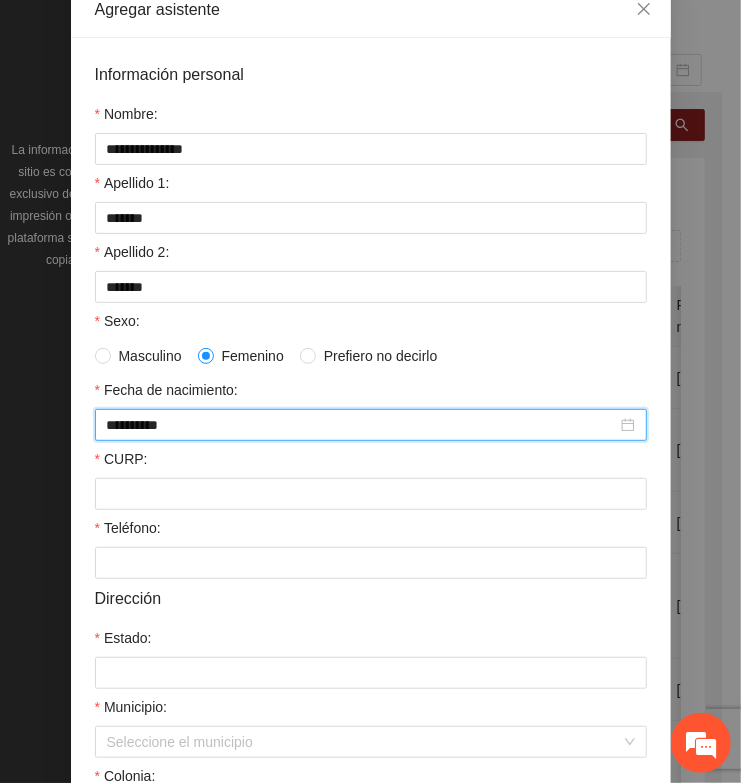 type on "**********" 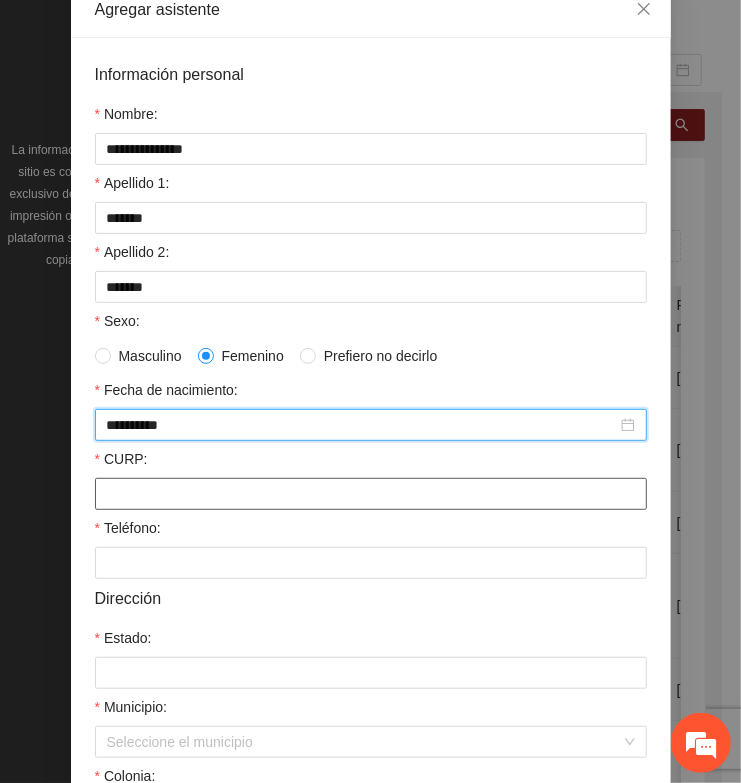 click on "CURP:" at bounding box center (371, 494) 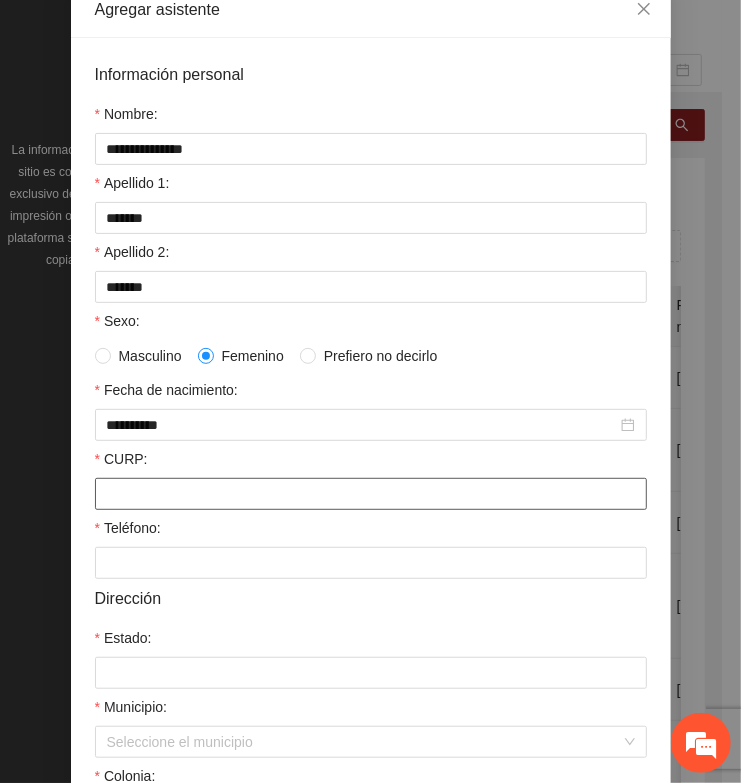 paste on "**********" 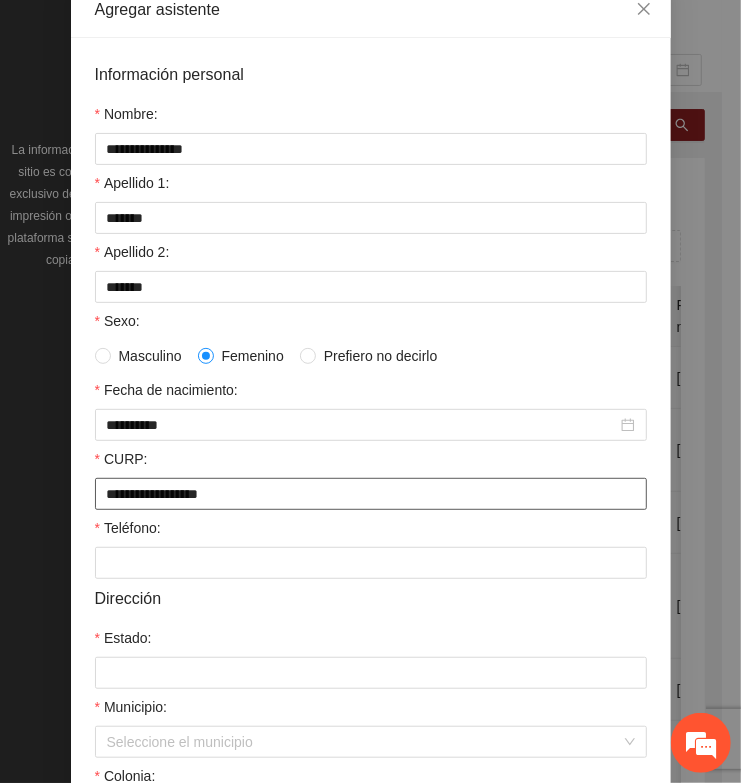 type on "**********" 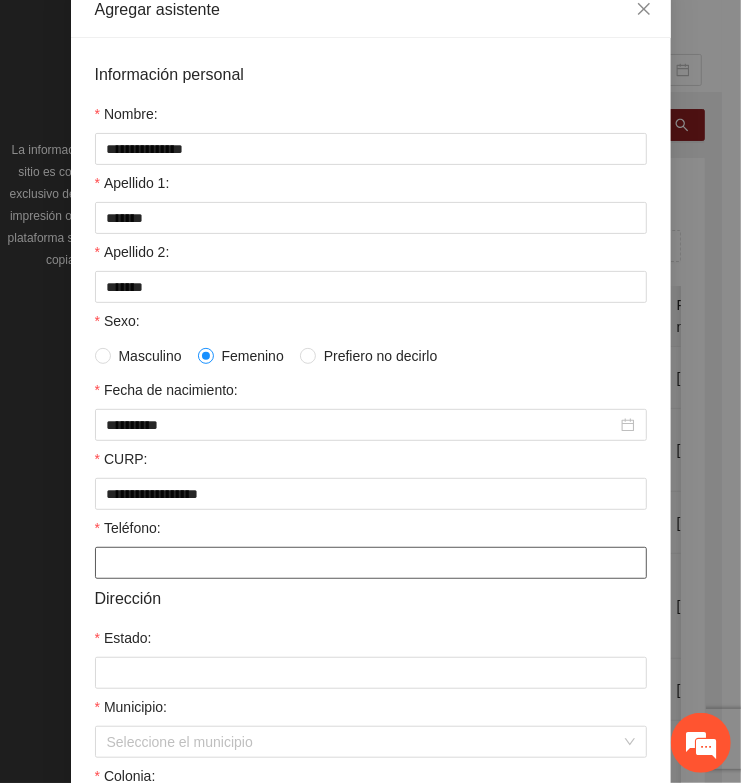 click on "Teléfono:" at bounding box center (371, 563) 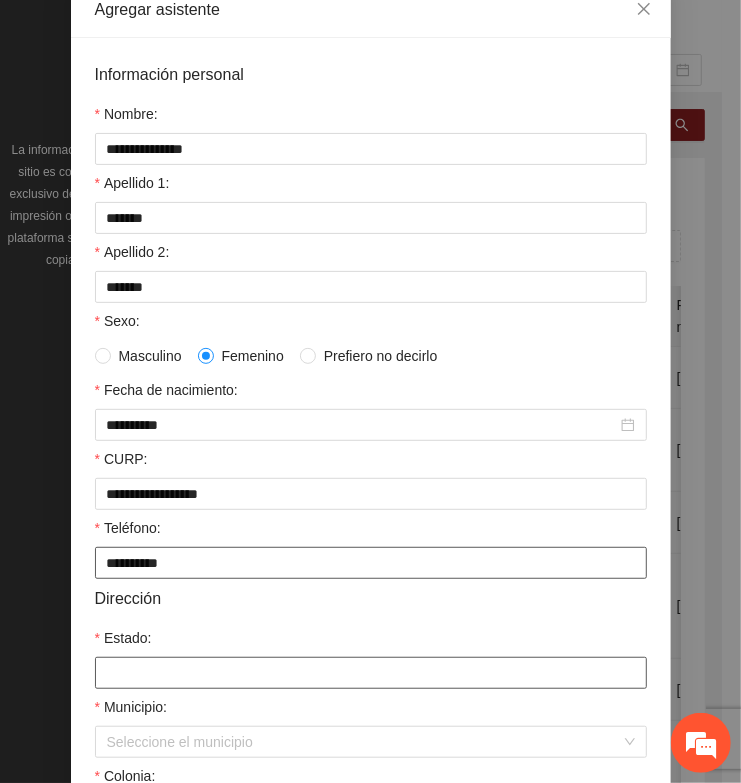 type on "**********" 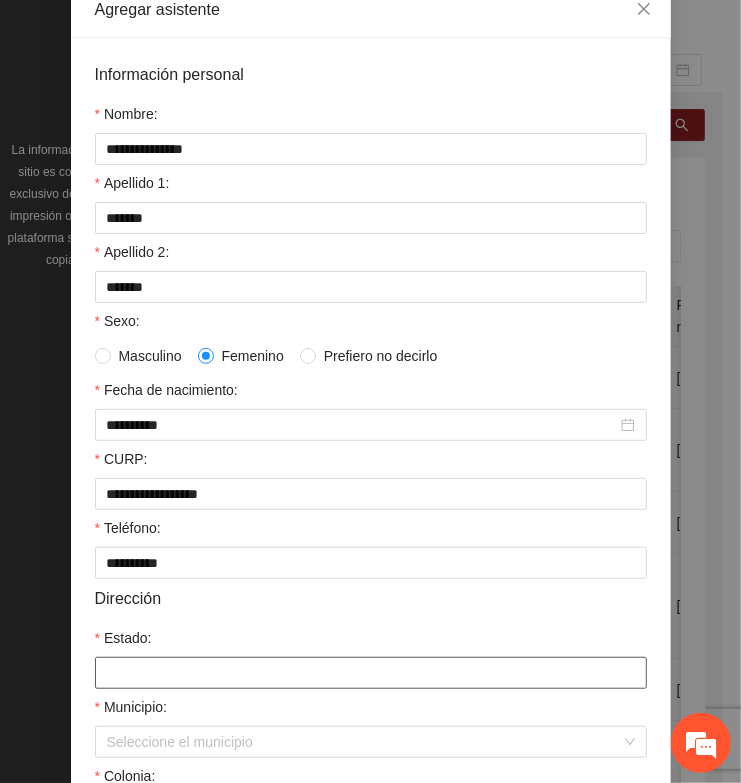 click on "Estado:" at bounding box center (371, 673) 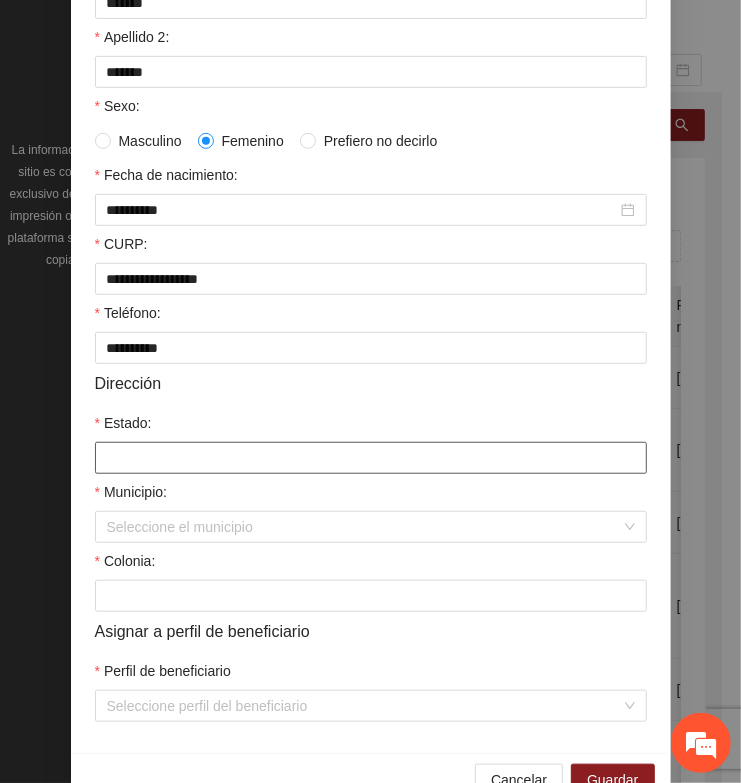 scroll, scrollTop: 375, scrollLeft: 0, axis: vertical 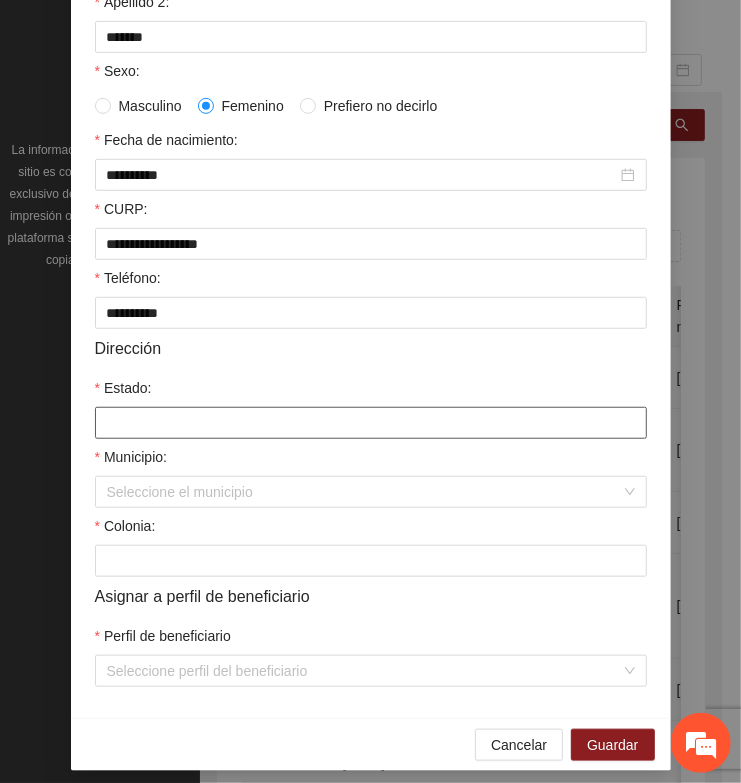 type on "*********" 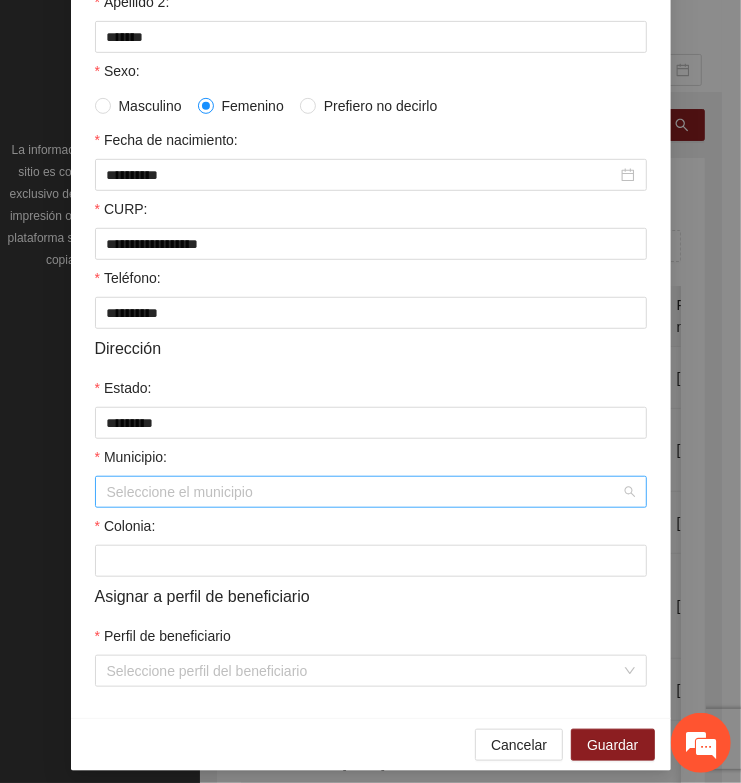 click on "Municipio:" at bounding box center (364, 492) 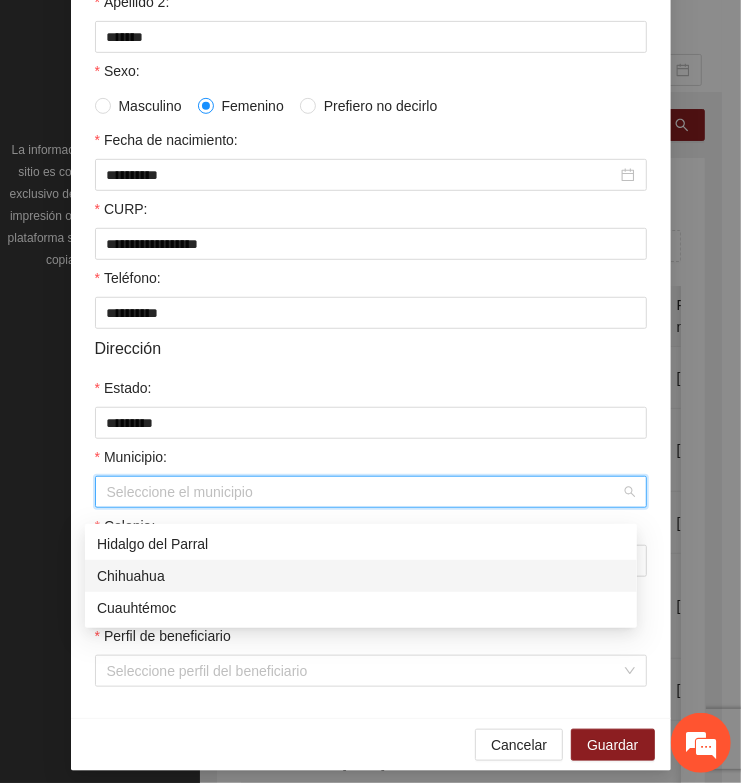 click on "Chihuahua" at bounding box center [361, 576] 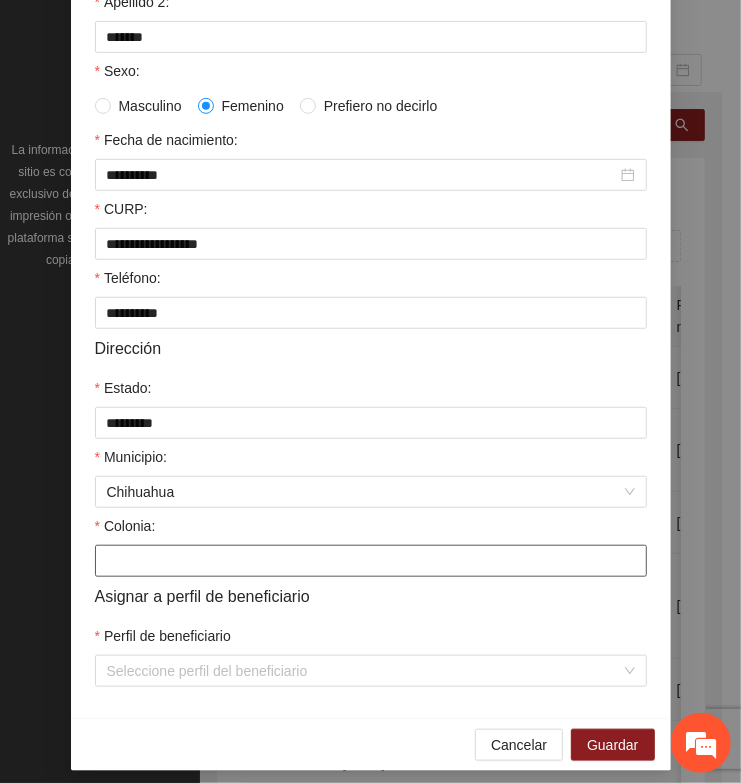 click on "Colonia:" at bounding box center [371, 561] 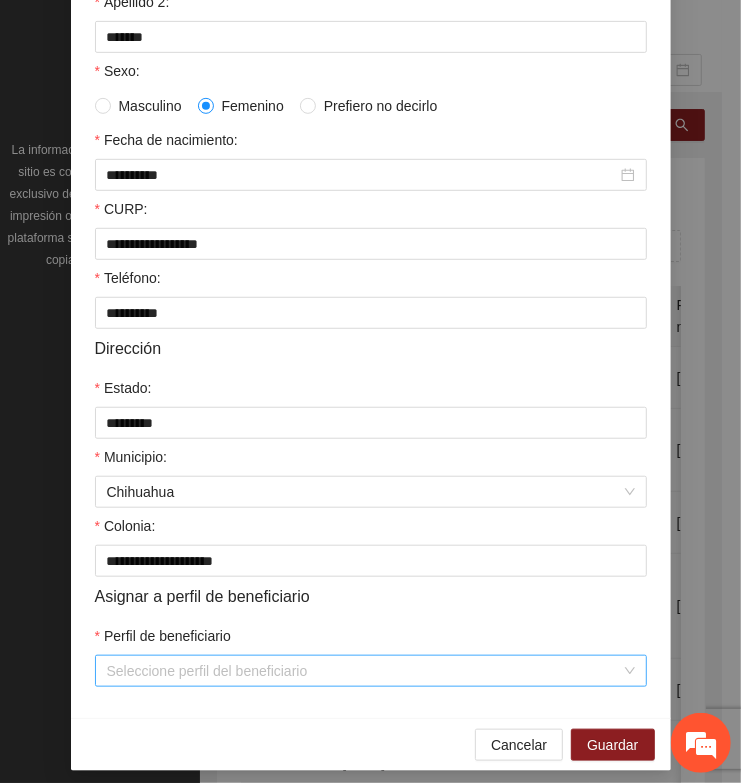 click on "Perfil de beneficiario" at bounding box center (364, 671) 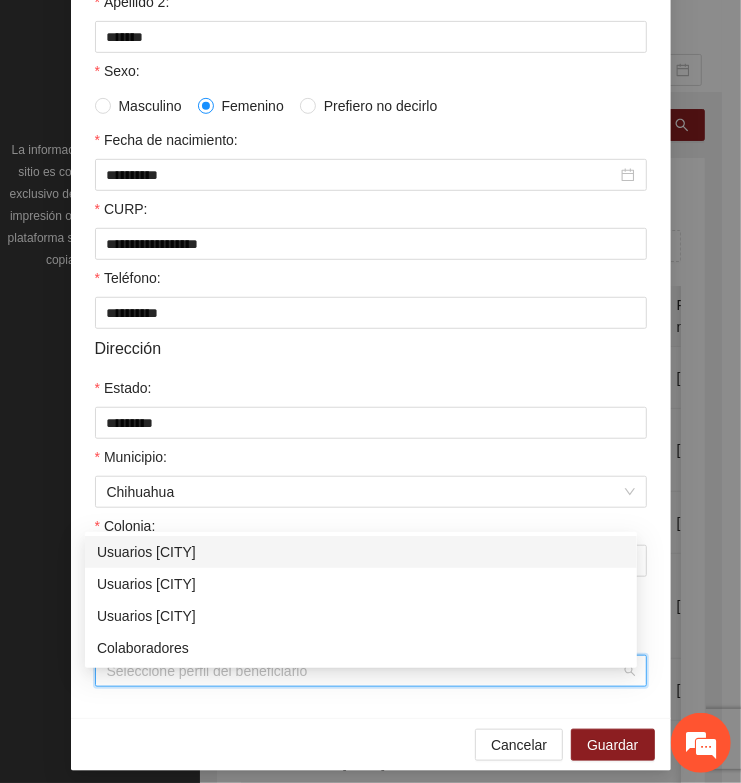 click on "Usuarios [CITY]" at bounding box center [361, 552] 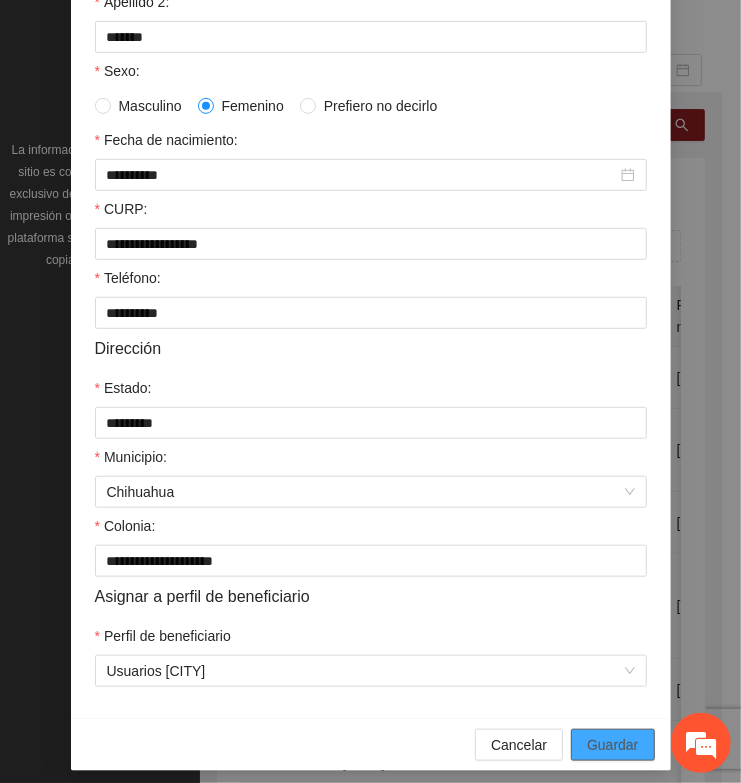 click on "Guardar" at bounding box center [612, 745] 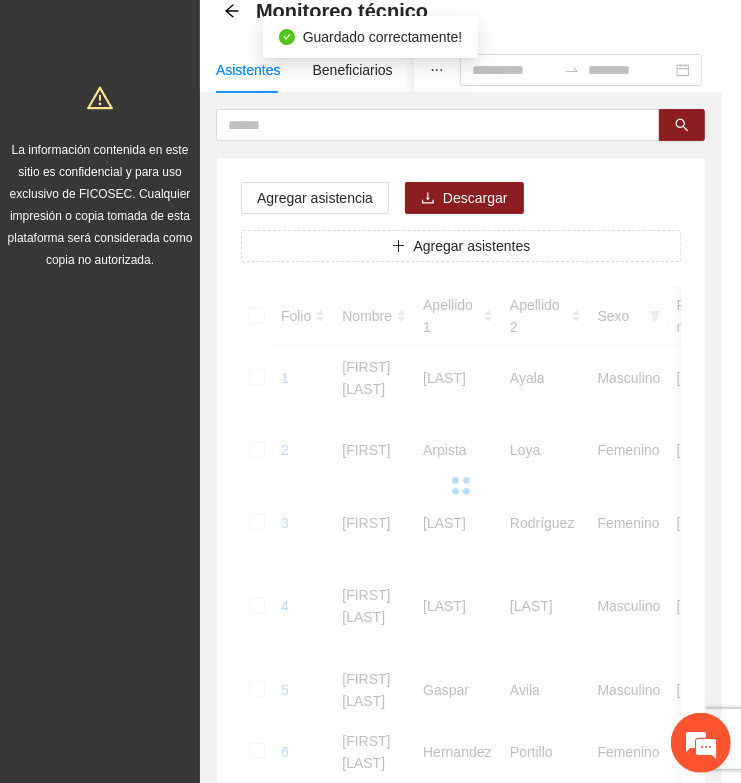 scroll, scrollTop: 310, scrollLeft: 0, axis: vertical 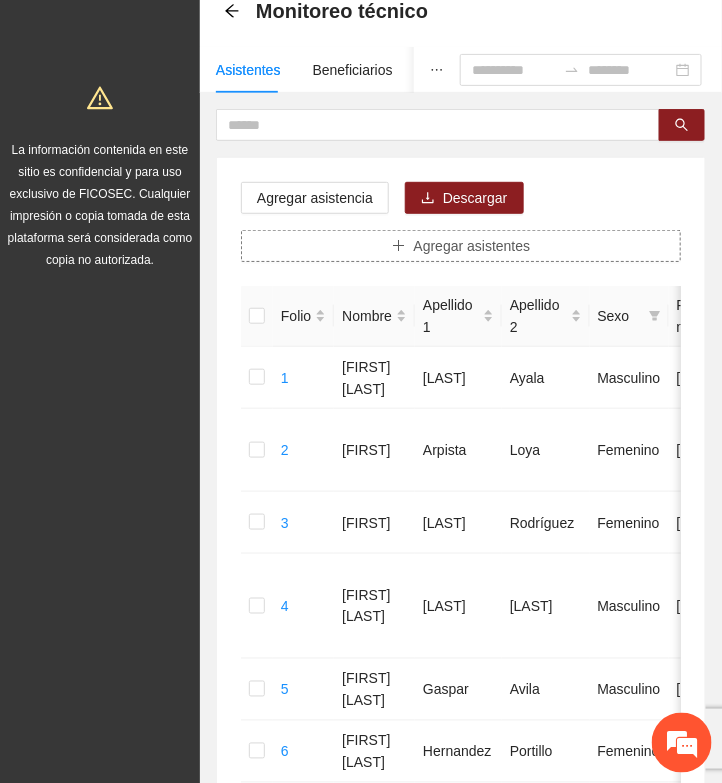 click on "Agregar asistentes" at bounding box center [472, 246] 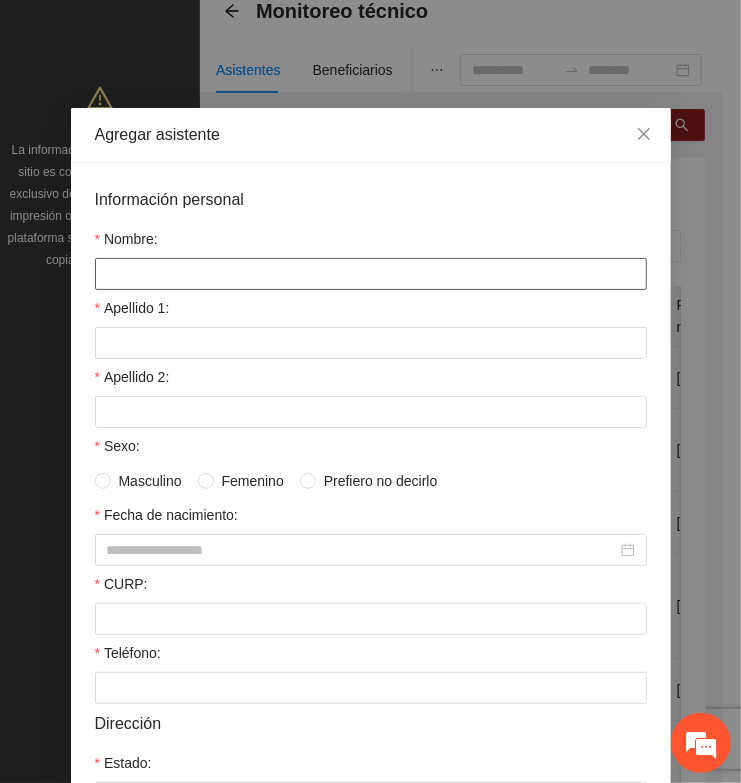 click on "Nombre:" at bounding box center [371, 274] 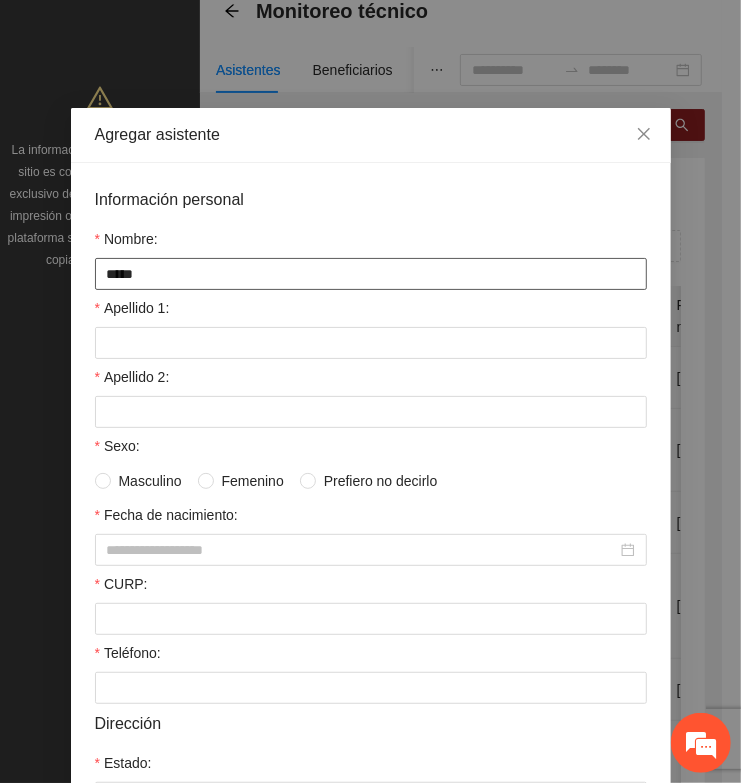 type on "*****" 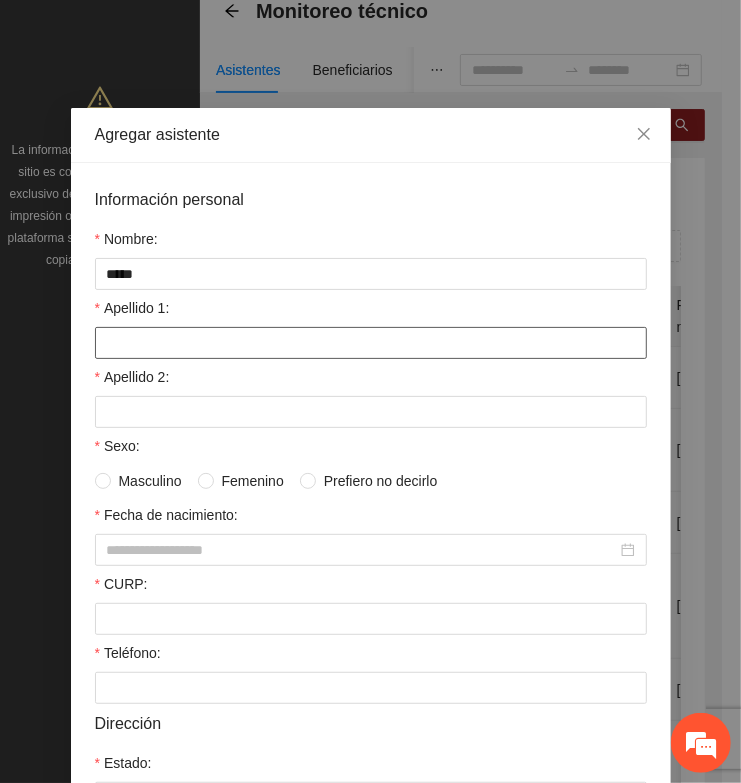 click on "Apellido 1:" at bounding box center (371, 343) 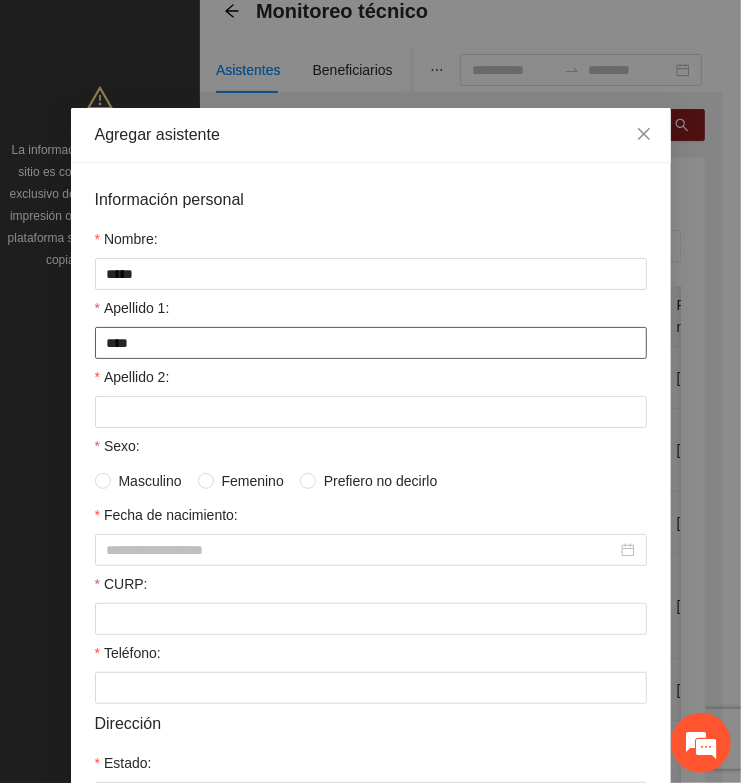 type on "****" 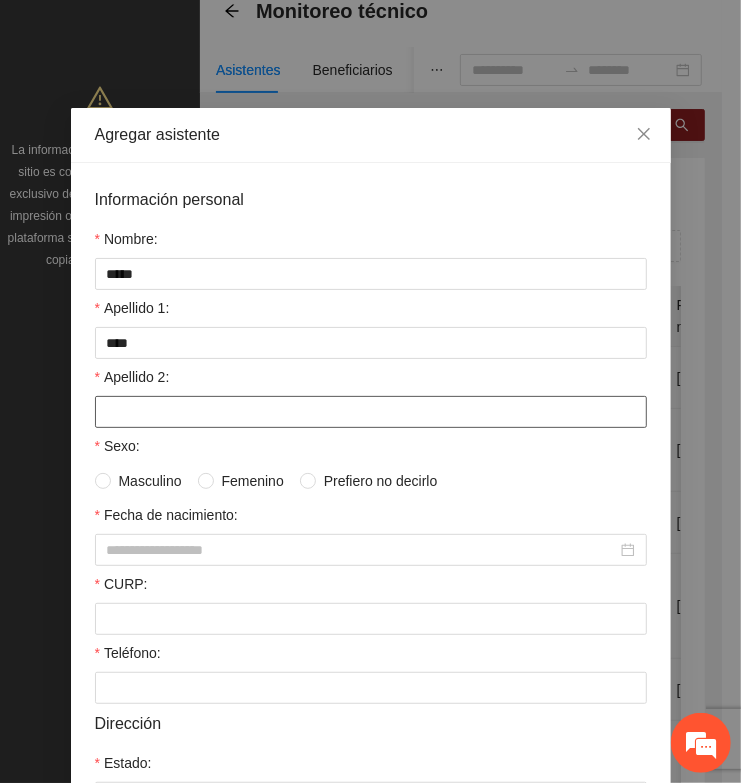 click on "Apellido 2:" at bounding box center (371, 412) 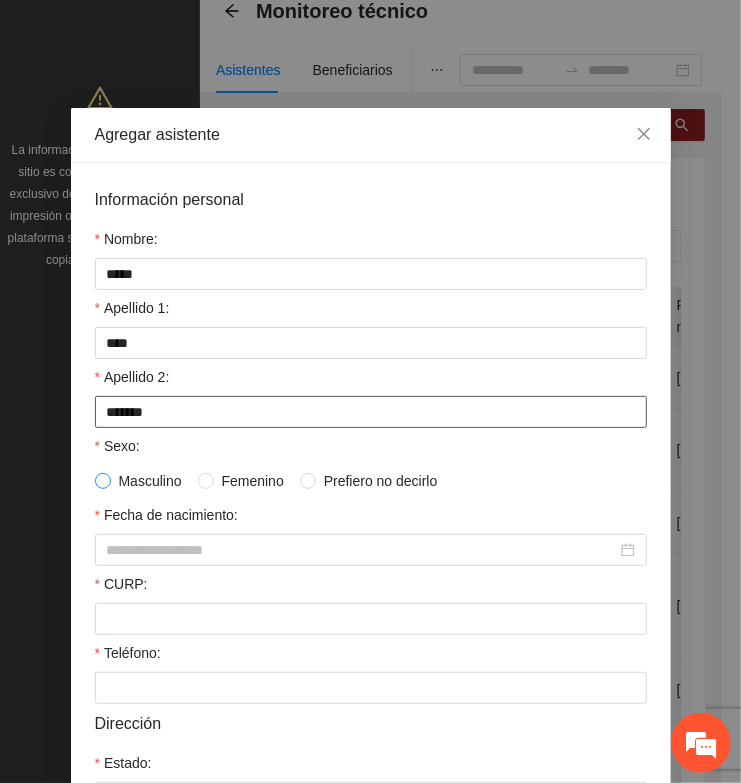 type on "*******" 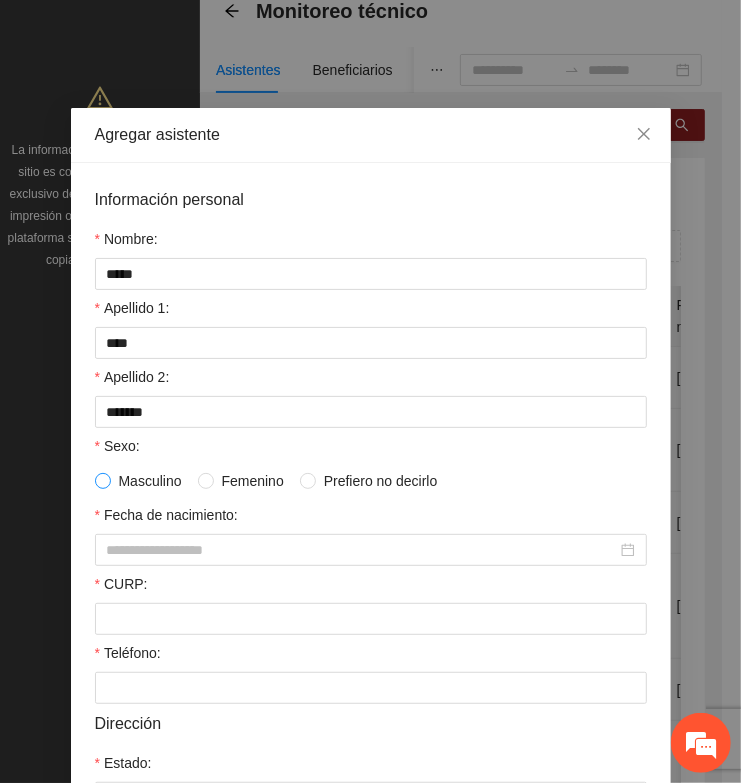 click at bounding box center (103, 481) 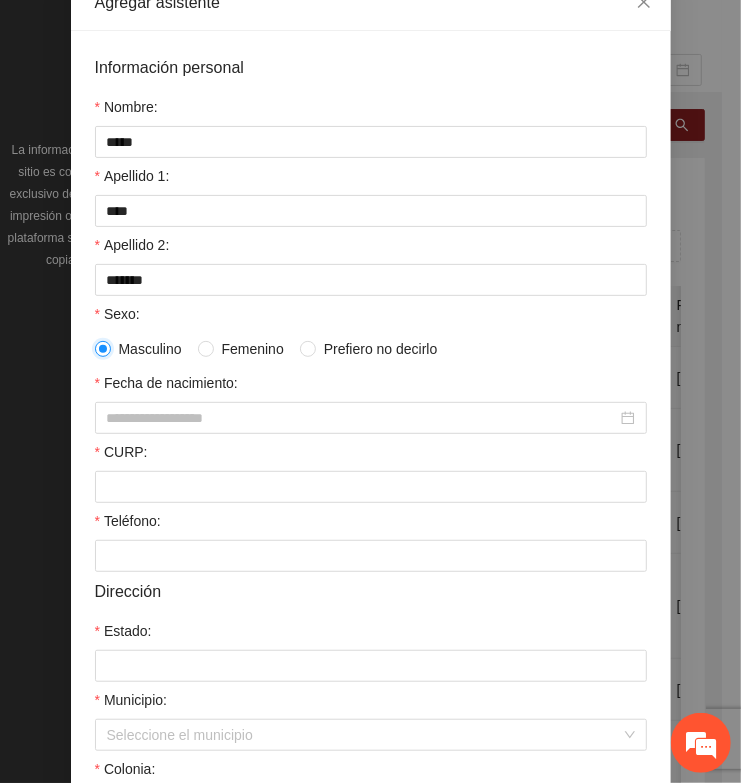 scroll, scrollTop: 250, scrollLeft: 0, axis: vertical 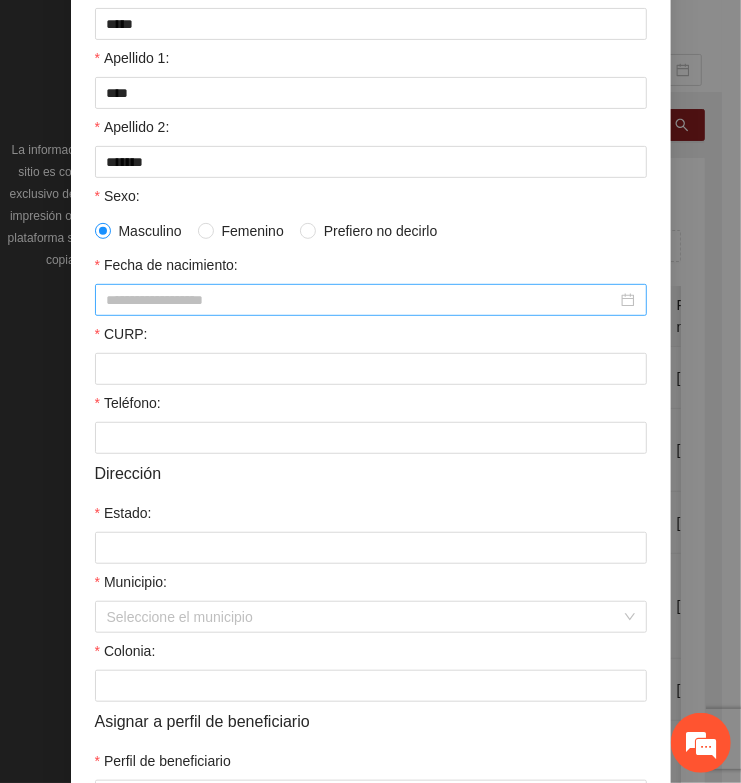 click on "Fecha de nacimiento:" at bounding box center (362, 300) 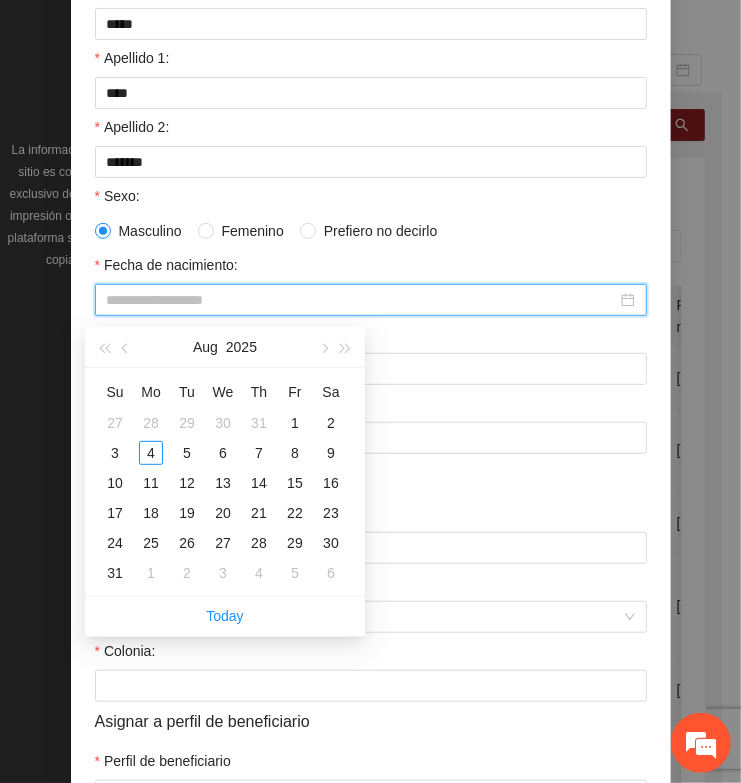 paste on "**********" 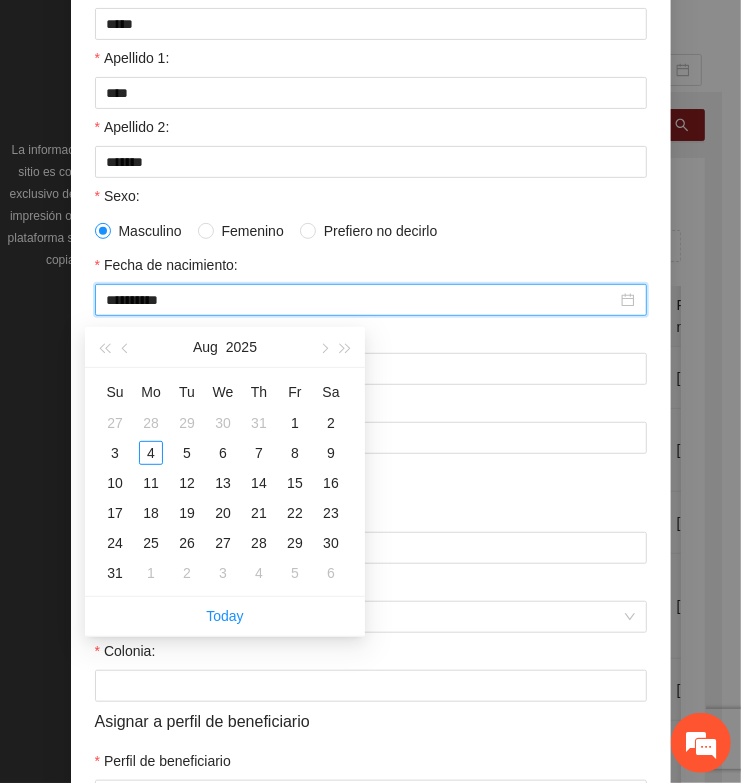 type on "**********" 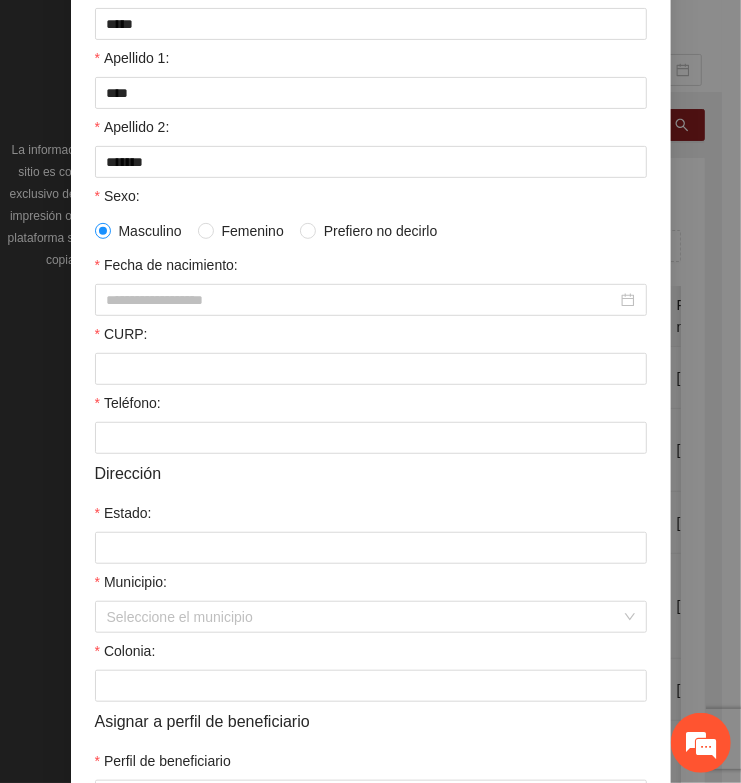 click on "Masculino Femenino Prefiero no decirlo" at bounding box center (371, 231) 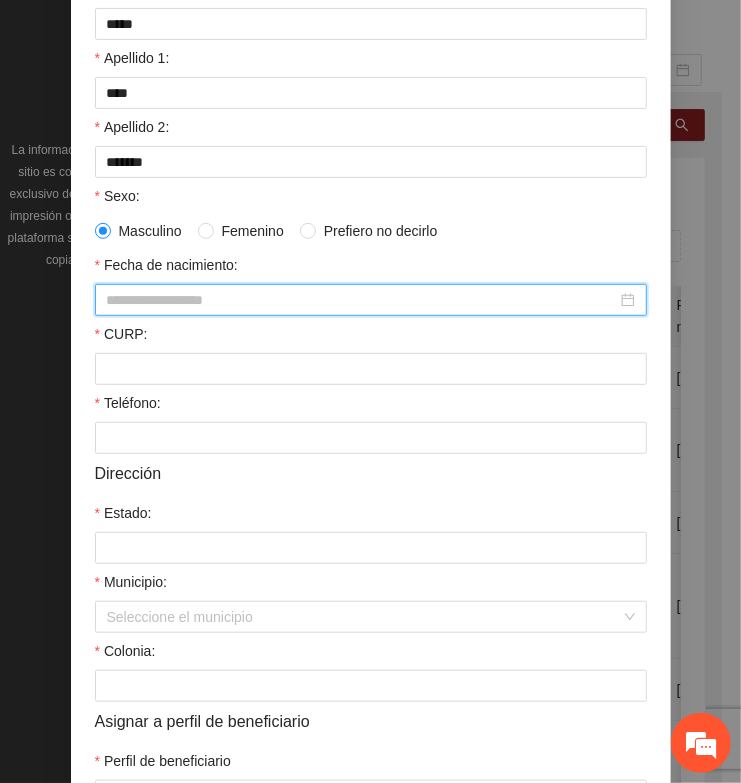 click on "Fecha de nacimiento:" at bounding box center [362, 300] 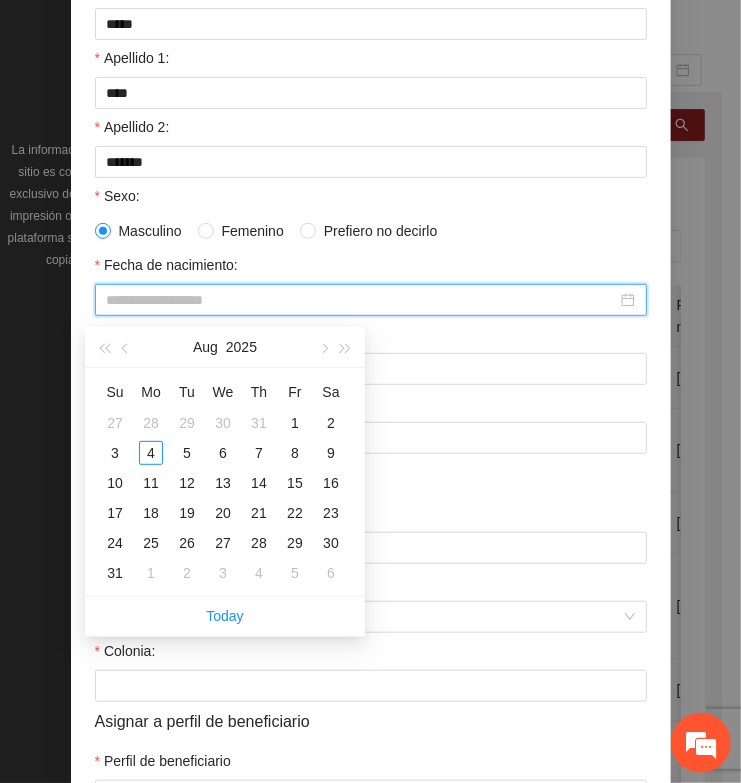 paste on "**********" 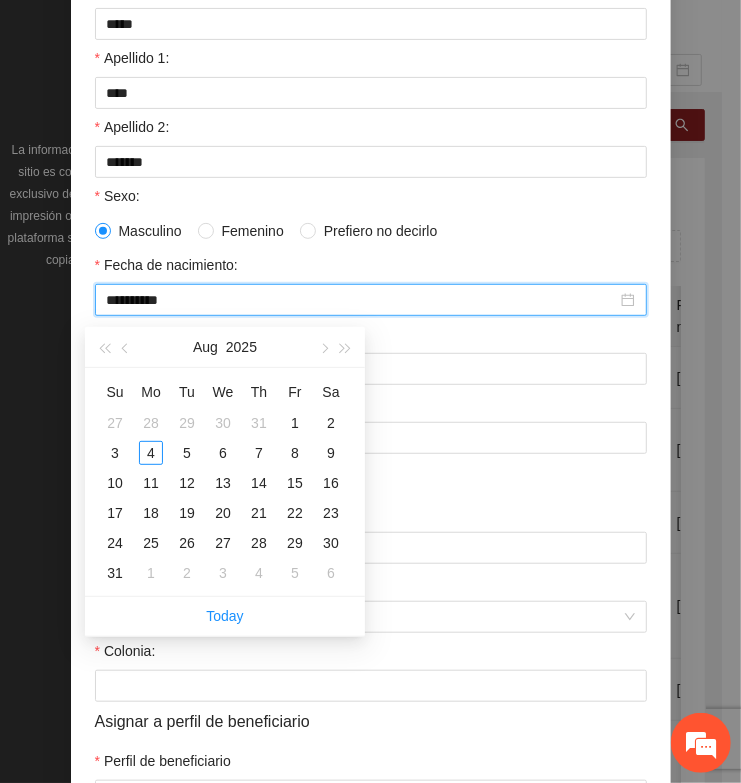 click on "**********" at bounding box center [362, 300] 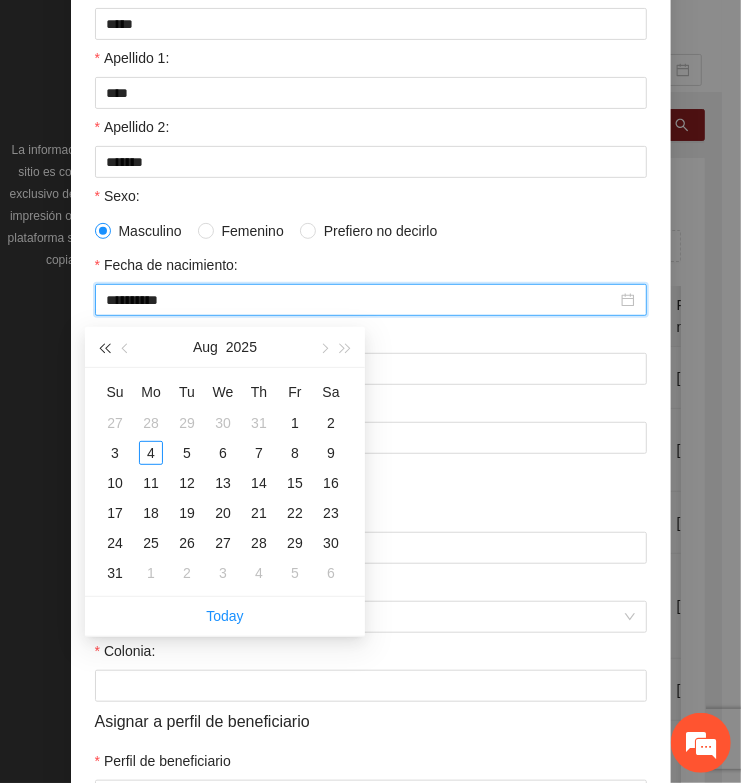 click at bounding box center (104, 347) 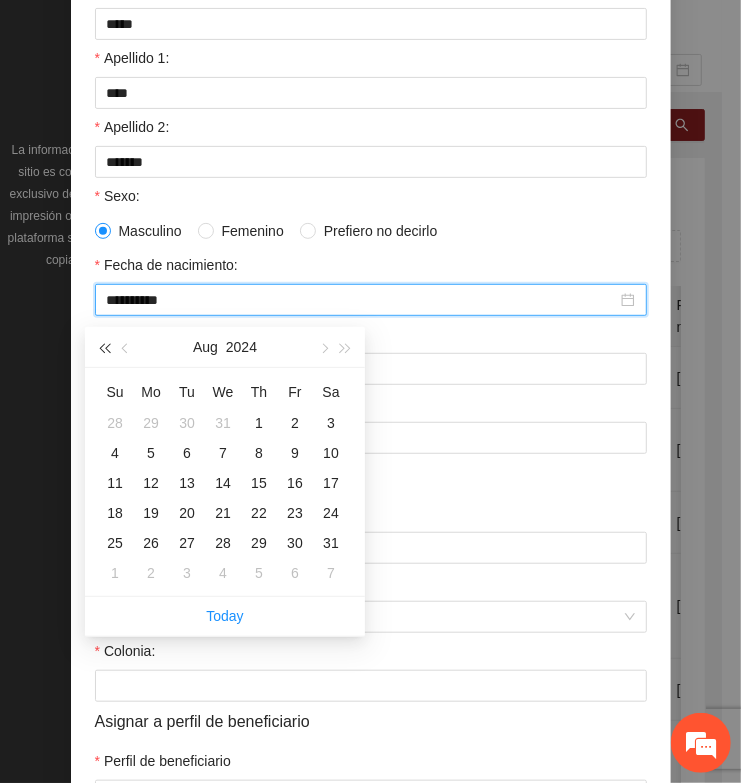 click at bounding box center [104, 347] 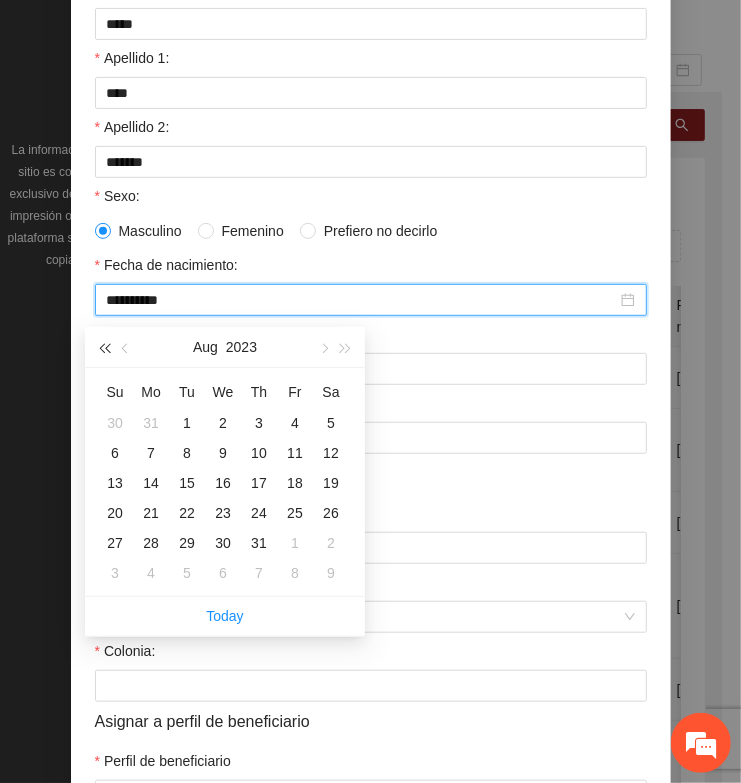 click at bounding box center (104, 347) 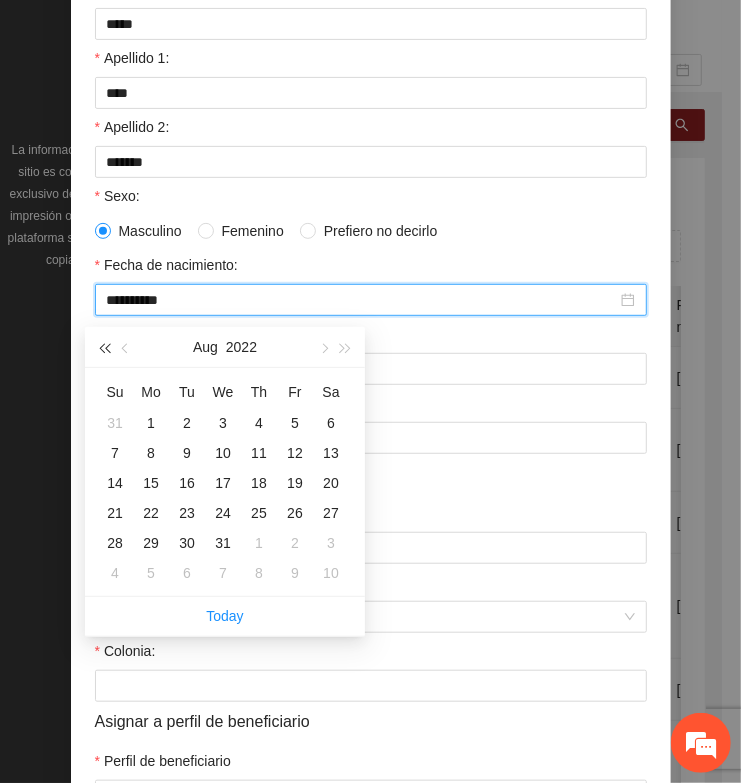 click at bounding box center [104, 347] 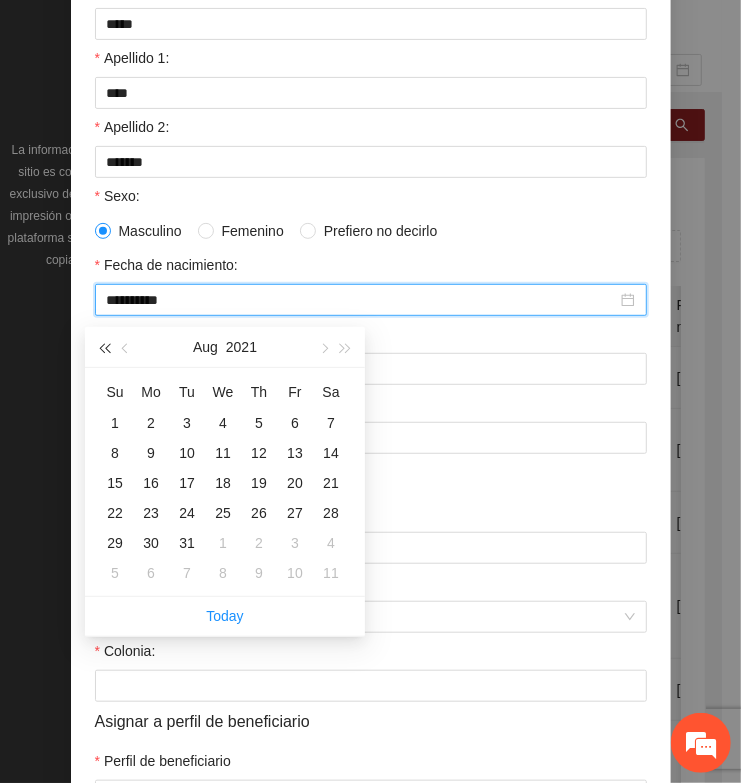click at bounding box center [104, 347] 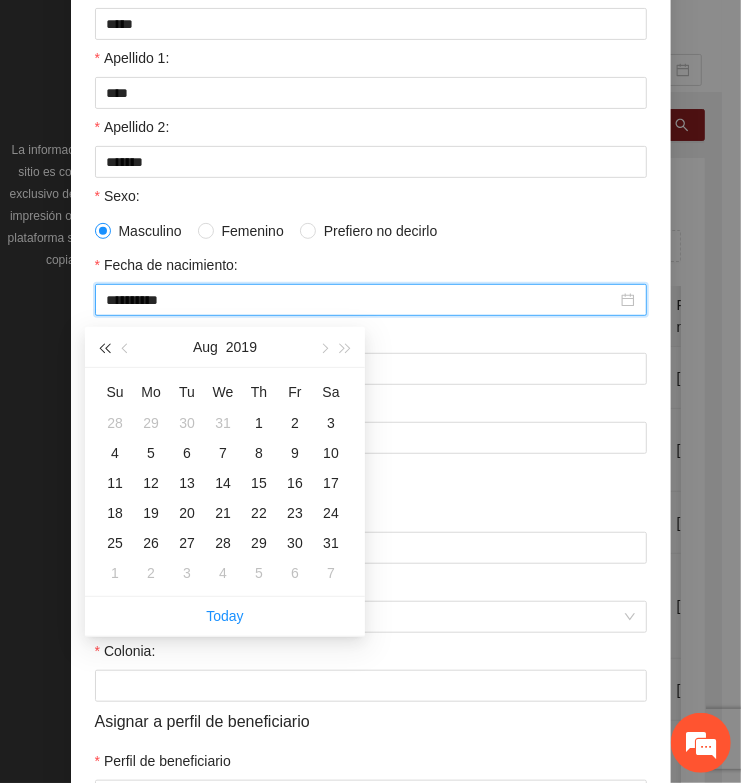 click at bounding box center (104, 347) 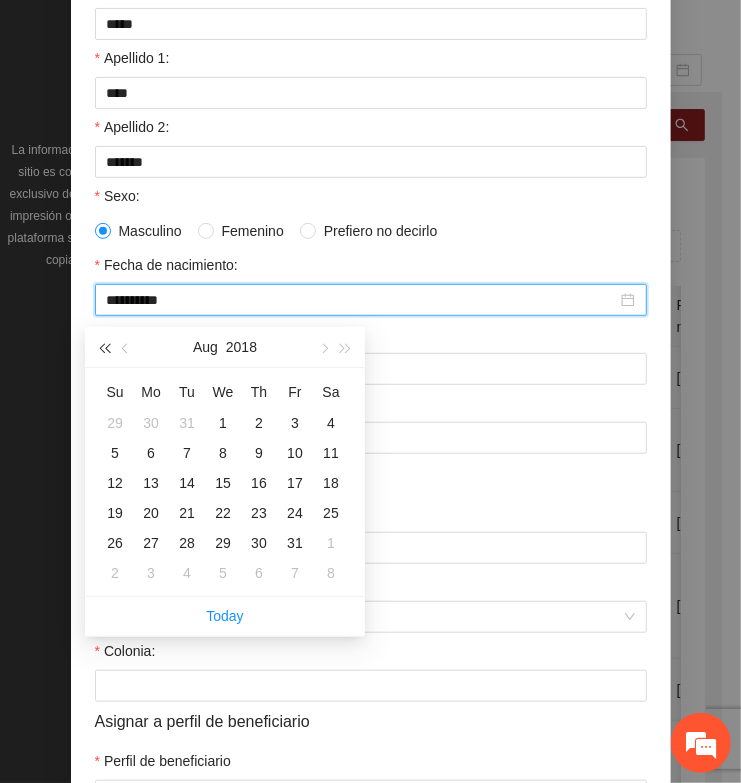 click at bounding box center [104, 347] 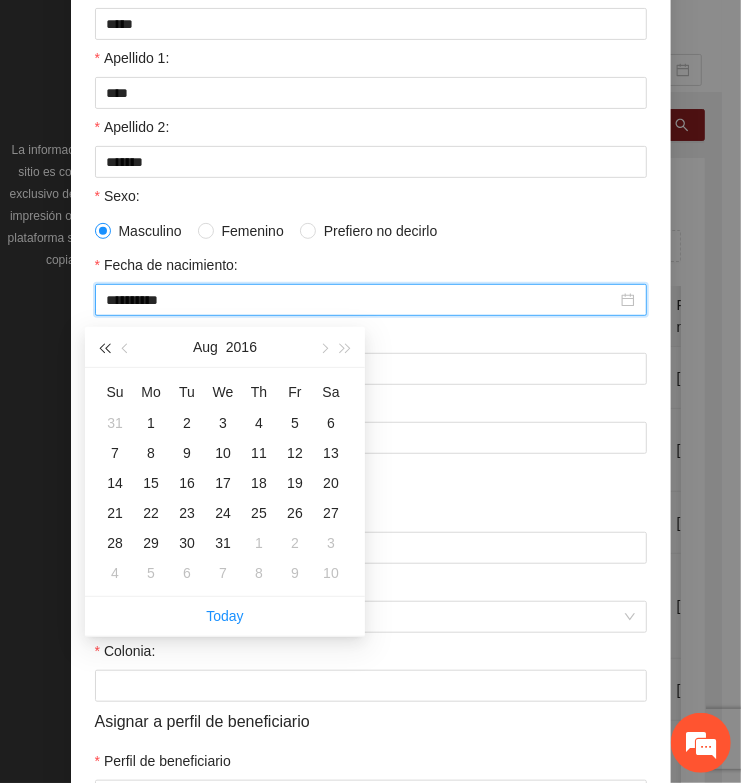 click at bounding box center [104, 347] 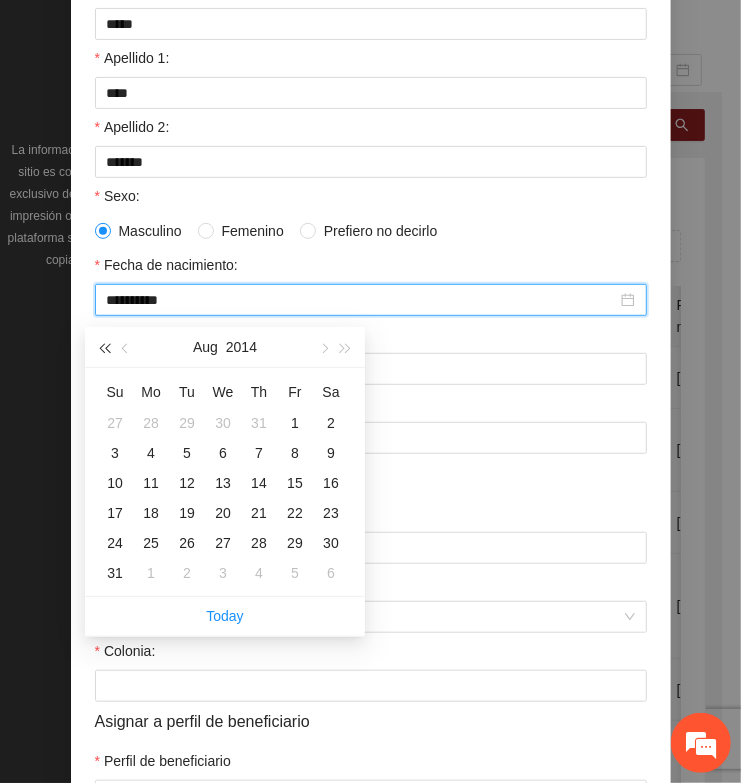 click at bounding box center (104, 347) 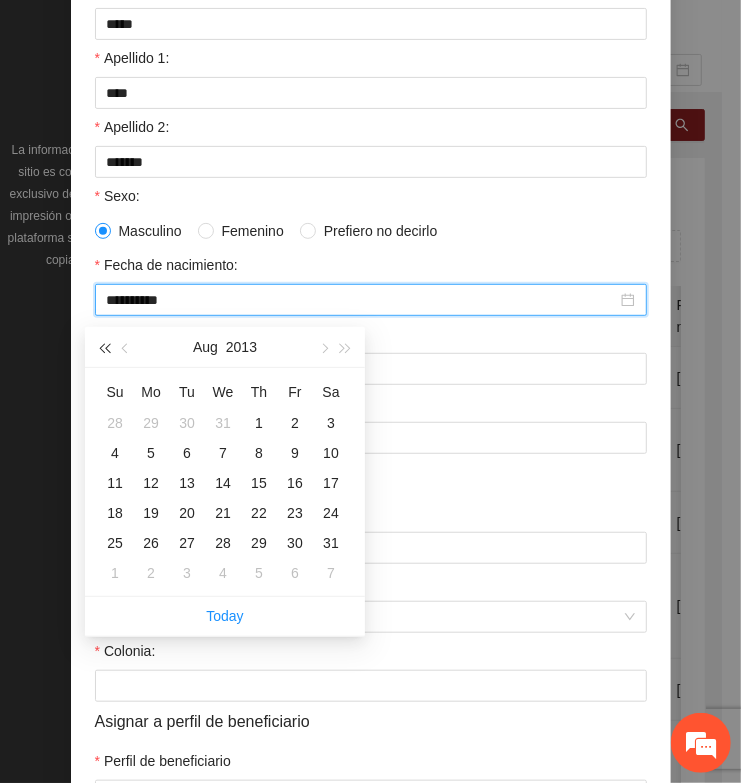 click at bounding box center [104, 347] 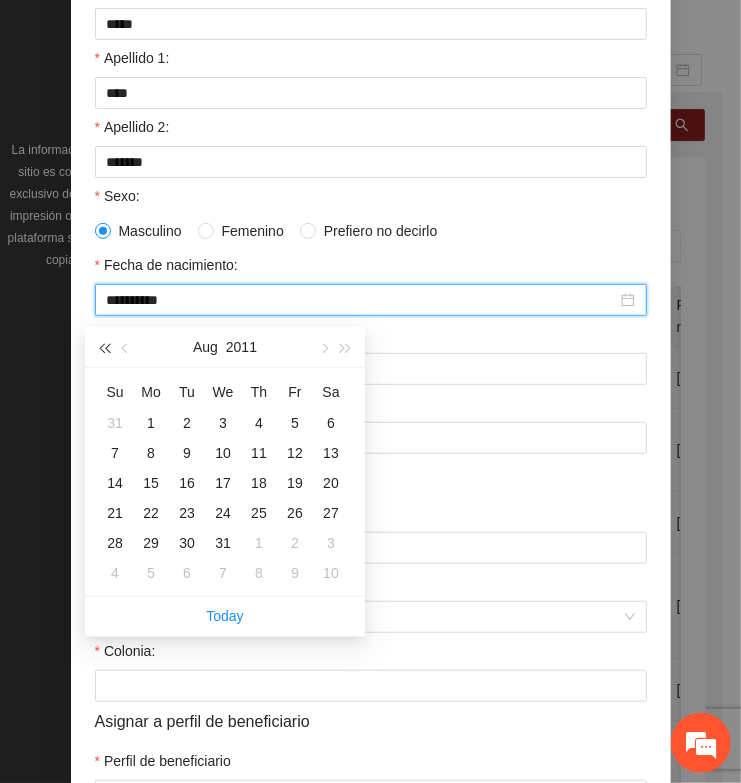 click at bounding box center (104, 347) 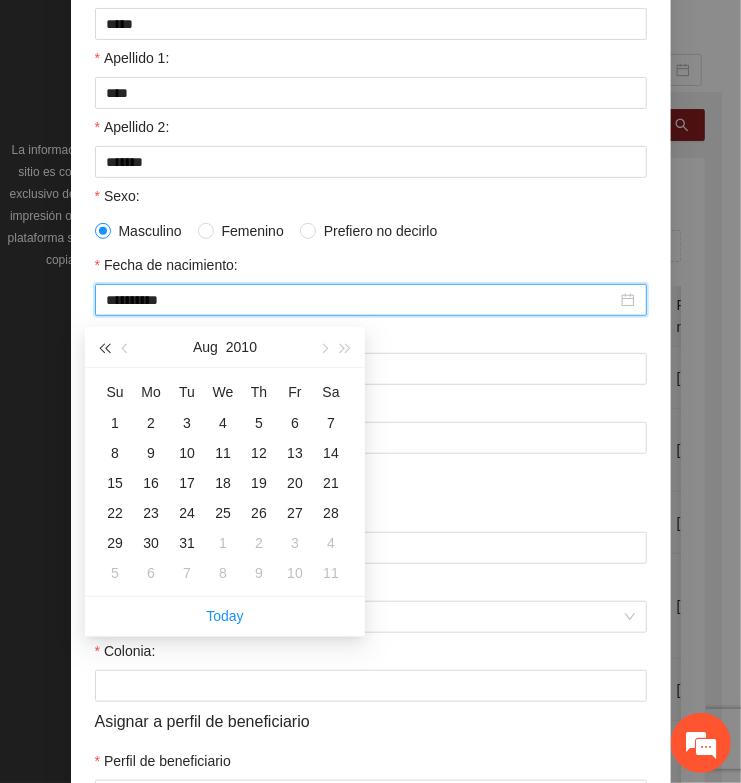 click at bounding box center (104, 347) 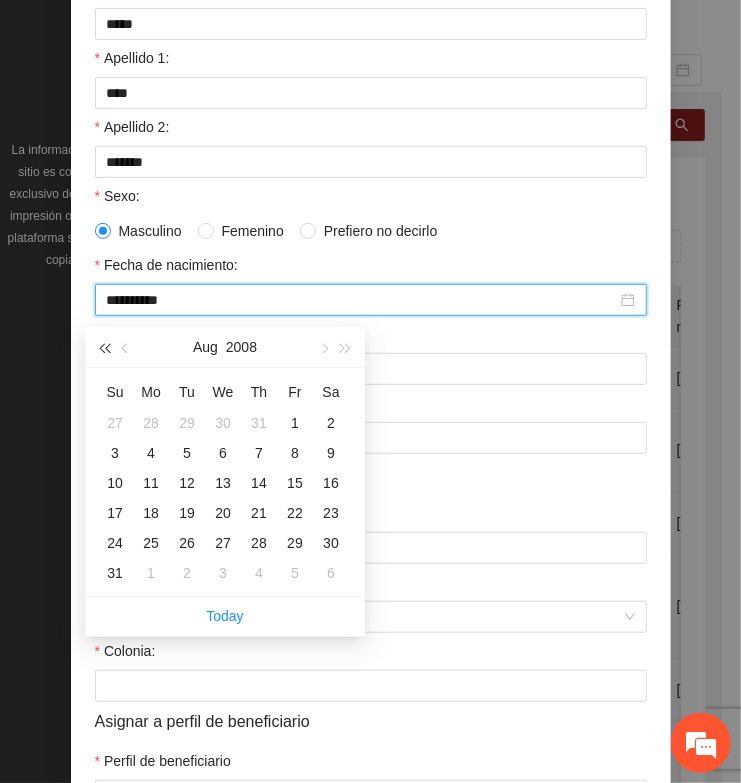 click at bounding box center (104, 347) 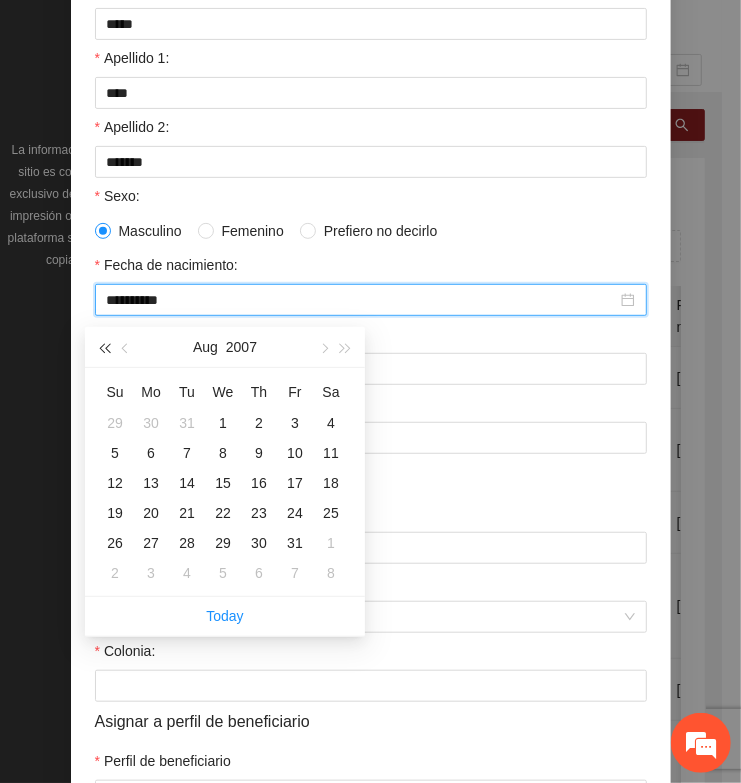click at bounding box center (104, 347) 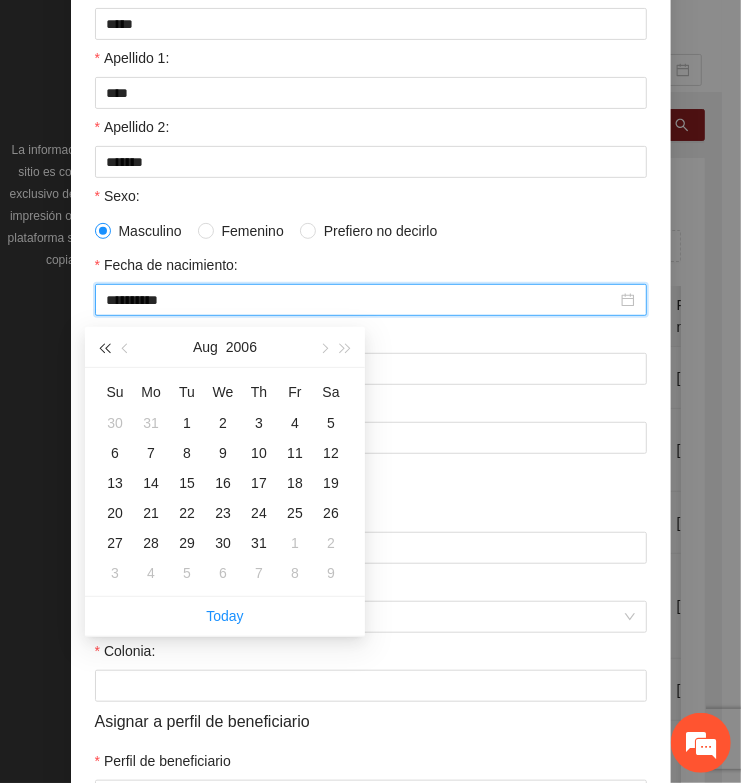 click at bounding box center [104, 347] 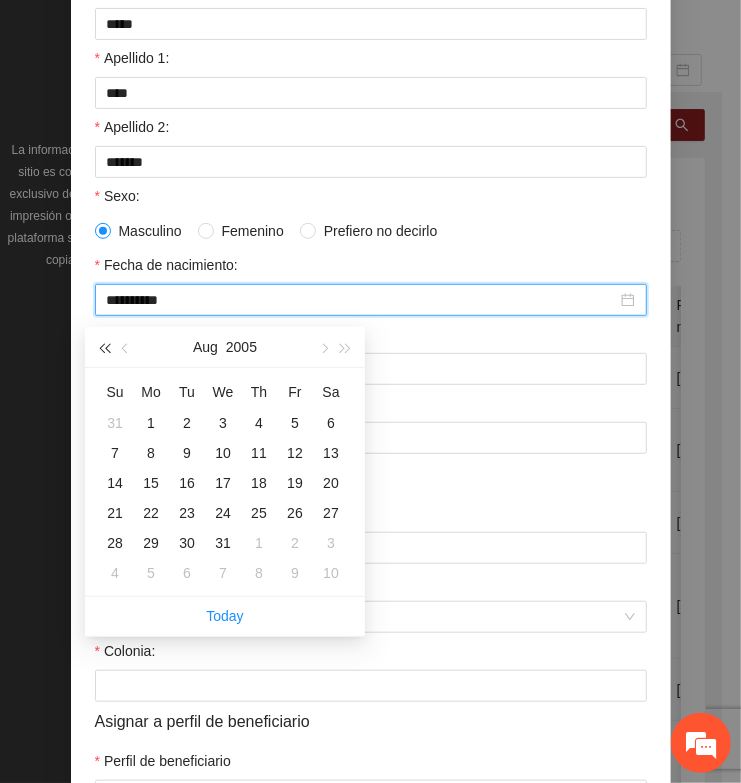 click at bounding box center (104, 347) 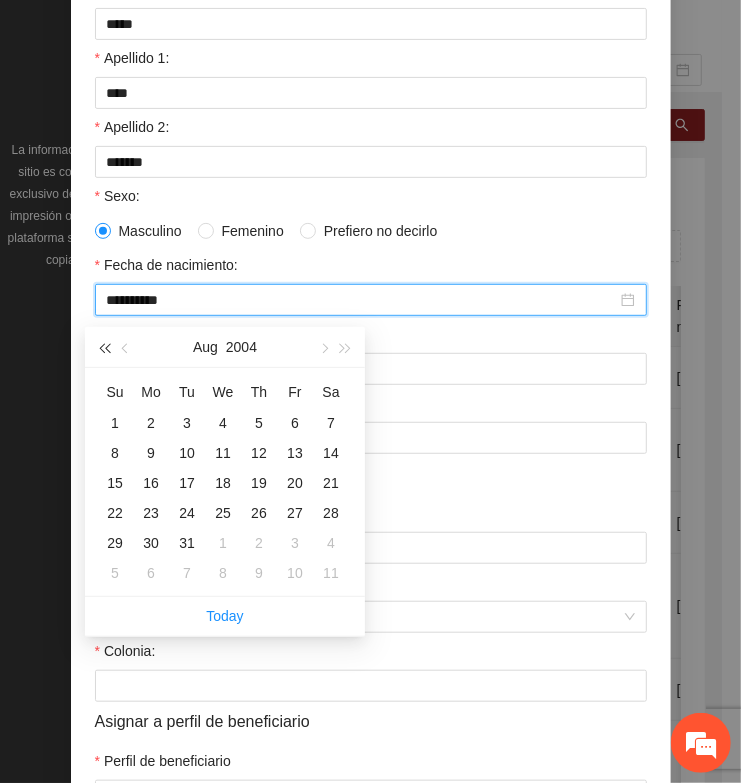 click at bounding box center (104, 347) 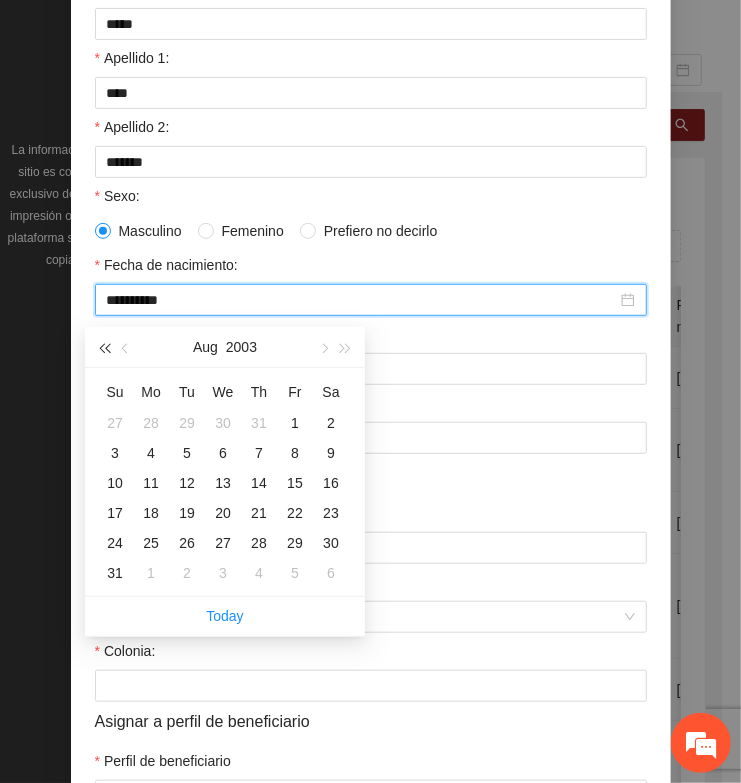 click at bounding box center [104, 347] 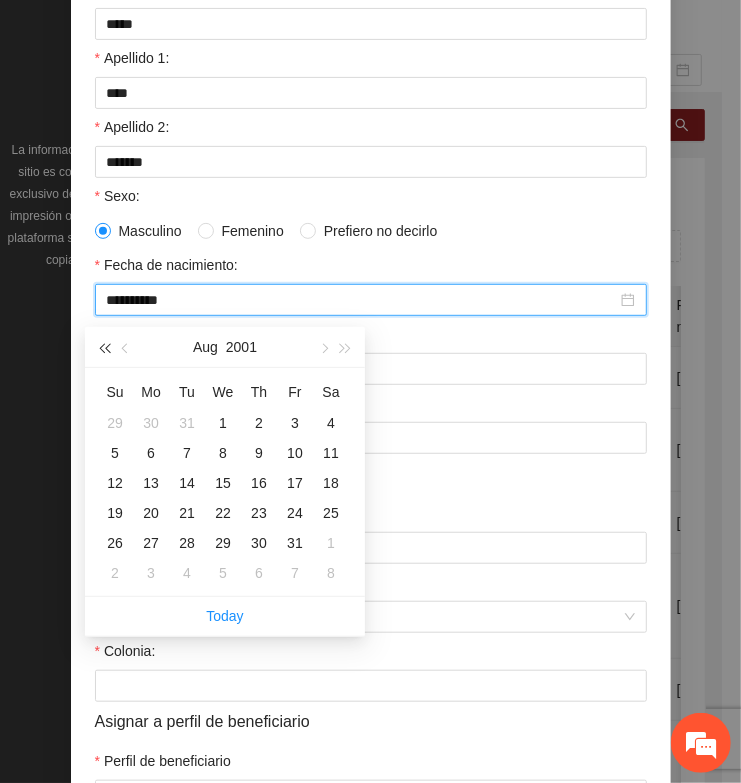 click at bounding box center (104, 347) 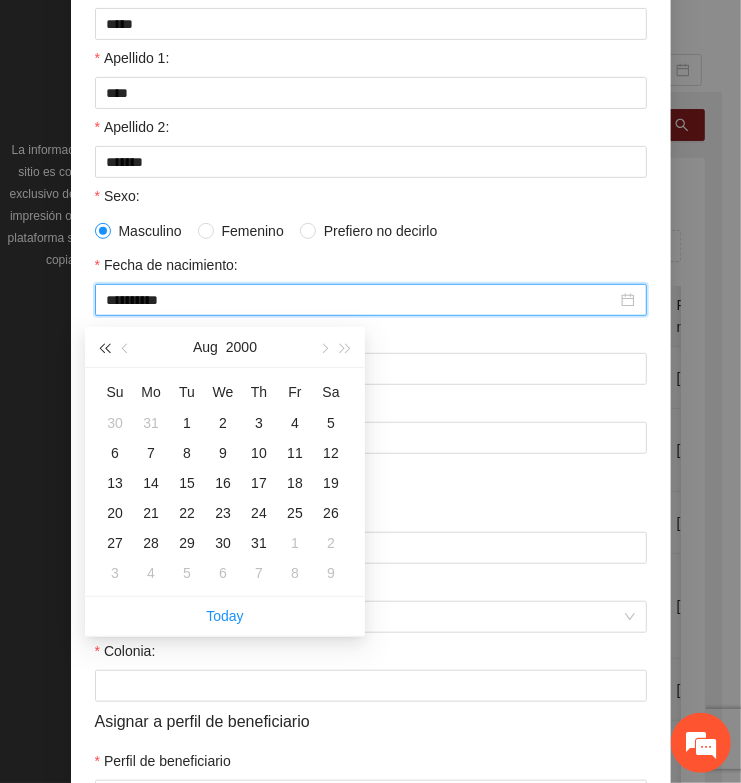 click at bounding box center (104, 347) 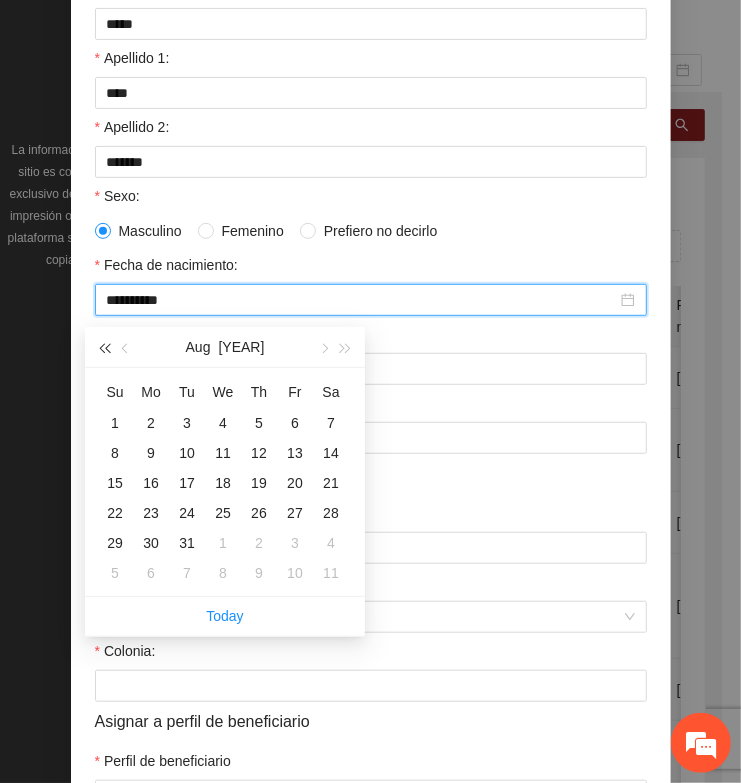click at bounding box center [104, 347] 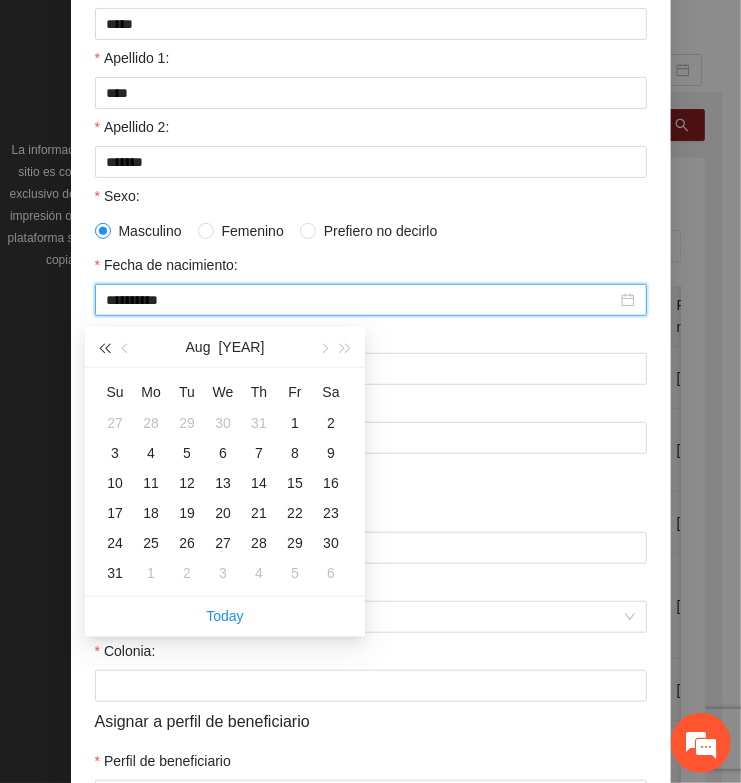 click at bounding box center (104, 347) 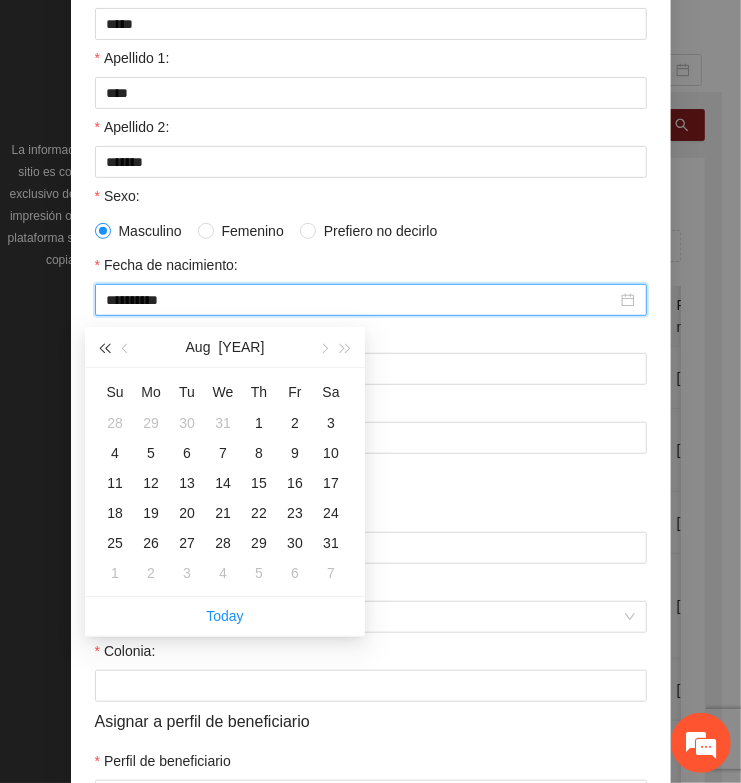 click at bounding box center [104, 347] 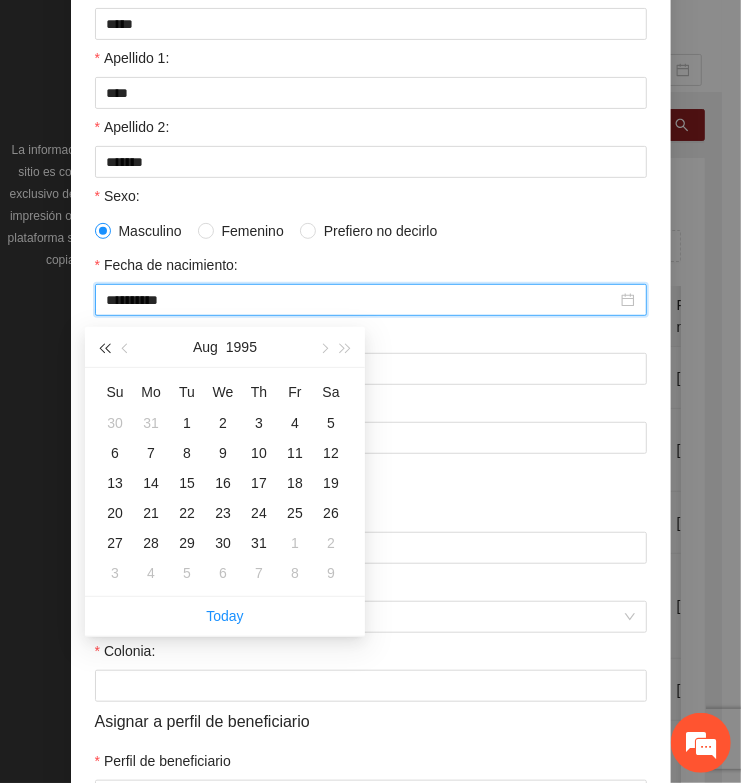 click at bounding box center [104, 347] 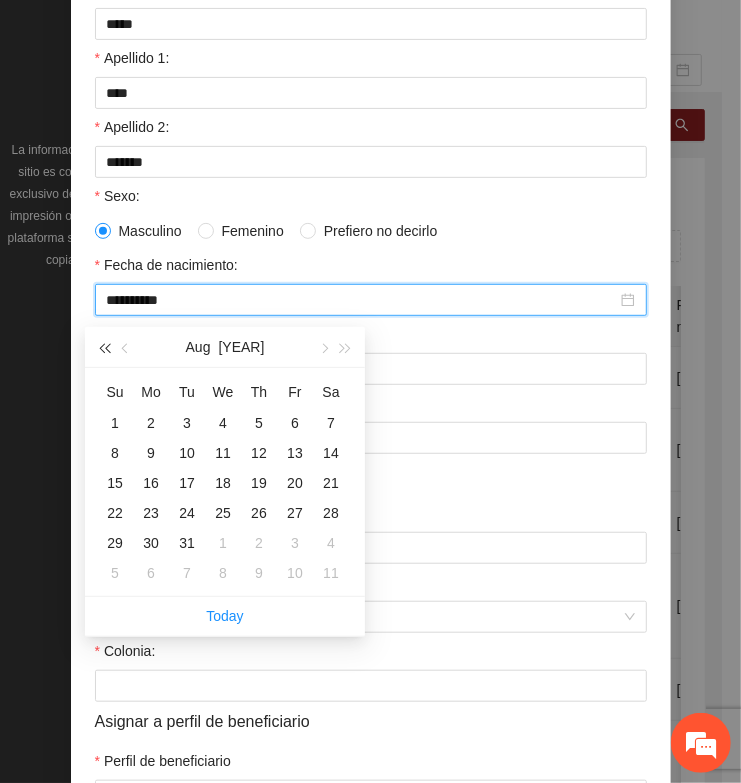 click at bounding box center [104, 347] 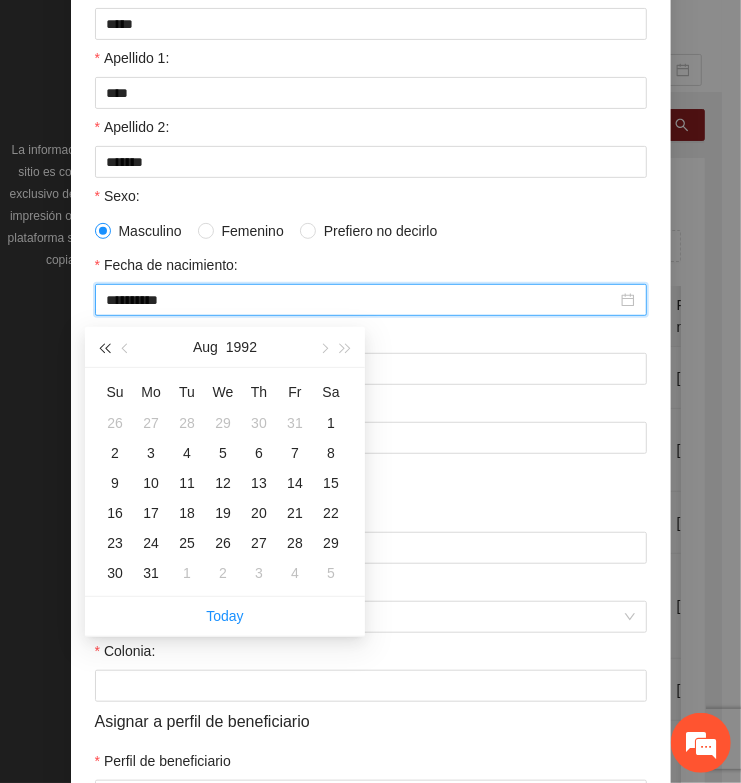 click at bounding box center [104, 347] 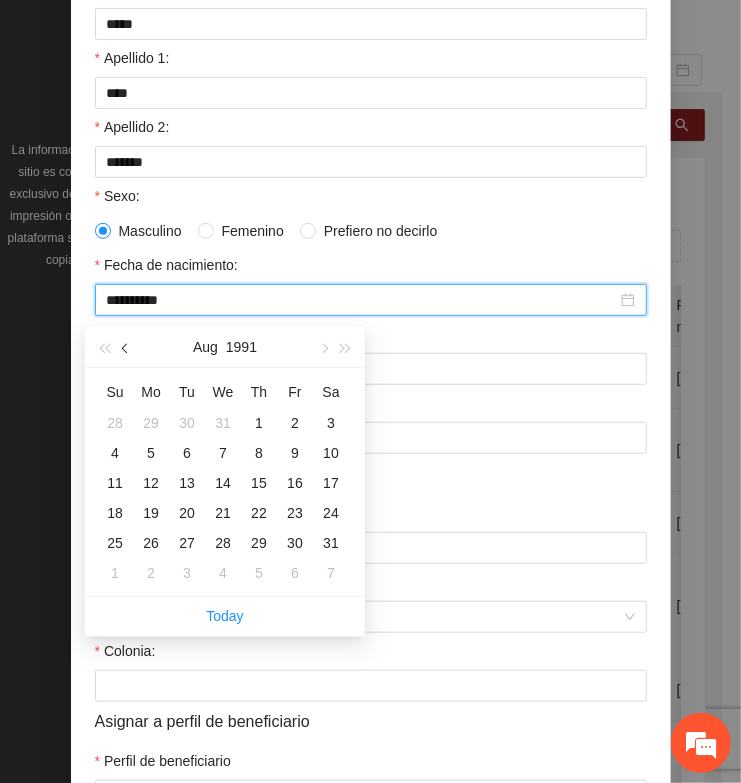 click at bounding box center [126, 347] 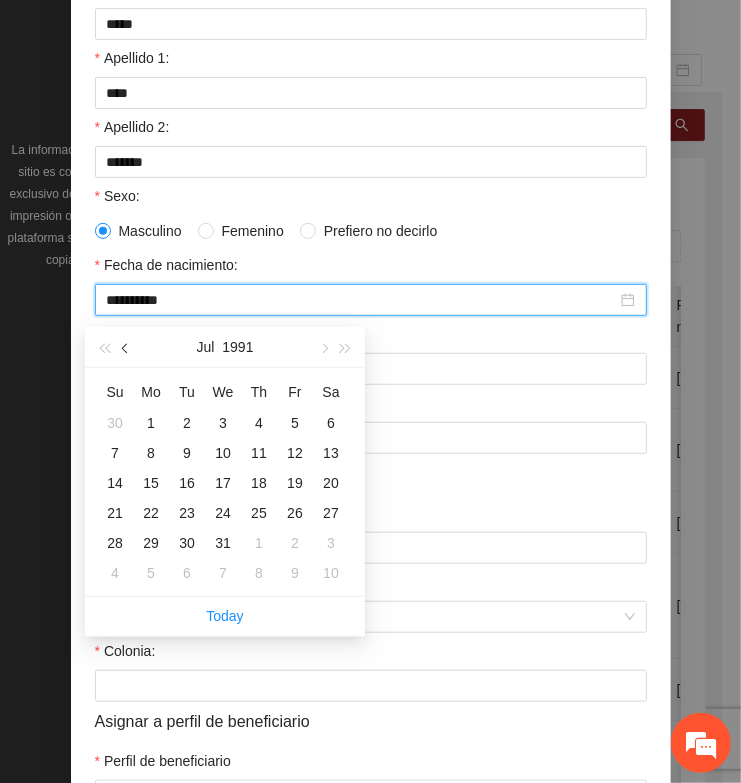 click at bounding box center (126, 347) 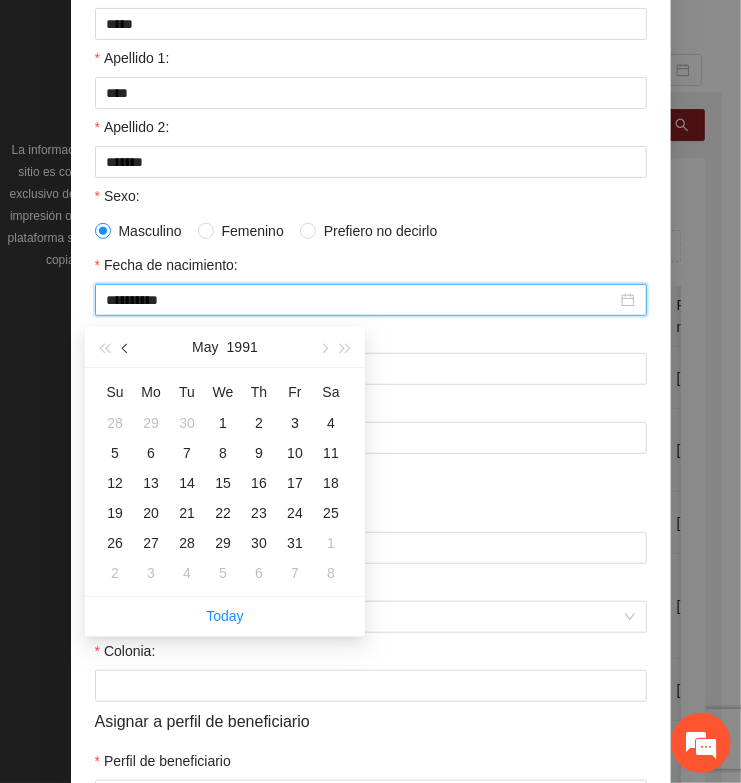 click at bounding box center (126, 347) 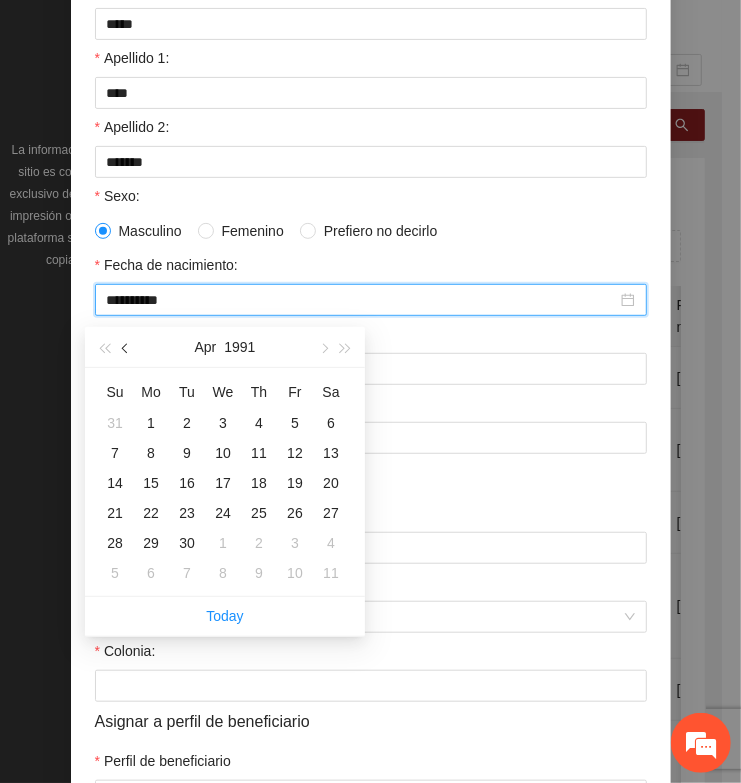 click at bounding box center [126, 347] 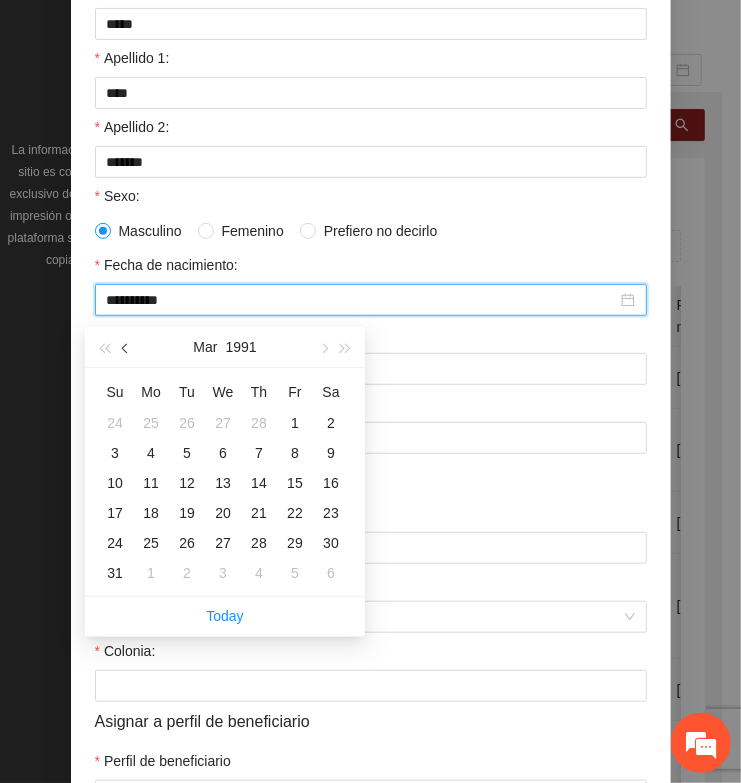 click at bounding box center [126, 347] 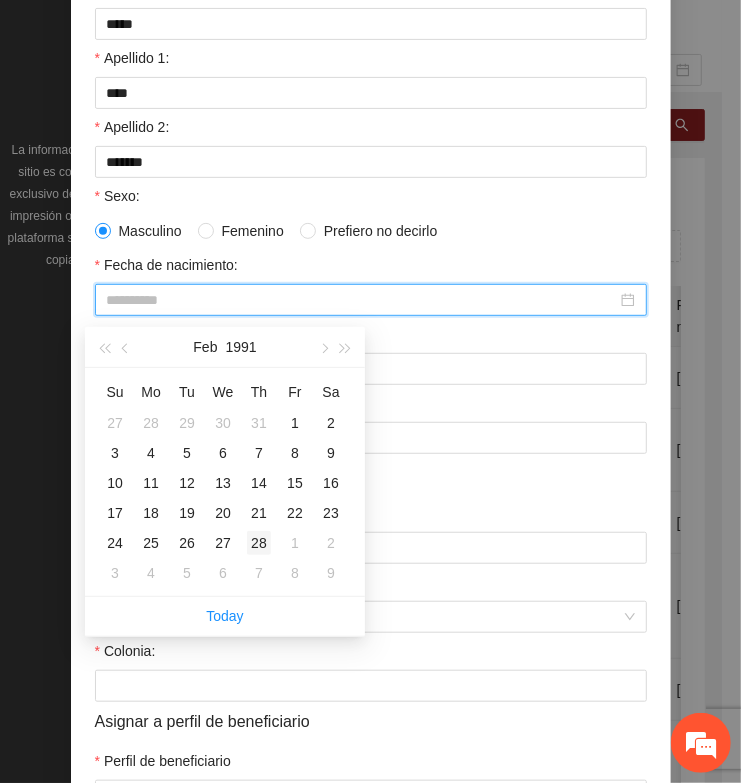 click on "28" at bounding box center (259, 543) 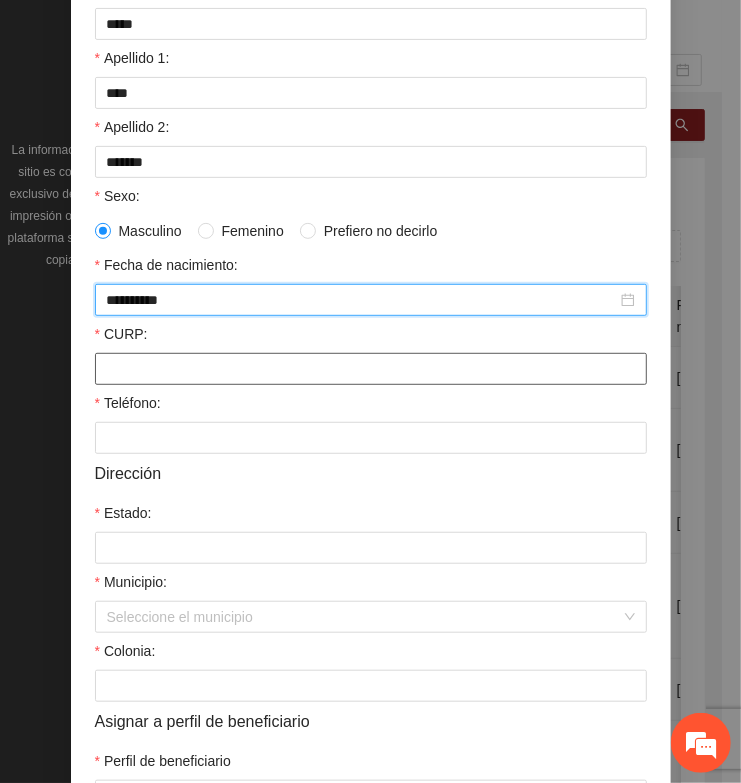 type on "**********" 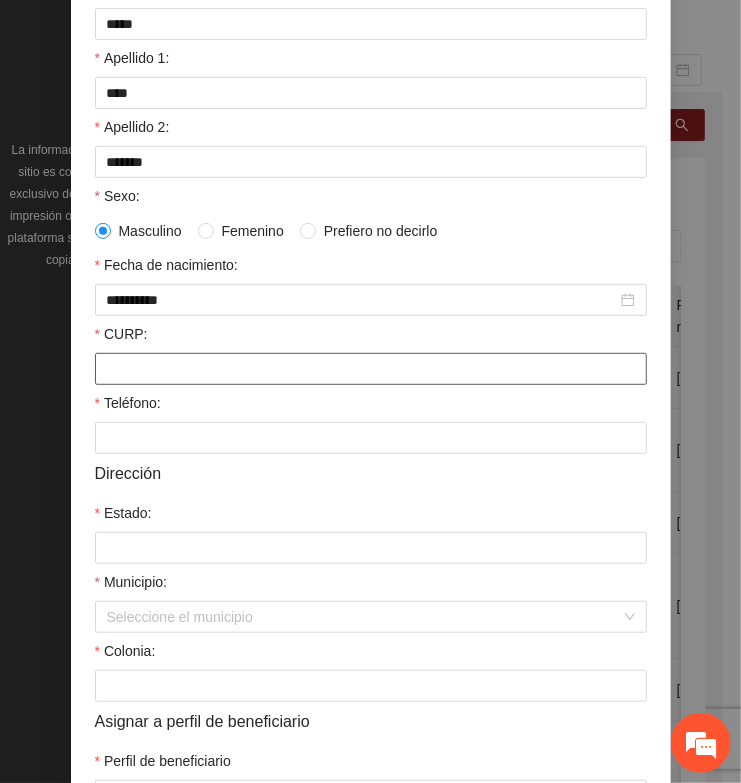 click on "CURP:" at bounding box center [371, 369] 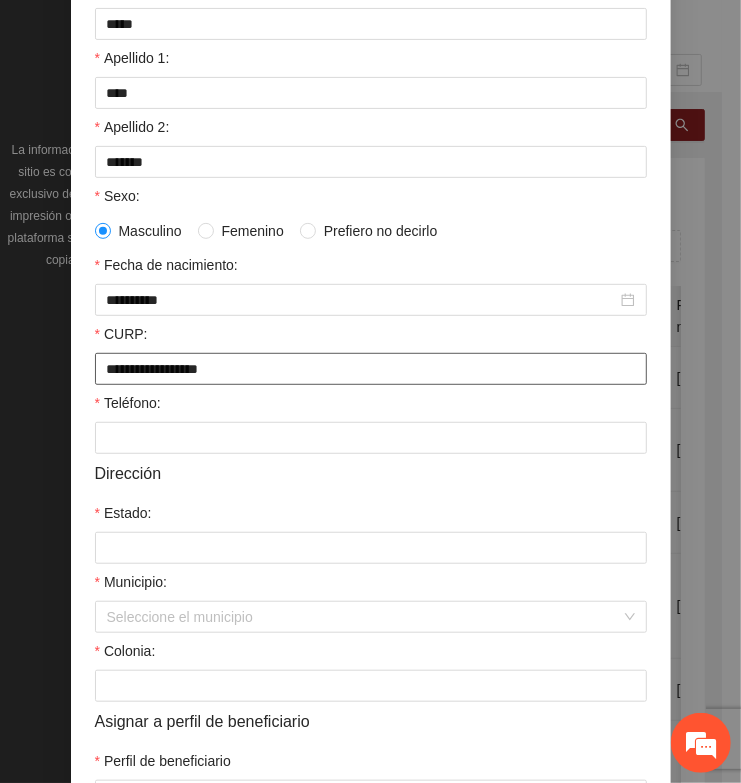 type on "**********" 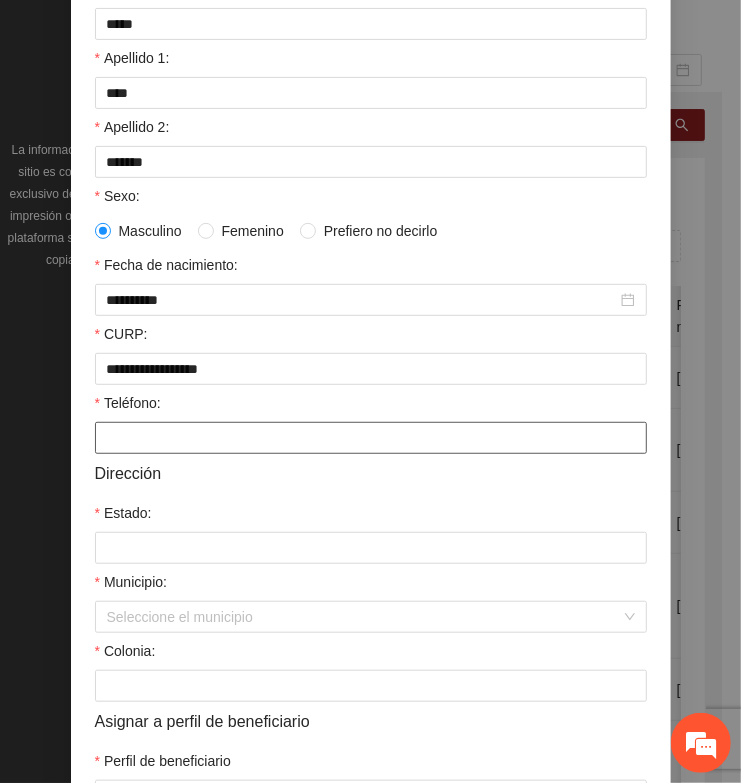 click on "Teléfono:" at bounding box center (371, 438) 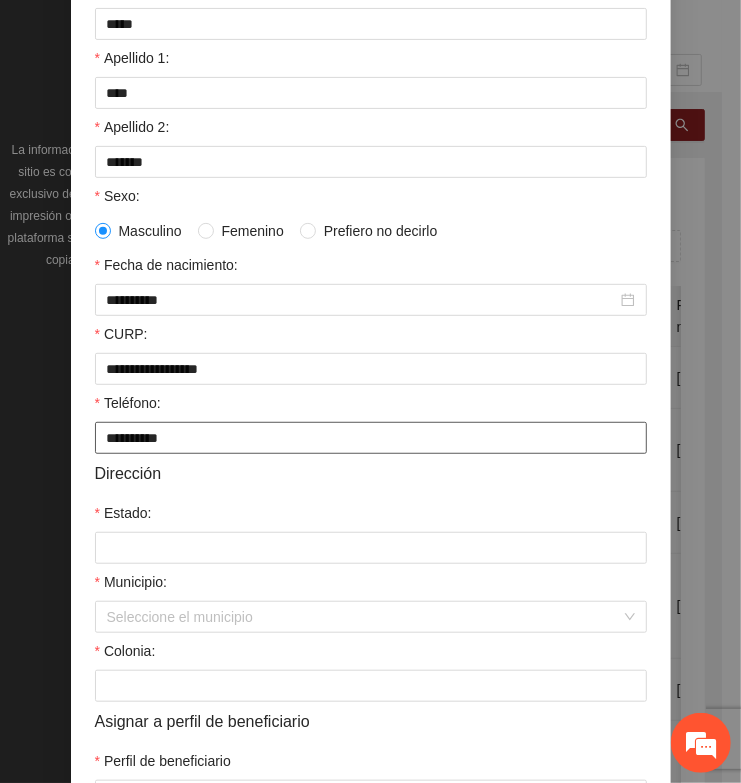 type on "**********" 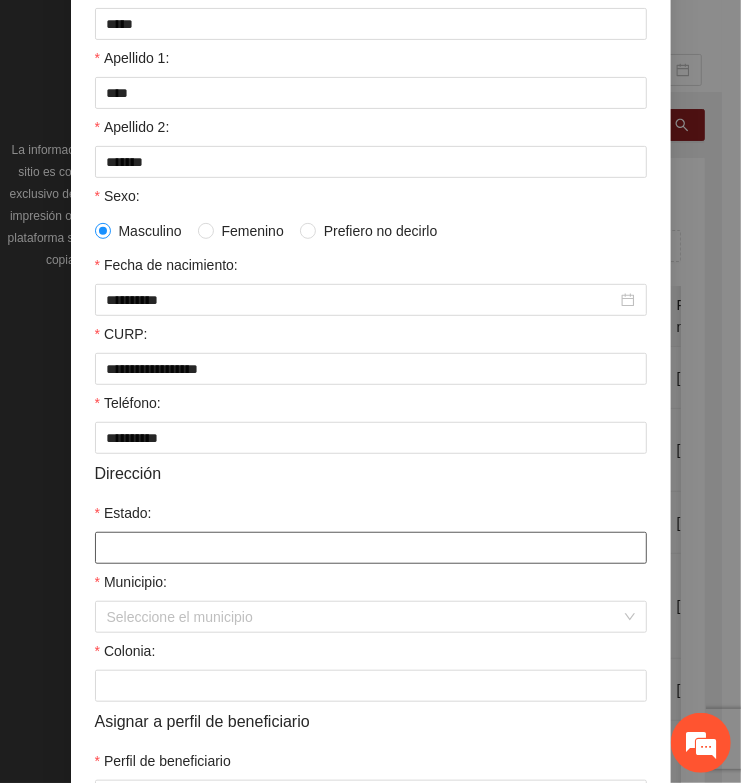click on "Estado:" at bounding box center (371, 548) 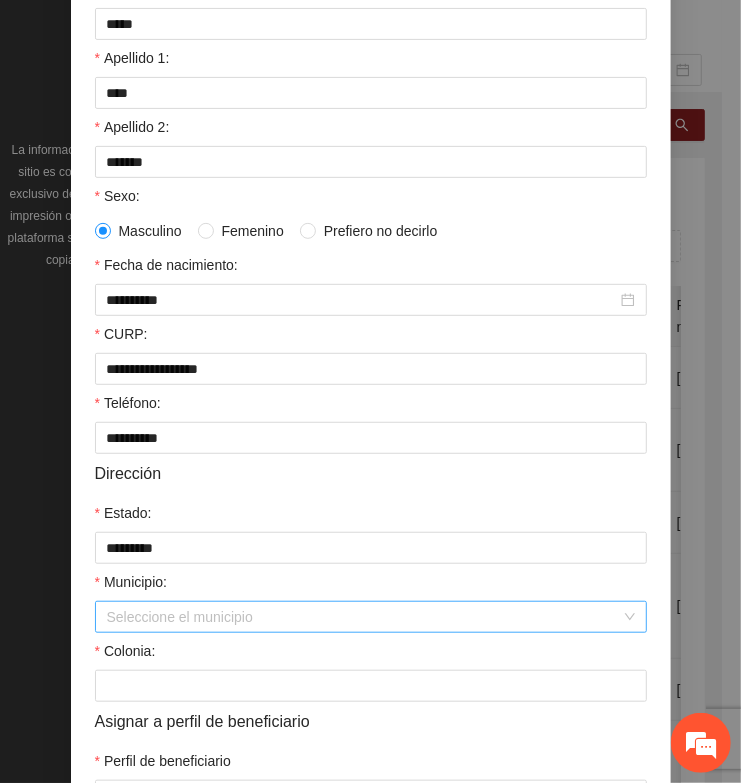 click on "Municipio:" at bounding box center [364, 617] 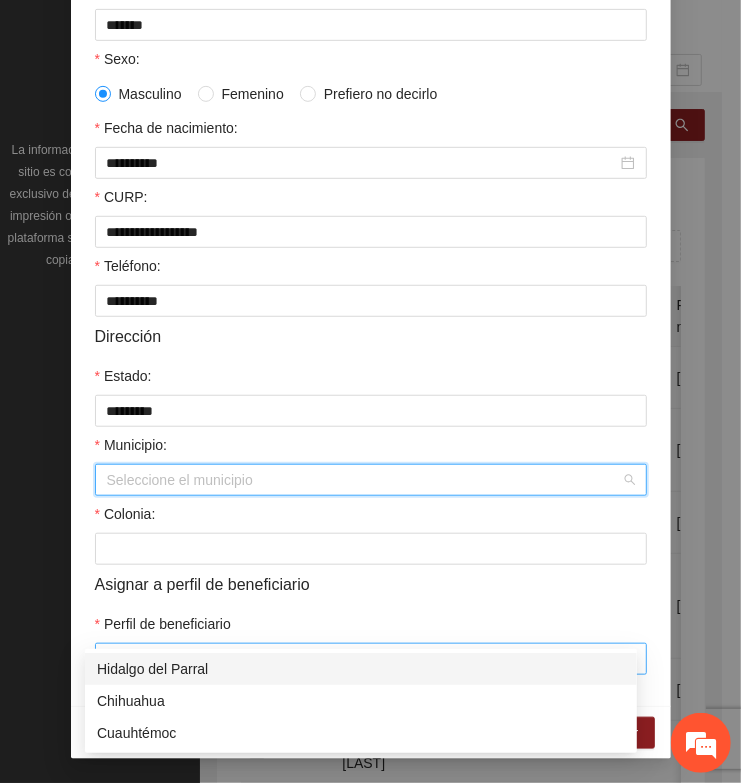 scroll, scrollTop: 401, scrollLeft: 0, axis: vertical 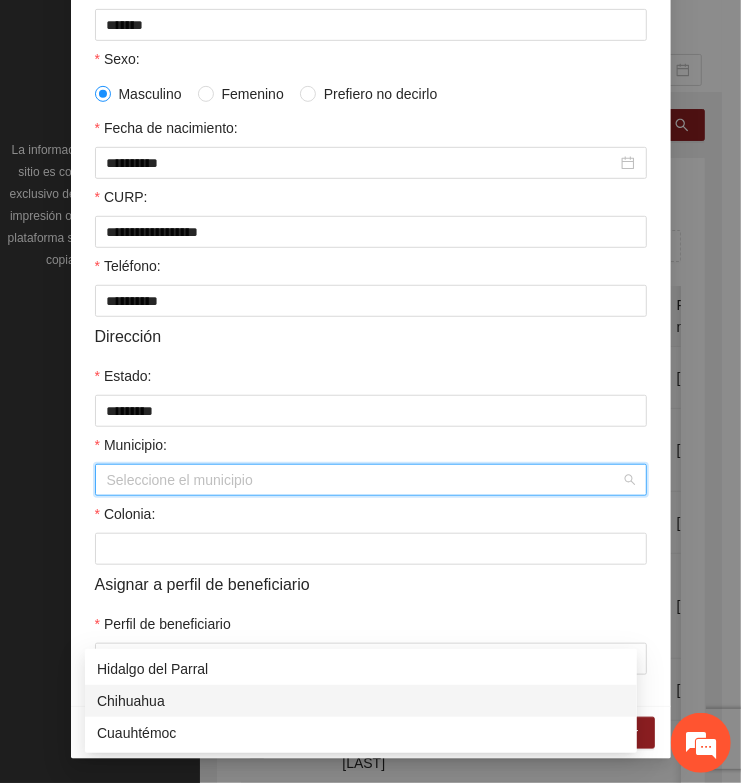 click on "Chihuahua" at bounding box center (361, 701) 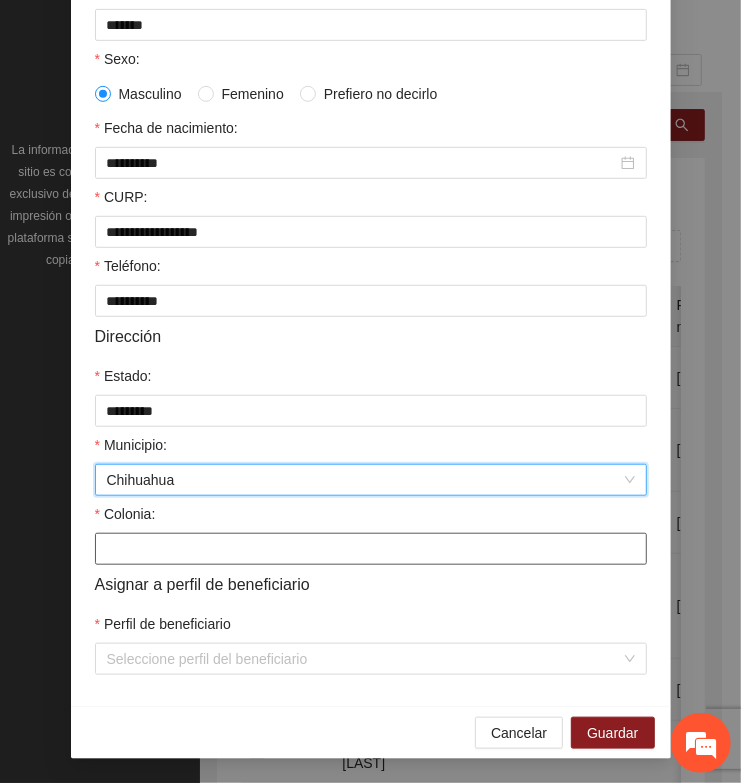 click on "Colonia:" at bounding box center (371, 549) 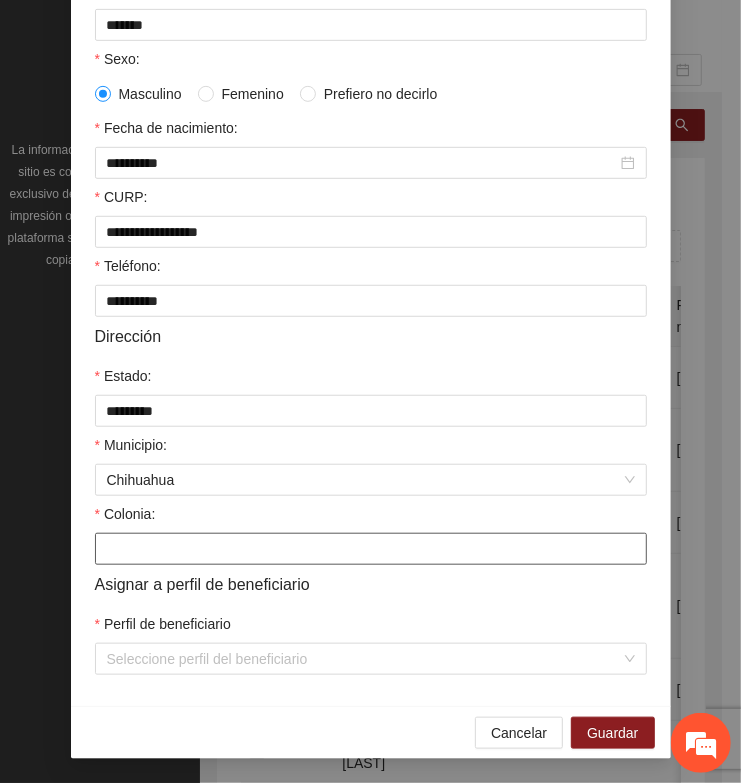 type on "**********" 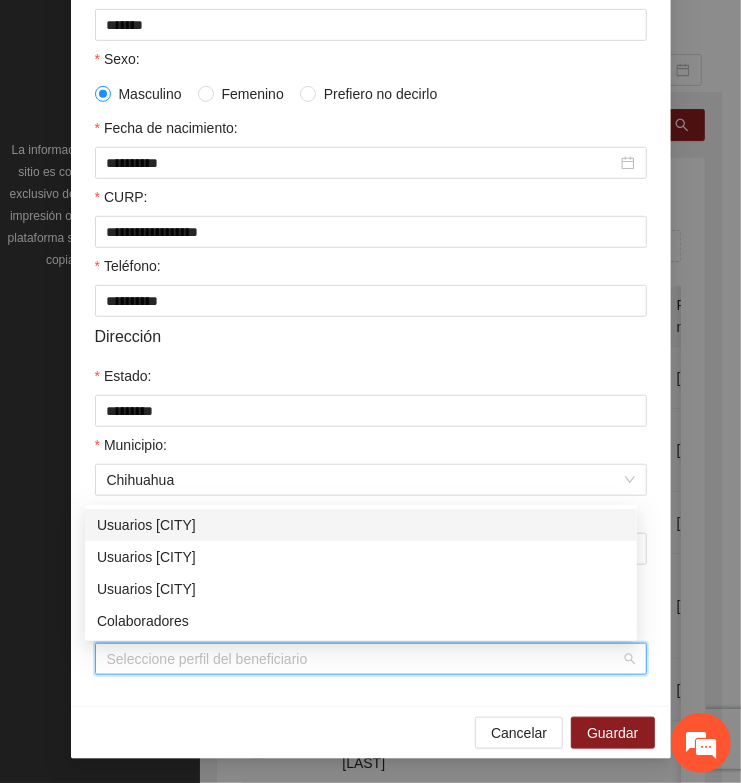 click on "Perfil de beneficiario" at bounding box center [364, 659] 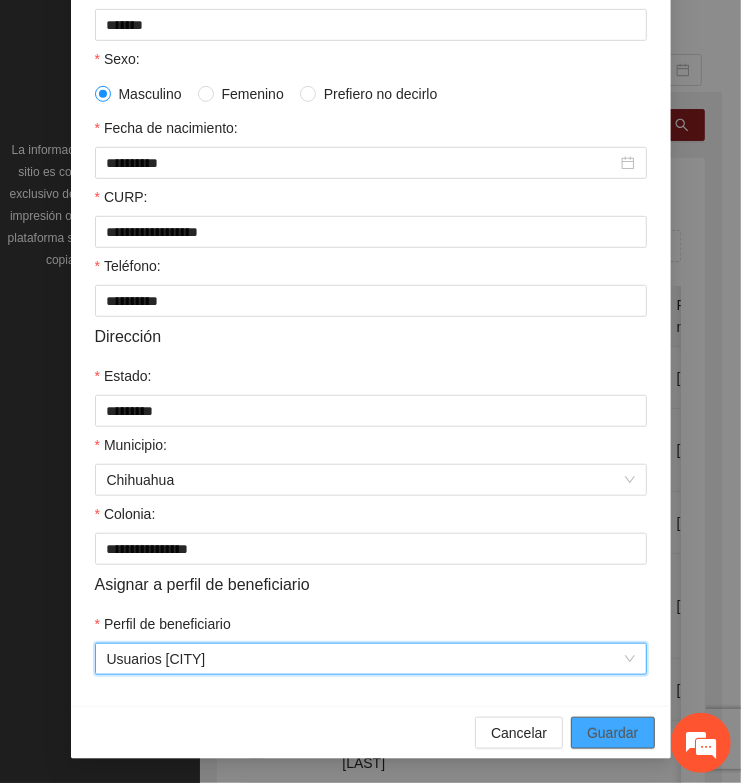 click on "Guardar" at bounding box center [612, 733] 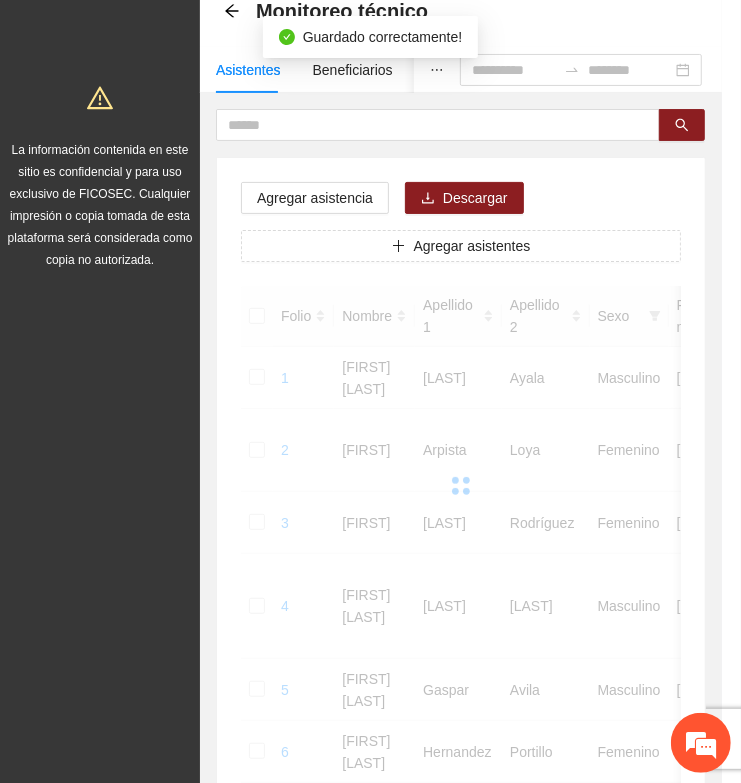 scroll, scrollTop: 310, scrollLeft: 0, axis: vertical 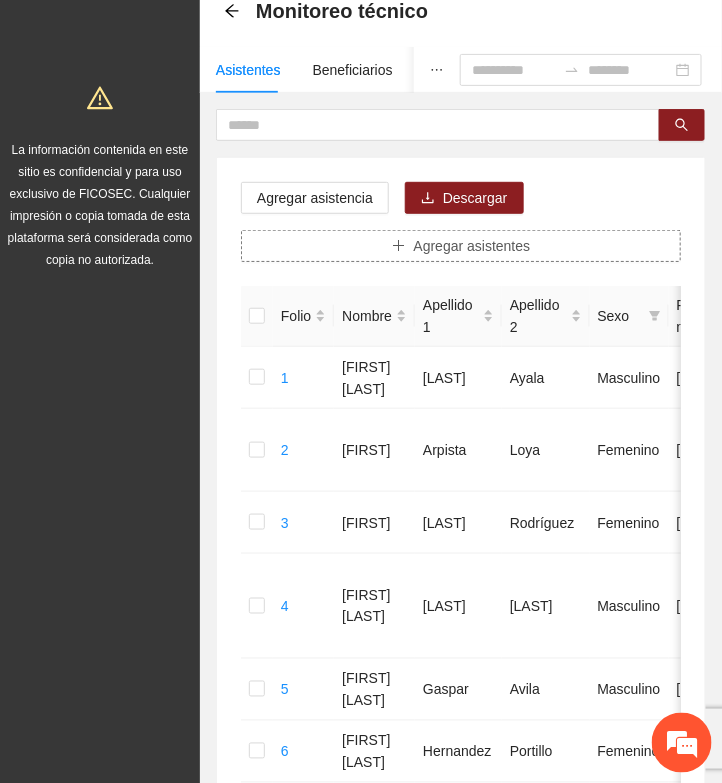 click on "Agregar asistentes" at bounding box center (472, 246) 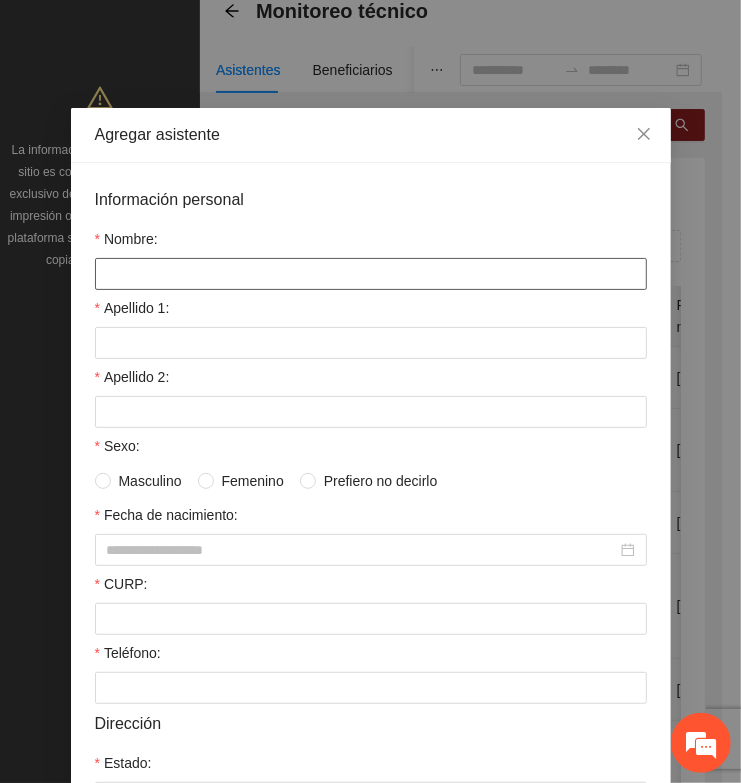 click on "Nombre:" at bounding box center [371, 274] 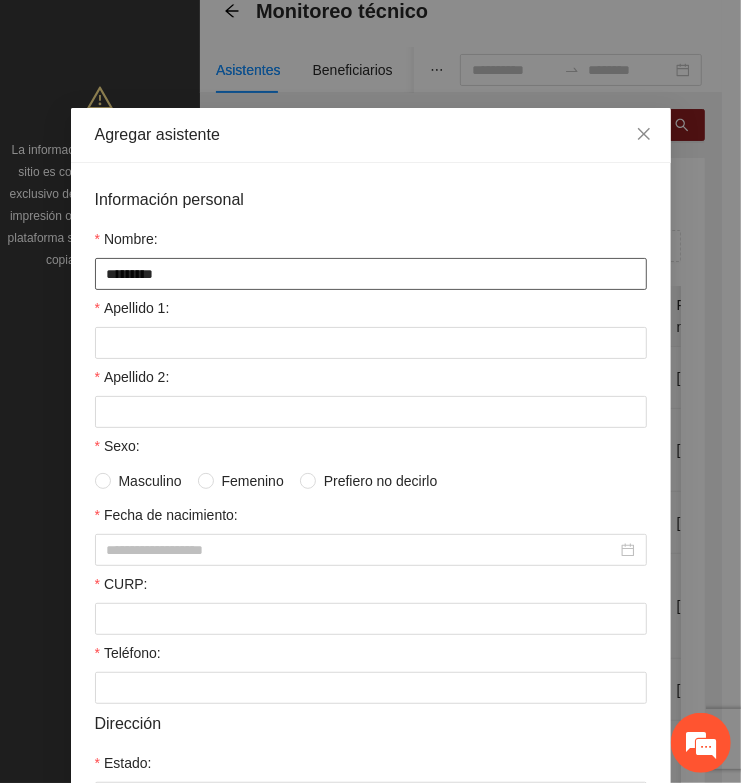 type on "*********" 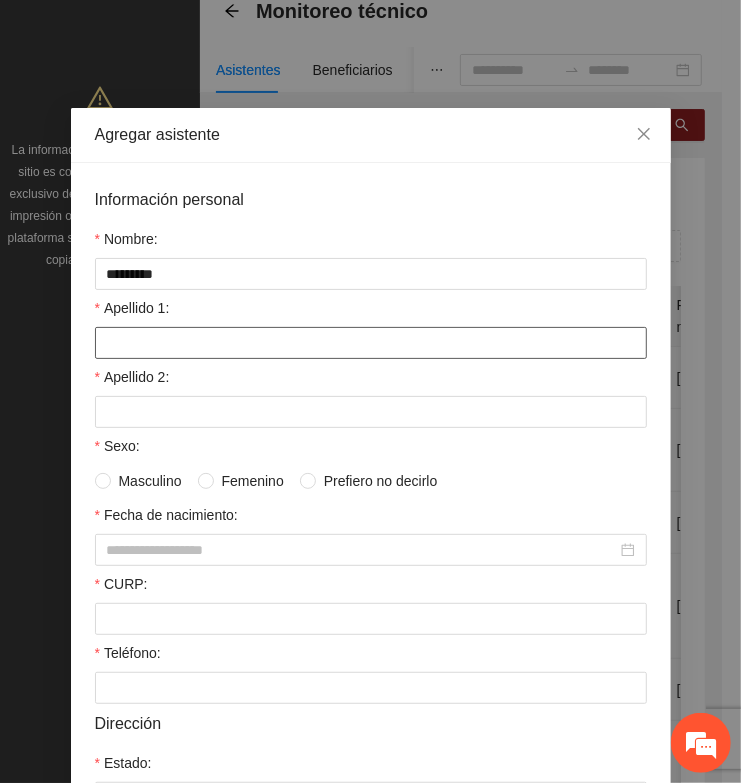 click on "Apellido 1:" at bounding box center (371, 343) 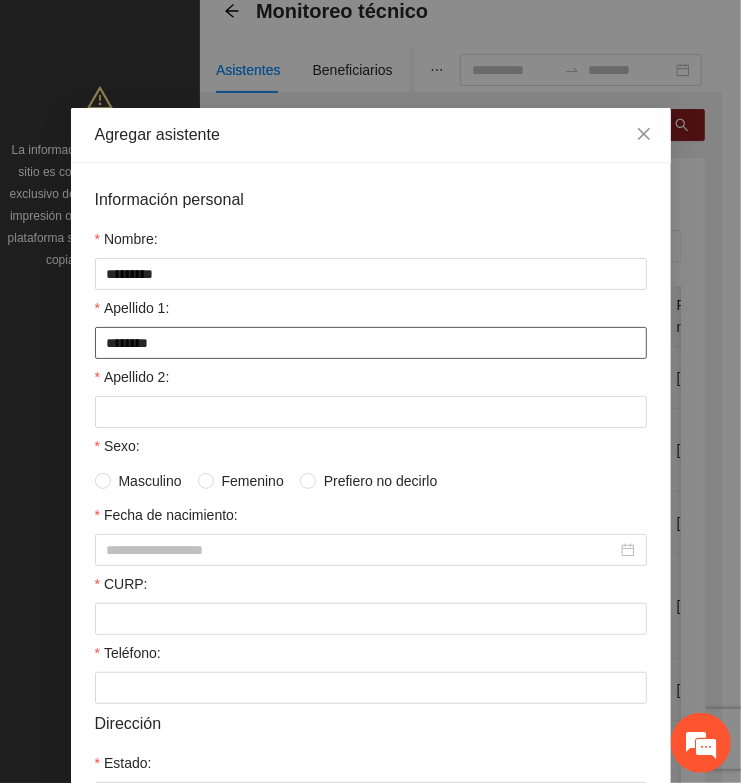 type on "********" 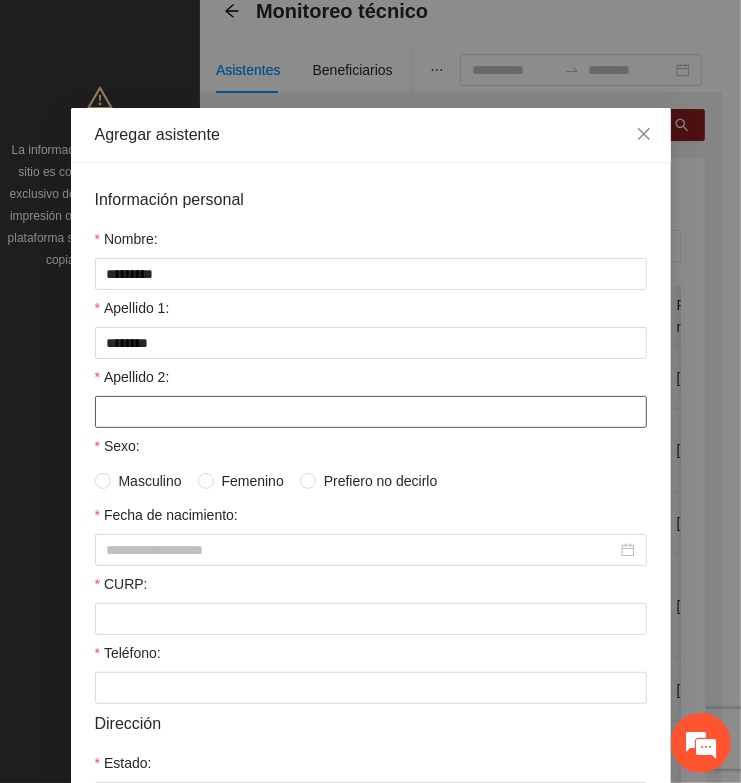 click on "Apellido 2:" at bounding box center [371, 412] 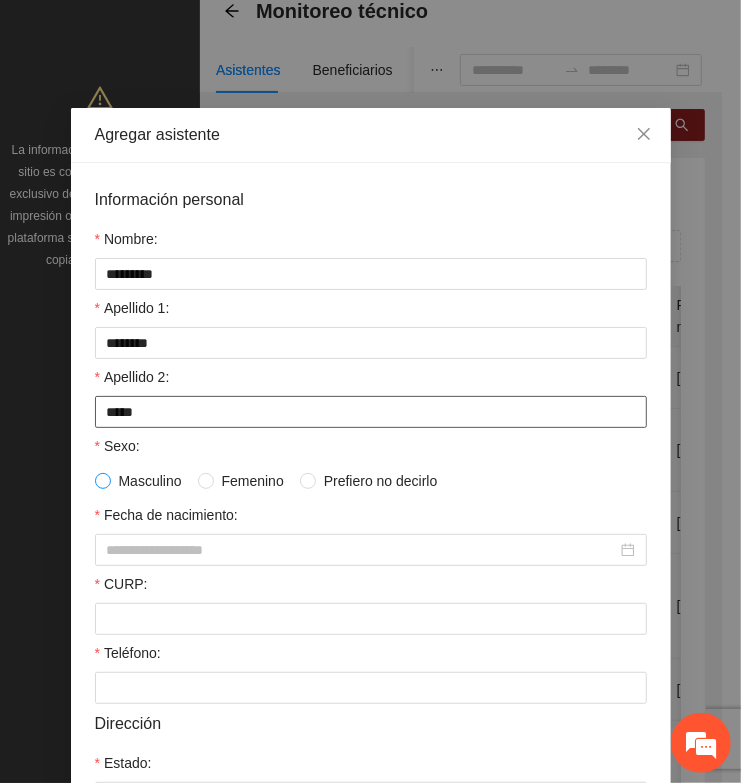 type on "*****" 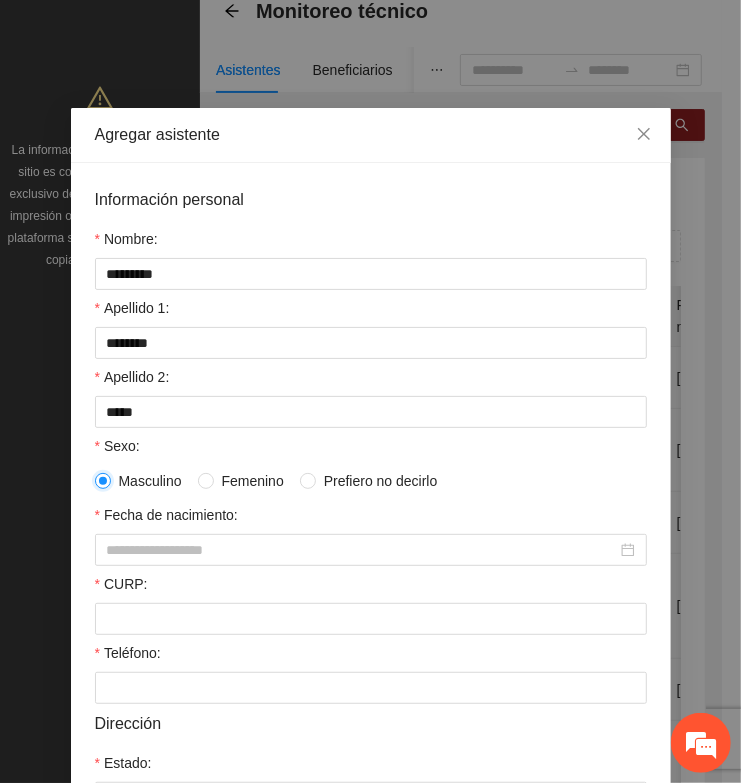 scroll, scrollTop: 250, scrollLeft: 0, axis: vertical 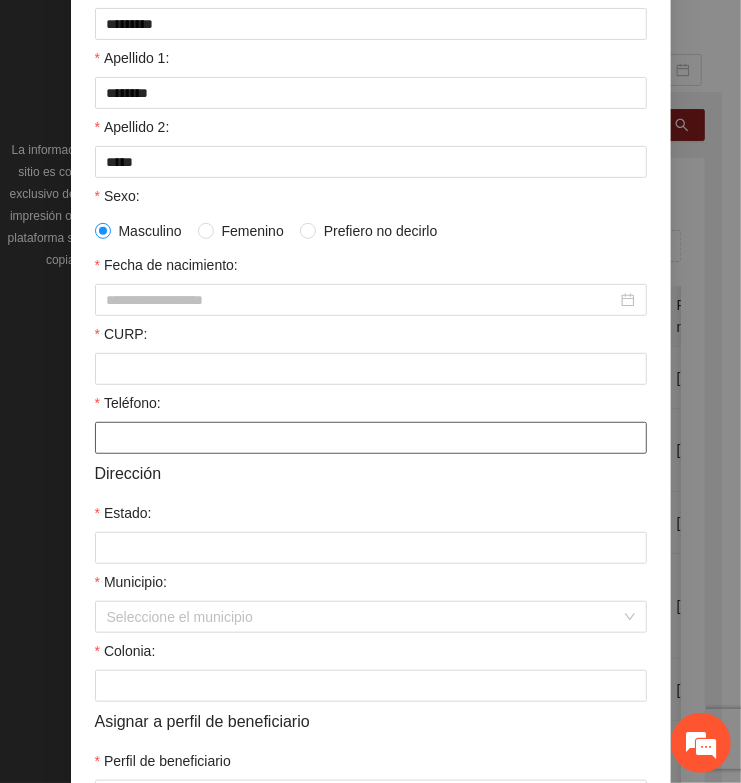 click on "Teléfono:" at bounding box center (371, 438) 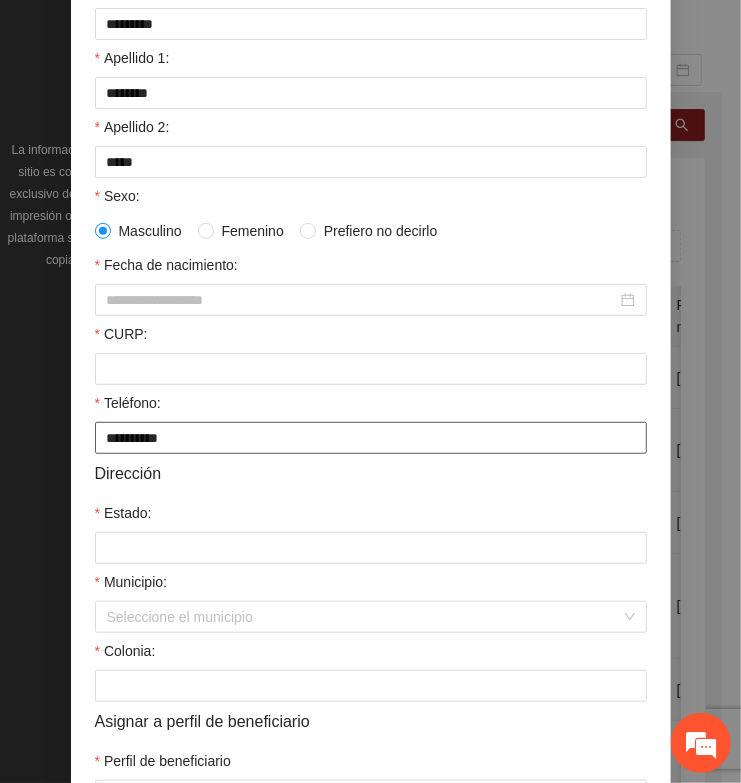 type on "**********" 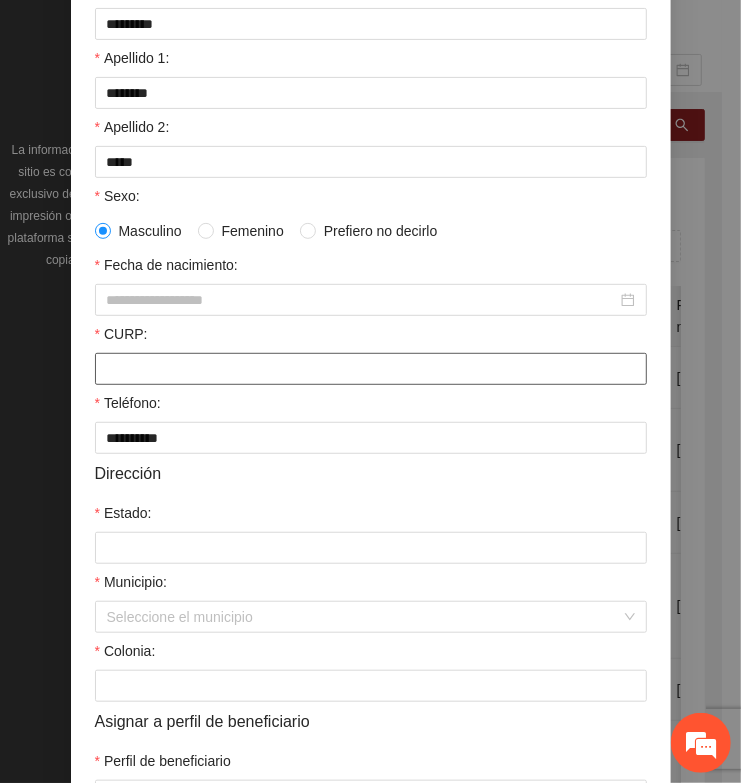 click on "CURP:" at bounding box center [371, 369] 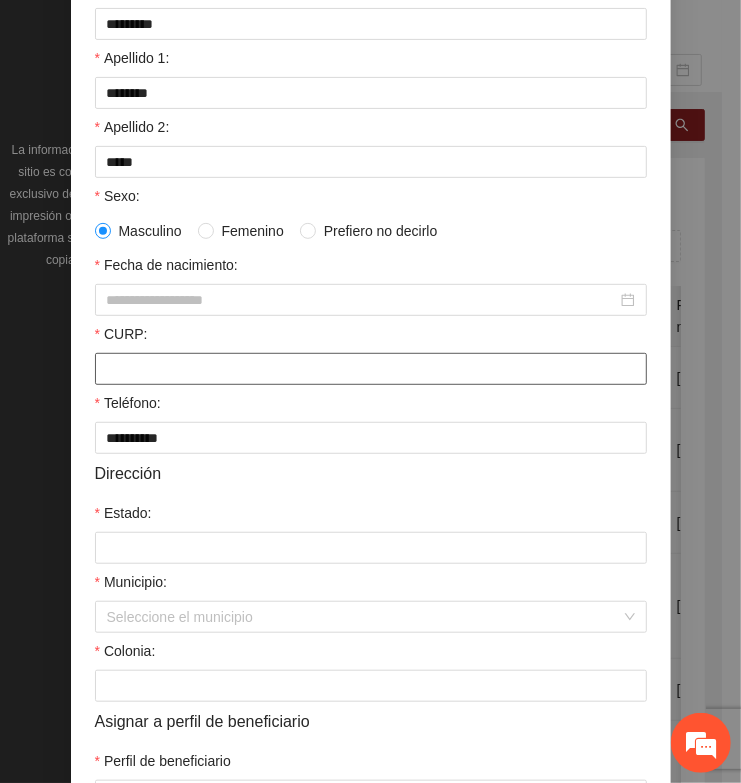 paste on "**********" 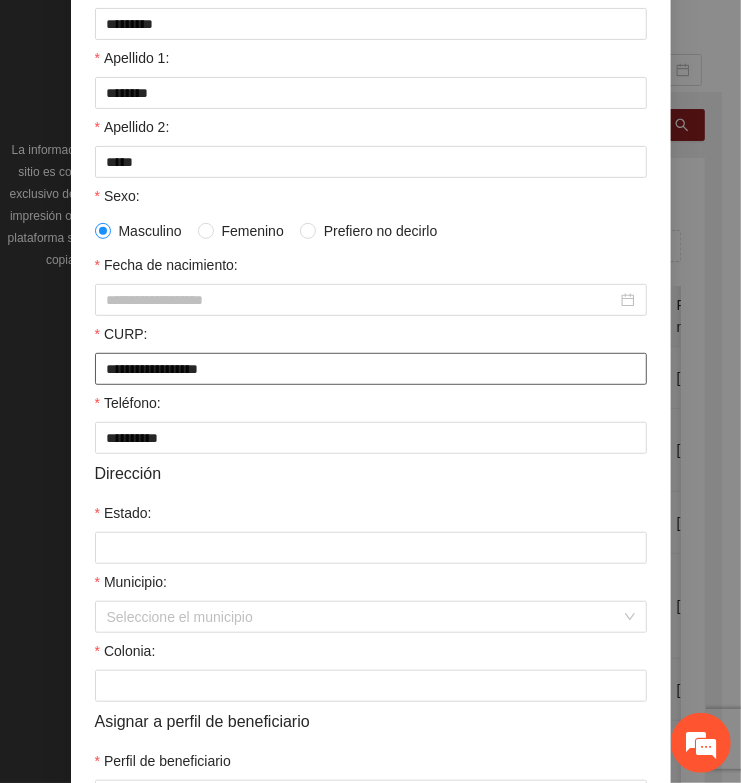 type on "**********" 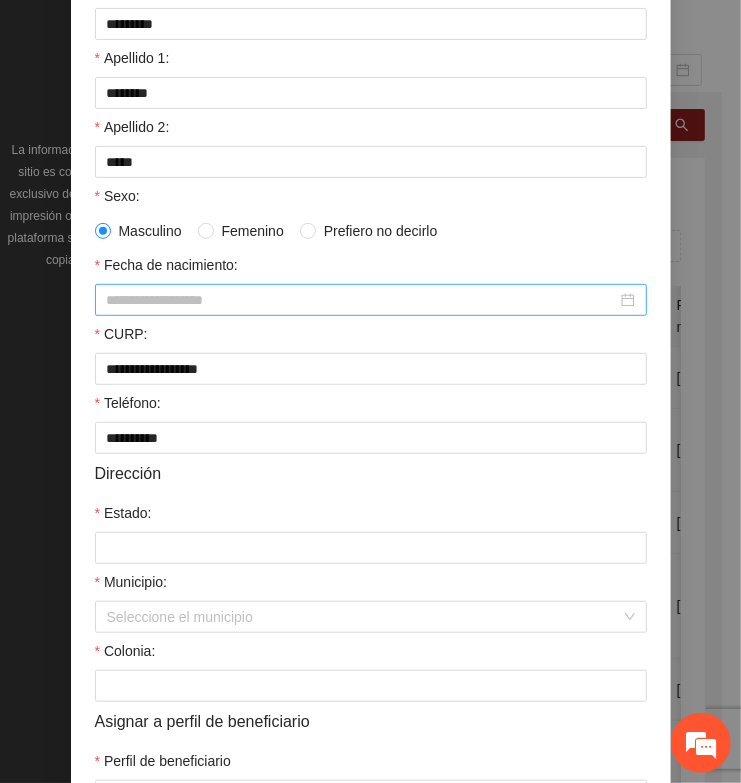 click on "Fecha de nacimiento:" at bounding box center (362, 300) 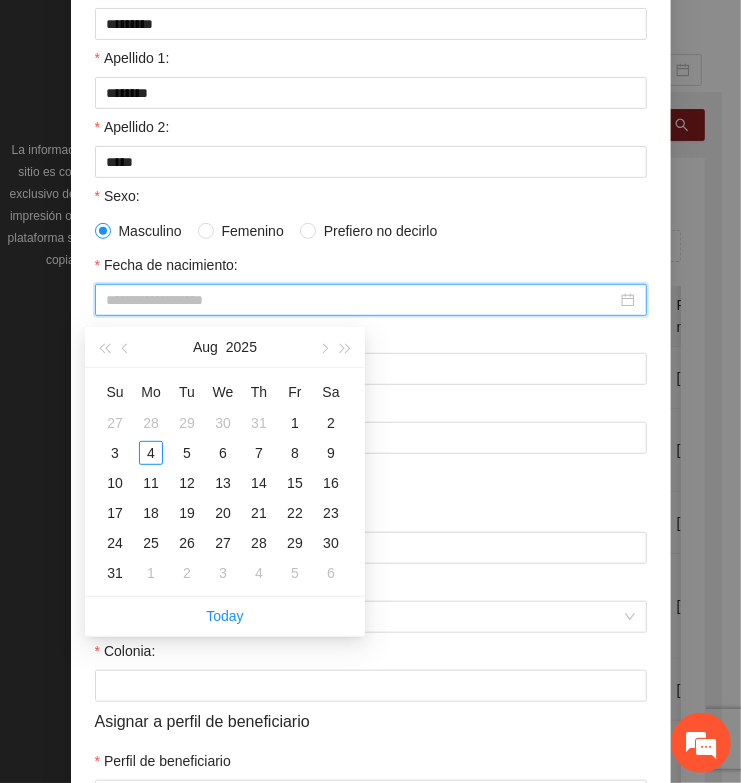 paste on "**********" 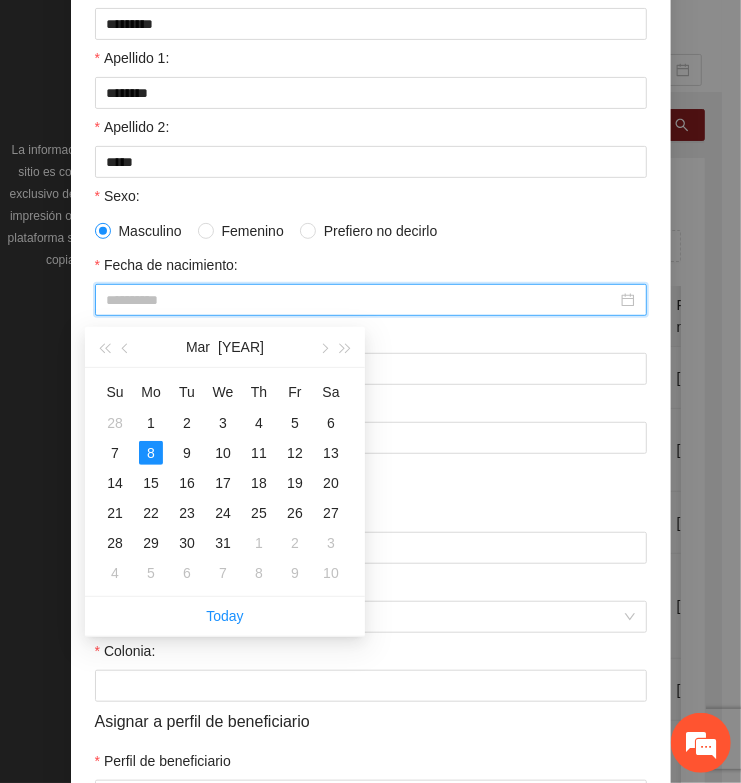 click on "8" at bounding box center [151, 453] 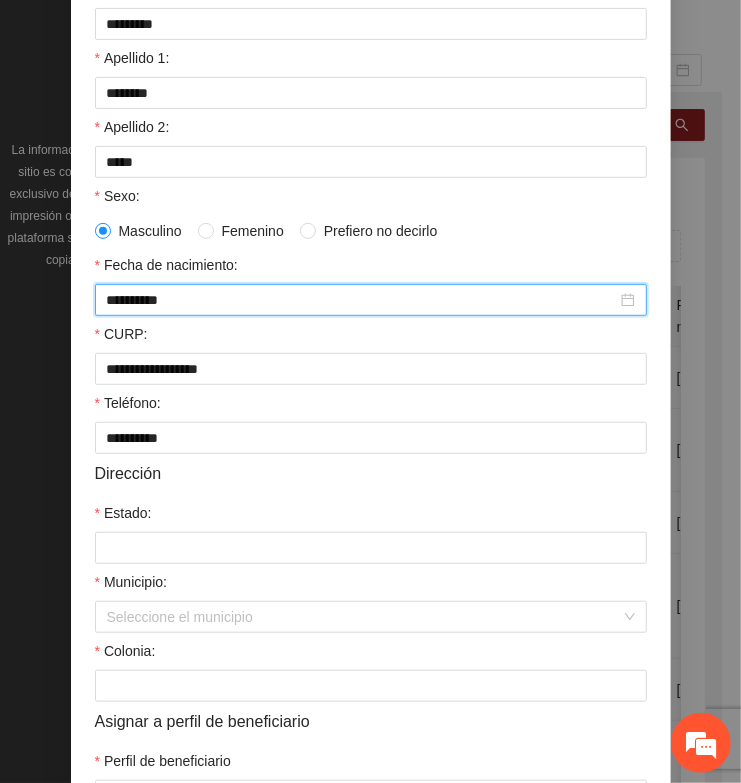 type on "**********" 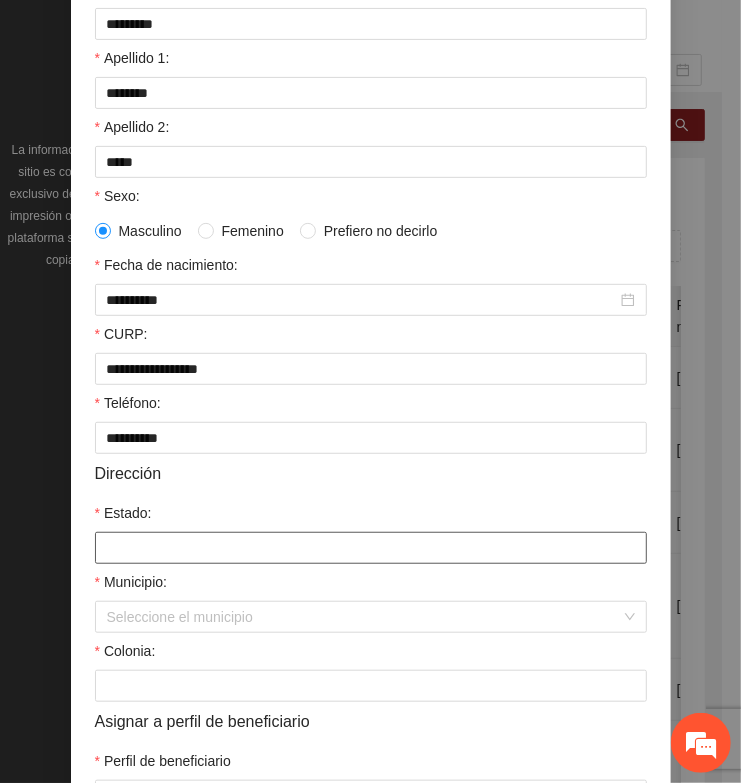 click on "Estado:" at bounding box center [371, 548] 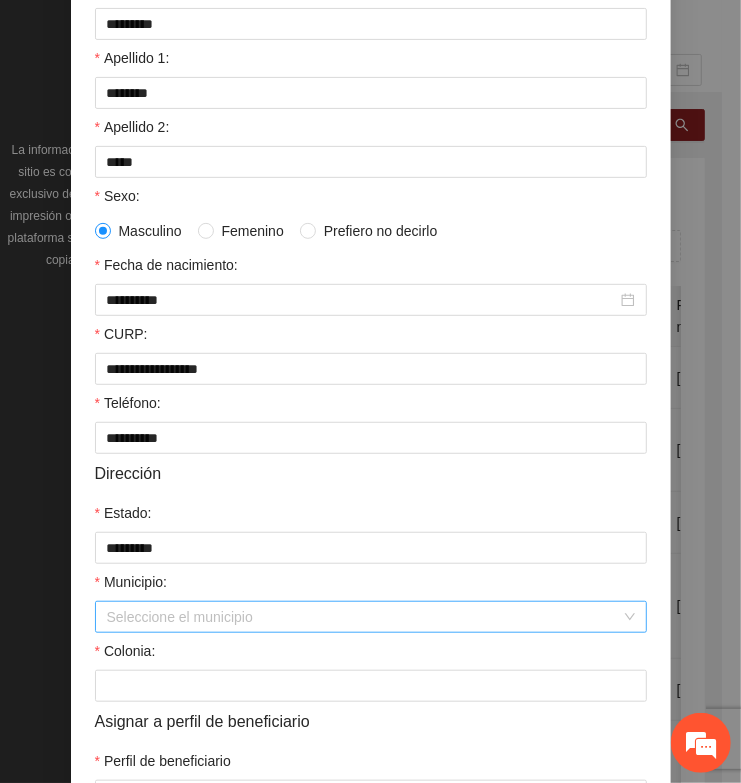 click on "Municipio:" at bounding box center [364, 617] 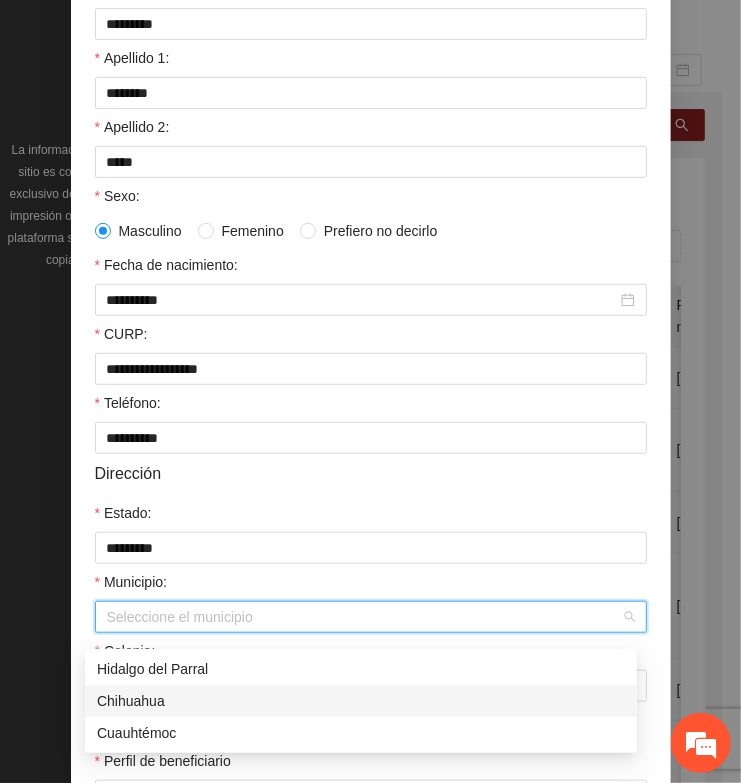 click on "Chihuahua" at bounding box center [361, 701] 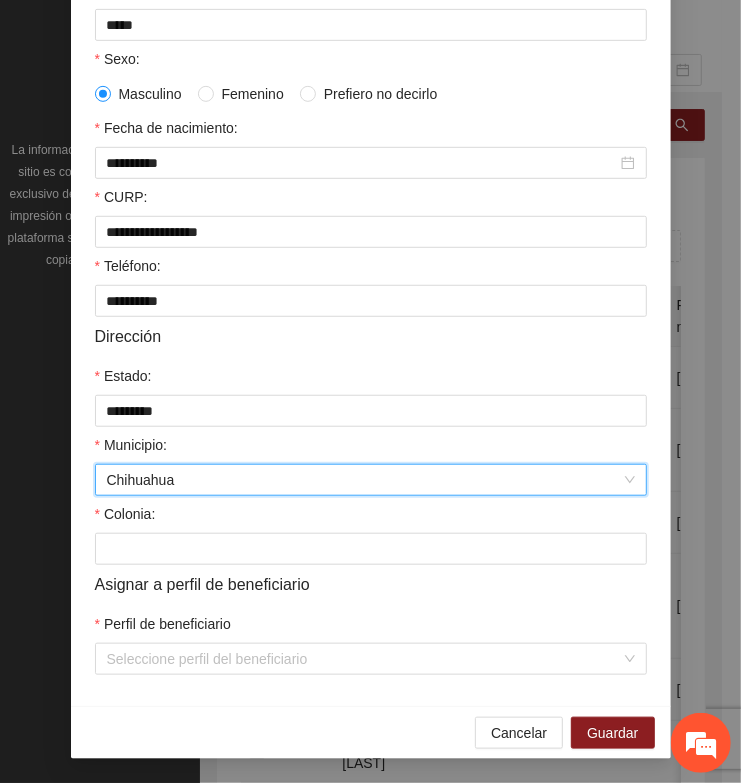 scroll, scrollTop: 401, scrollLeft: 0, axis: vertical 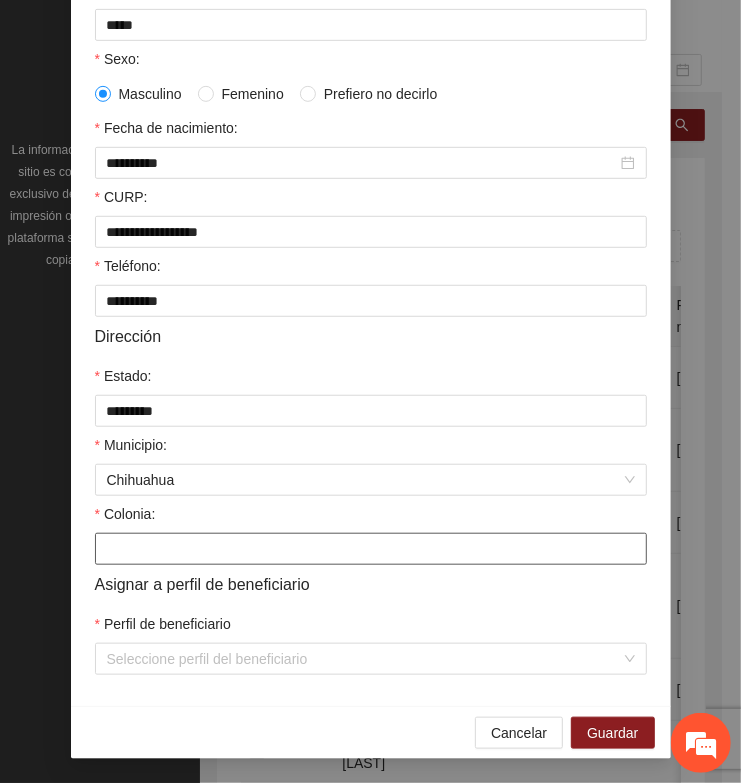 click on "Colonia:" at bounding box center [371, 549] 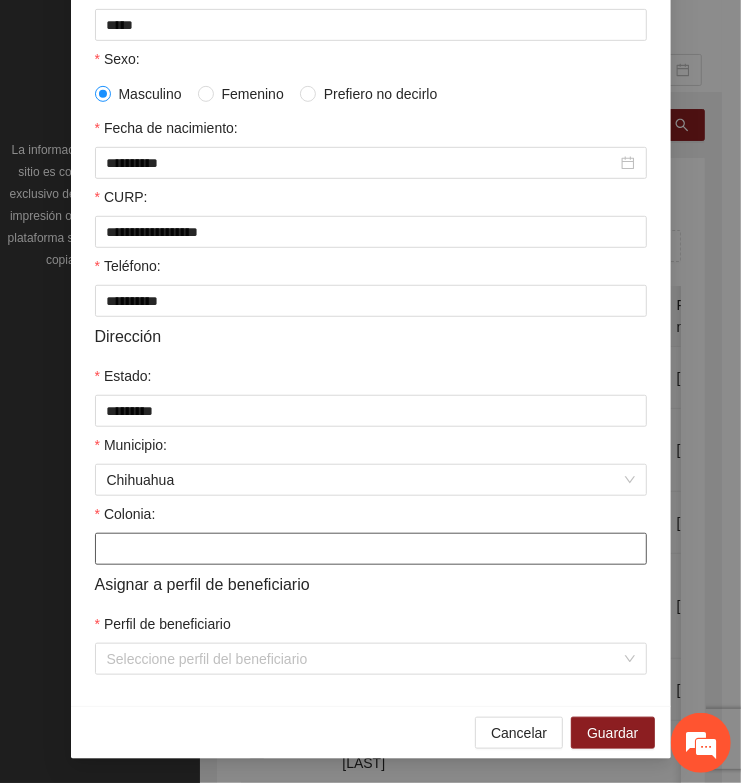 type on "**********" 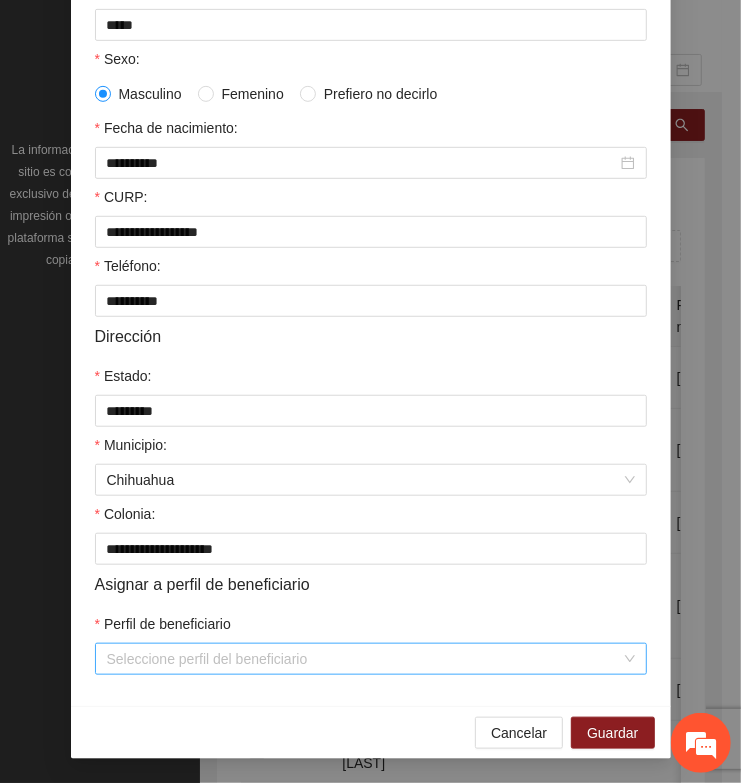 click on "Perfil de beneficiario" at bounding box center [364, 659] 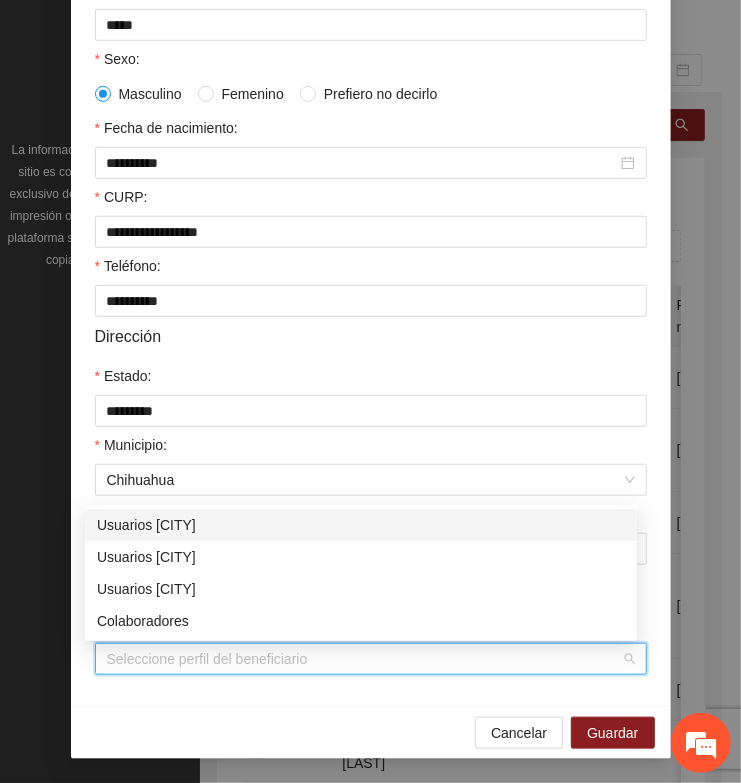 click on "Usuarios [CITY]" at bounding box center (361, 525) 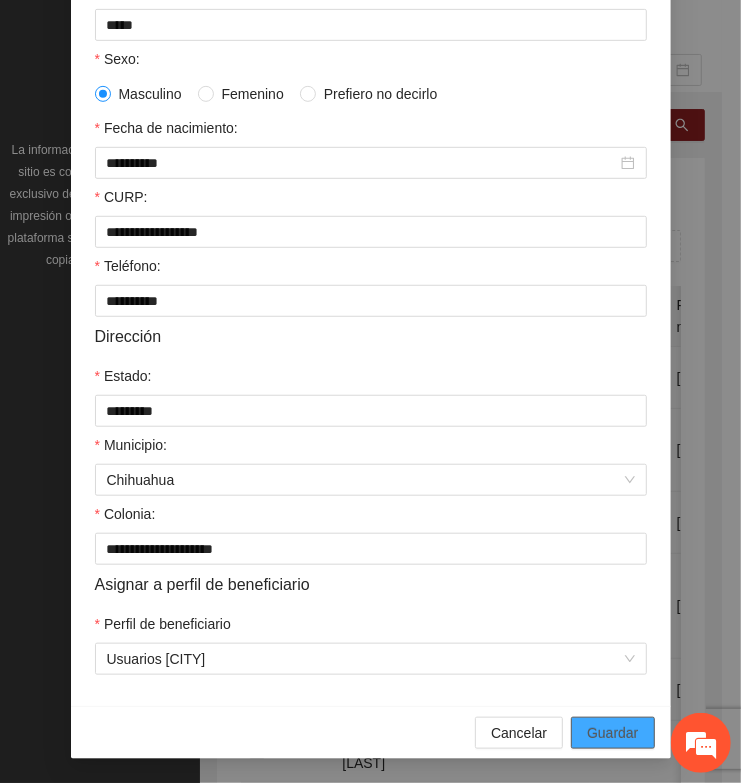 click on "Guardar" at bounding box center (612, 733) 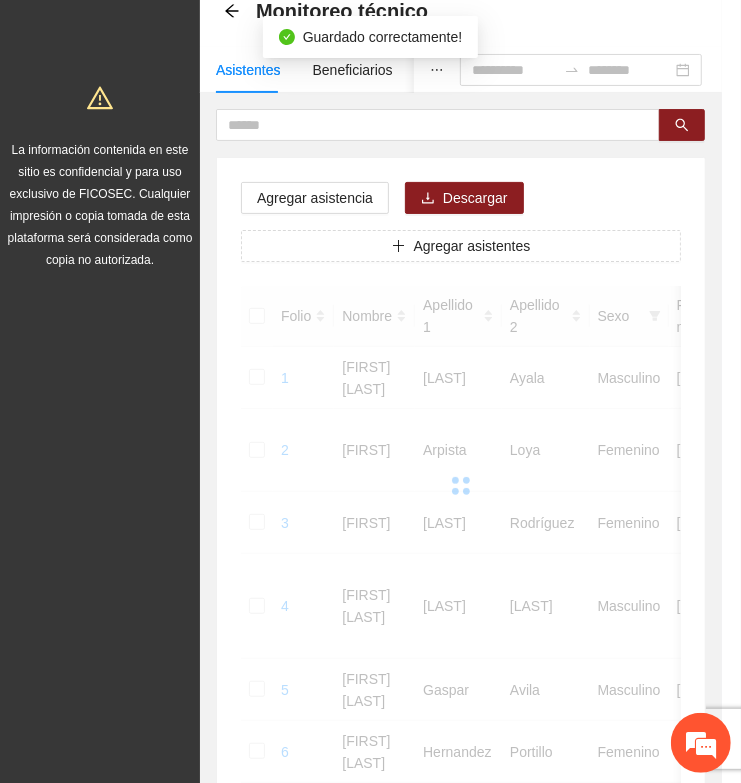 scroll, scrollTop: 310, scrollLeft: 0, axis: vertical 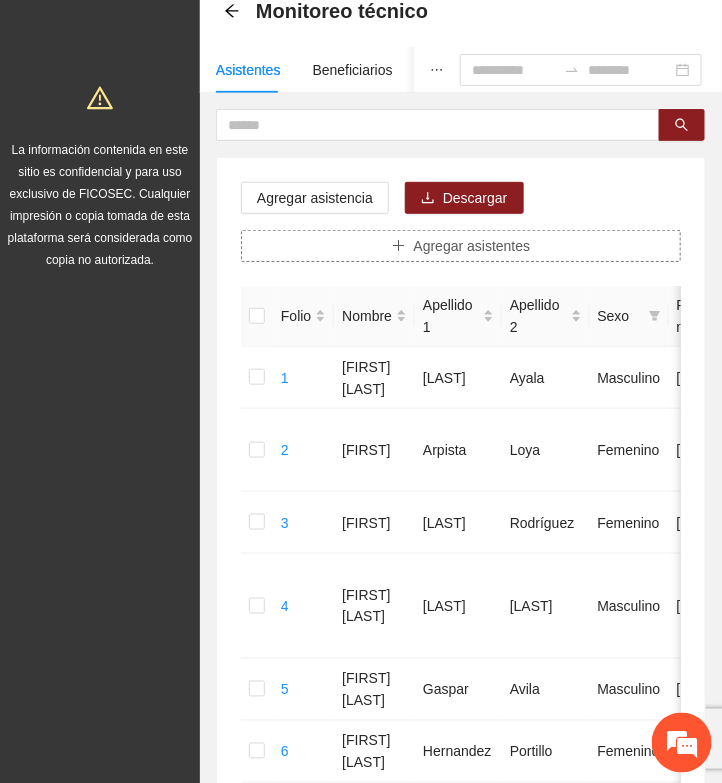 click on "Agregar asistentes" at bounding box center (472, 246) 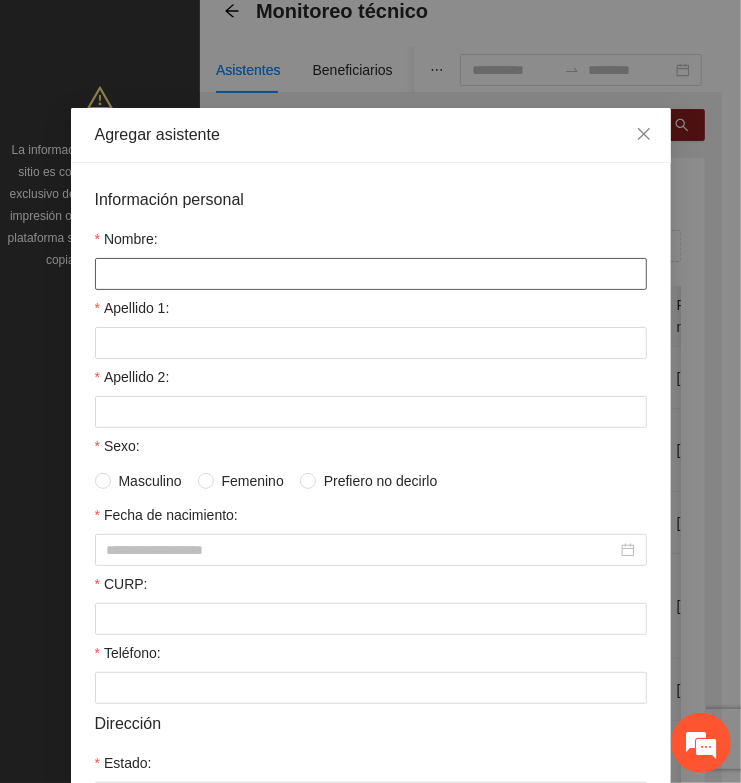 click on "Nombre:" at bounding box center (371, 274) 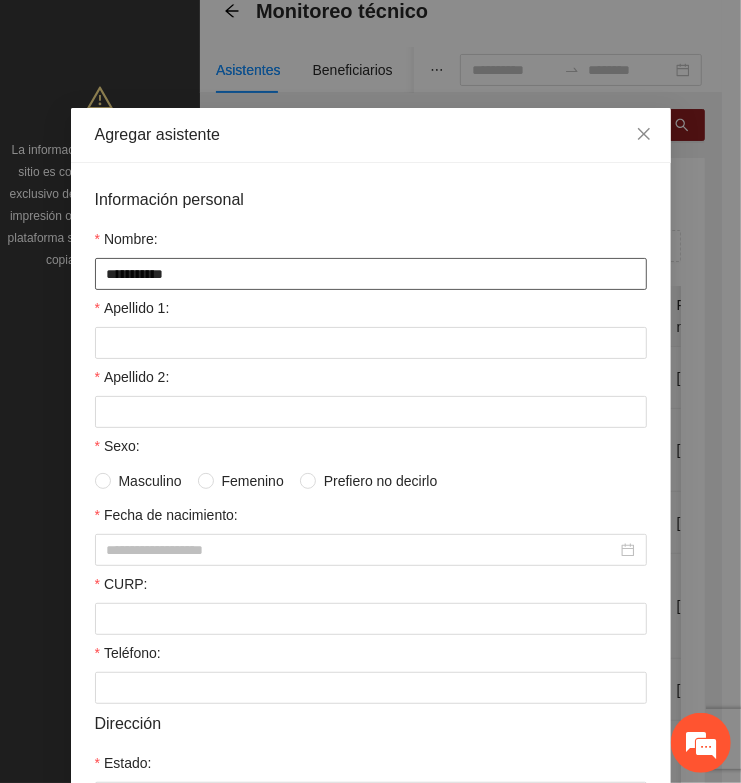 type on "**********" 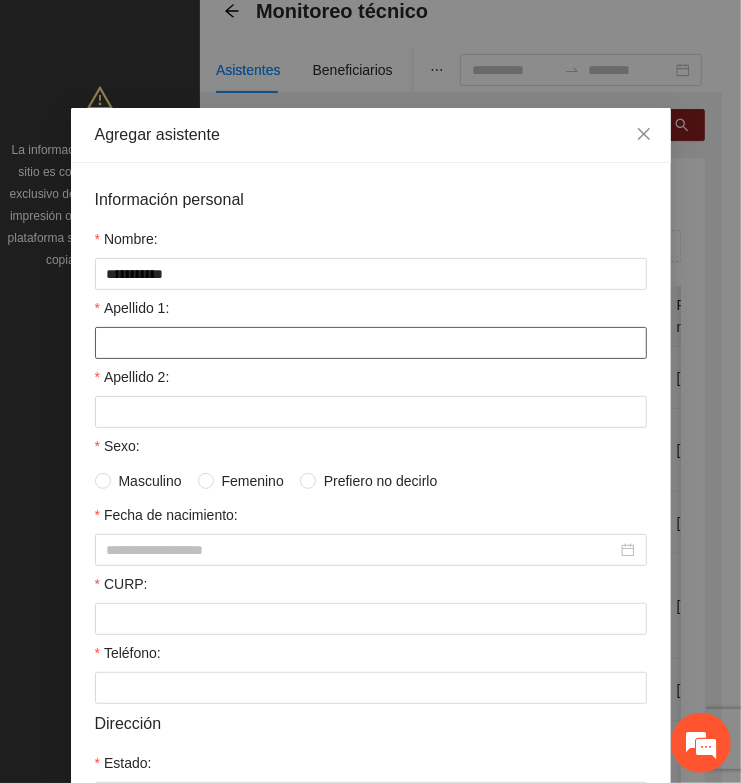 click on "Apellido 1:" at bounding box center [371, 328] 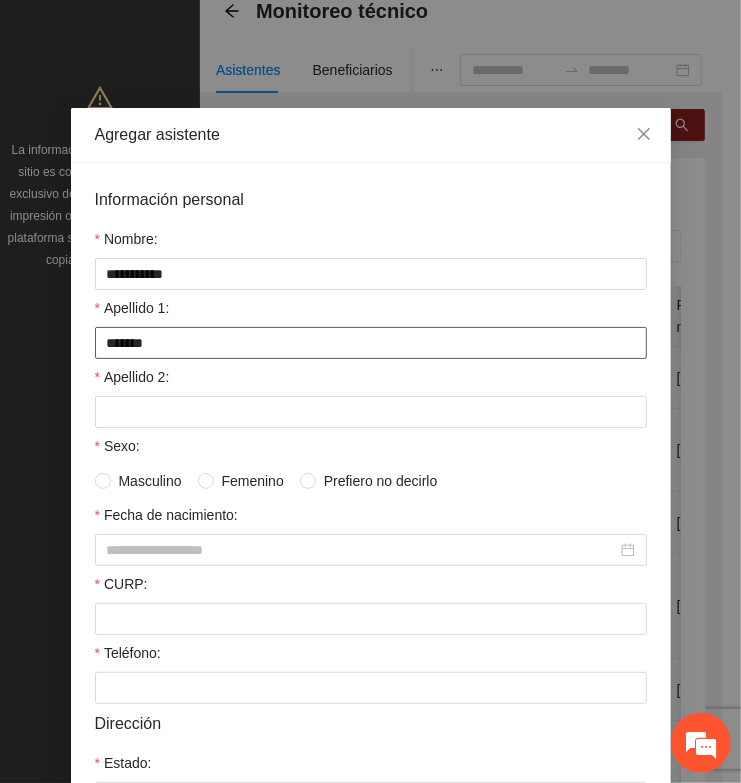 type on "*******" 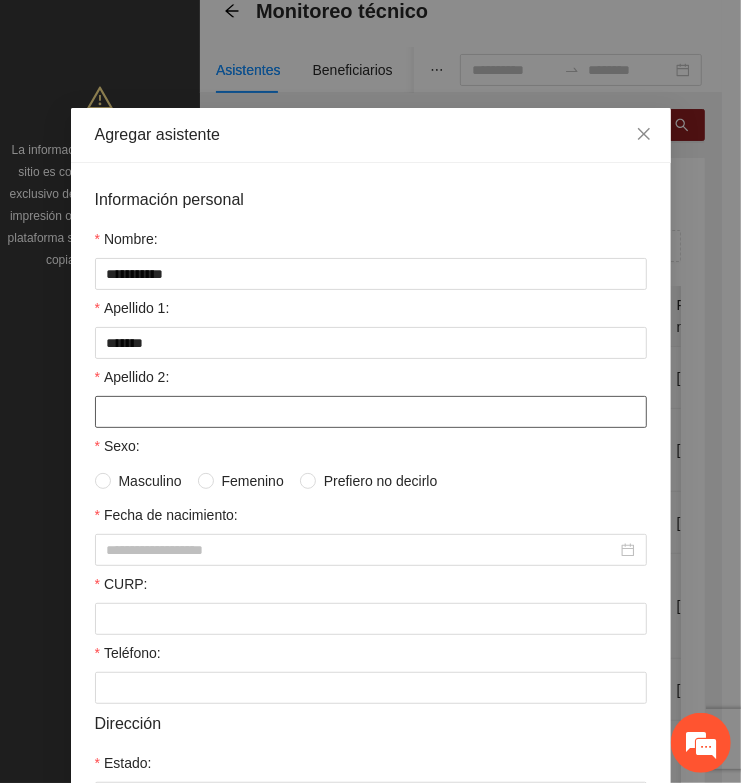 click on "Apellido 2:" at bounding box center [371, 412] 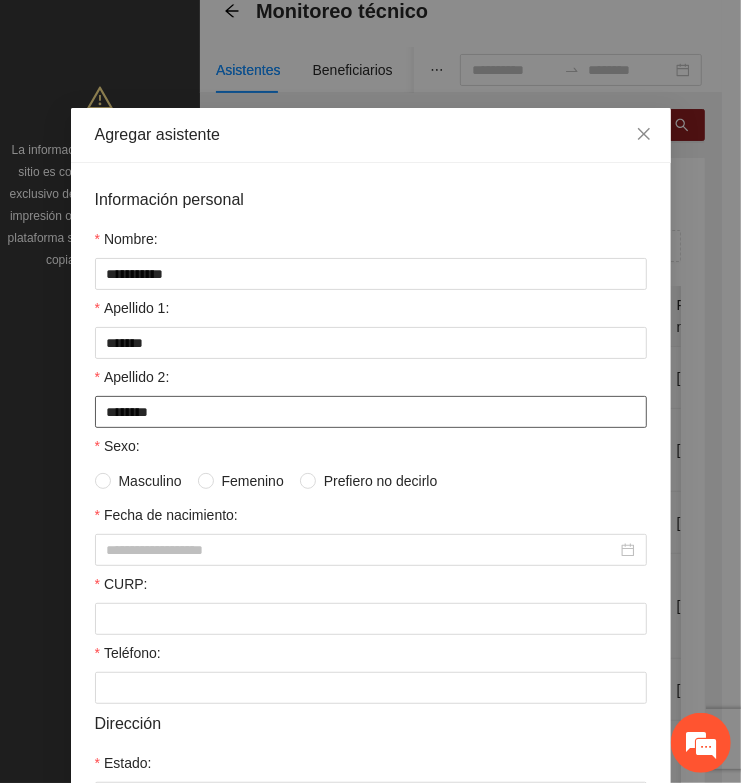 type on "********" 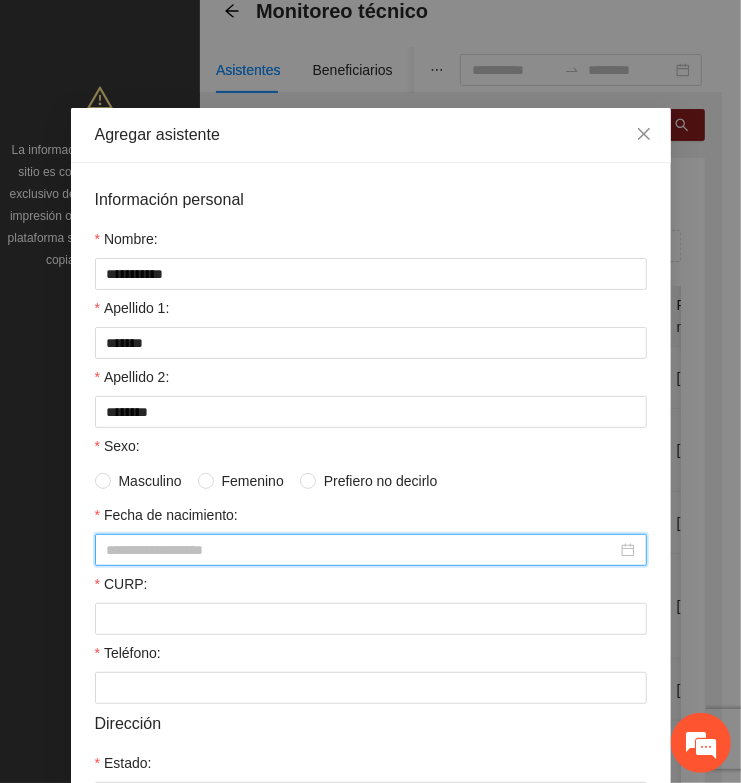click on "Fecha de nacimiento:" at bounding box center [362, 550] 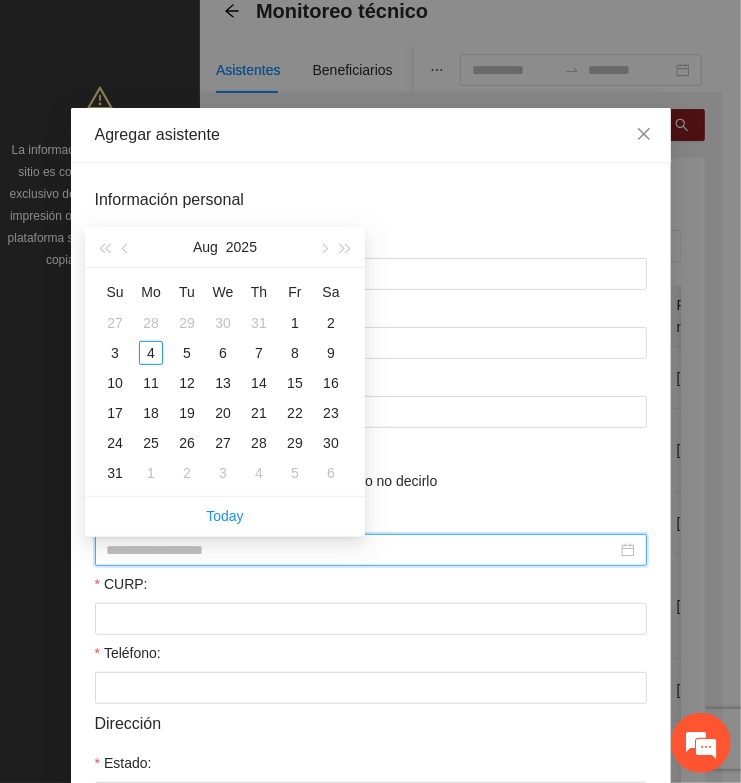 paste on "**********" 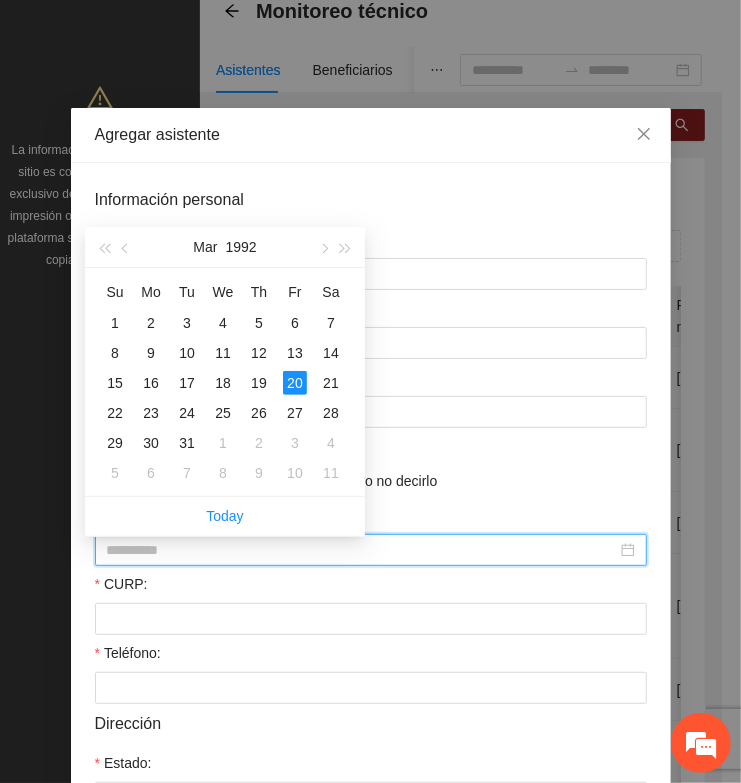 click on "20" at bounding box center (295, 383) 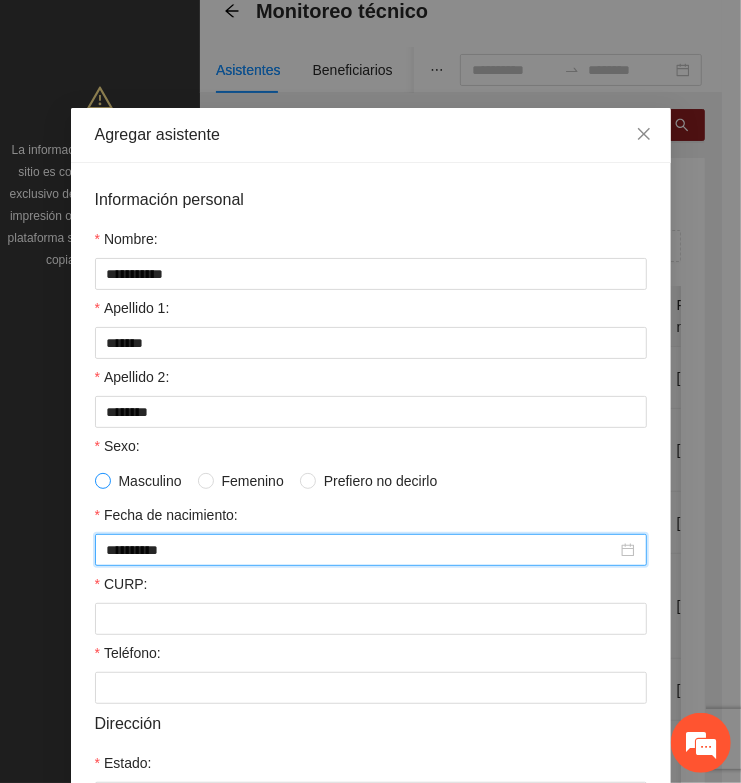 type on "**********" 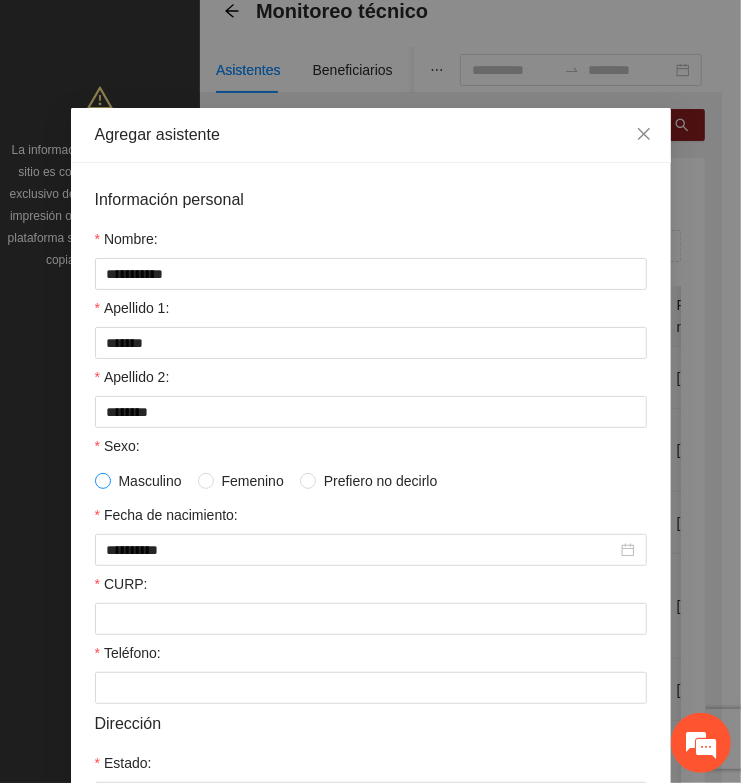 click at bounding box center [103, 481] 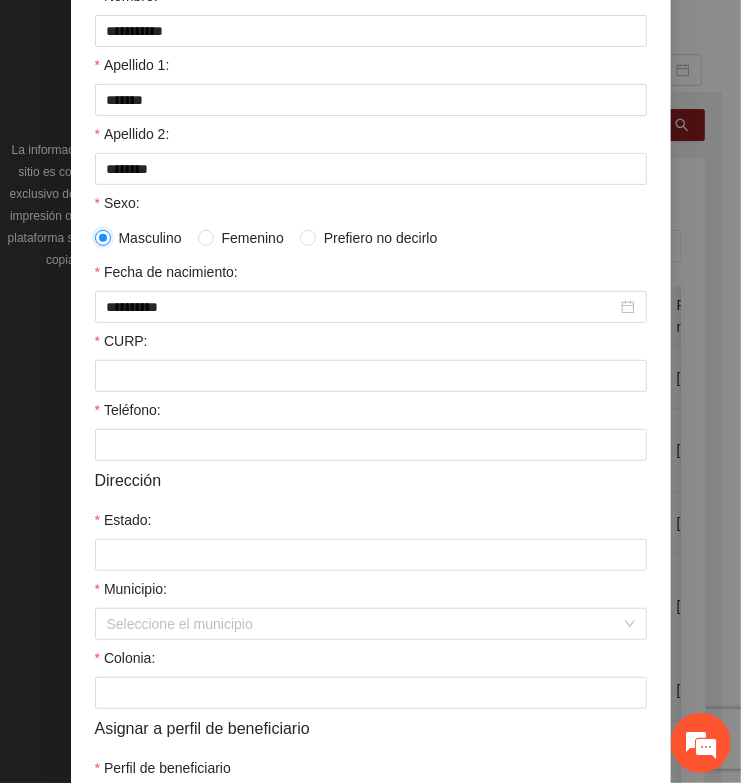 scroll, scrollTop: 250, scrollLeft: 0, axis: vertical 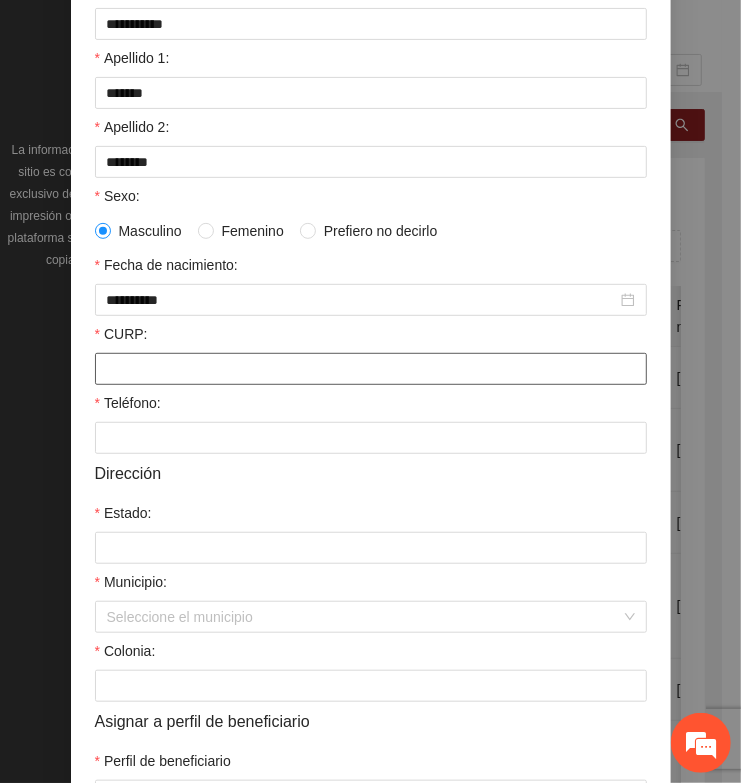 click on "CURP:" at bounding box center [371, 369] 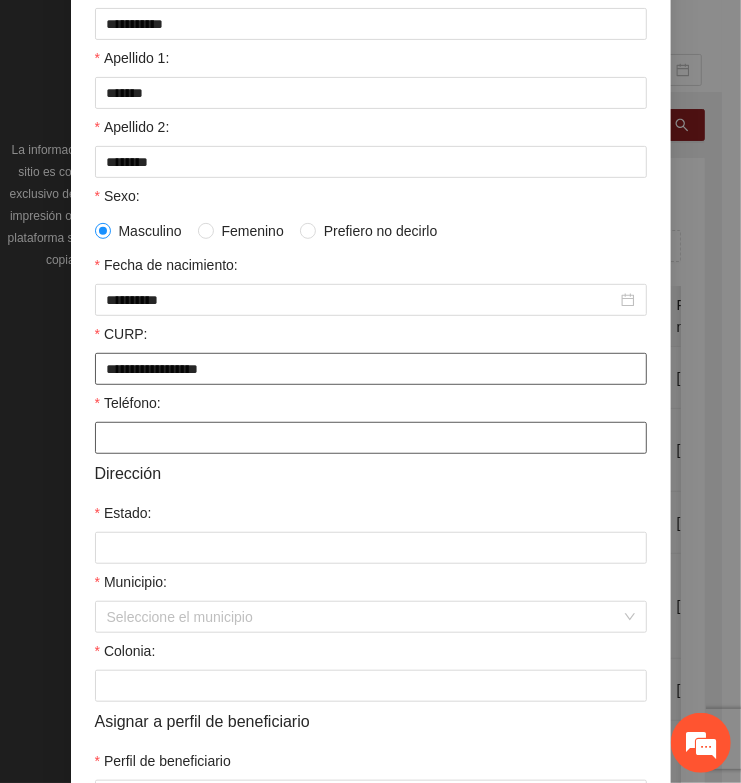 type on "**********" 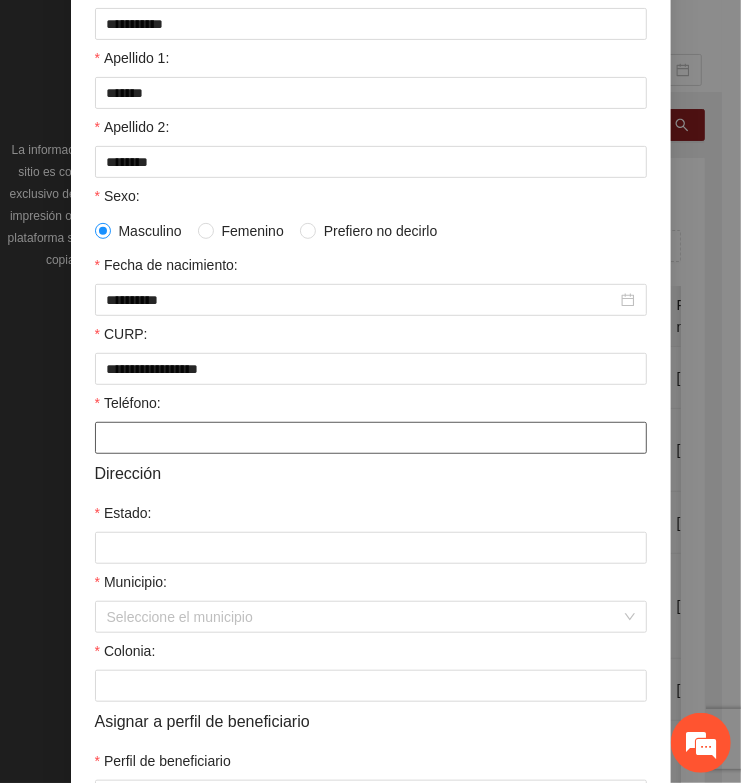 click on "Teléfono:" at bounding box center [371, 438] 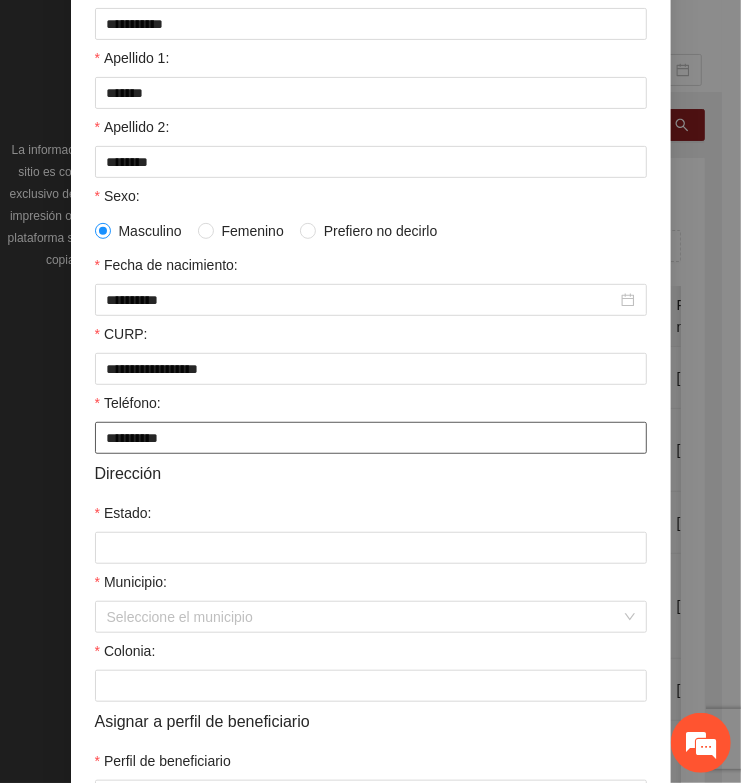 type on "**********" 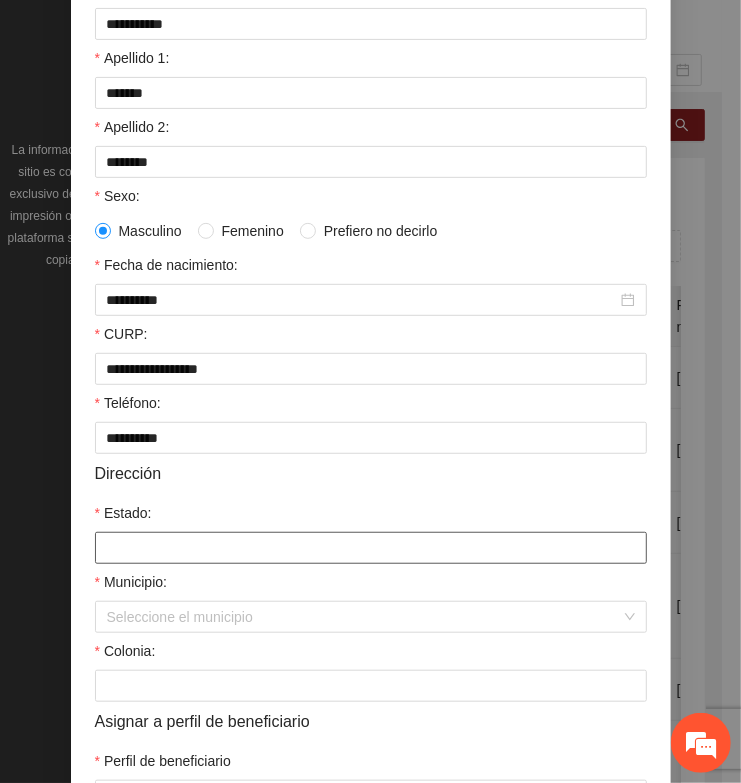 click on "Estado:" at bounding box center (371, 548) 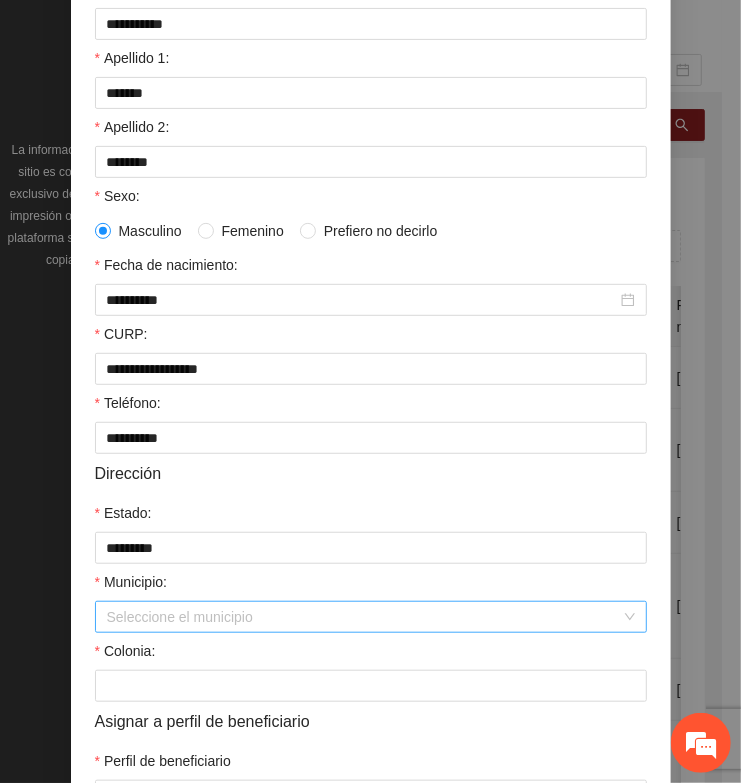 click on "Municipio:" at bounding box center [364, 617] 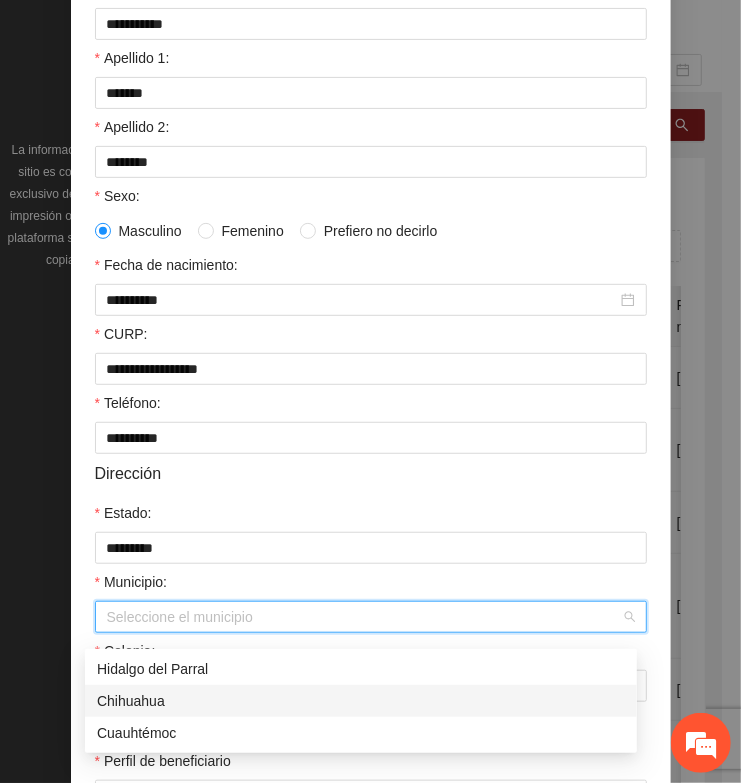 click on "Chihuahua" at bounding box center [361, 701] 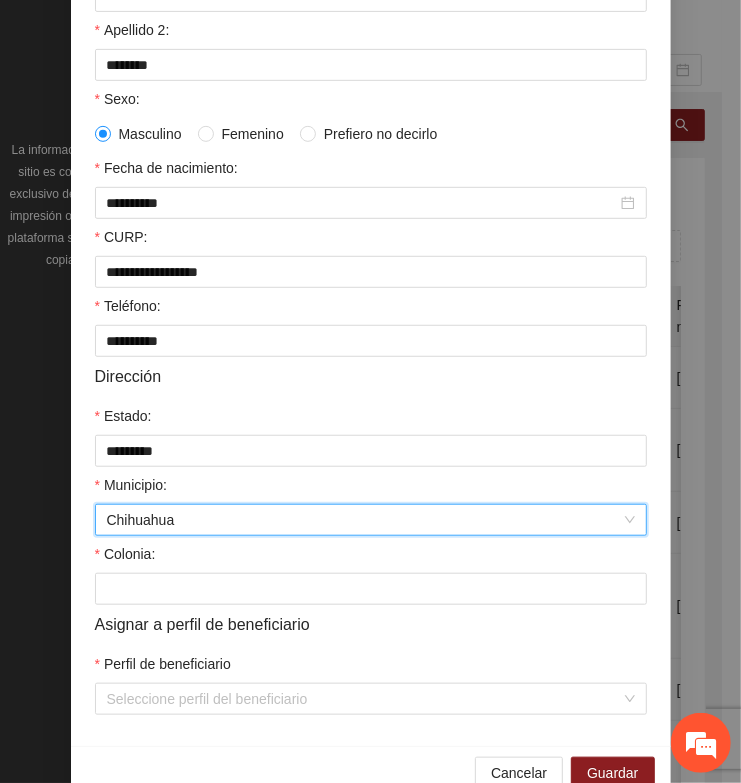 scroll, scrollTop: 401, scrollLeft: 0, axis: vertical 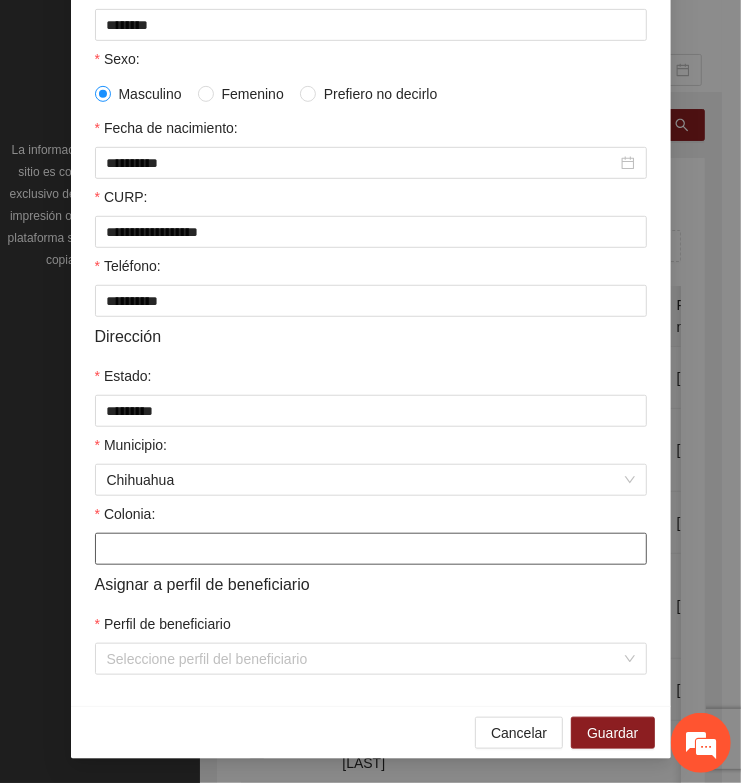 click on "Colonia:" at bounding box center [371, 549] 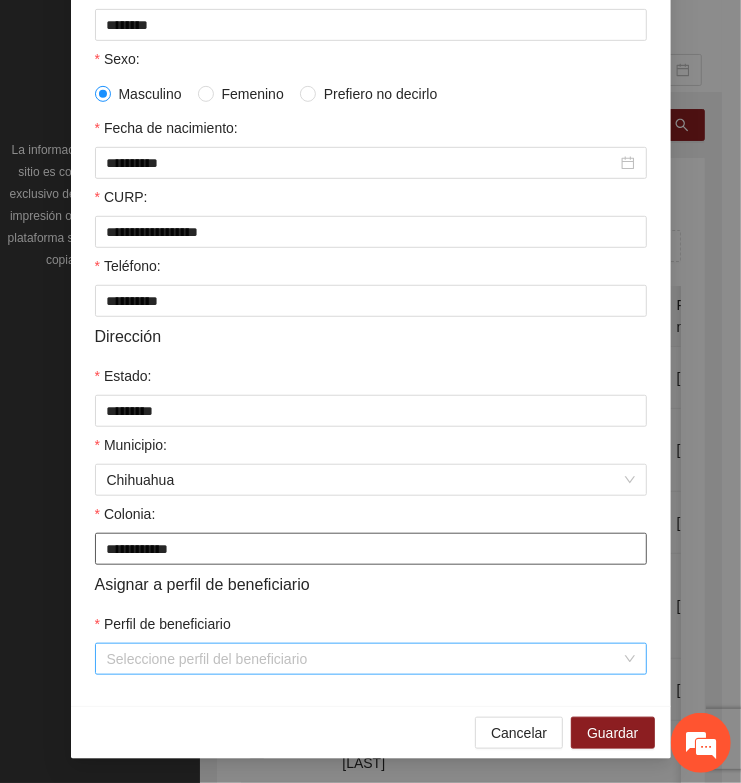 type on "**********" 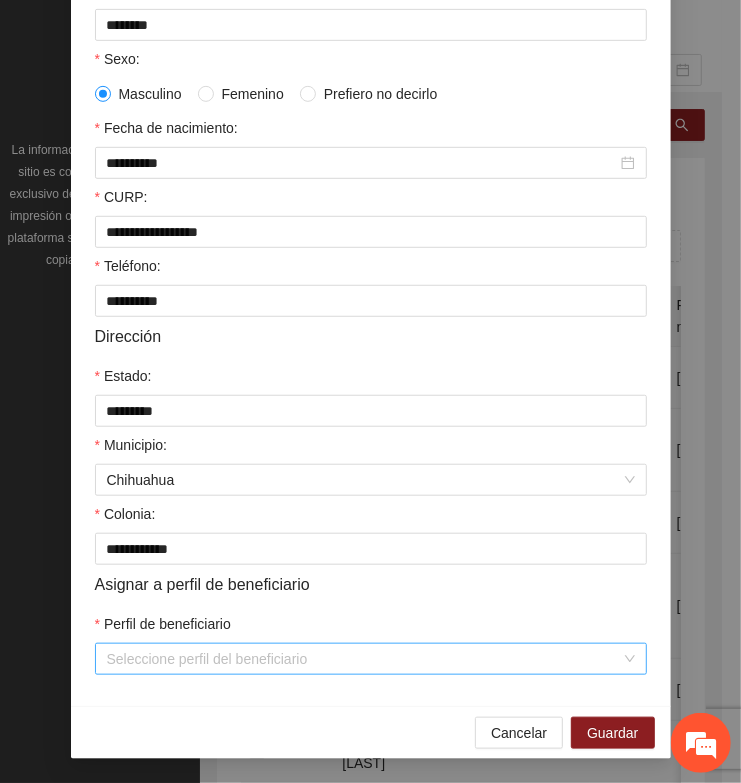 click on "Perfil de beneficiario" at bounding box center (364, 659) 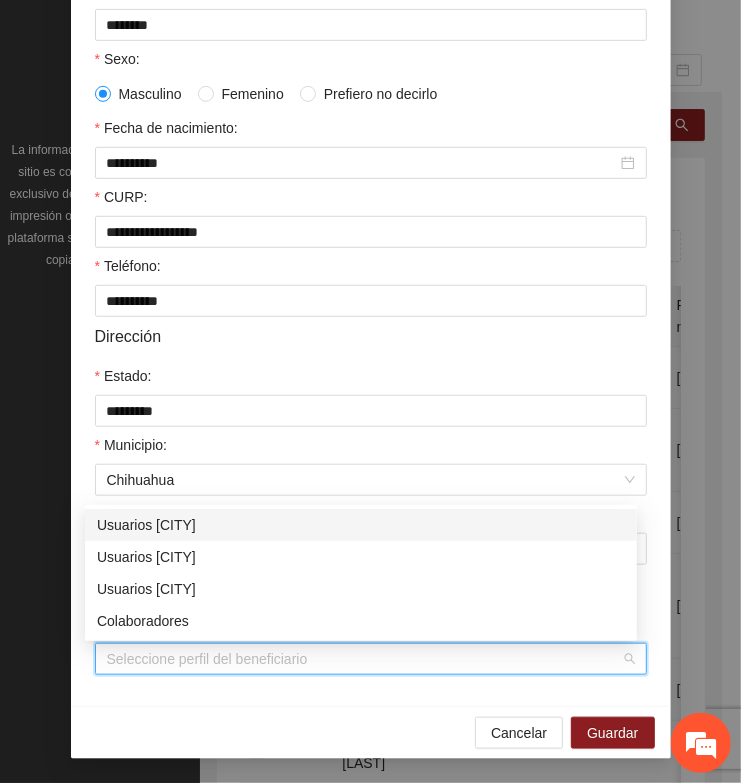 click on "Usuarios [CITY]" at bounding box center (361, 525) 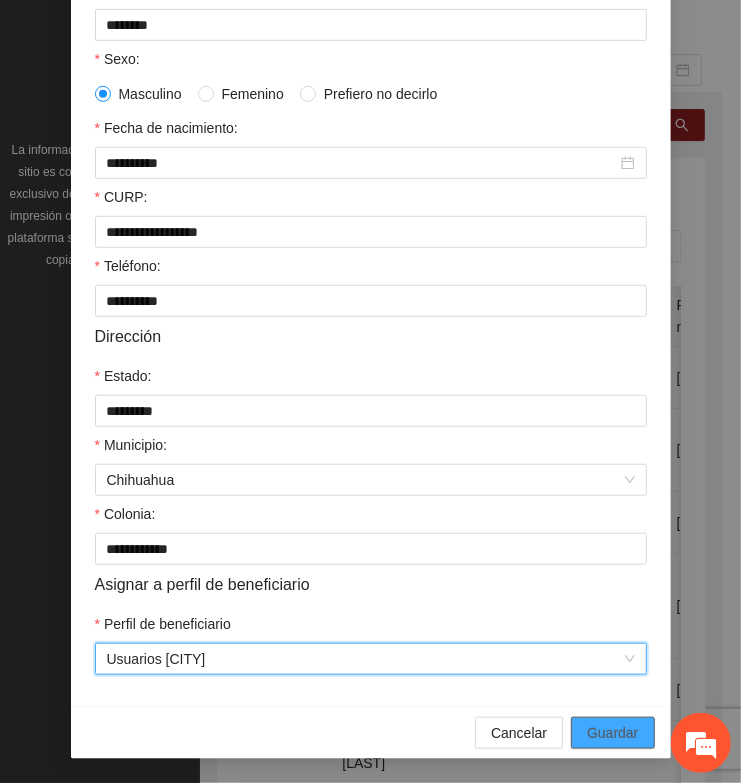 click on "Guardar" at bounding box center (612, 733) 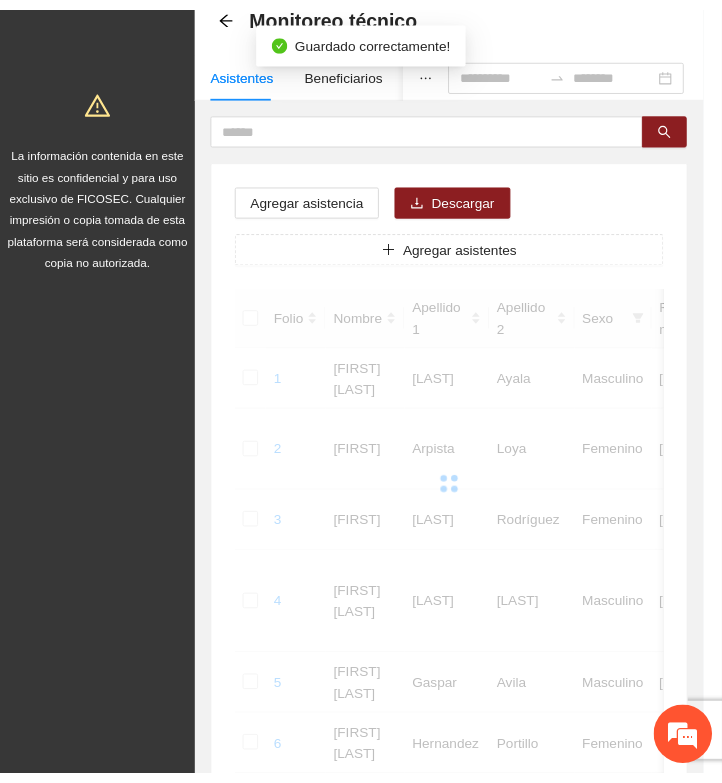 scroll, scrollTop: 310, scrollLeft: 0, axis: vertical 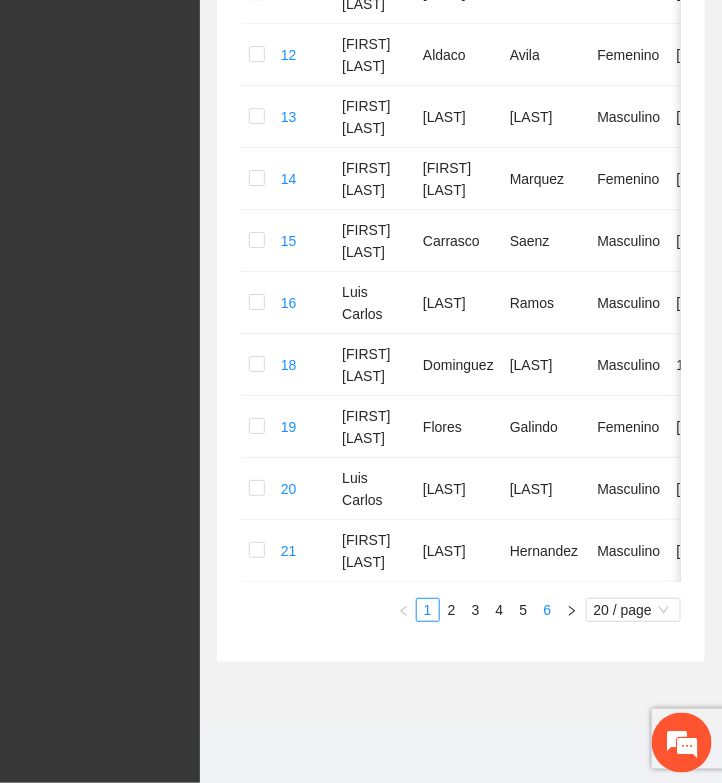 click on "6" at bounding box center [548, 610] 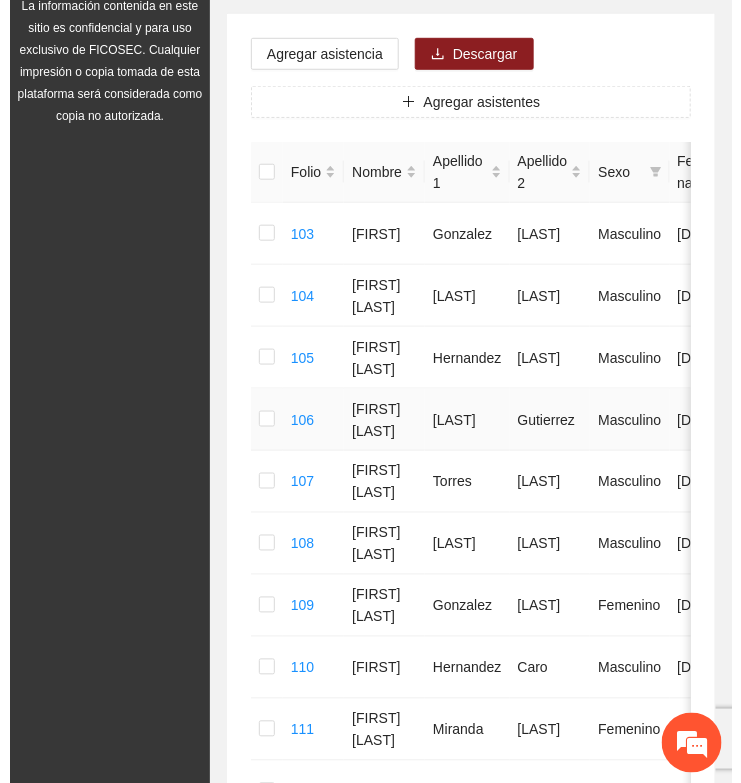 scroll, scrollTop: 0, scrollLeft: 0, axis: both 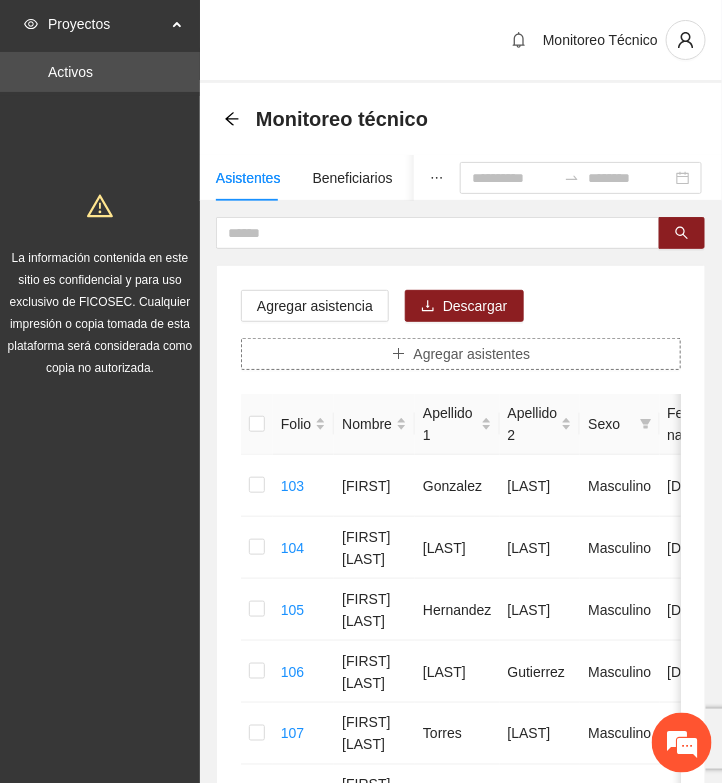 click on "Agregar asistentes" at bounding box center (472, 354) 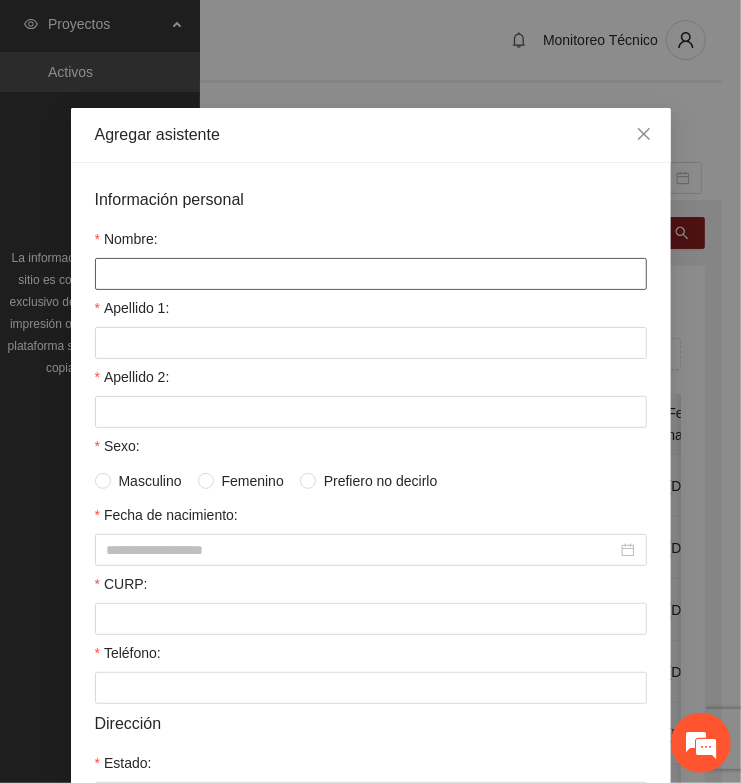click on "Nombre:" at bounding box center [371, 274] 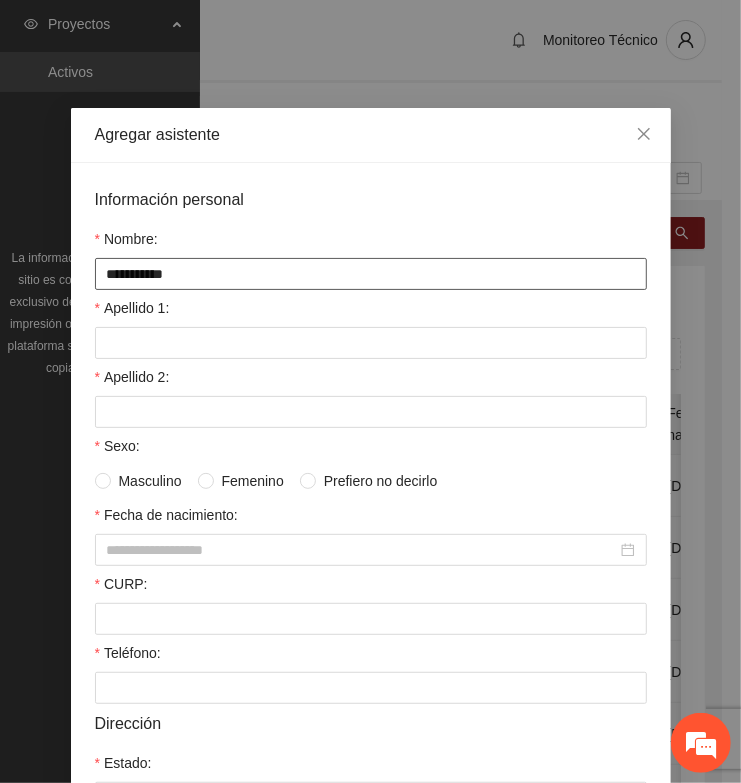 type on "**********" 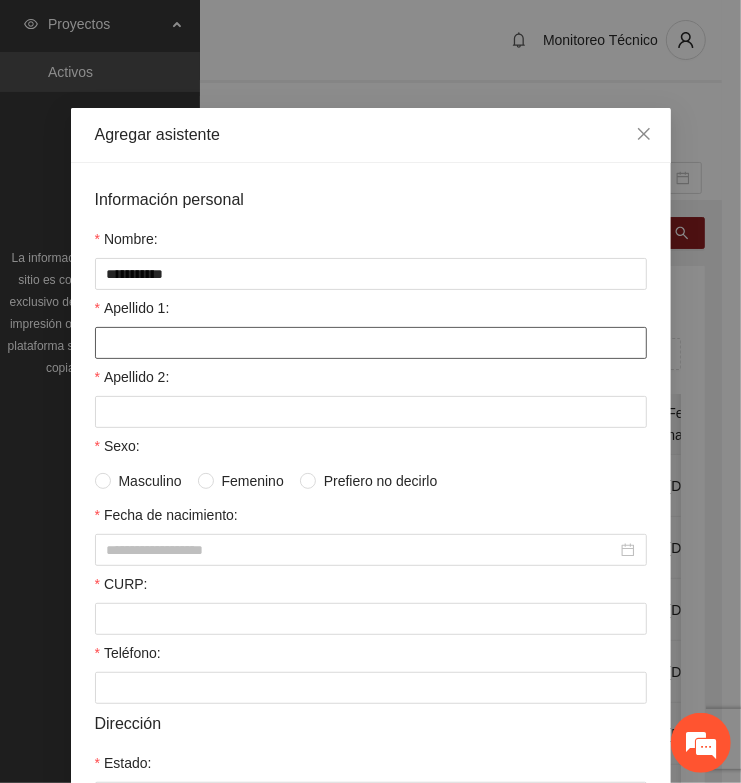 click on "Apellido 1:" at bounding box center (371, 343) 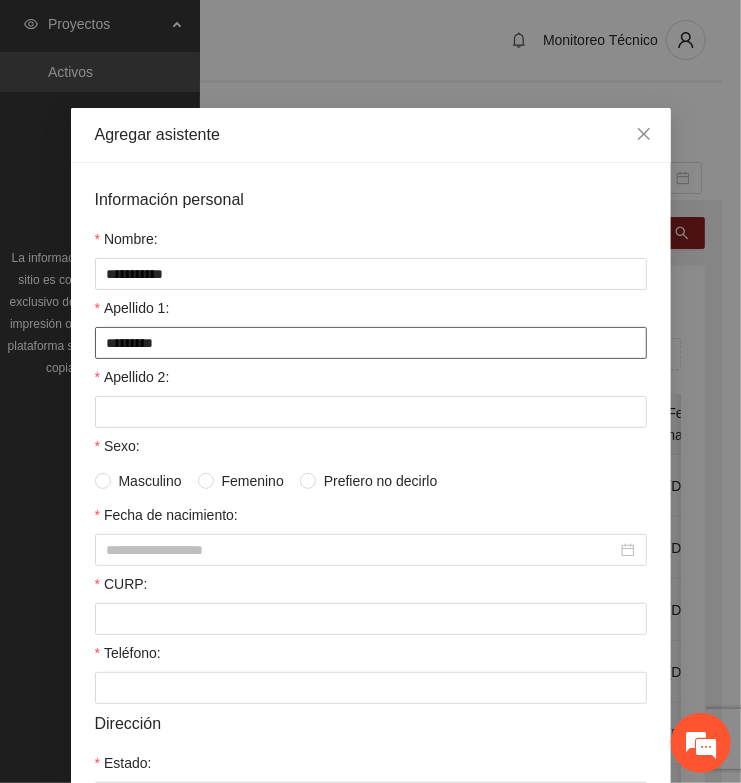type on "*********" 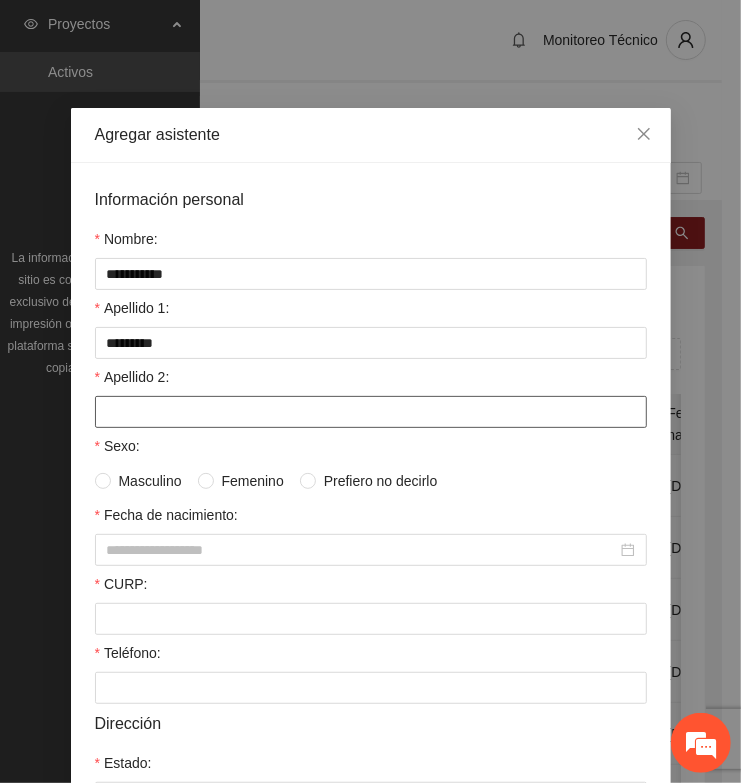 click on "Apellido 2:" at bounding box center [371, 412] 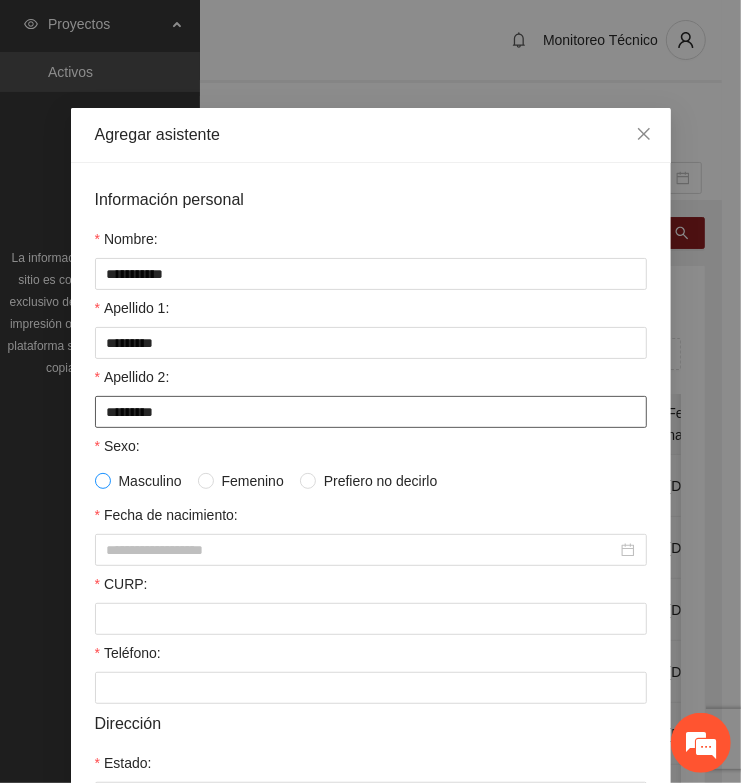 type on "*********" 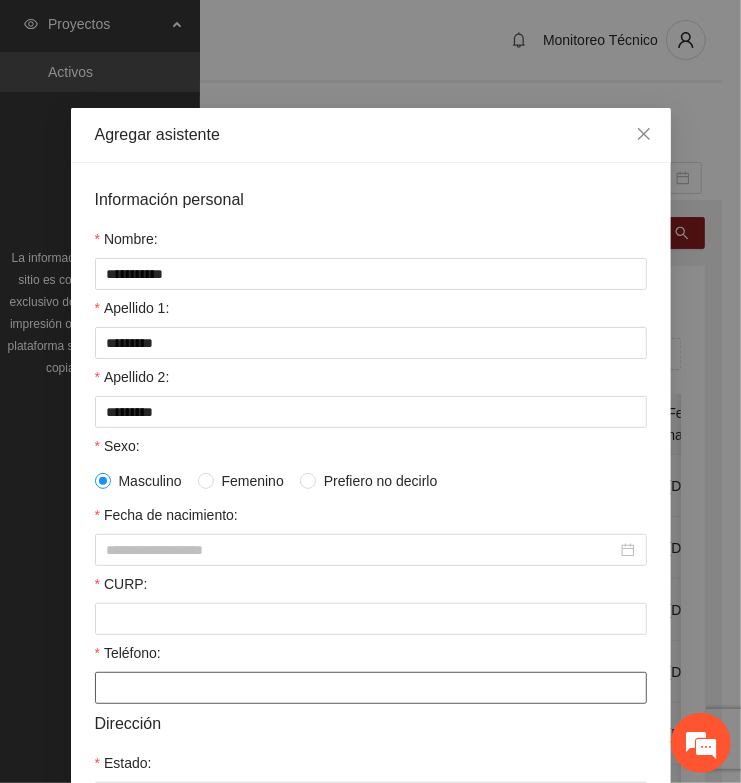 click on "Teléfono:" at bounding box center [371, 688] 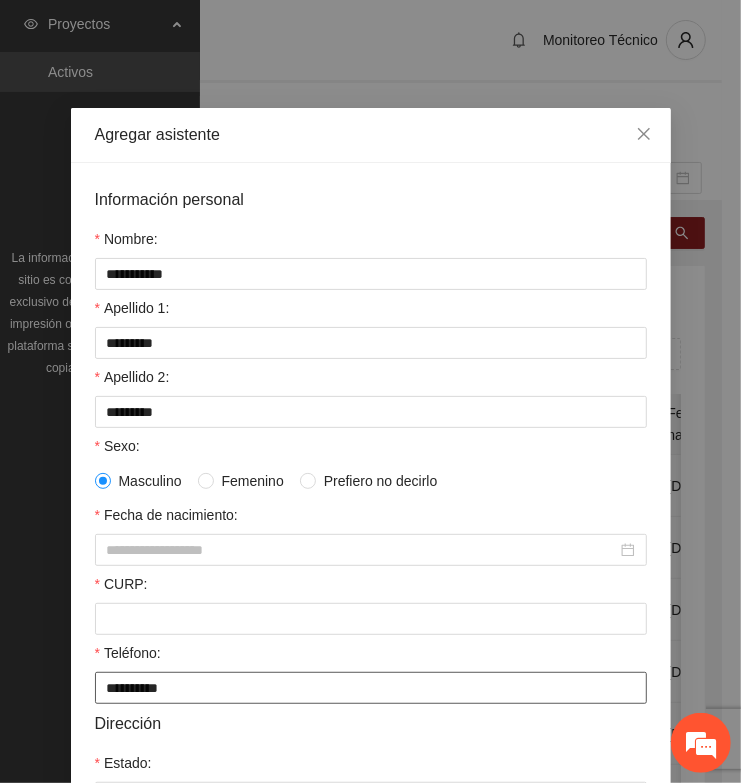 type on "**********" 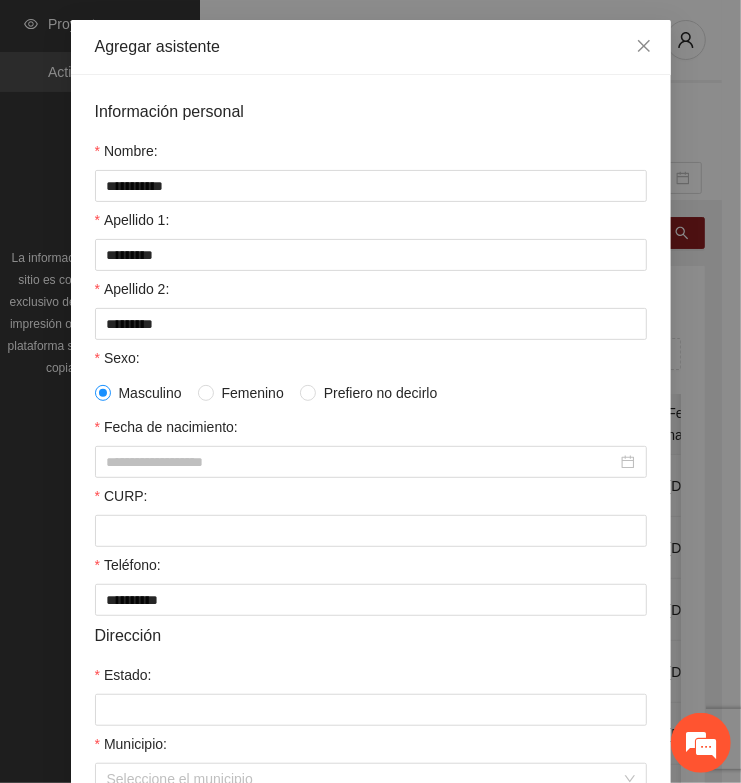 scroll, scrollTop: 375, scrollLeft: 0, axis: vertical 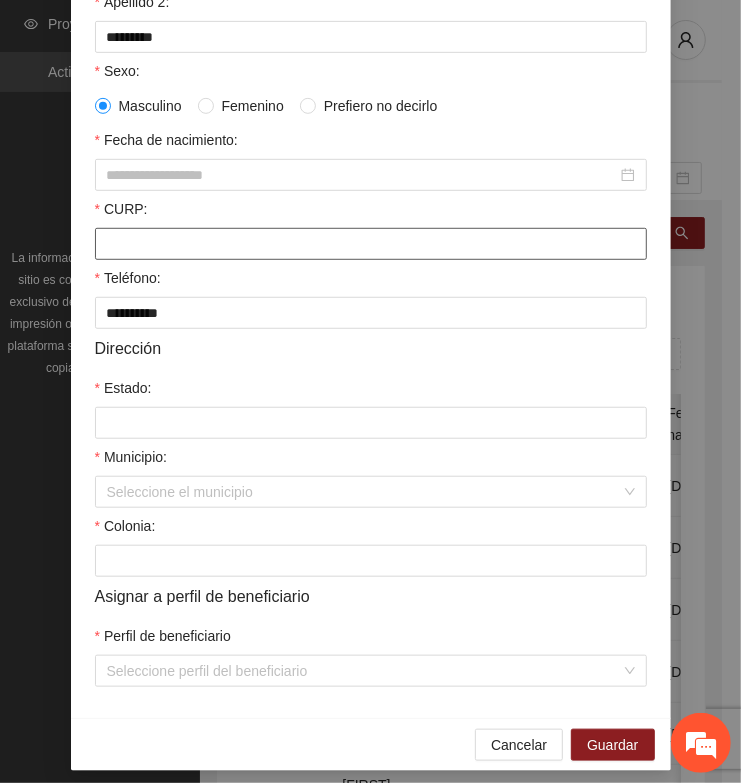 click on "CURP:" at bounding box center (371, 244) 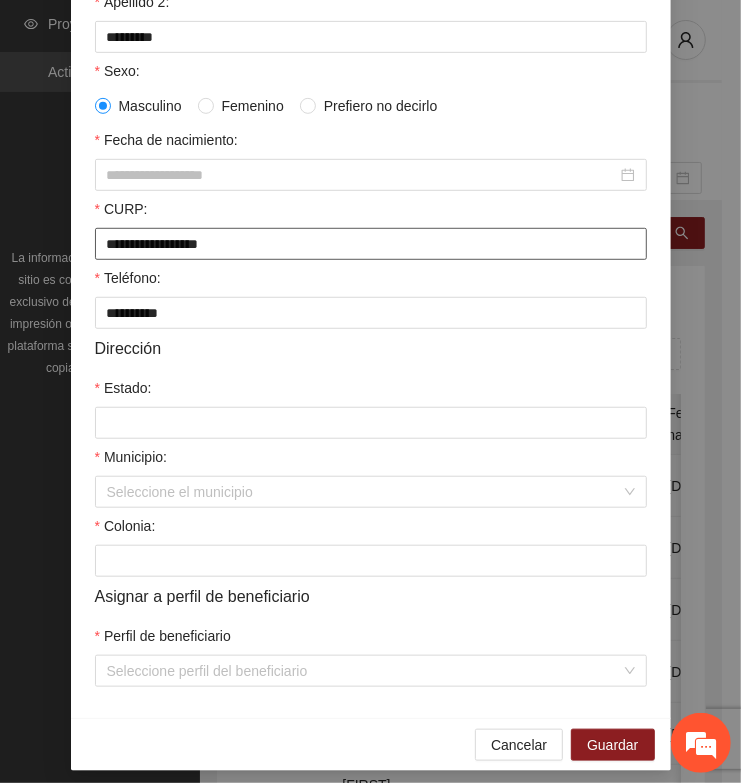 type on "**********" 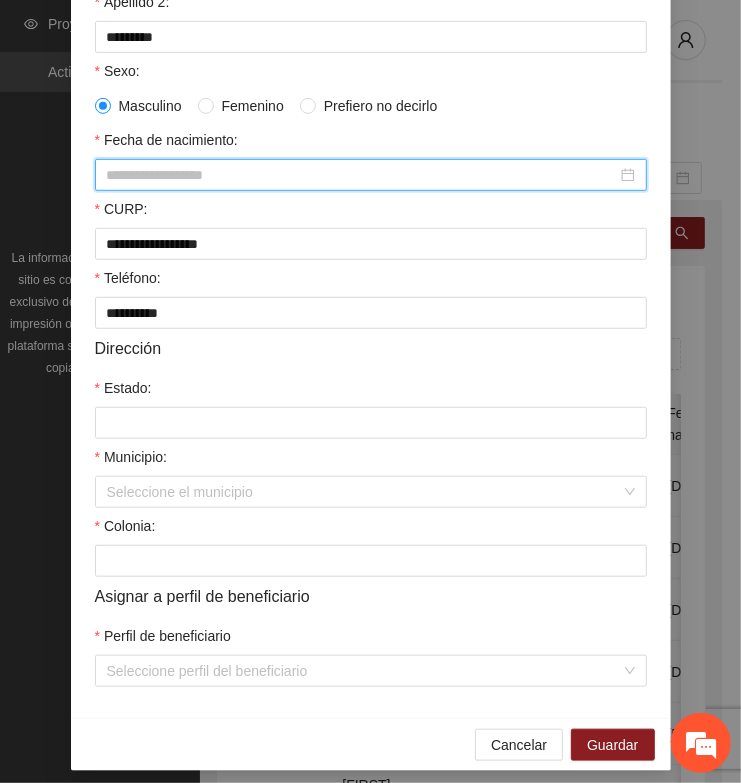 click on "Fecha de nacimiento:" at bounding box center (362, 175) 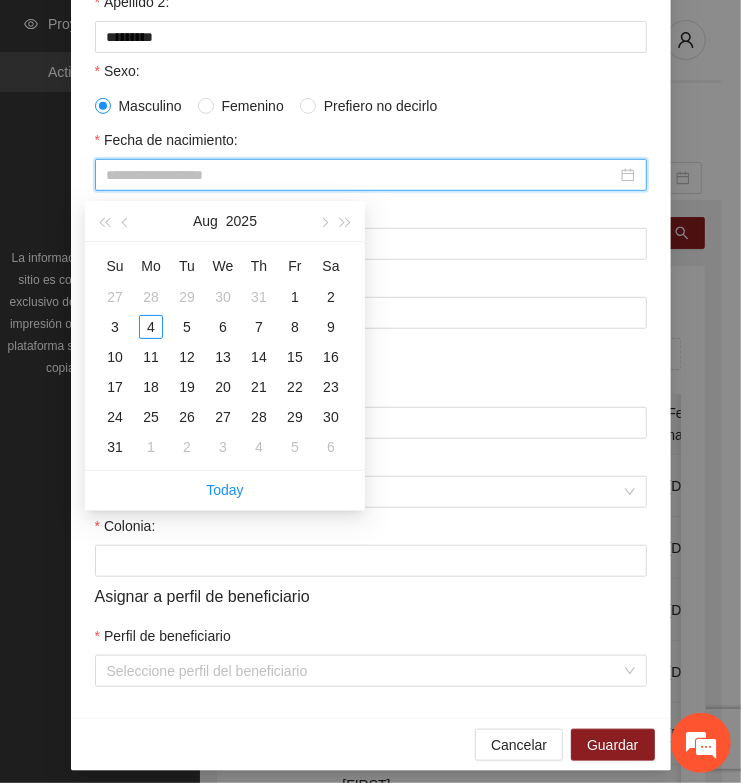 paste on "**********" 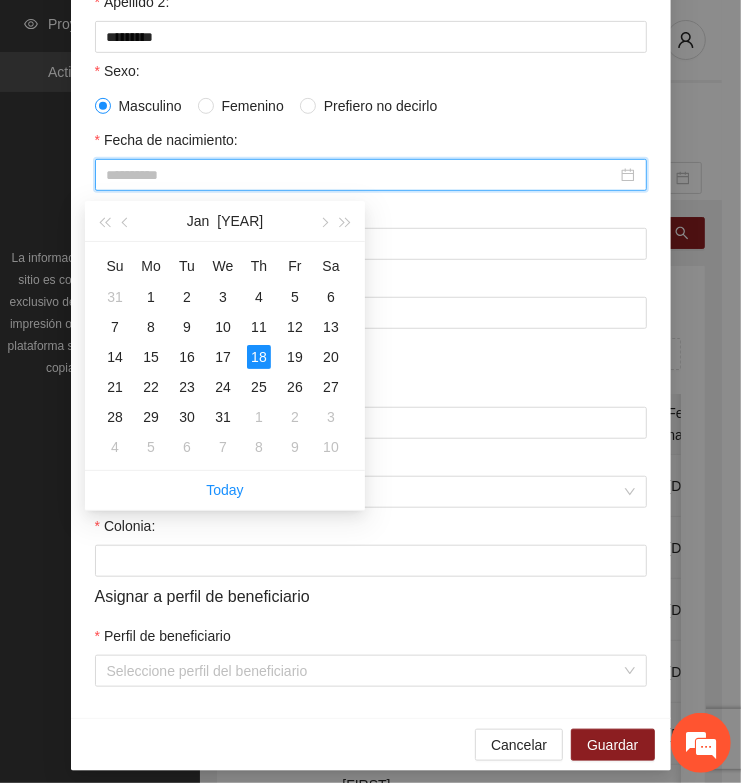 click on "18" at bounding box center (259, 357) 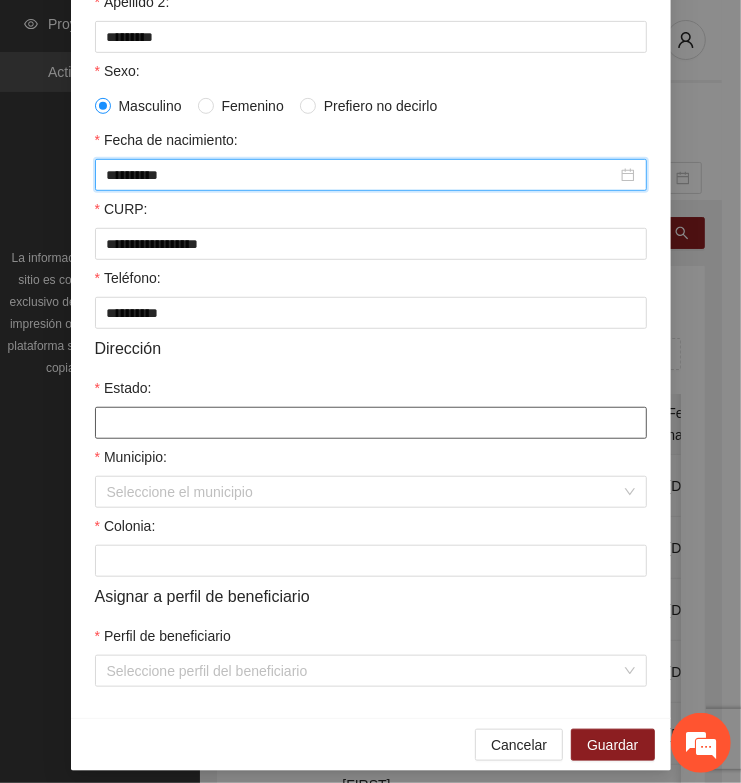 type on "**********" 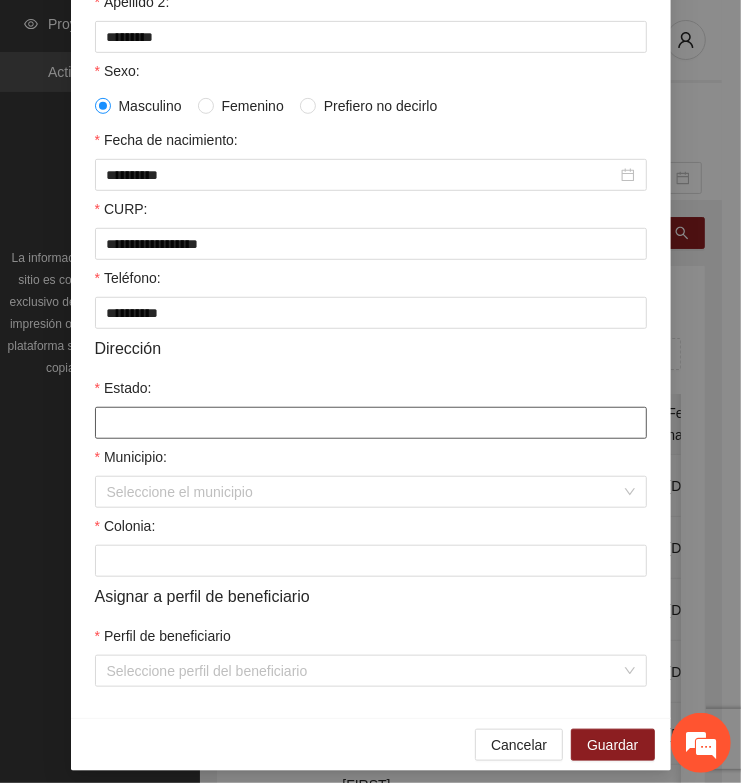 type on "*********" 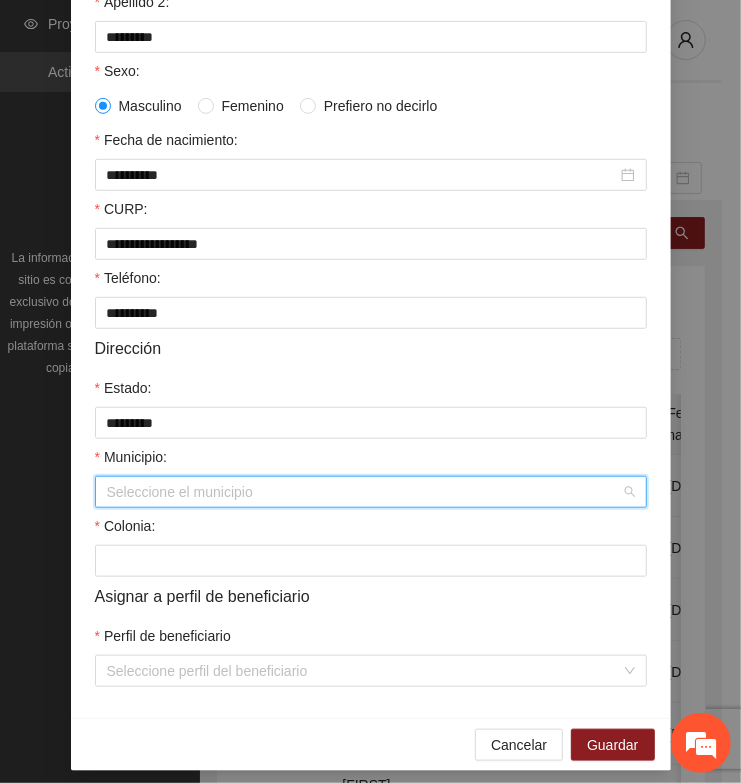 click on "Municipio:" at bounding box center (364, 492) 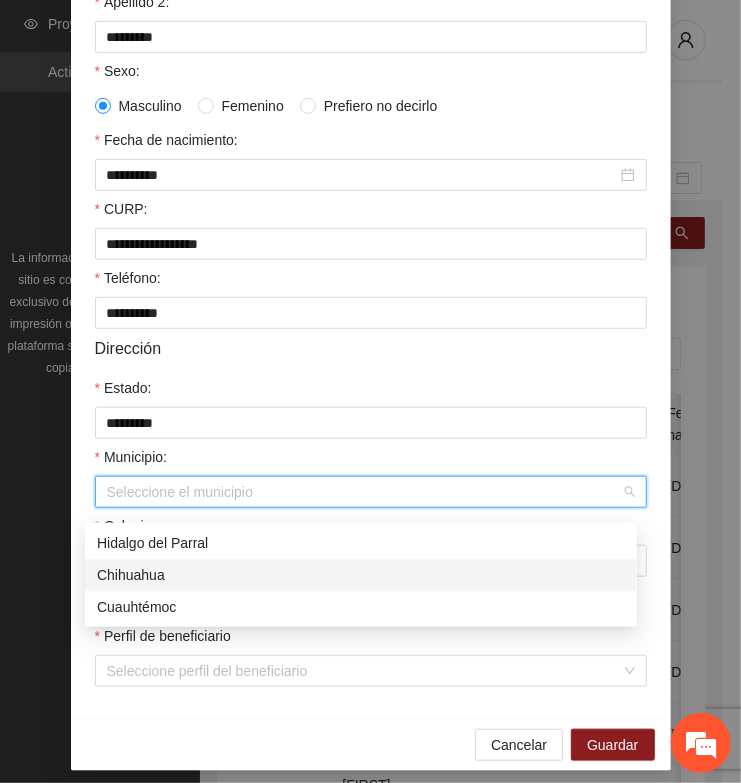 click on "Chihuahua" at bounding box center (361, 575) 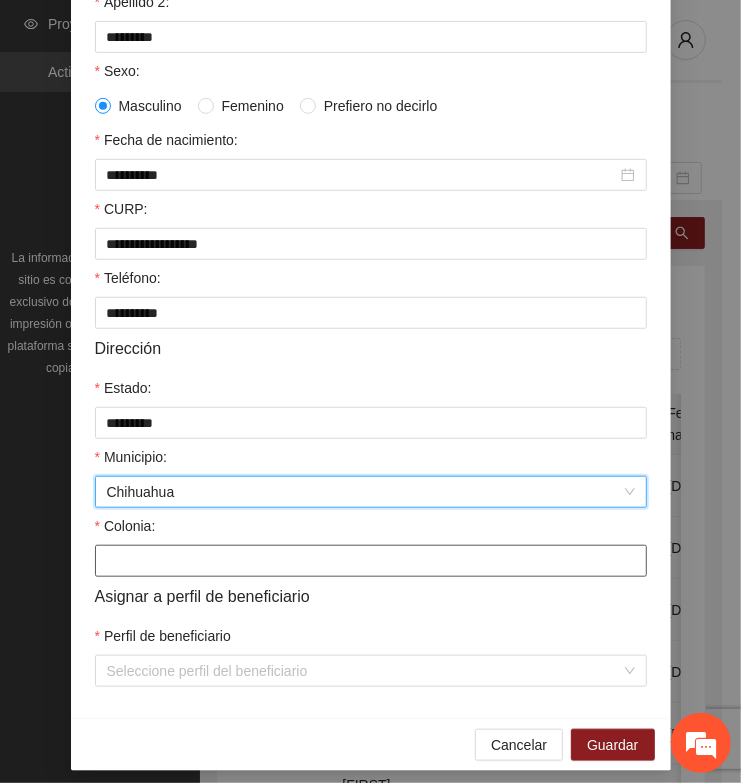 click on "Colonia:" at bounding box center (371, 561) 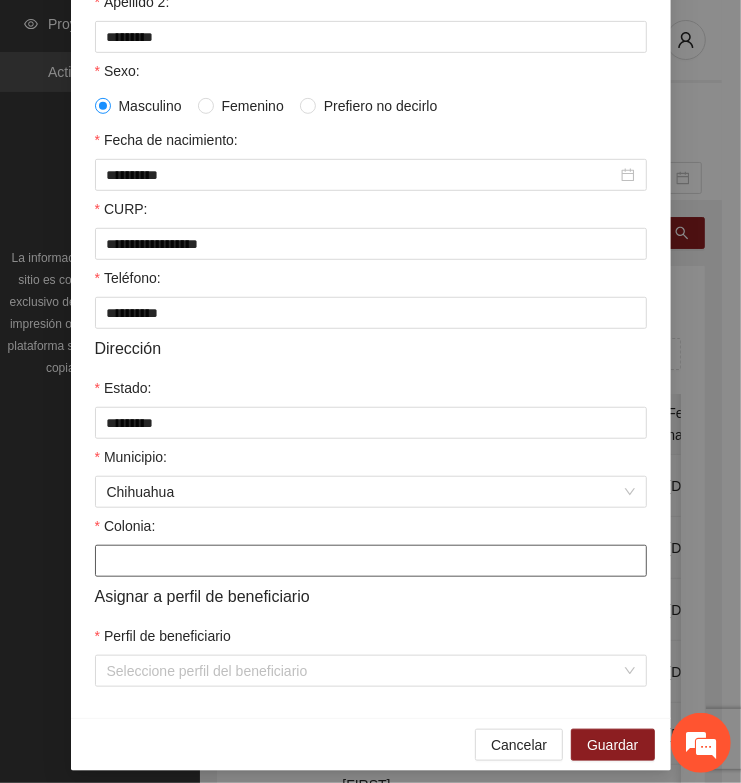 type on "**********" 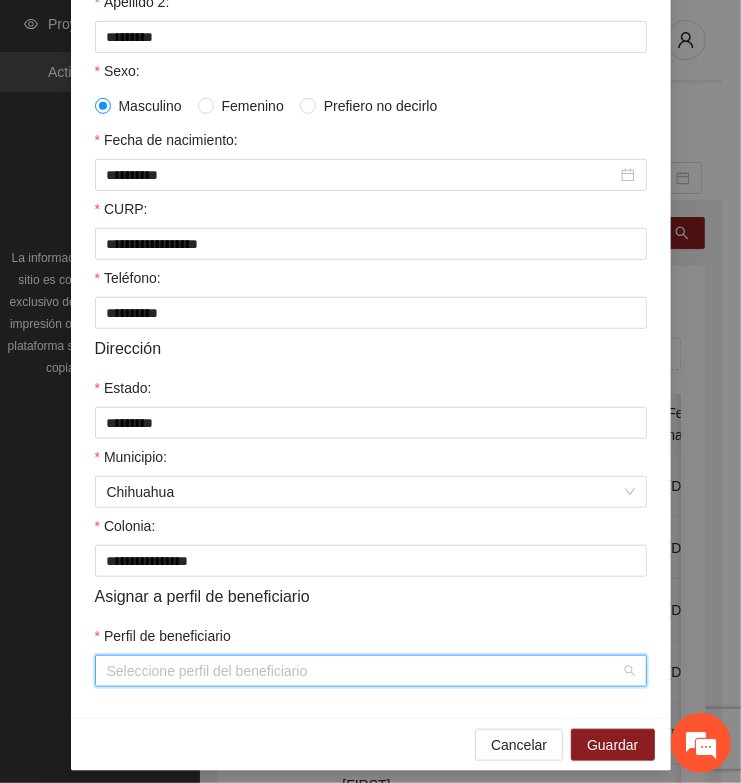 click on "Perfil de beneficiario" at bounding box center [364, 671] 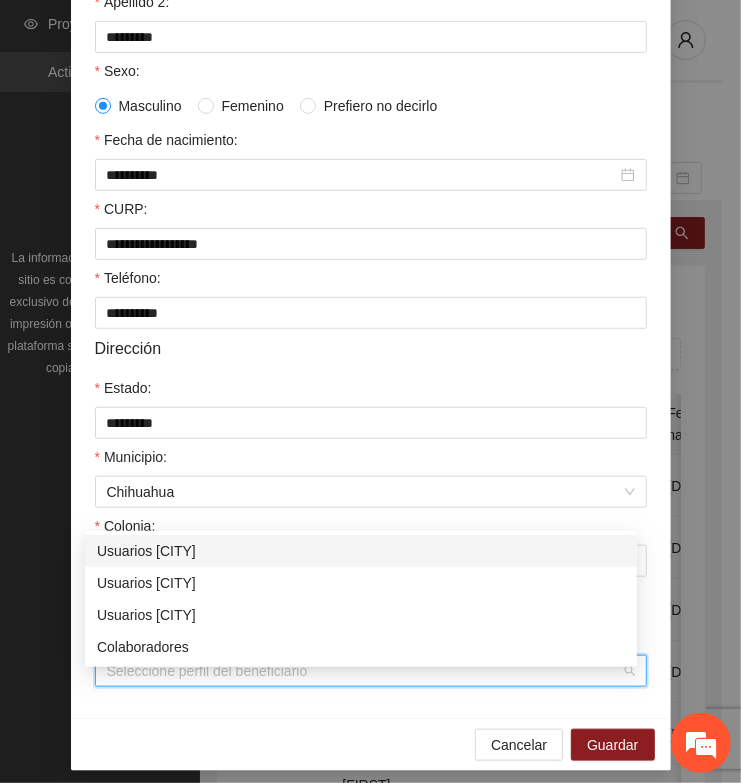 click on "Usuarios [CITY]" at bounding box center [361, 551] 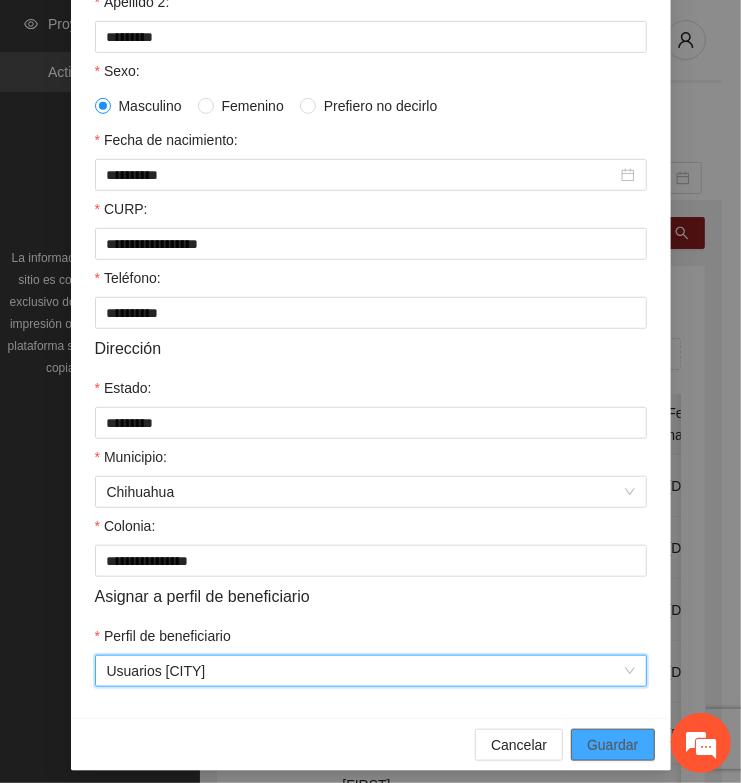 click on "Guardar" at bounding box center (612, 745) 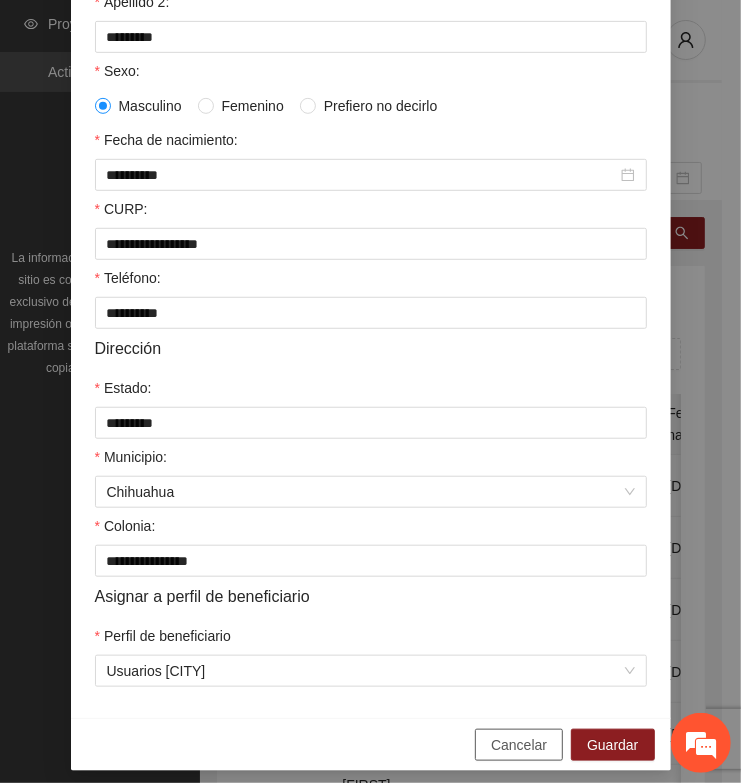 click on "Cancelar" at bounding box center [519, 745] 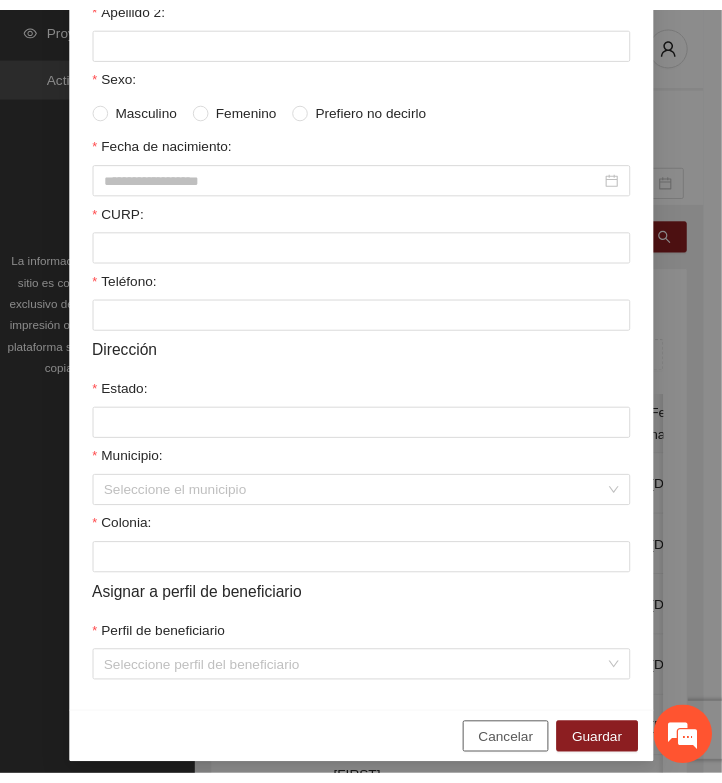 scroll, scrollTop: 310, scrollLeft: 0, axis: vertical 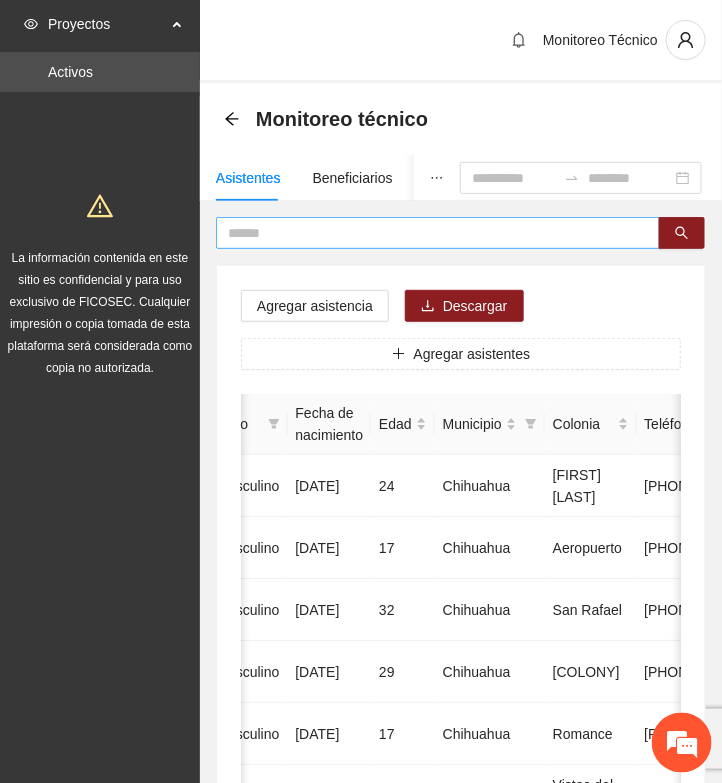 click at bounding box center [430, 233] 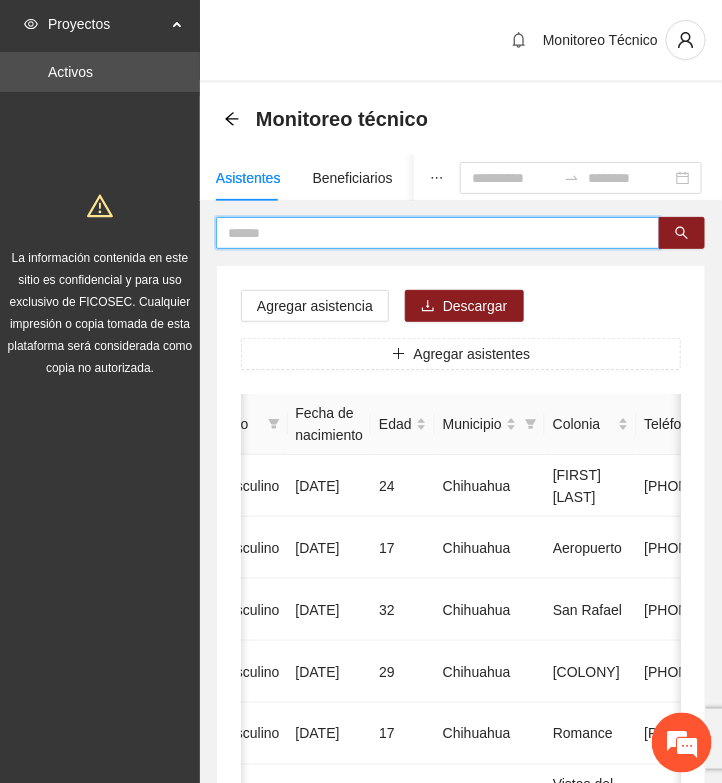 paste on "**********" 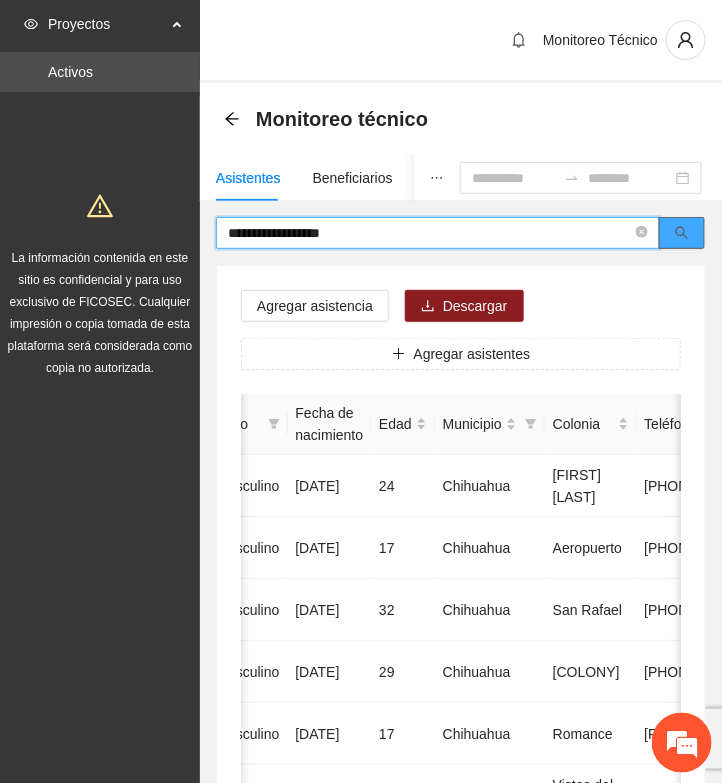 click 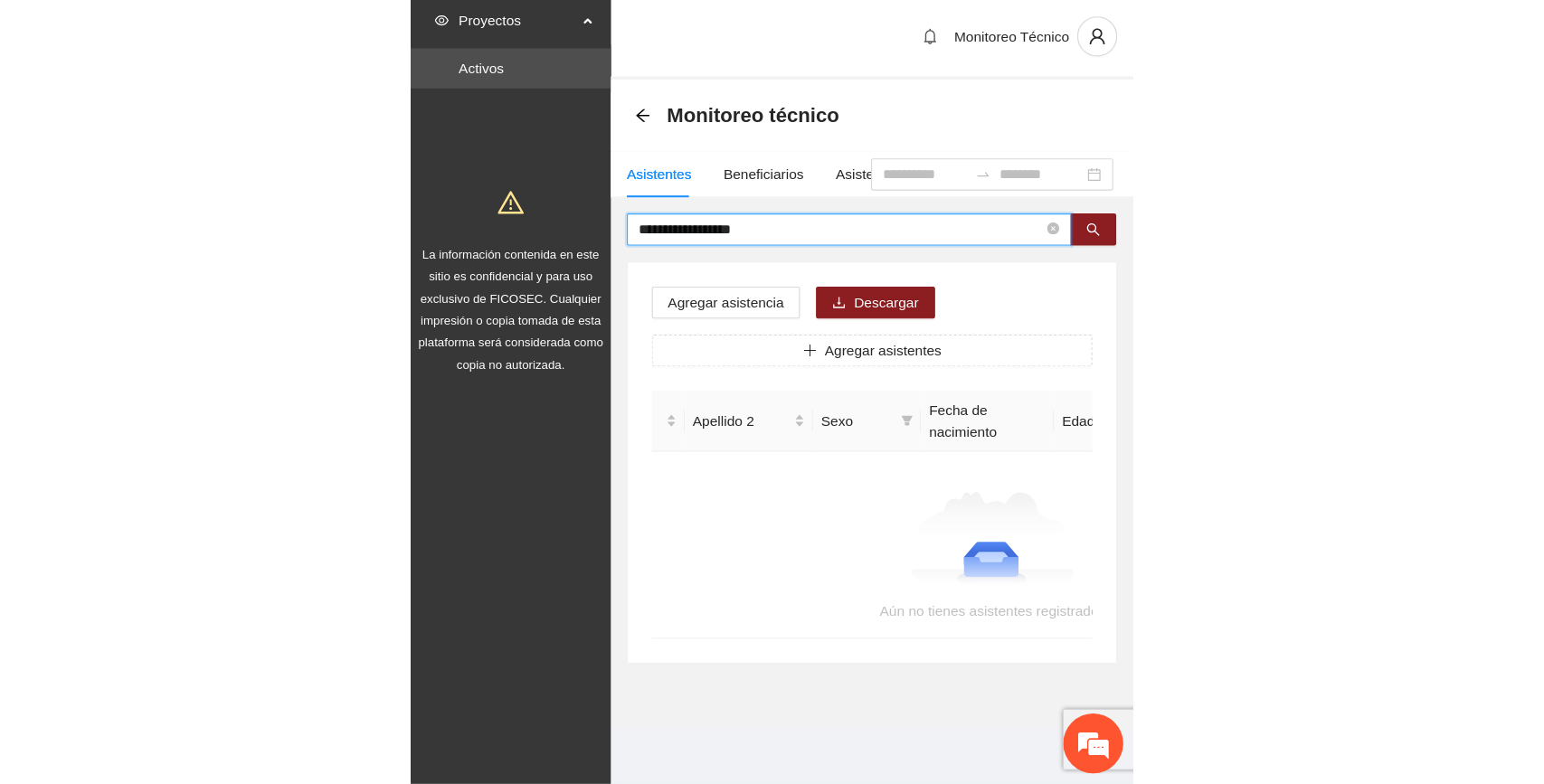 scroll, scrollTop: 0, scrollLeft: 0, axis: both 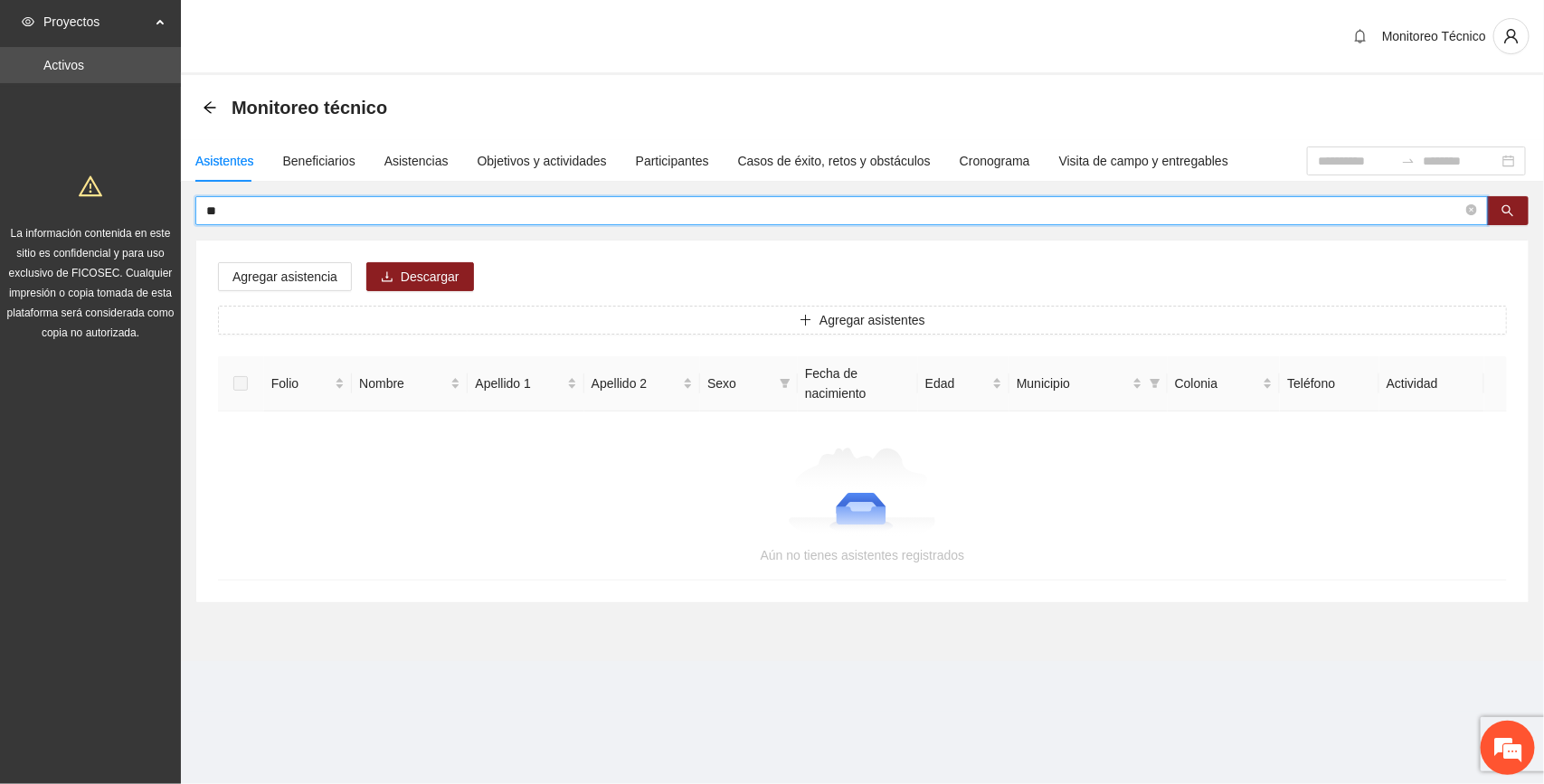 type on "*" 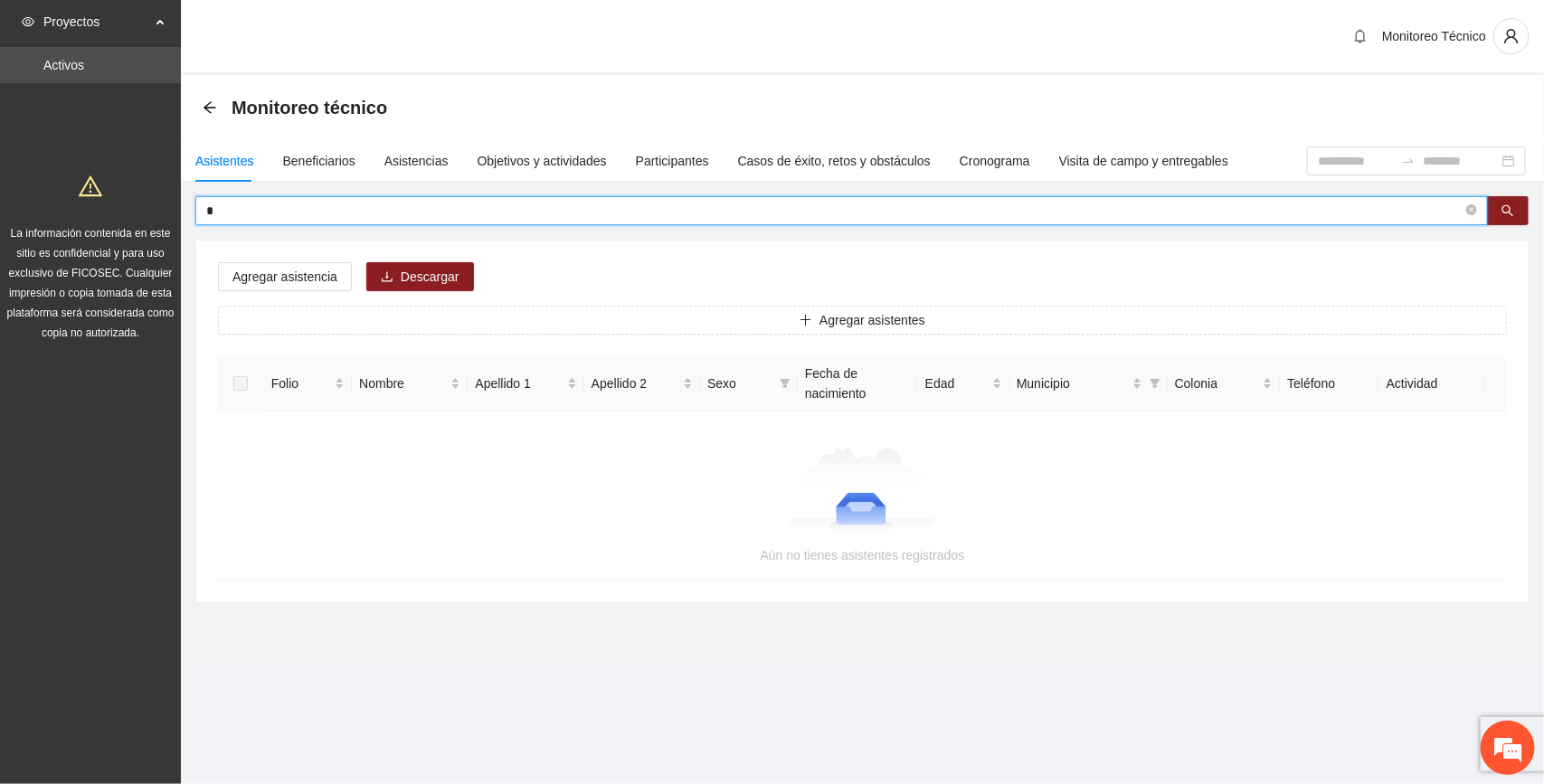 type 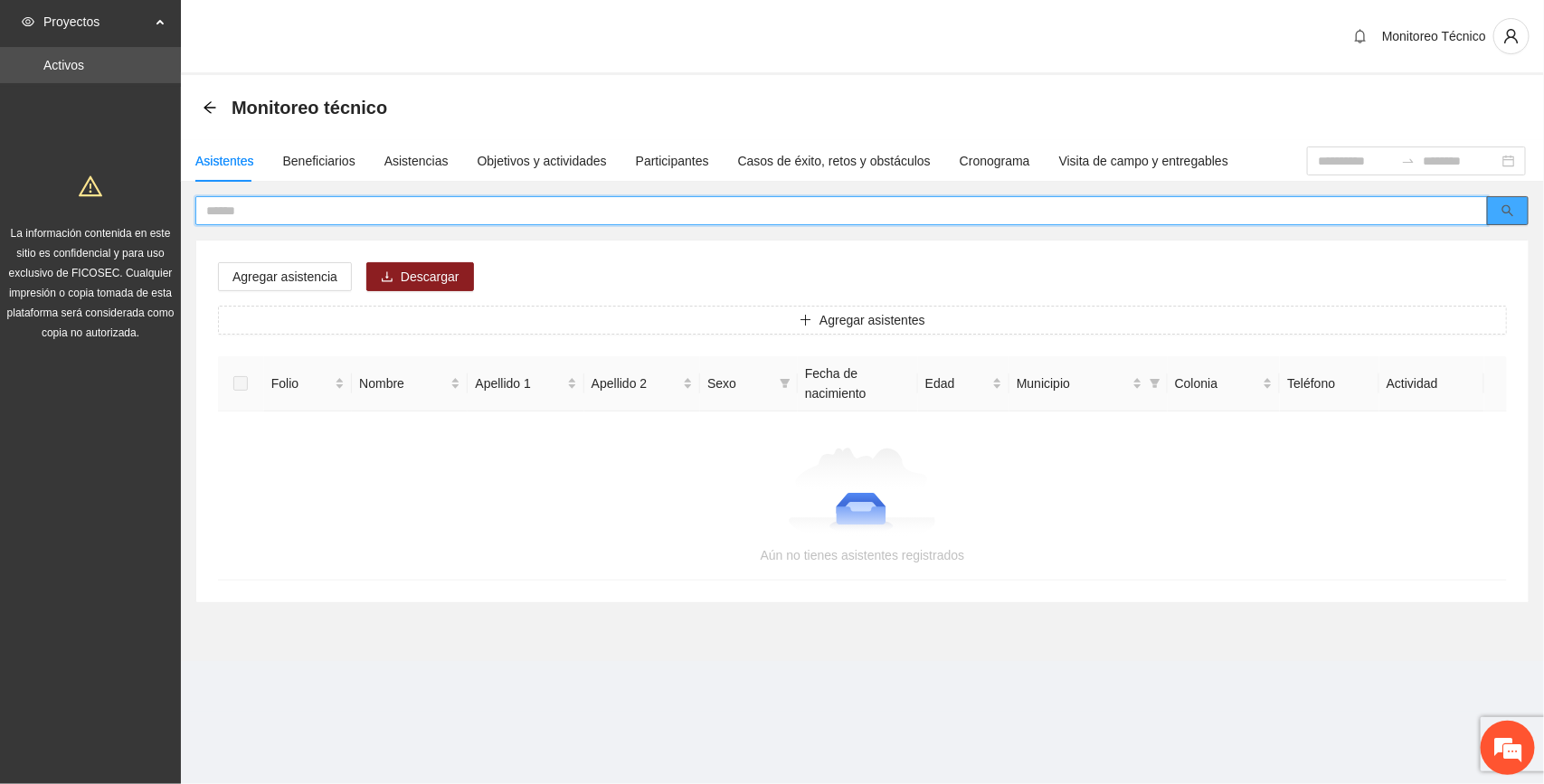 click 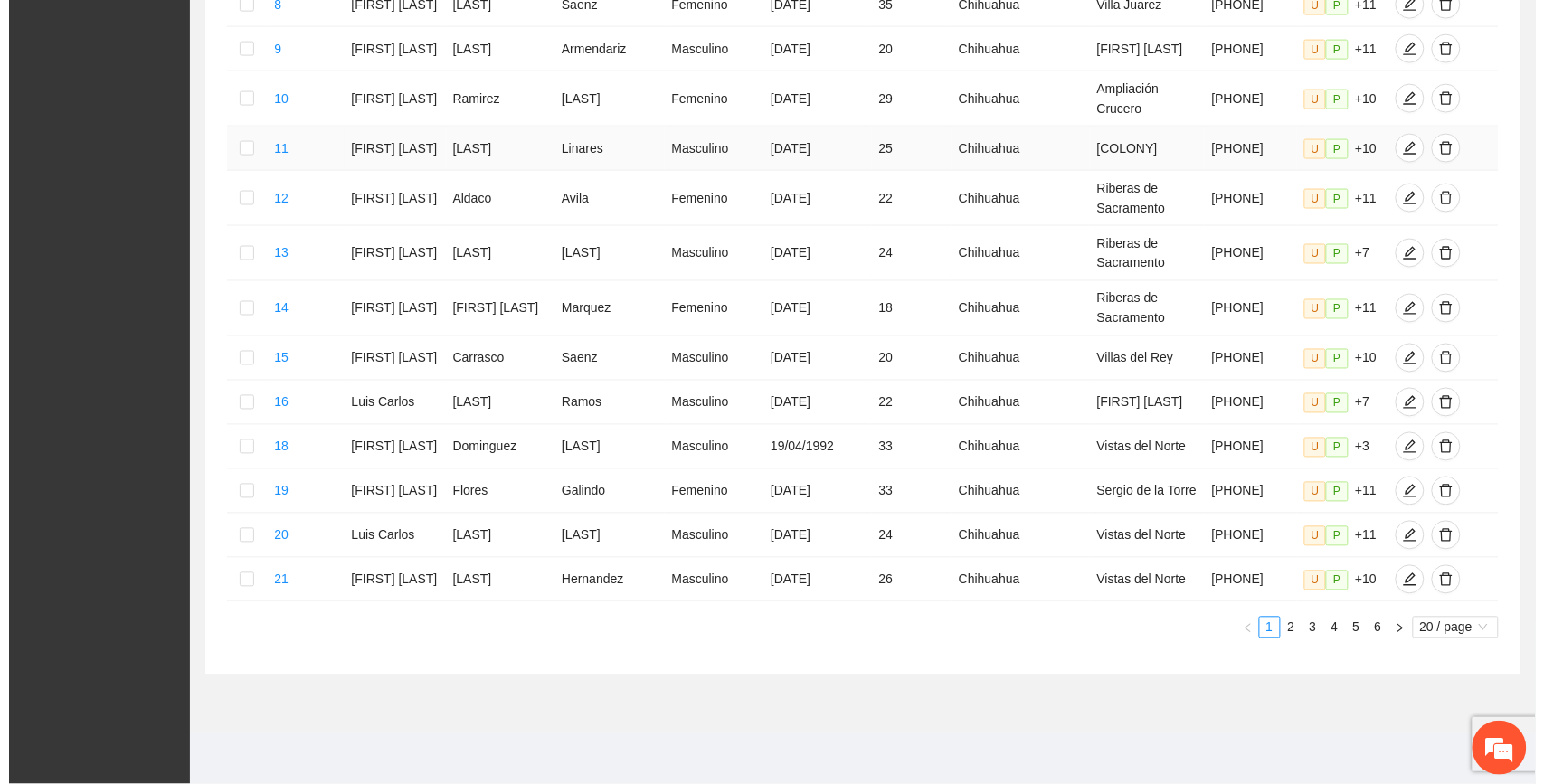 scroll, scrollTop: 871, scrollLeft: 0, axis: vertical 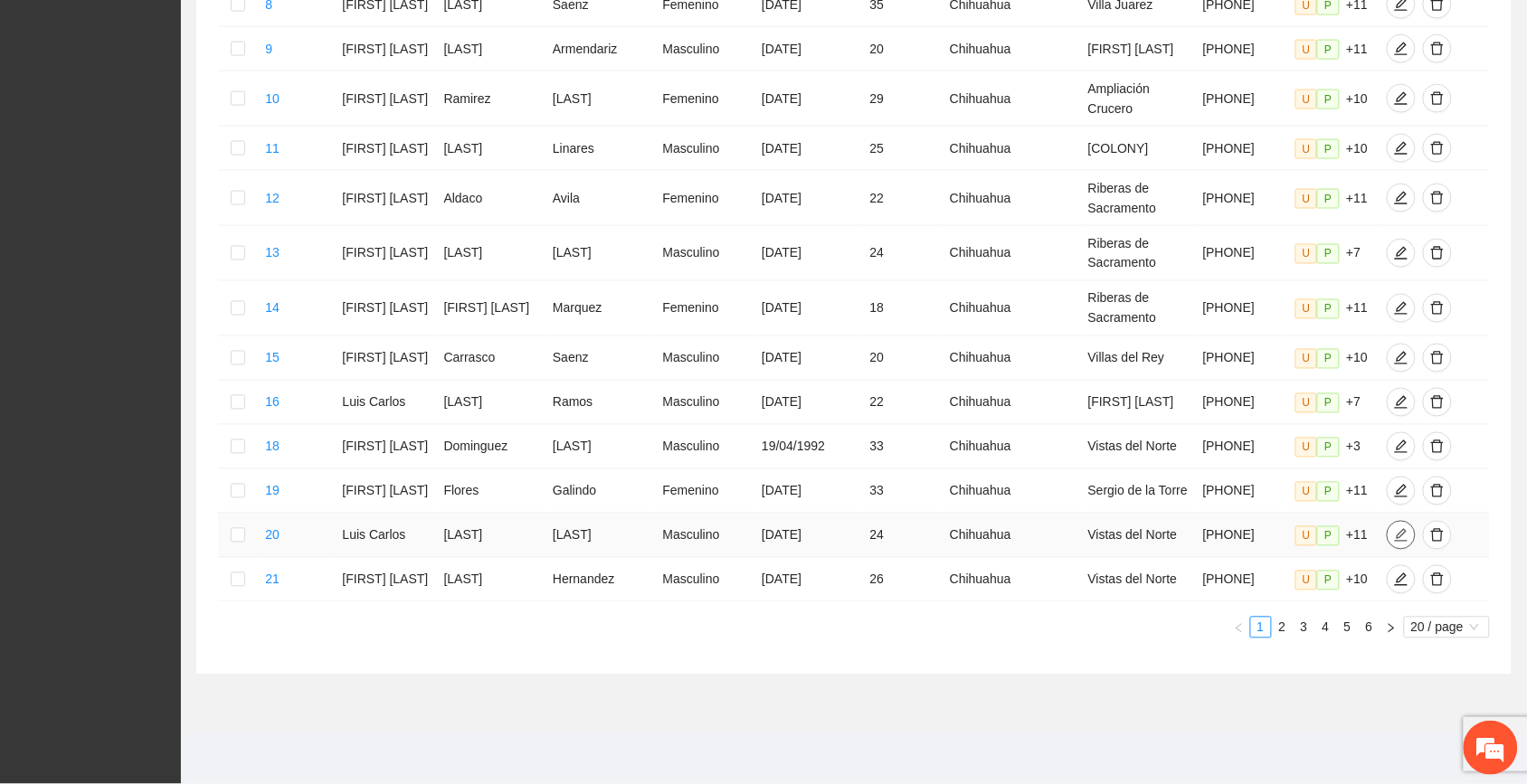 click 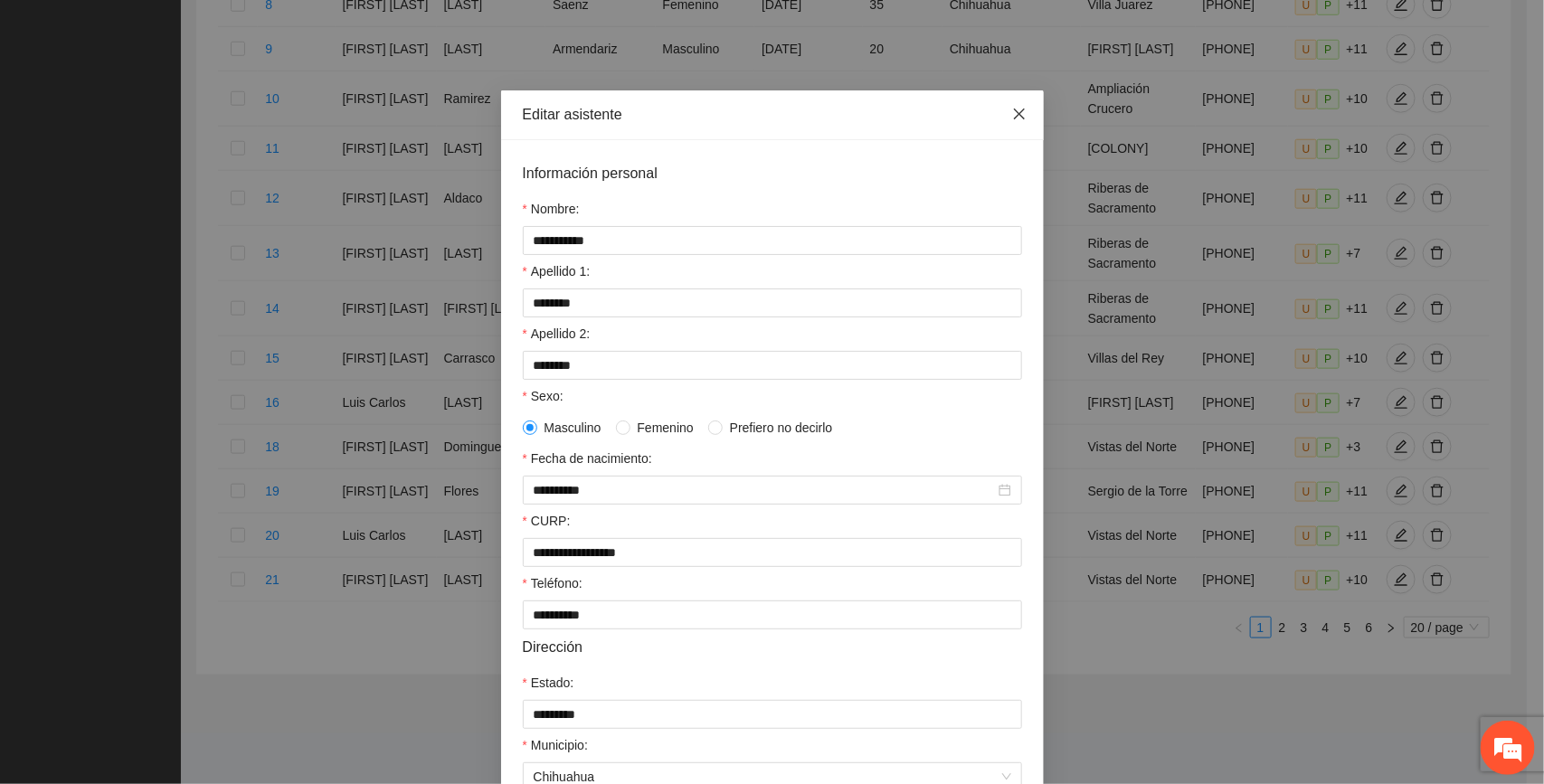 click 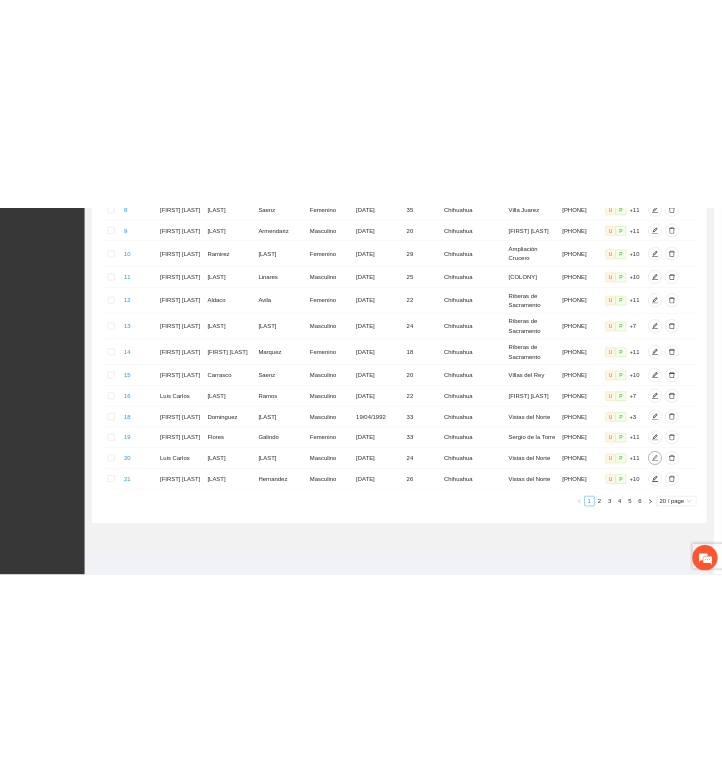 scroll, scrollTop: 941, scrollLeft: 0, axis: vertical 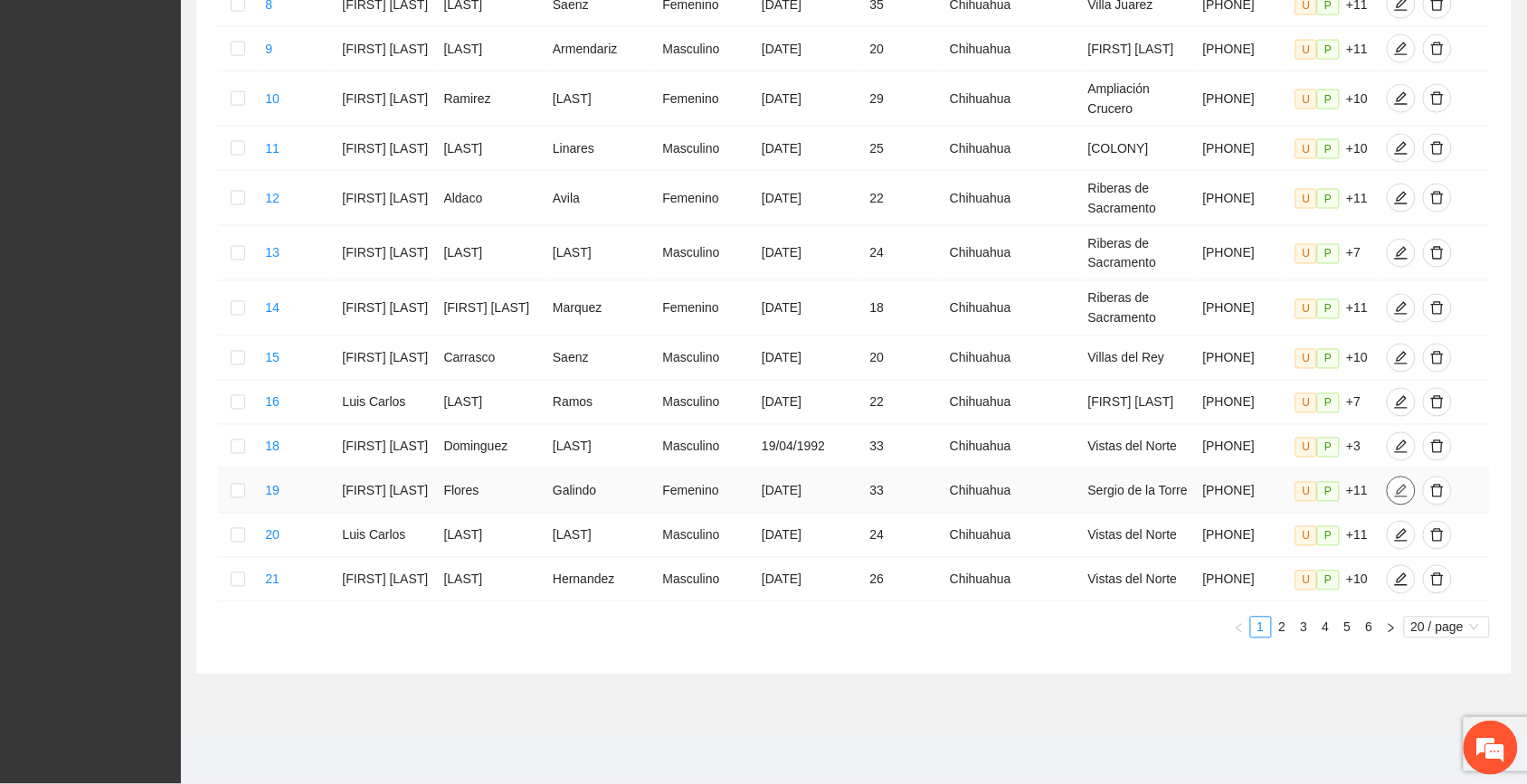 click 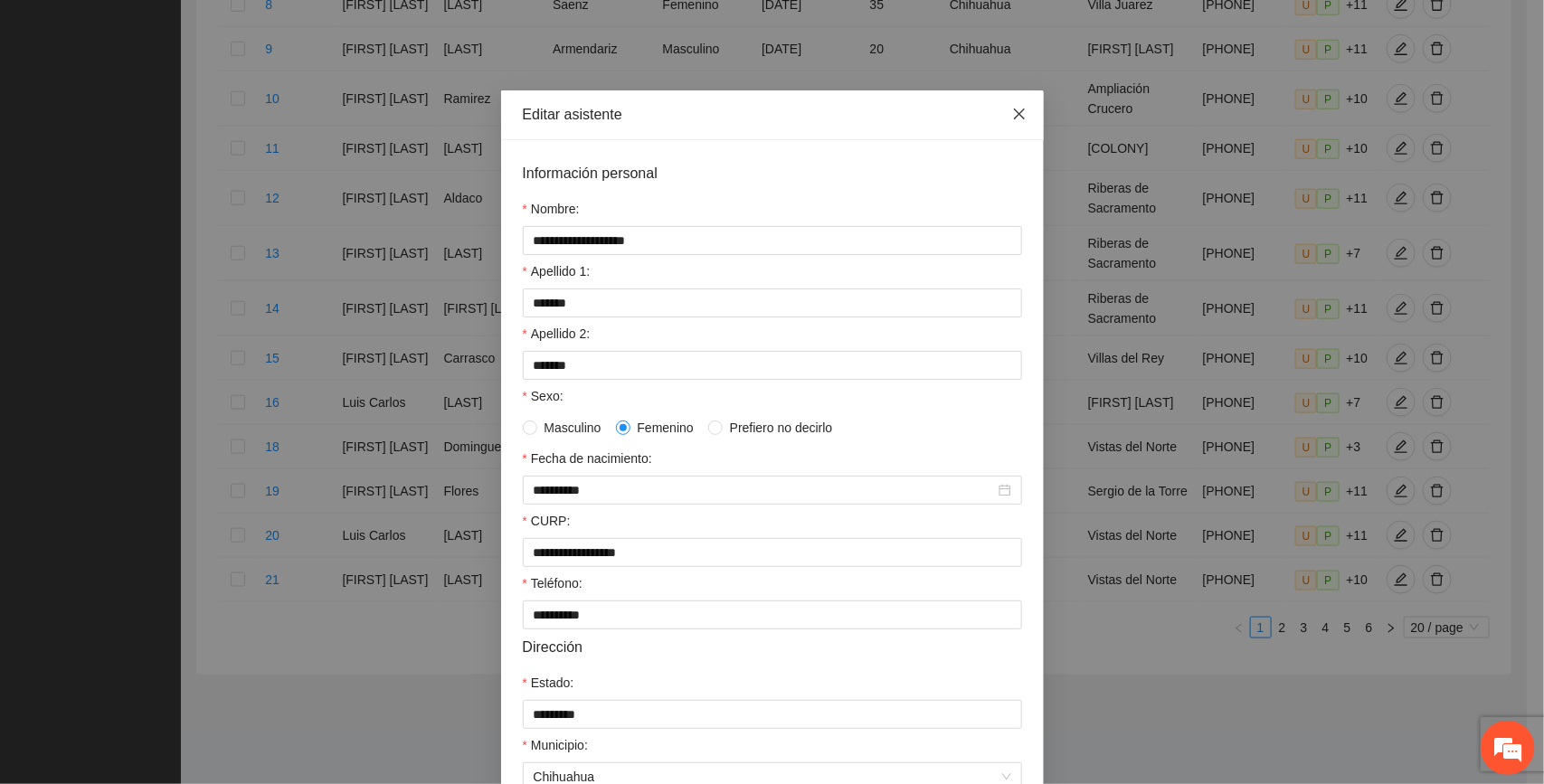 click 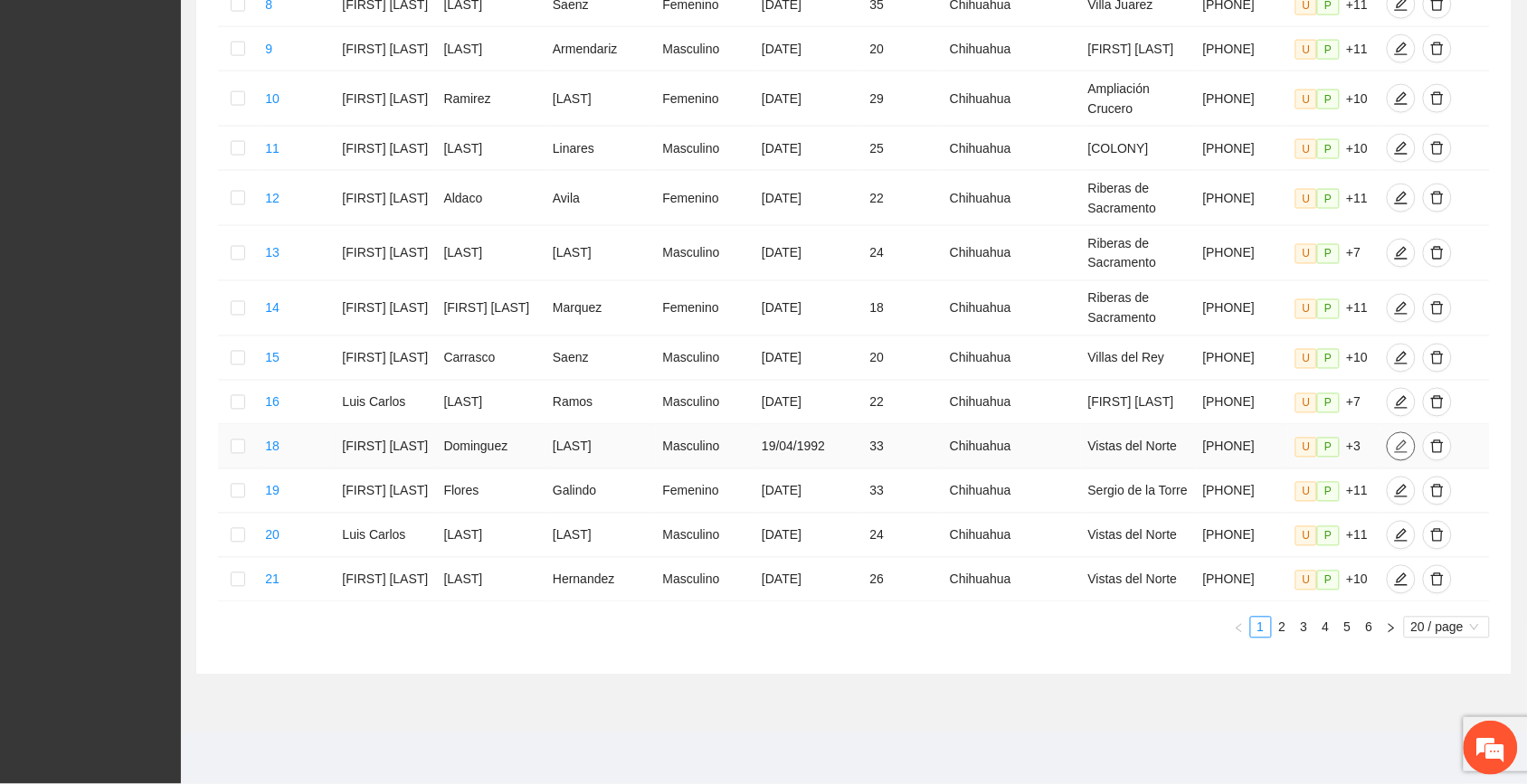 click 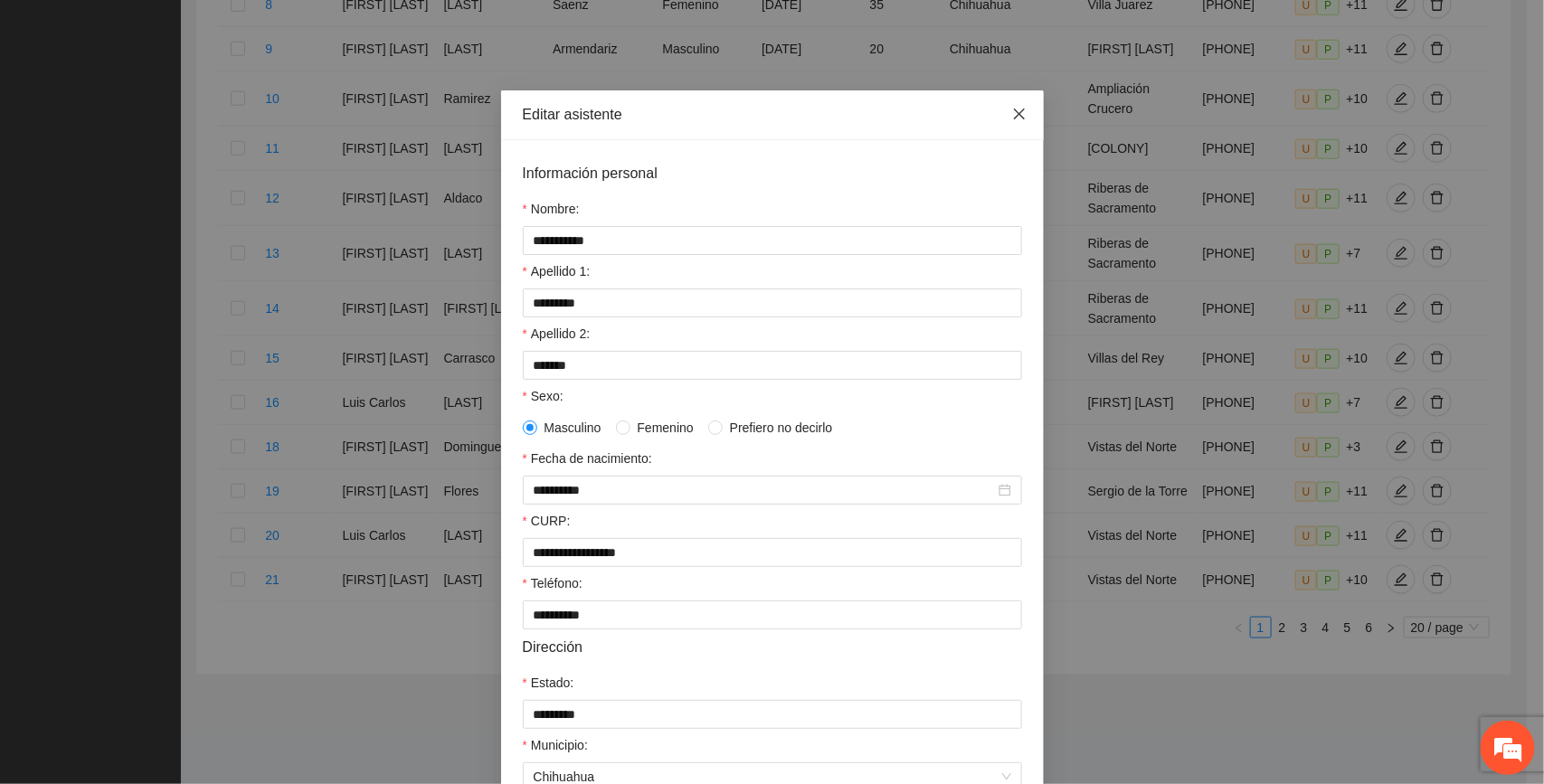 click 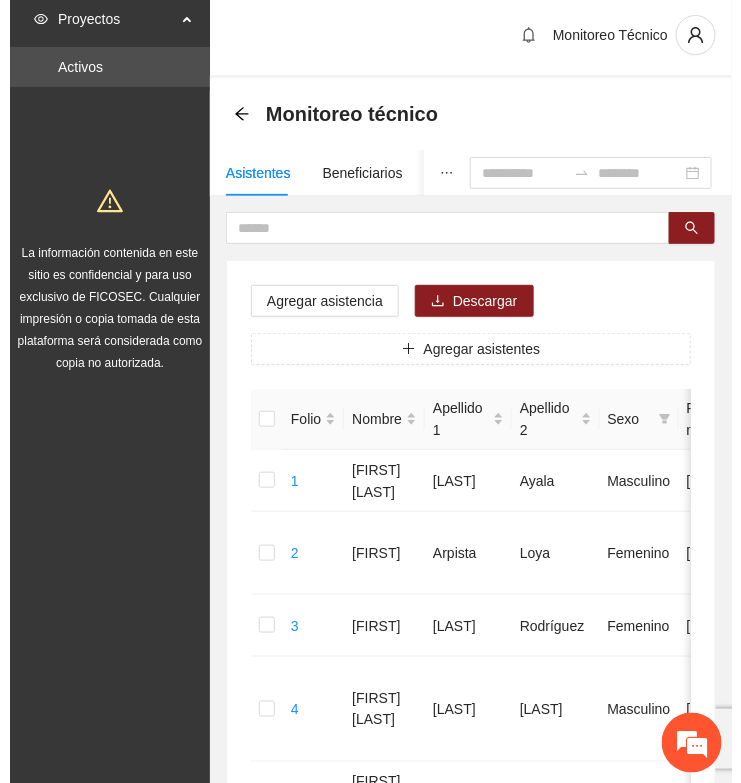 scroll, scrollTop: 0, scrollLeft: 0, axis: both 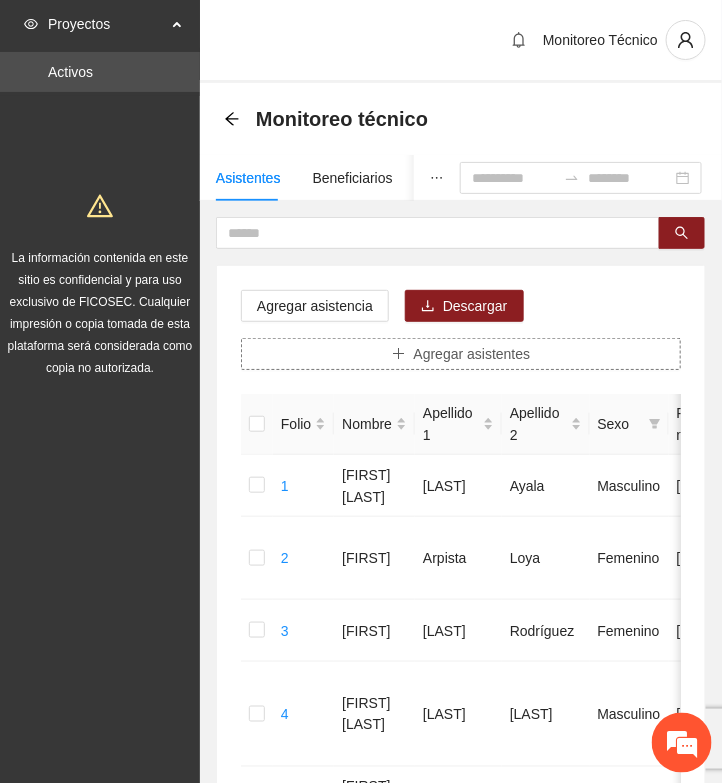 click on "Agregar asistentes" at bounding box center (472, 354) 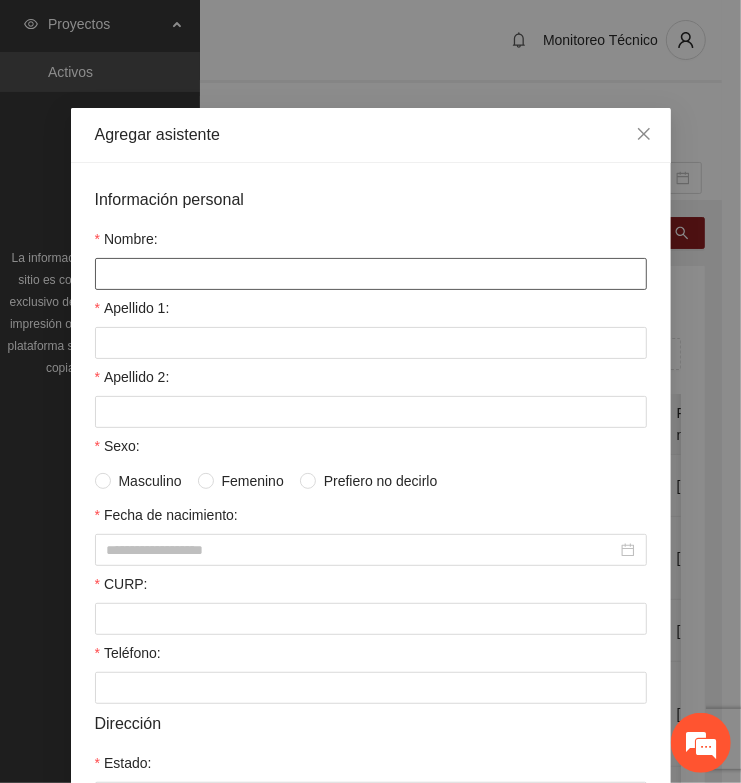 click on "Nombre:" at bounding box center (371, 274) 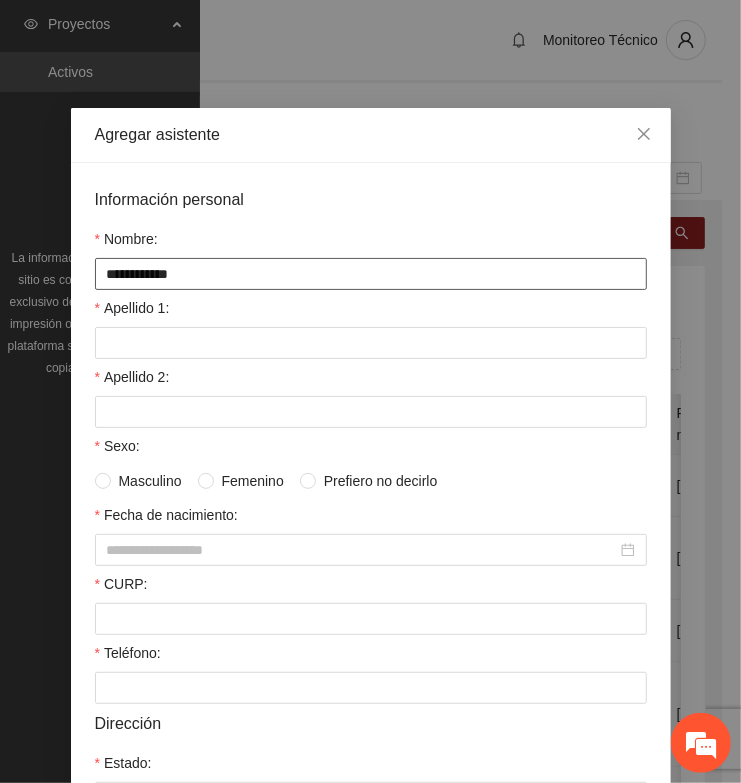 type on "**********" 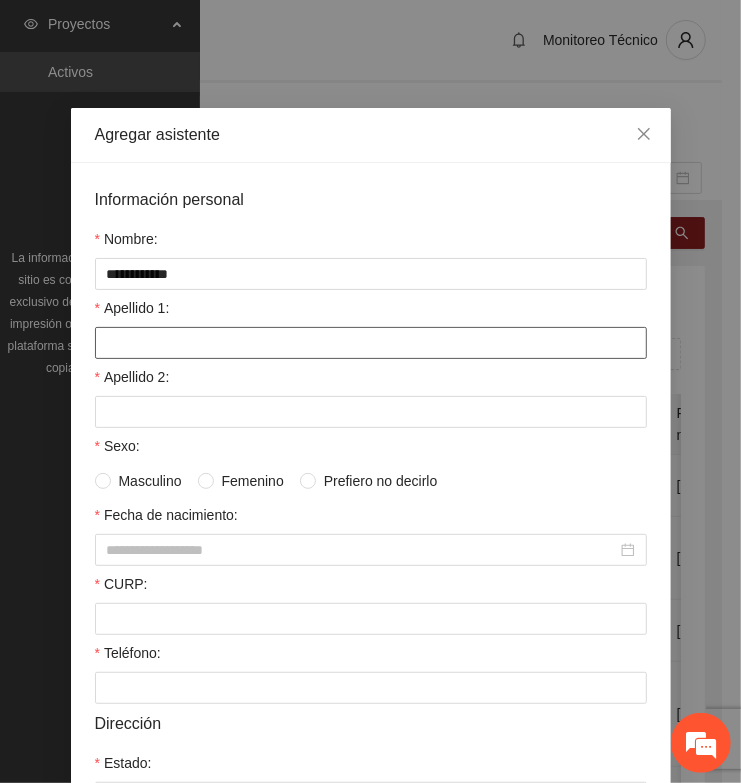 click on "Apellido 1:" at bounding box center [371, 343] 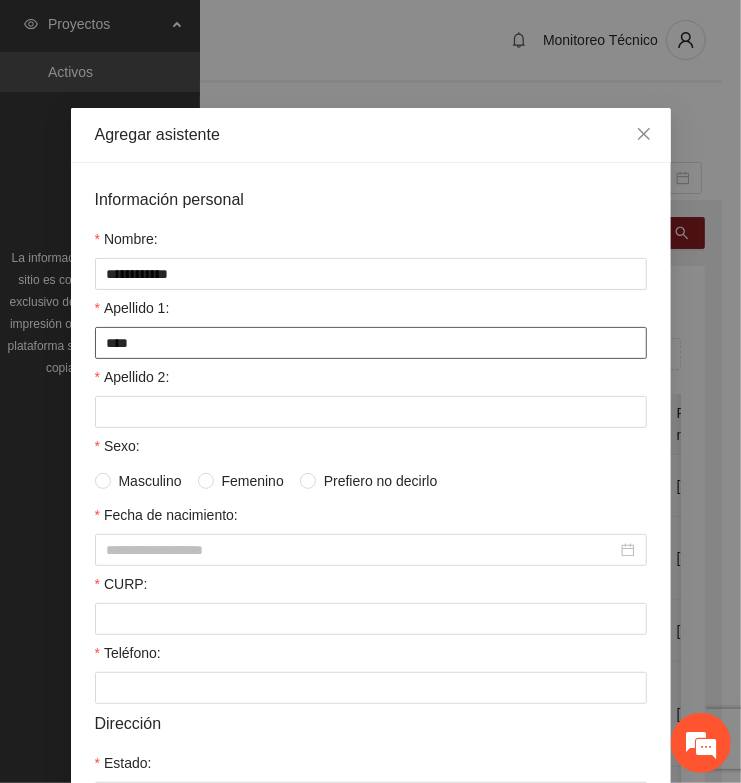 type on "****" 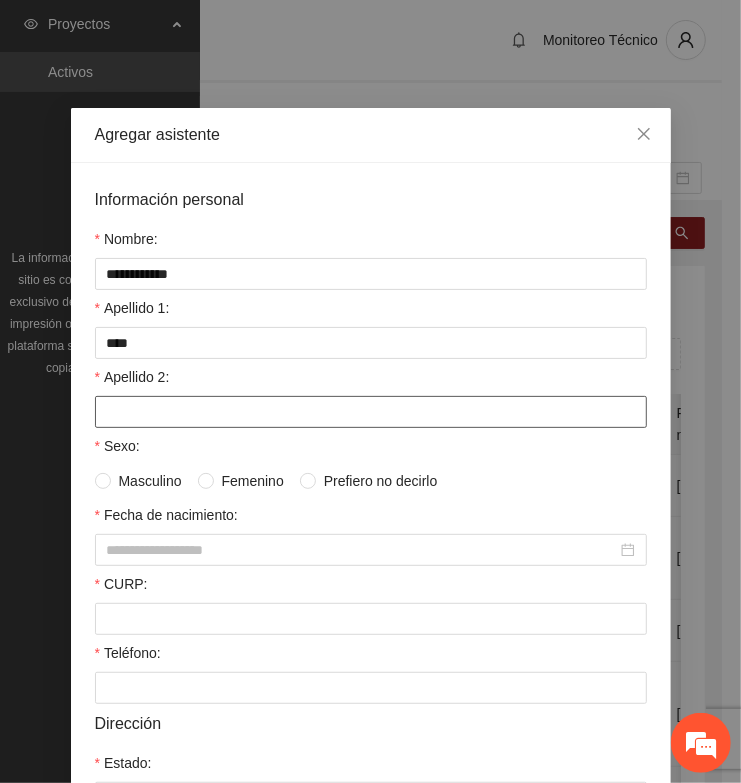 click on "Apellido 2:" at bounding box center [371, 412] 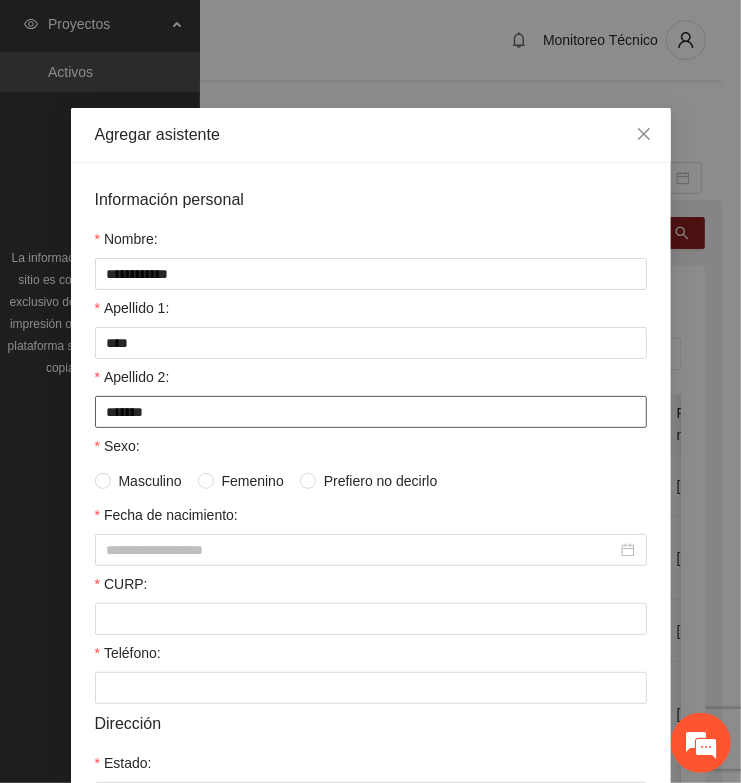 type on "*******" 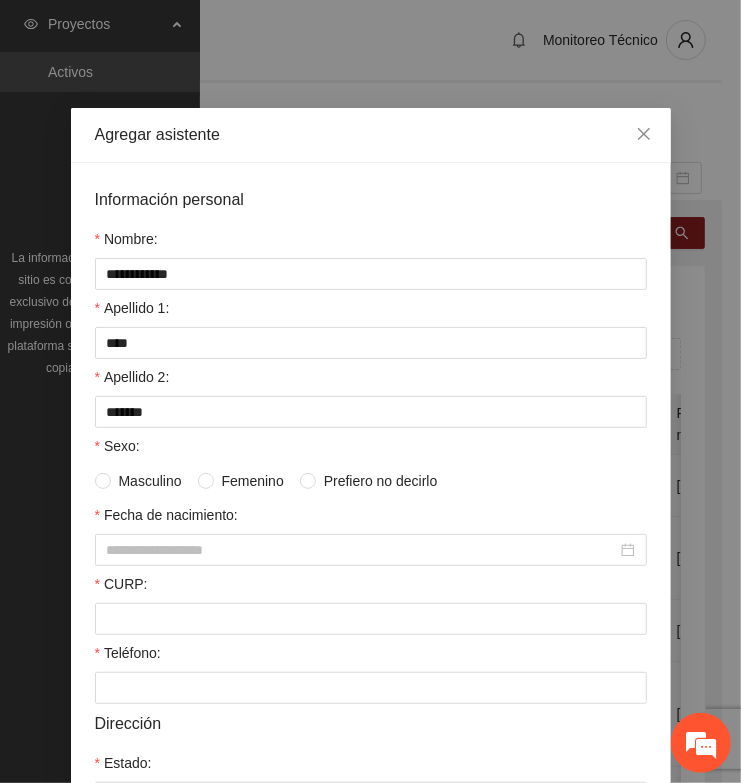 click on "Femenino" at bounding box center [253, 481] 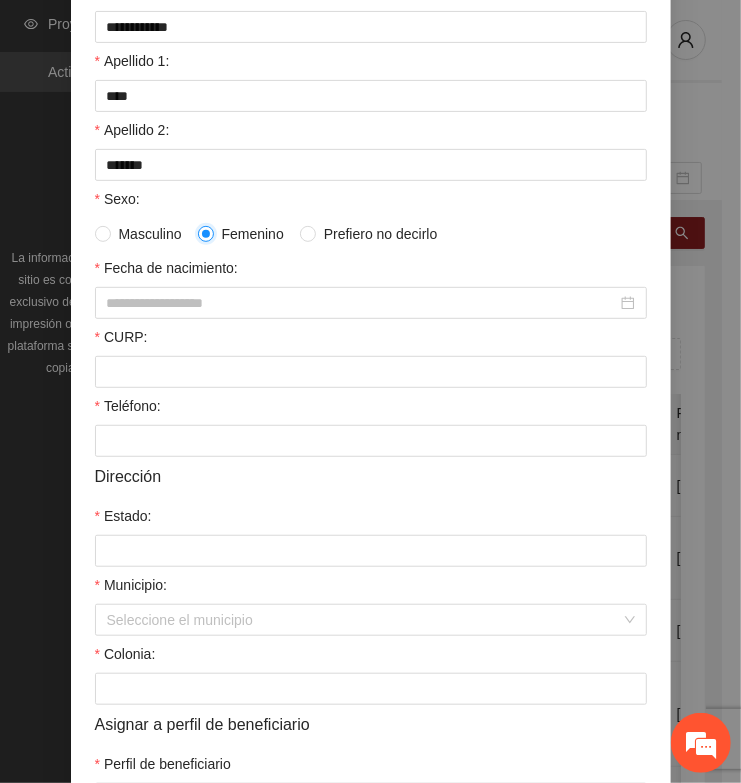scroll, scrollTop: 250, scrollLeft: 0, axis: vertical 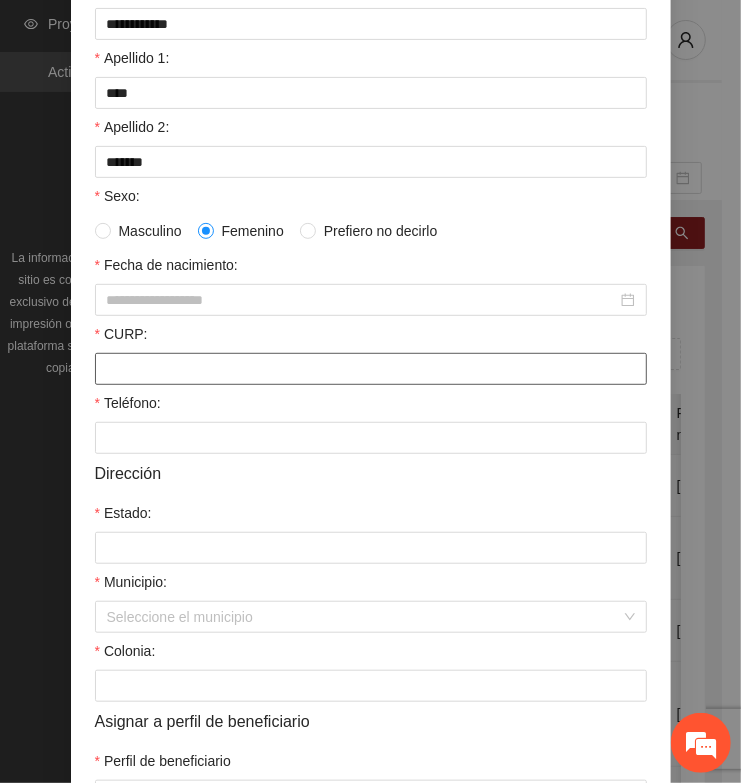 click on "CURP:" at bounding box center (371, 369) 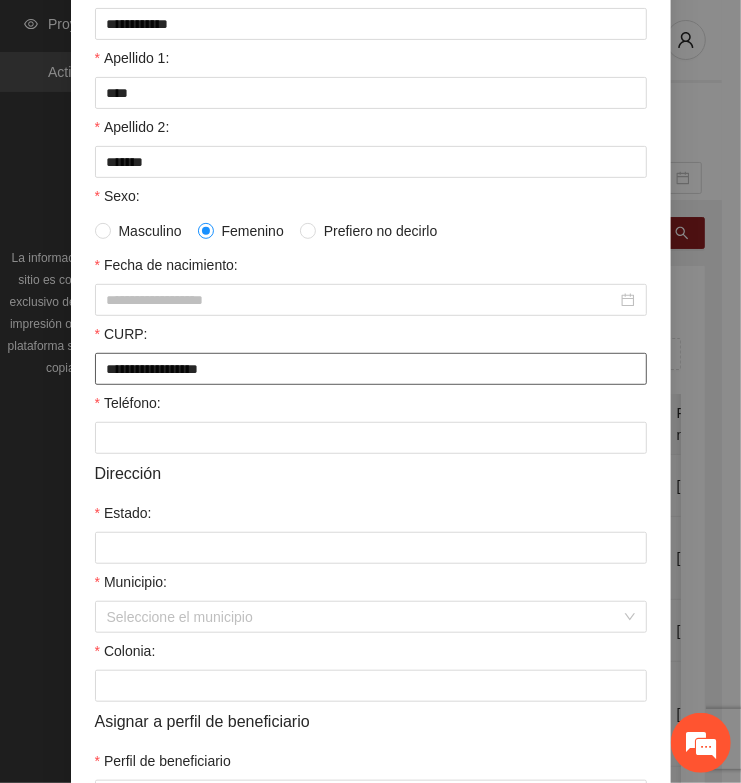 type on "**********" 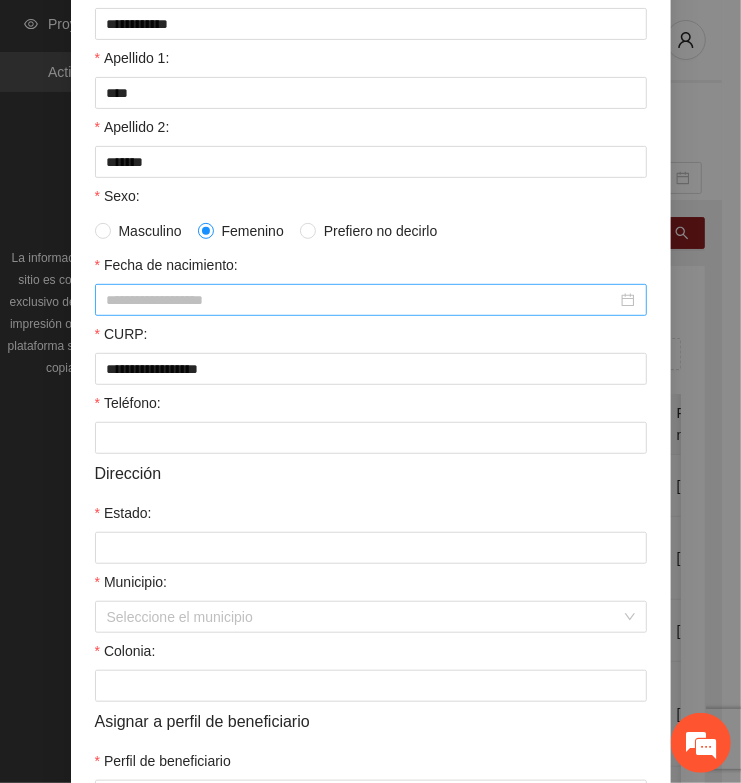 click on "Fecha de nacimiento:" at bounding box center (362, 300) 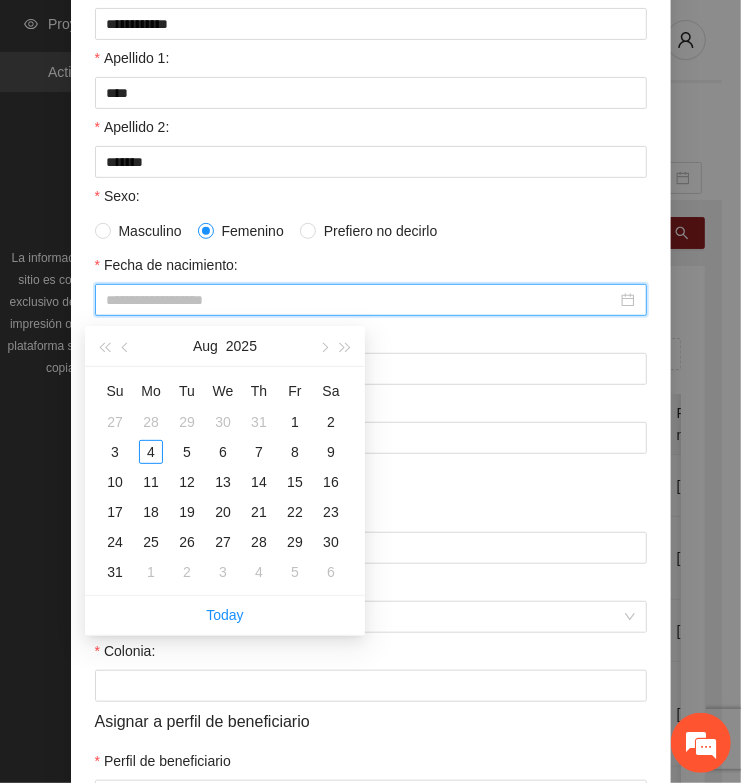 paste on "**********" 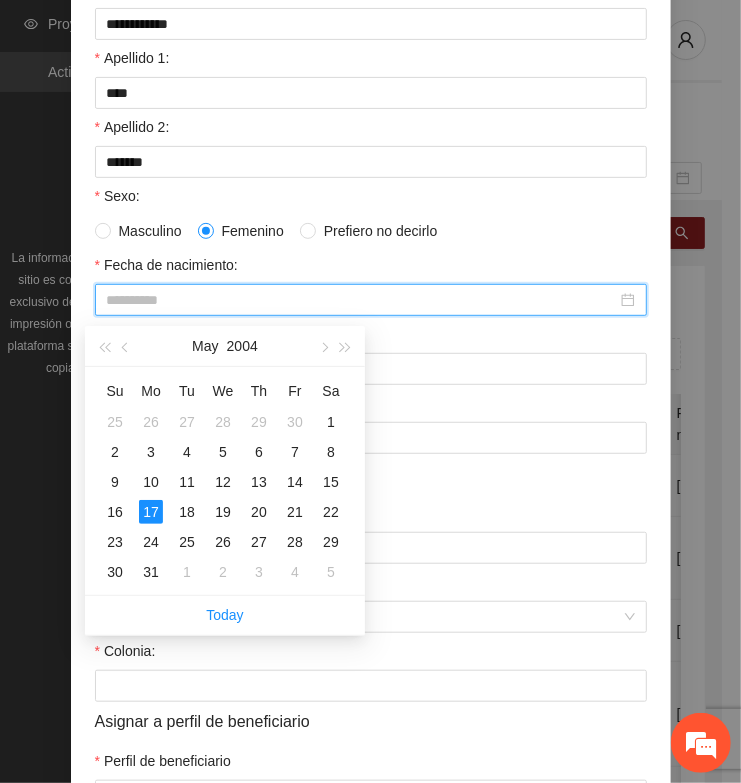 click on "17" at bounding box center [151, 512] 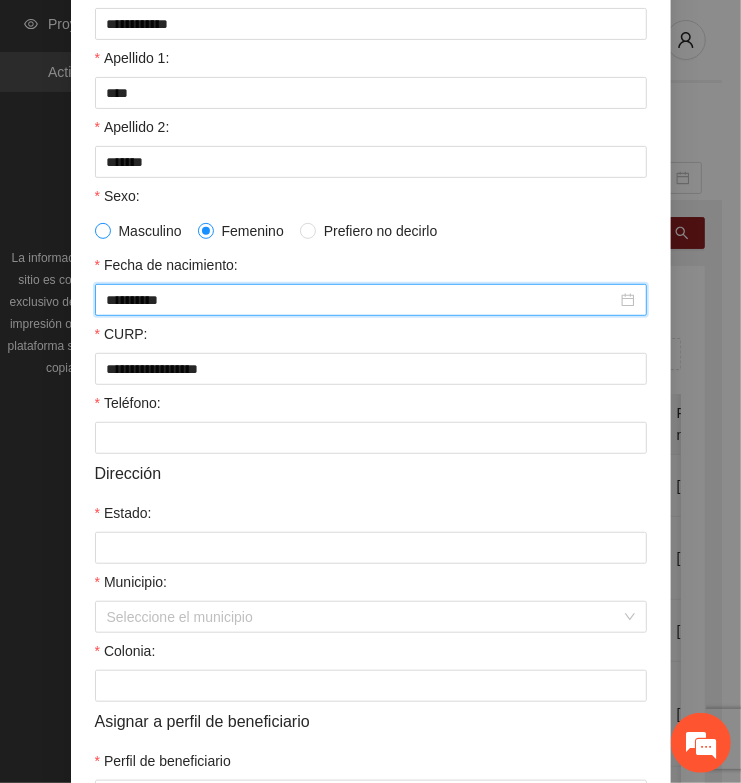 type on "**********" 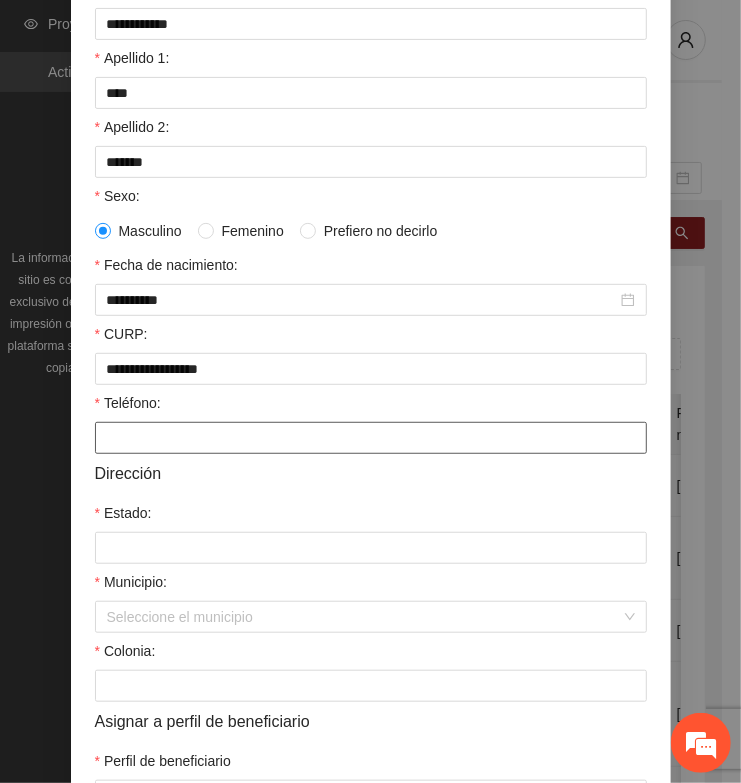 click on "Teléfono:" at bounding box center [371, 438] 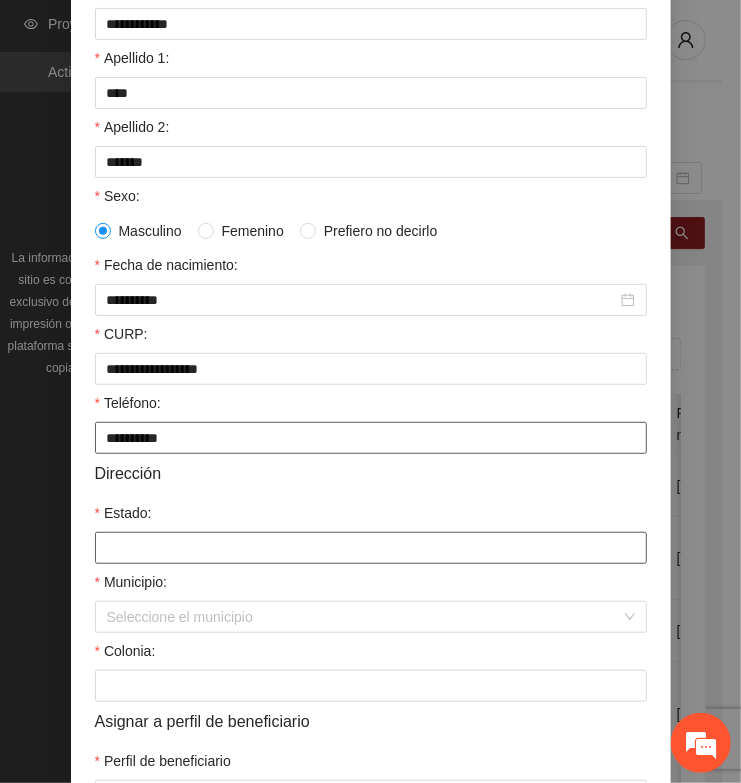 type on "**********" 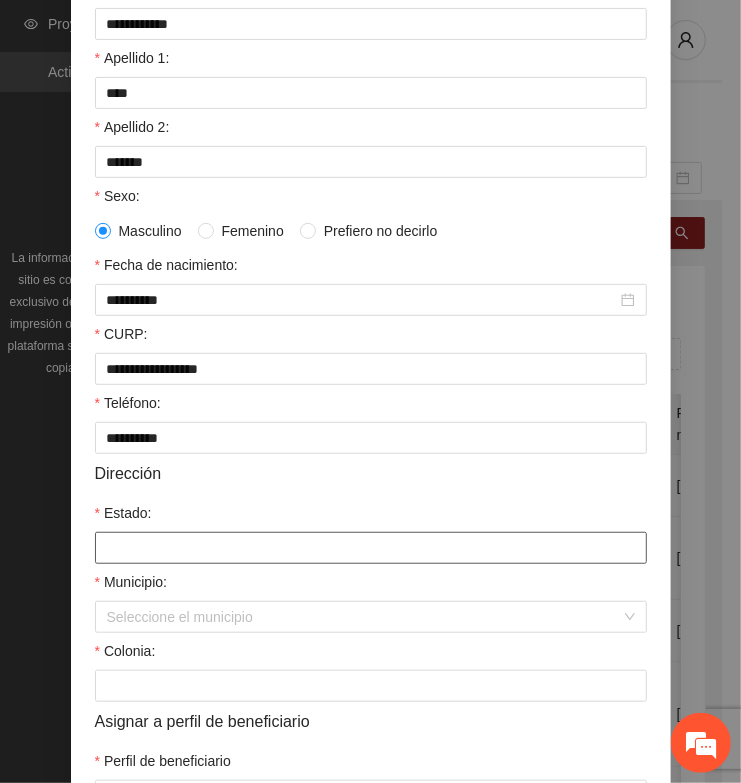 click on "Estado:" at bounding box center [371, 548] 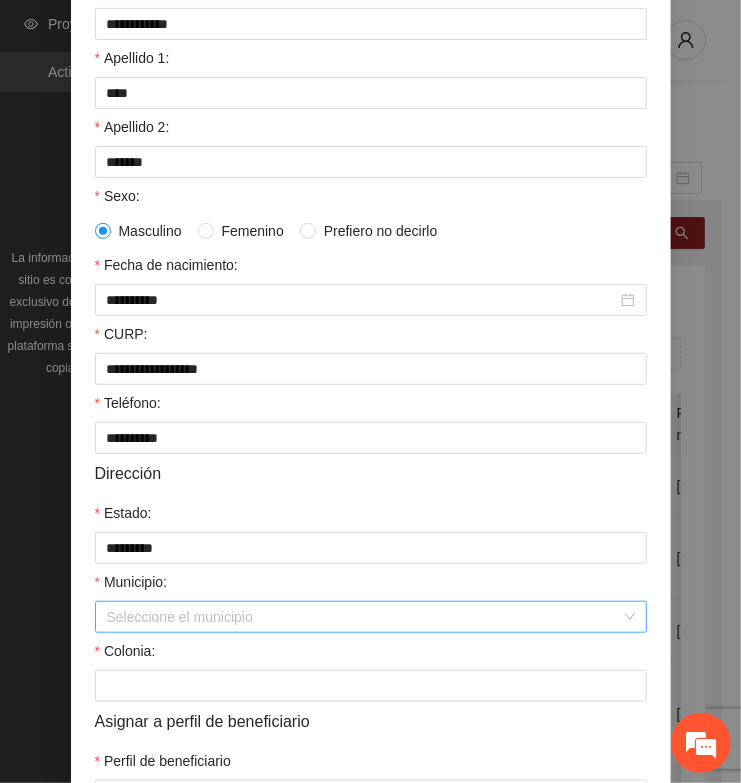 click on "Municipio:" at bounding box center (364, 617) 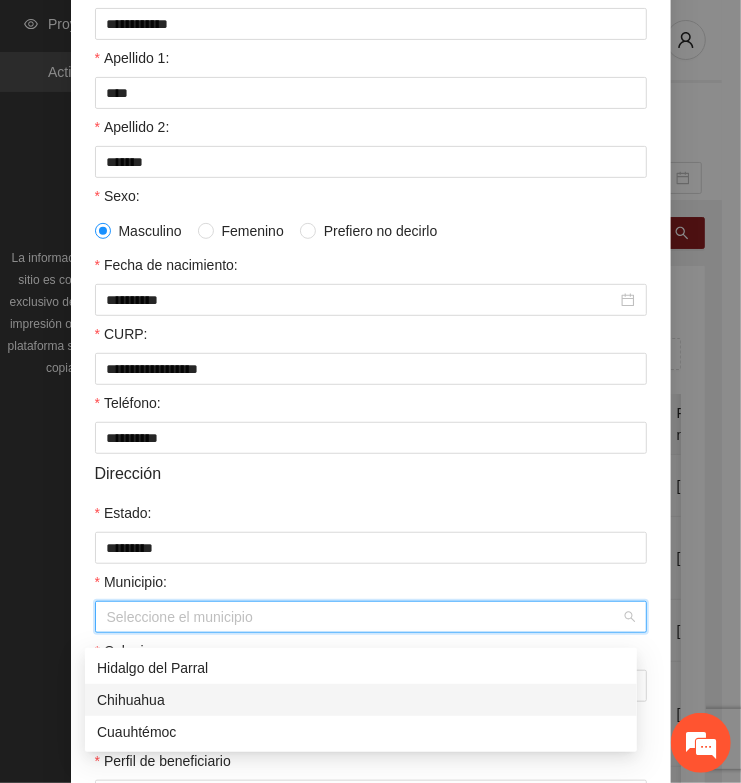 click on "Chihuahua" at bounding box center [361, 700] 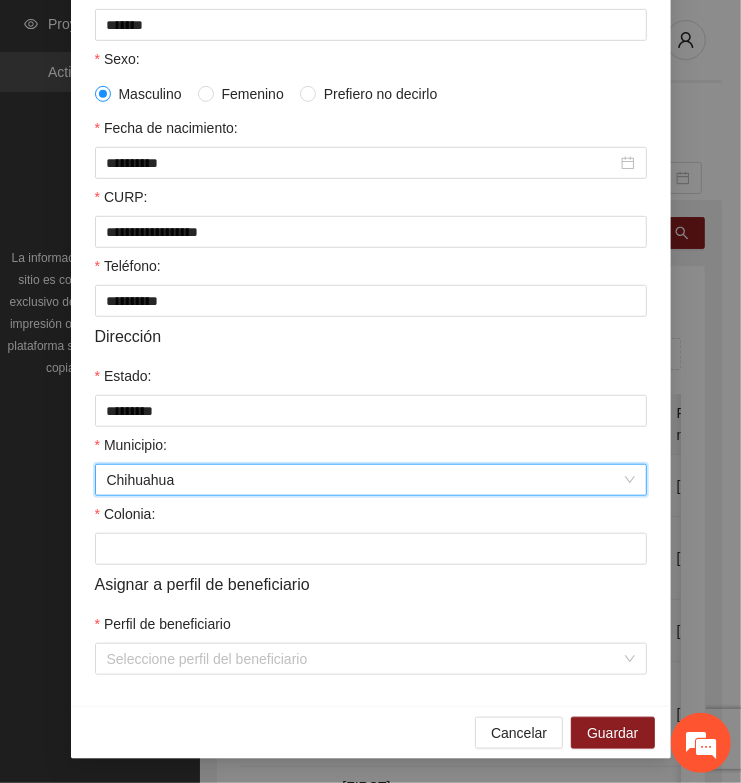 scroll, scrollTop: 401, scrollLeft: 0, axis: vertical 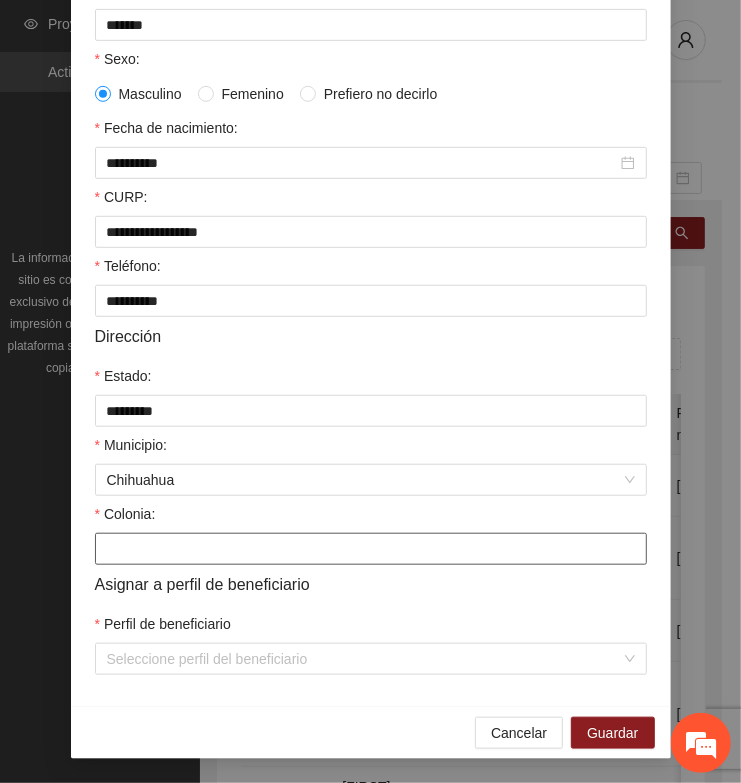 click on "Colonia:" at bounding box center (371, 549) 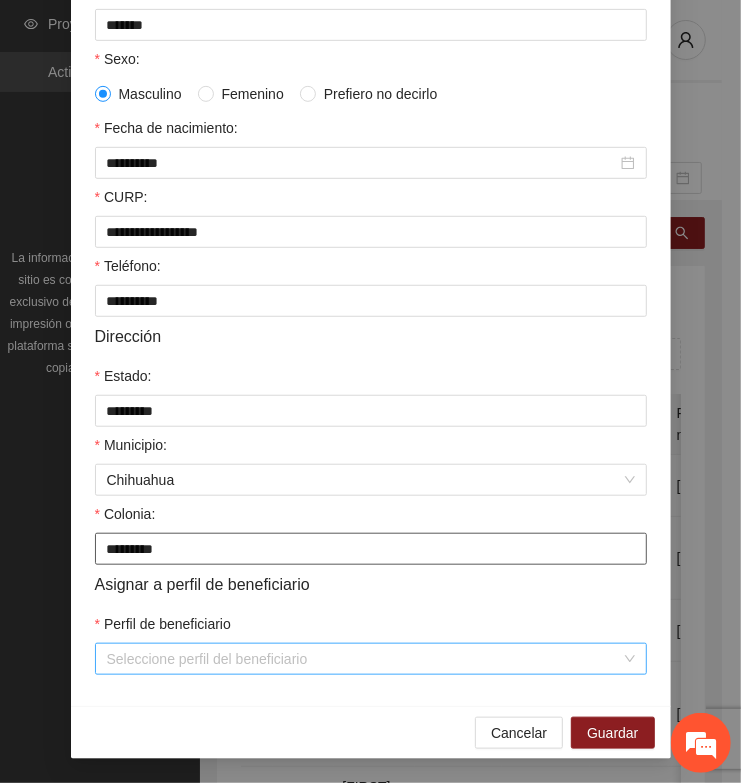 type on "*********" 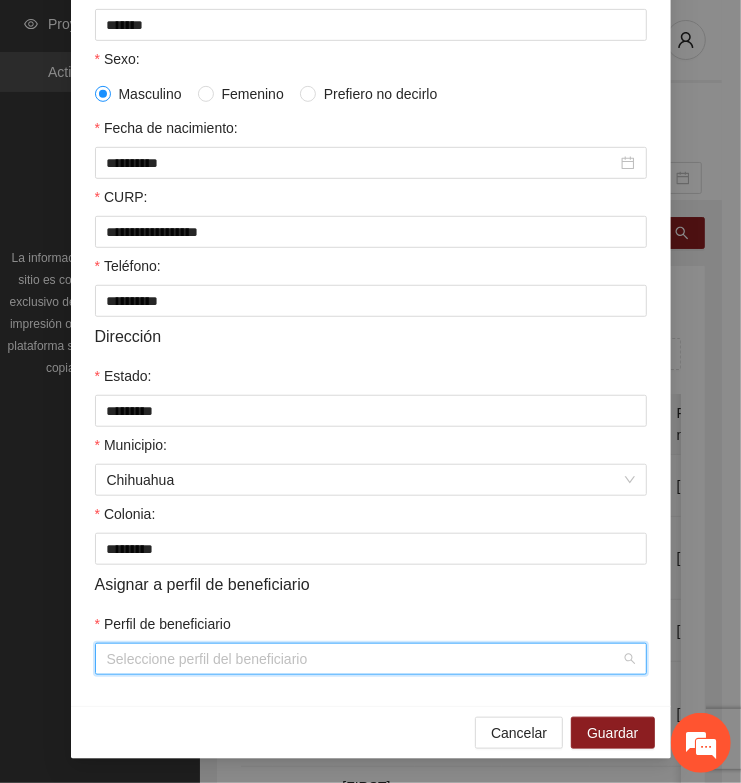 click on "Perfil de beneficiario" at bounding box center [364, 659] 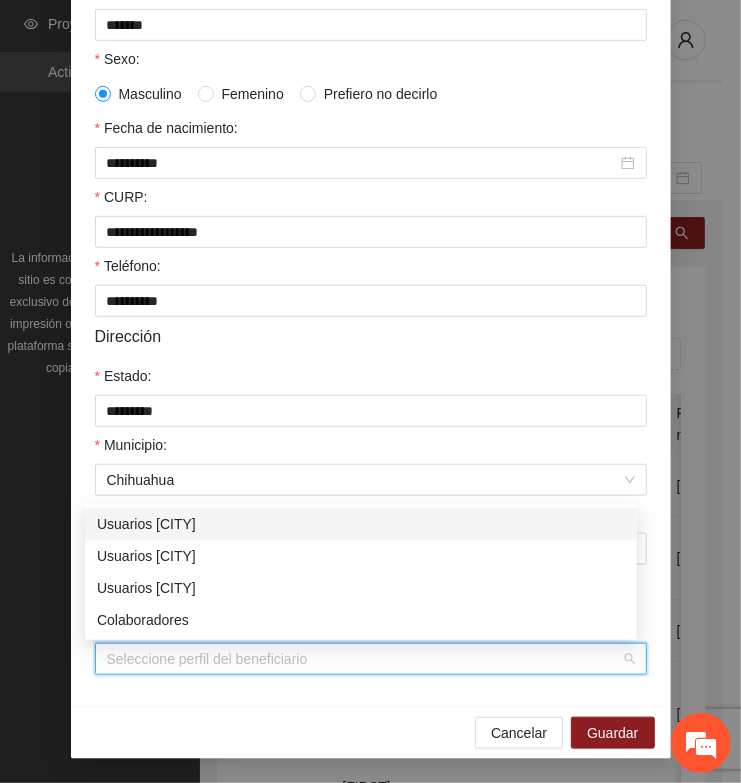 click on "Usuarios [CITY]" at bounding box center [361, 524] 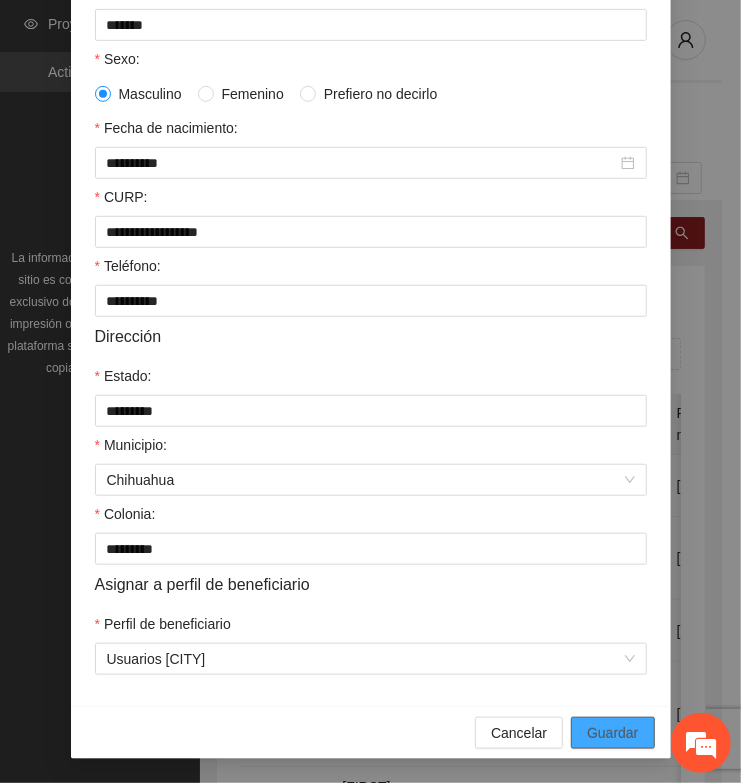click on "Guardar" at bounding box center (612, 733) 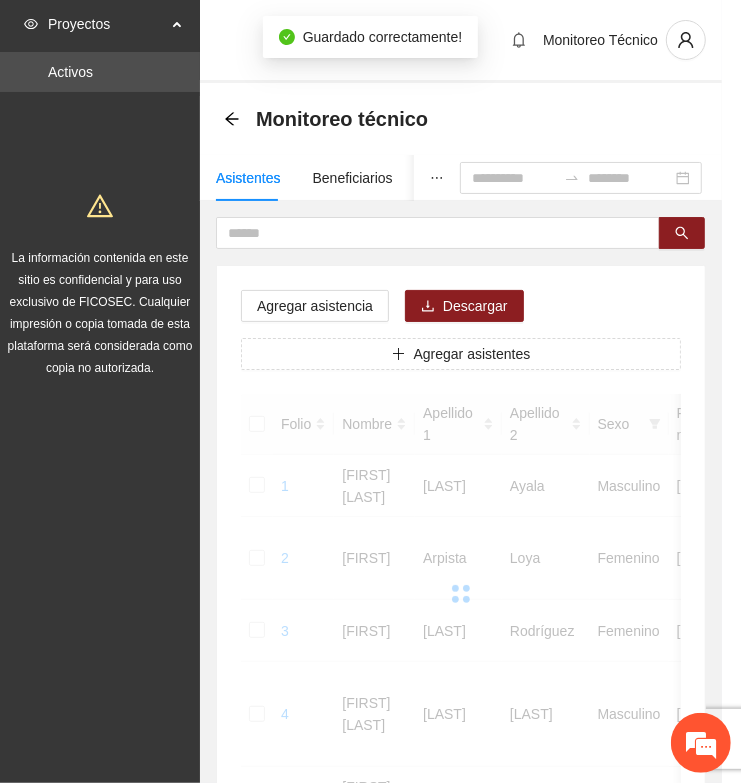 scroll, scrollTop: 310, scrollLeft: 0, axis: vertical 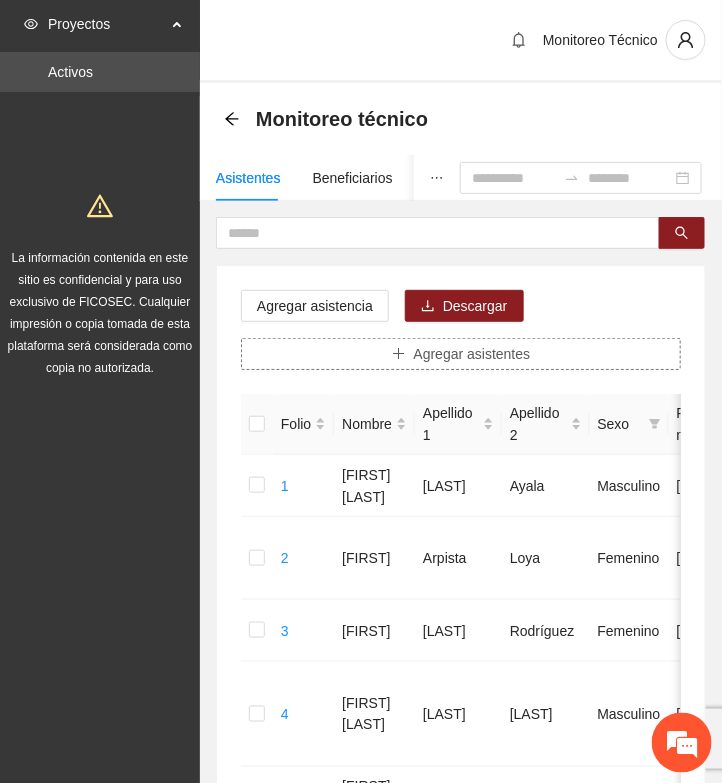 click on "Agregar asistentes" at bounding box center [472, 354] 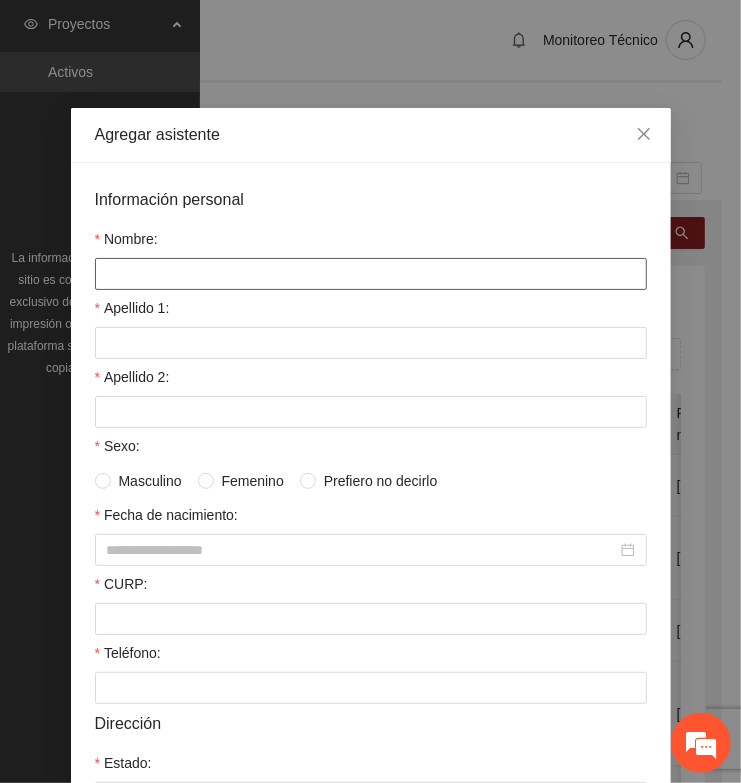 click on "Nombre:" at bounding box center (371, 274) 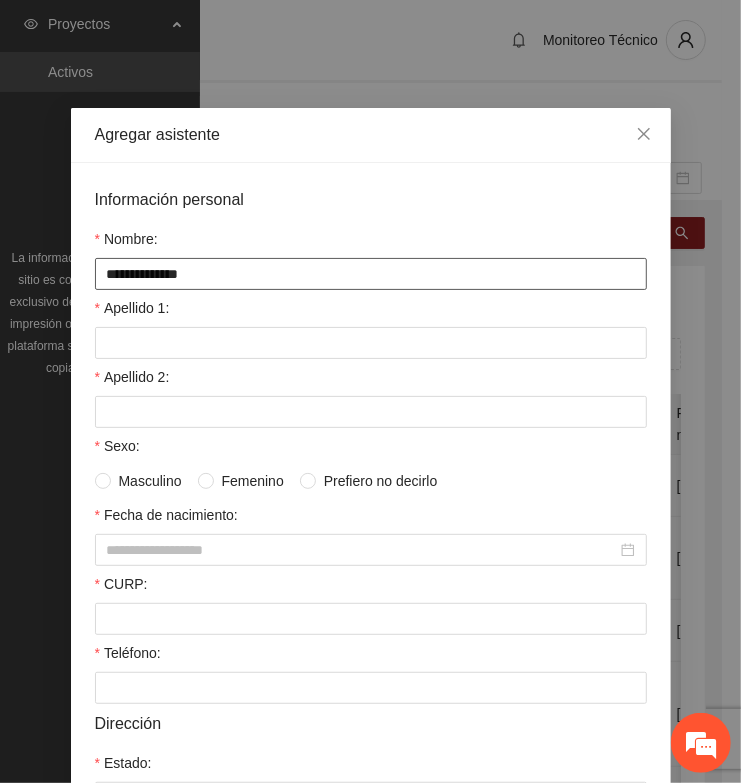 type on "**********" 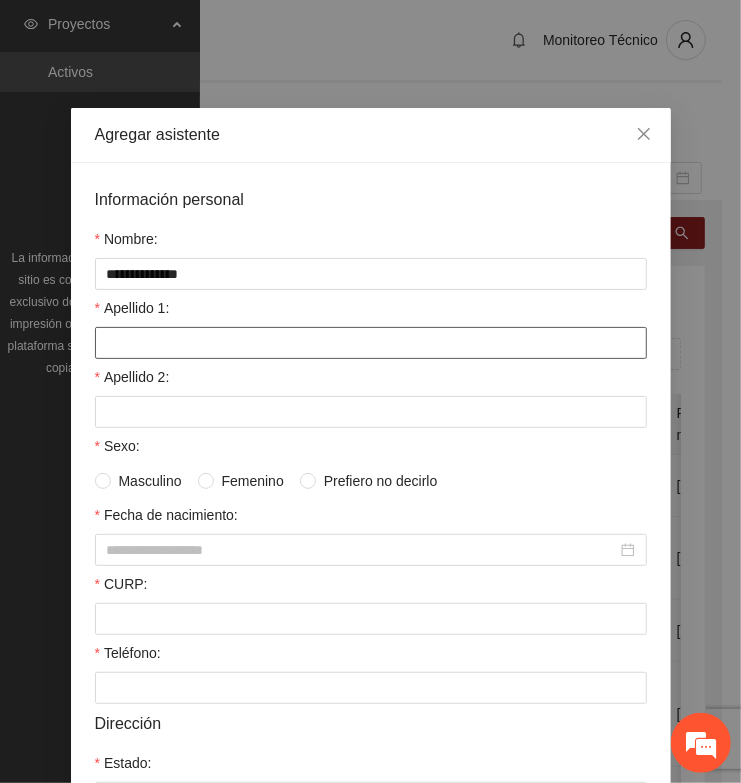 click on "Apellido 1:" at bounding box center [371, 343] 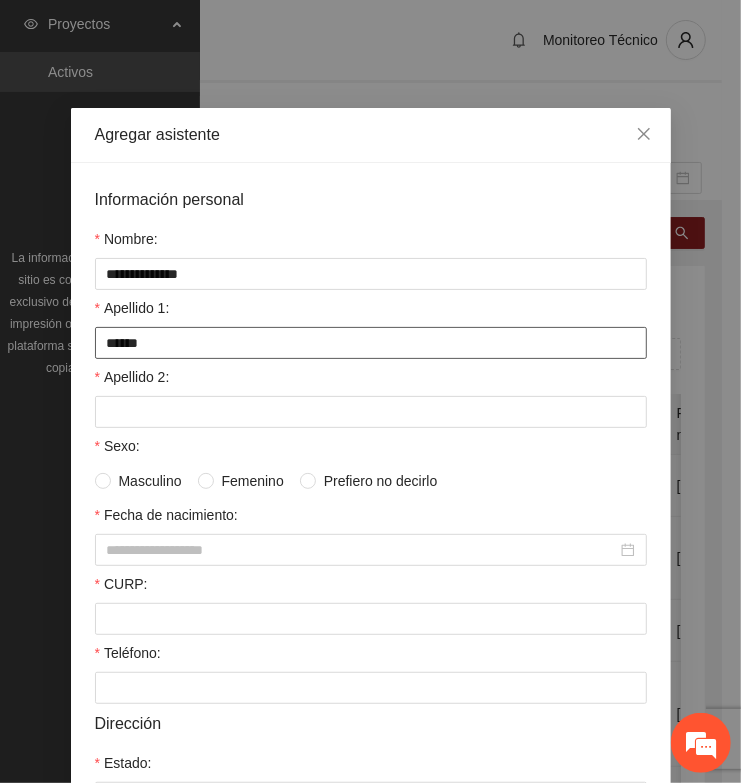 type on "******" 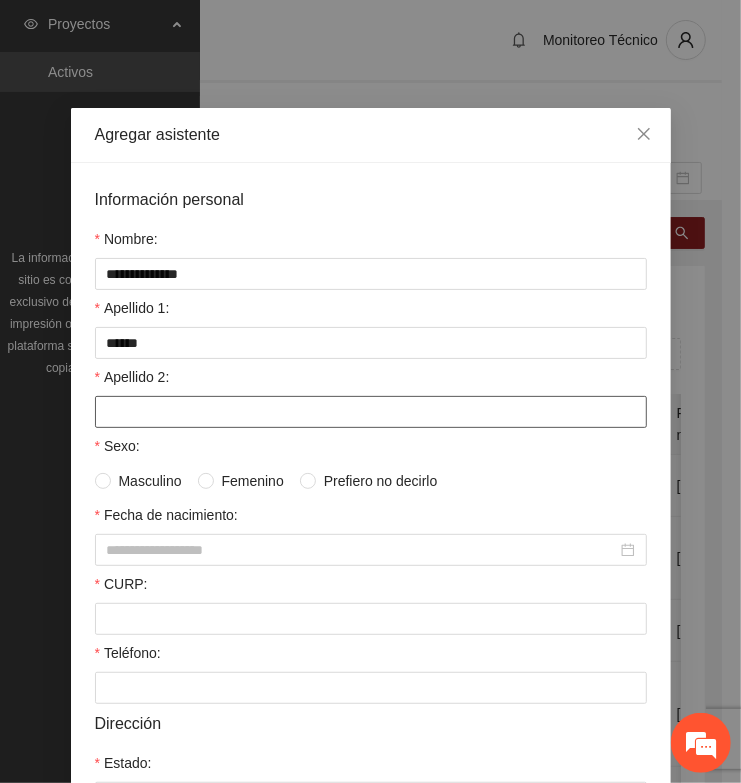 click on "Apellido 2:" at bounding box center [371, 412] 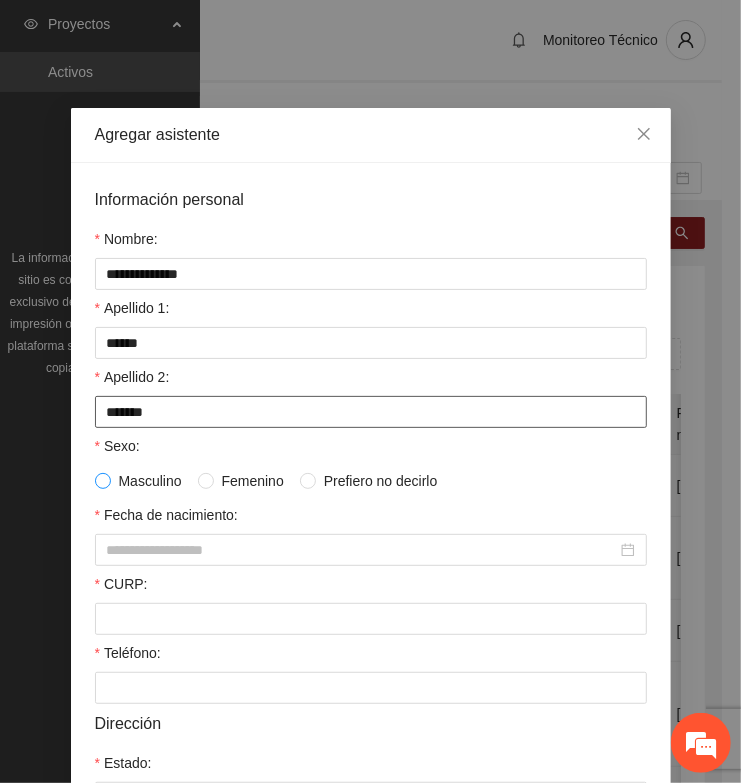 type on "*******" 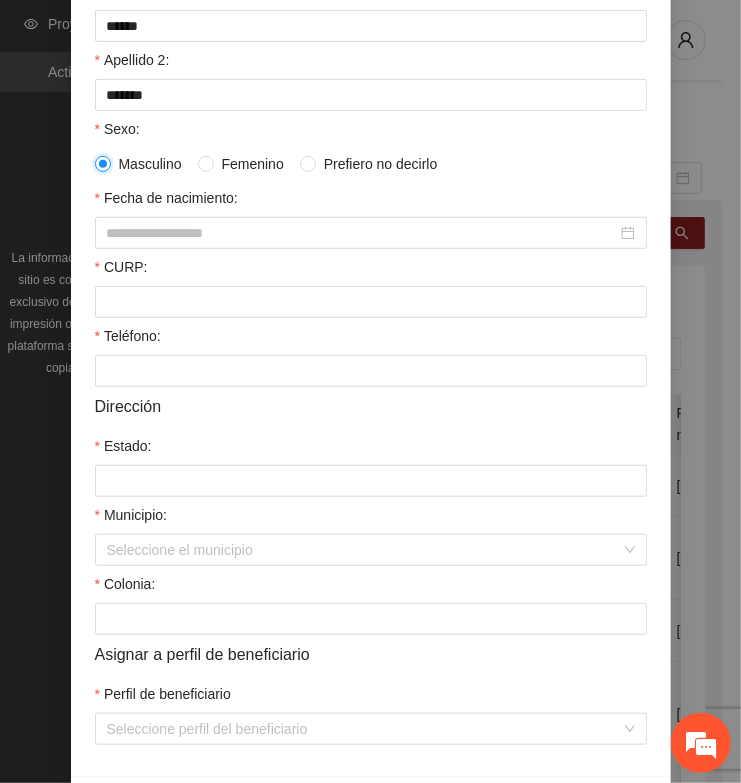 scroll, scrollTop: 375, scrollLeft: 0, axis: vertical 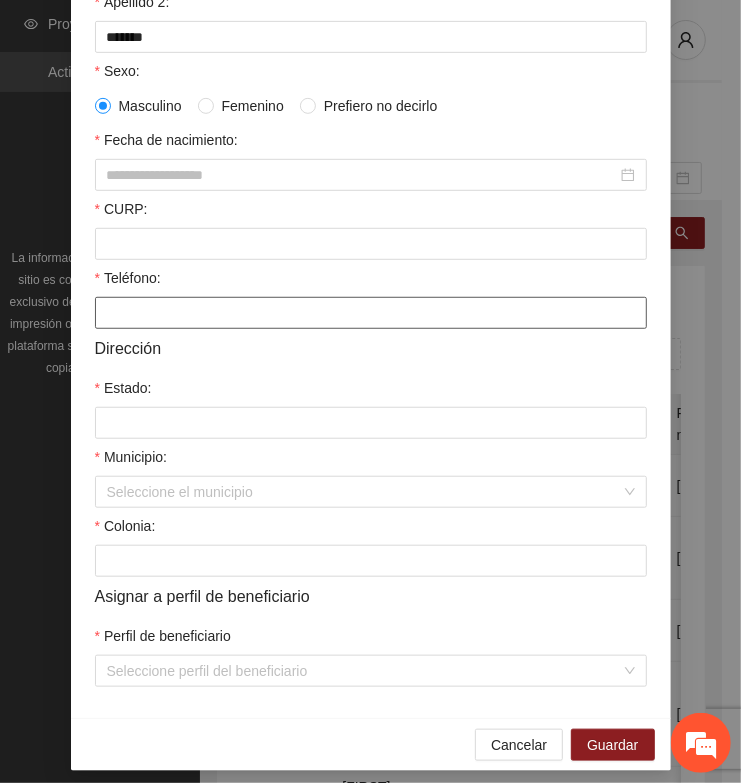 click on "Teléfono:" at bounding box center (371, 313) 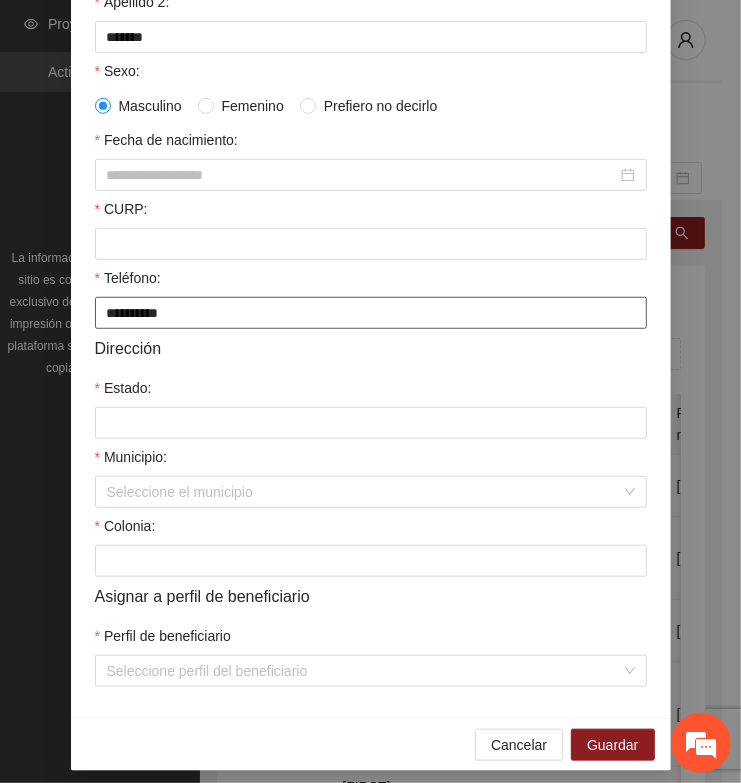 type on "**********" 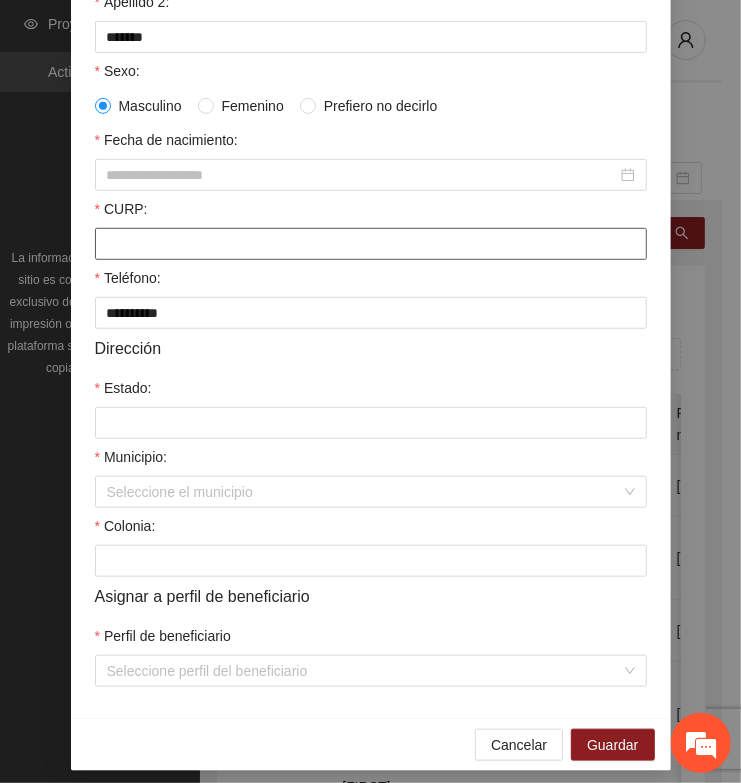 click on "CURP:" at bounding box center (371, 244) 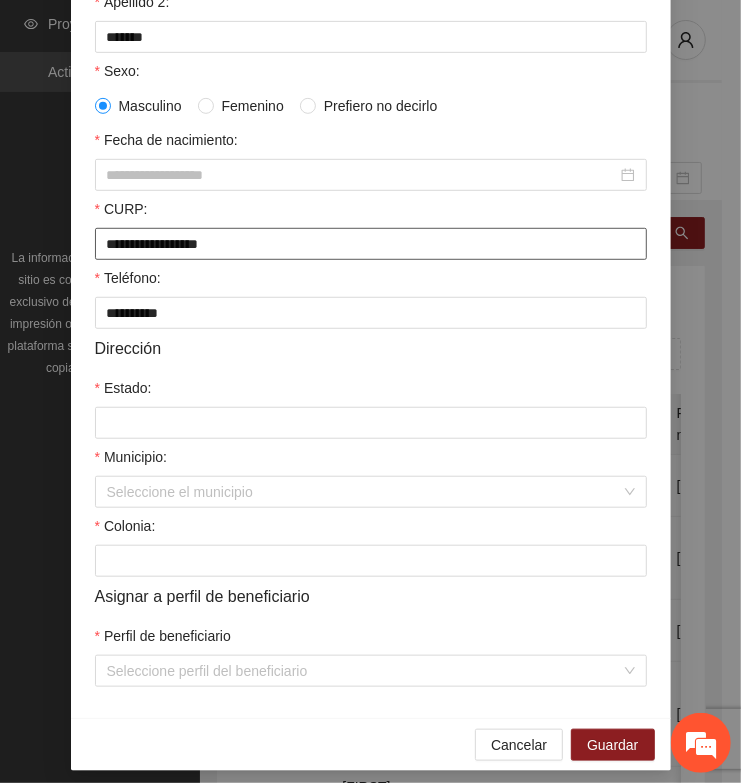 type on "**********" 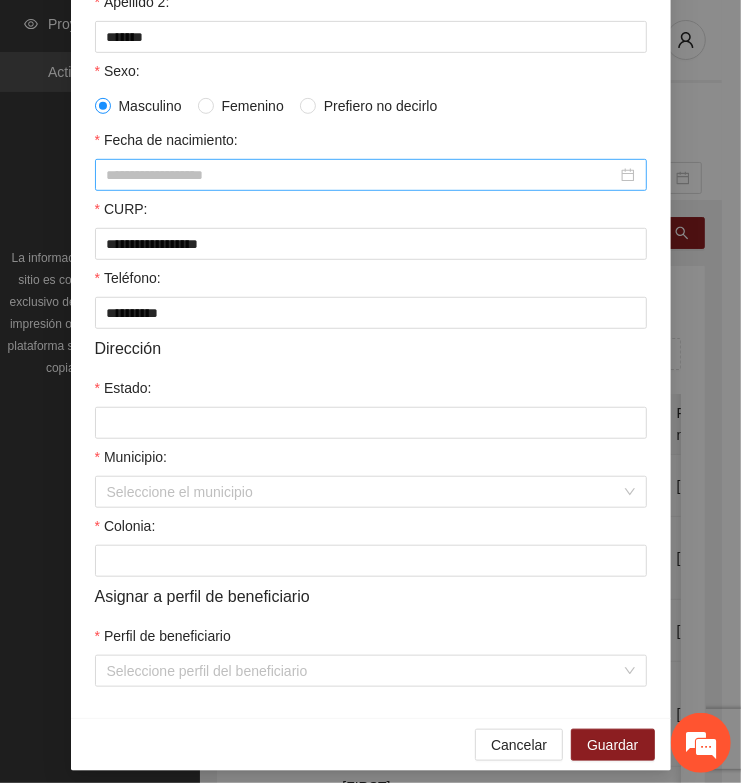 click on "Fecha de nacimiento:" at bounding box center [362, 175] 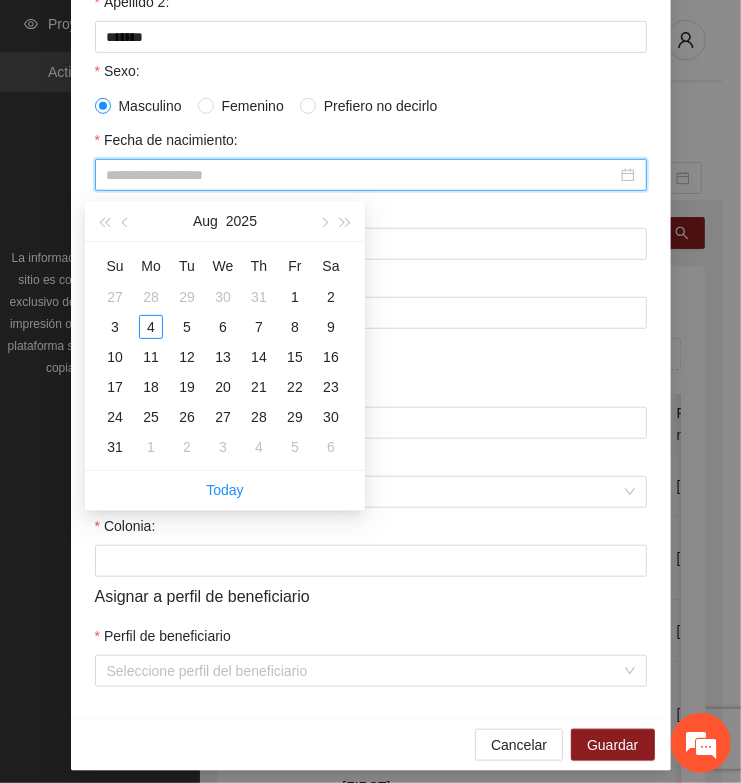 paste on "**********" 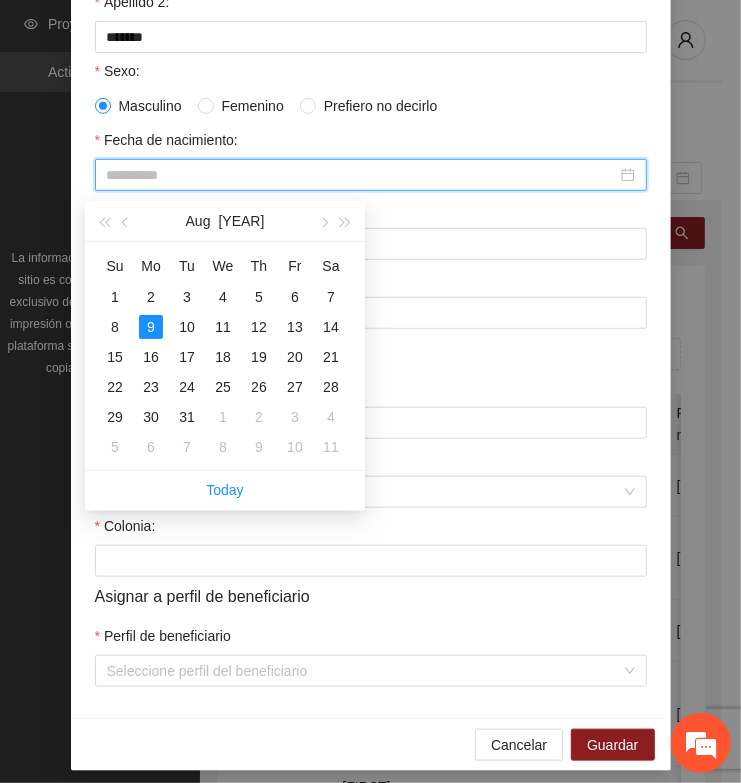 click on "9" at bounding box center [151, 327] 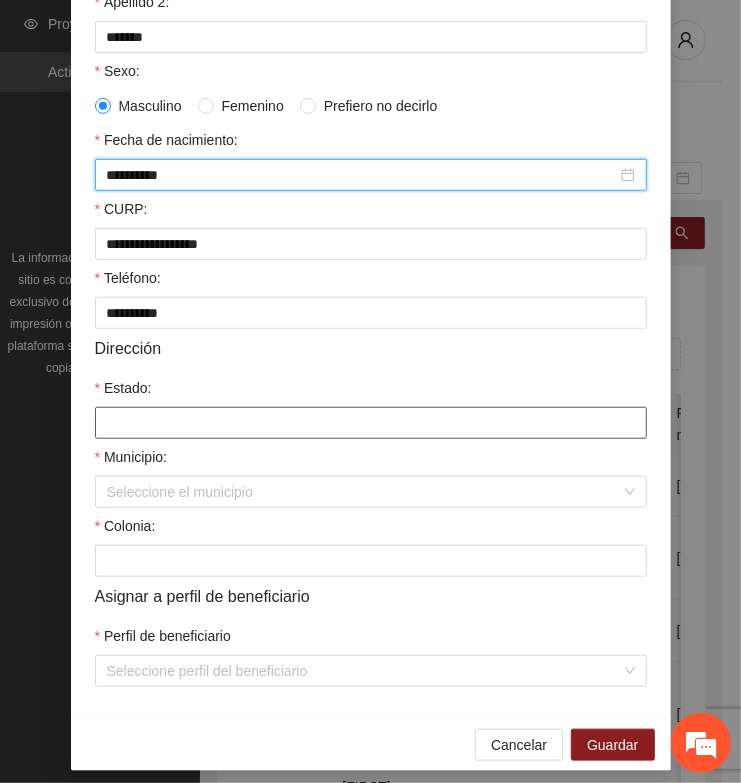 type on "**********" 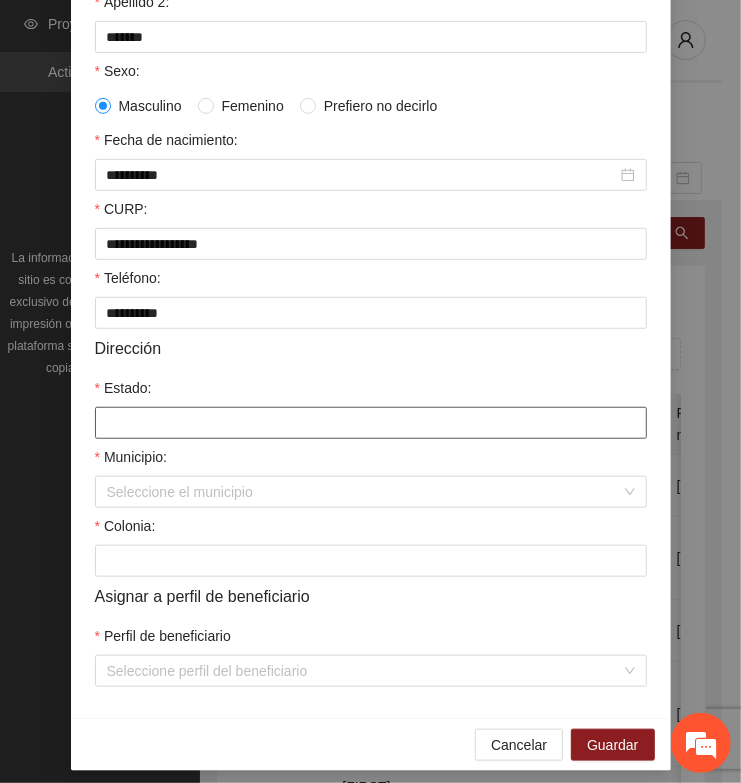 type on "*********" 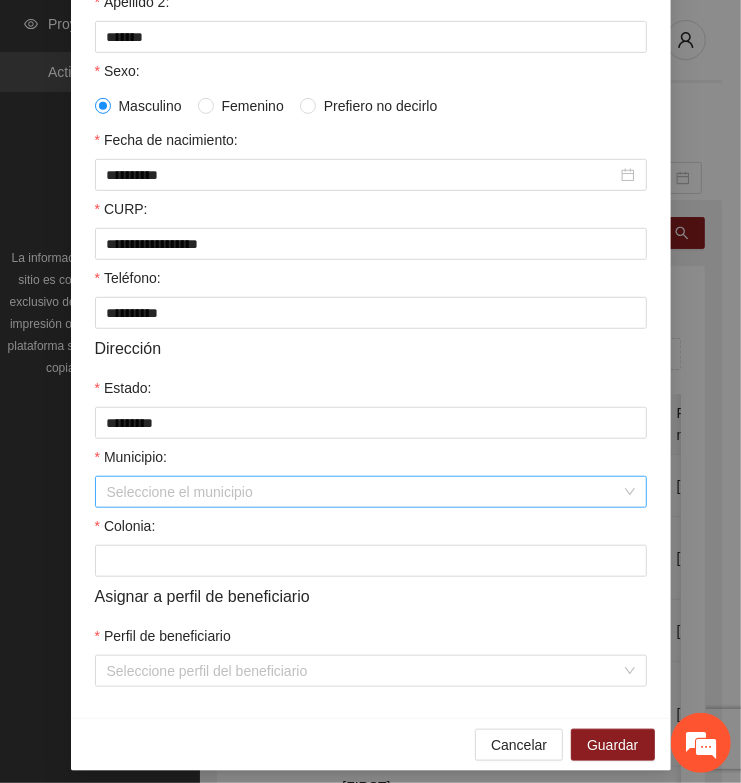 click on "Municipio:" at bounding box center (364, 492) 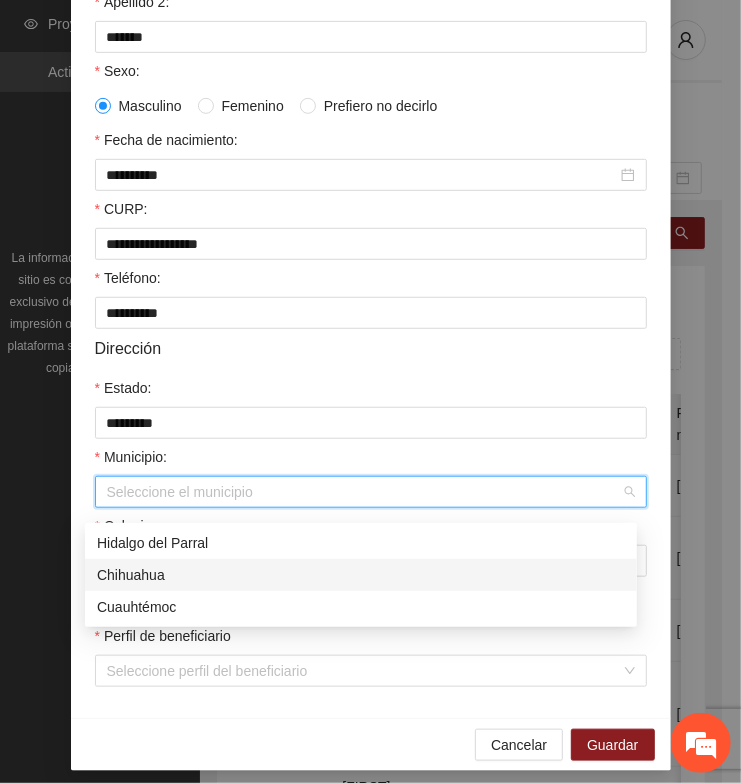 click on "Chihuahua" at bounding box center [361, 575] 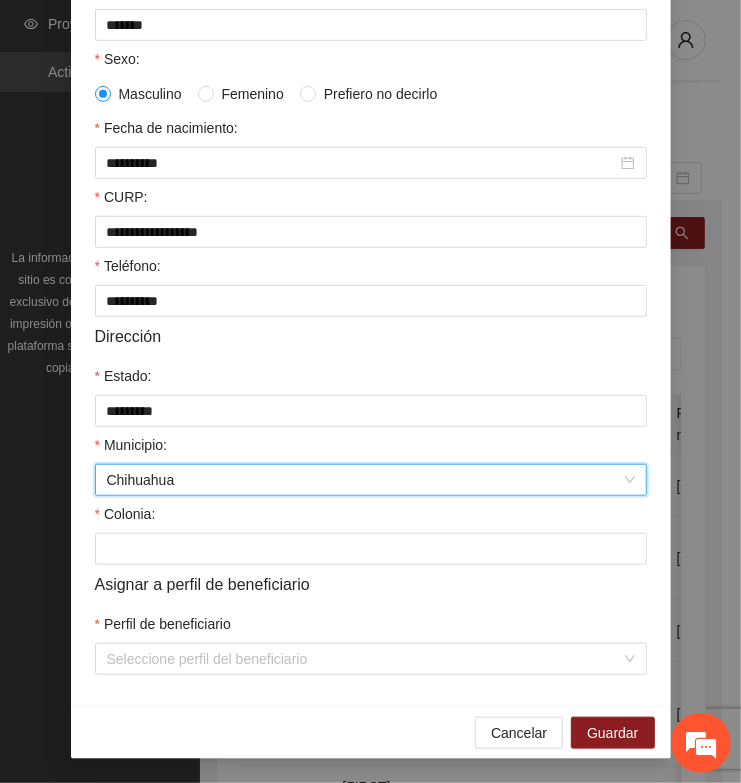 scroll, scrollTop: 401, scrollLeft: 0, axis: vertical 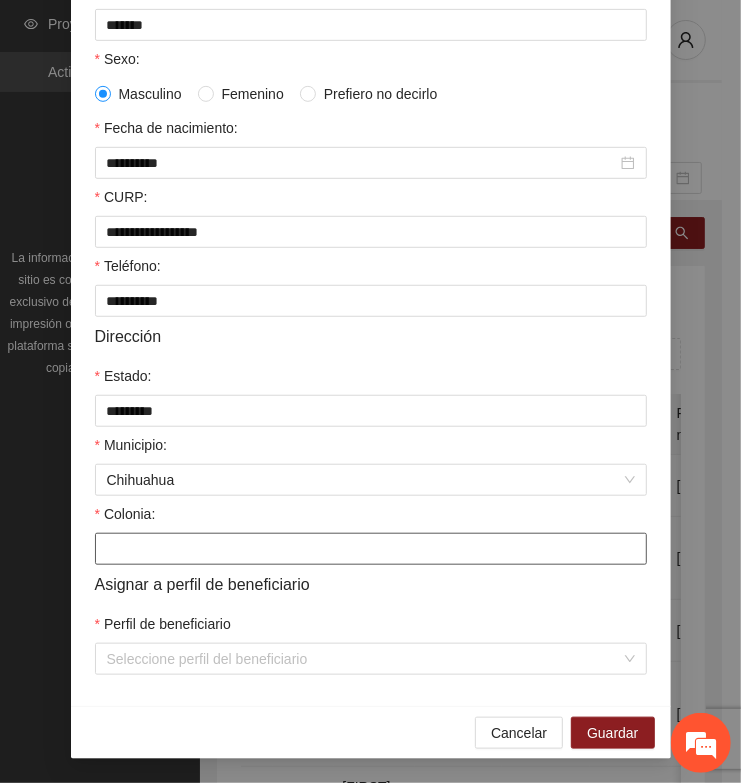click on "Colonia:" at bounding box center (371, 549) 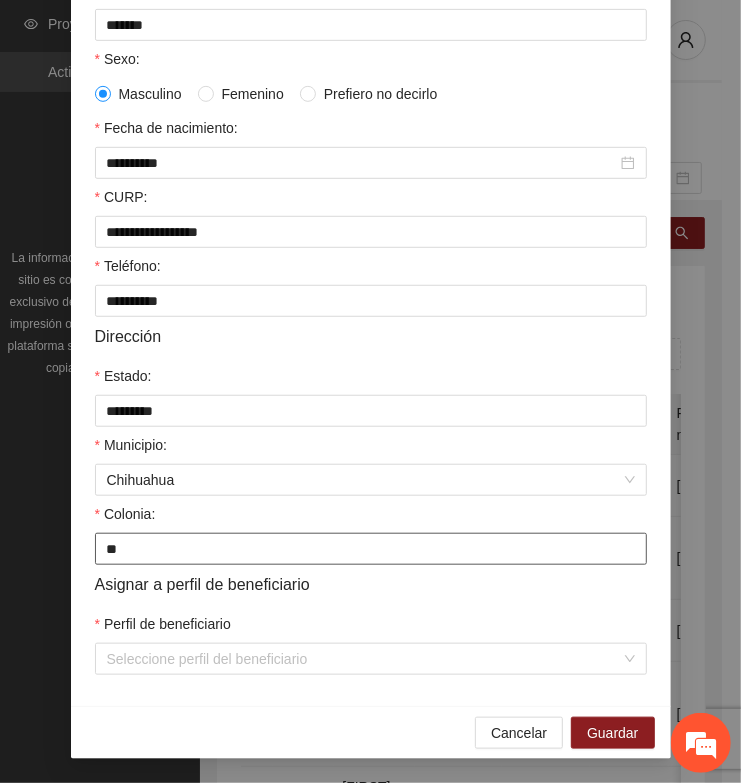 type on "*********" 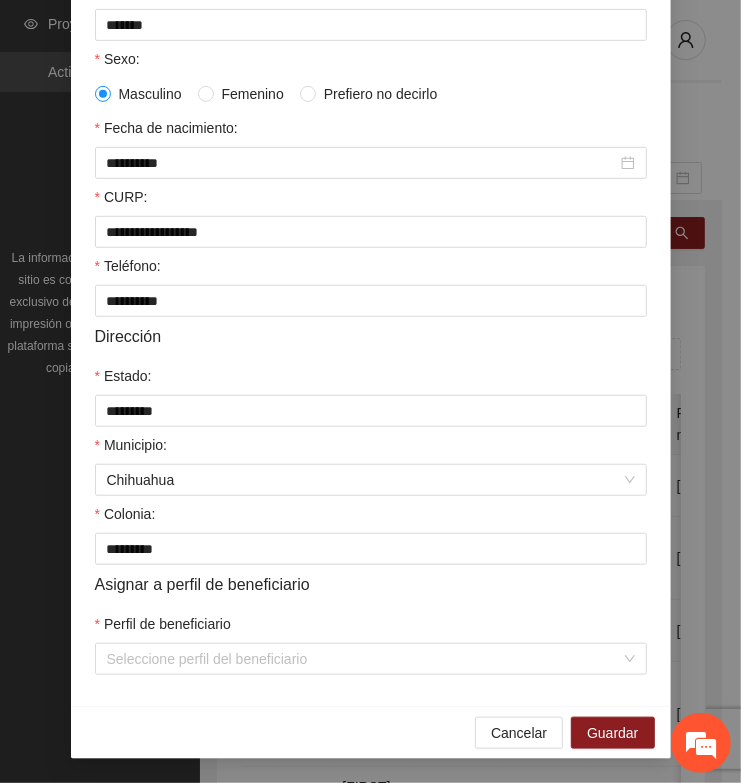 click on "Municipio:" at bounding box center [371, 449] 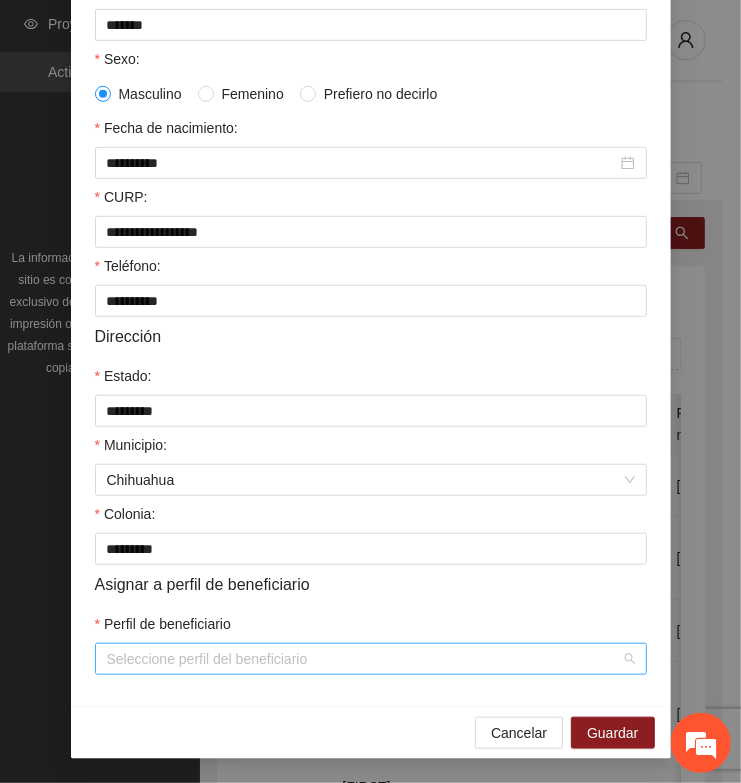 click on "Perfil de beneficiario" at bounding box center [364, 659] 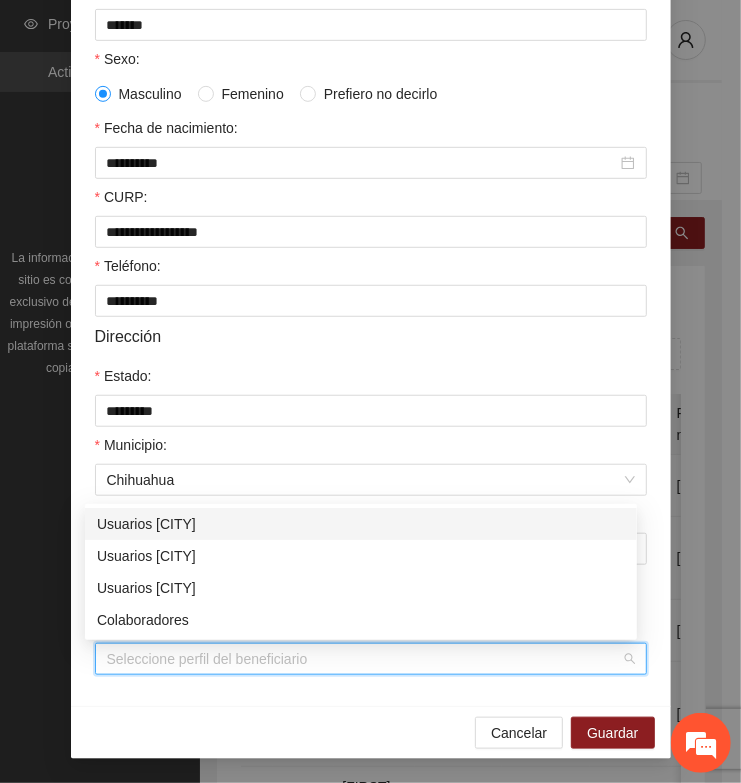 click on "Usuarios [CITY]" at bounding box center [361, 524] 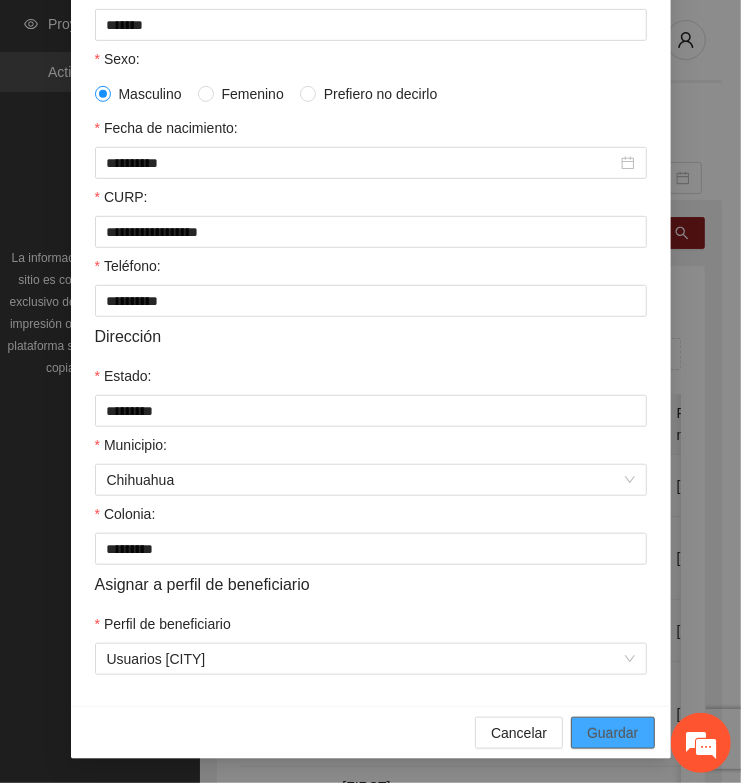 click on "Guardar" at bounding box center (612, 733) 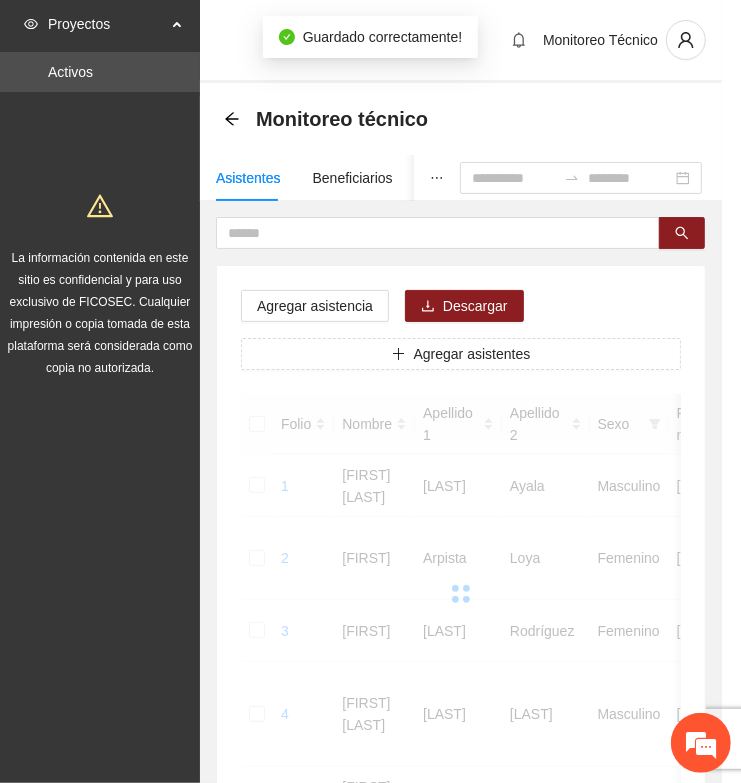 scroll, scrollTop: 310, scrollLeft: 0, axis: vertical 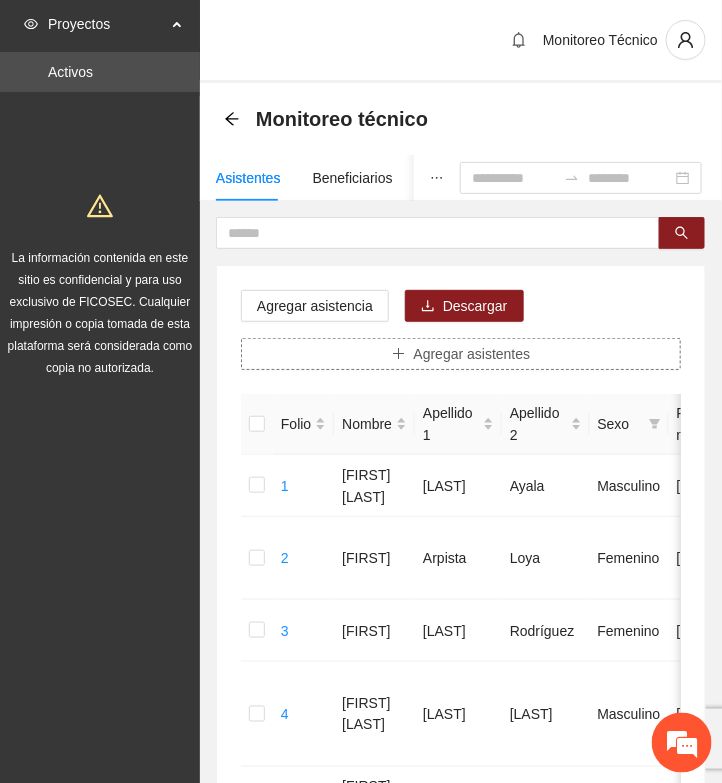 click on "Agregar asistentes" at bounding box center [472, 354] 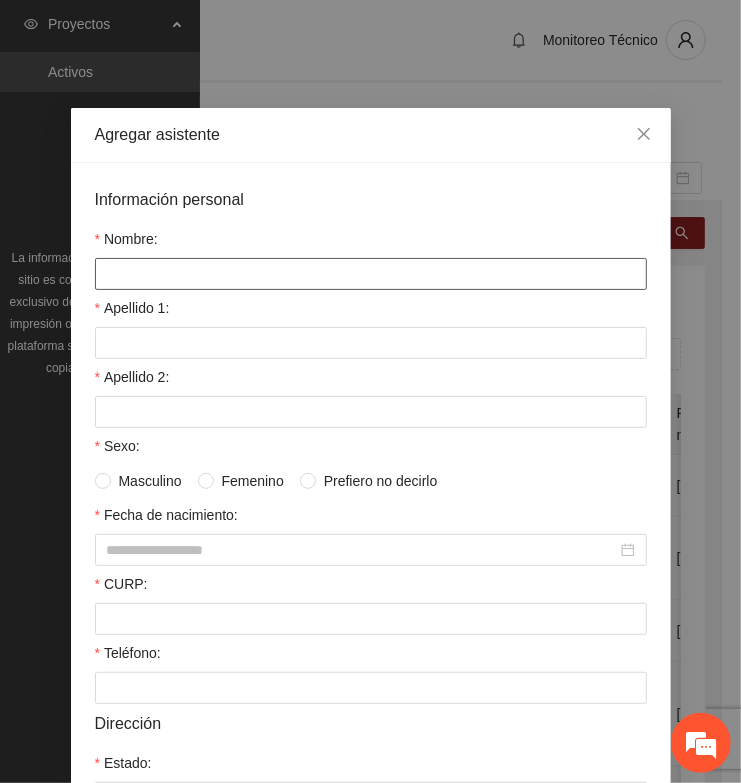 click on "Nombre:" at bounding box center [371, 274] 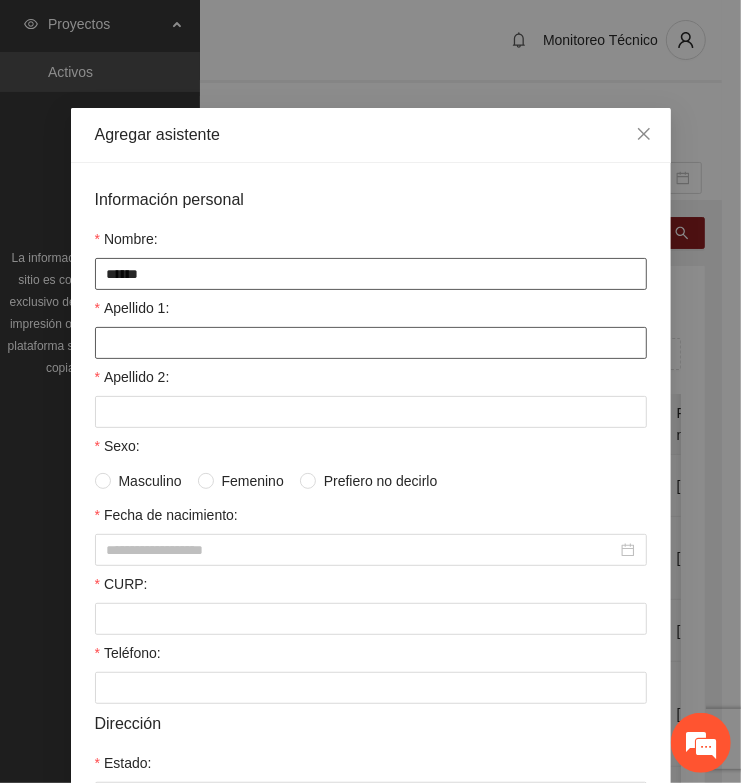 type on "******" 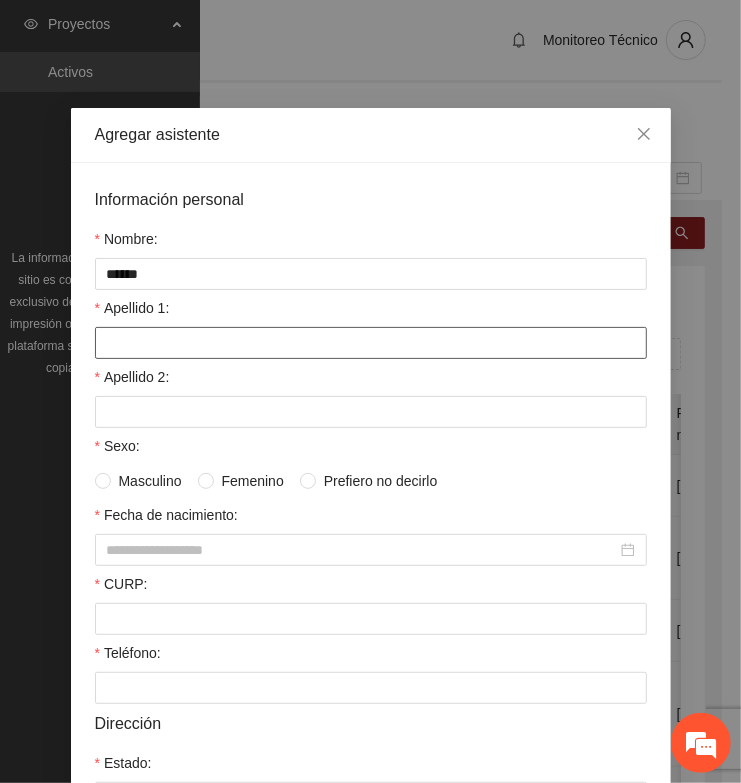 click on "Apellido 1:" at bounding box center (371, 343) 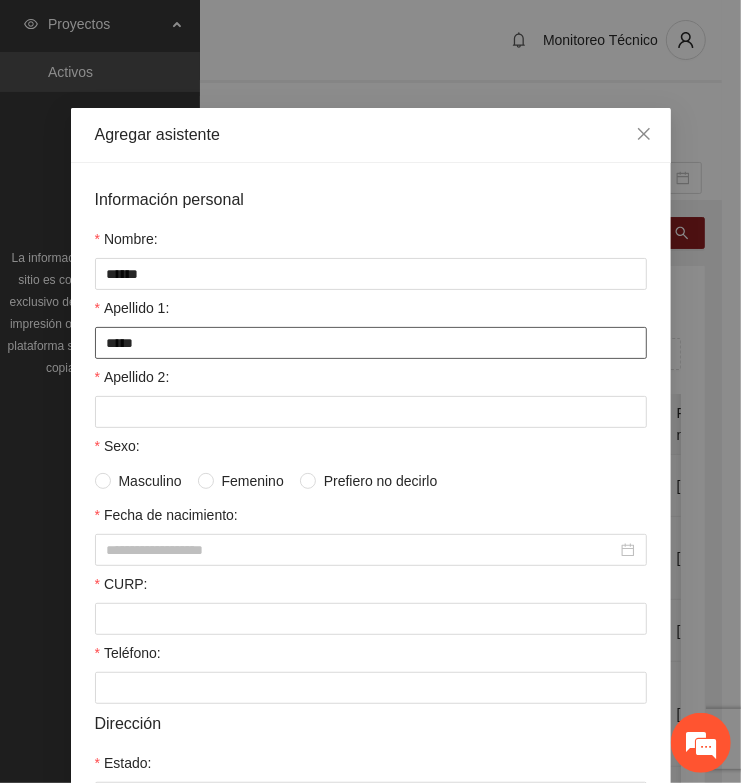 type on "*****" 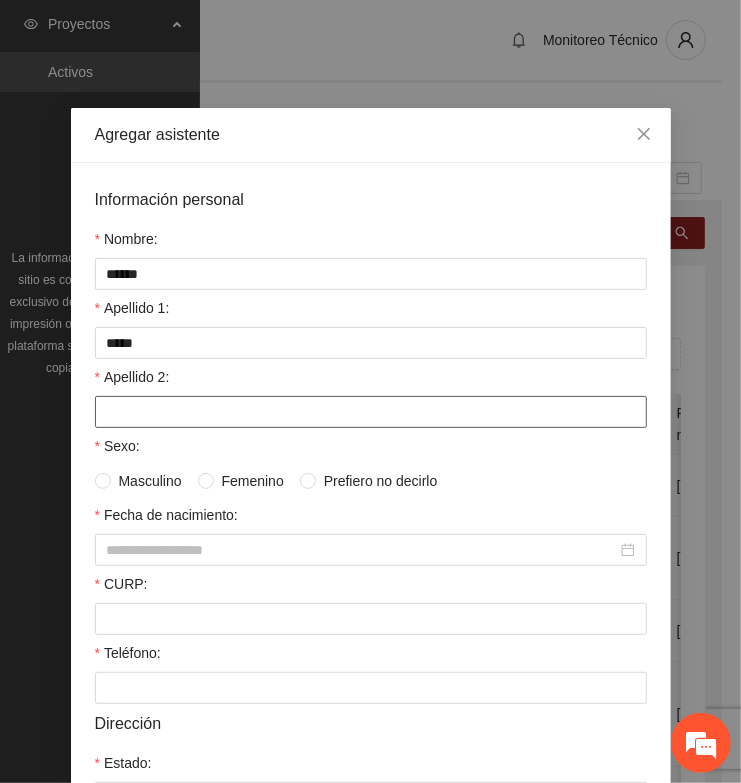 click on "Apellido 2:" at bounding box center [371, 412] 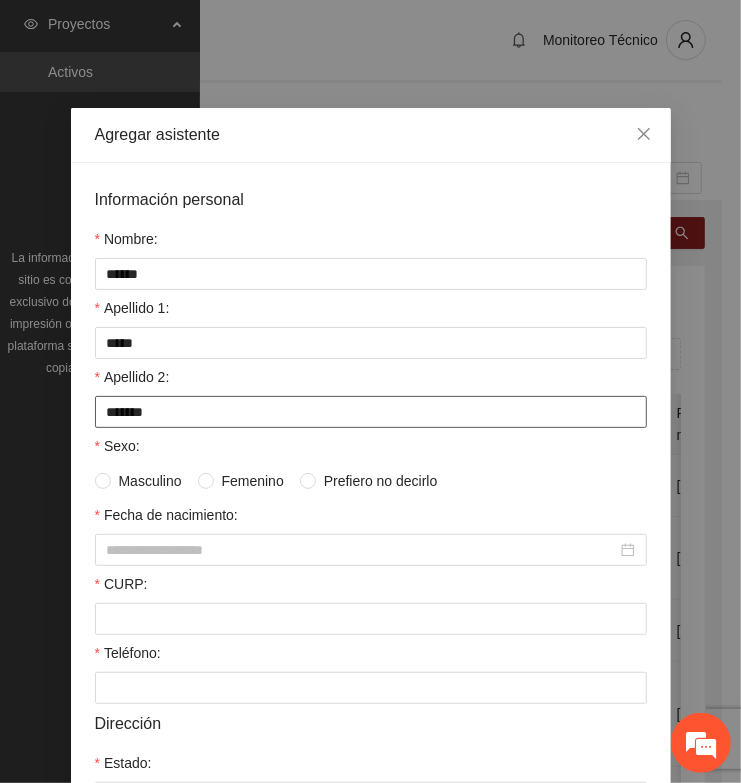 type on "*******" 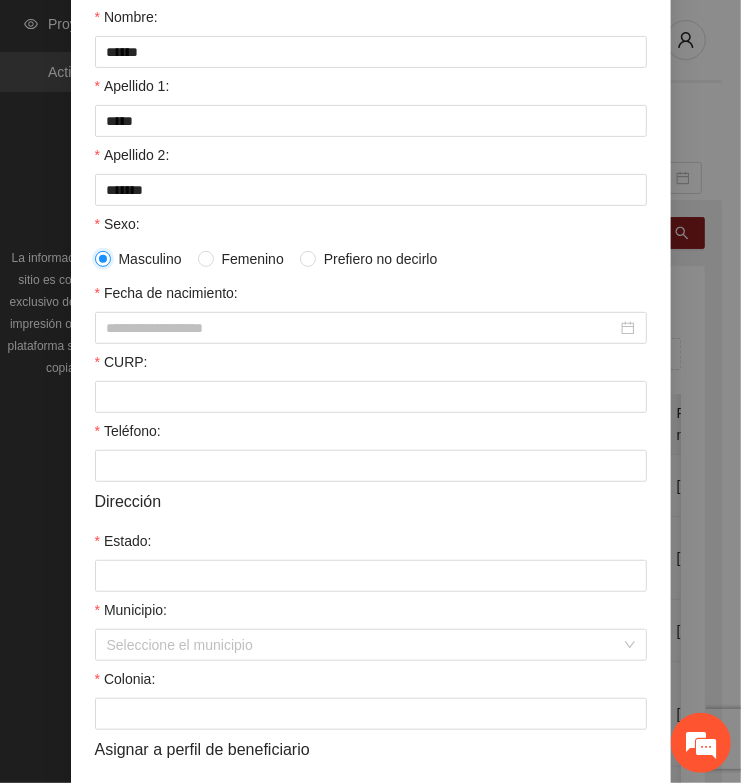 scroll, scrollTop: 250, scrollLeft: 0, axis: vertical 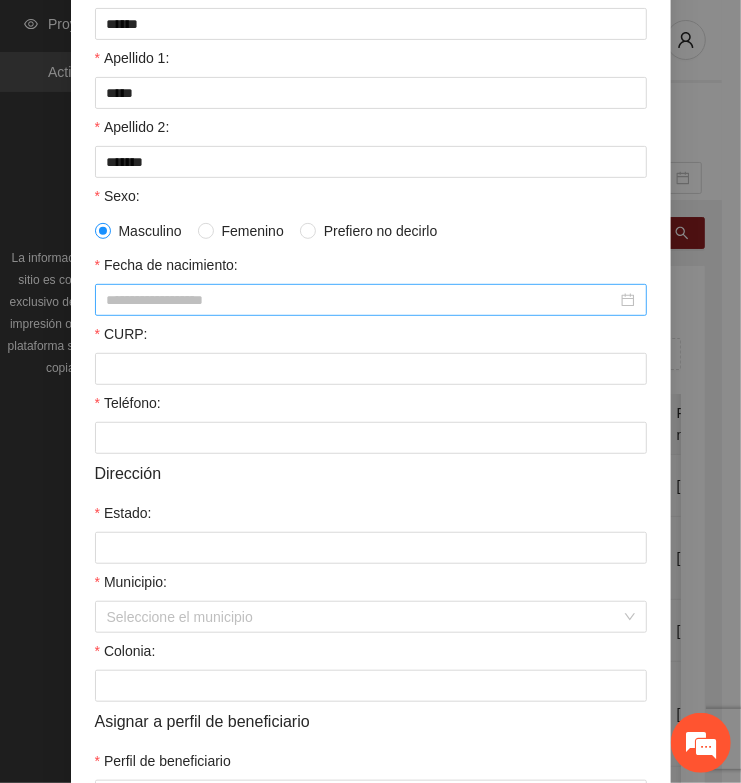 click on "Fecha de nacimiento:" at bounding box center [362, 300] 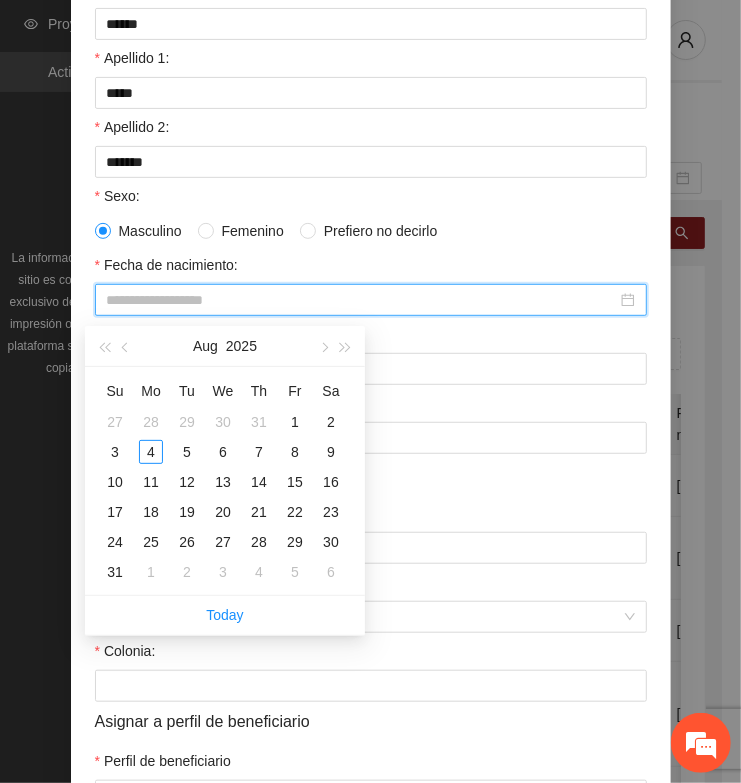 paste on "**********" 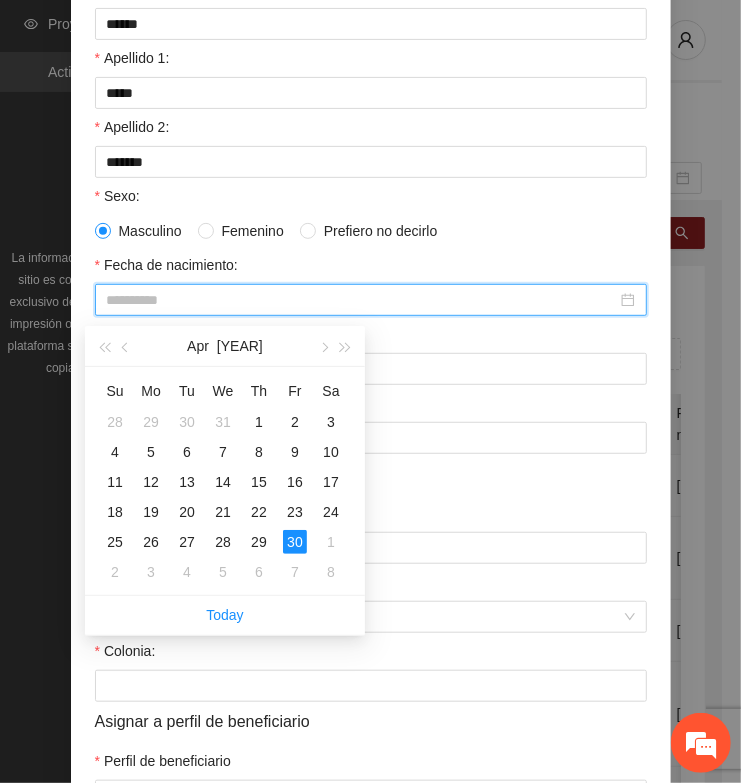 click on "30" at bounding box center (295, 542) 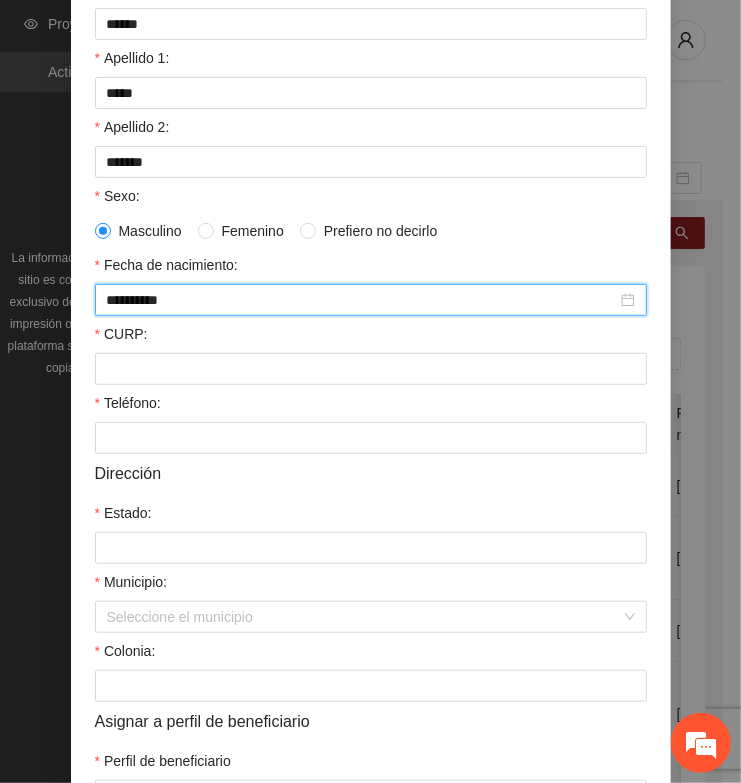 type on "**********" 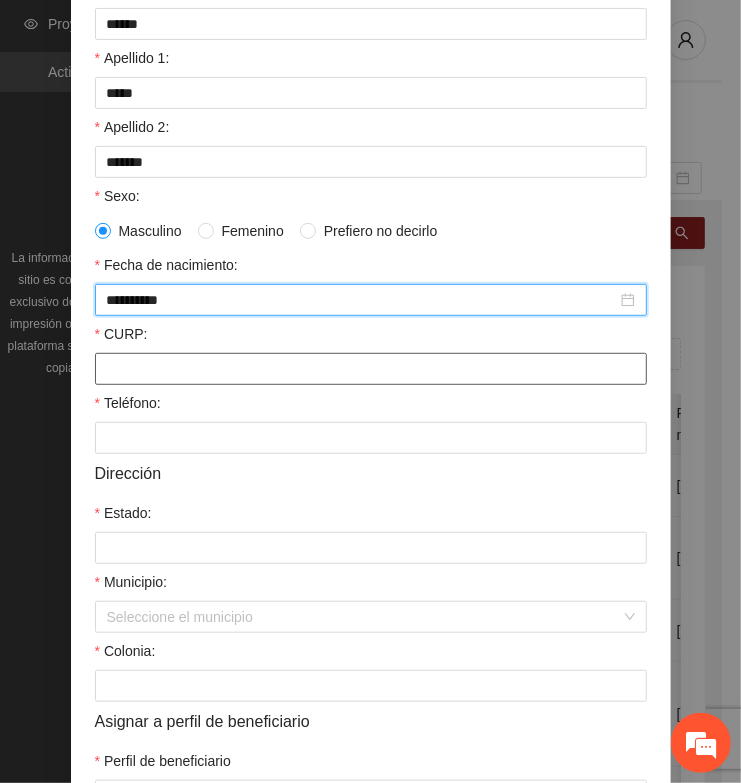 click on "CURP:" at bounding box center [371, 369] 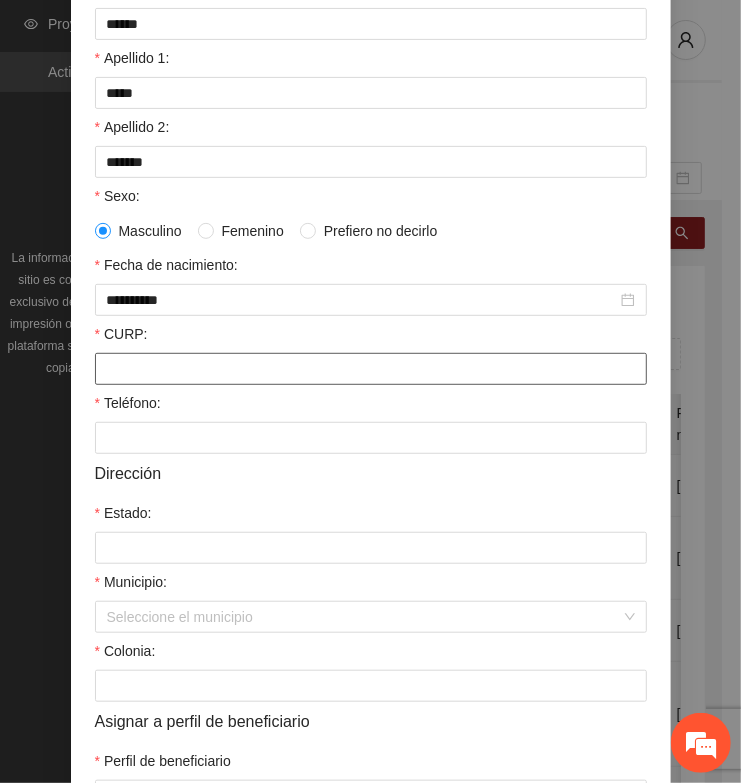 paste on "**********" 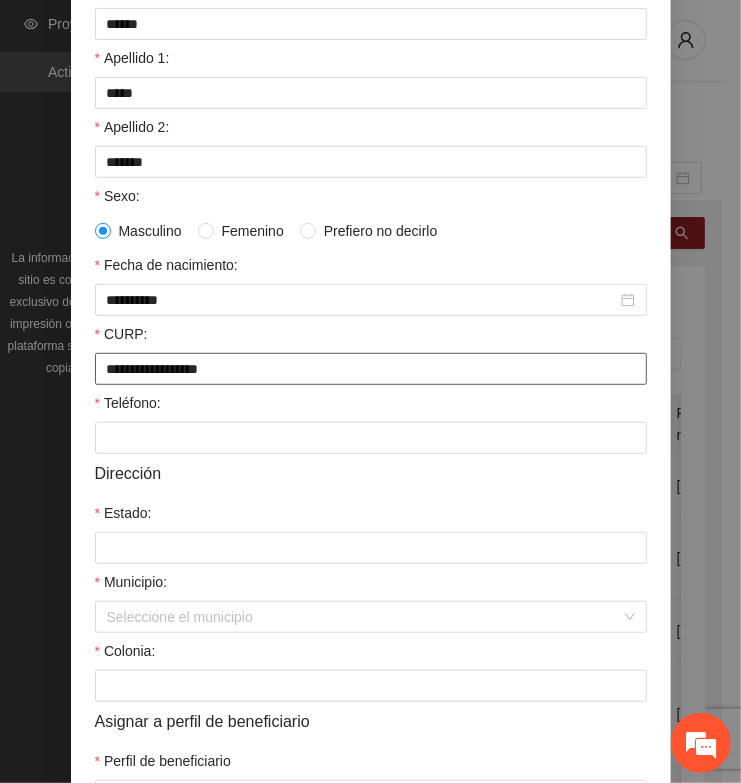 type on "**********" 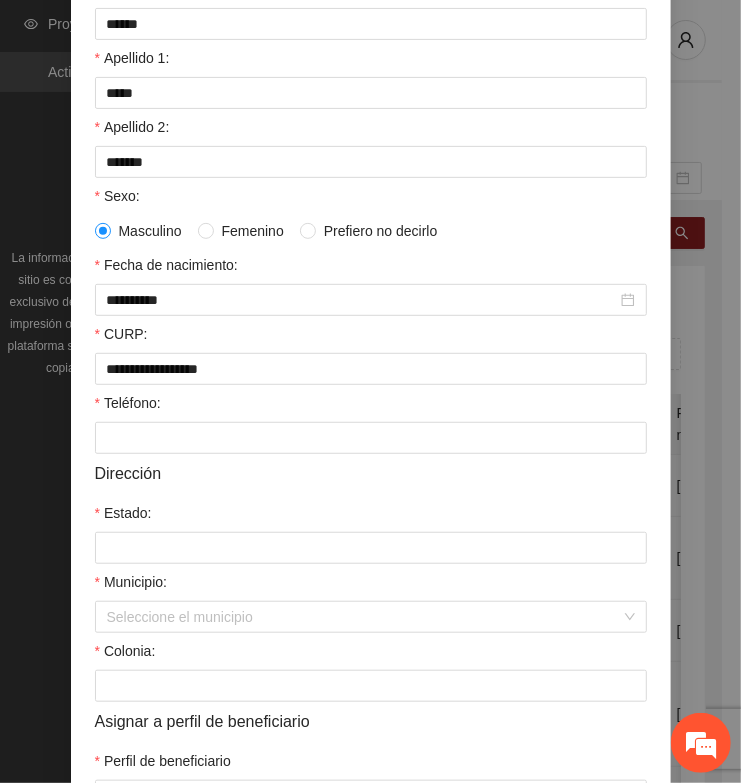 click on "Dirección" at bounding box center [371, 473] 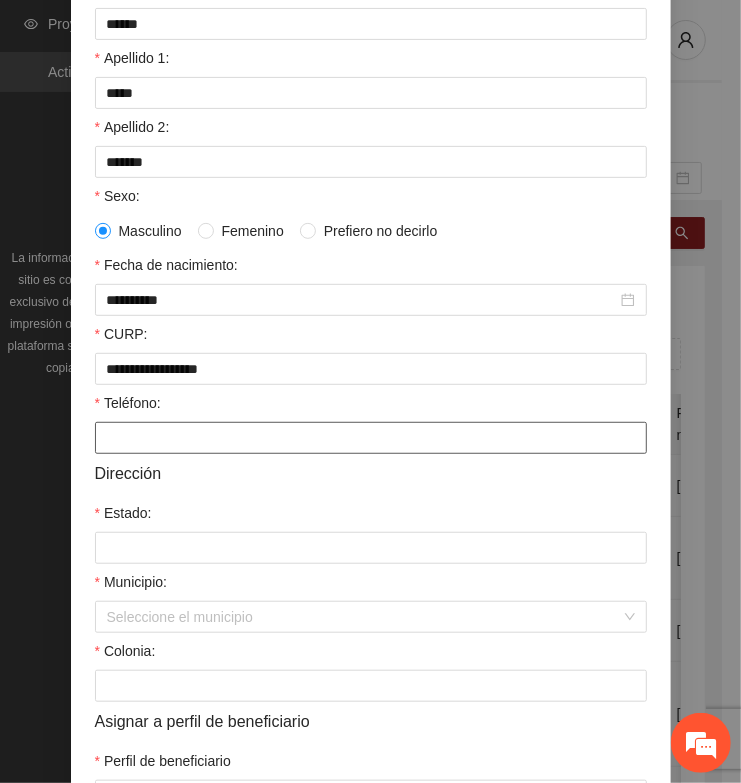 click on "Teléfono:" at bounding box center (371, 438) 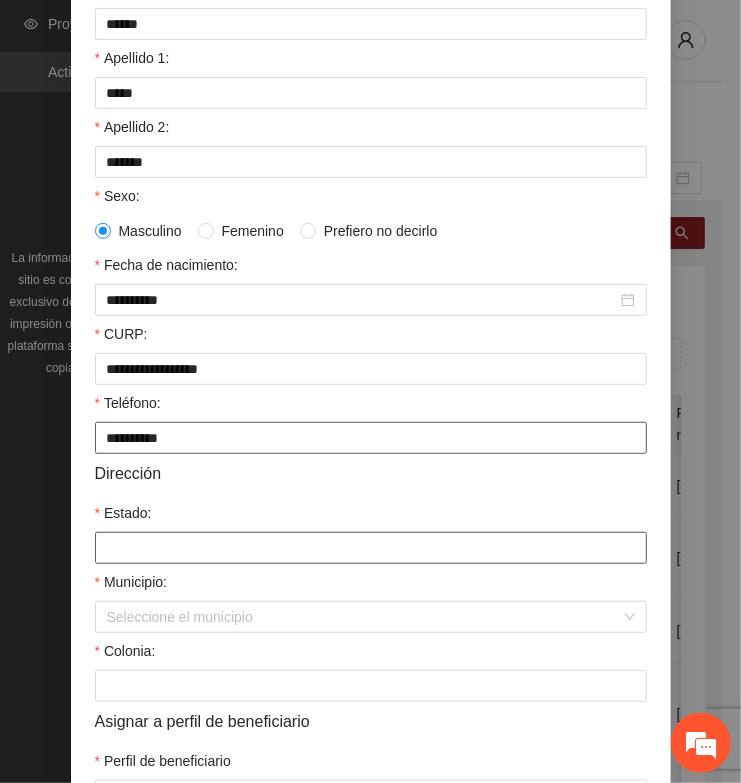 type on "**********" 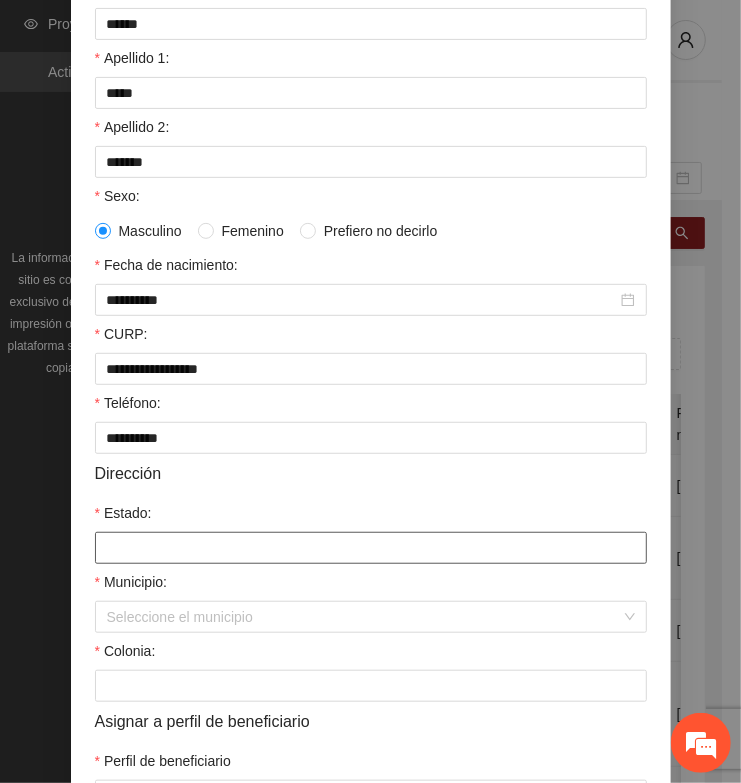 click on "Estado:" at bounding box center (371, 548) 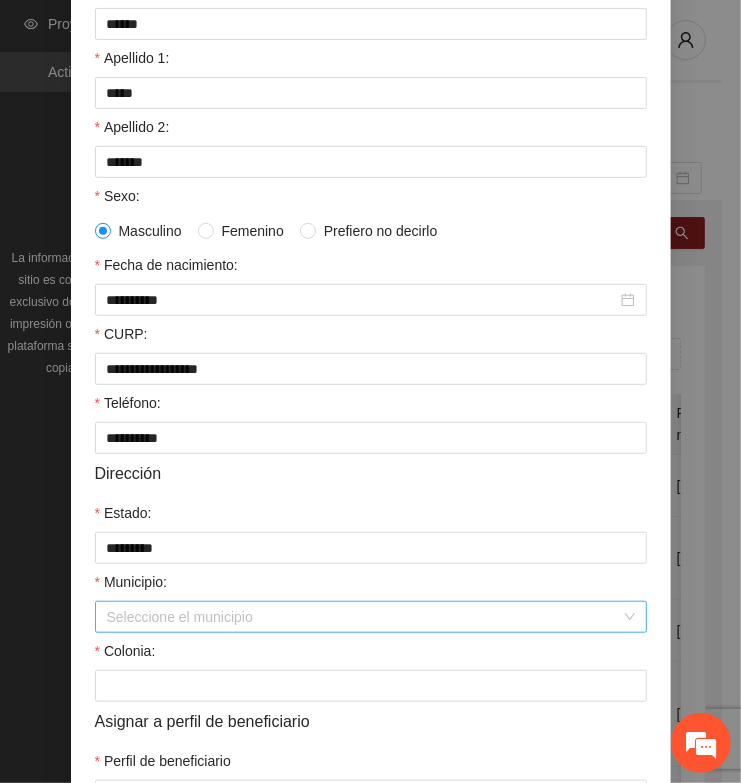 click on "Municipio:" at bounding box center (364, 617) 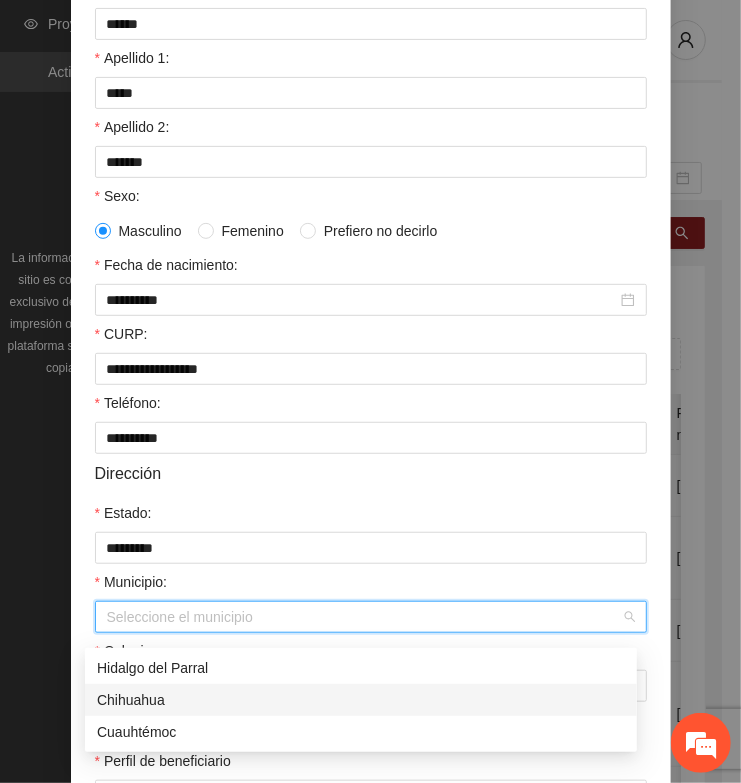 click on "Chihuahua" at bounding box center [361, 700] 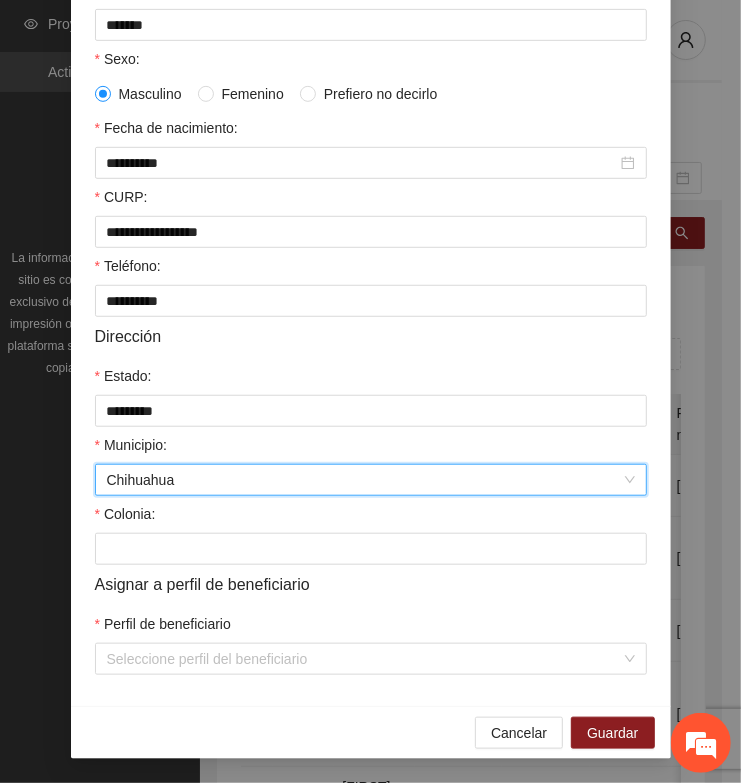 scroll, scrollTop: 401, scrollLeft: 0, axis: vertical 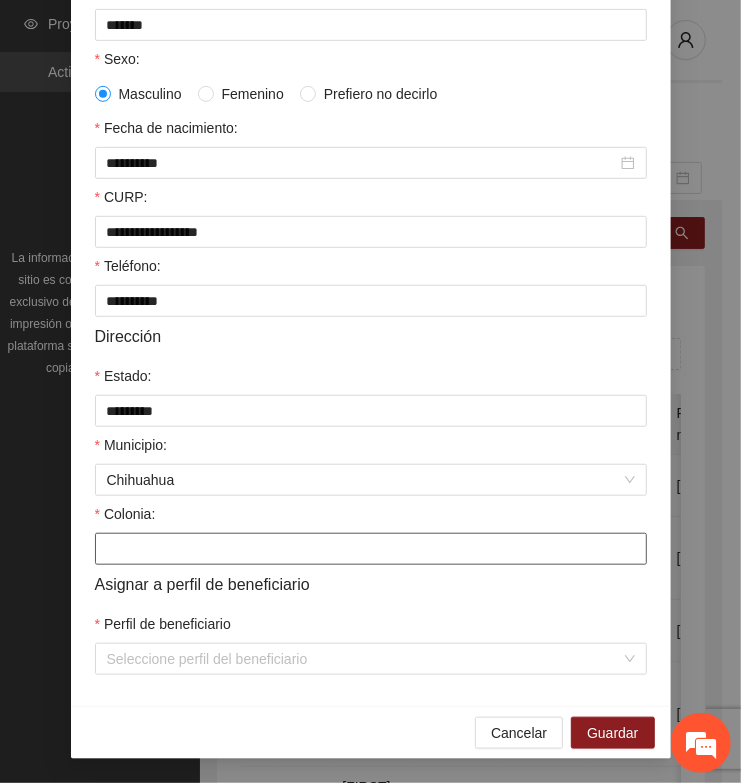 click on "Colonia:" at bounding box center [371, 549] 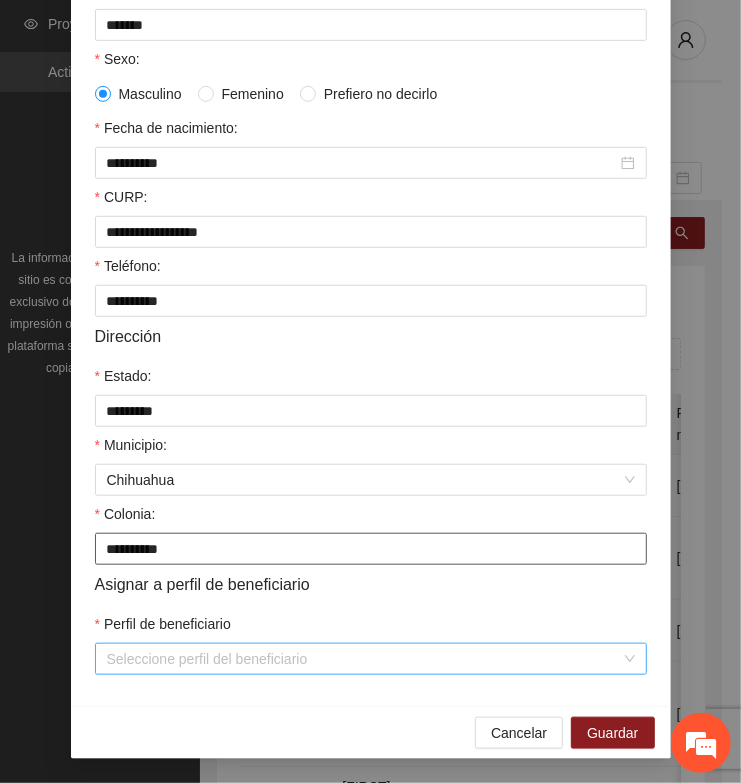 type on "**********" 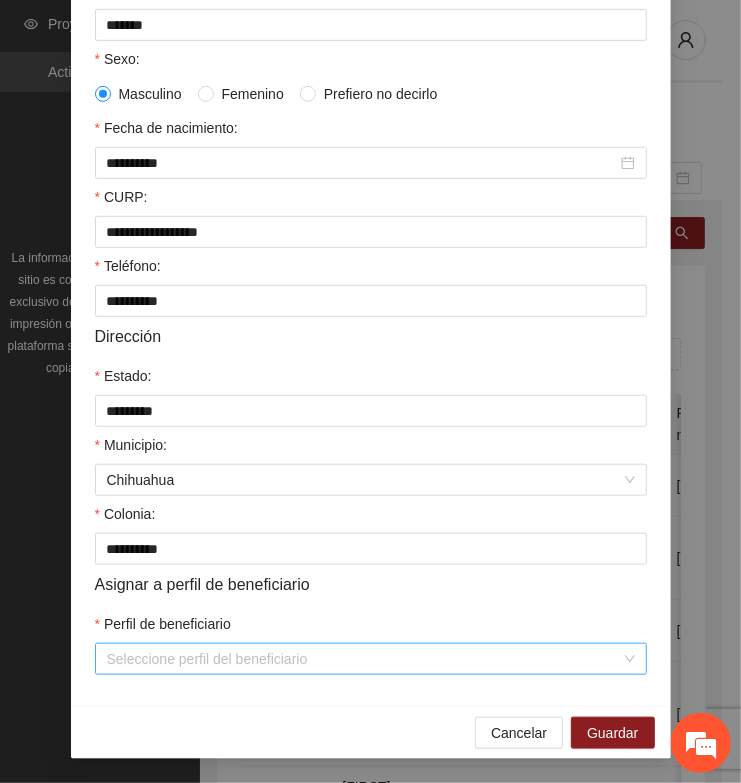 click on "Perfil de beneficiario" at bounding box center (364, 659) 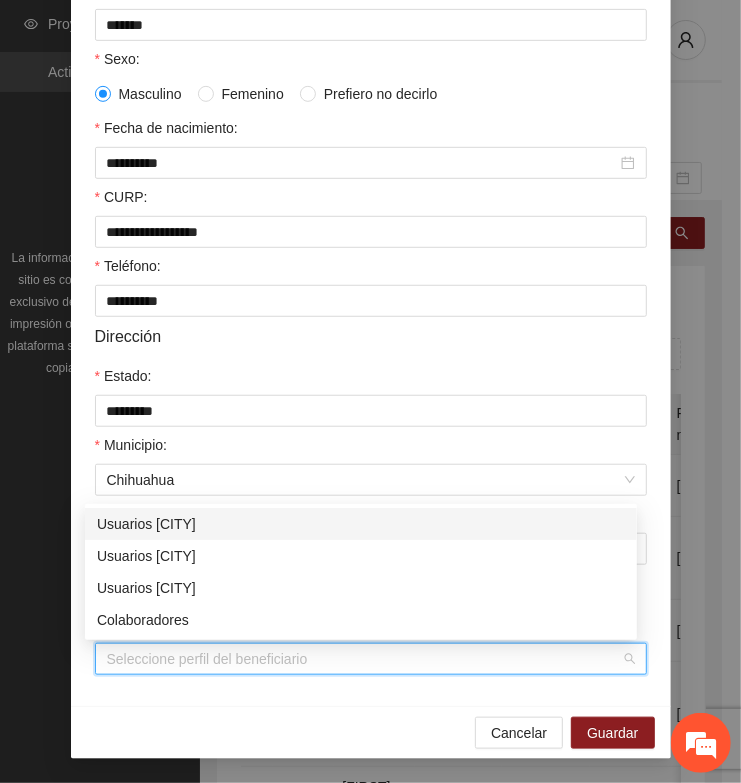 click on "Usuarios [CITY]" at bounding box center [361, 524] 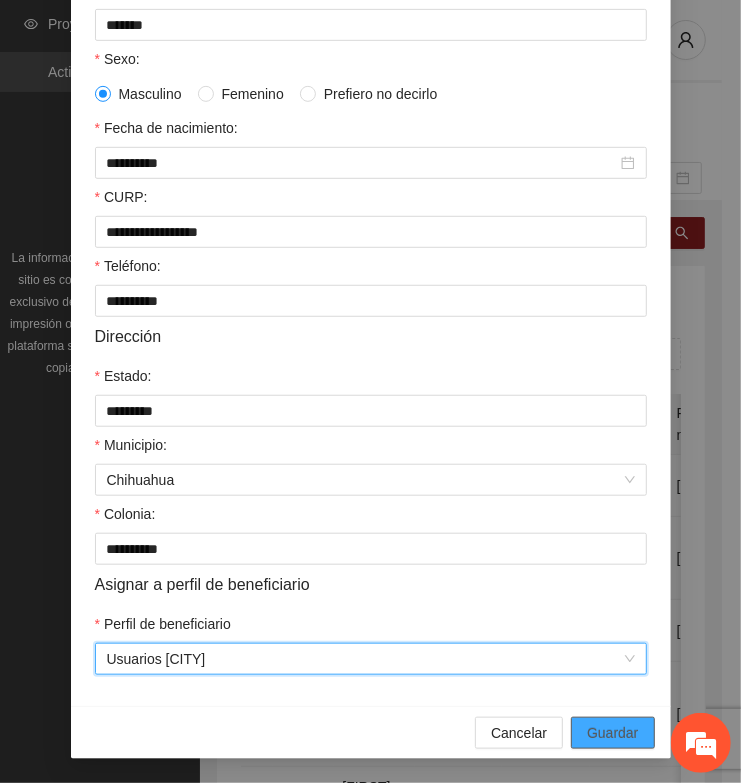 click on "Guardar" at bounding box center (612, 733) 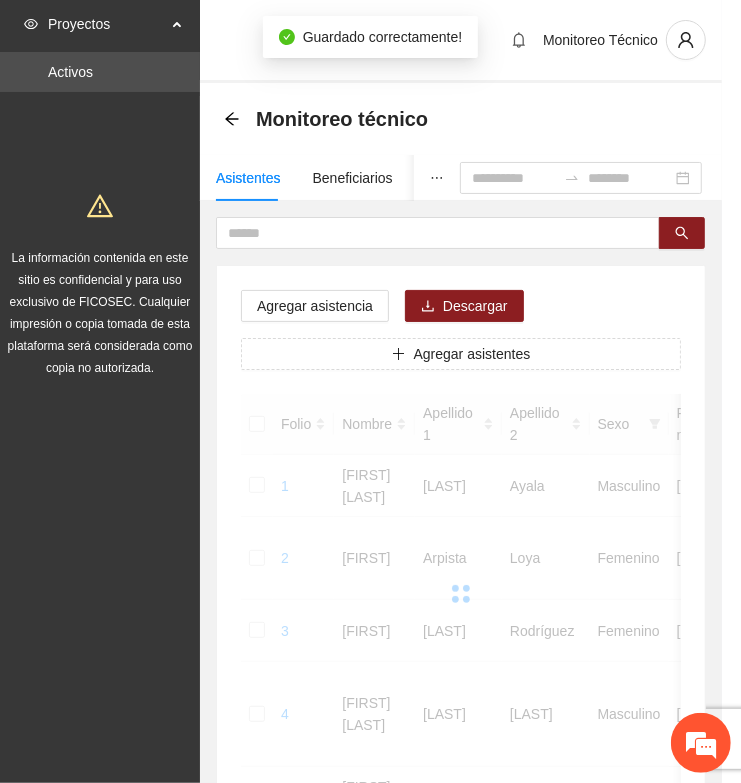 scroll, scrollTop: 310, scrollLeft: 0, axis: vertical 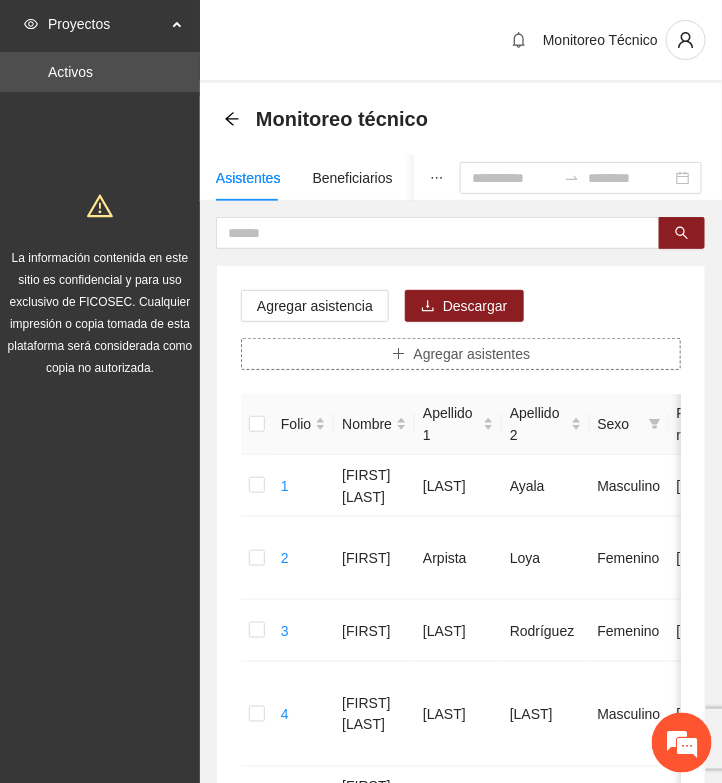 click on "Agregar asistentes" at bounding box center [472, 354] 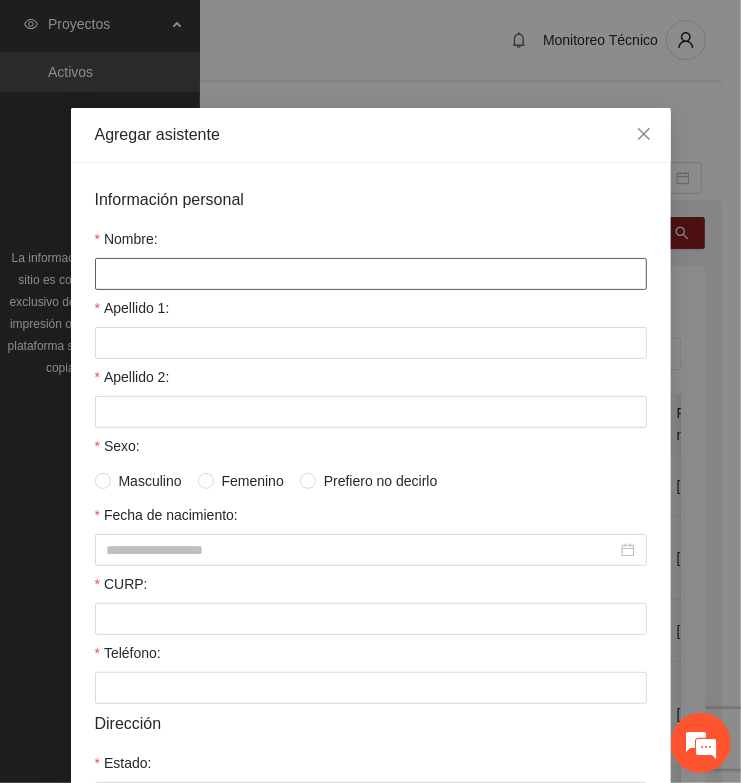 click on "Nombre:" at bounding box center (371, 274) 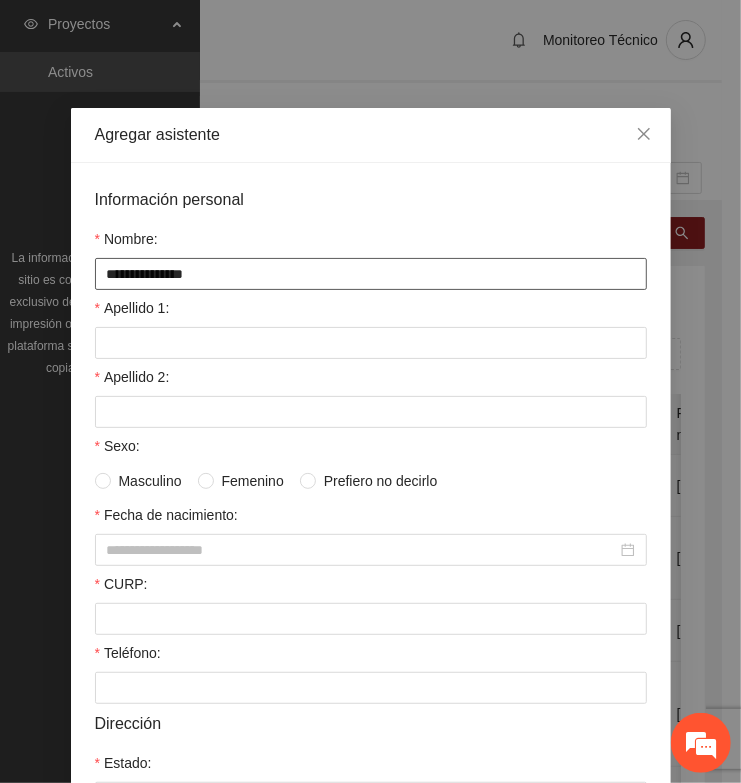 type on "**********" 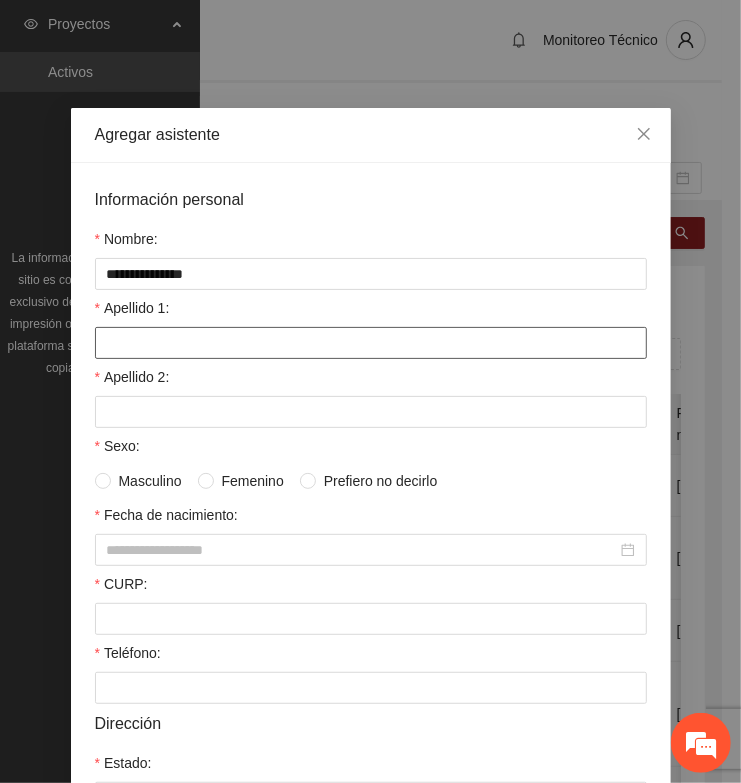 click on "Apellido 1:" at bounding box center [371, 343] 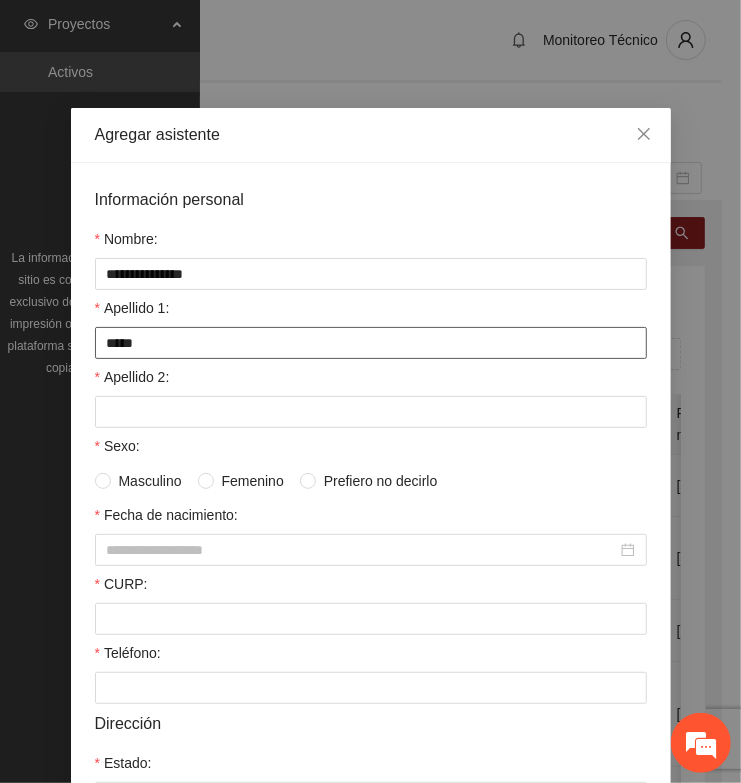 type on "*****" 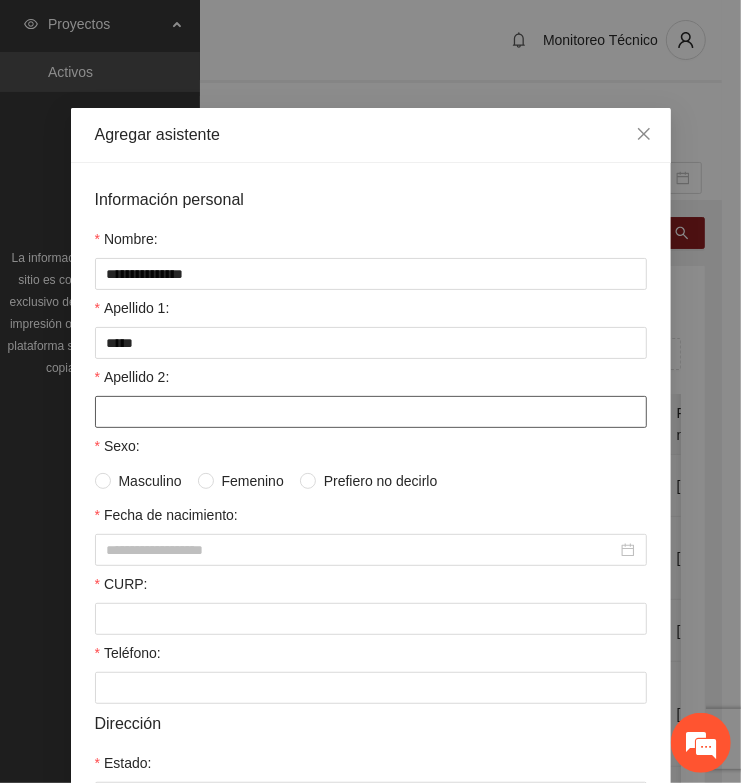 click on "Apellido 2:" at bounding box center [371, 412] 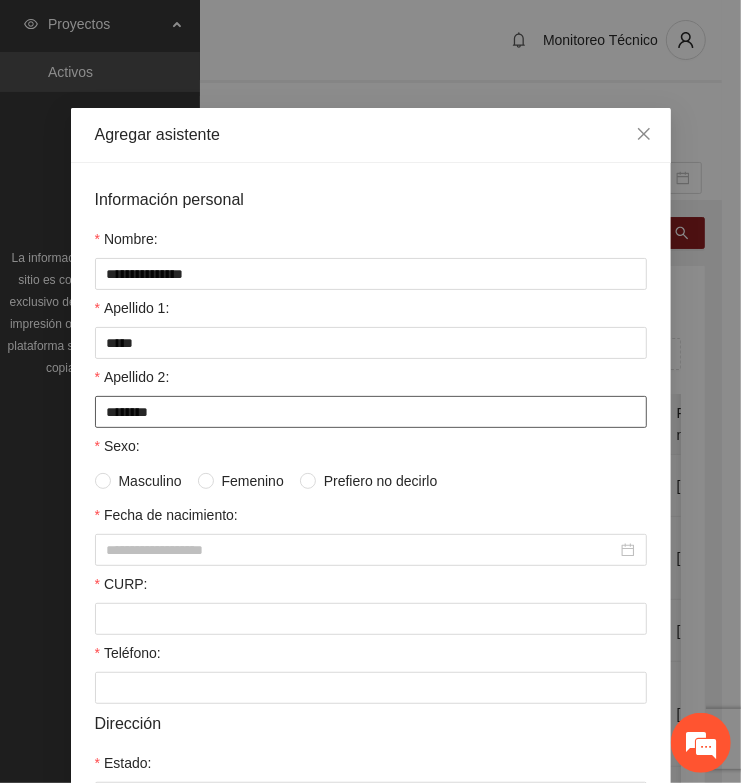 type on "********" 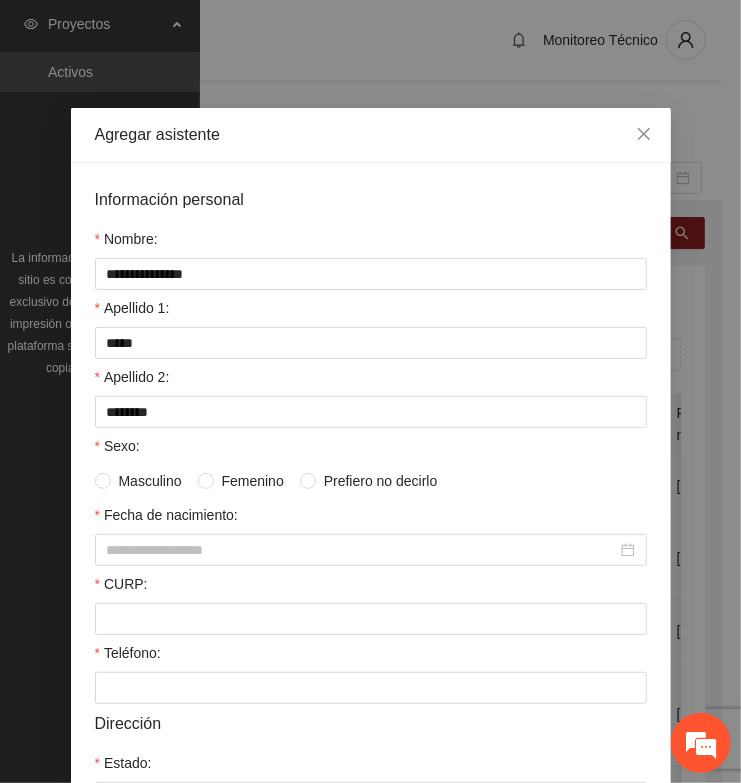 click on "Masculino Femenino Prefiero no decirlo" at bounding box center [371, 481] 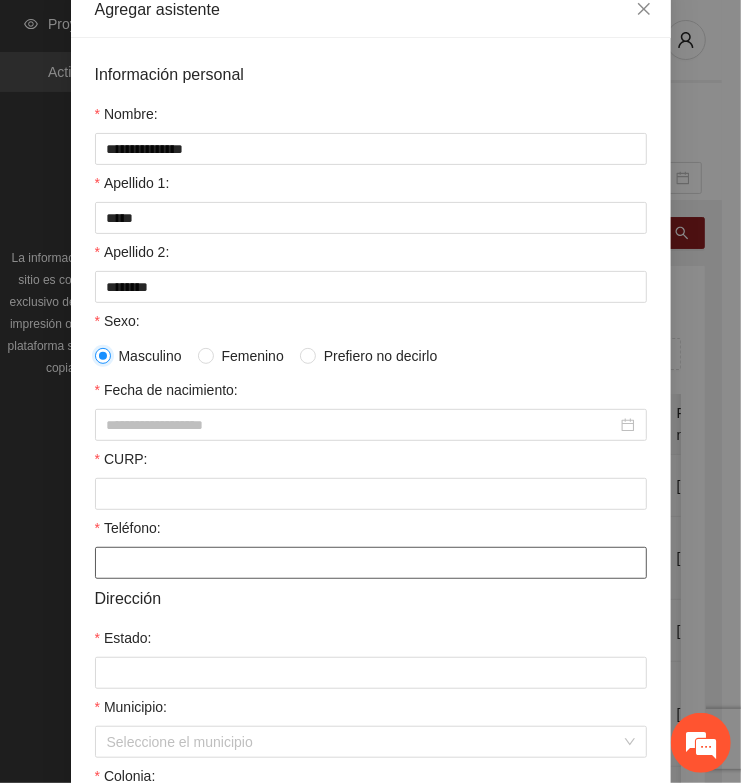 scroll, scrollTop: 250, scrollLeft: 0, axis: vertical 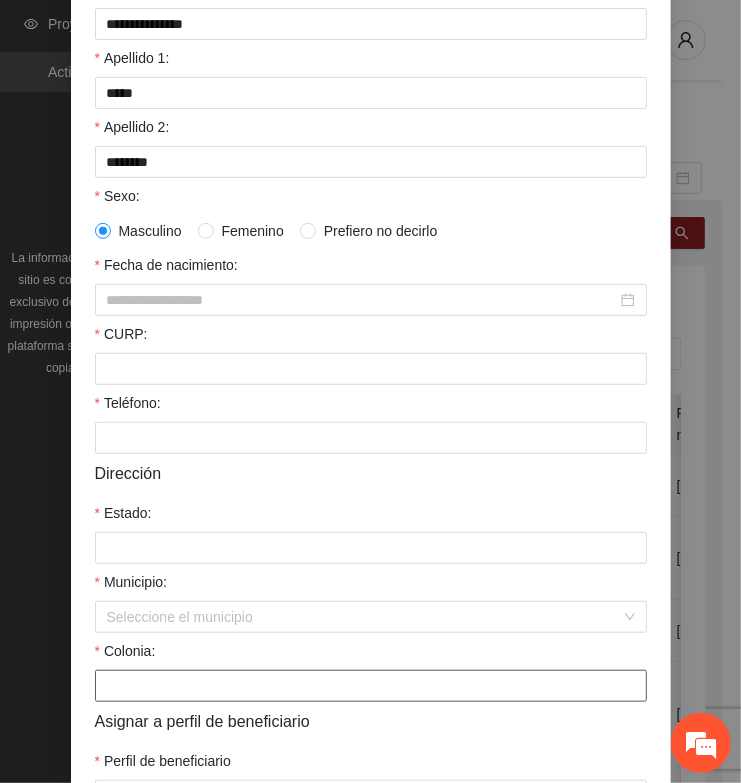 click on "Colonia:" at bounding box center [371, 686] 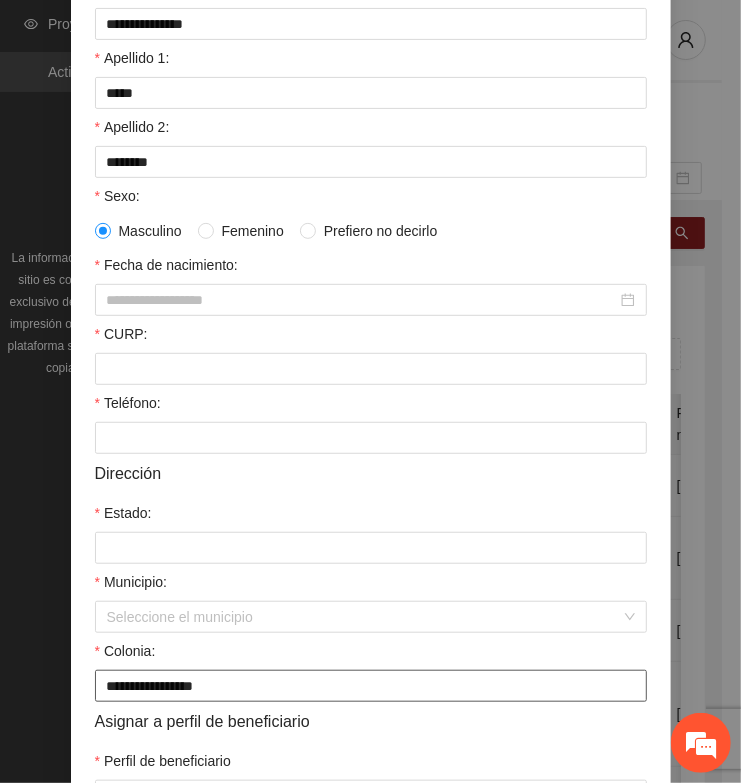 type on "**********" 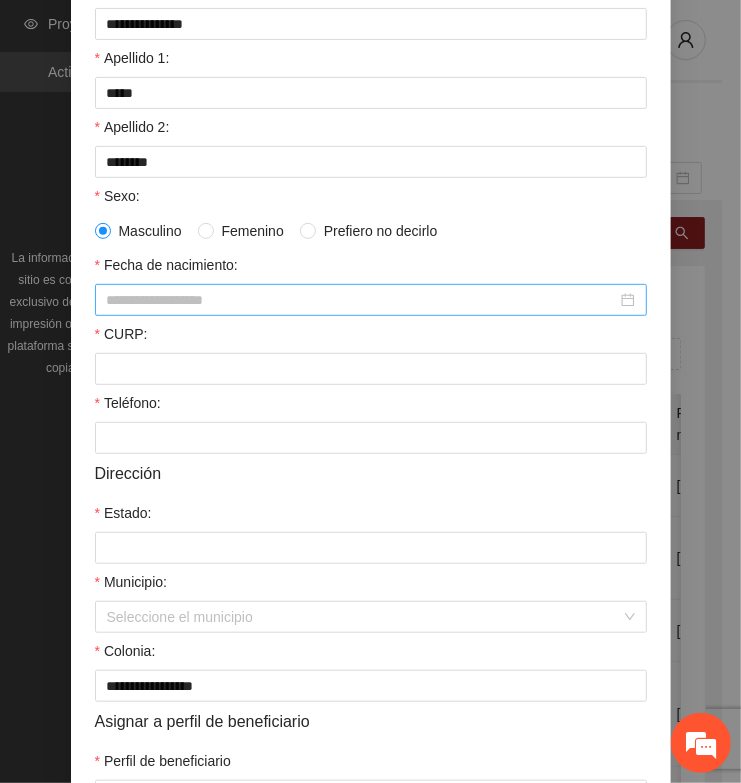 click on "Fecha de nacimiento:" at bounding box center (362, 300) 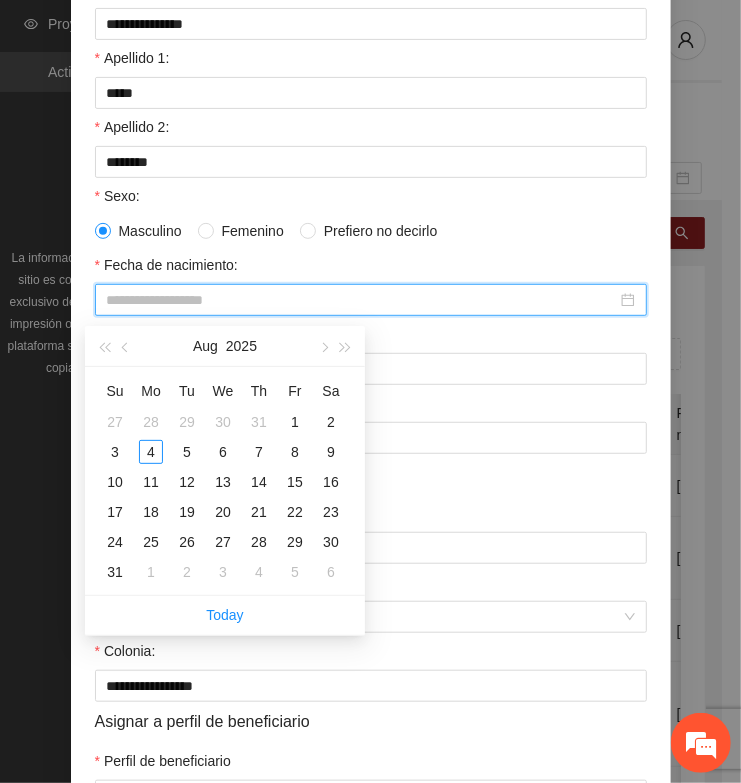paste on "**********" 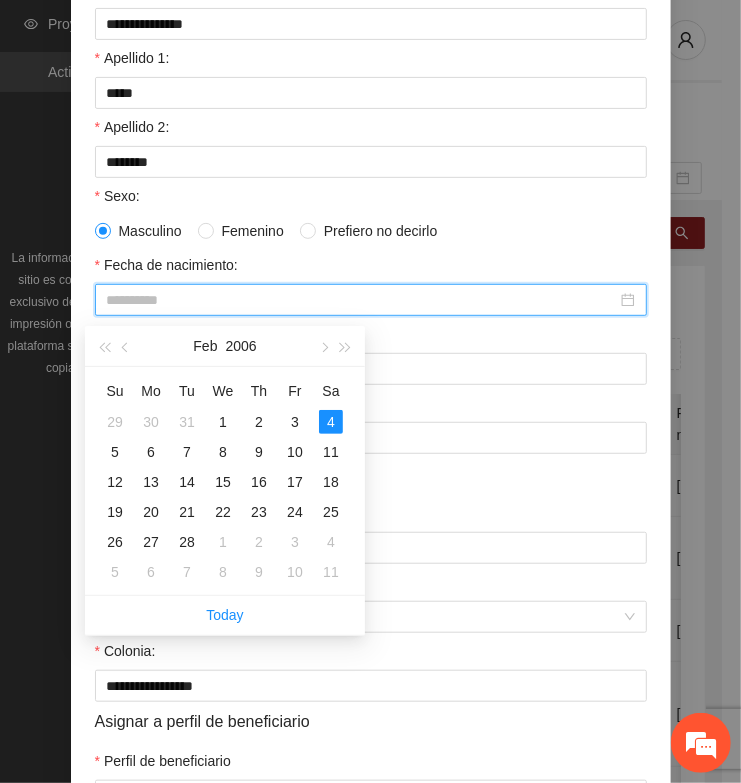 click on "4" at bounding box center [331, 422] 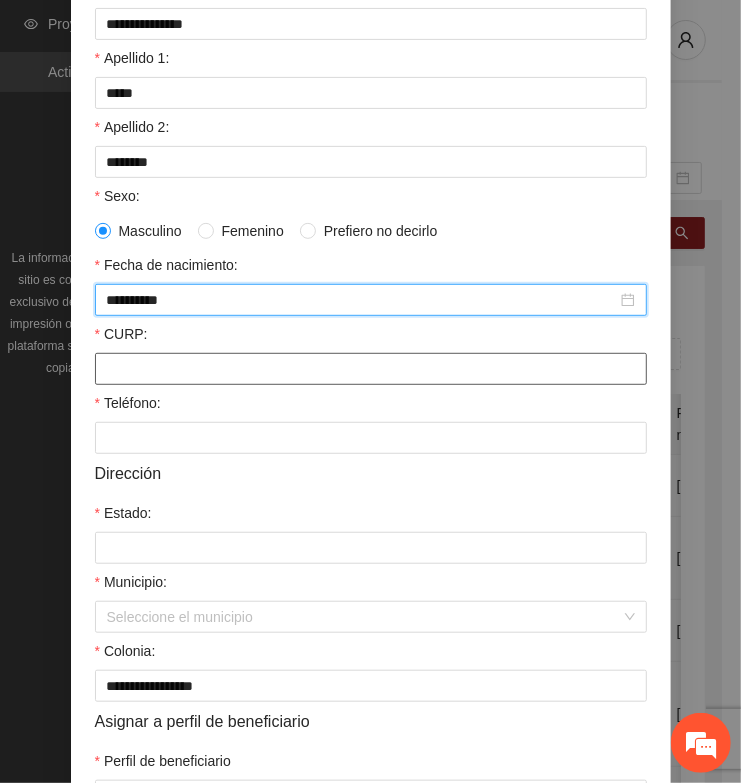 type on "**********" 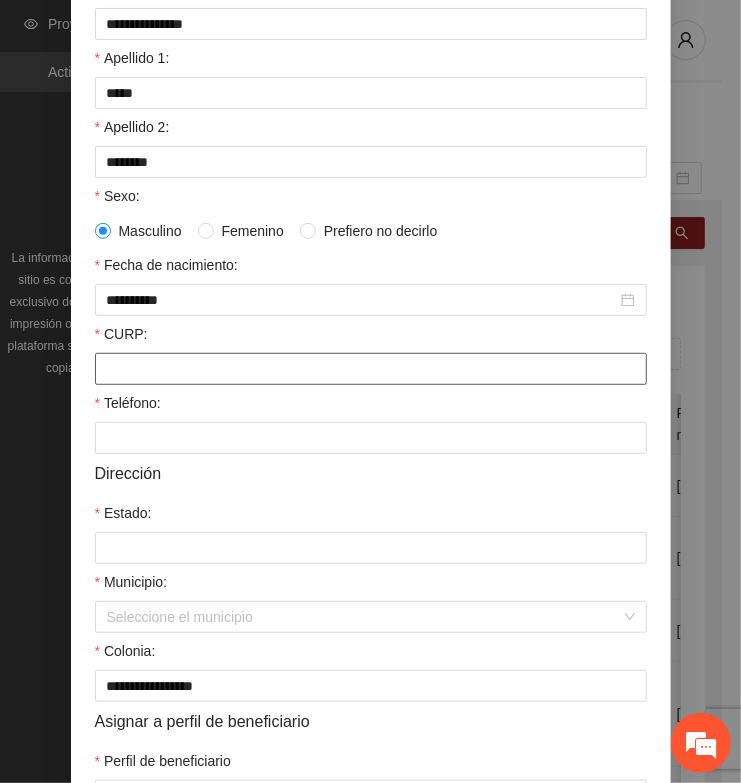 click on "CURP:" at bounding box center [371, 369] 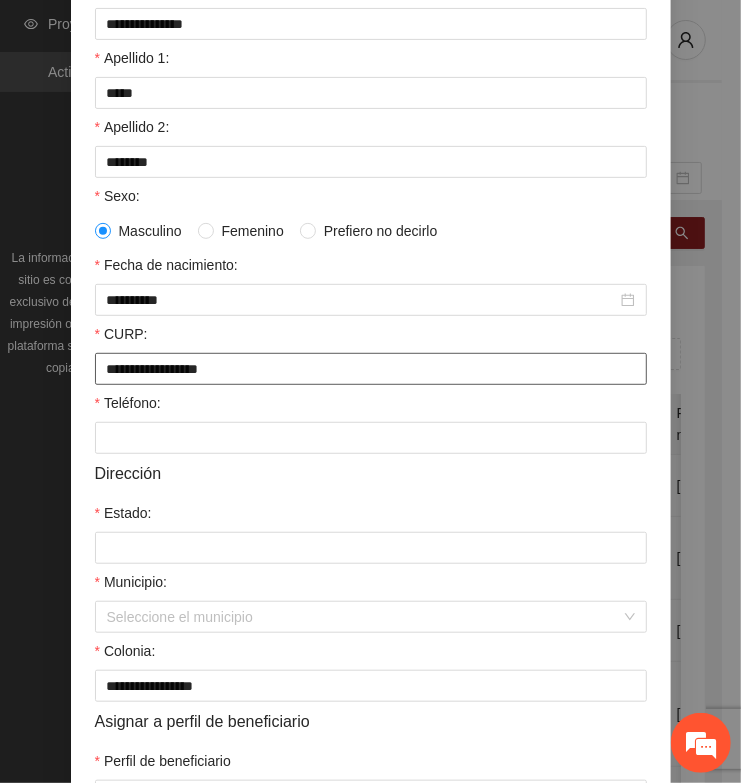 type on "**********" 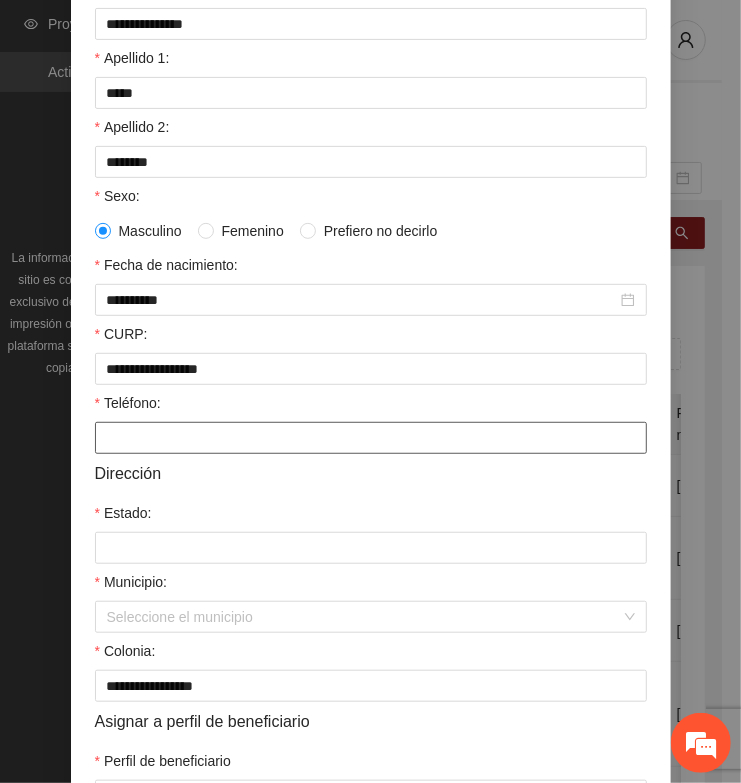 click on "Teléfono:" at bounding box center [371, 438] 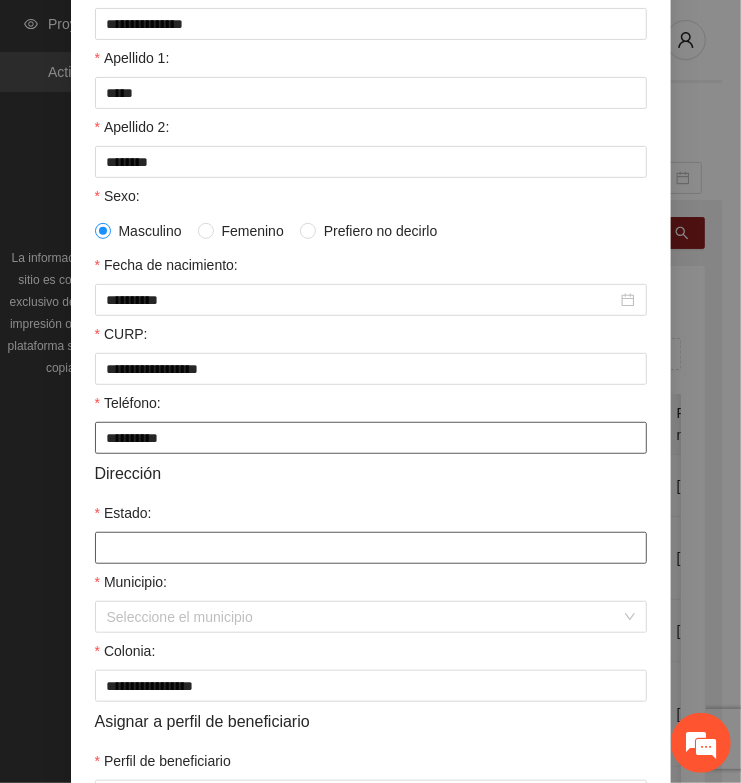 type on "**********" 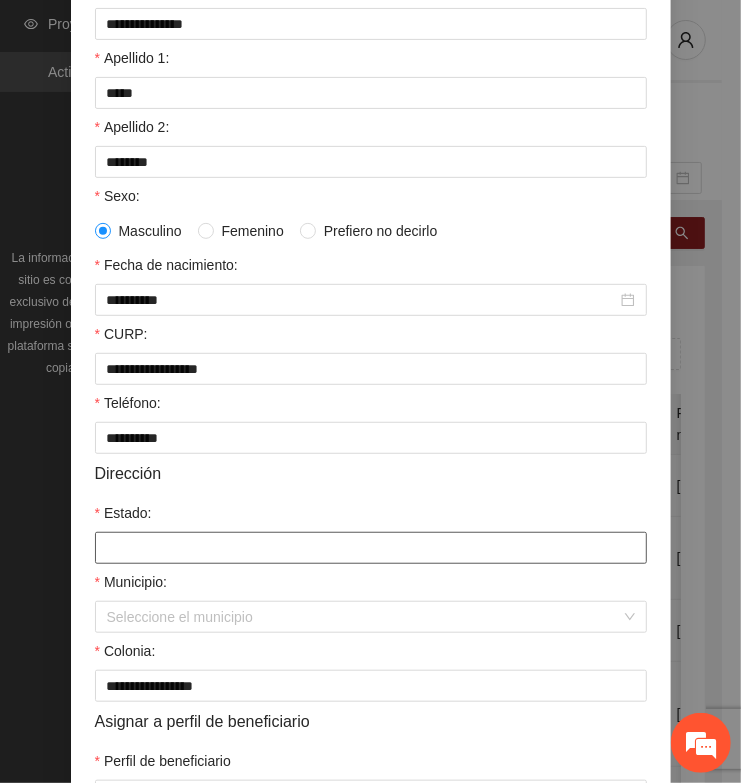 click on "Estado:" at bounding box center [371, 548] 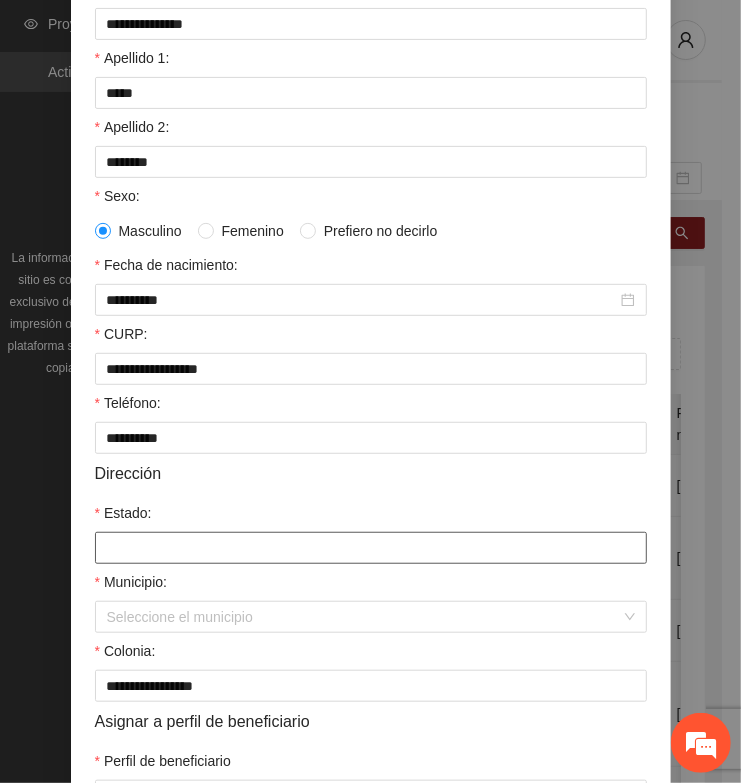 type on "*********" 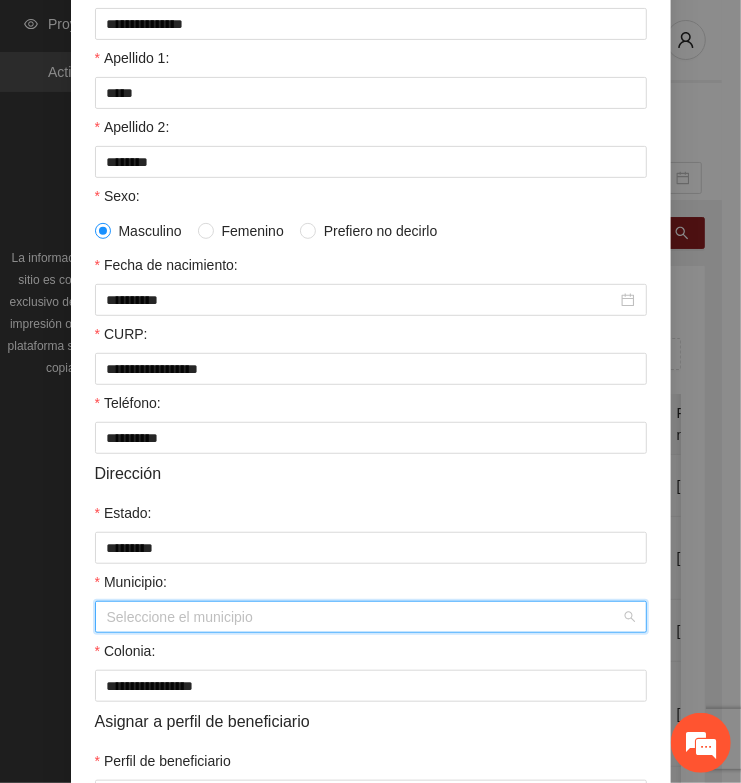 click on "Municipio:" at bounding box center [364, 617] 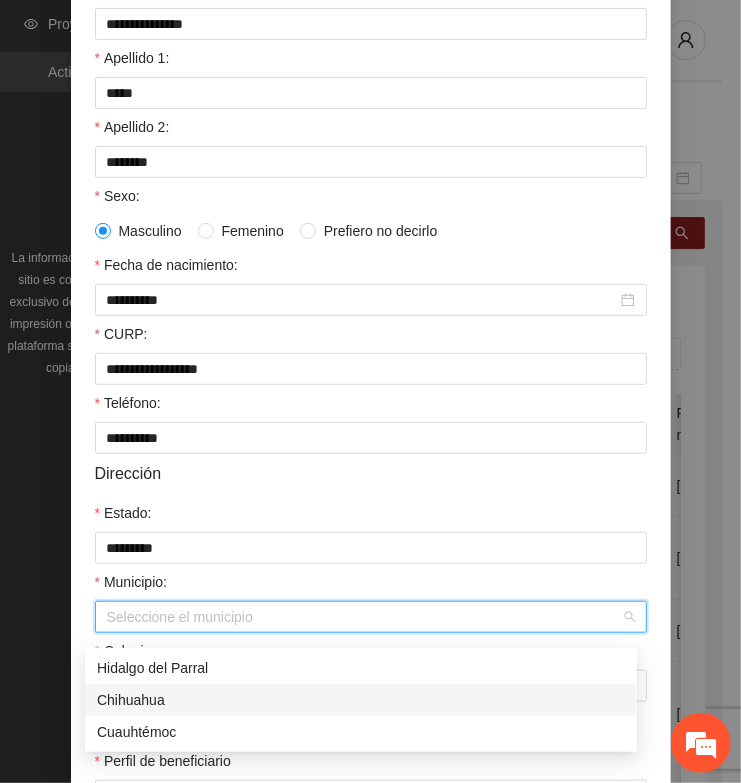click on "Chihuahua" at bounding box center (361, 700) 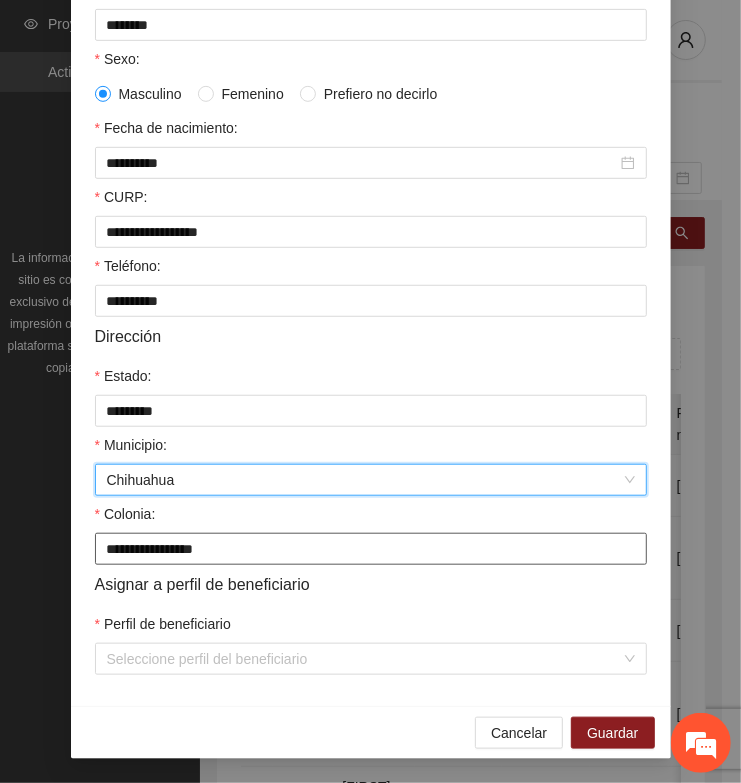 scroll, scrollTop: 401, scrollLeft: 0, axis: vertical 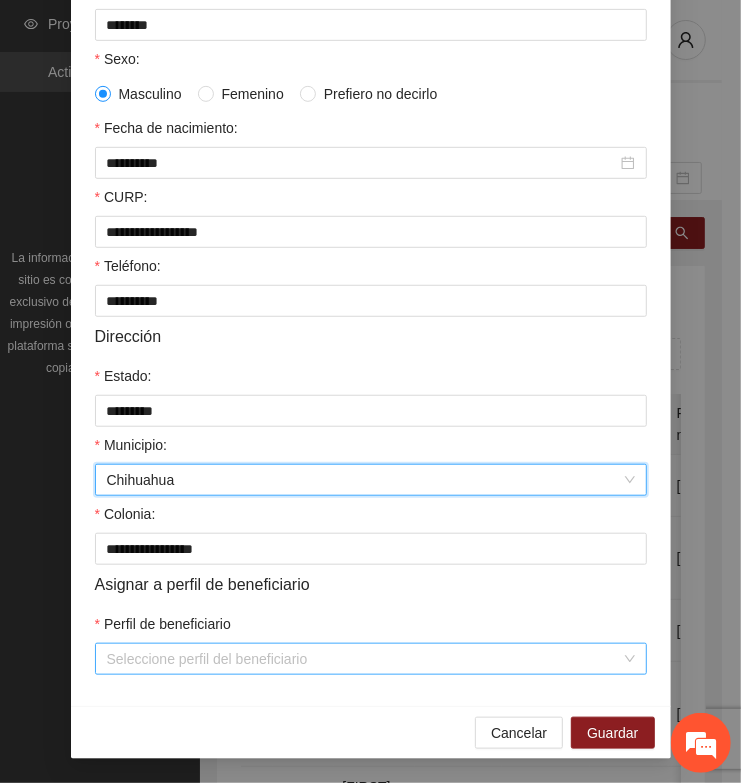 click on "Perfil de beneficiario" at bounding box center [364, 659] 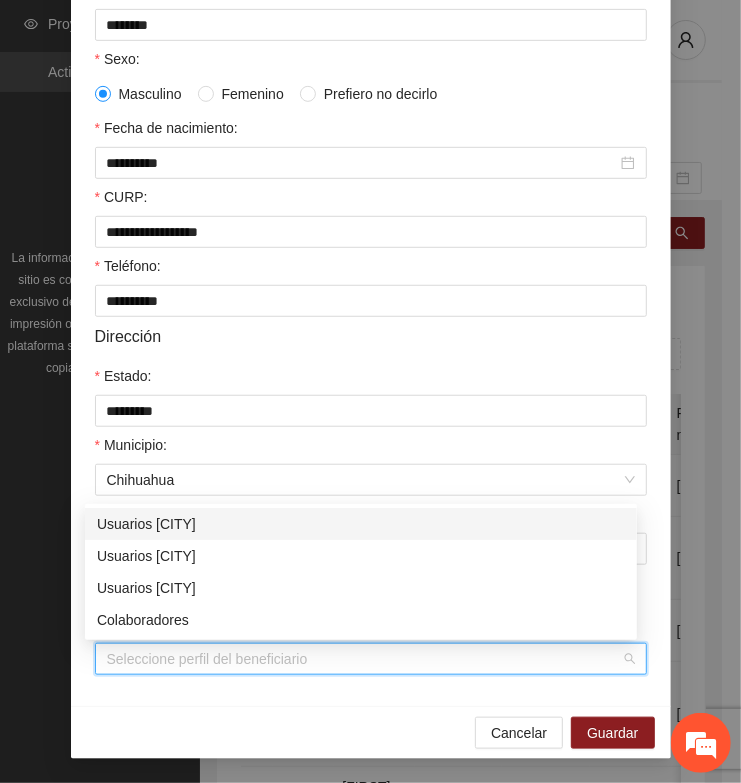 click on "Usuarios [CITY]" at bounding box center [361, 524] 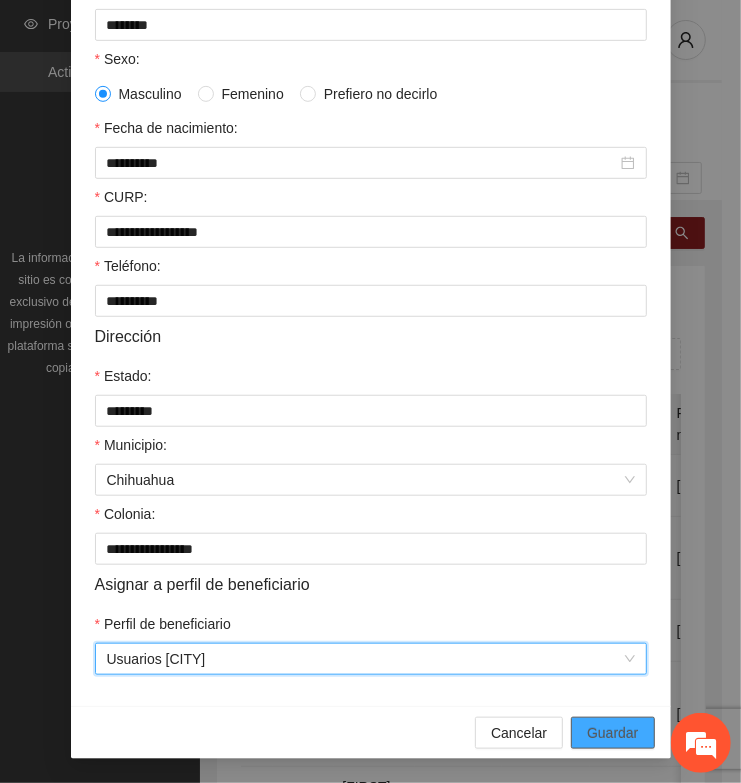 drag, startPoint x: 603, startPoint y: 735, endPoint x: 90, endPoint y: 628, distance: 524.0401 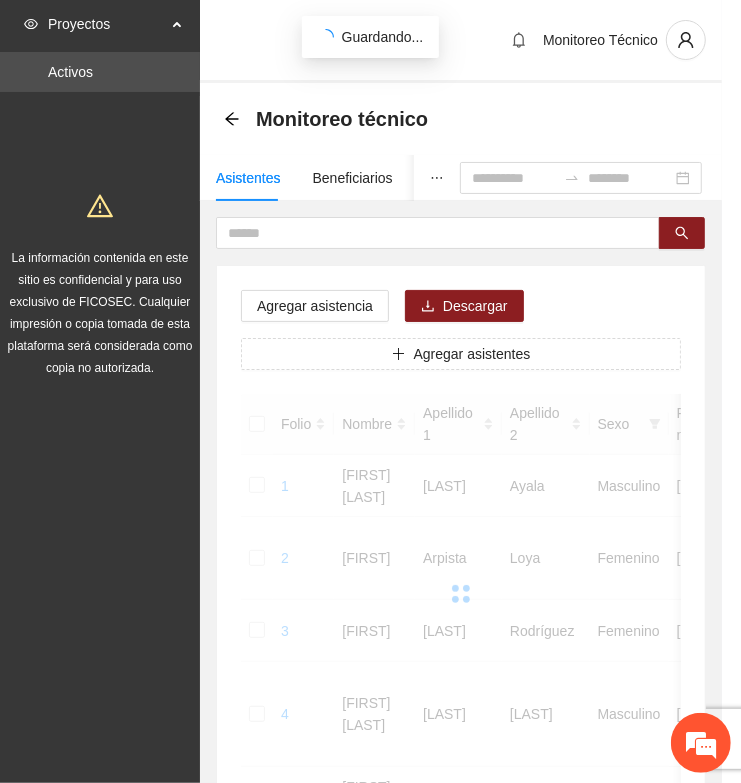 scroll, scrollTop: 310, scrollLeft: 0, axis: vertical 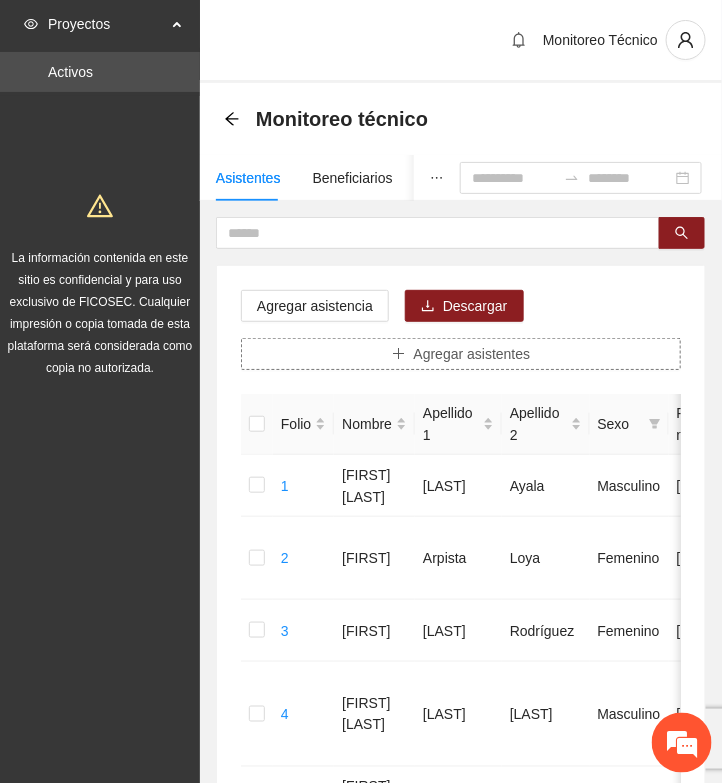 click on "Agregar asistentes" at bounding box center [472, 354] 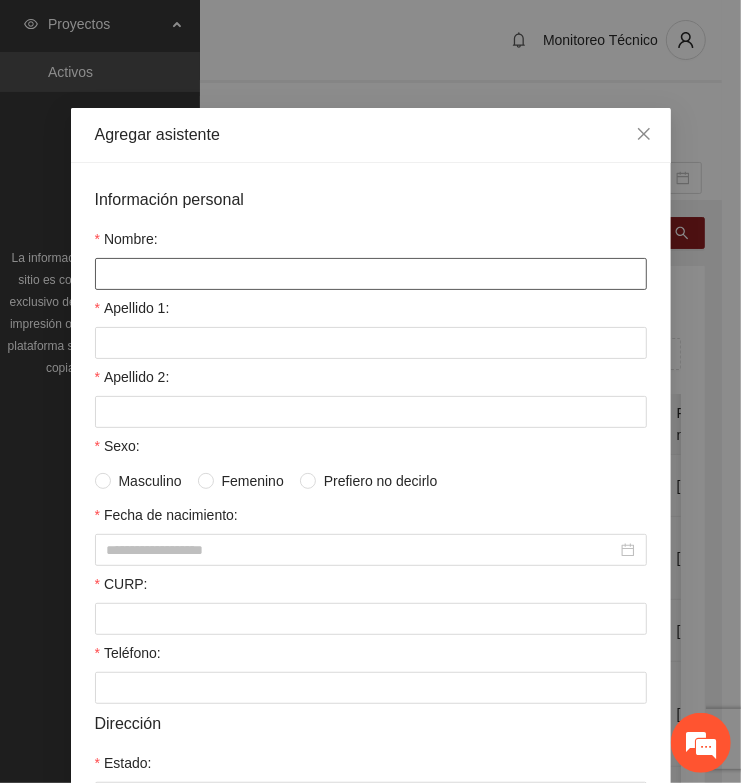 click on "Nombre:" at bounding box center [371, 274] 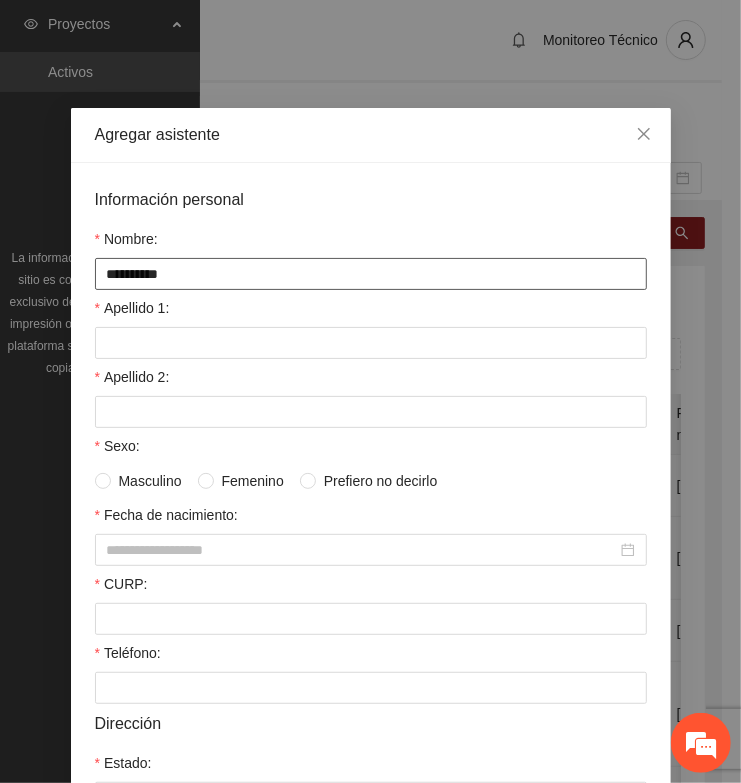 type on "**********" 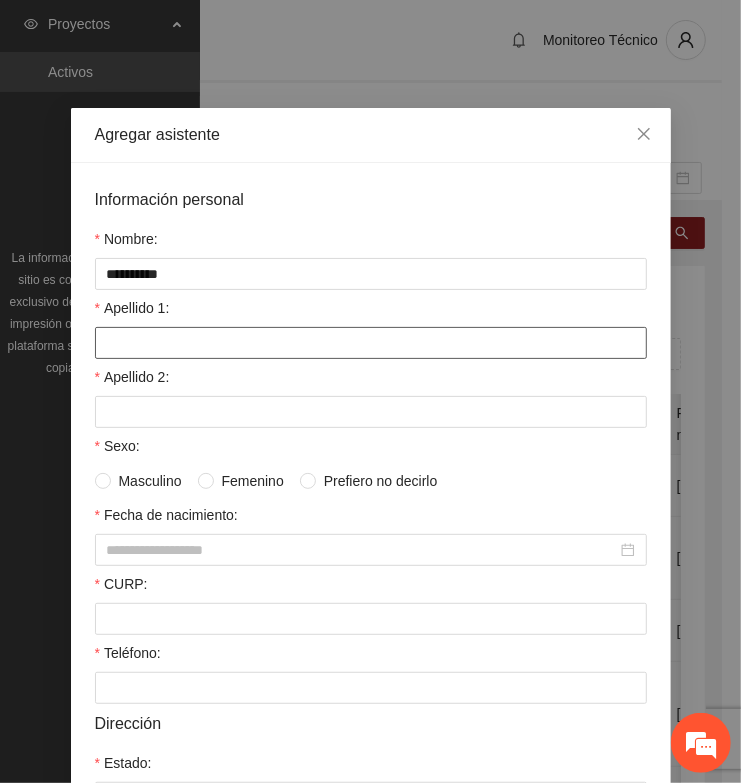 click on "Apellido 1:" at bounding box center (371, 343) 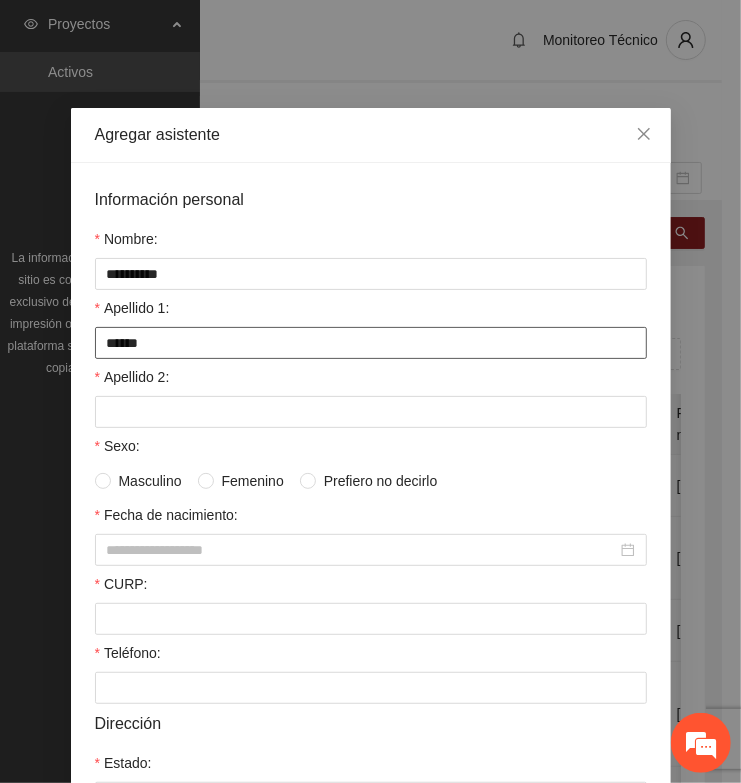 type on "******" 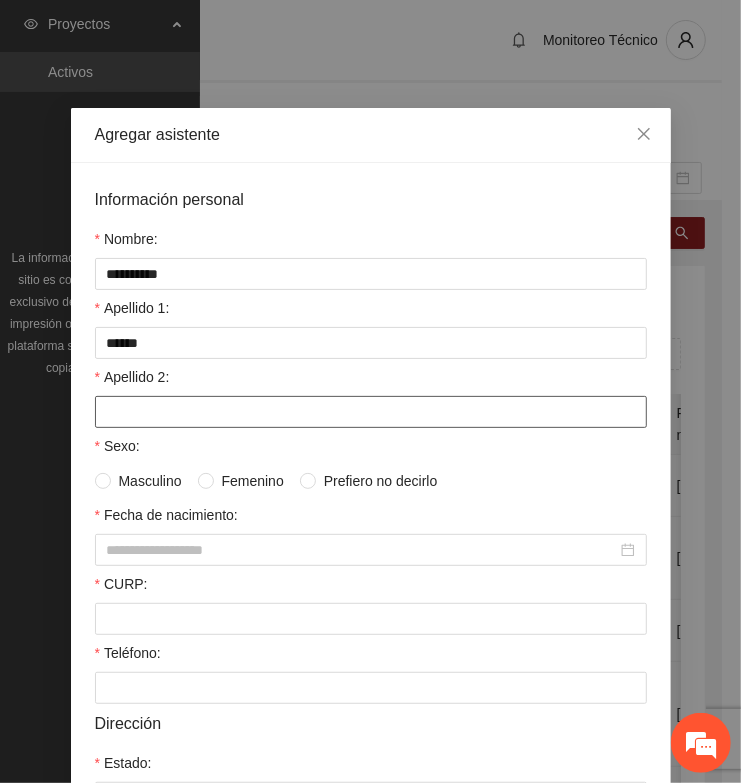 click on "Apellido 2:" at bounding box center (371, 412) 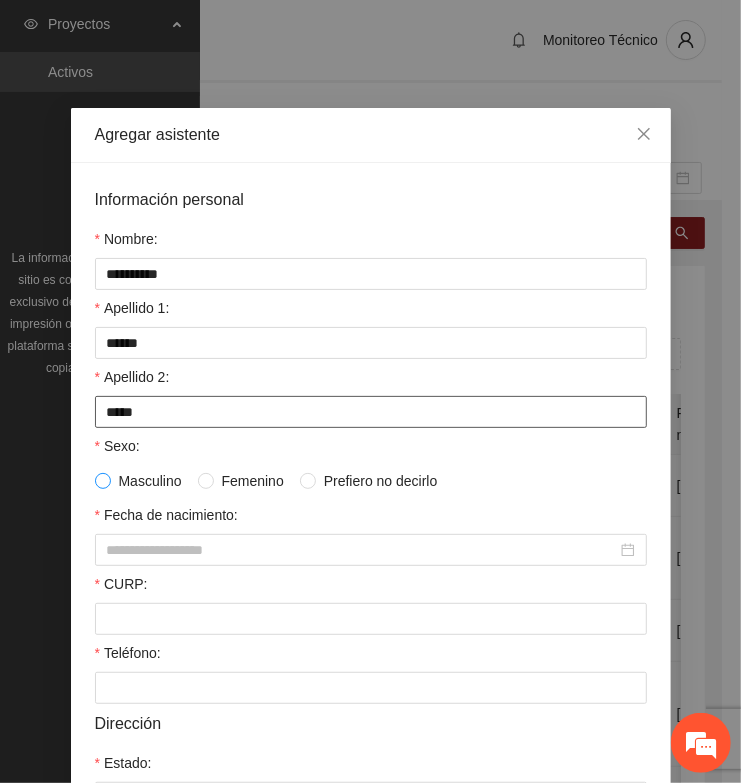 type on "*****" 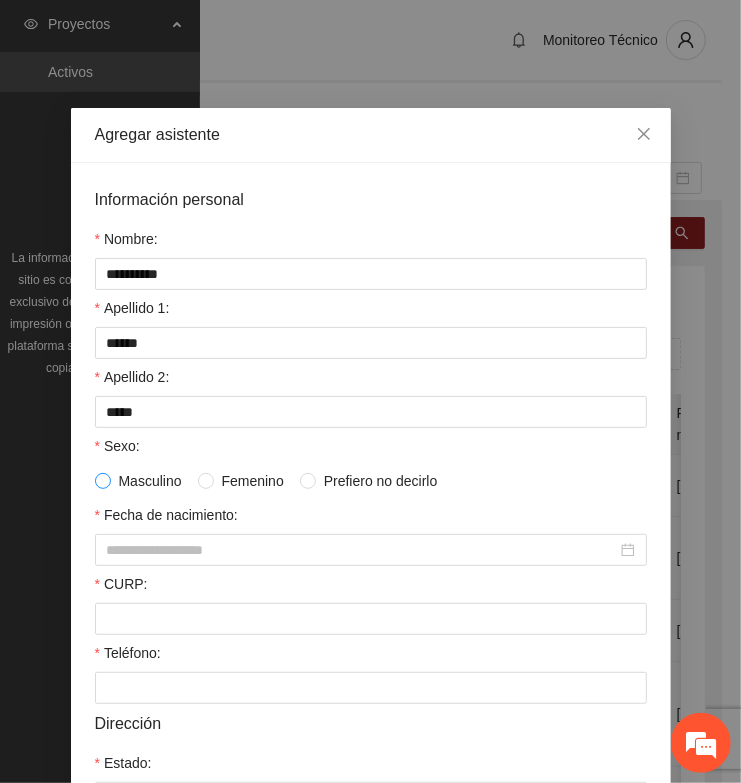 click at bounding box center (103, 481) 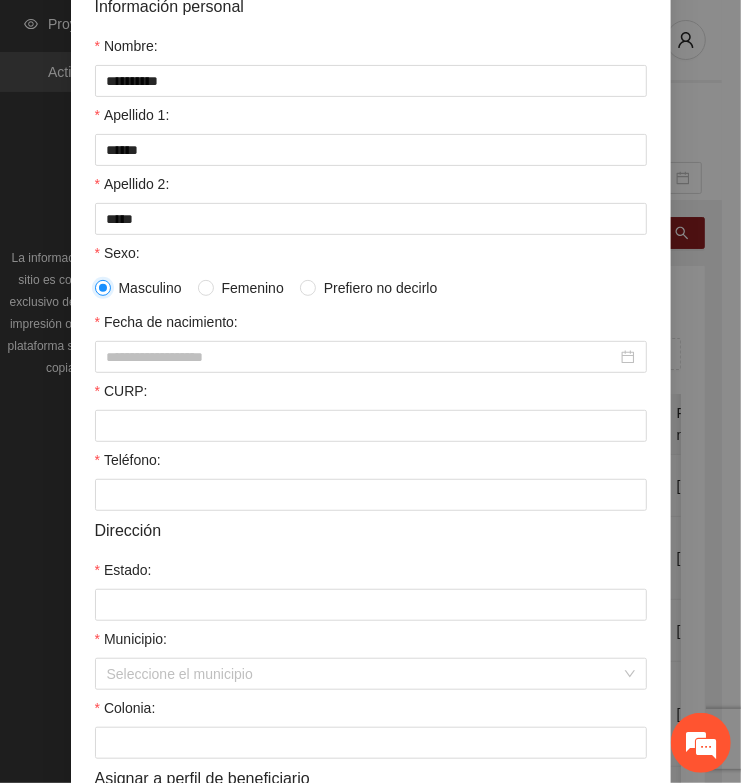 scroll, scrollTop: 375, scrollLeft: 0, axis: vertical 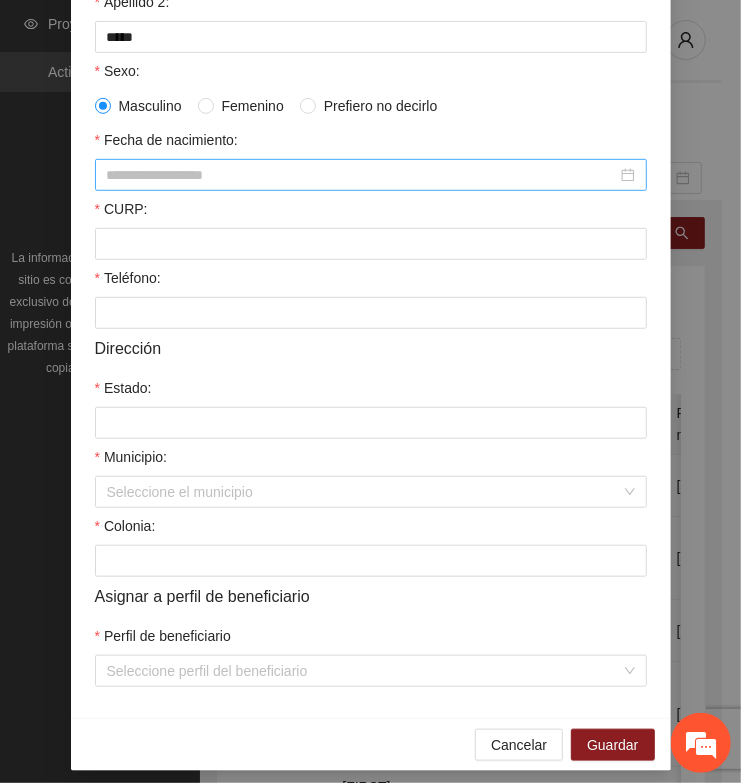 click on "Fecha de nacimiento:" at bounding box center (362, 175) 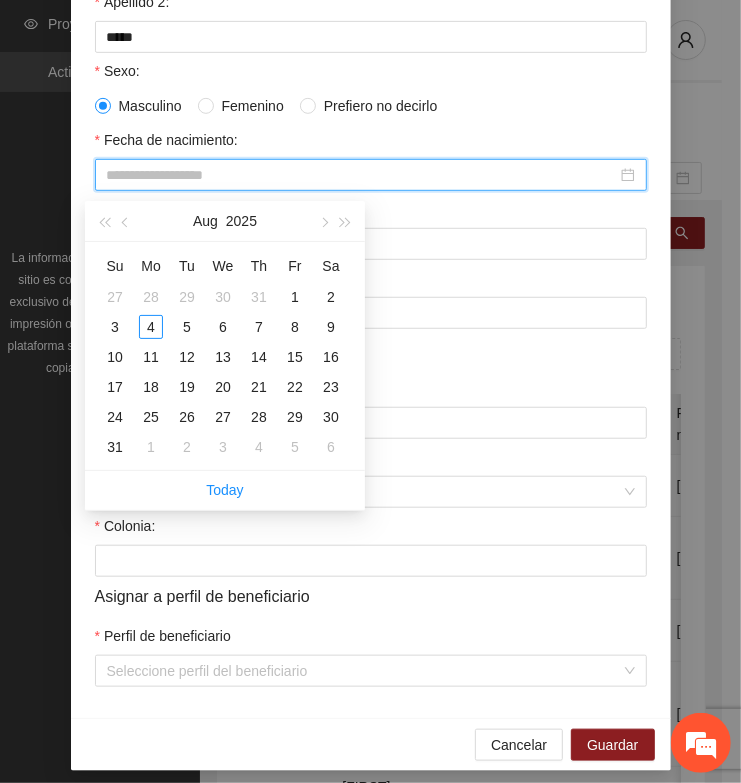 paste on "**********" 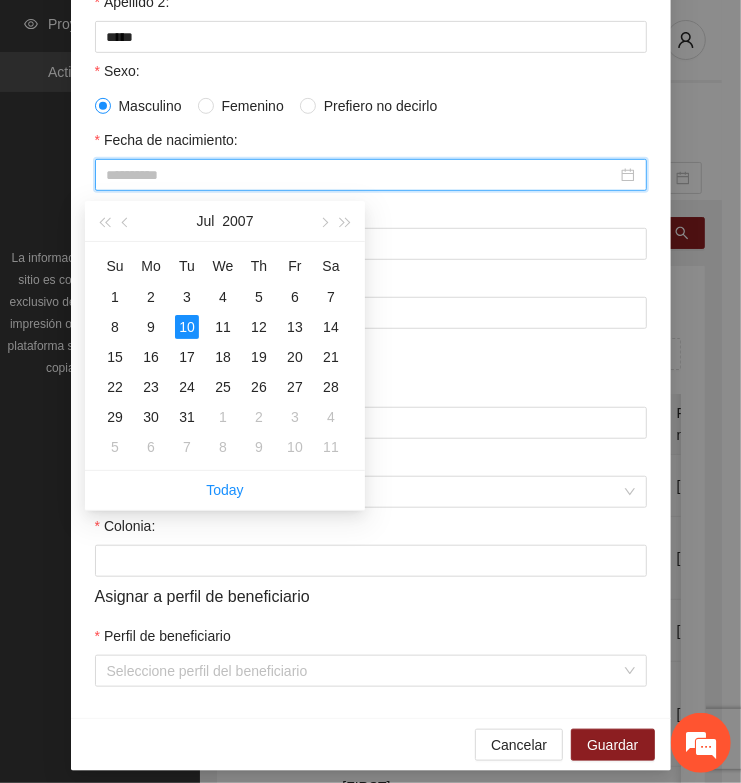 click on "10" at bounding box center (187, 327) 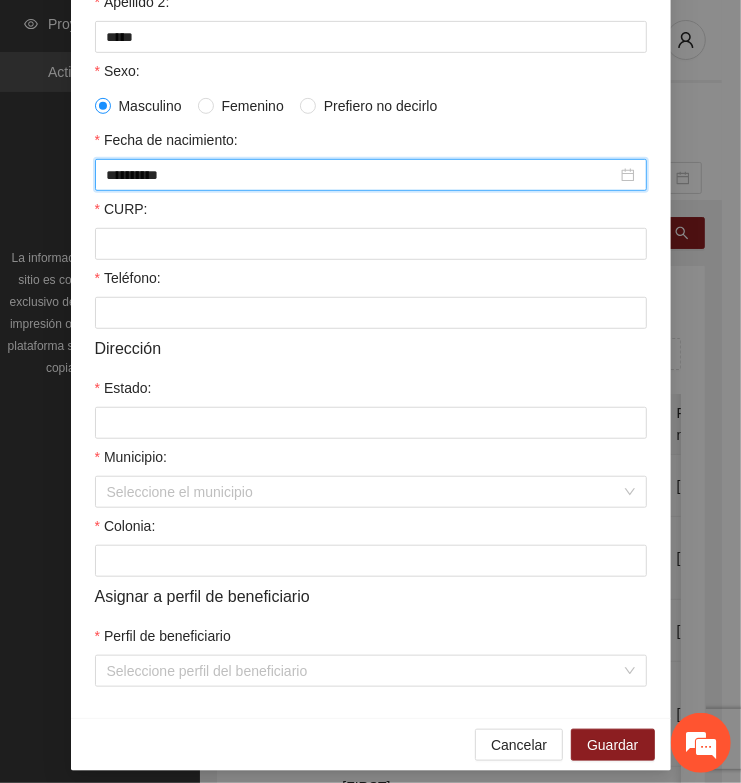 type on "**********" 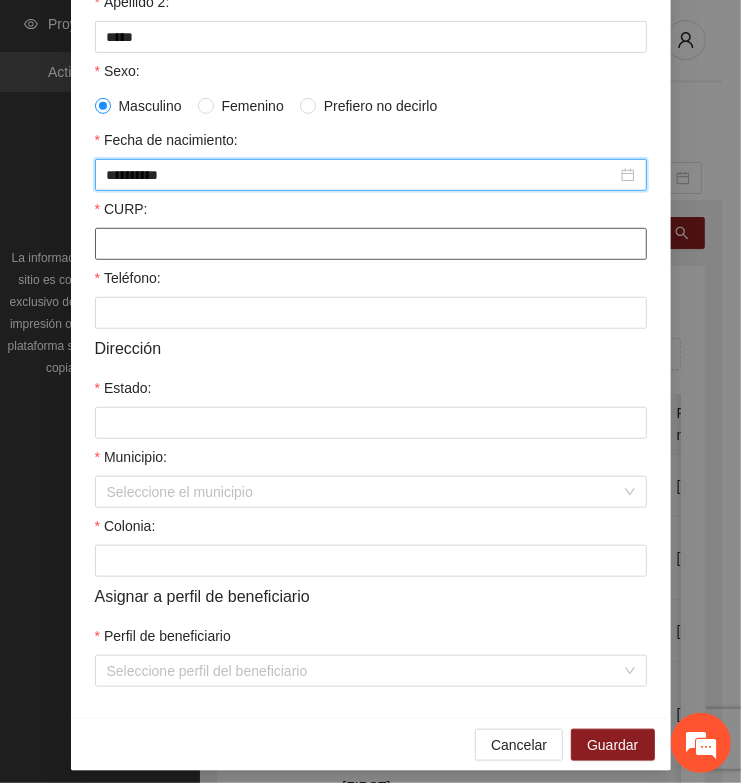 click on "CURP:" at bounding box center (371, 244) 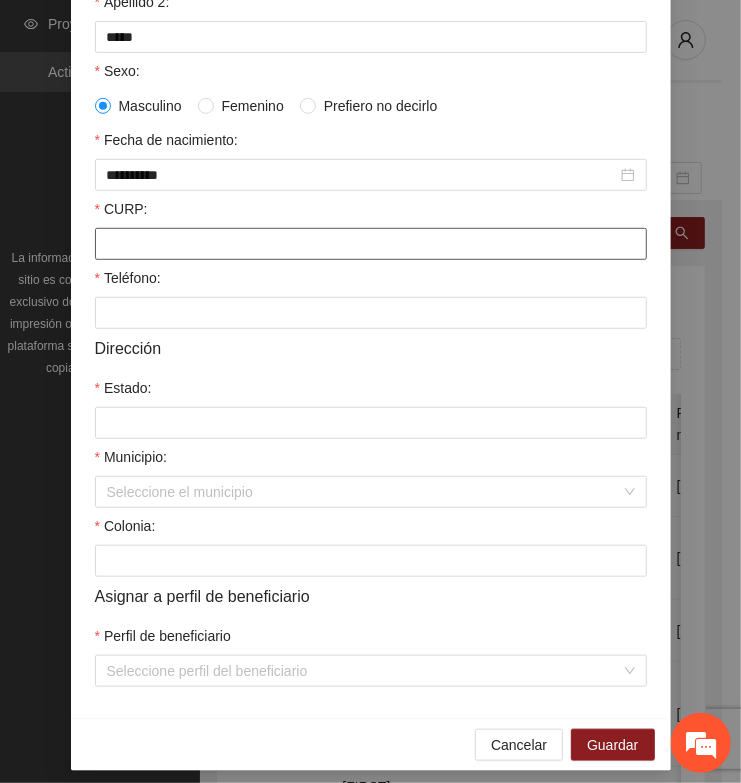 paste on "**********" 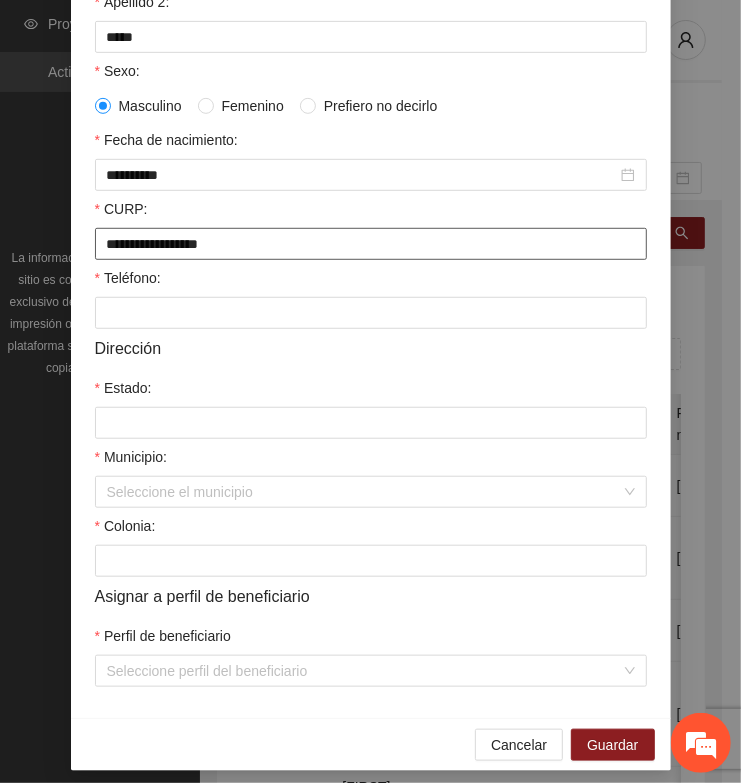 type on "**********" 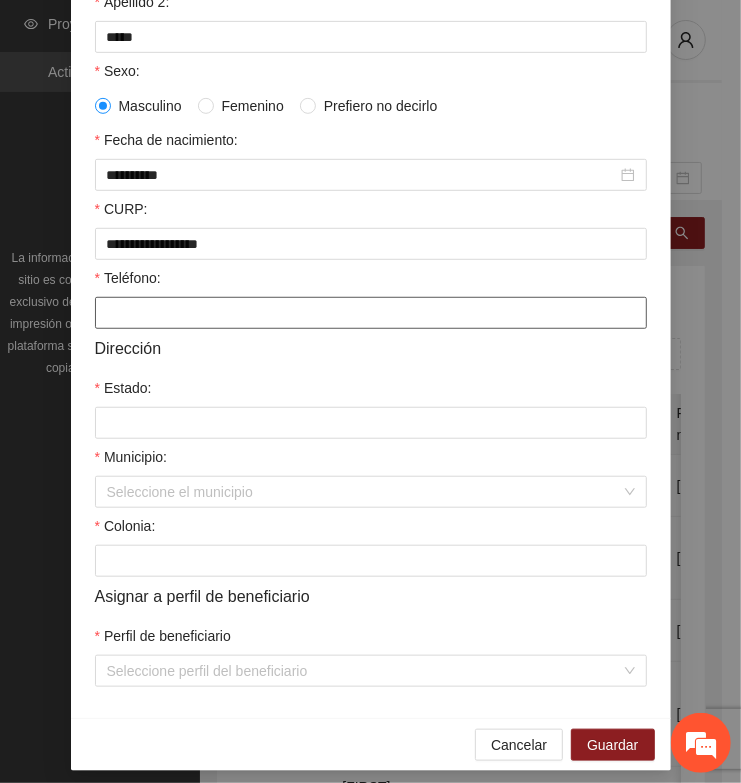 click on "Teléfono:" at bounding box center [371, 313] 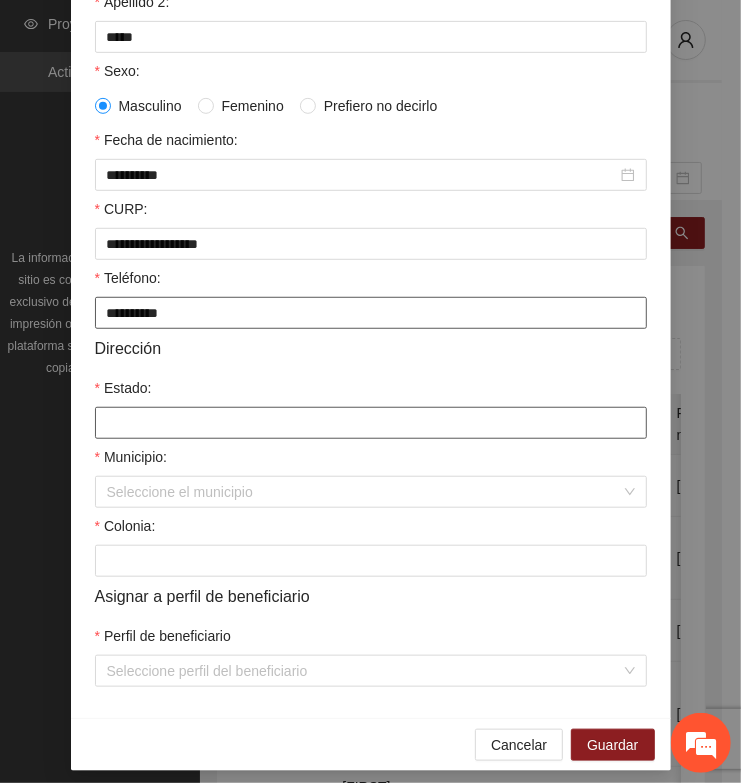 type on "**********" 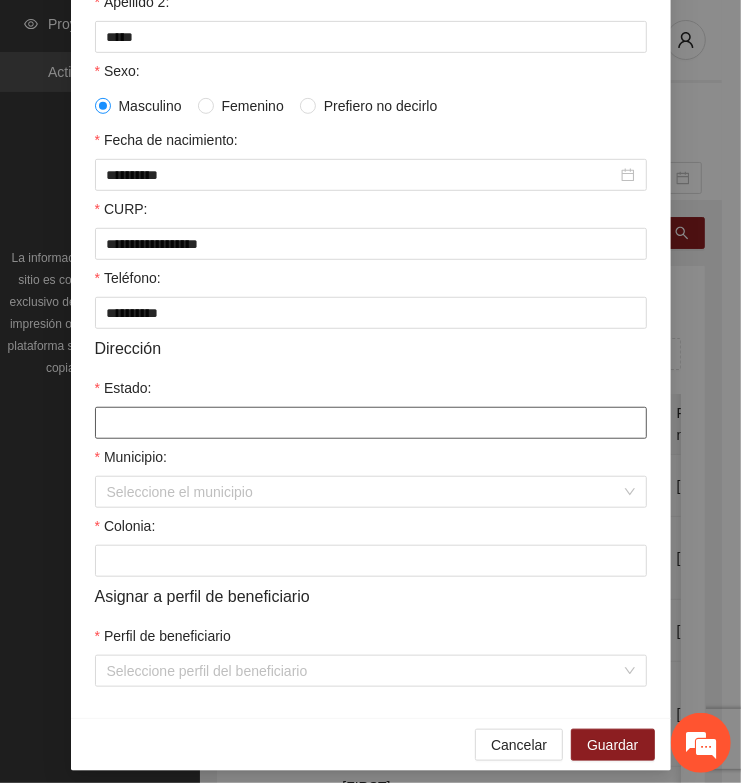 click on "Estado:" at bounding box center (371, 423) 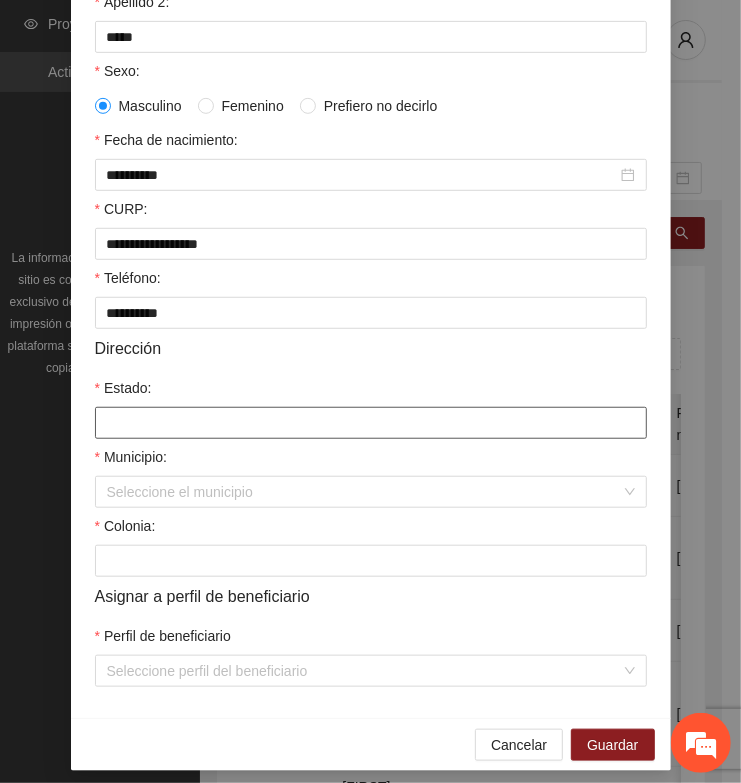 type on "*********" 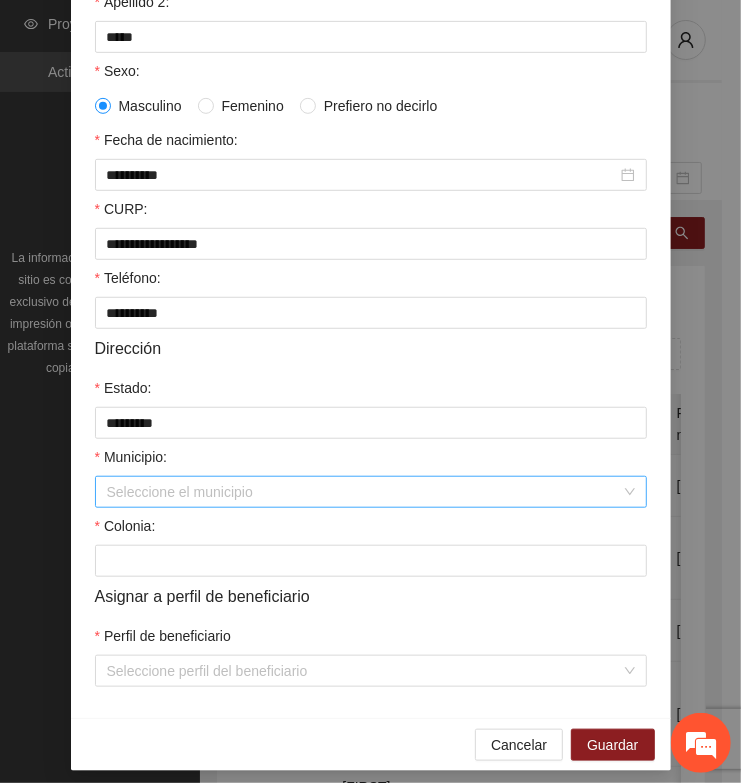 click on "Municipio:" at bounding box center (364, 492) 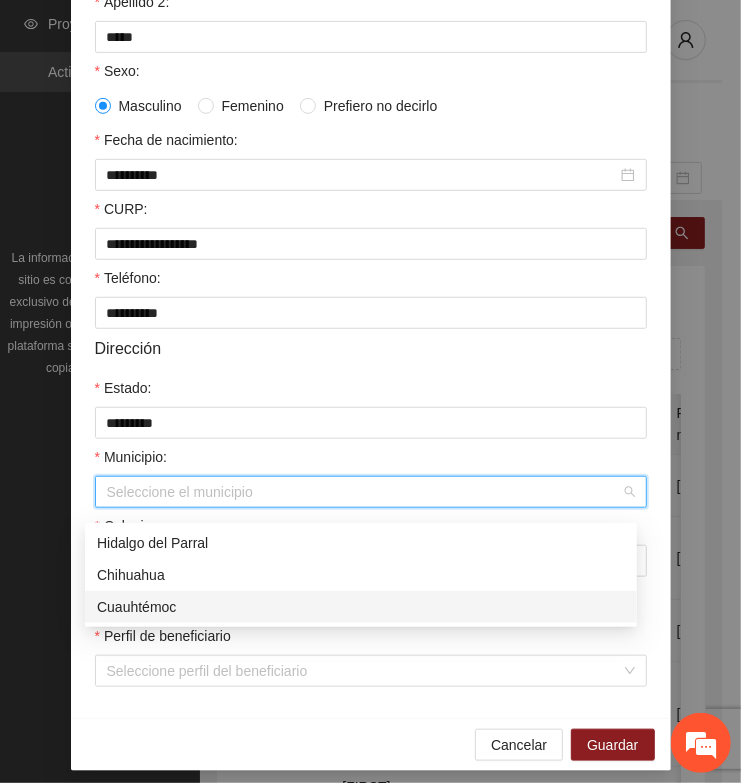 click on "Cuauhtémoc" at bounding box center [361, 607] 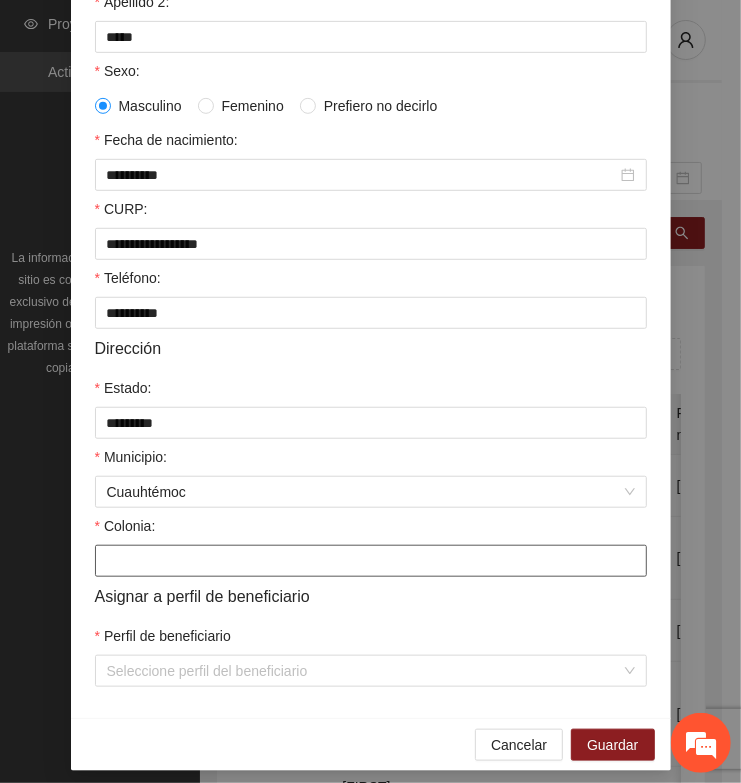 click on "Colonia:" at bounding box center (371, 561) 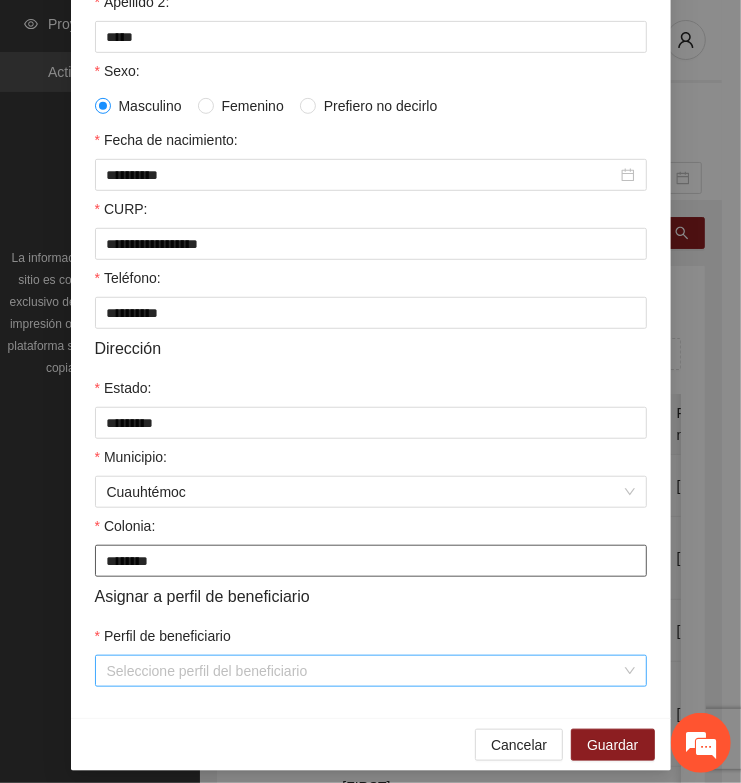 type on "********" 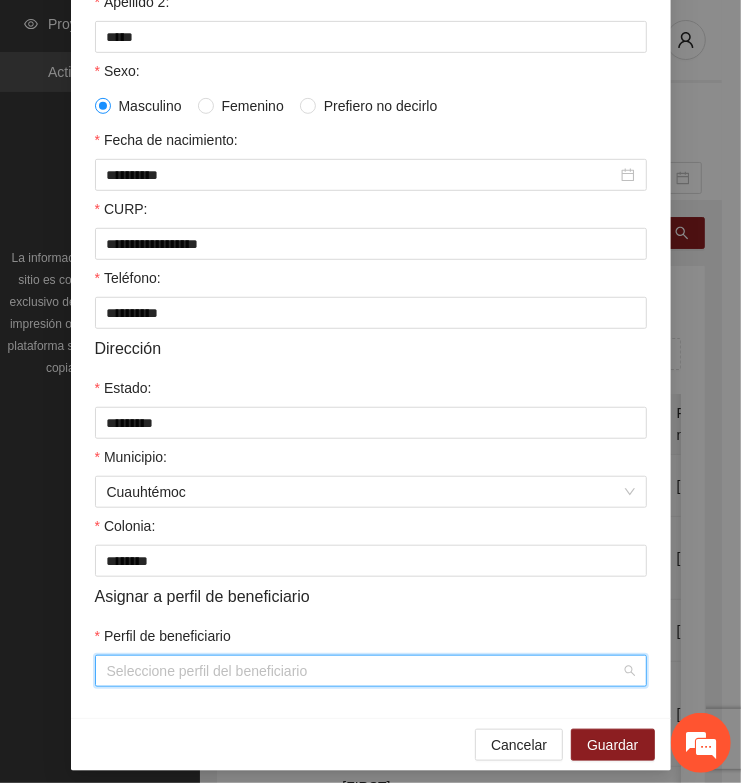 click on "Perfil de beneficiario" at bounding box center [364, 671] 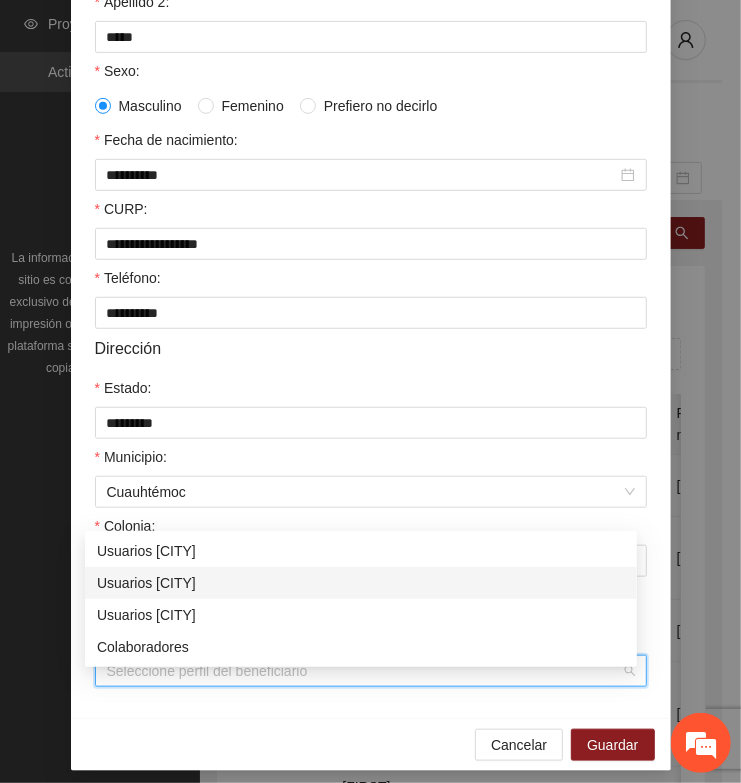 click on "Usuarios [CITY]" at bounding box center [361, 583] 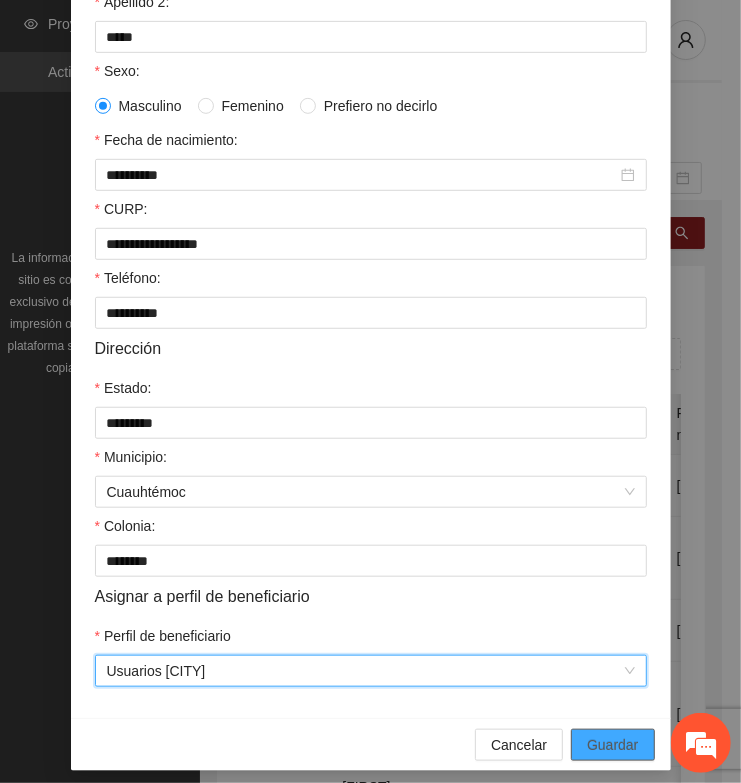 click on "Guardar" at bounding box center (612, 745) 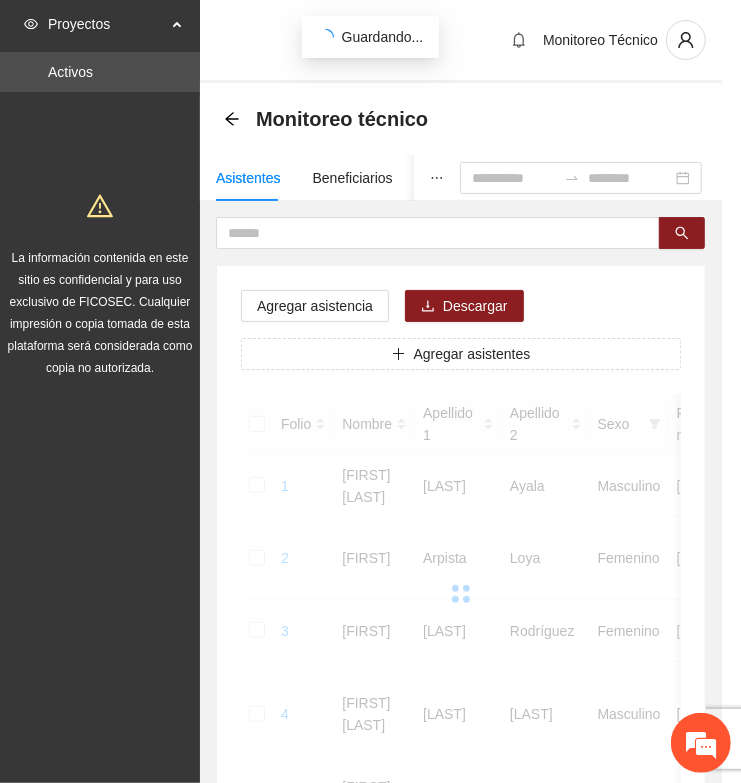 scroll, scrollTop: 310, scrollLeft: 0, axis: vertical 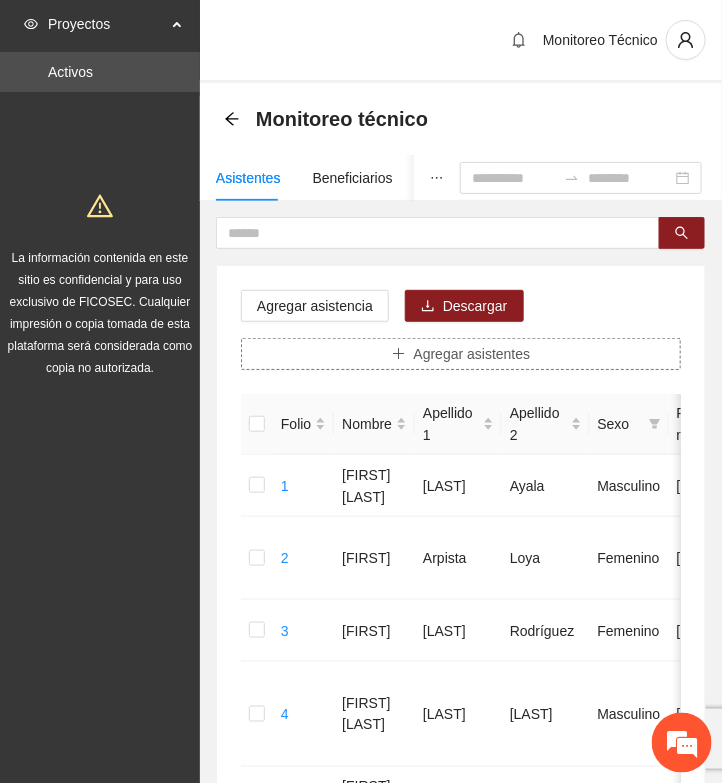 click on "Agregar asistentes" at bounding box center [472, 354] 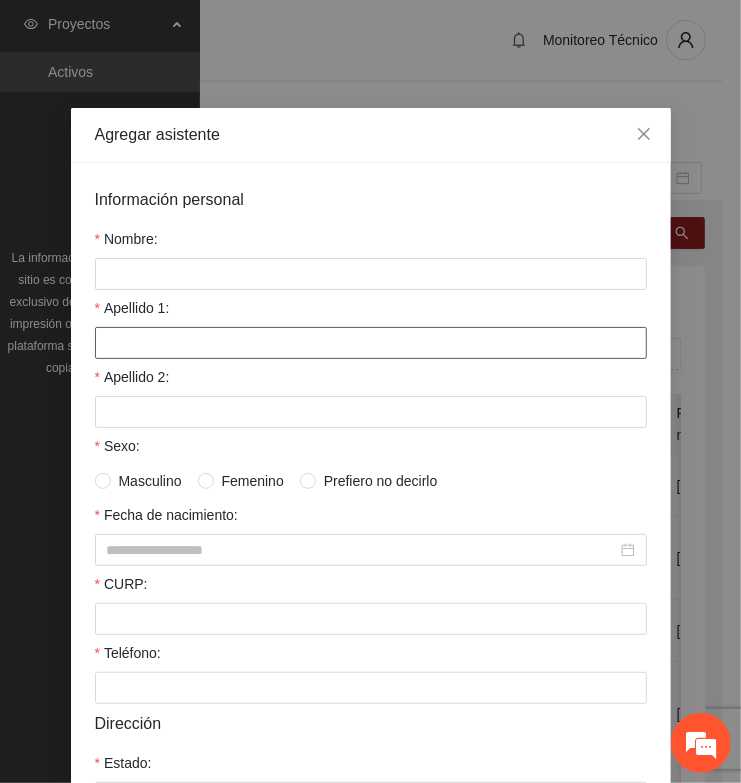 click on "Apellido 1:" at bounding box center [371, 343] 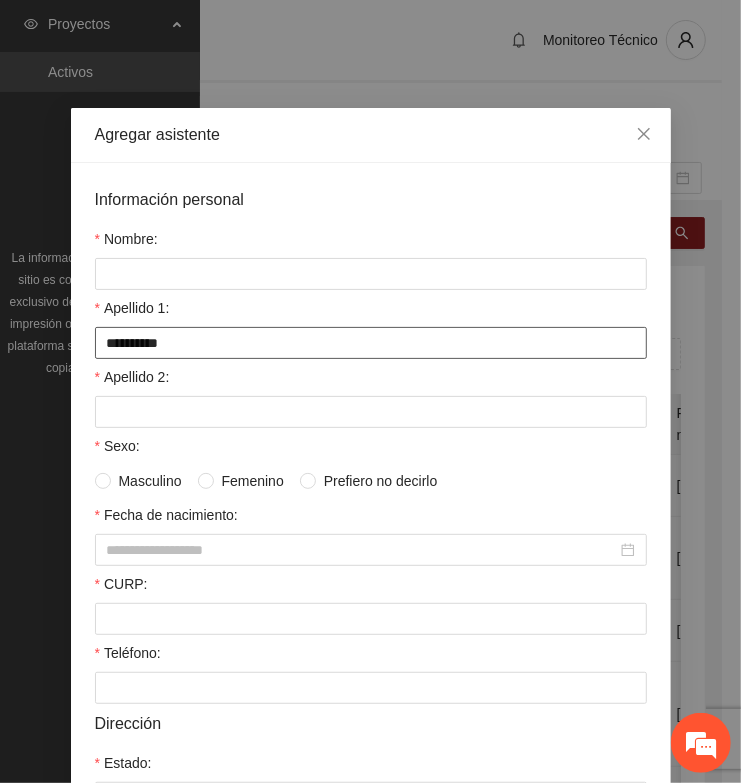 type on "**********" 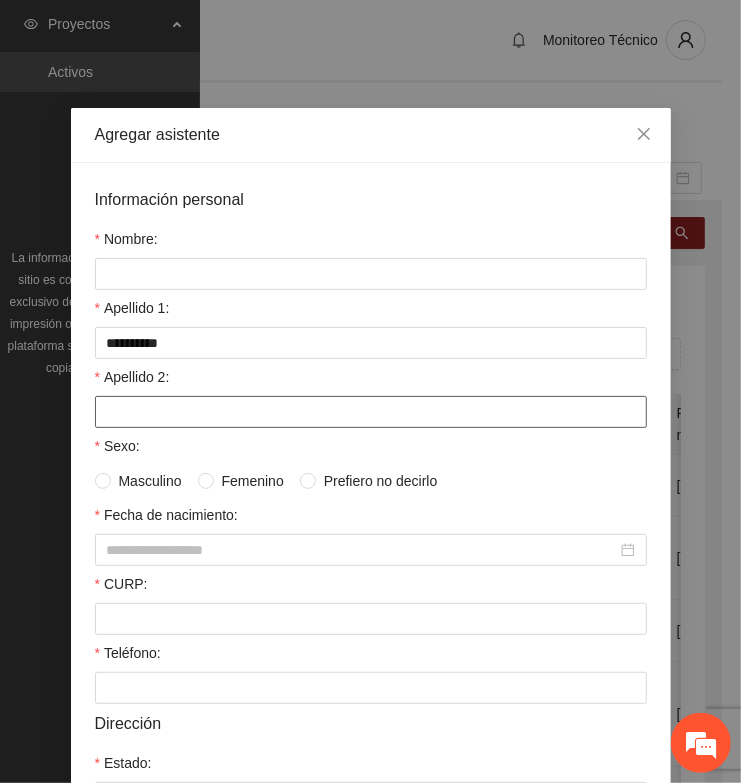 click on "Apellido 2:" at bounding box center [371, 412] 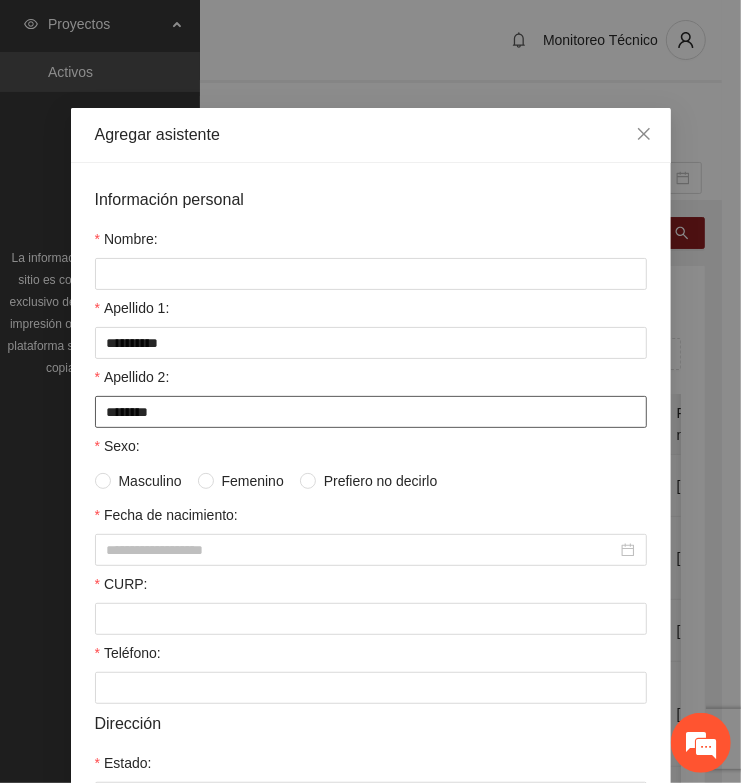 type on "********" 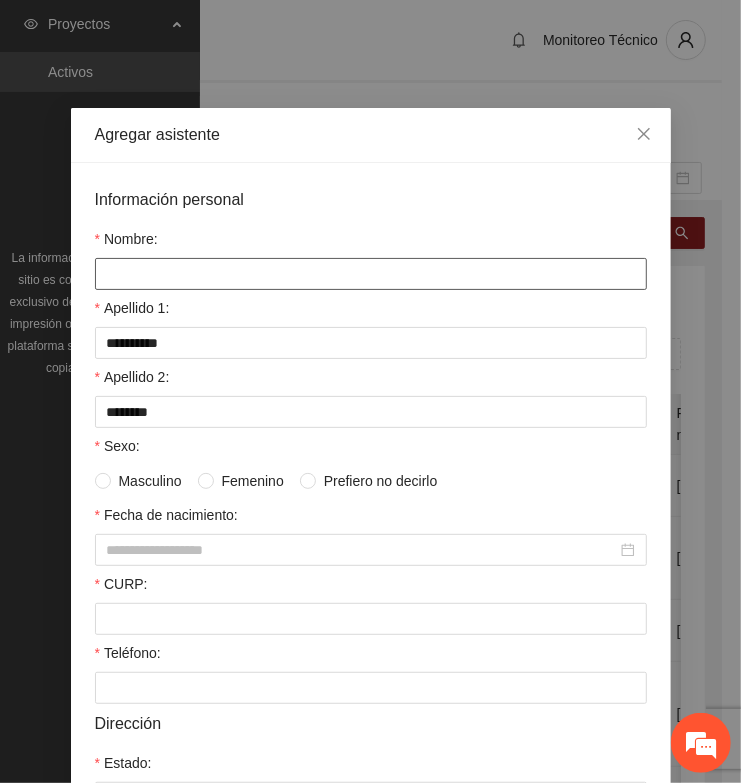 click on "Nombre:" at bounding box center (371, 274) 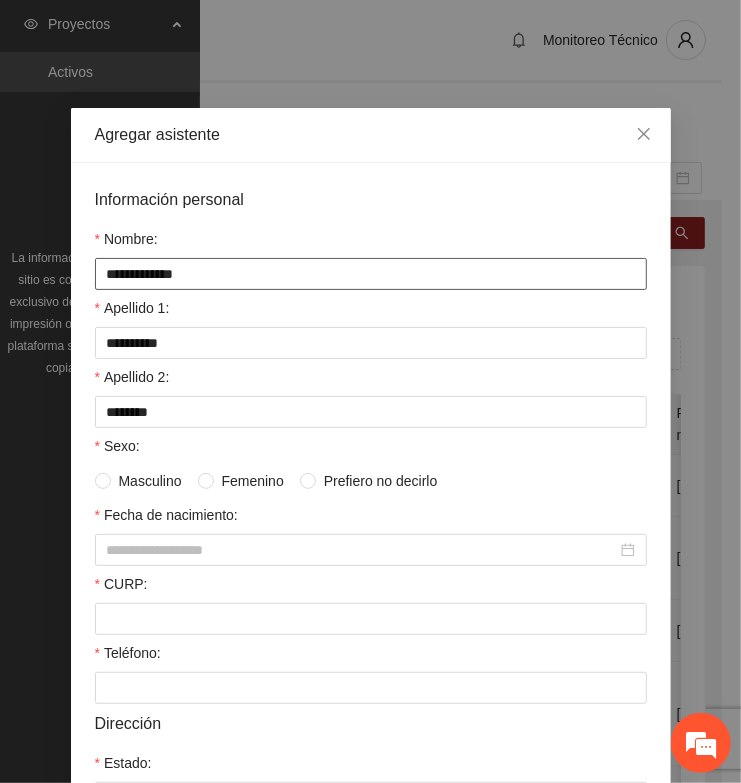type on "**********" 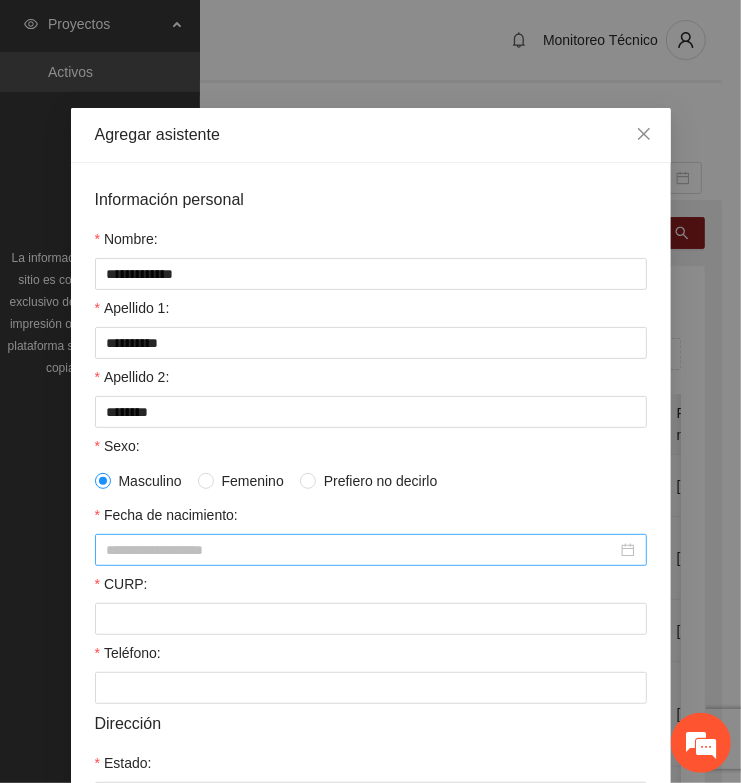 click on "Fecha de nacimiento:" at bounding box center [362, 550] 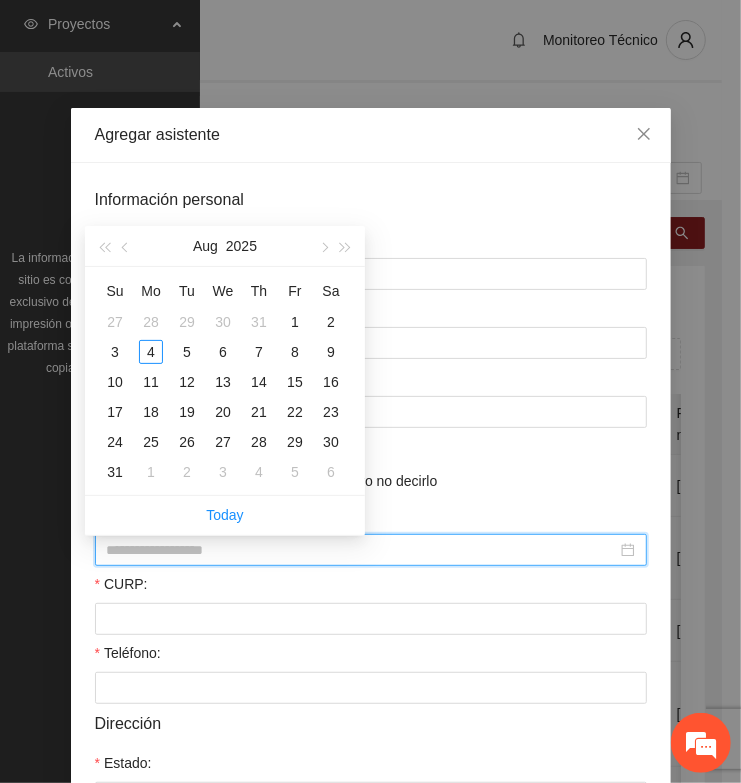 paste on "**********" 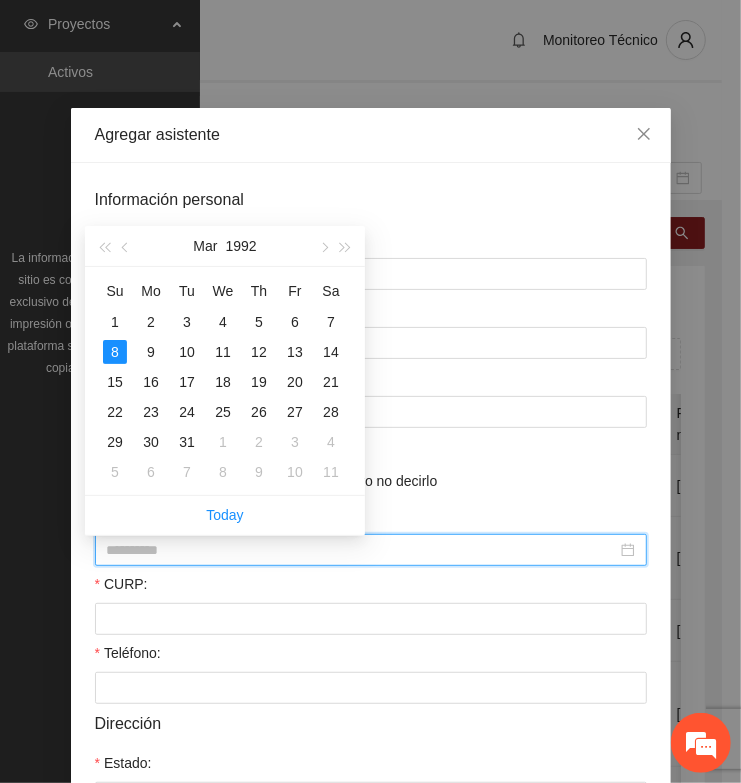 click on "8" at bounding box center [115, 352] 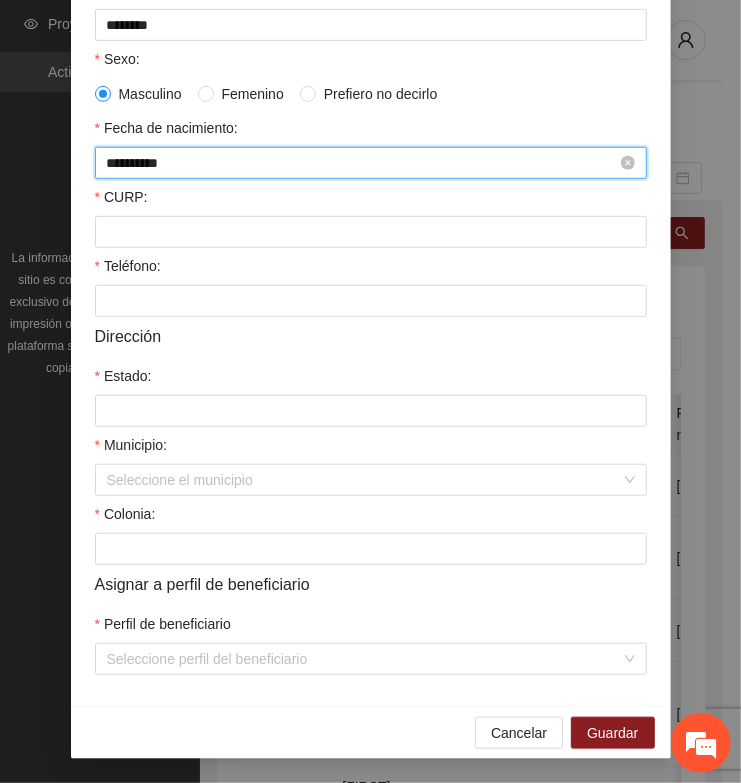 scroll, scrollTop: 401, scrollLeft: 0, axis: vertical 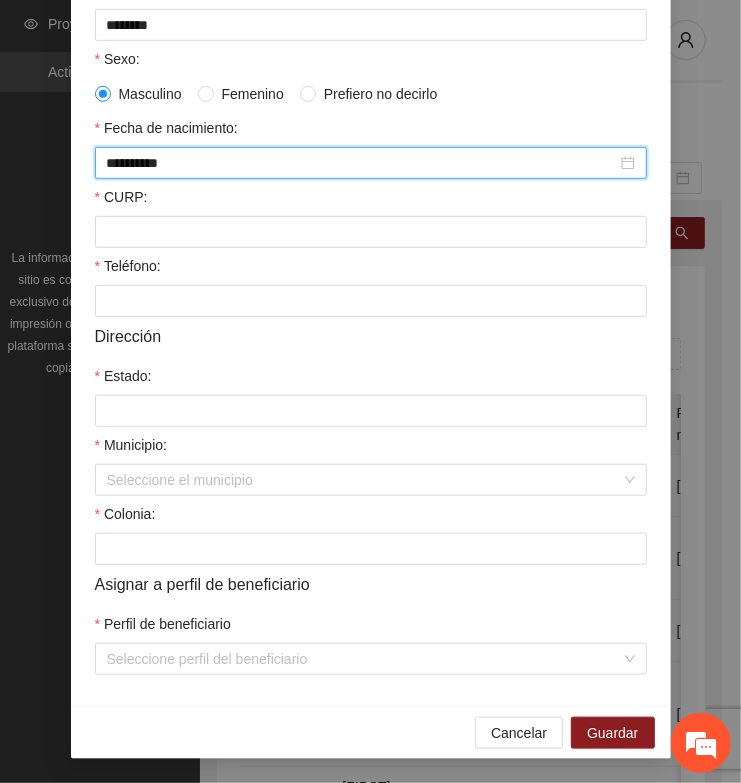type on "**********" 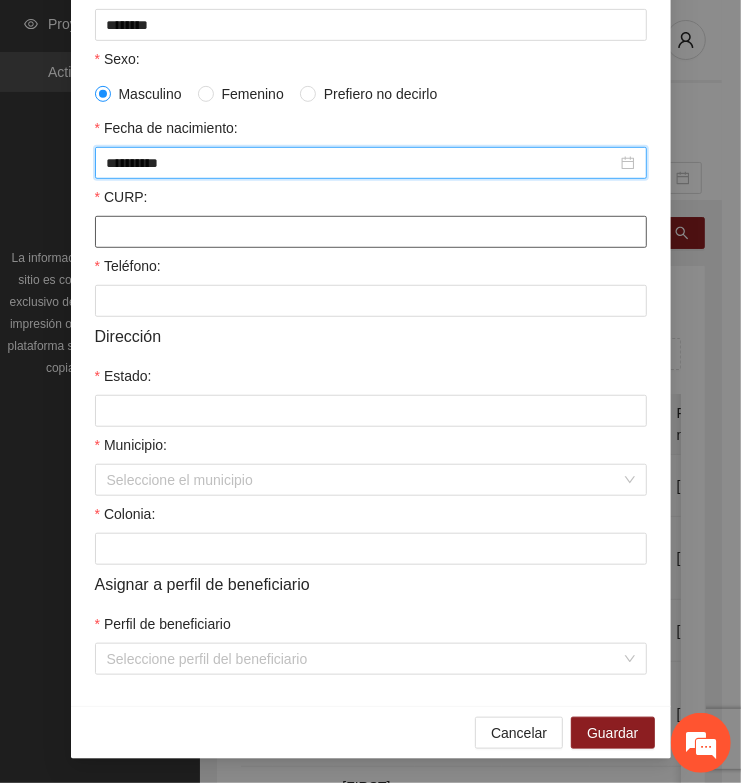 click on "CURP:" at bounding box center (371, 232) 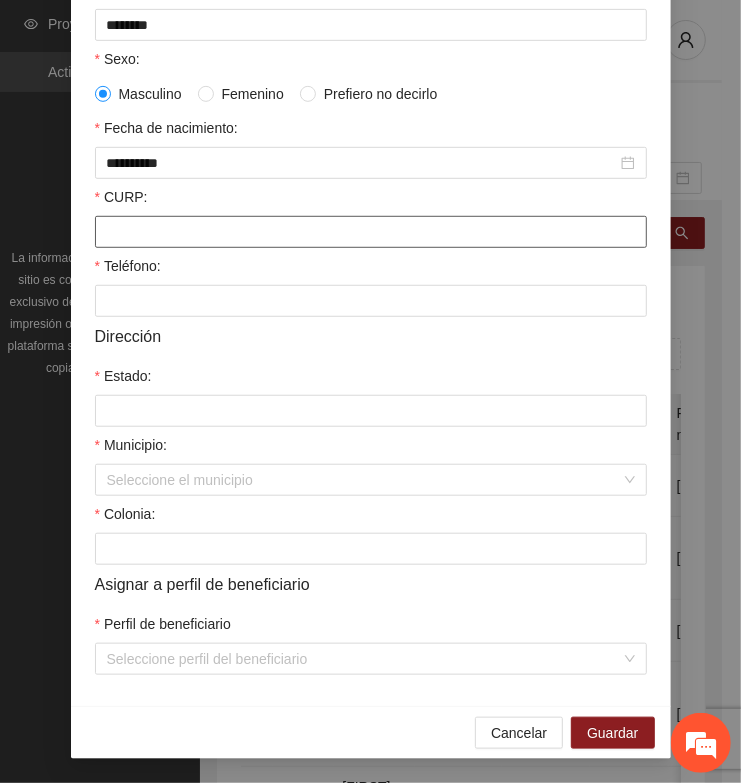 paste on "**********" 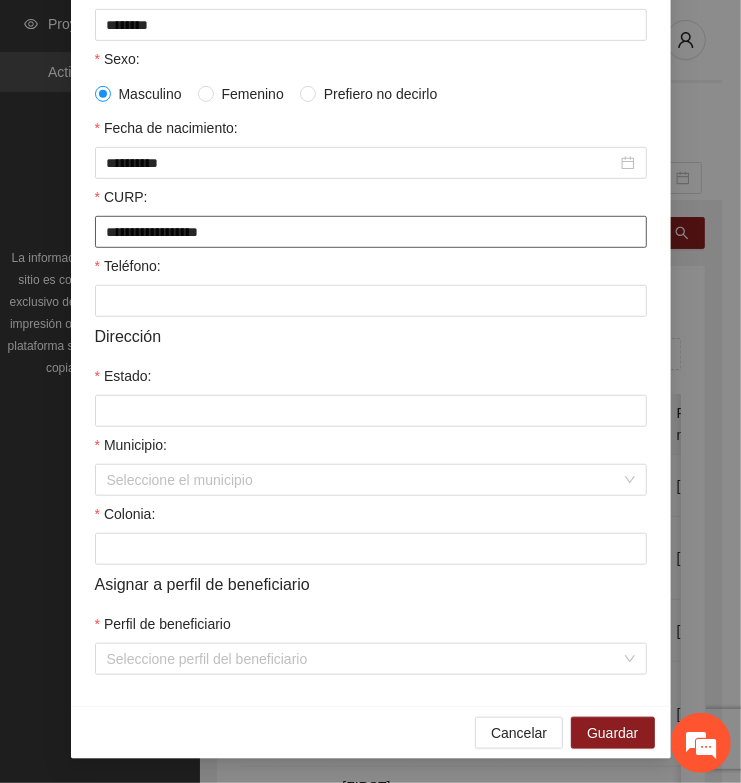 type on "**********" 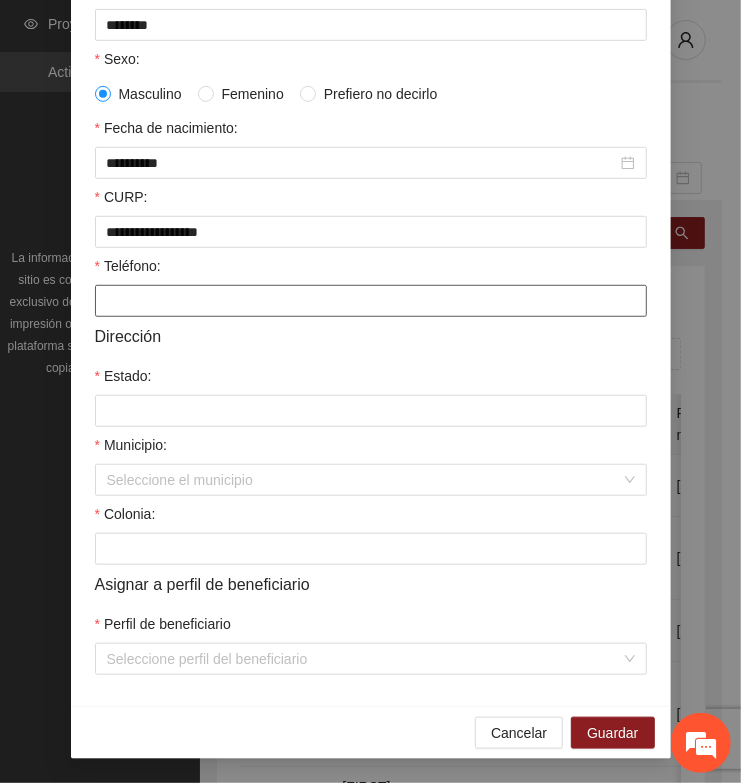 click on "Teléfono:" at bounding box center (371, 301) 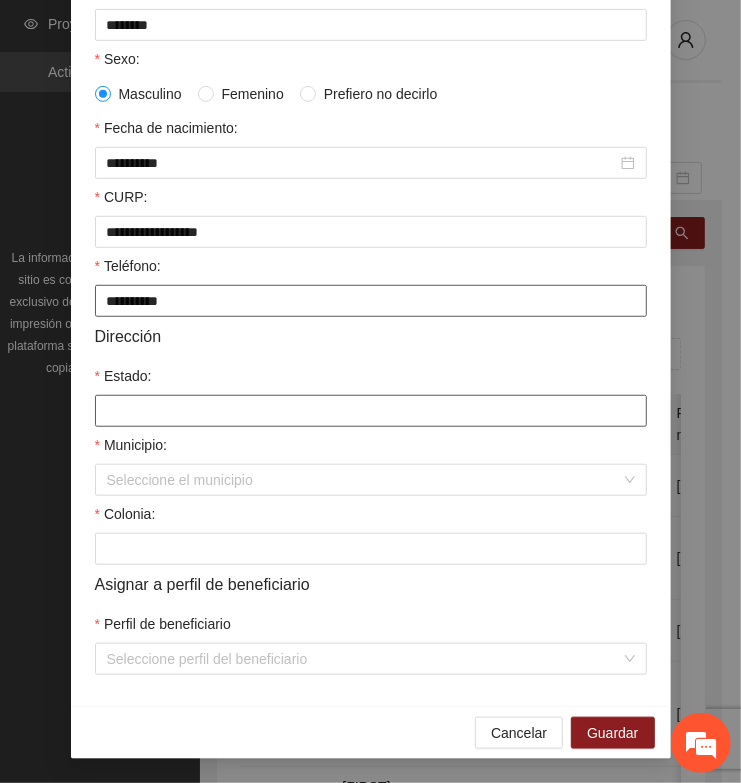 type on "**********" 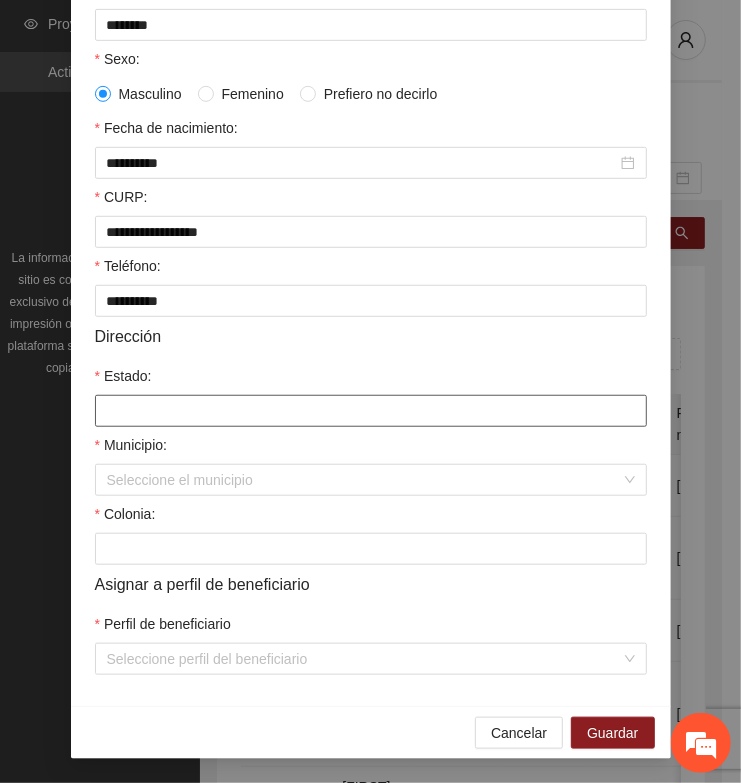 click on "Estado:" at bounding box center [371, 411] 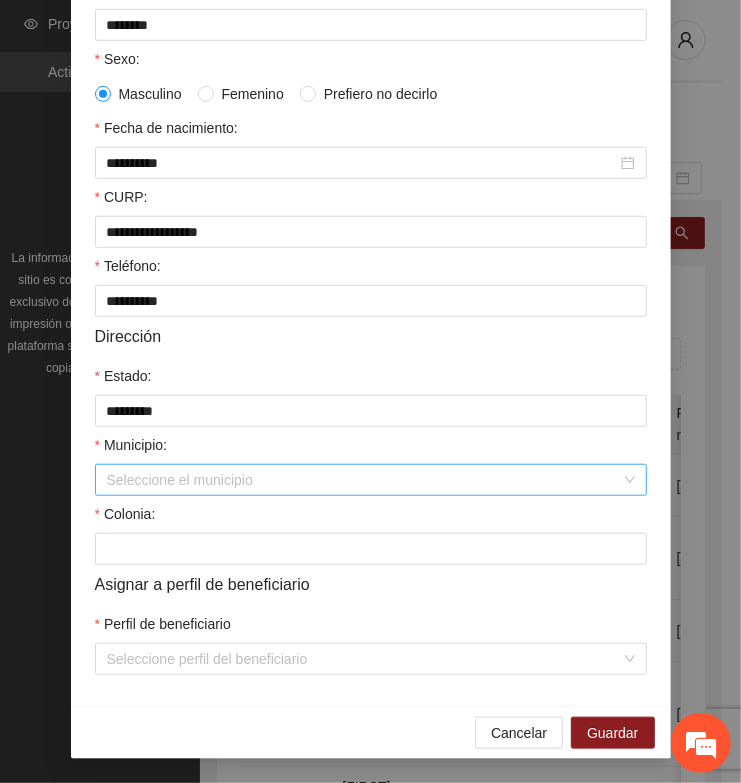 click on "Municipio:" at bounding box center (364, 480) 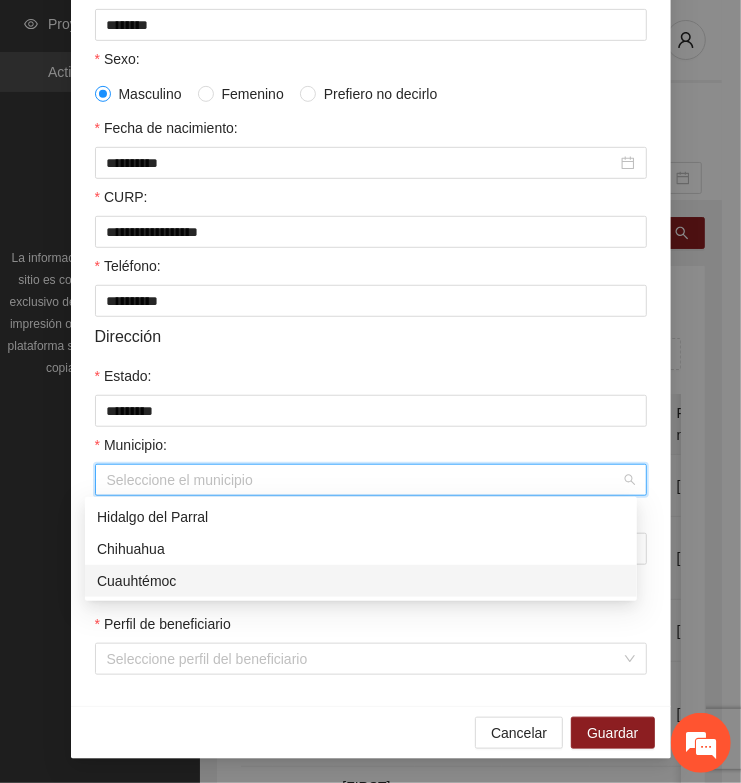 click on "Cuauhtémoc" at bounding box center (361, 581) 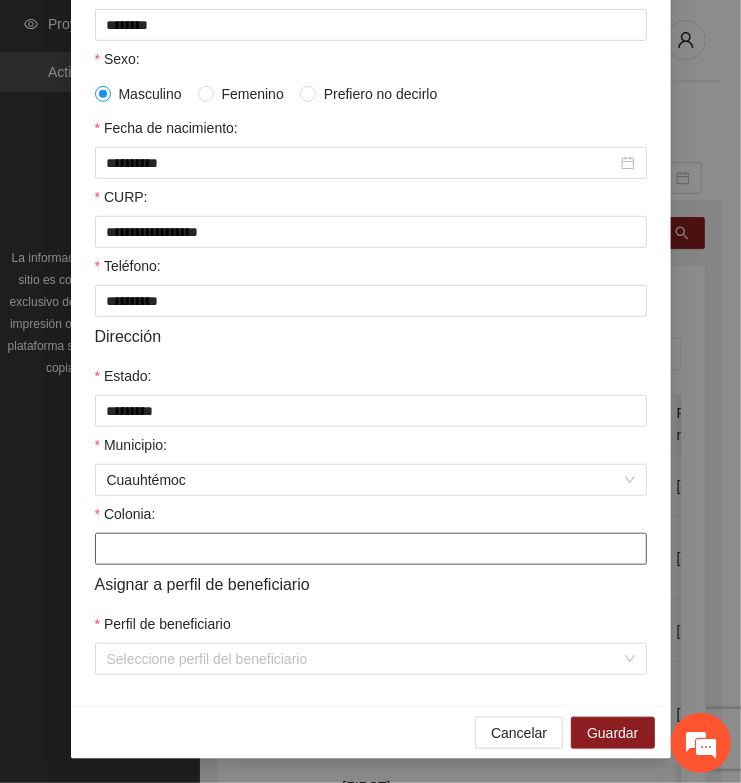 click on "Colonia:" at bounding box center [371, 549] 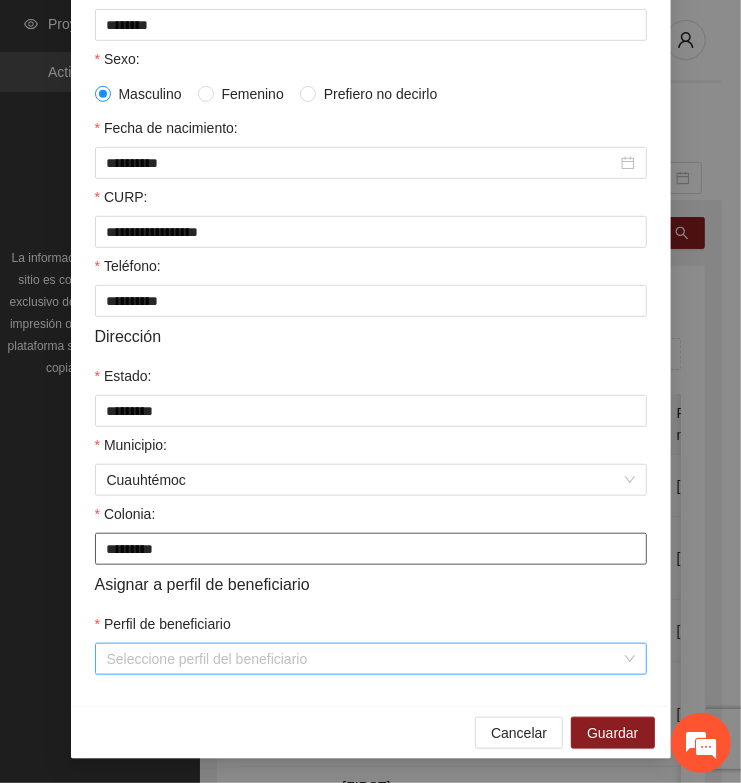 type on "*********" 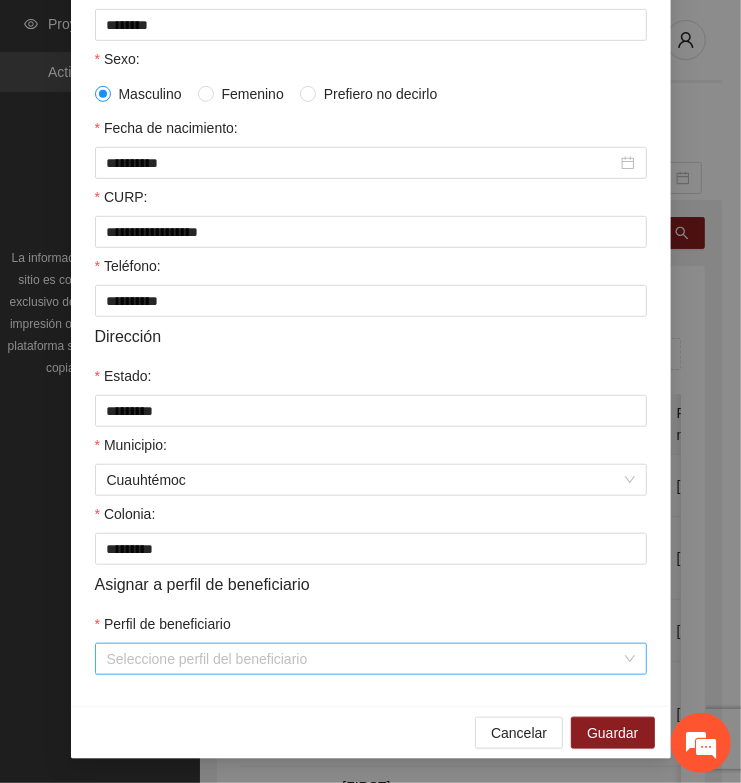 click on "Perfil de beneficiario" at bounding box center (364, 659) 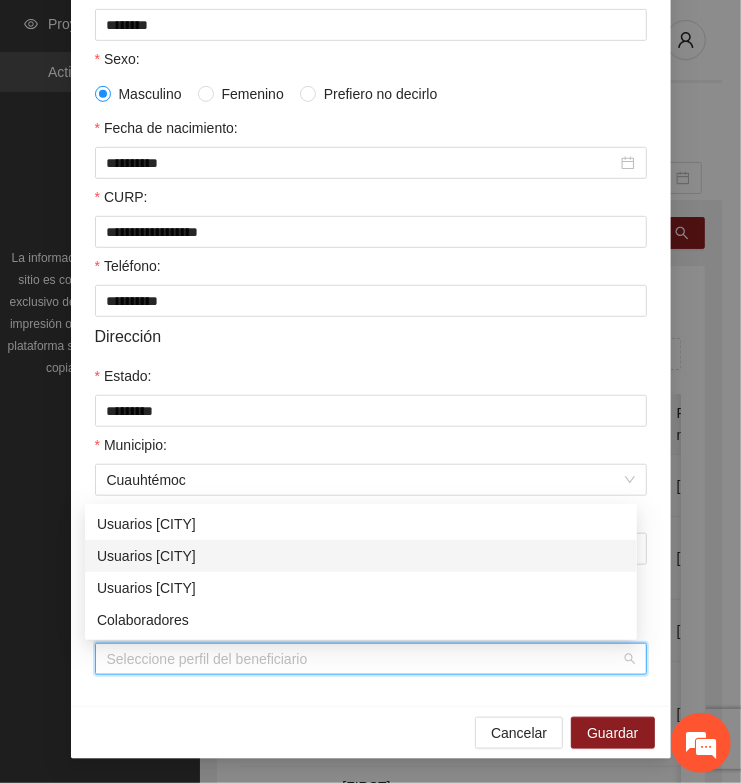 click on "Usuarios [CITY]" at bounding box center (361, 556) 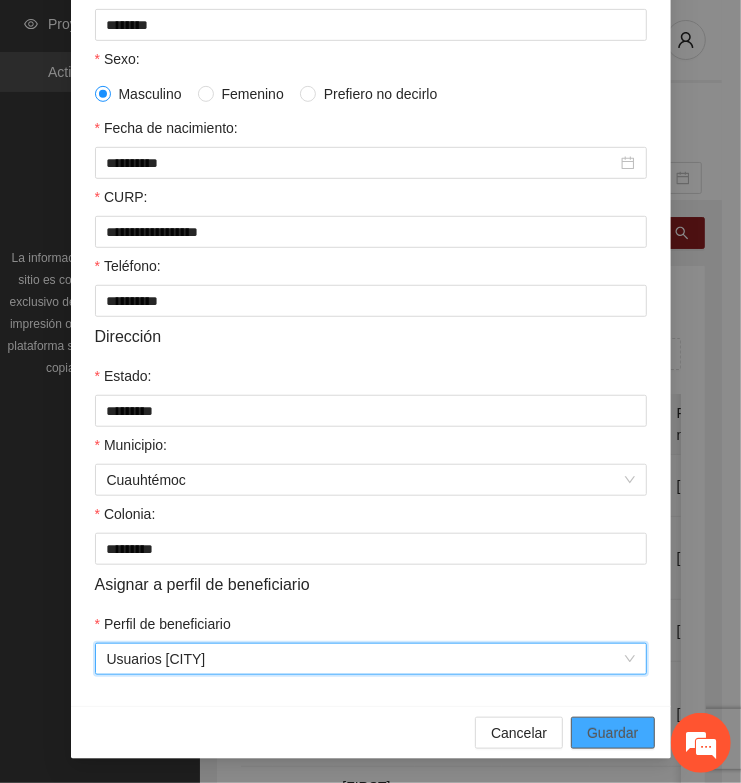 click on "Guardar" at bounding box center [612, 733] 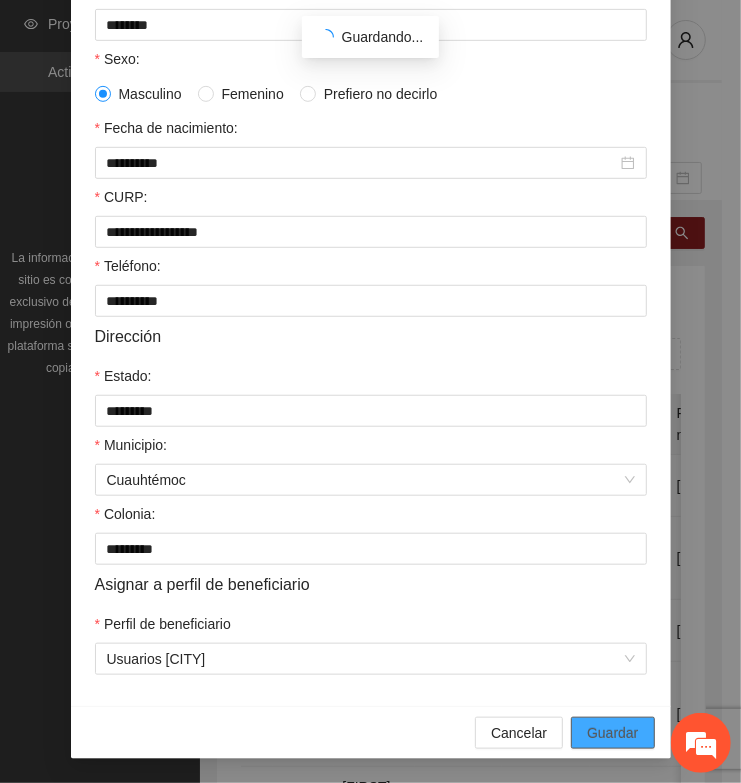 scroll, scrollTop: 310, scrollLeft: 0, axis: vertical 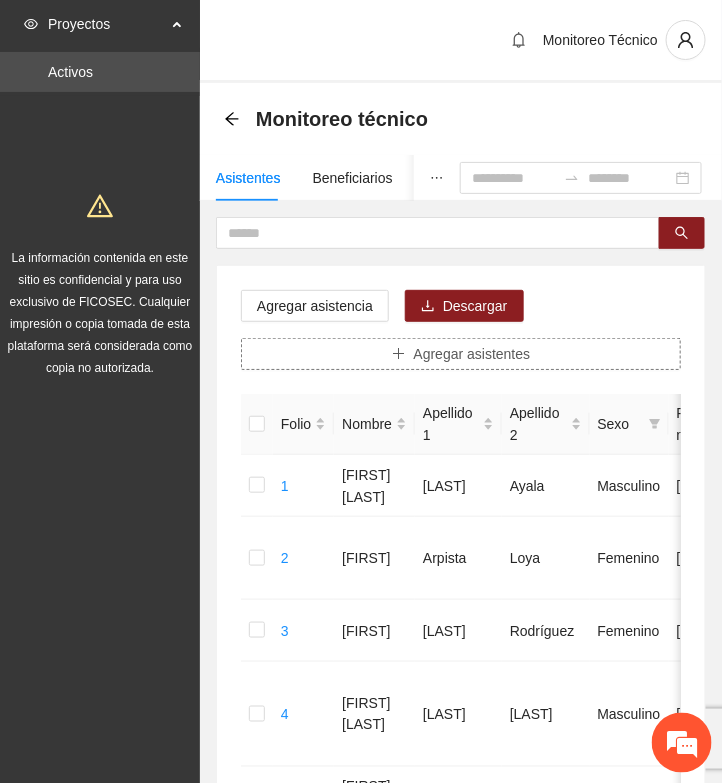 click on "Agregar asistentes" at bounding box center [461, 354] 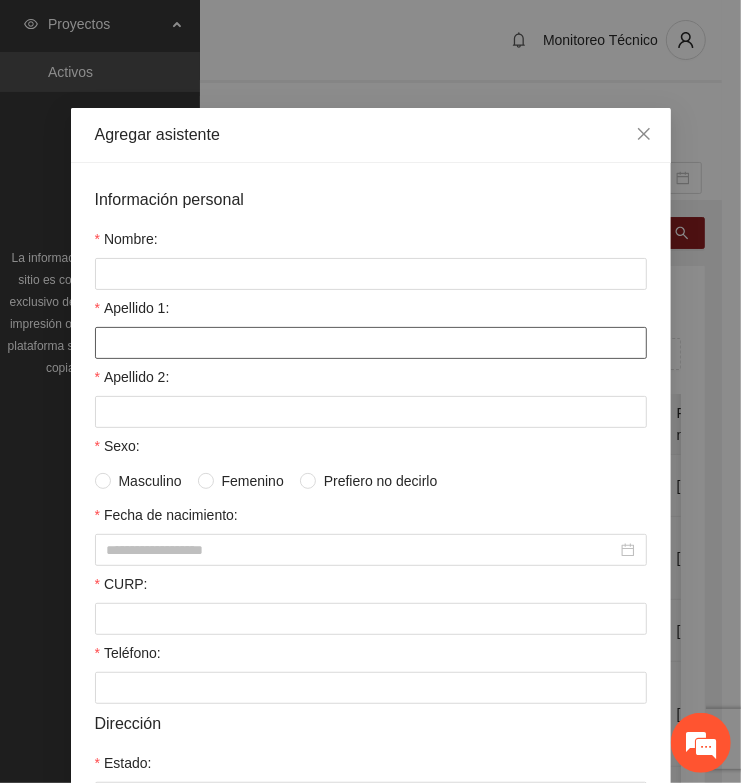click on "Apellido 1:" at bounding box center [371, 343] 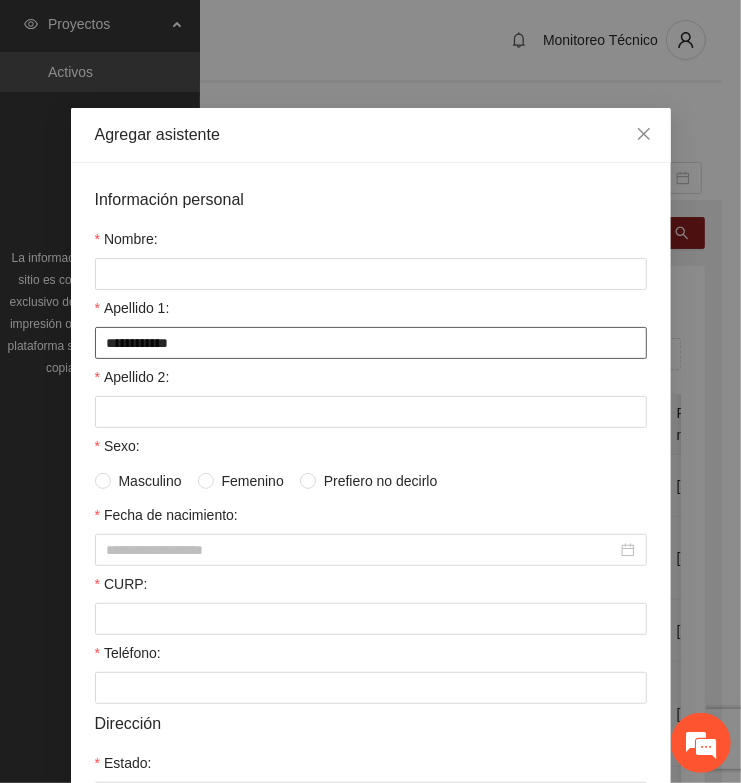 type on "**********" 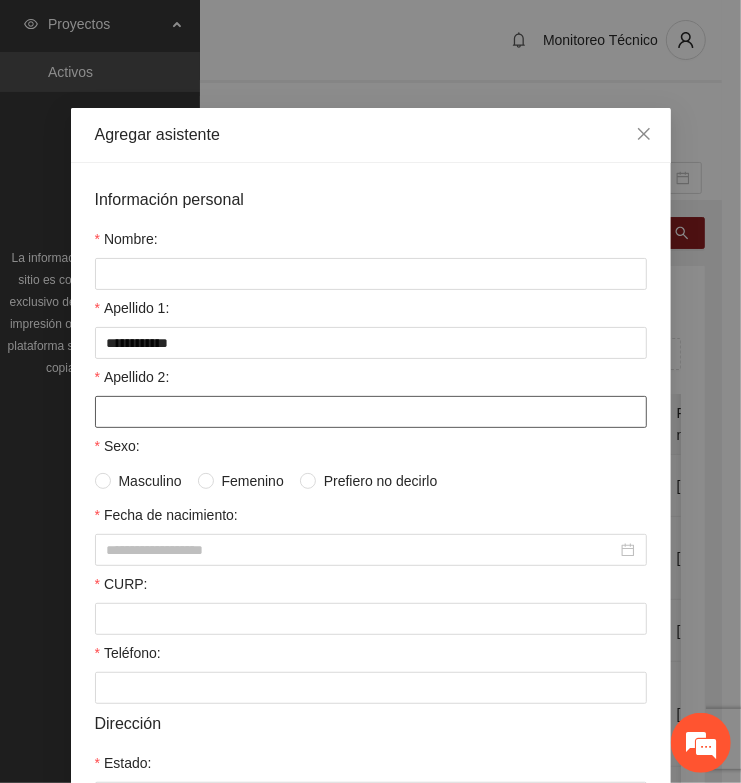 click on "Apellido 2:" at bounding box center [371, 412] 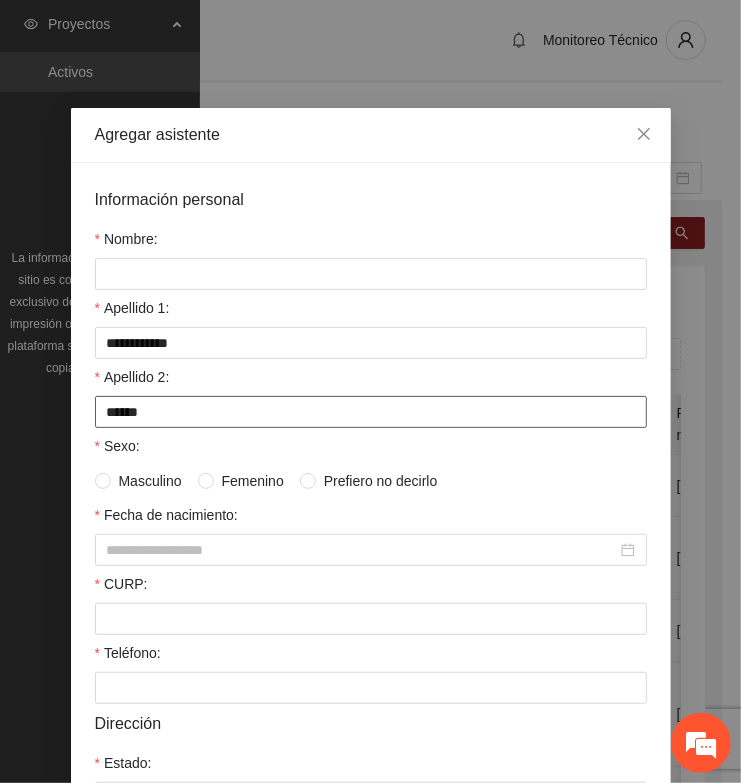 type on "******" 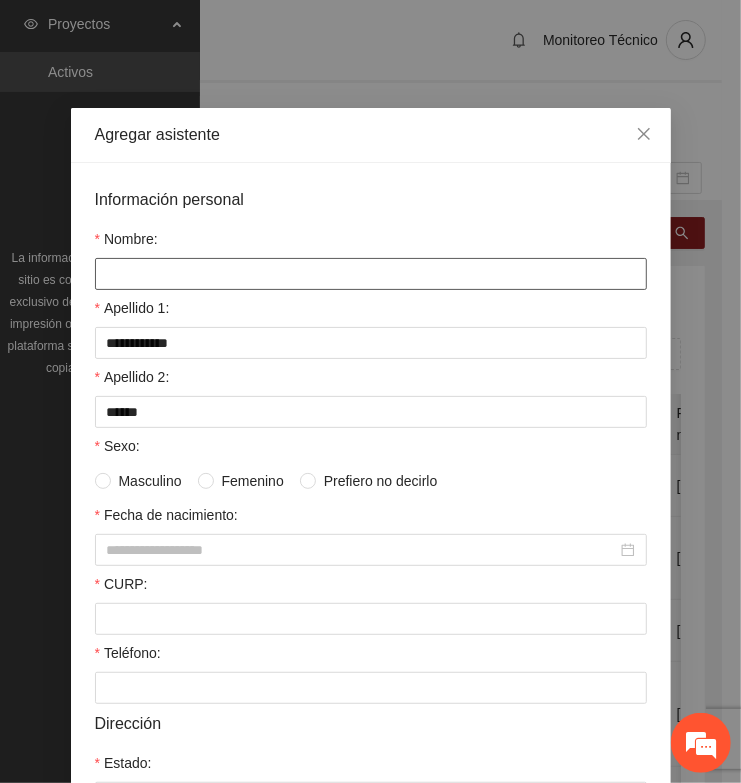 click on "Nombre:" at bounding box center (371, 274) 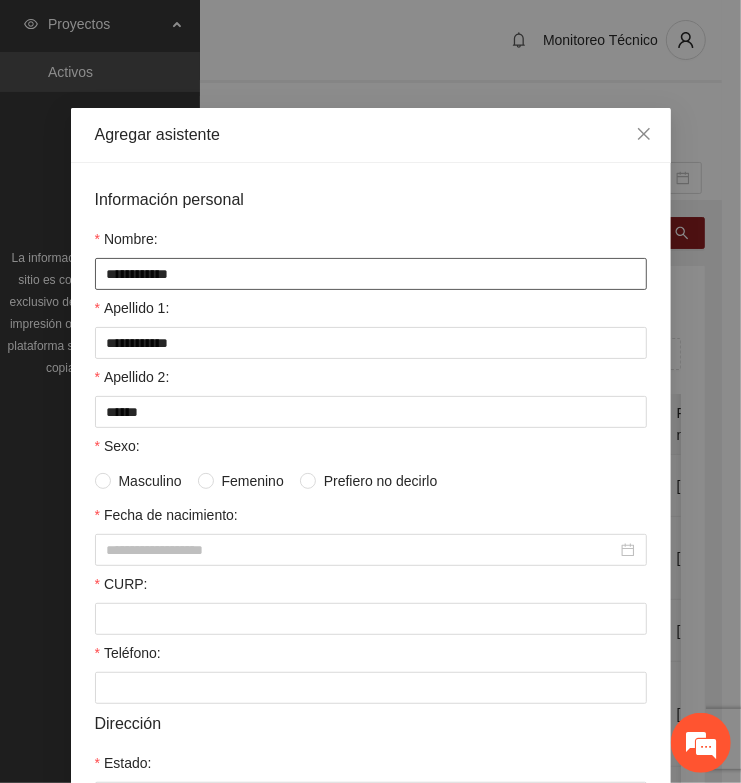 type on "**********" 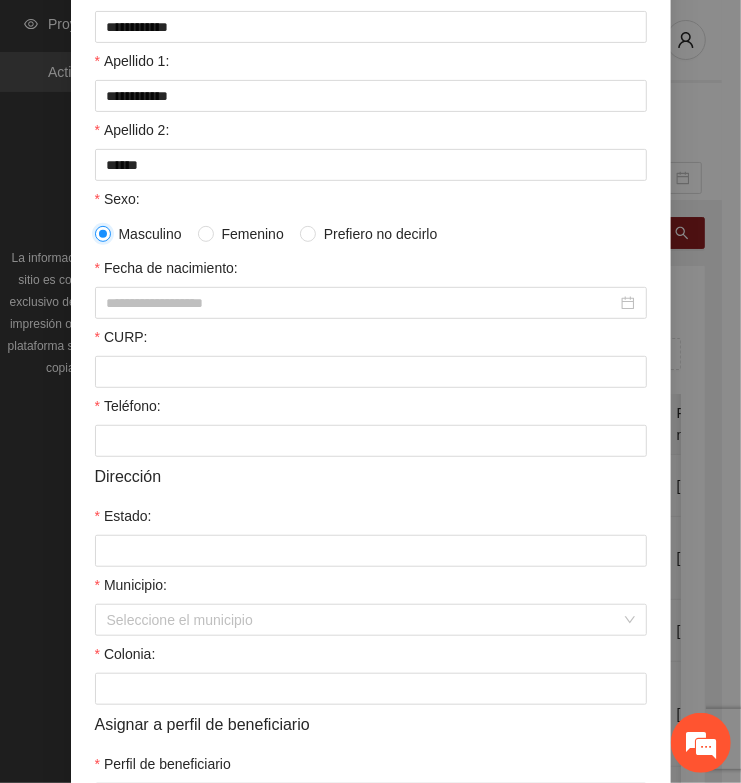 scroll, scrollTop: 250, scrollLeft: 0, axis: vertical 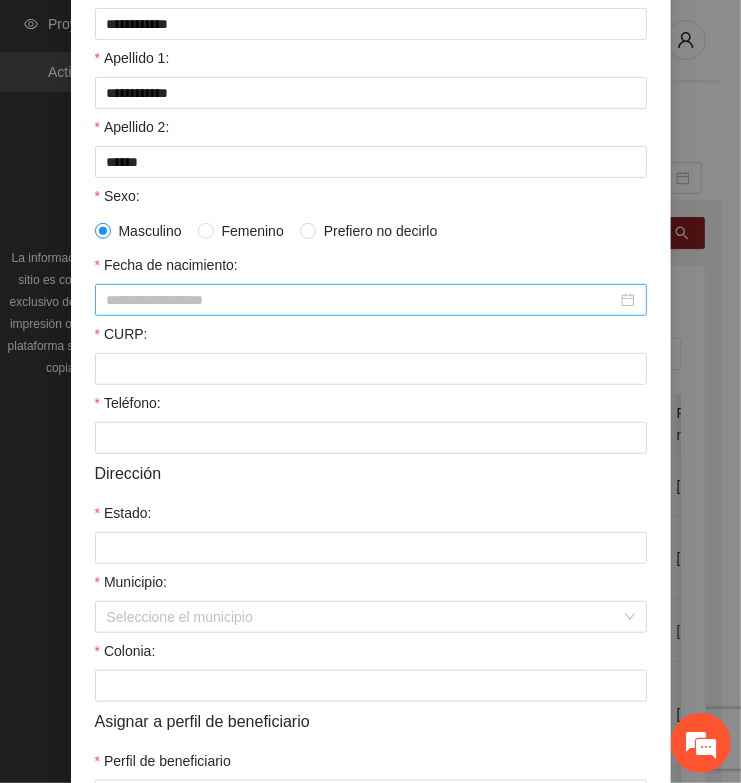 click on "Fecha de nacimiento:" at bounding box center (362, 300) 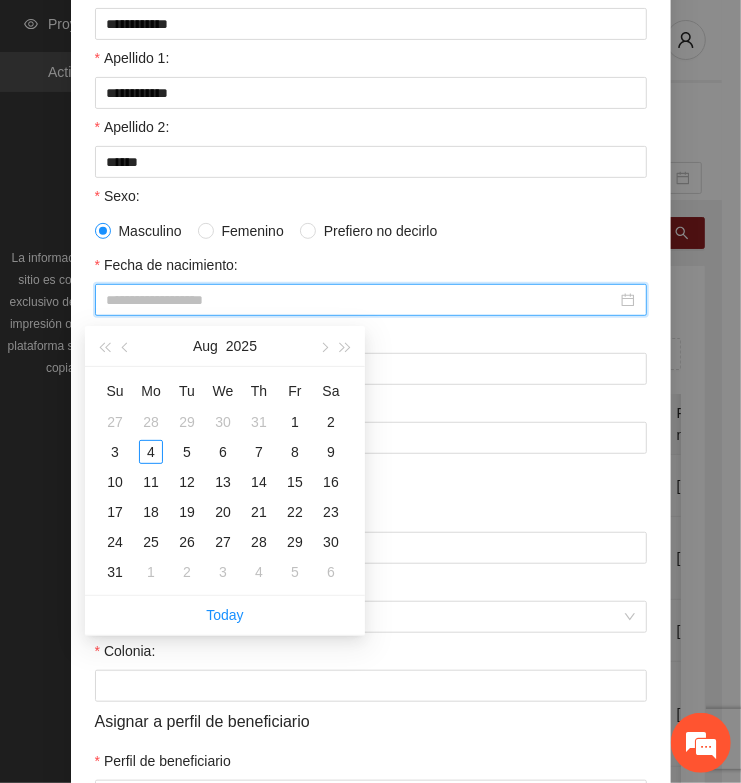 paste on "**********" 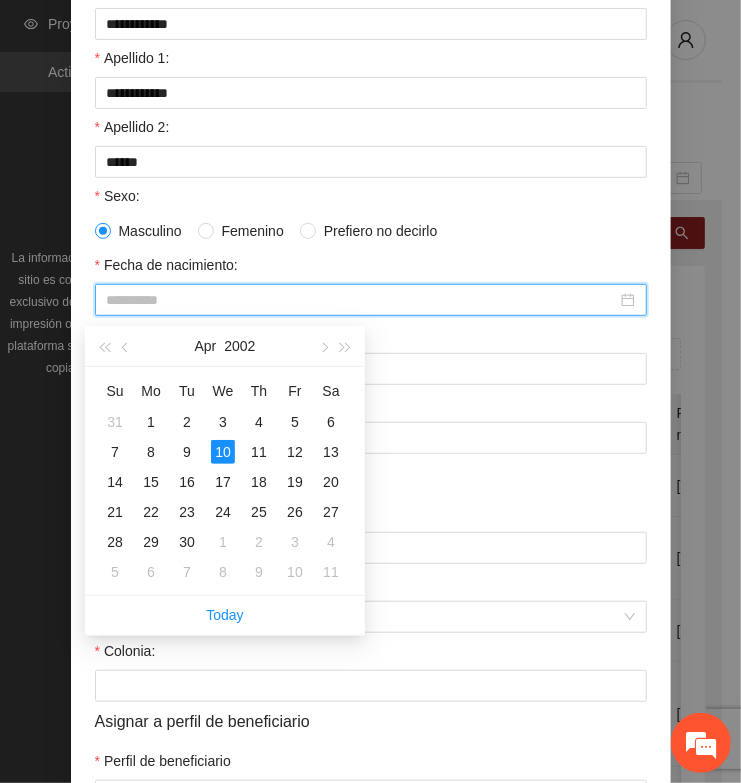 click on "10" at bounding box center (223, 452) 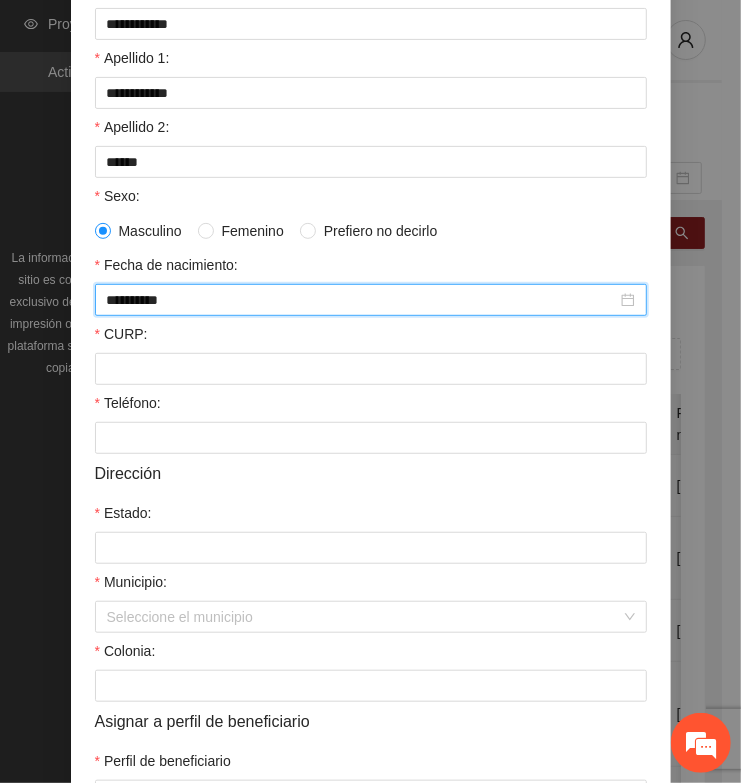 type on "**********" 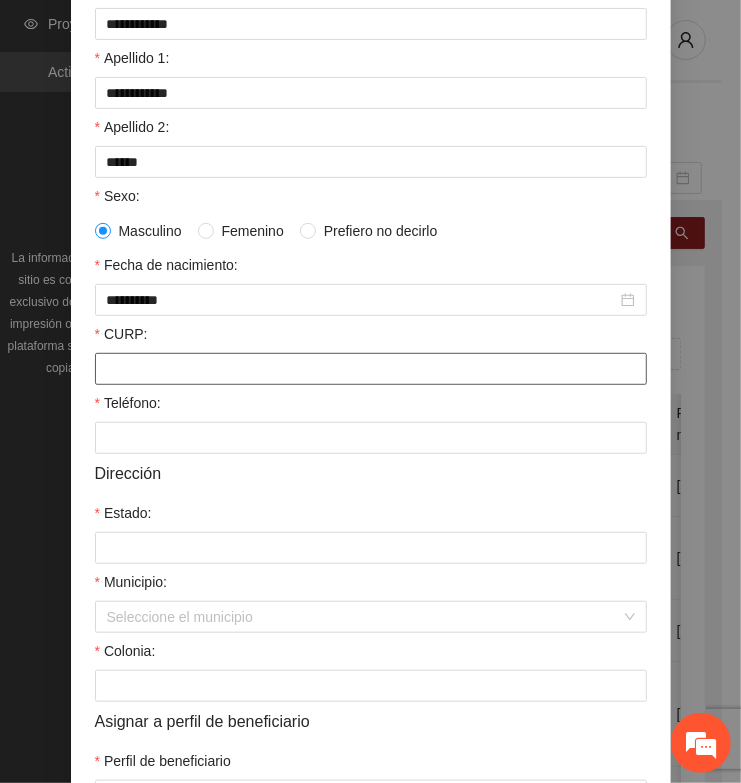 click on "CURP:" at bounding box center (371, 369) 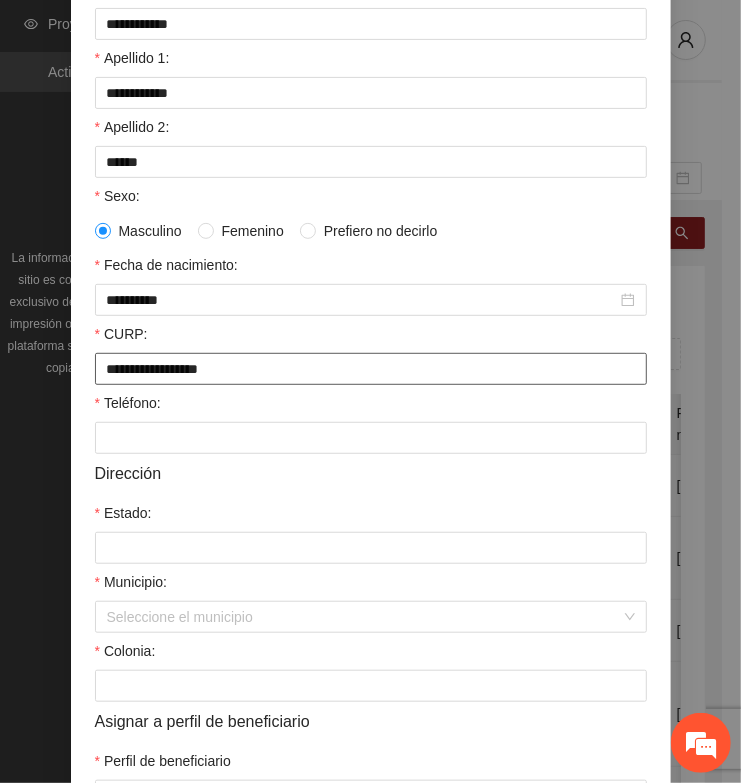 type on "**********" 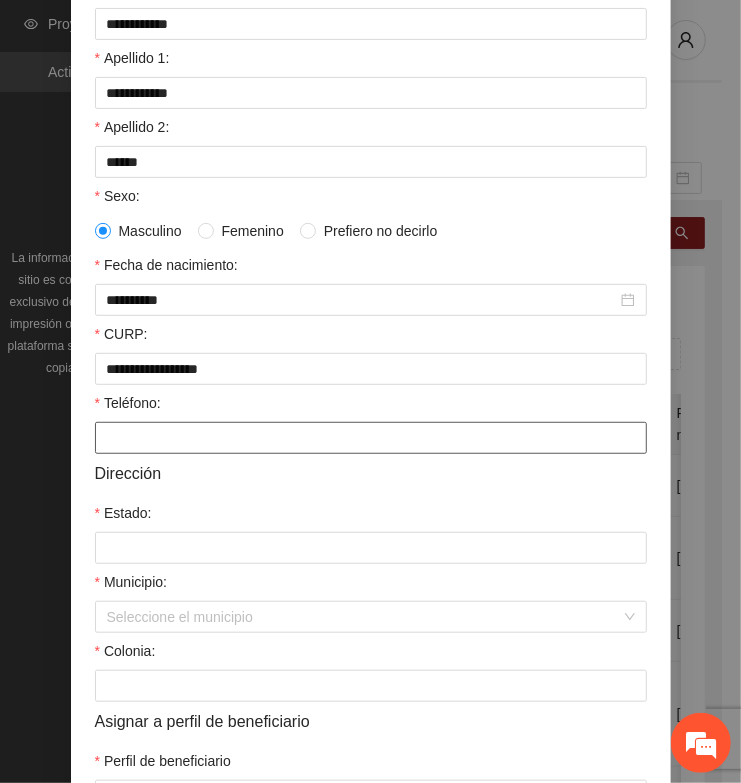 click on "Teléfono:" at bounding box center [371, 438] 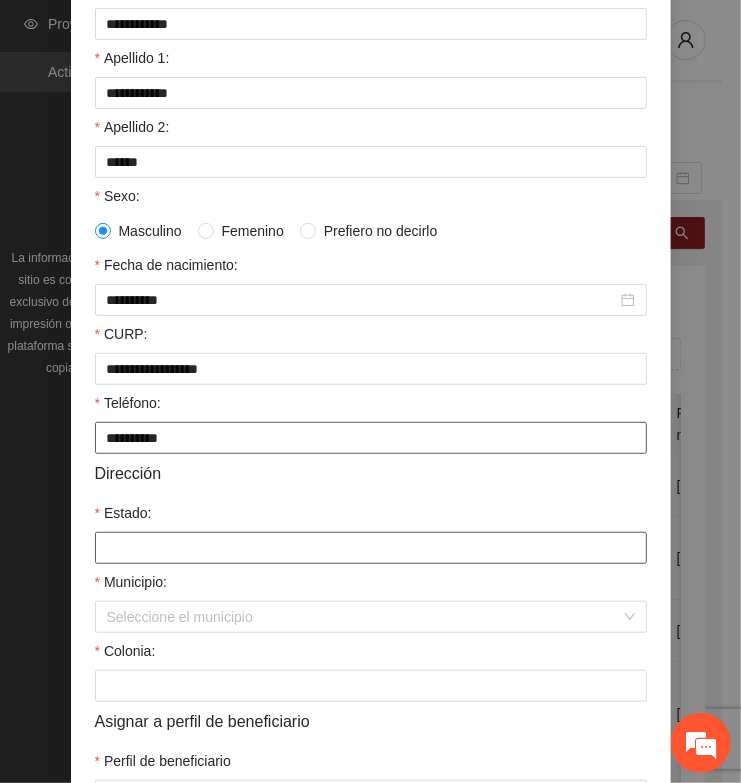 type on "**********" 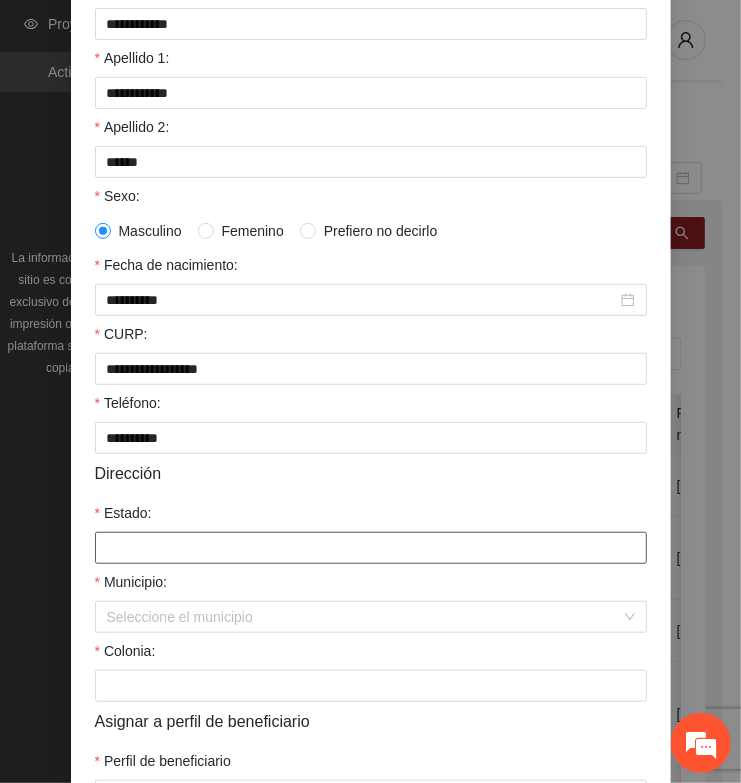 click on "Estado:" at bounding box center [371, 548] 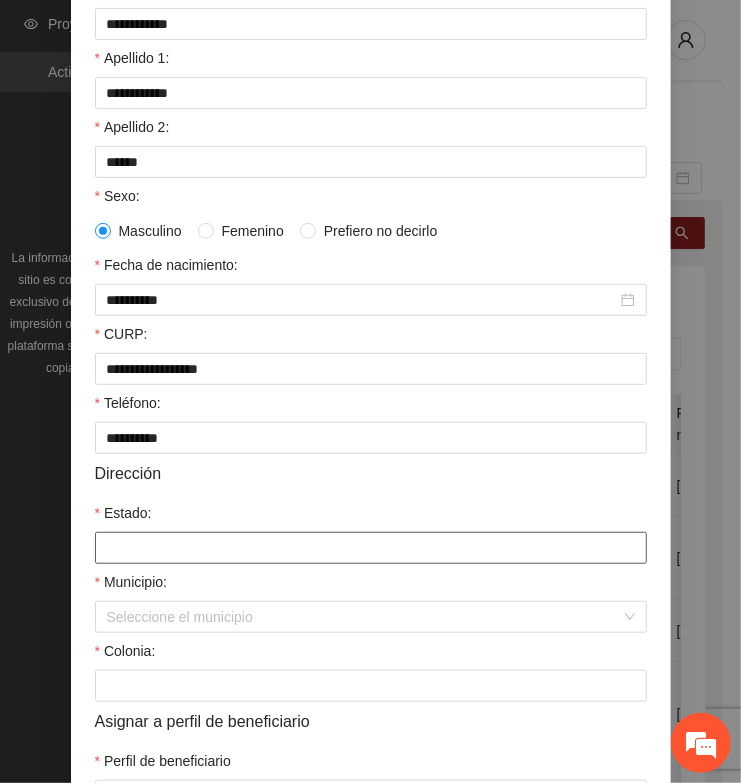 type on "*********" 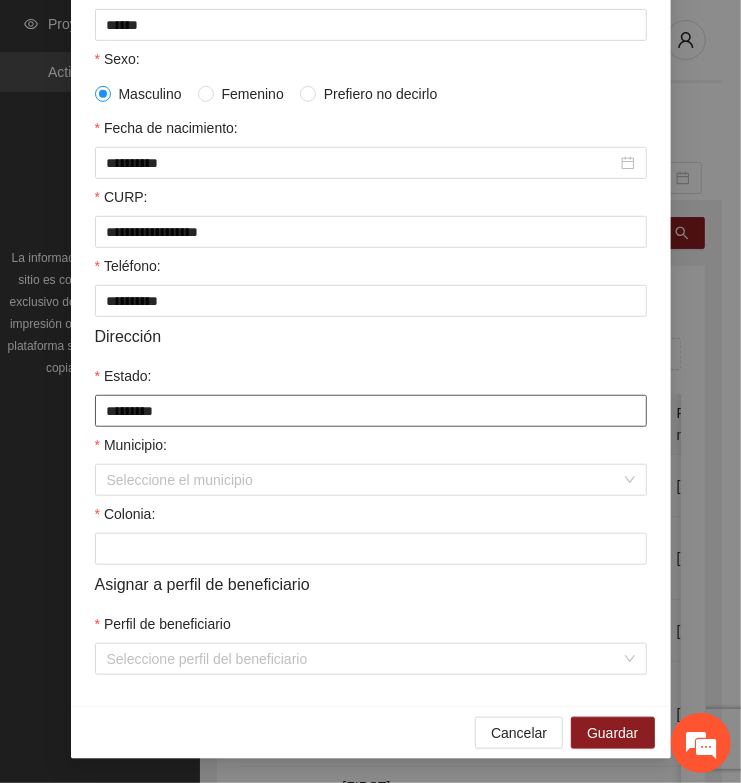 scroll, scrollTop: 401, scrollLeft: 0, axis: vertical 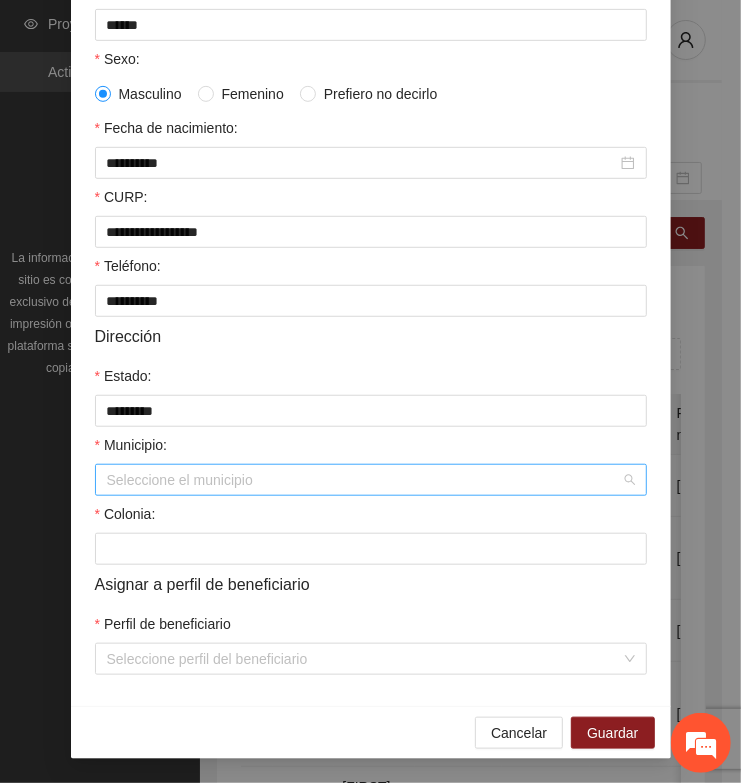 click on "Municipio:" at bounding box center [364, 480] 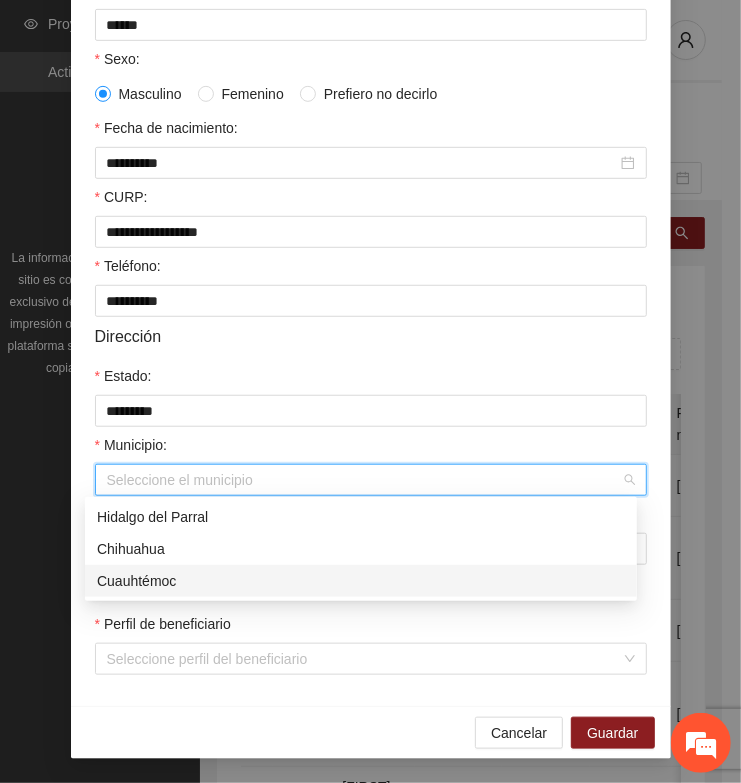 click on "Cuauhtémoc" at bounding box center (361, 581) 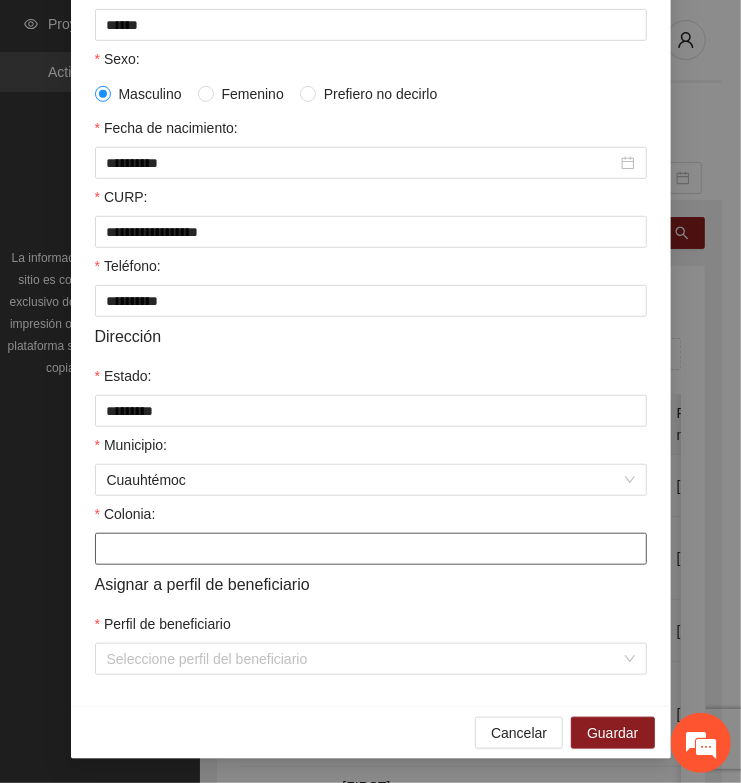 click on "Colonia:" at bounding box center (371, 549) 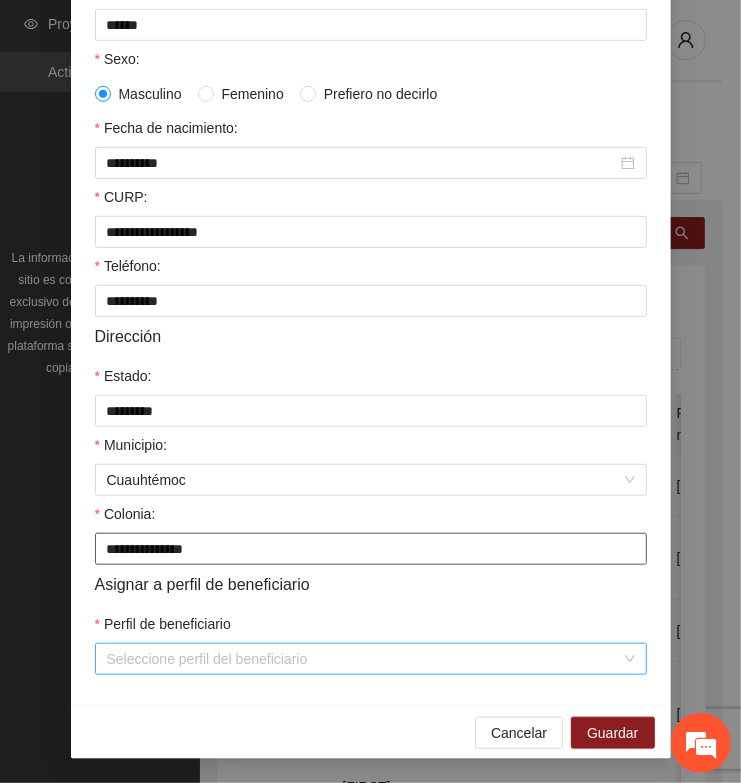 type on "**********" 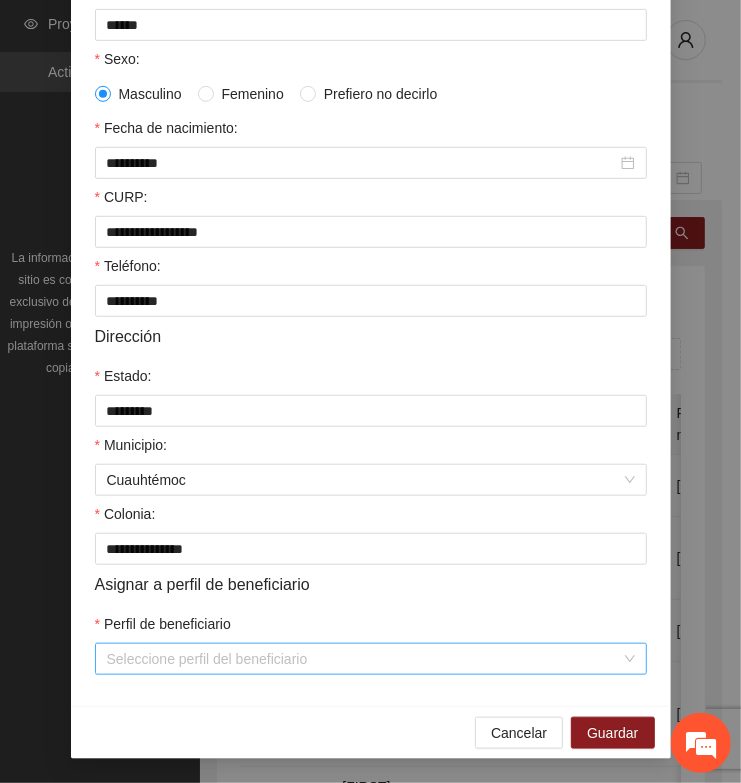 click on "Perfil de beneficiario" at bounding box center [364, 659] 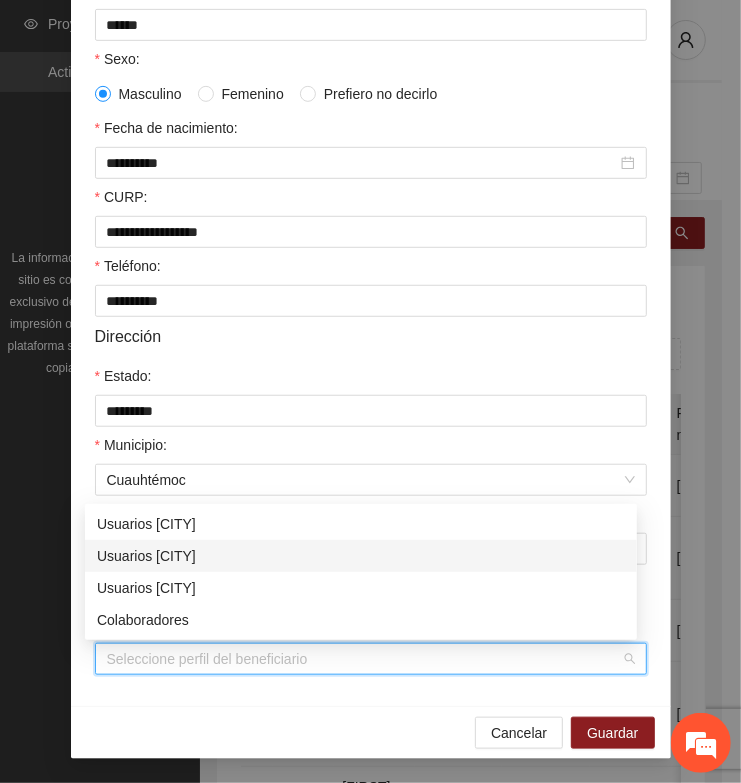 click on "Usuarios [CITY]" at bounding box center [361, 556] 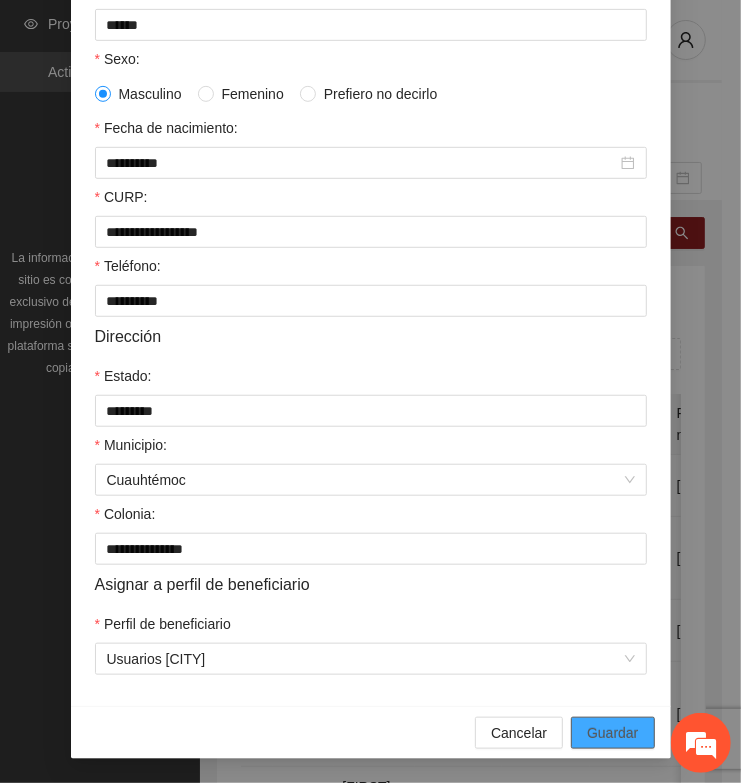 click on "Guardar" at bounding box center (612, 733) 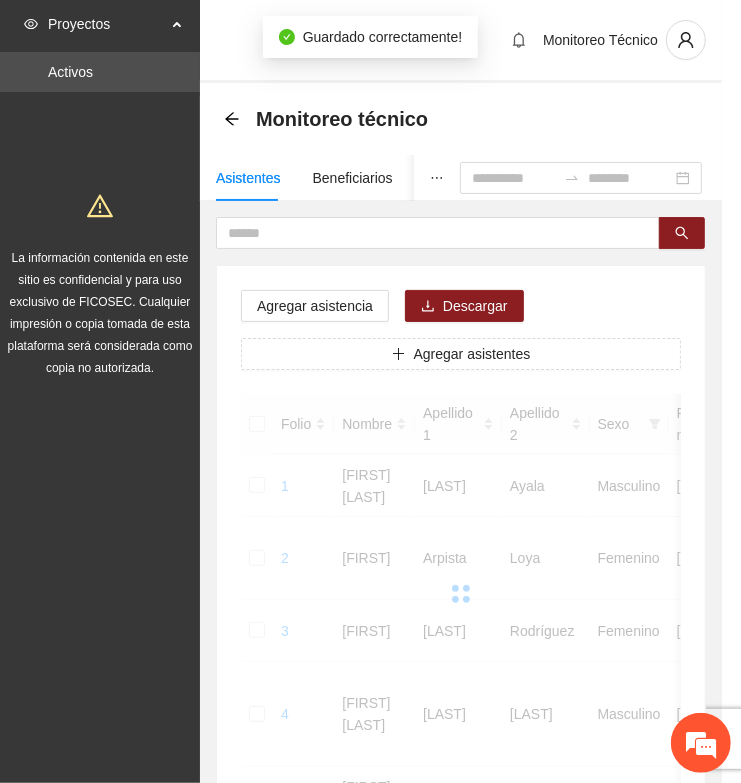 scroll, scrollTop: 310, scrollLeft: 0, axis: vertical 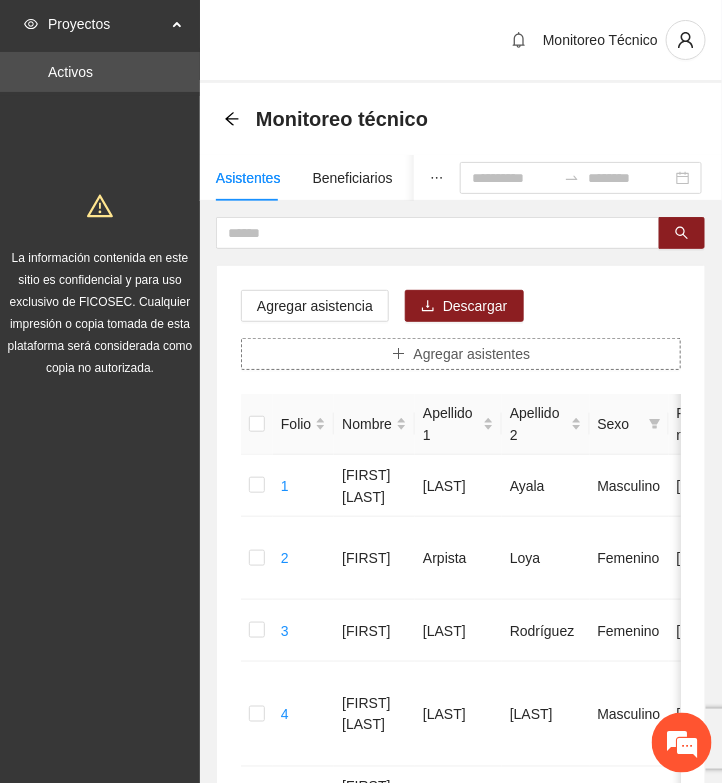 click on "Agregar asistentes" at bounding box center (461, 354) 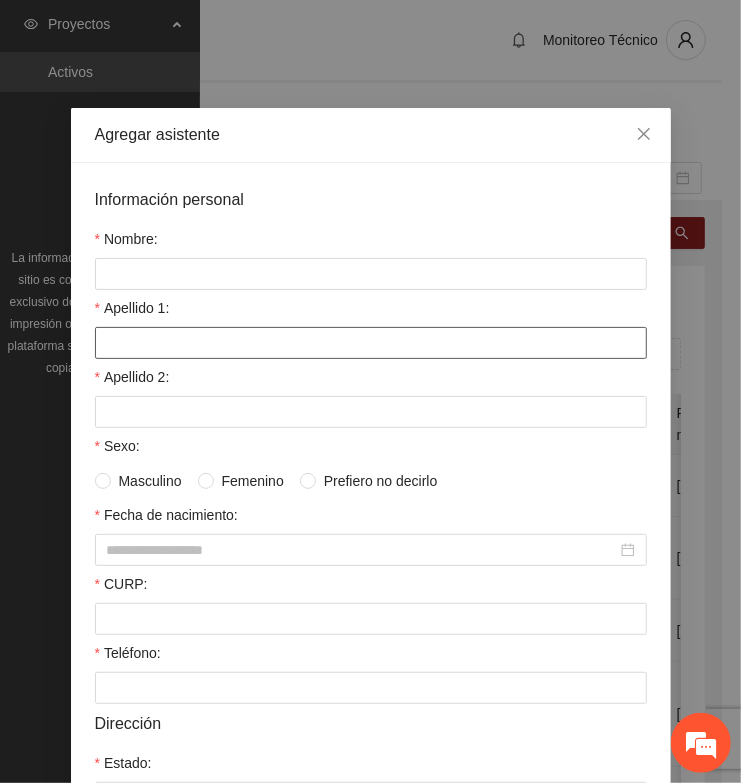 click on "Apellido 1:" at bounding box center [371, 343] 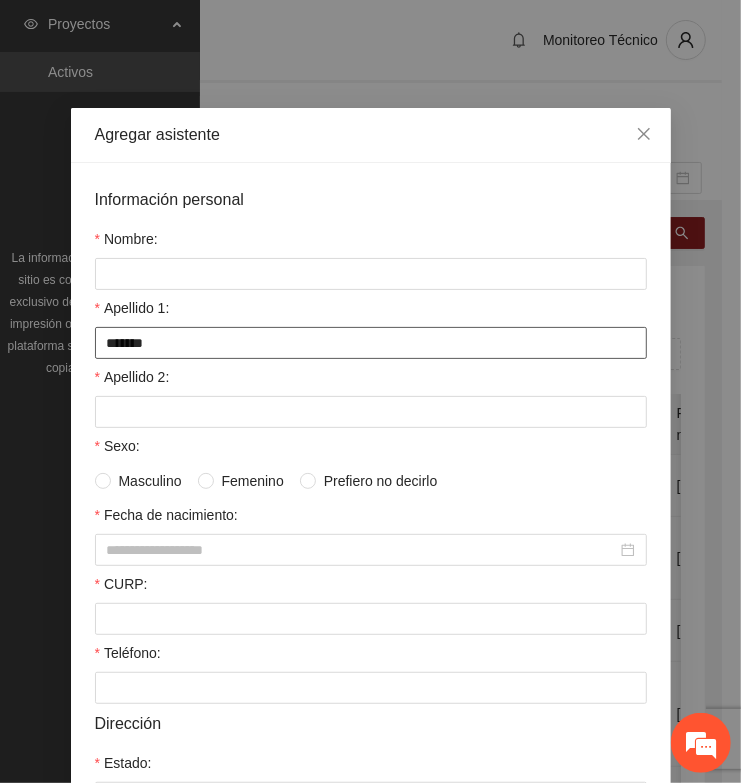 type on "*******" 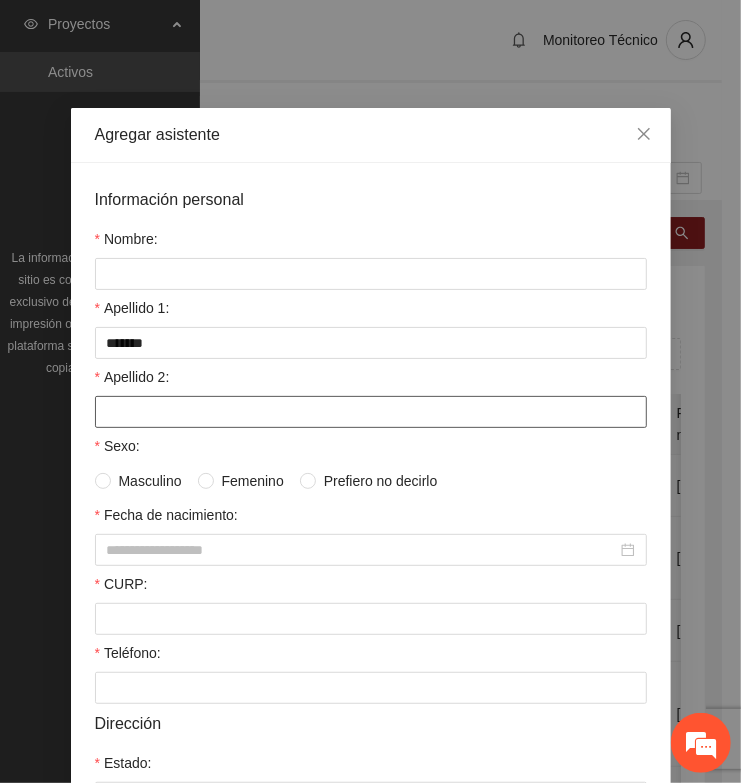 click on "Apellido 2:" at bounding box center [371, 412] 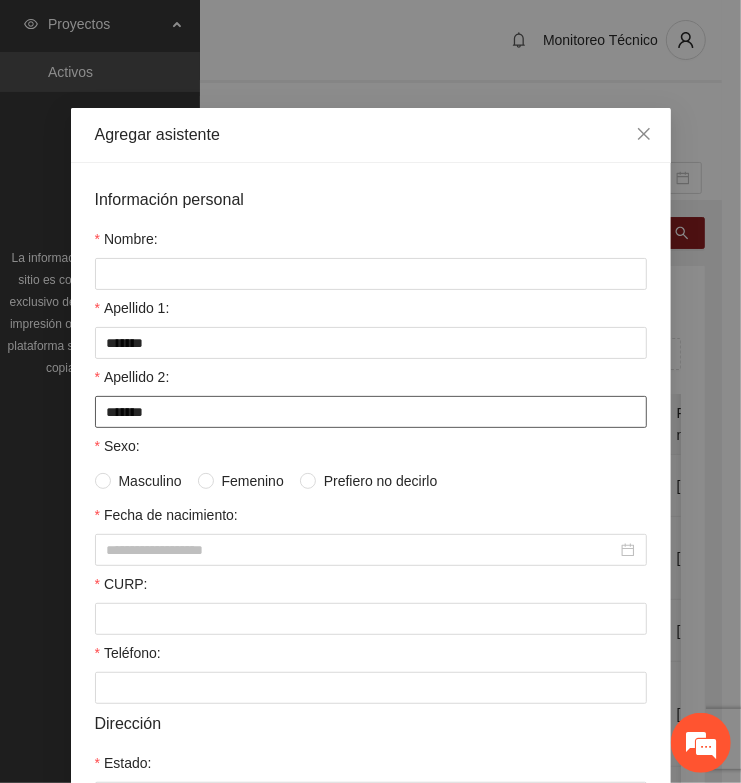 type on "*******" 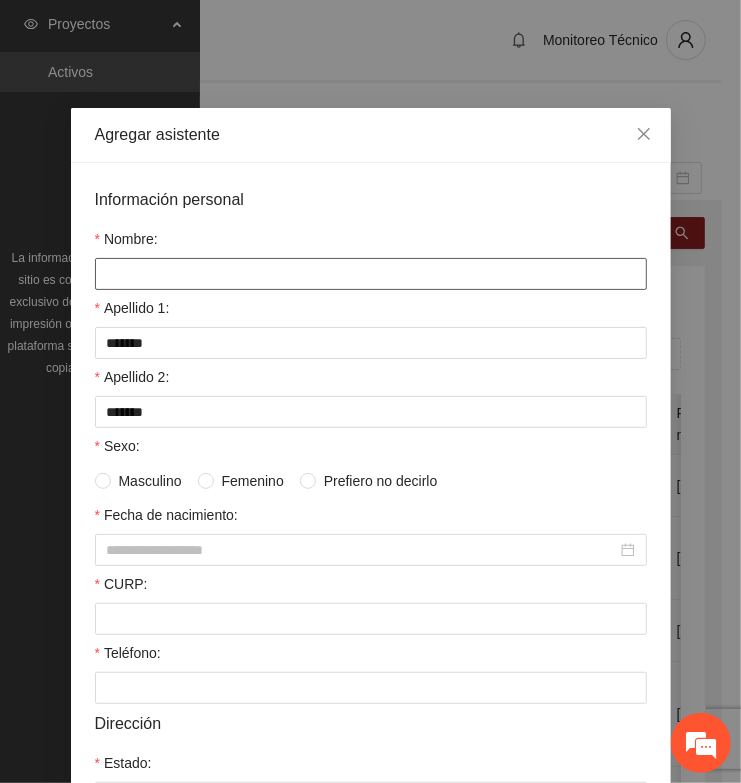 click on "Nombre:" at bounding box center [371, 274] 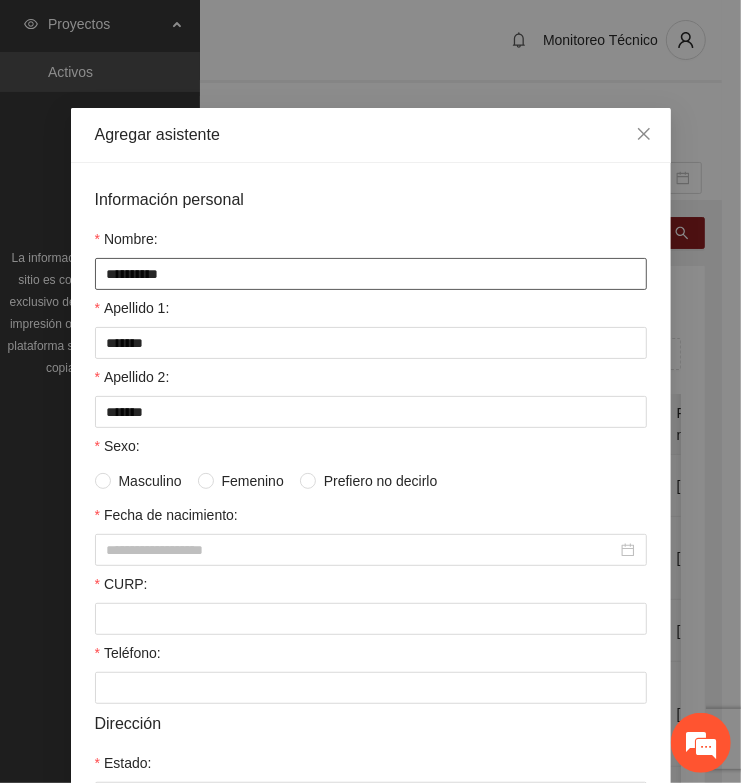 type on "**********" 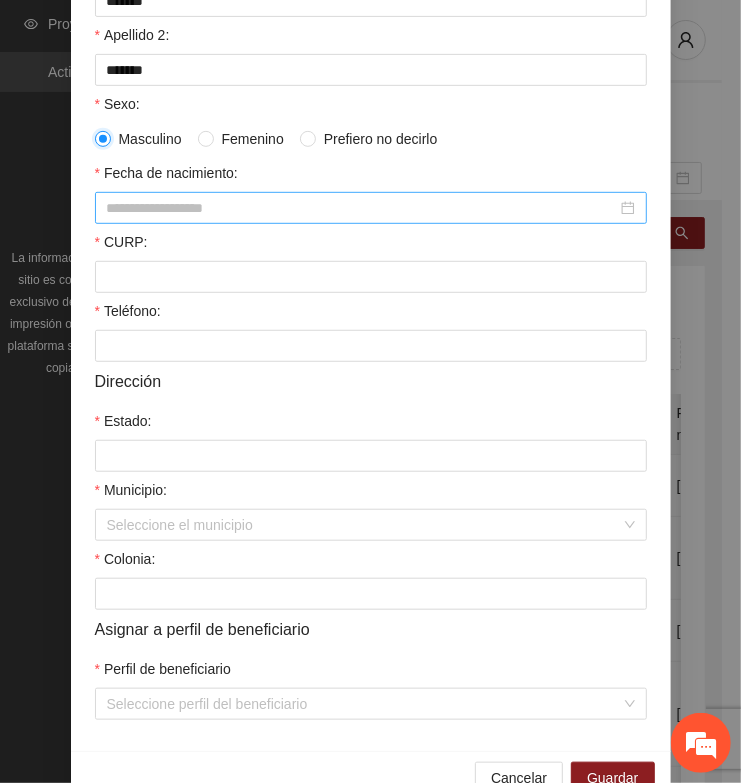 scroll, scrollTop: 375, scrollLeft: 0, axis: vertical 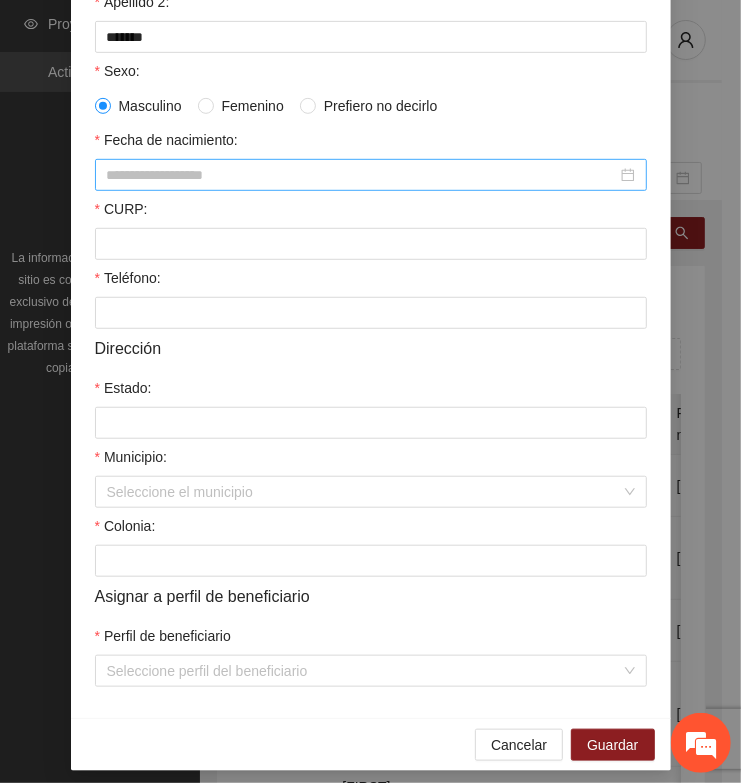 click on "Fecha de nacimiento:" at bounding box center [362, 175] 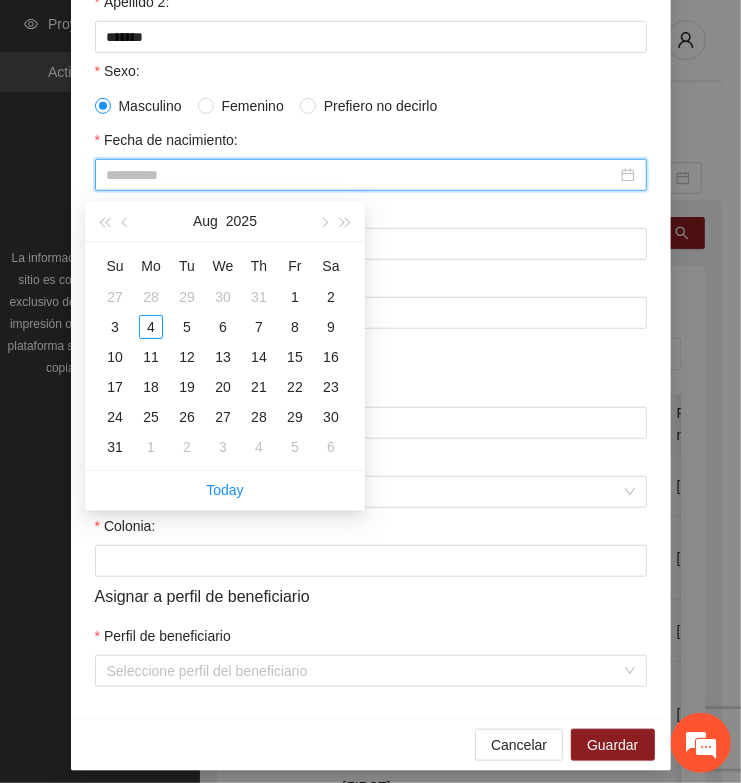 type on "**********" 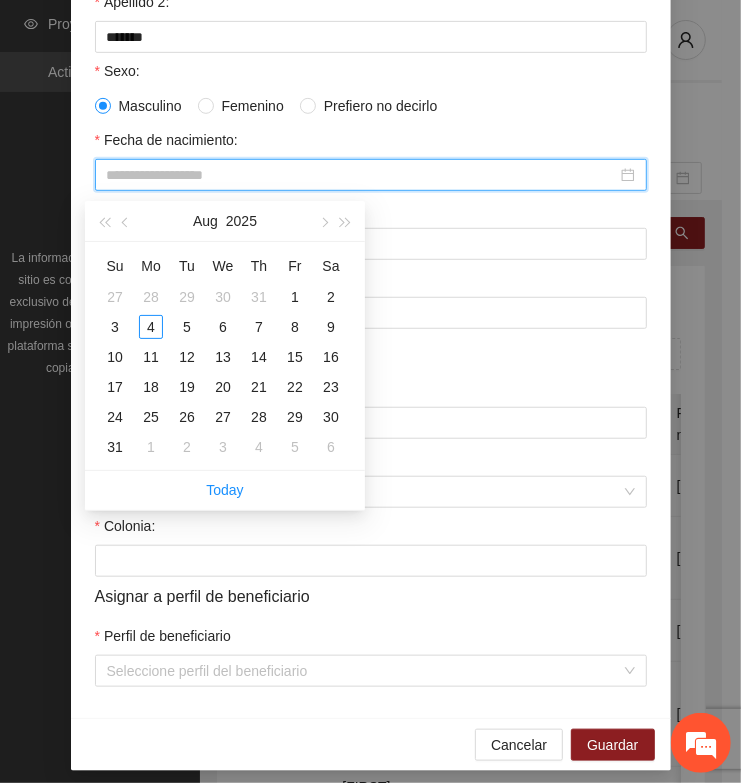 click on "Fecha de nacimiento:" at bounding box center [362, 175] 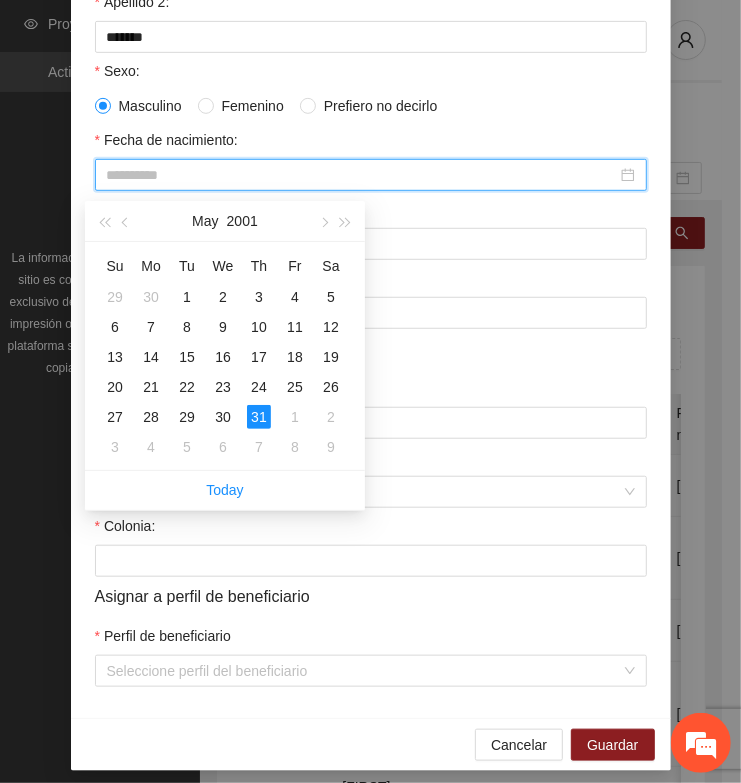 click on "31" at bounding box center (259, 417) 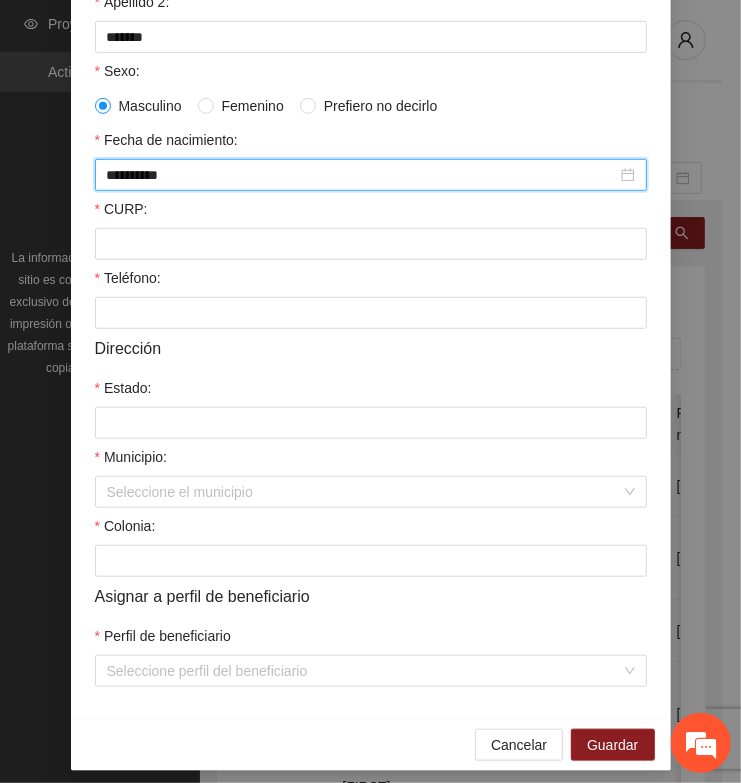 type on "**********" 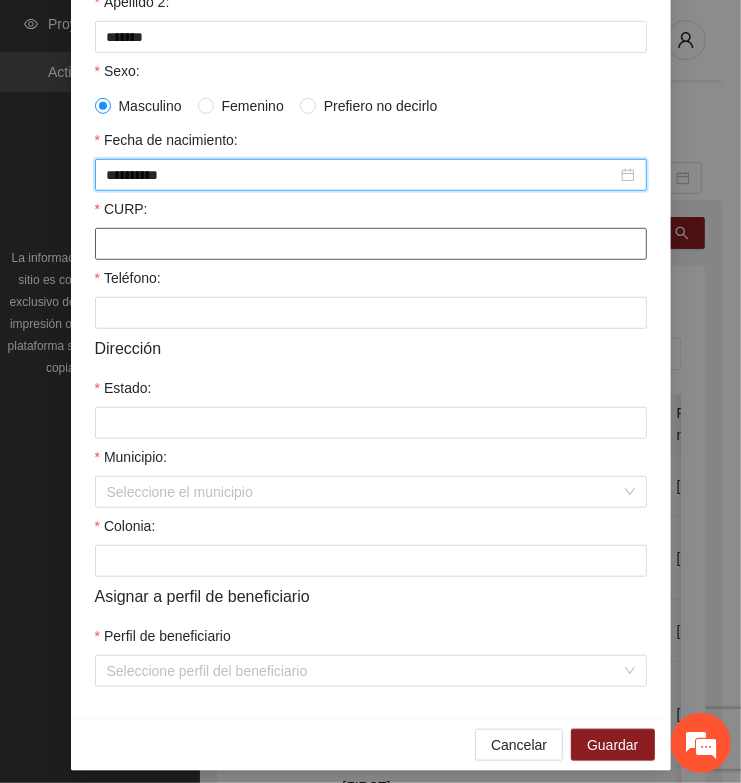 click on "CURP:" at bounding box center [371, 244] 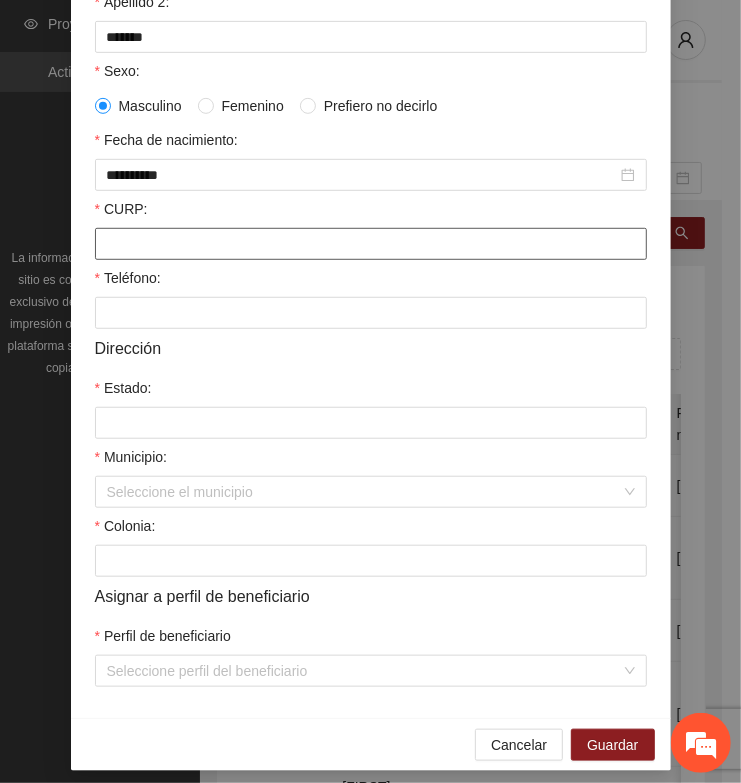 paste on "**********" 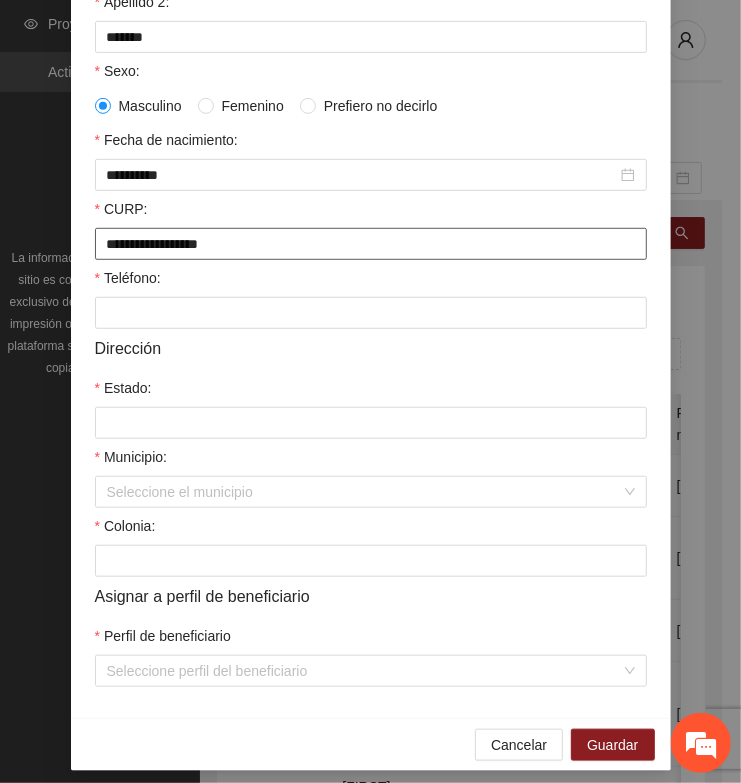 type on "**********" 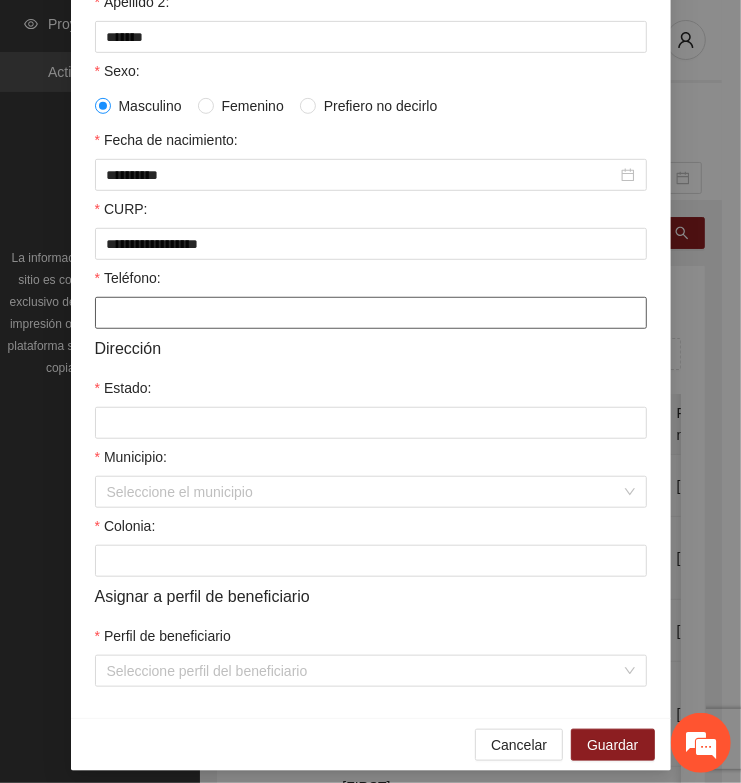 click on "Teléfono:" at bounding box center [371, 313] 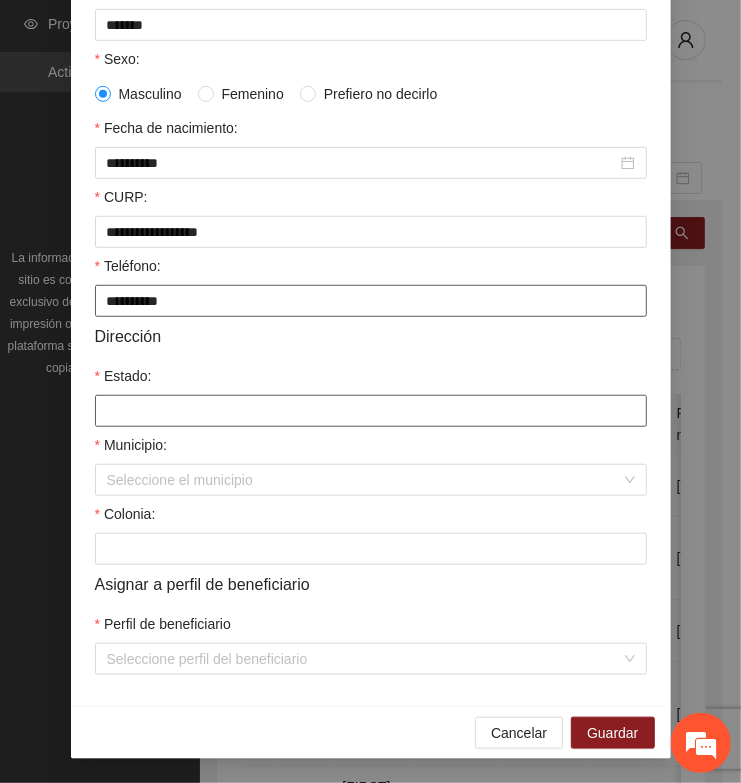 scroll, scrollTop: 401, scrollLeft: 0, axis: vertical 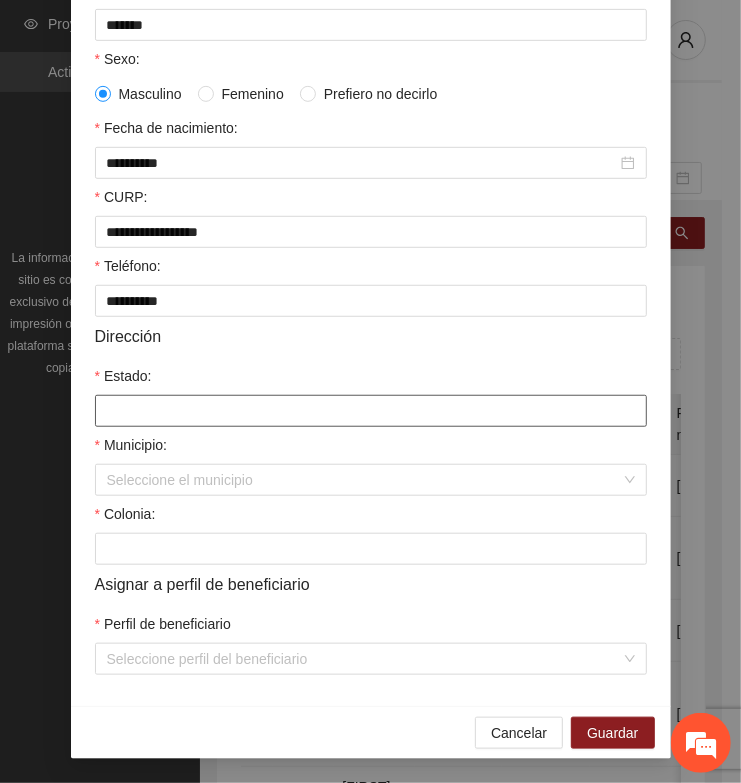 click on "Estado:" at bounding box center [371, 411] 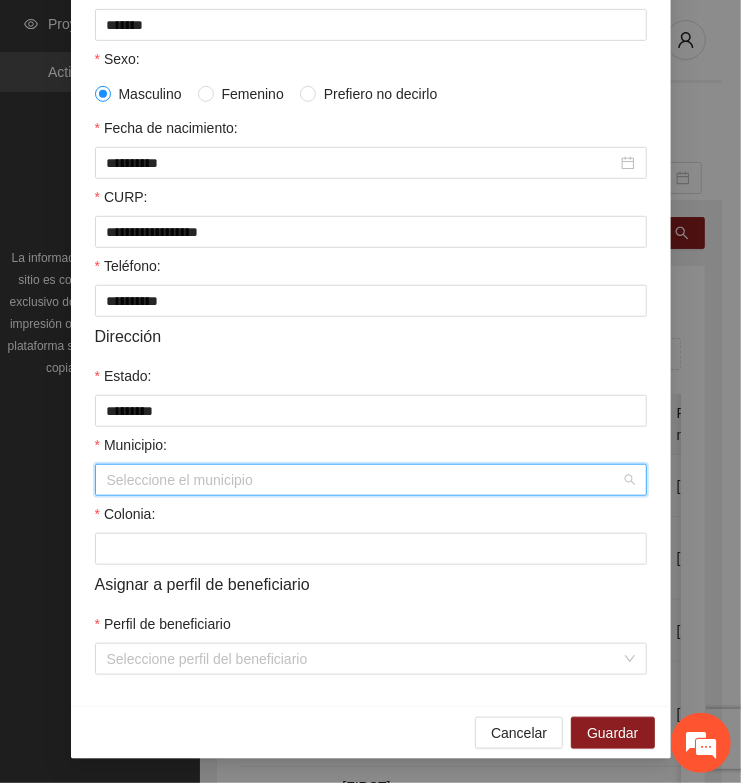 click on "Municipio:" at bounding box center (364, 480) 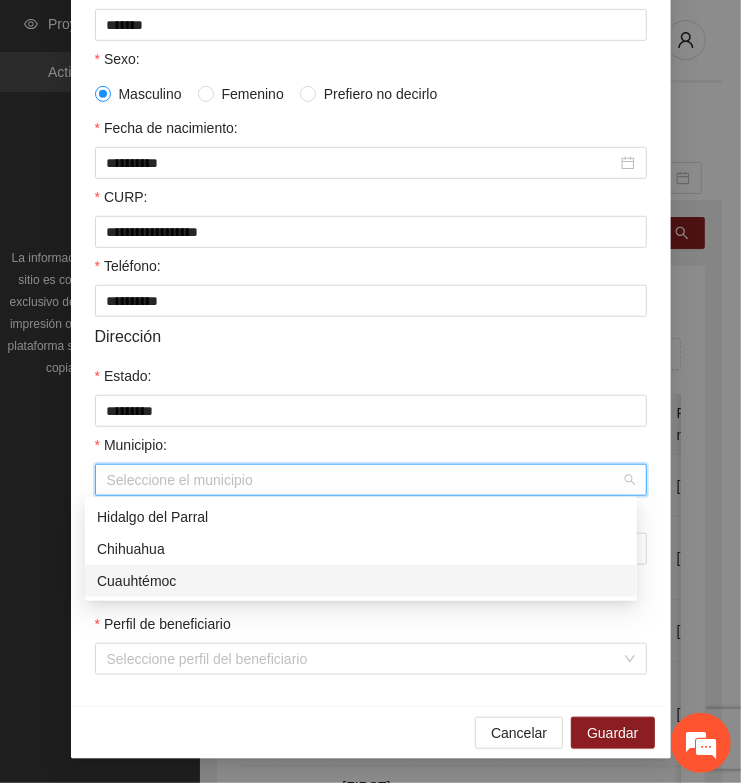 click on "Cuauhtémoc" at bounding box center [361, 581] 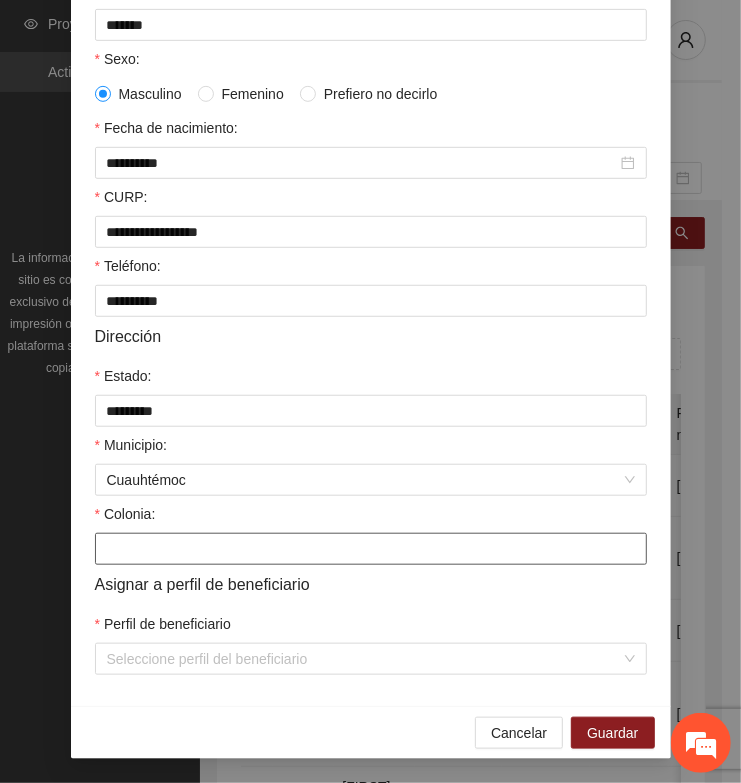 click on "Colonia:" at bounding box center (371, 549) 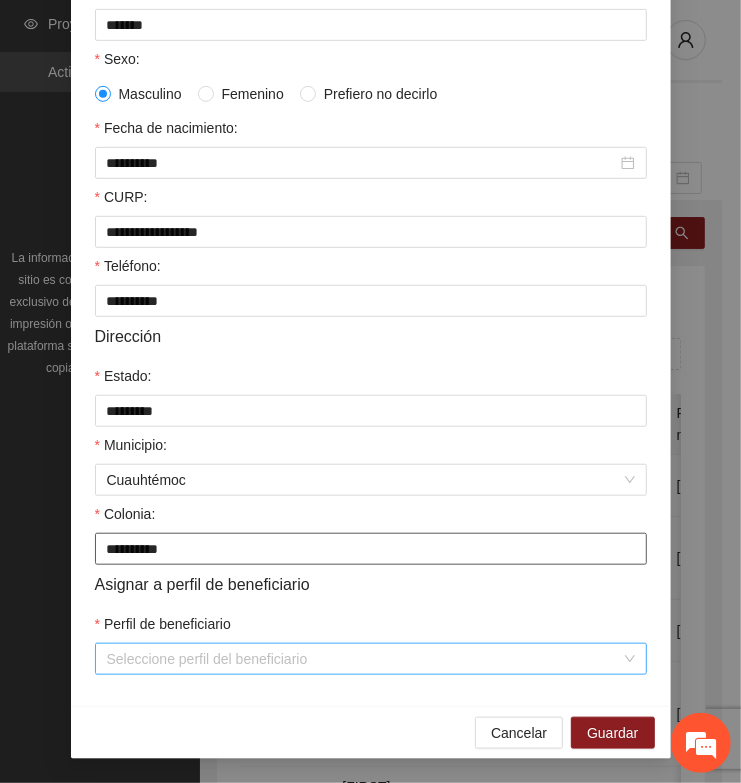 type on "**********" 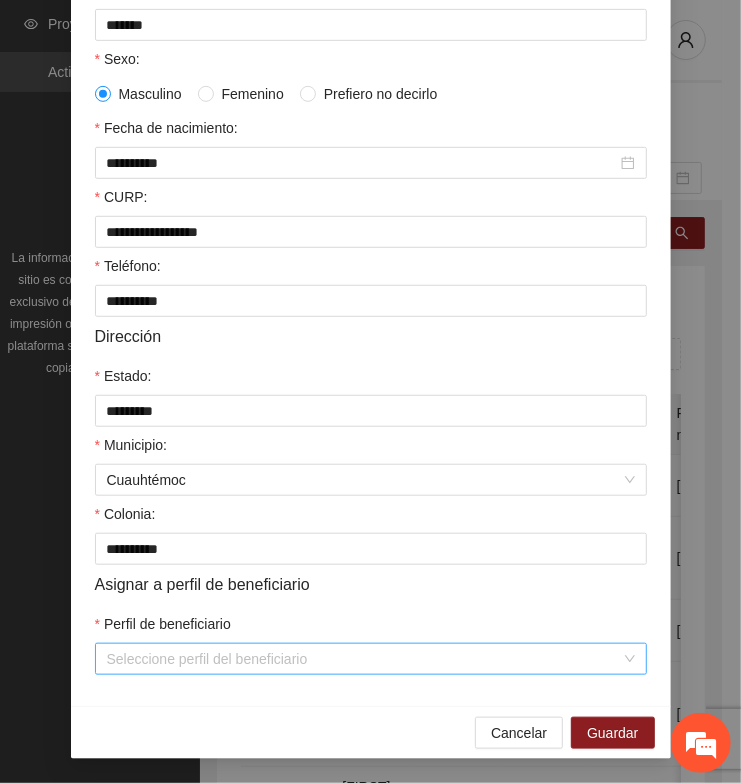 click on "Perfil de beneficiario" at bounding box center [364, 659] 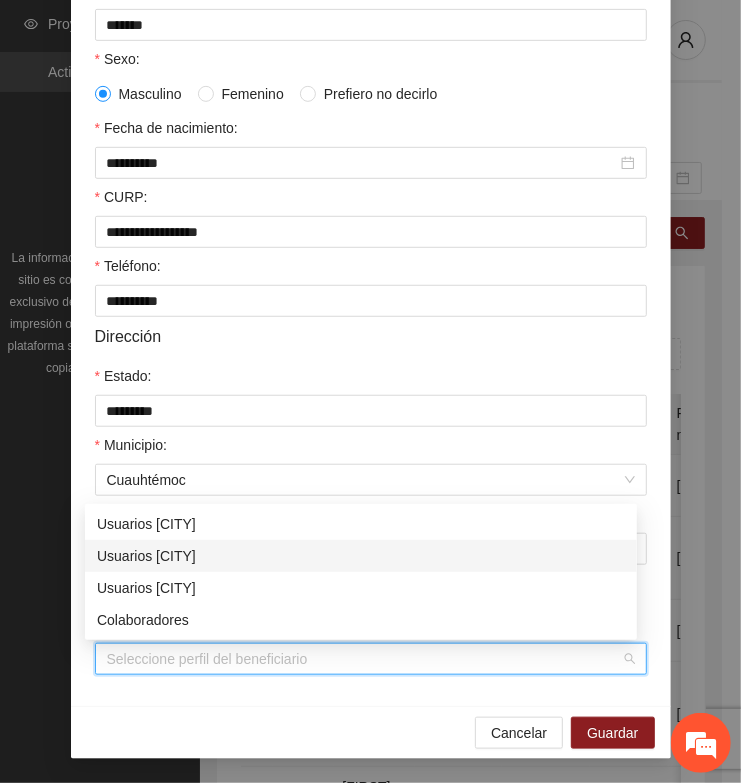click on "Usuarios [CITY]" at bounding box center (361, 556) 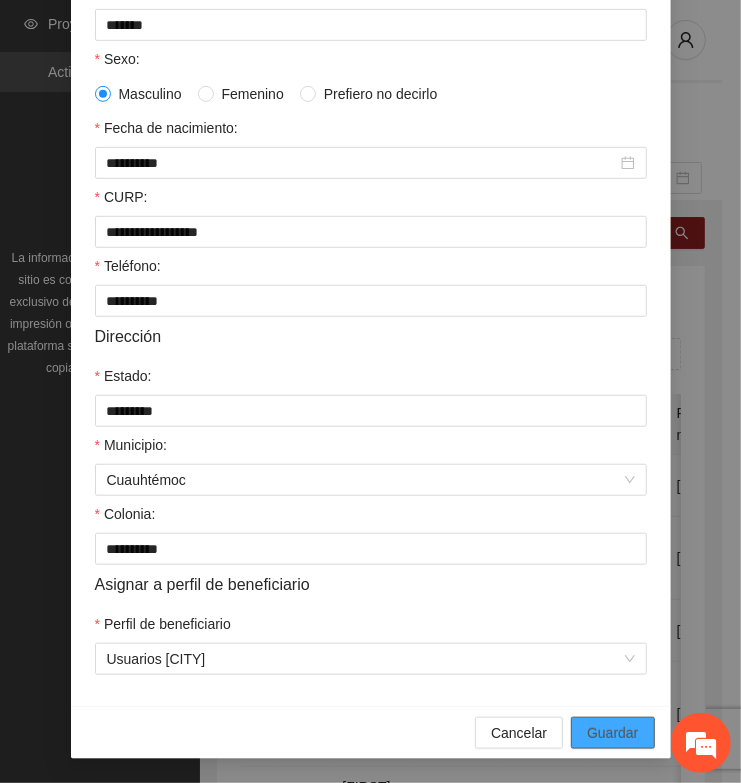 click on "Guardar" at bounding box center (612, 733) 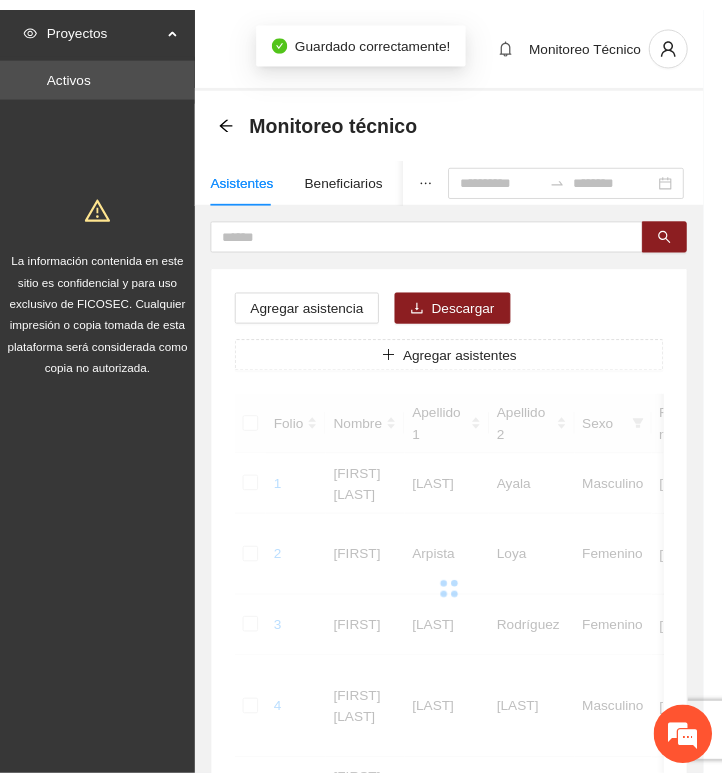 scroll, scrollTop: 310, scrollLeft: 0, axis: vertical 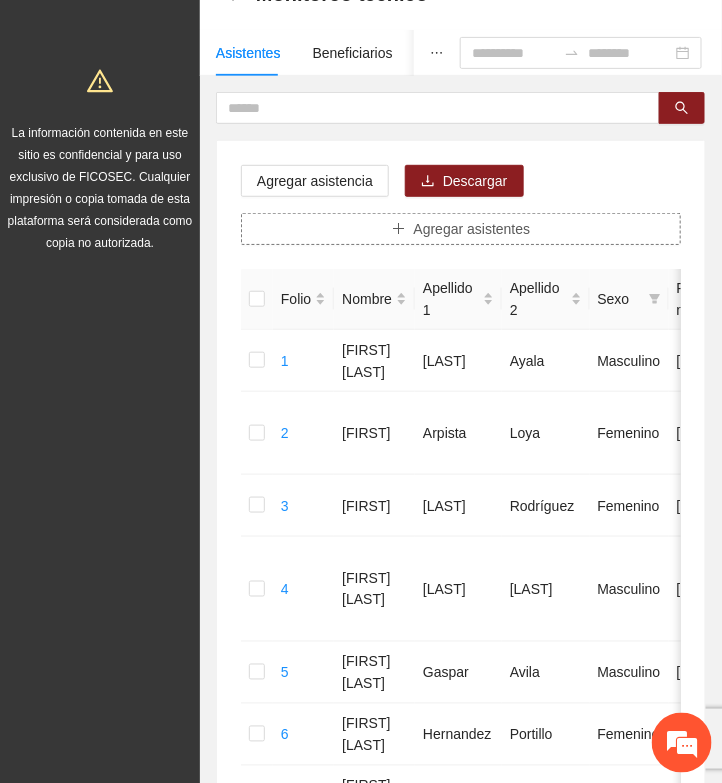 click on "Agregar asistentes" at bounding box center [472, 229] 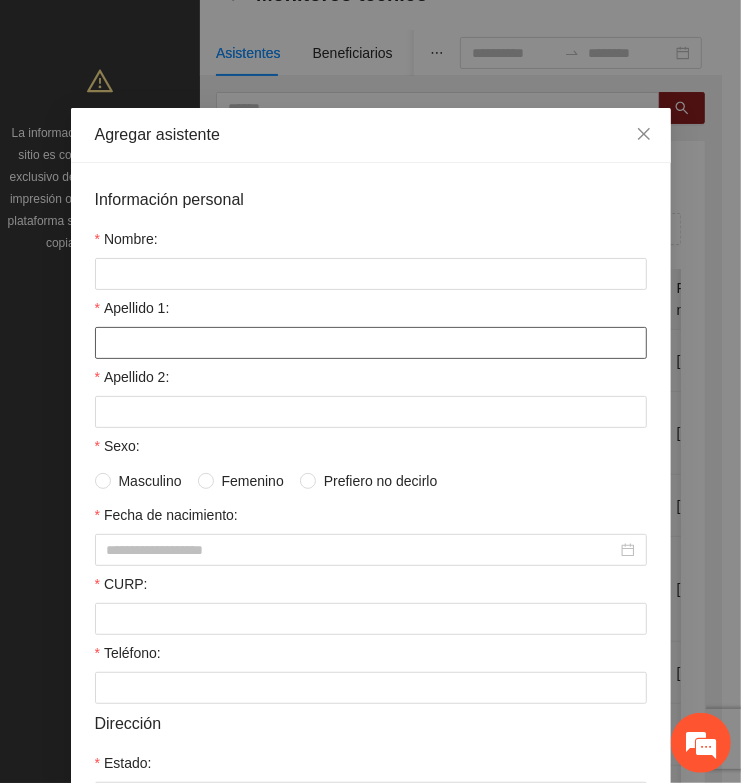 click on "Apellido 1:" at bounding box center (371, 343) 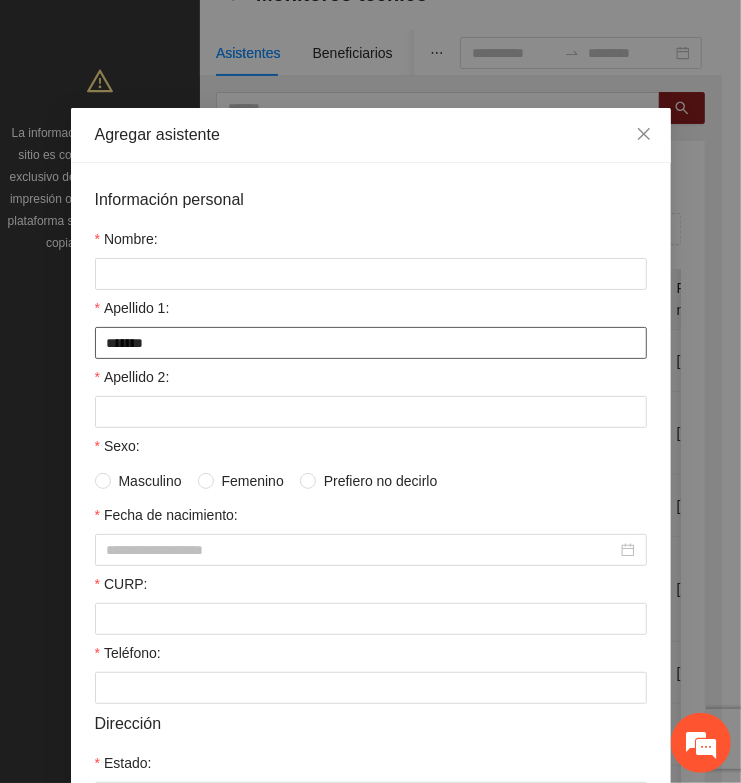 type on "*******" 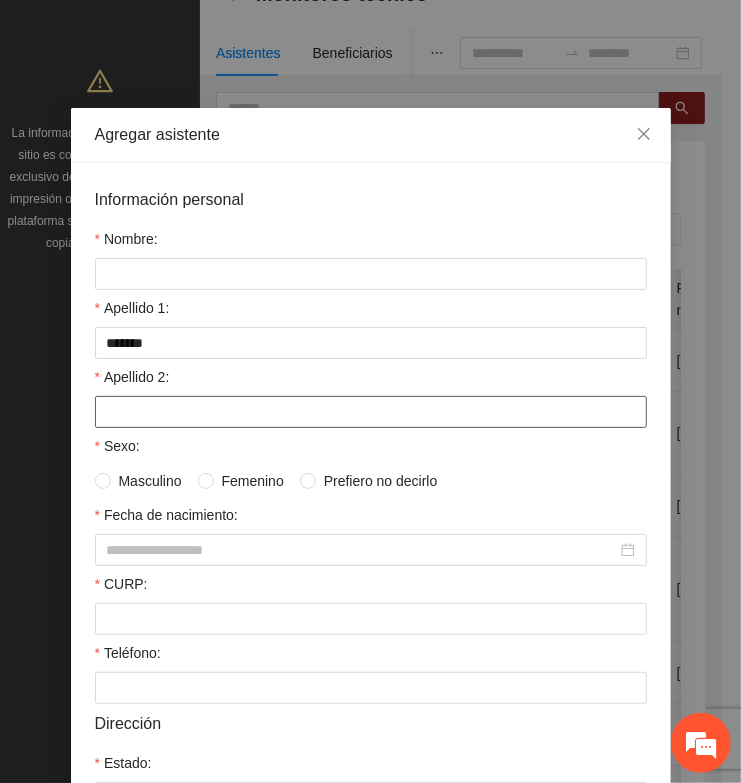 click on "Apellido 2:" at bounding box center (371, 412) 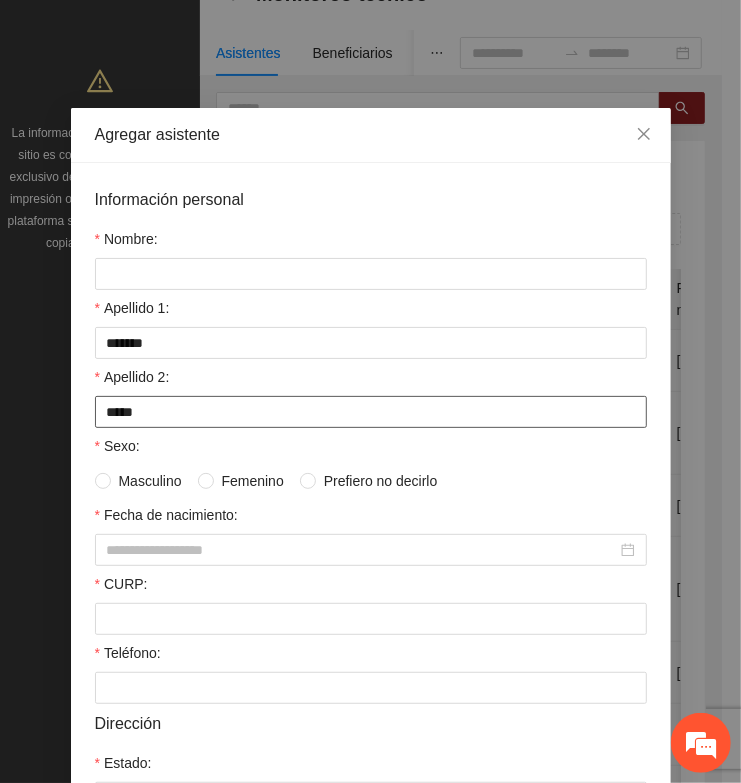 type on "*****" 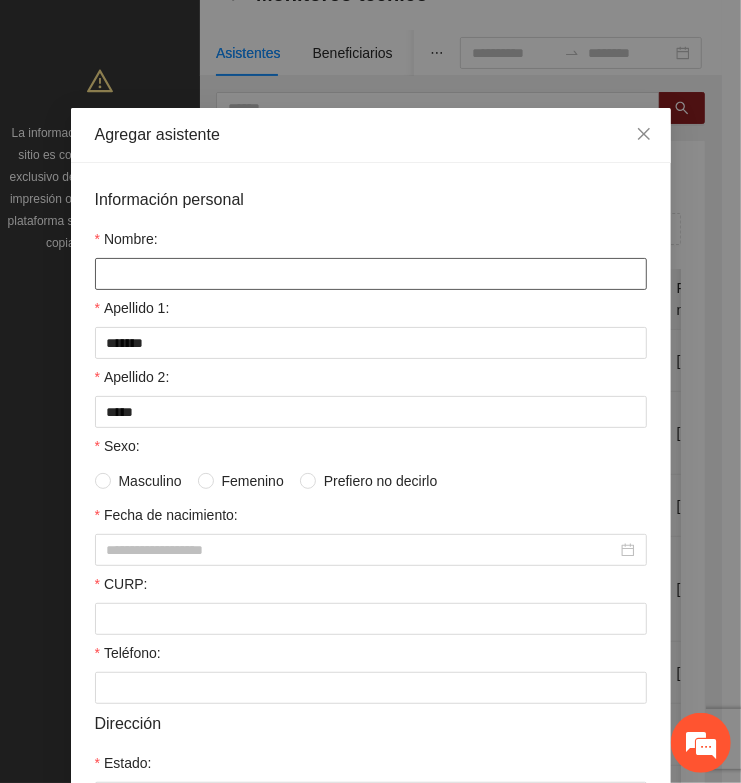 click on "Nombre:" at bounding box center (371, 274) 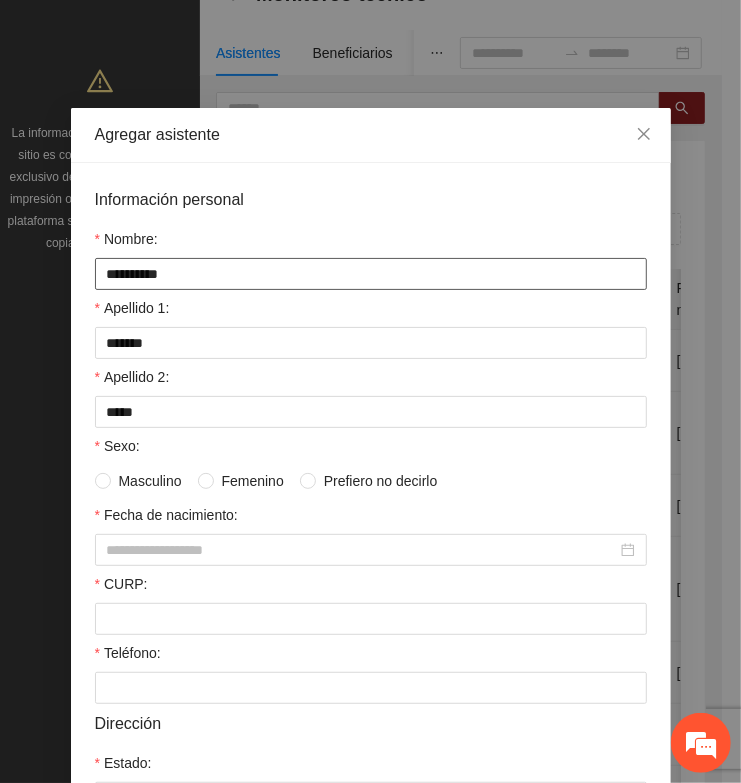 type on "**********" 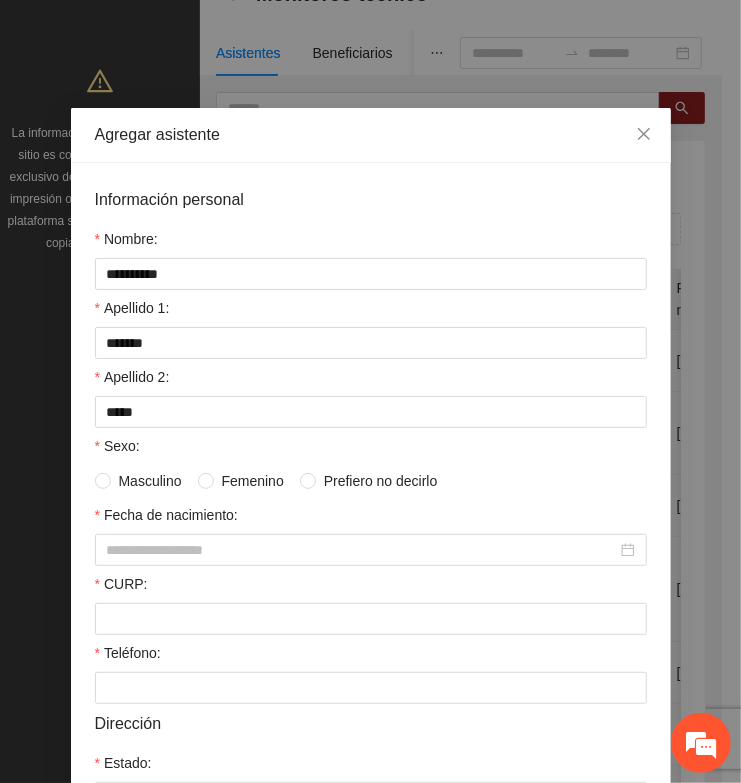 click on "Masculino" at bounding box center [150, 481] 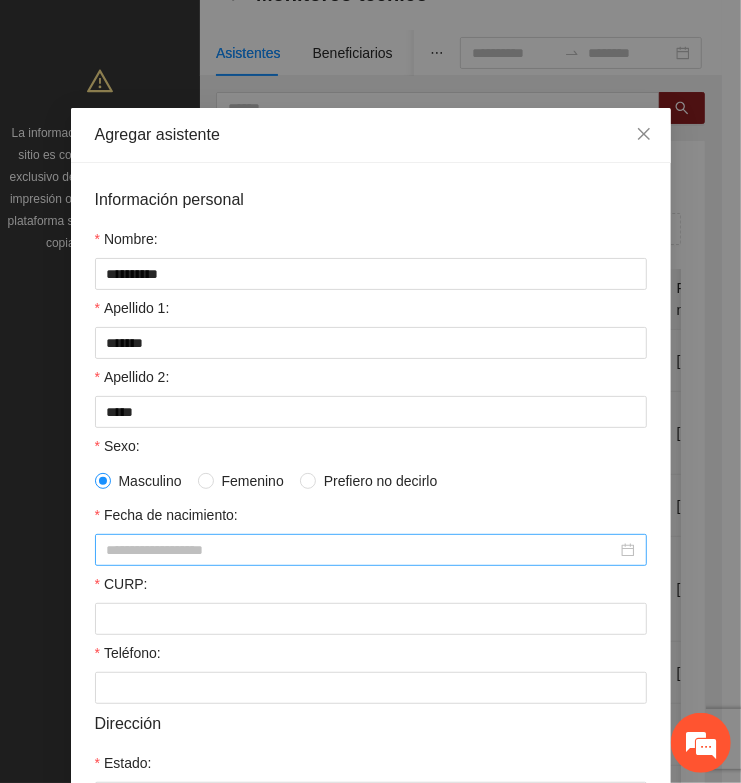 click on "Fecha de nacimiento:" at bounding box center [362, 550] 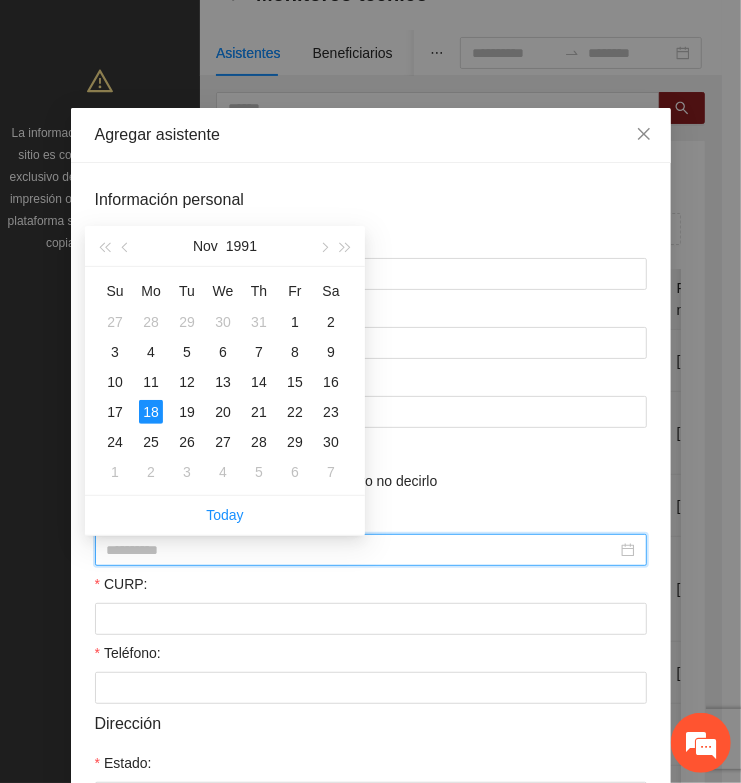 click on "18" at bounding box center [151, 412] 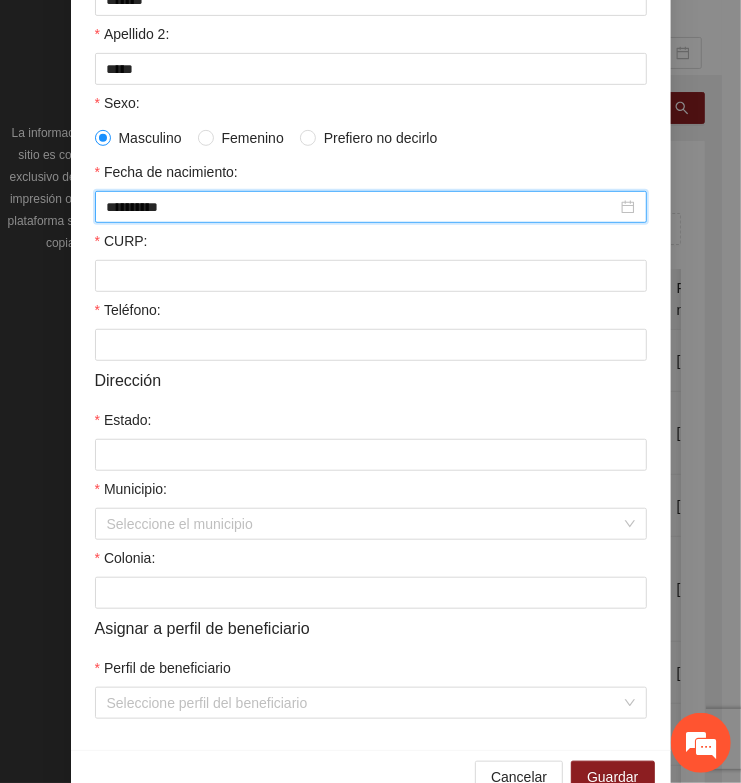 scroll, scrollTop: 401, scrollLeft: 0, axis: vertical 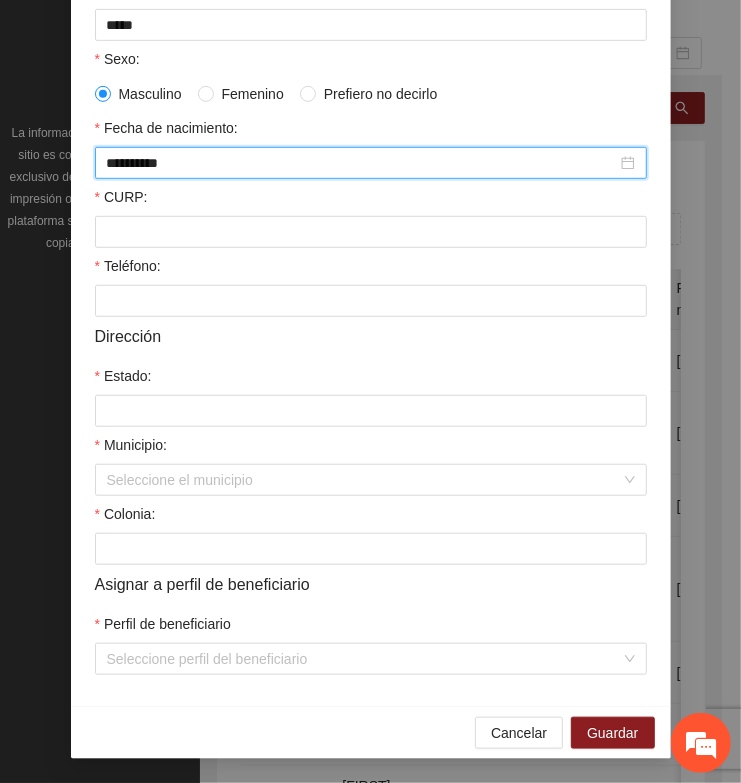type on "**********" 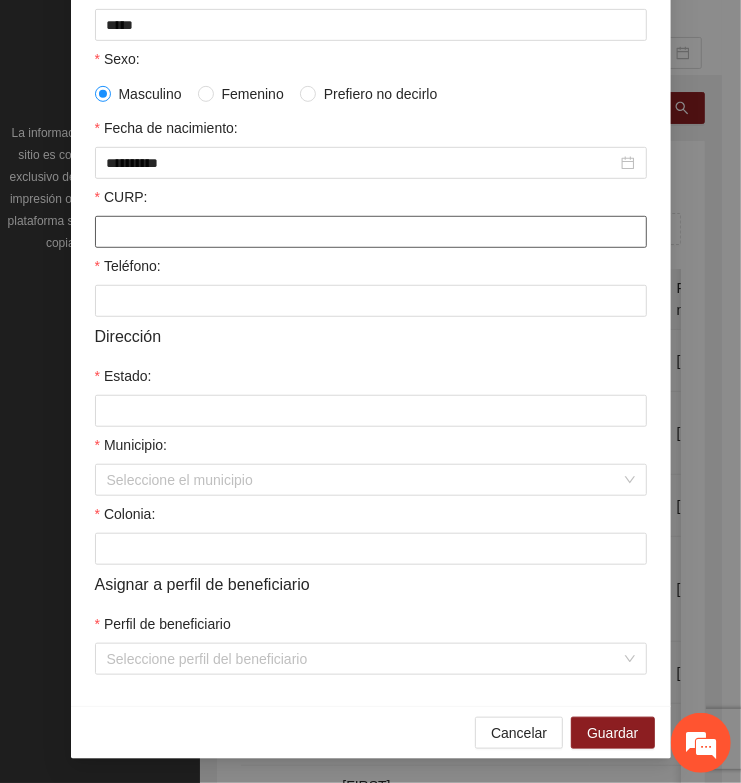 click on "CURP:" at bounding box center [371, 232] 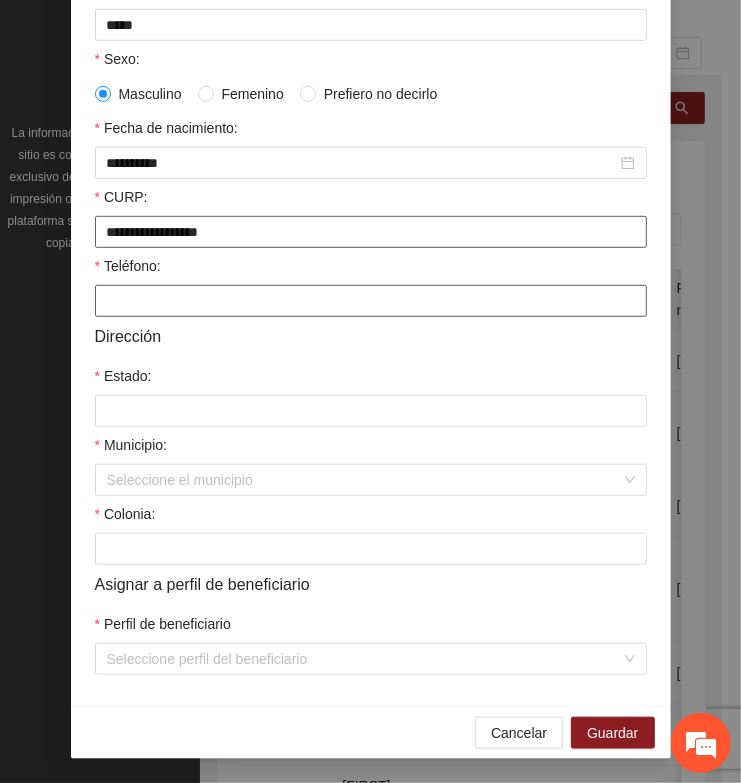 type on "**********" 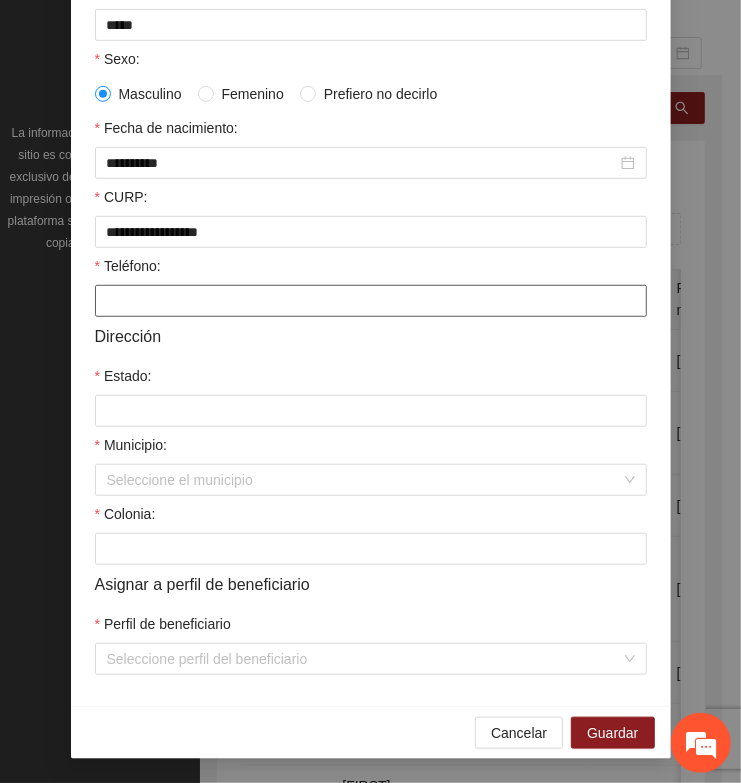click on "Teléfono:" at bounding box center [371, 301] 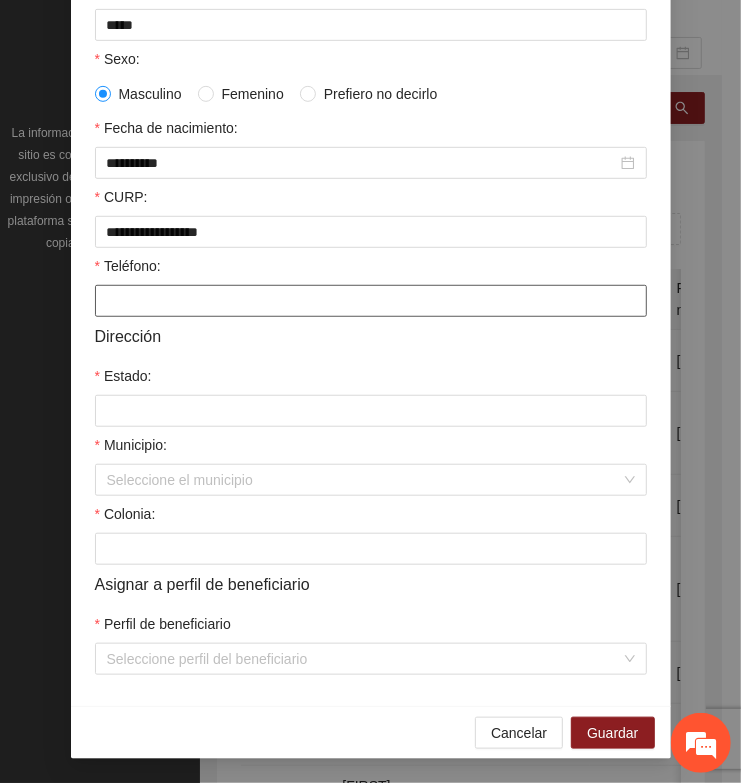 click on "Teléfono:" at bounding box center [371, 301] 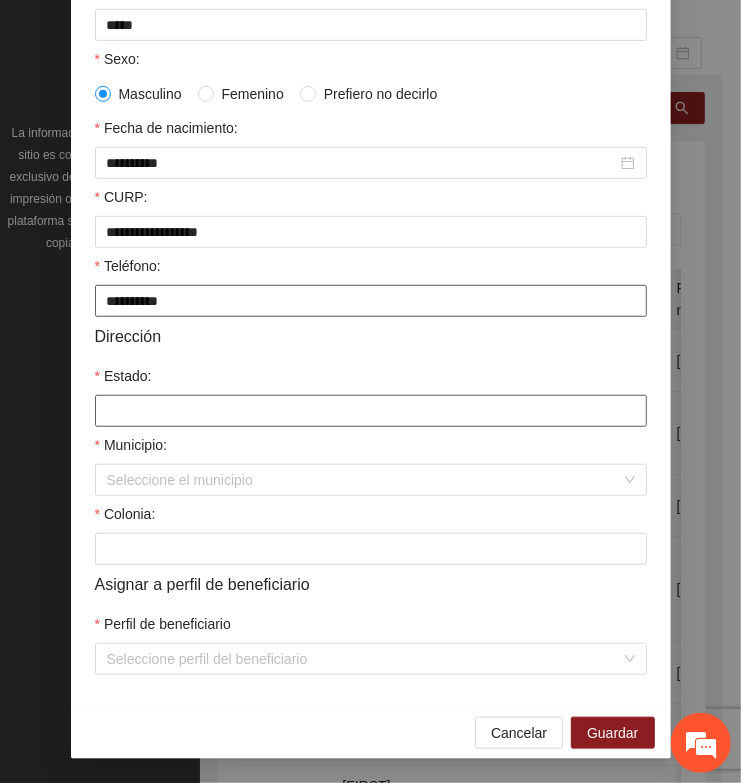 type on "**********" 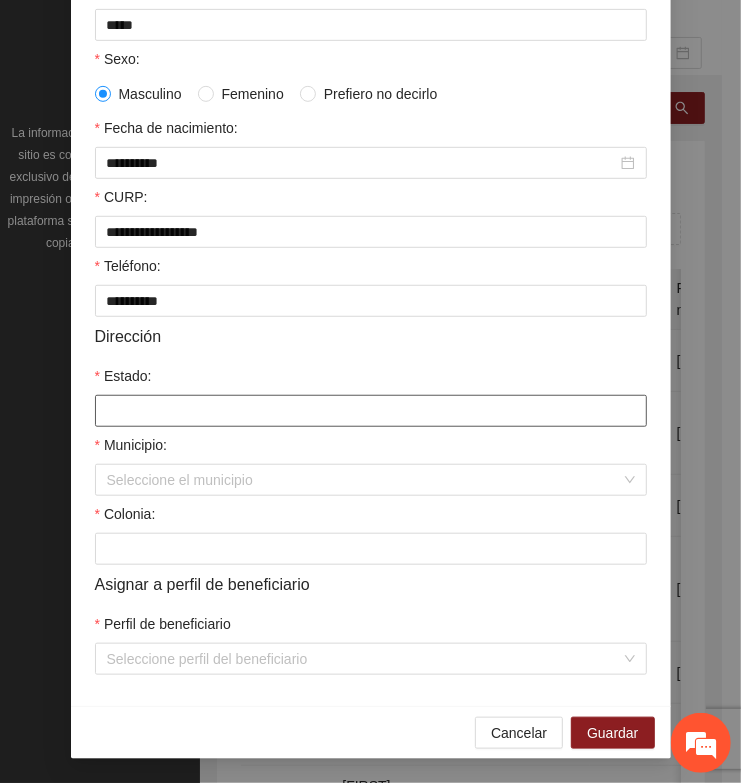click on "Estado:" at bounding box center (371, 411) 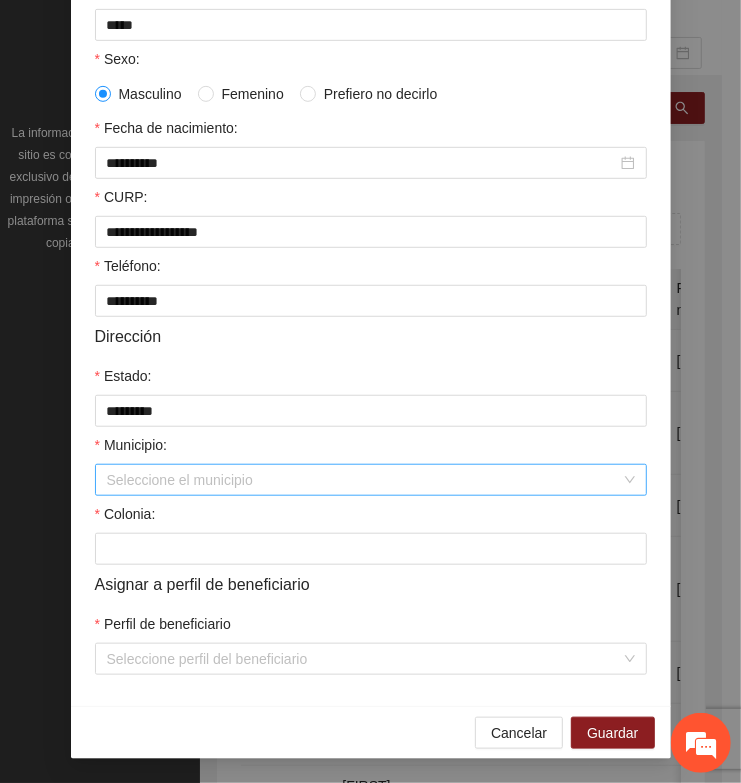 click on "Municipio:" at bounding box center [364, 480] 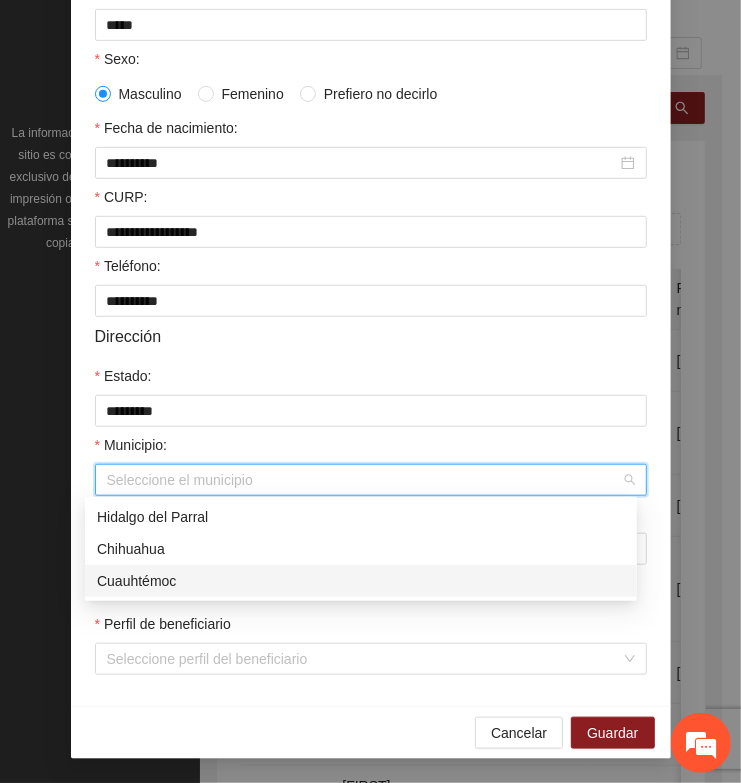 click on "Cuauhtémoc" at bounding box center [361, 581] 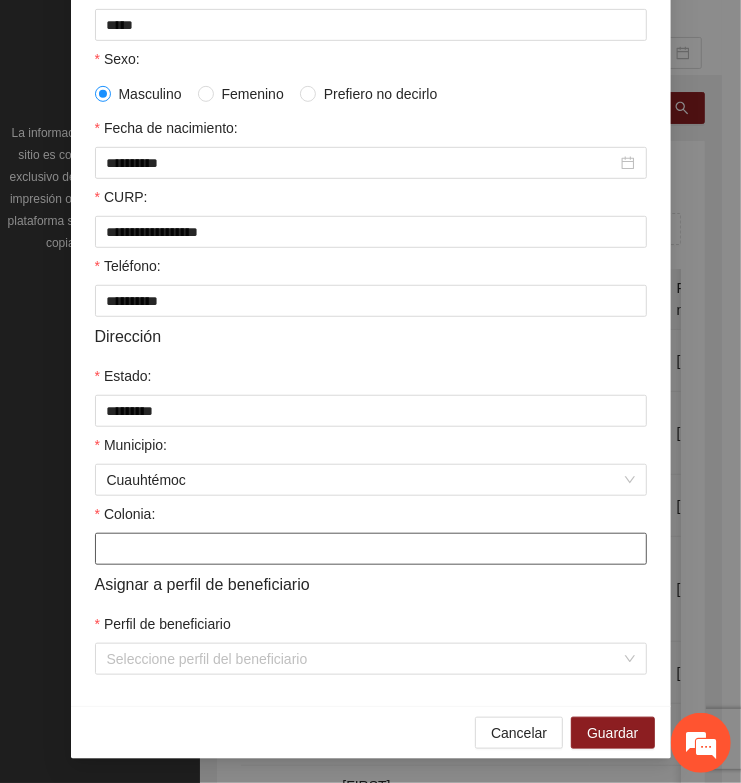 click on "Colonia:" at bounding box center (371, 549) 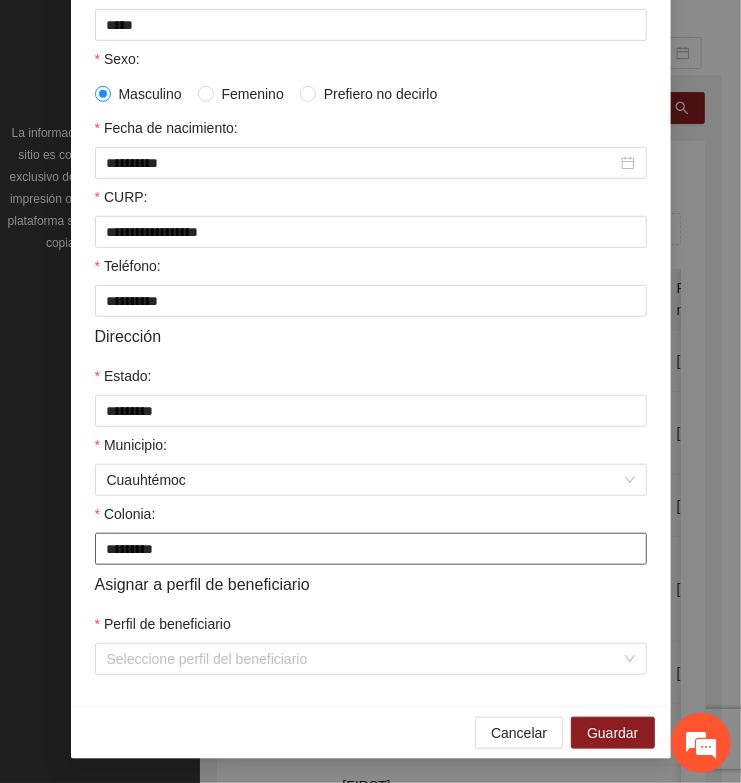 type on "*********" 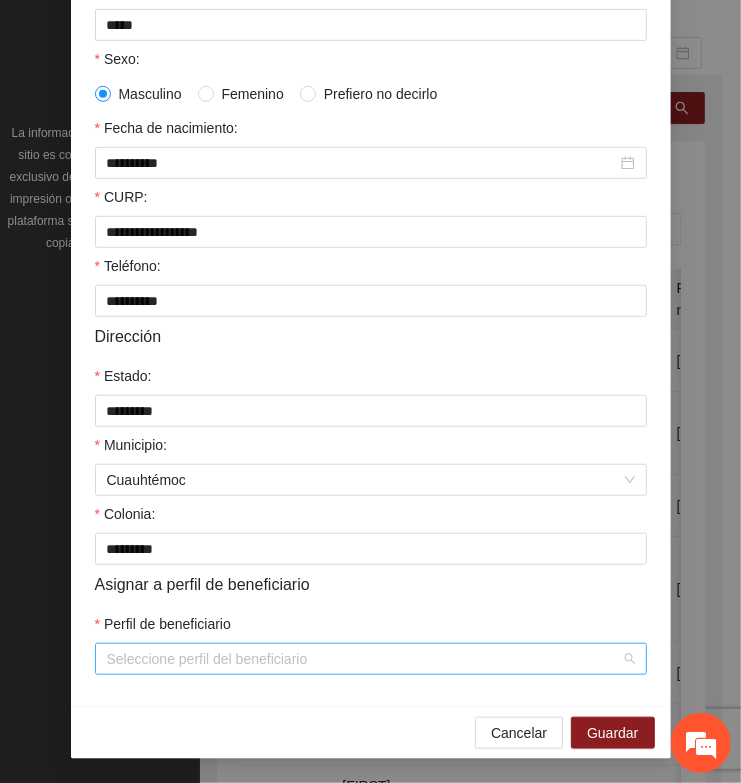 click on "Perfil de beneficiario" at bounding box center (364, 659) 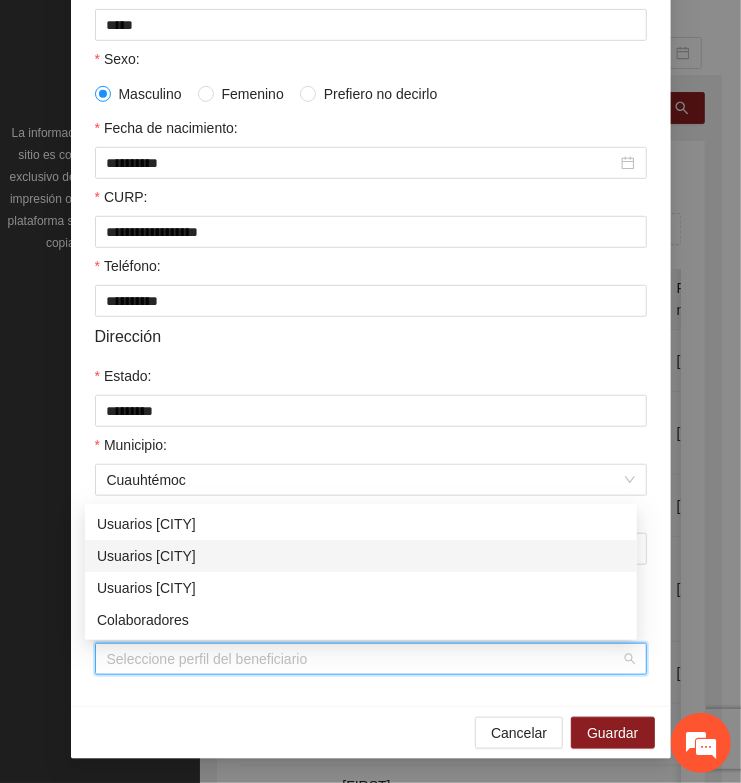 click on "Usuarios [CITY]" at bounding box center [361, 556] 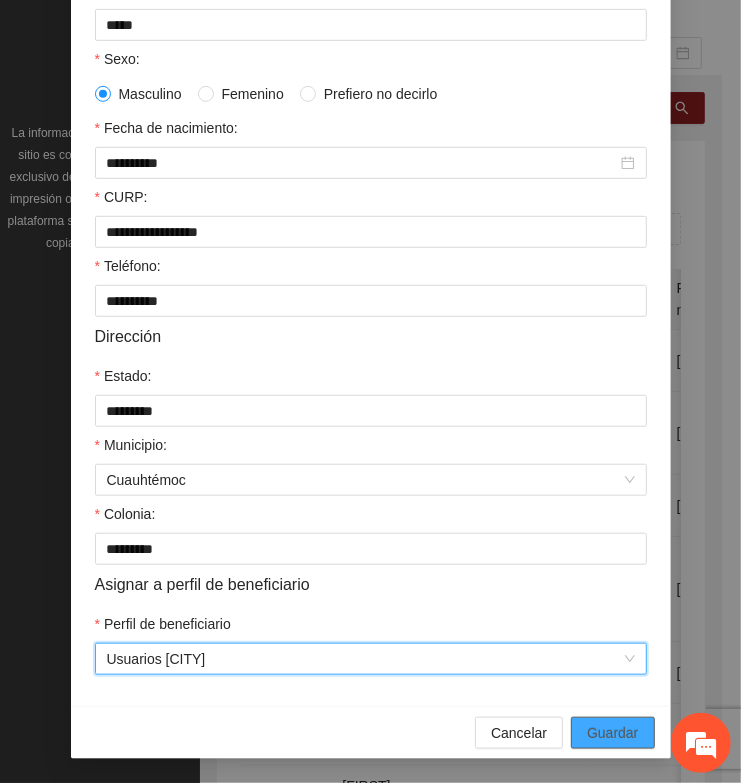 click on "Guardar" at bounding box center (612, 733) 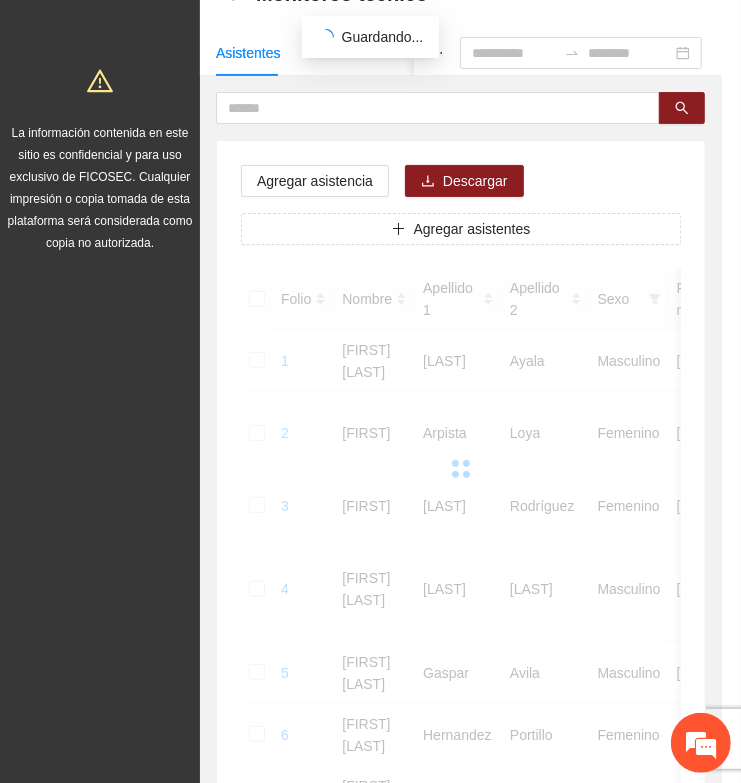 scroll, scrollTop: 310, scrollLeft: 0, axis: vertical 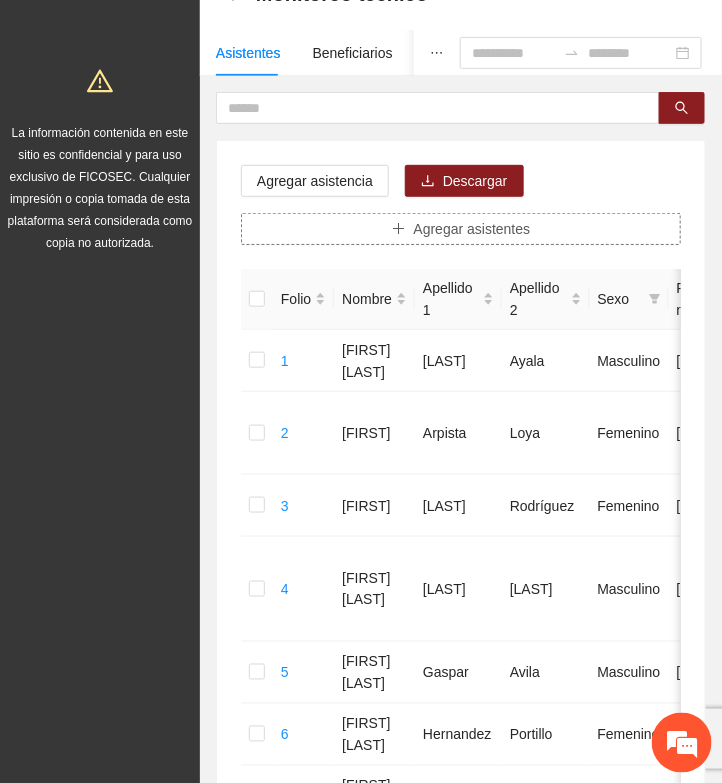 click 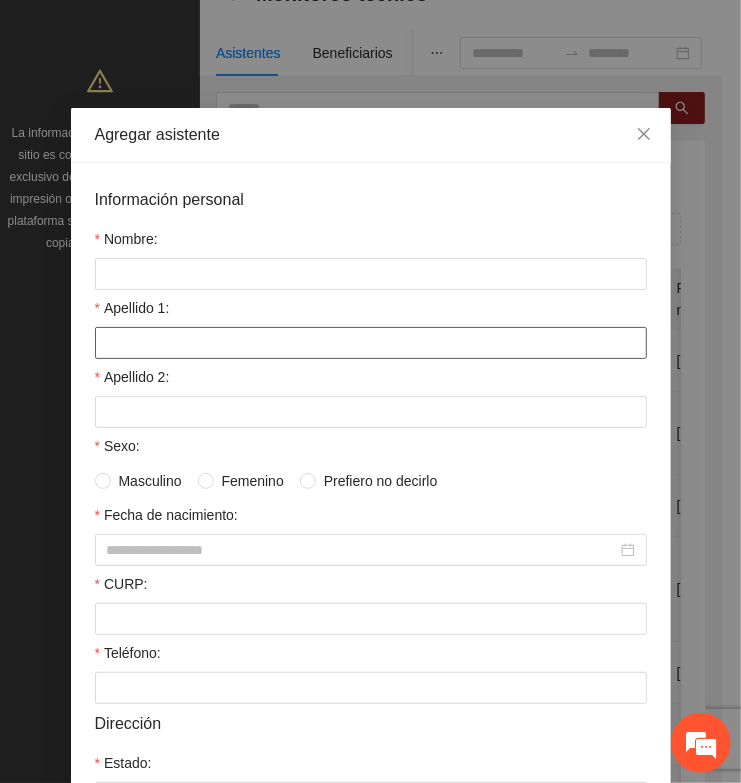 click on "Apellido 1:" at bounding box center [371, 343] 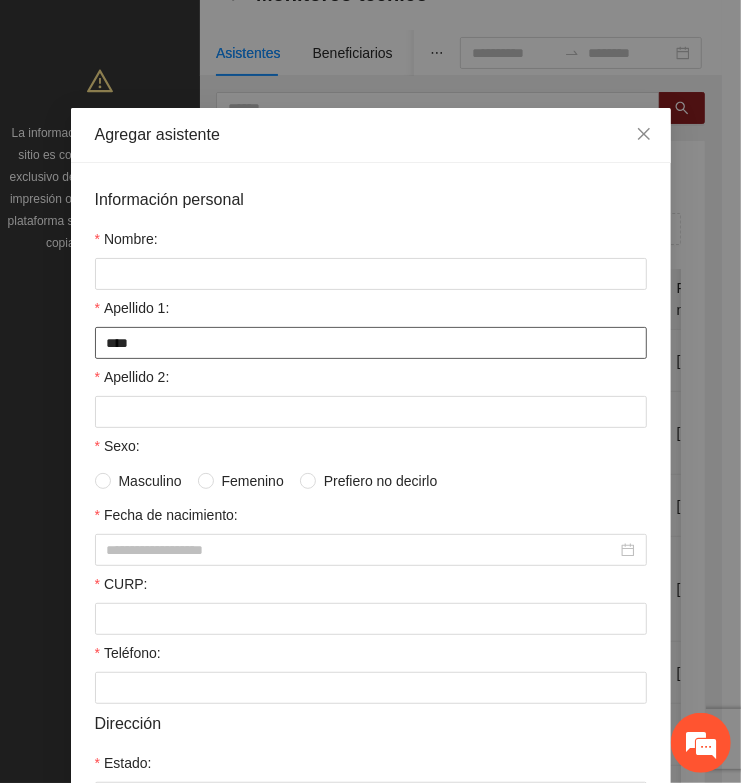 type on "****" 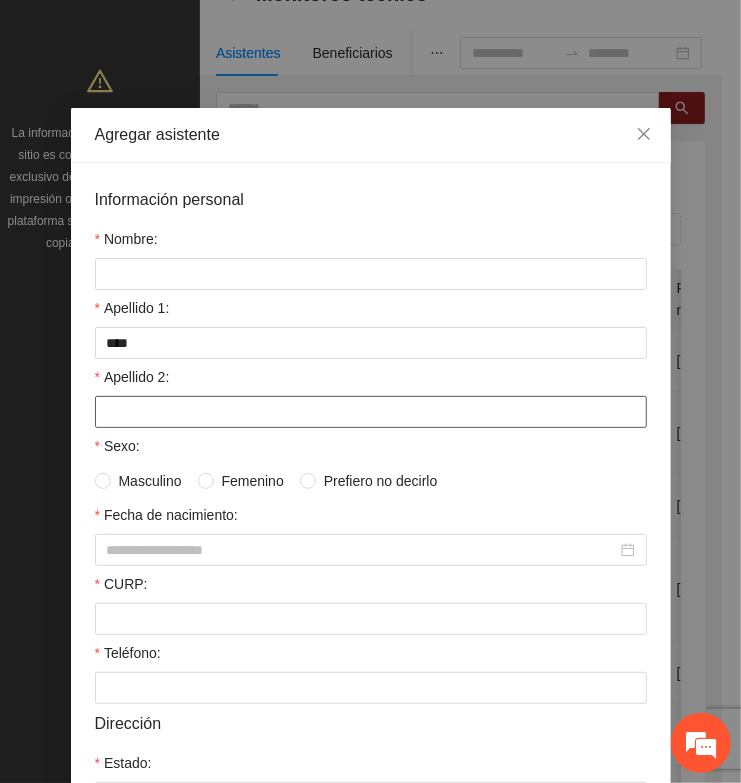 click on "Apellido 2:" at bounding box center (371, 412) 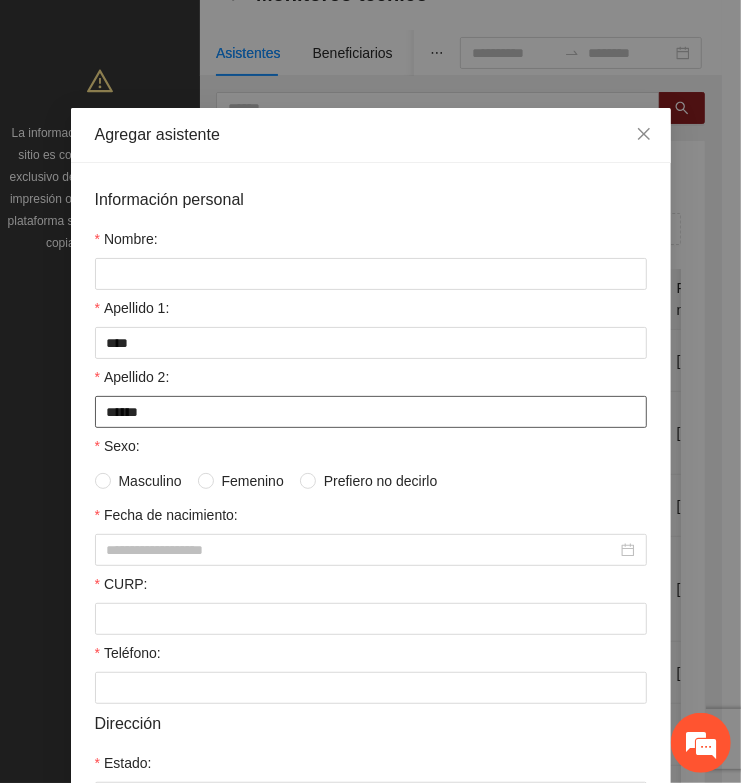 type on "******" 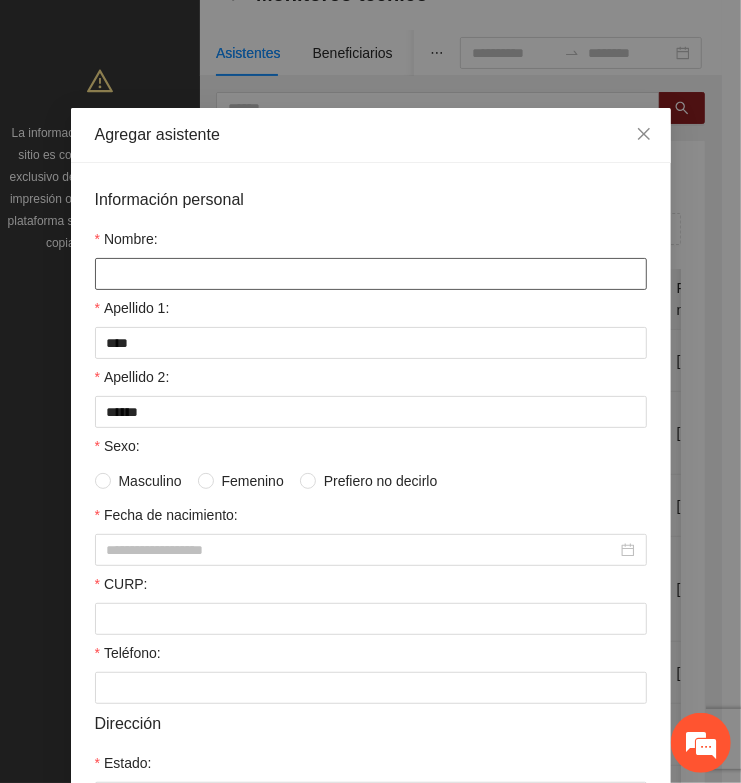 click on "Nombre:" at bounding box center [371, 274] 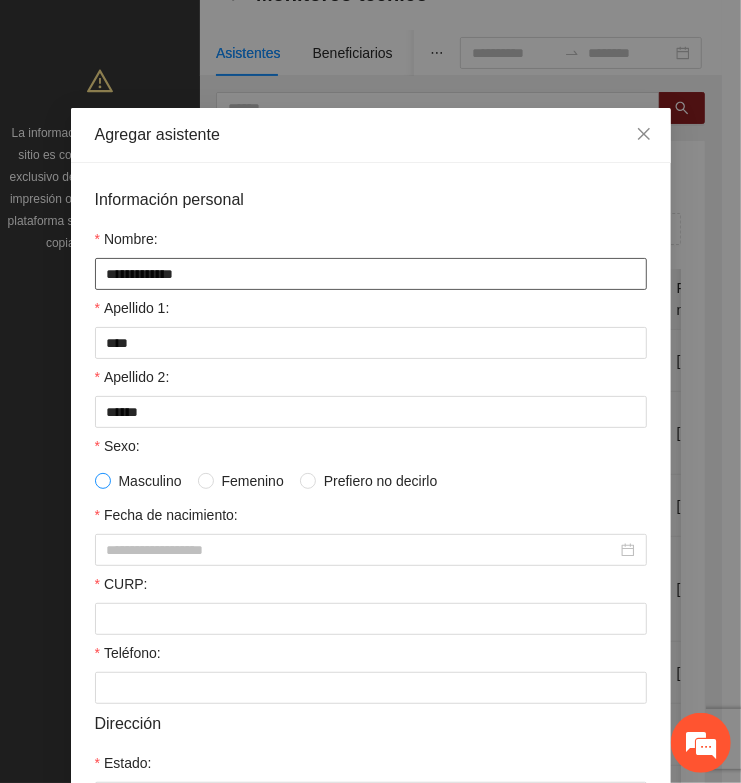 type on "**********" 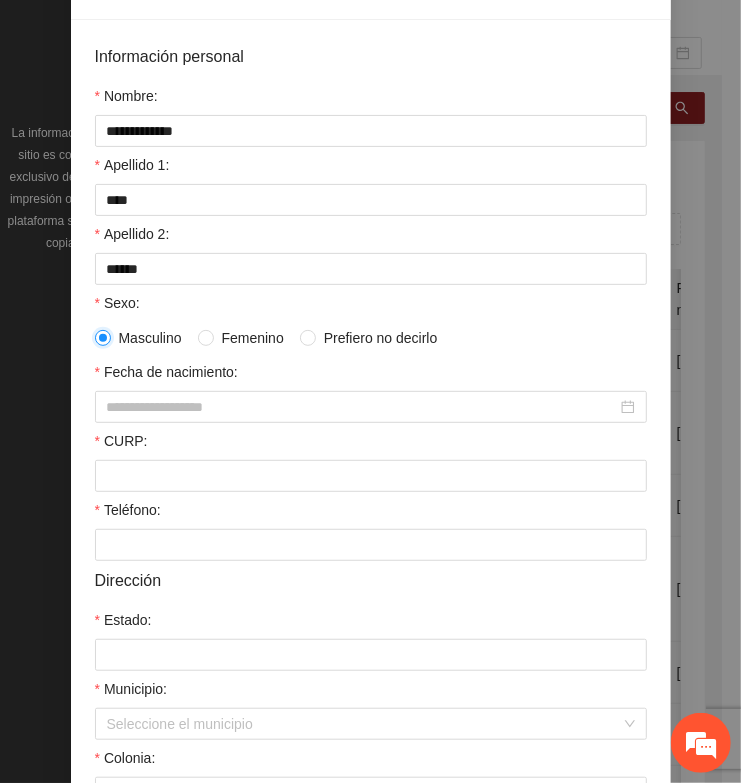 scroll, scrollTop: 250, scrollLeft: 0, axis: vertical 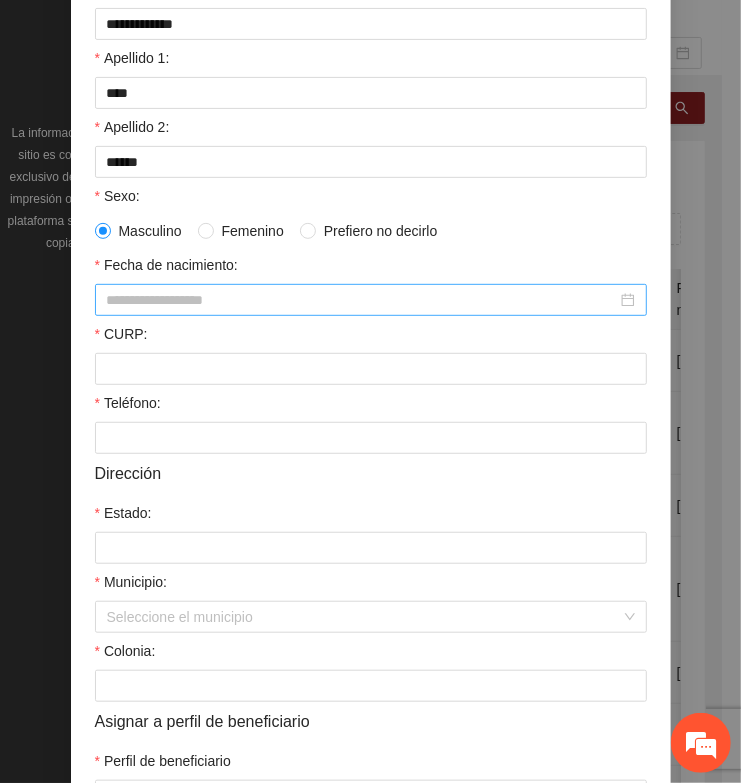 click on "Fecha de nacimiento:" at bounding box center [362, 300] 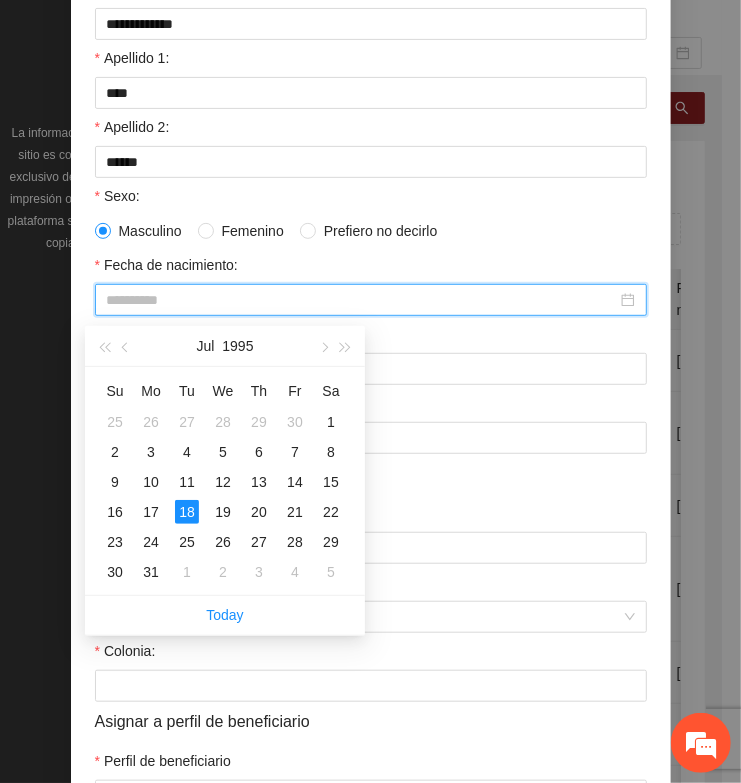 click on "18" at bounding box center [187, 512] 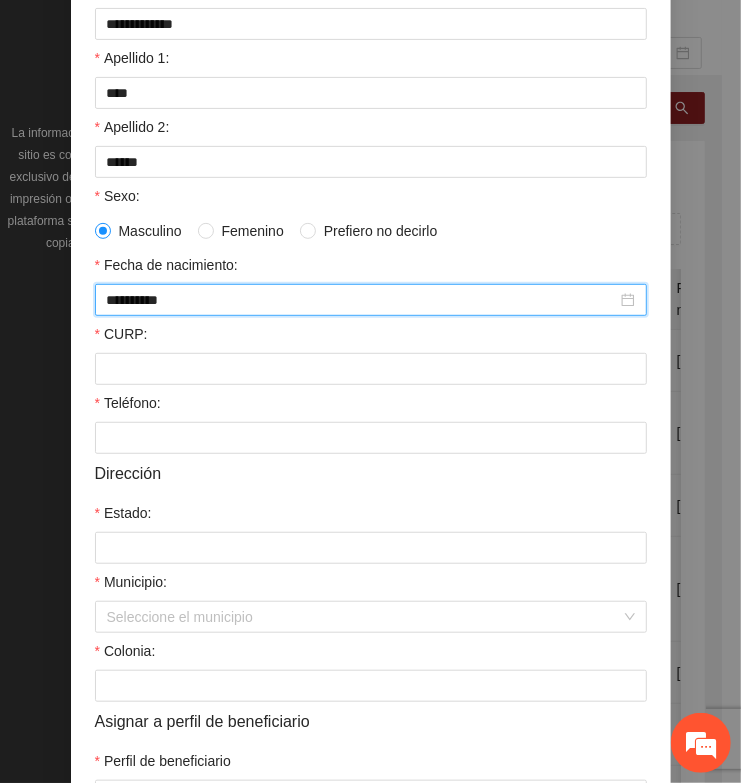 type on "**********" 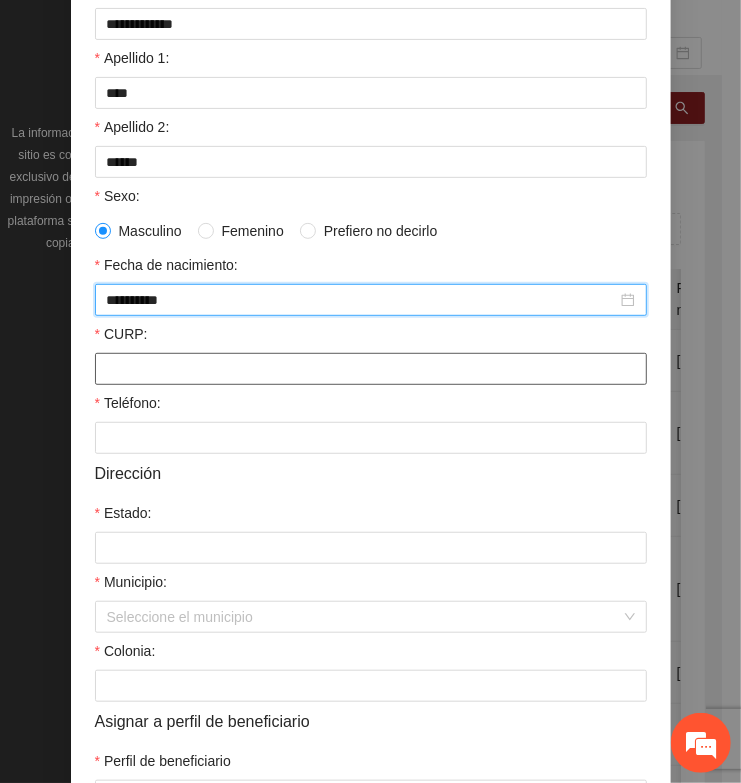 click on "CURP:" at bounding box center [371, 369] 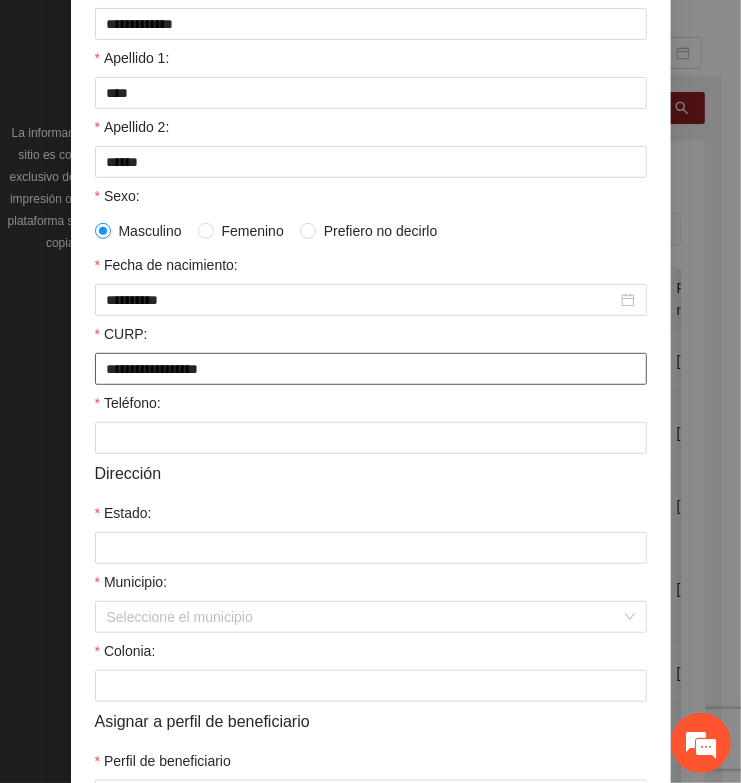 type on "**********" 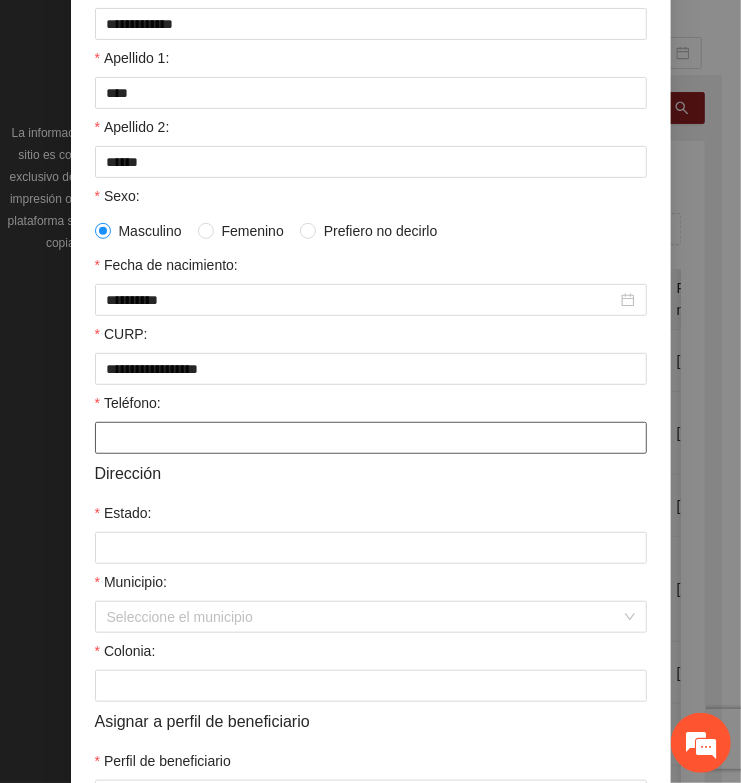 click on "Teléfono:" at bounding box center (371, 438) 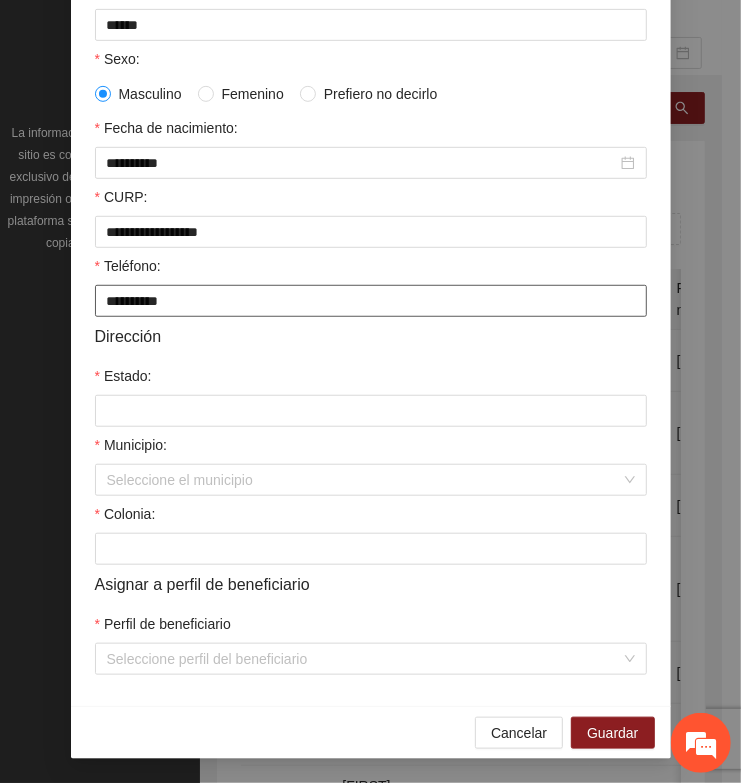 scroll, scrollTop: 401, scrollLeft: 0, axis: vertical 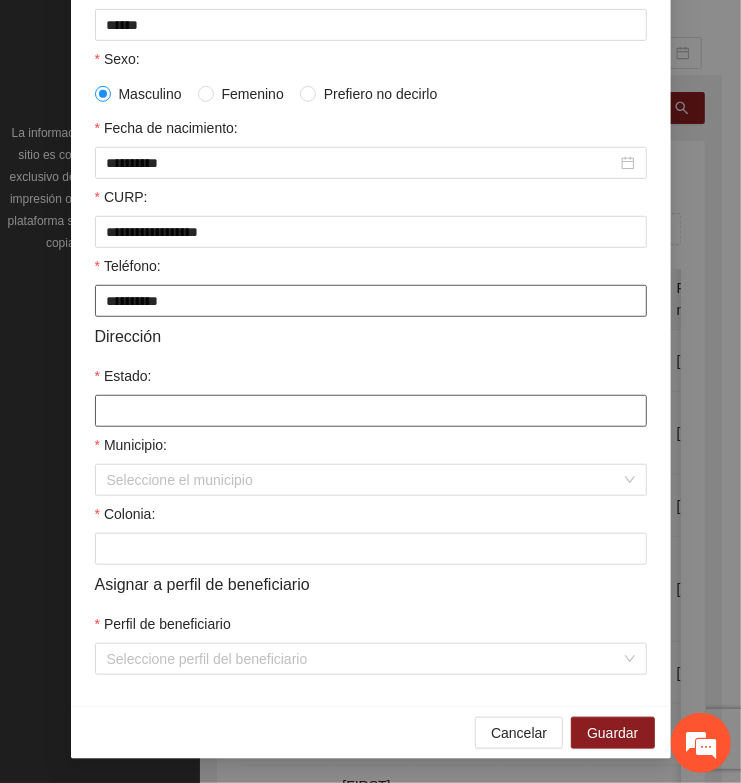 type on "**********" 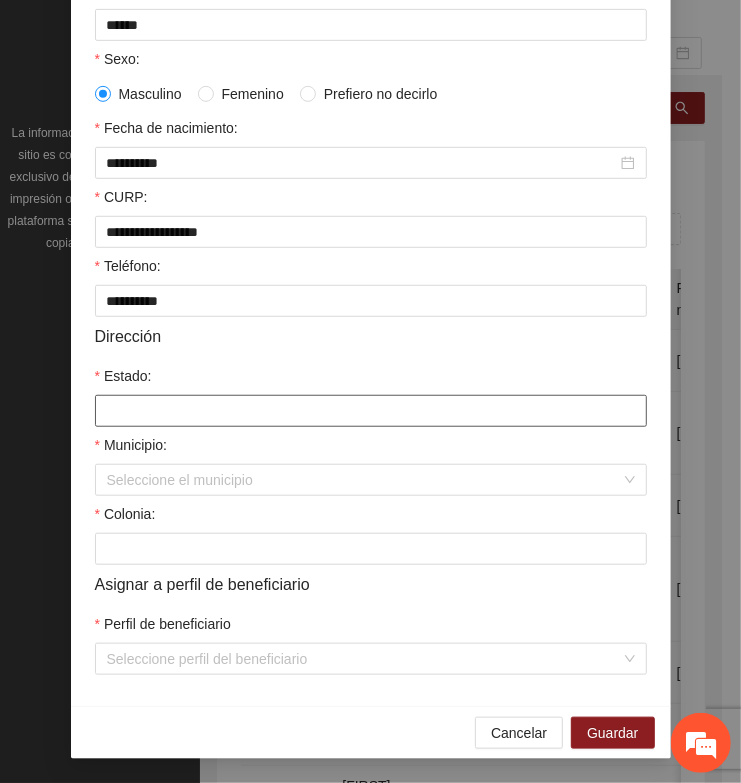 click on "Estado:" at bounding box center (371, 411) 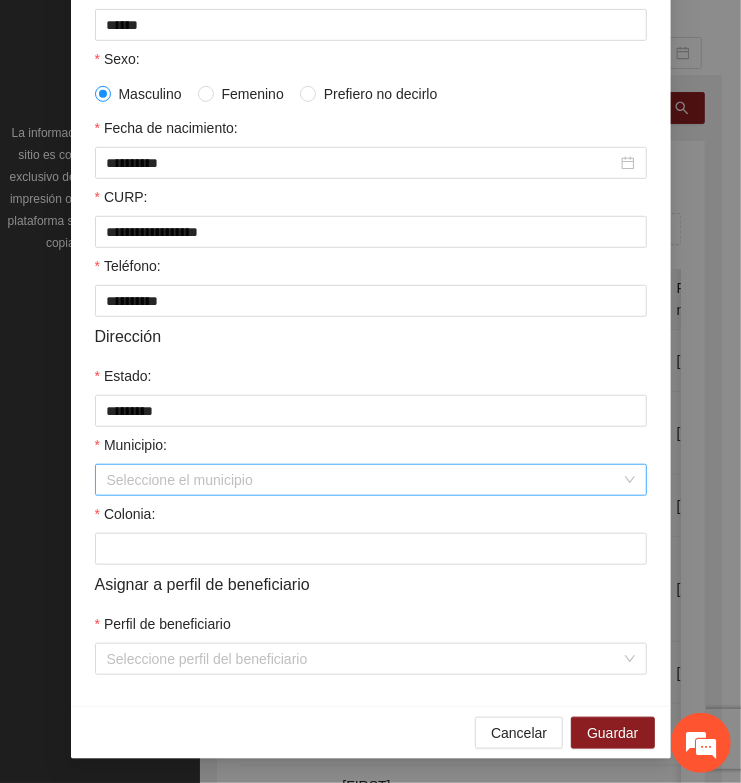 click on "Municipio:" at bounding box center (364, 480) 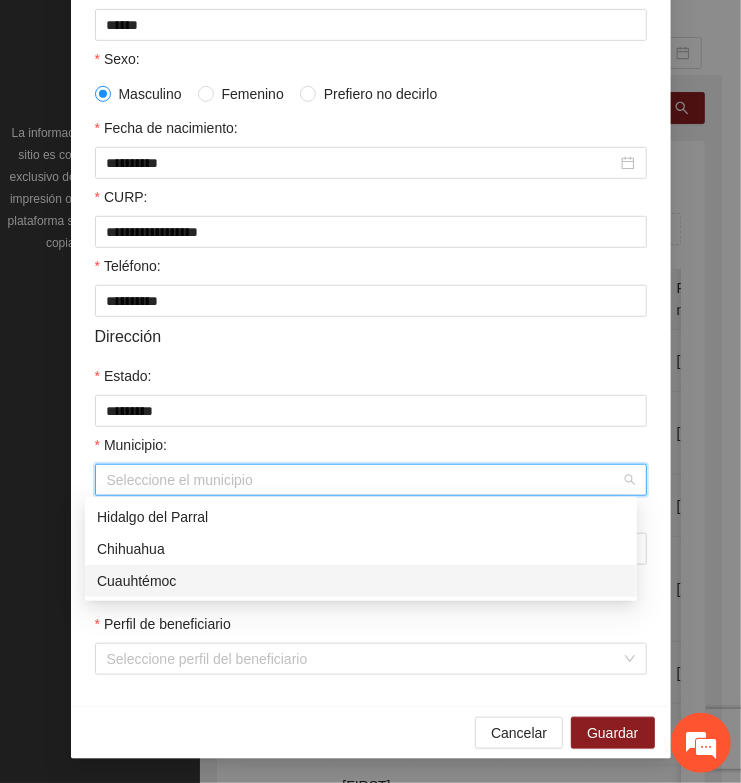 click on "Cuauhtémoc" at bounding box center [361, 581] 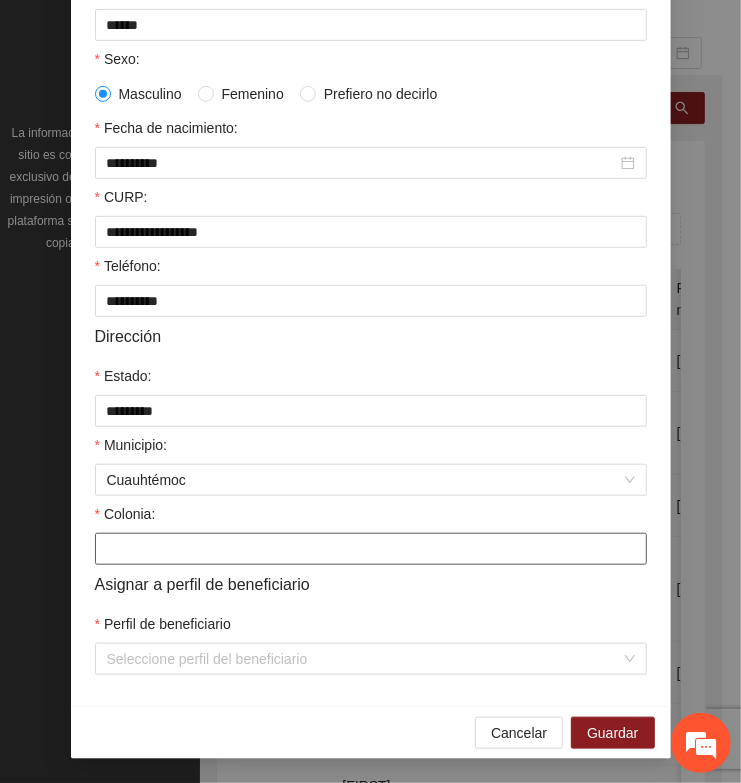 click on "Colonia:" at bounding box center [371, 549] 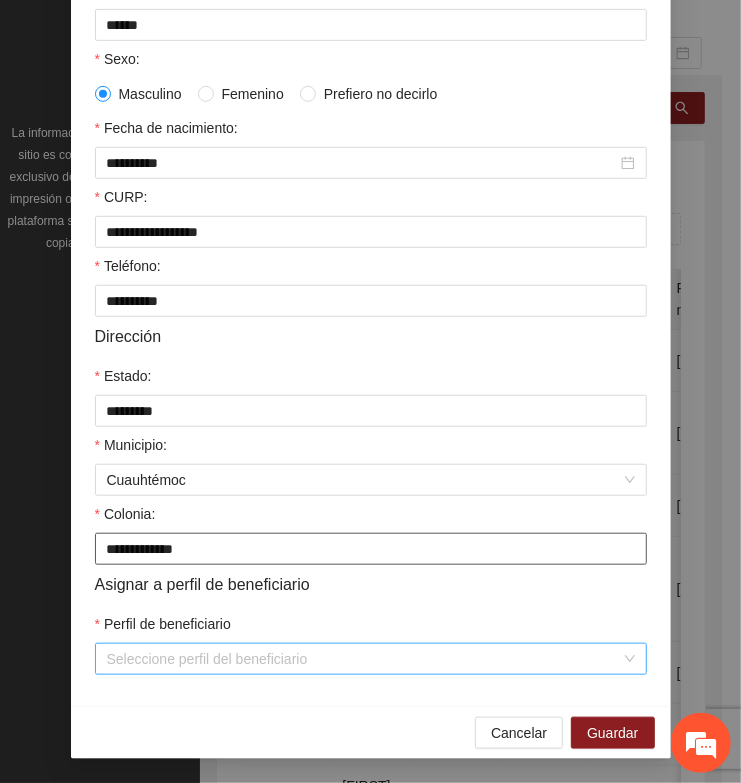 type on "**********" 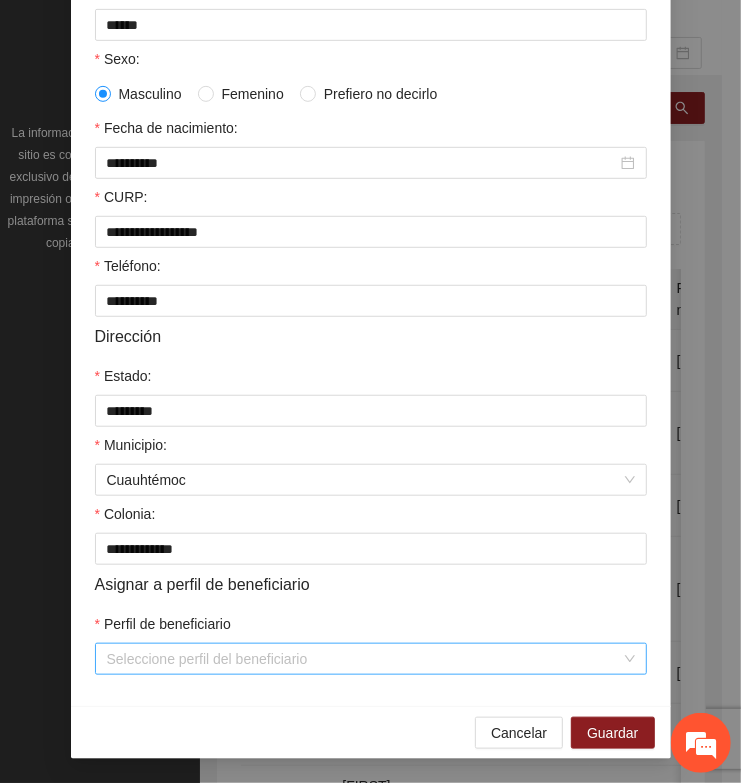 click on "Perfil de beneficiario" at bounding box center [364, 659] 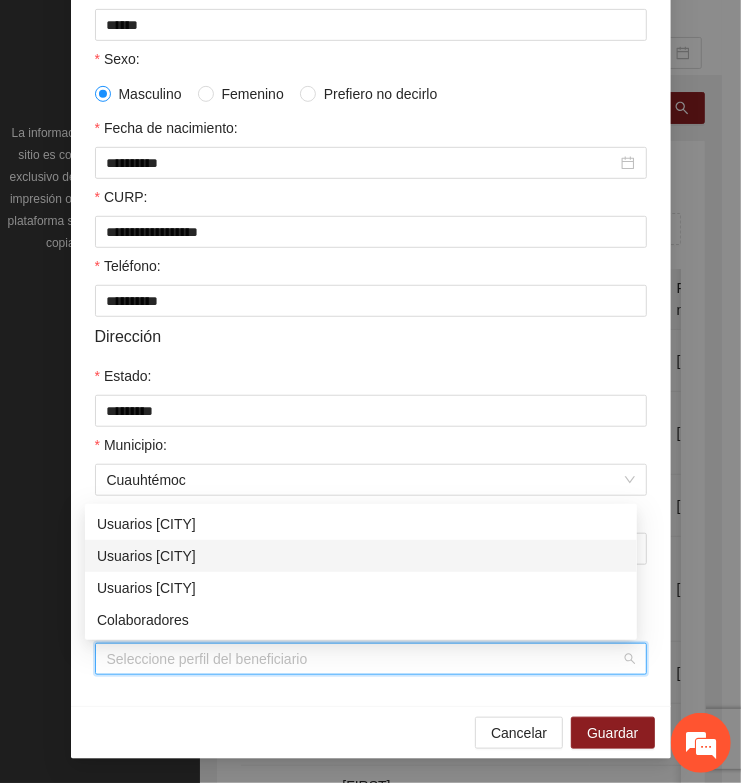 click on "Usuarios [CITY]" at bounding box center (361, 556) 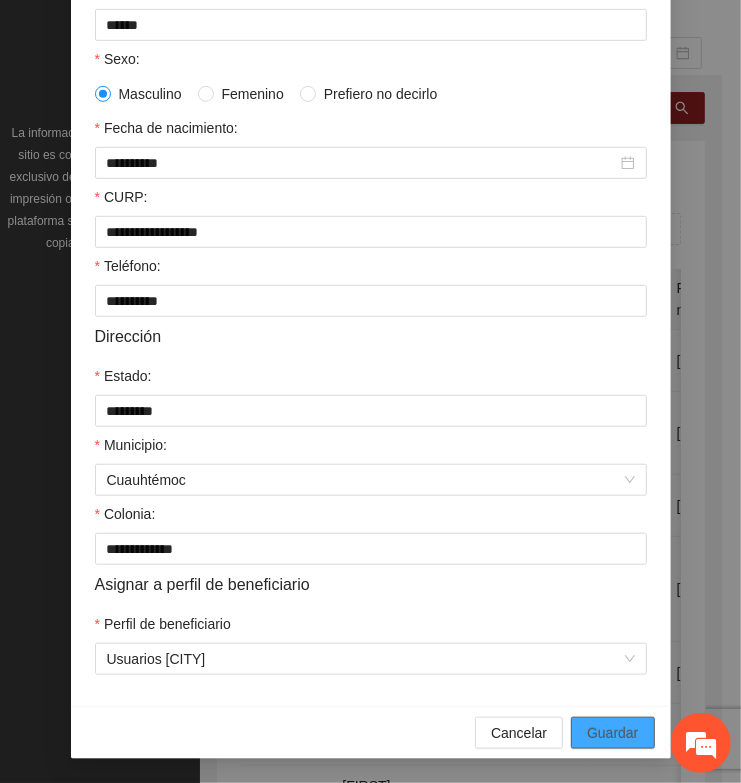 click on "Guardar" at bounding box center (612, 733) 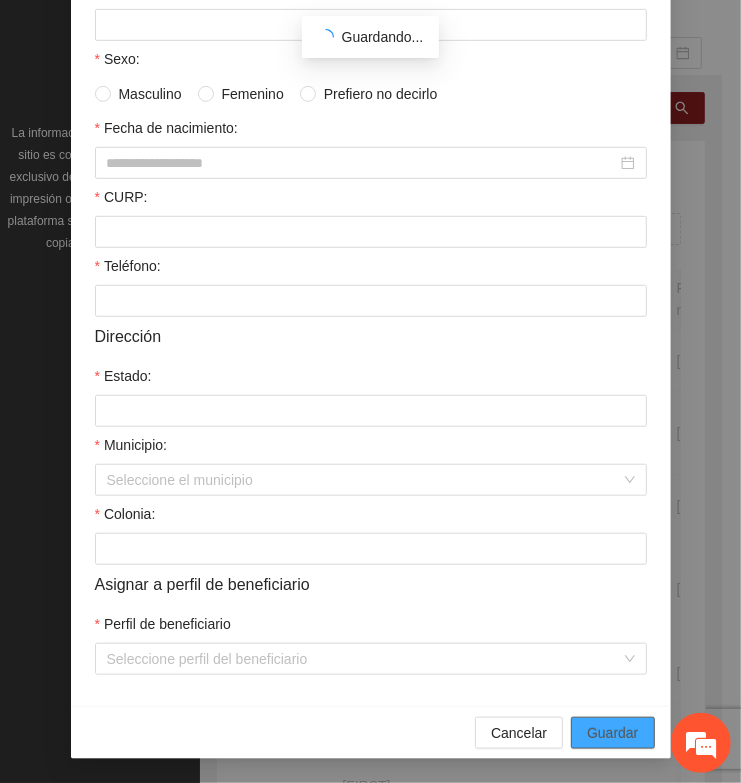 scroll, scrollTop: 310, scrollLeft: 0, axis: vertical 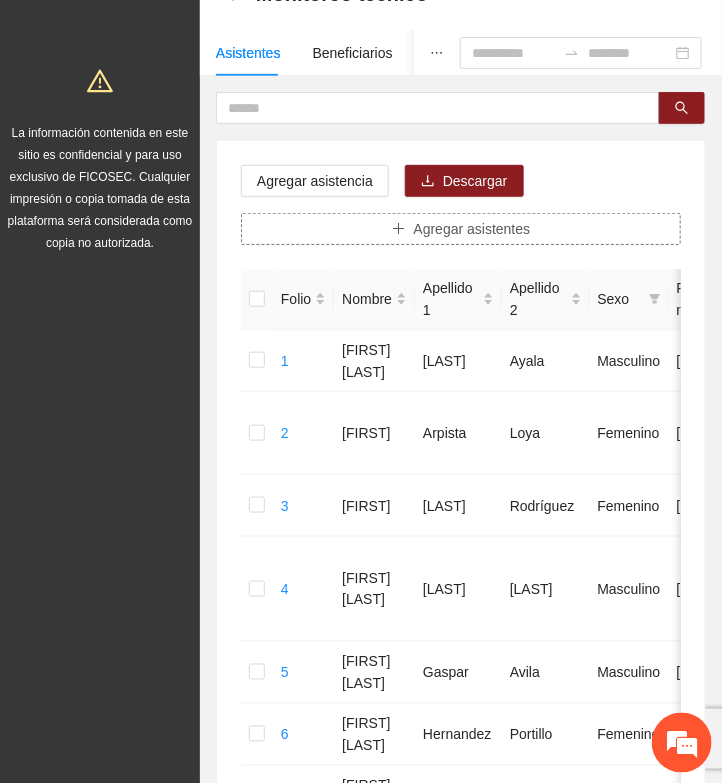 click 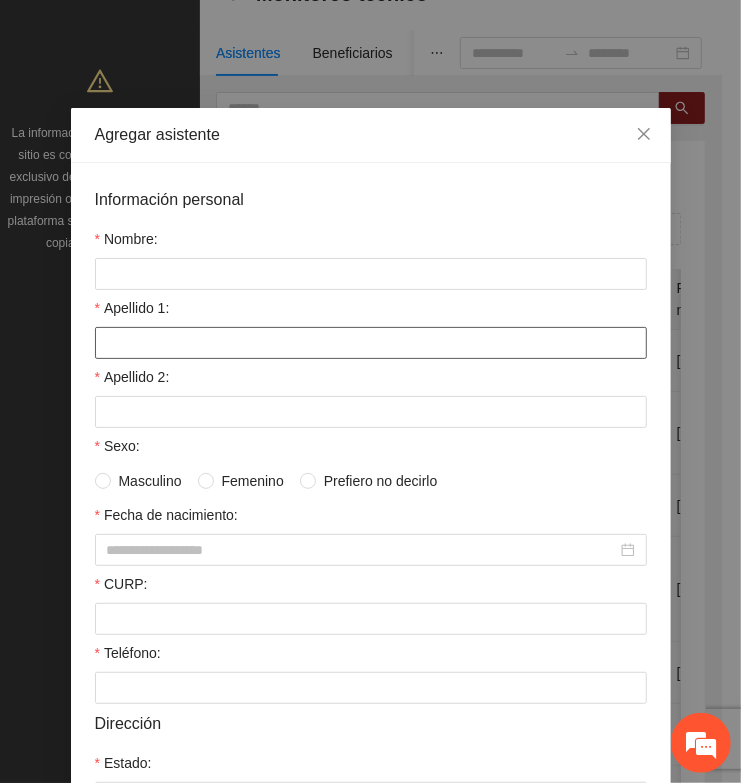click on "Apellido 1:" at bounding box center (371, 343) 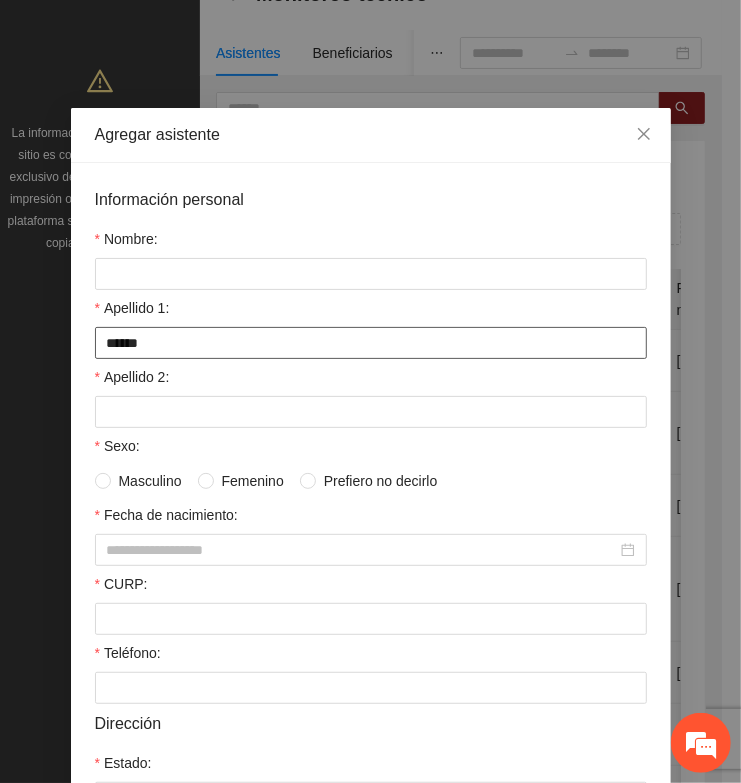 type on "******" 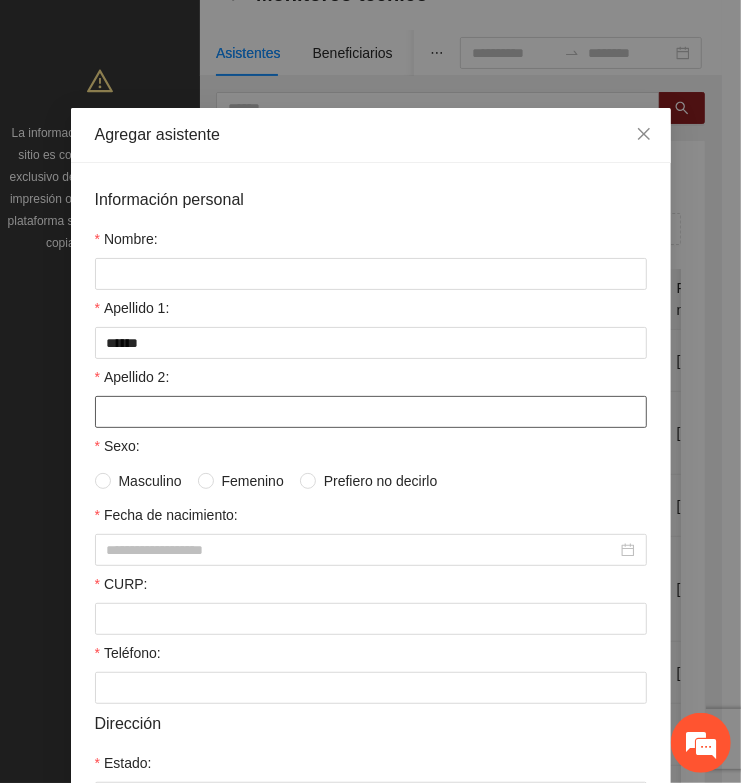 click on "Apellido 2:" at bounding box center [371, 412] 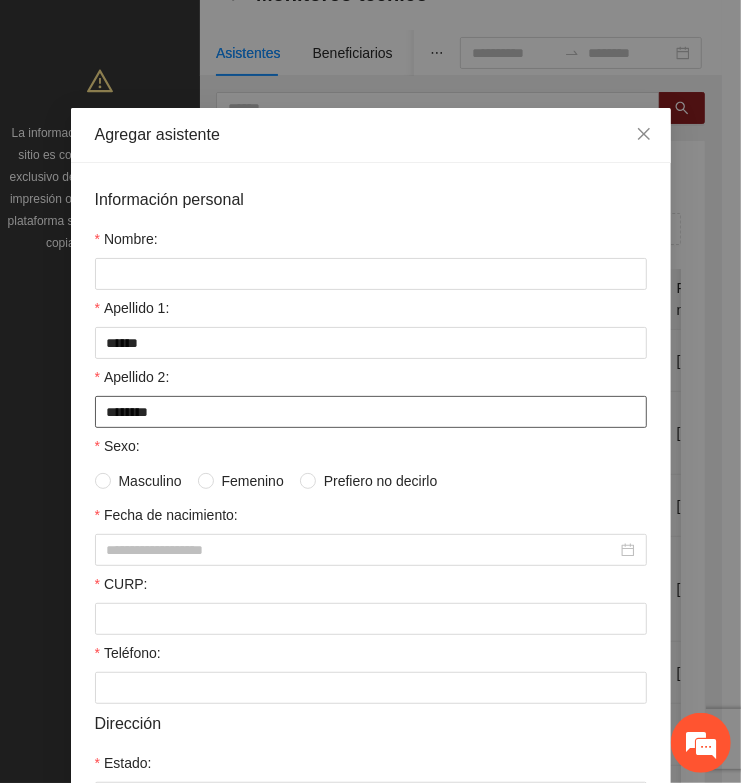 type on "********" 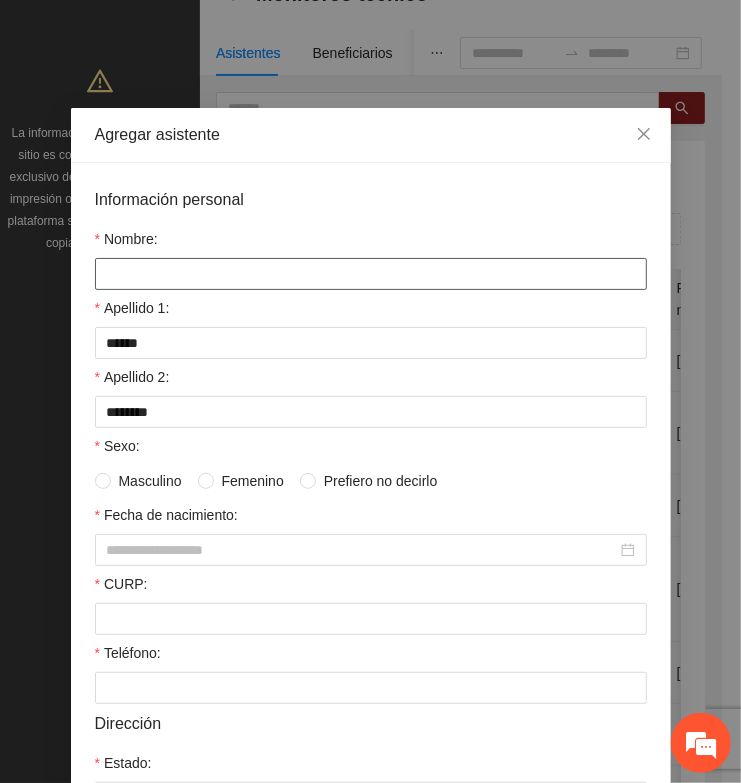 click on "Nombre:" at bounding box center (371, 274) 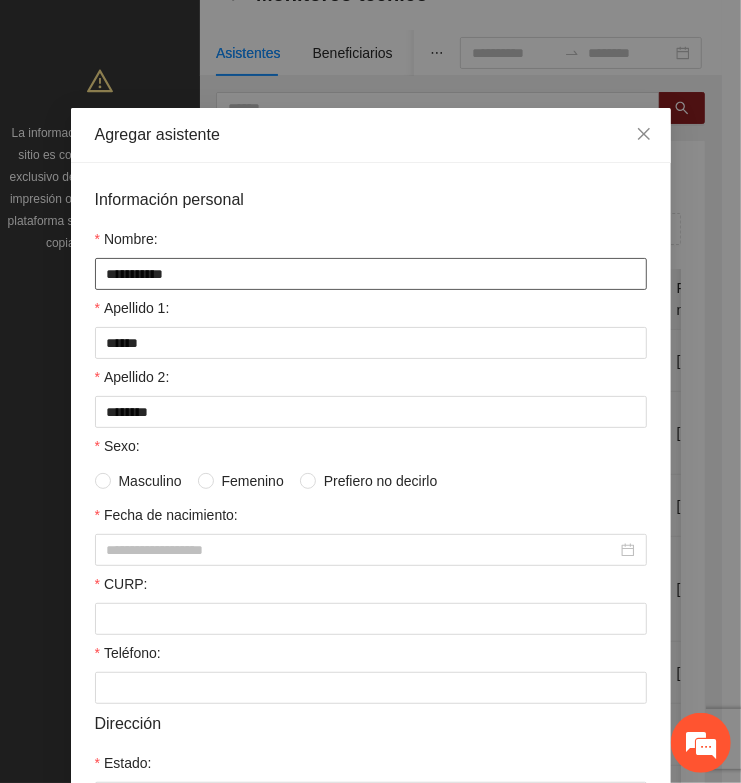 type on "**********" 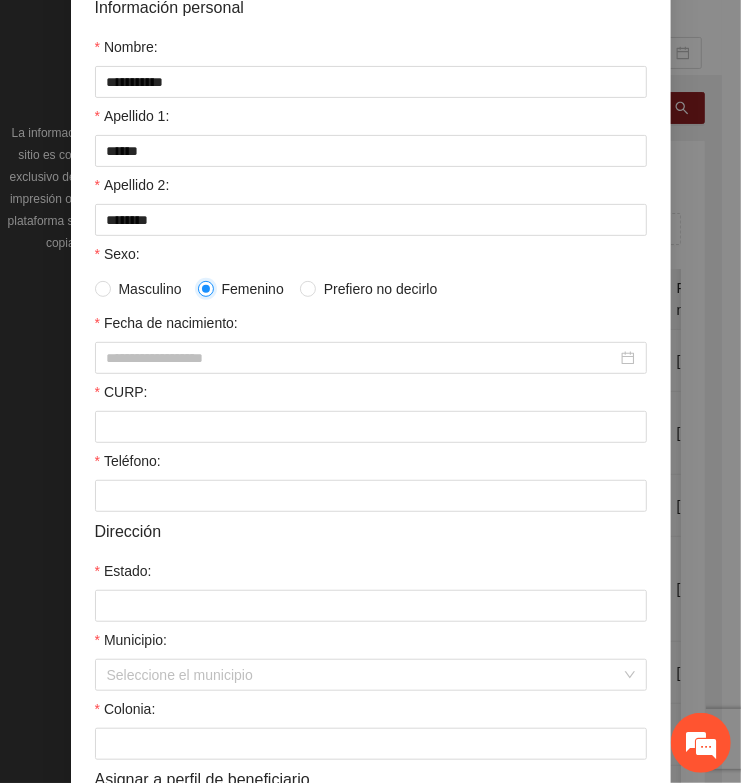 scroll, scrollTop: 250, scrollLeft: 0, axis: vertical 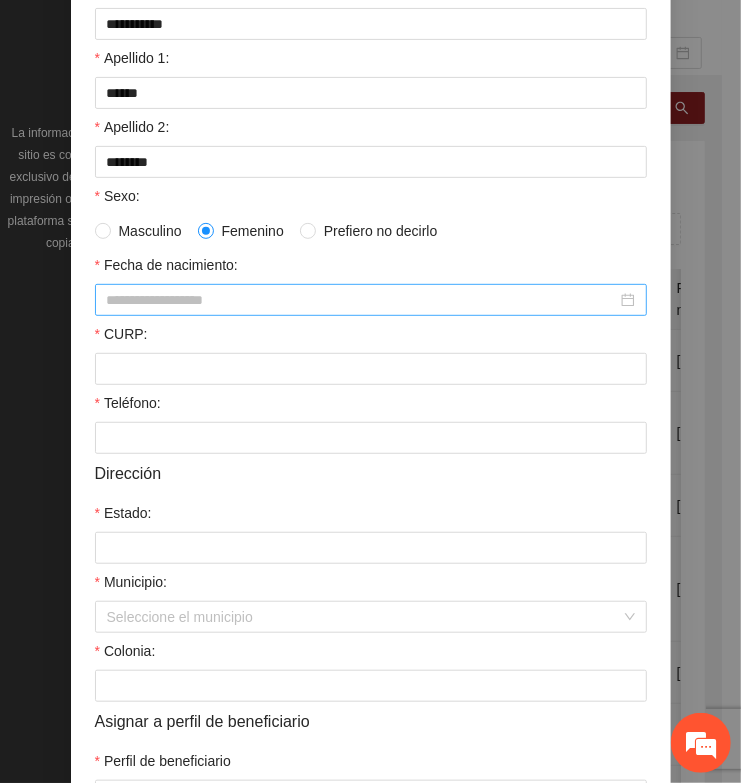 click on "Fecha de nacimiento:" at bounding box center (362, 300) 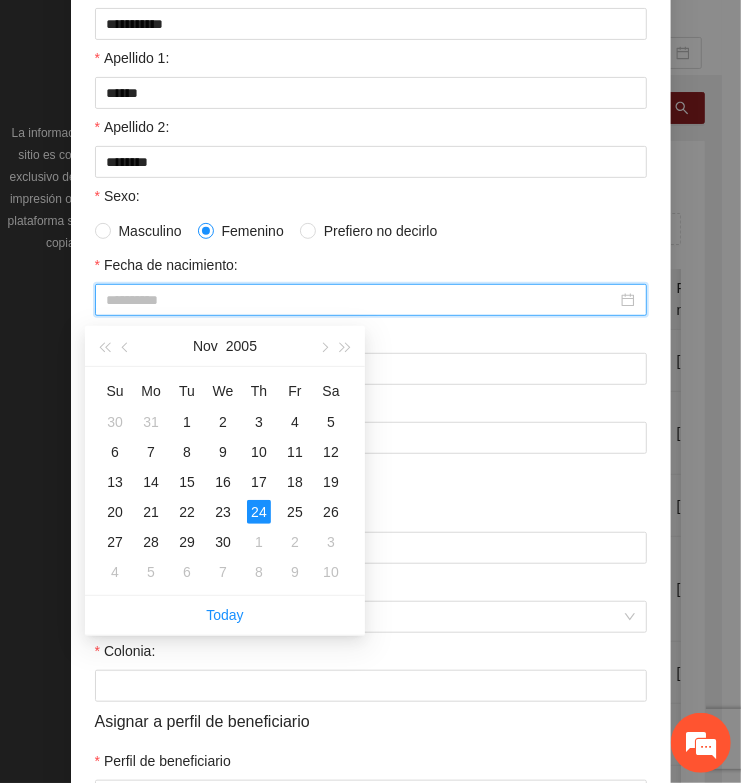 click on "24" at bounding box center (259, 512) 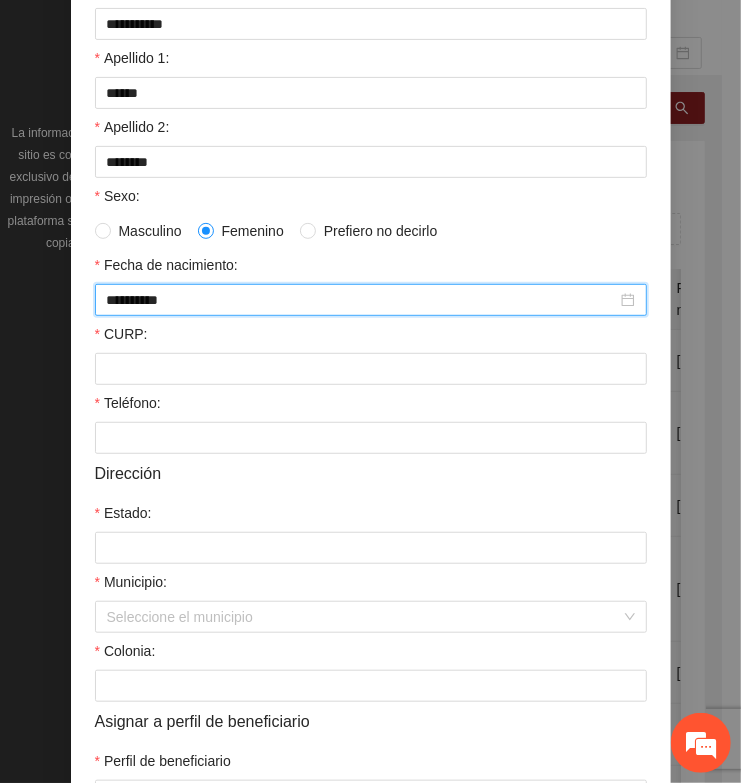 type on "**********" 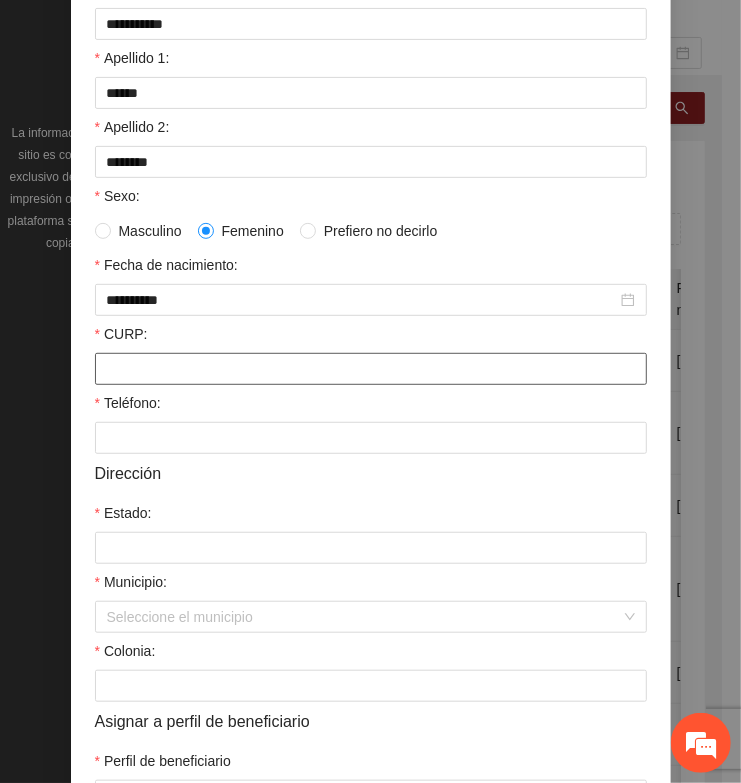 click on "CURP:" at bounding box center [371, 369] 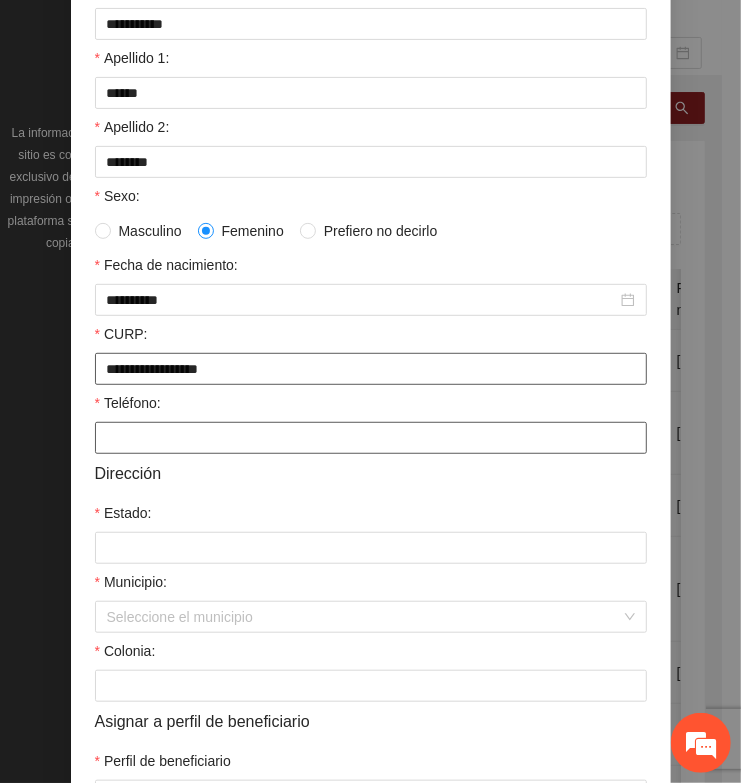 type on "**********" 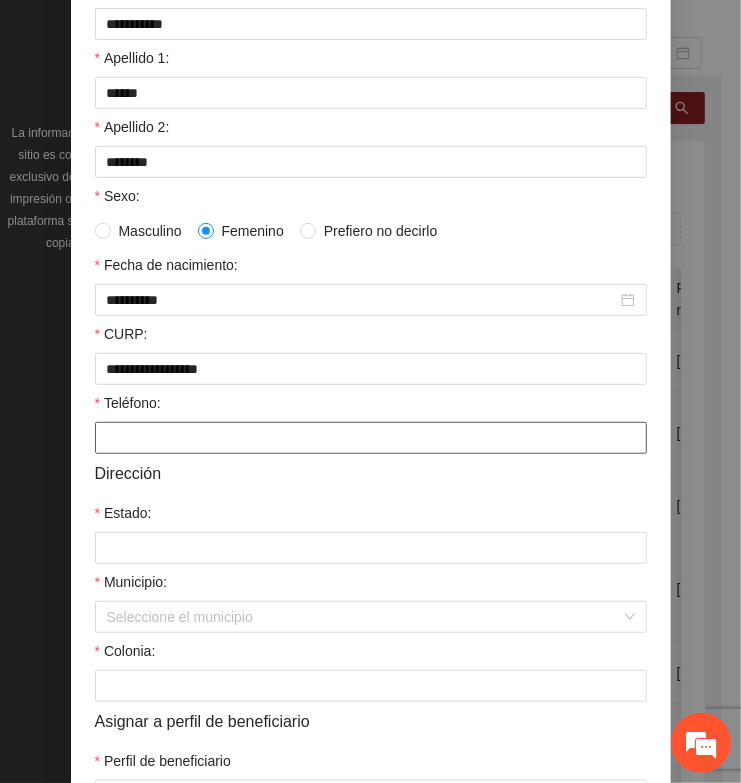click on "Teléfono:" at bounding box center (371, 438) 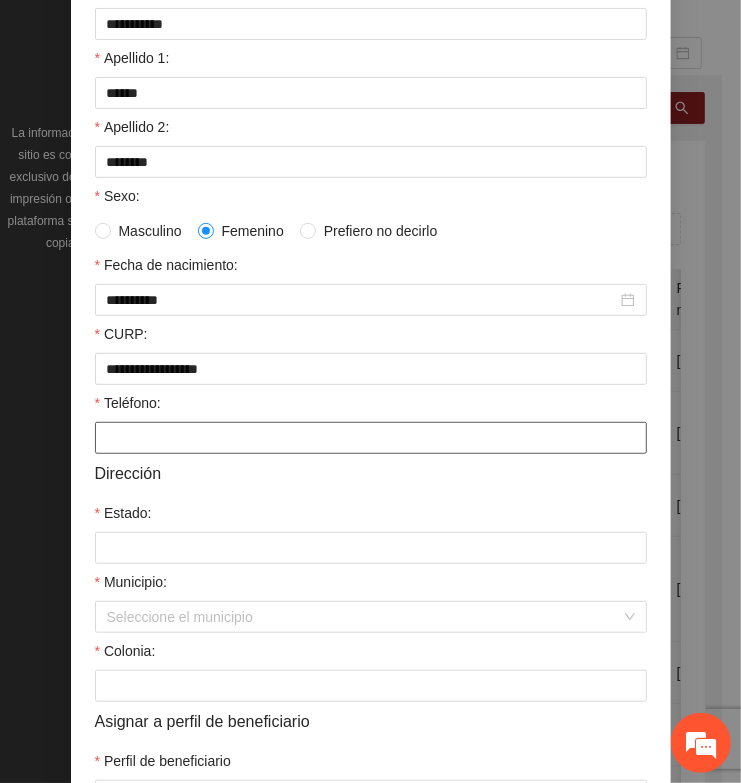 click on "Teléfono:" at bounding box center (371, 438) 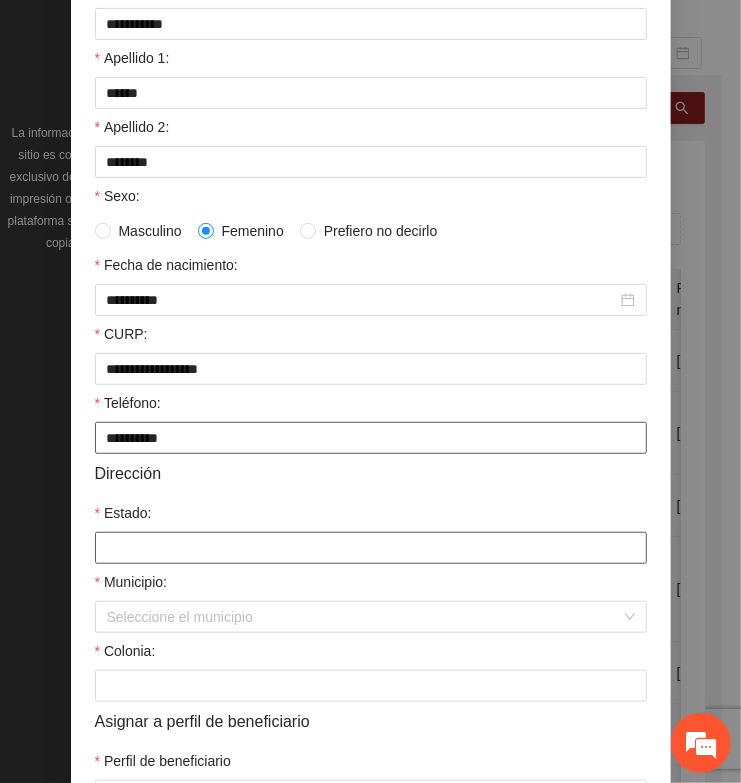 type on "**********" 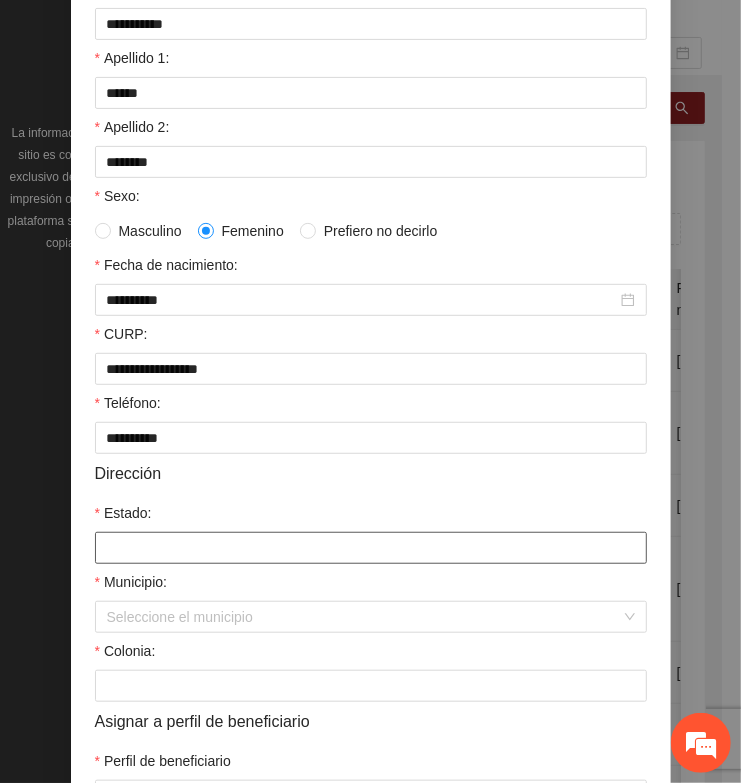 click on "Estado:" at bounding box center (371, 548) 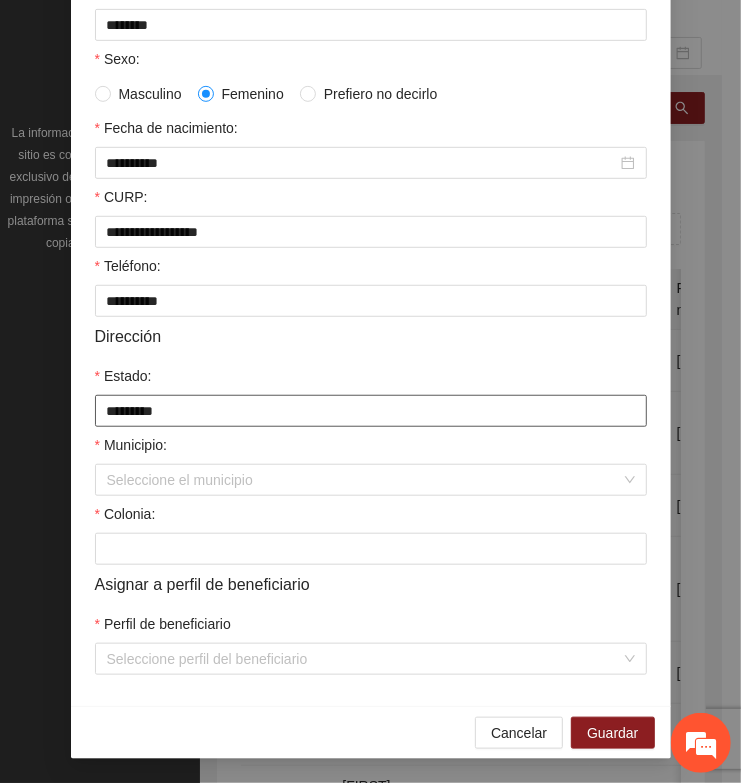 scroll, scrollTop: 401, scrollLeft: 0, axis: vertical 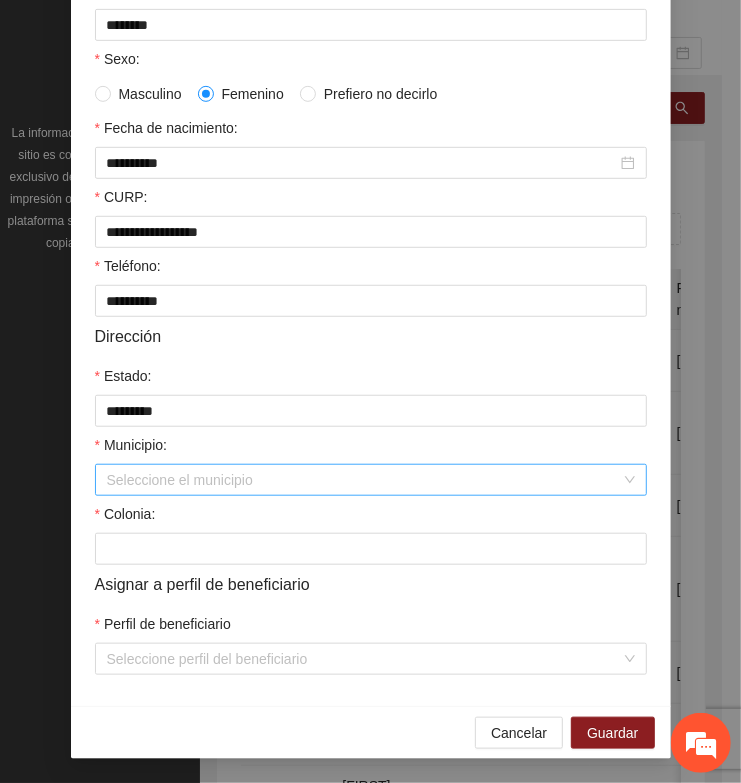 click on "Municipio:" at bounding box center [364, 480] 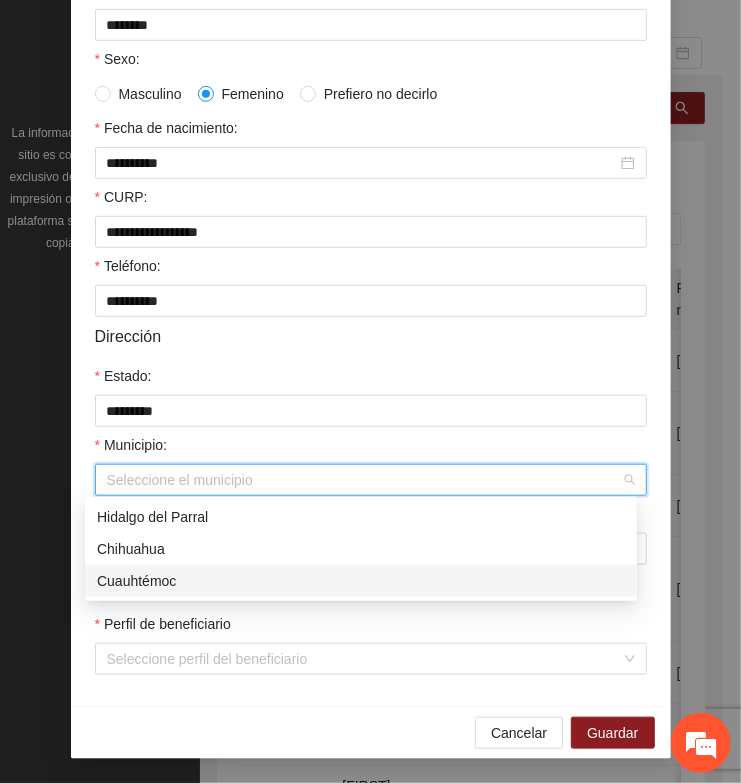 click on "Cuauhtémoc" at bounding box center (361, 581) 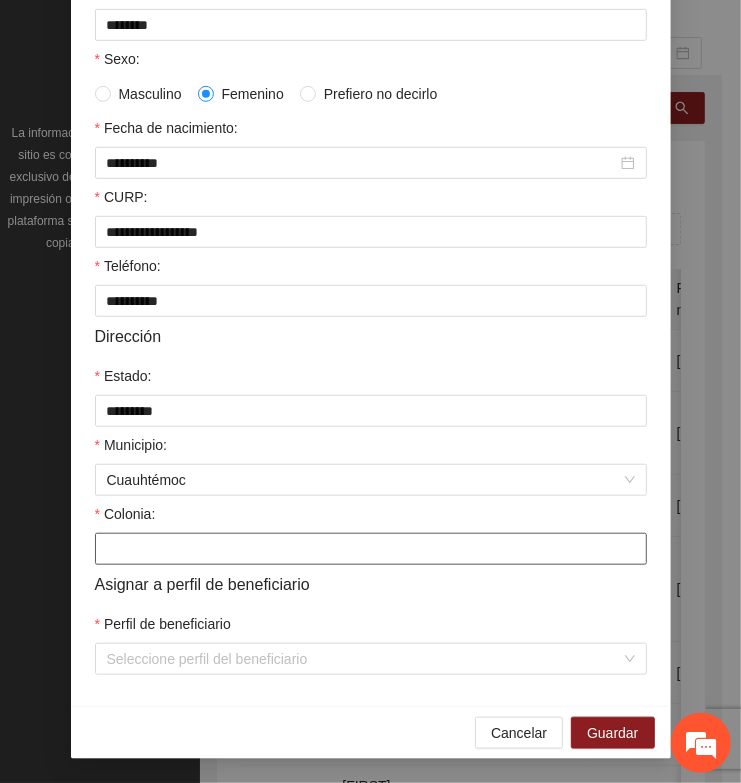 click on "Colonia:" at bounding box center [371, 549] 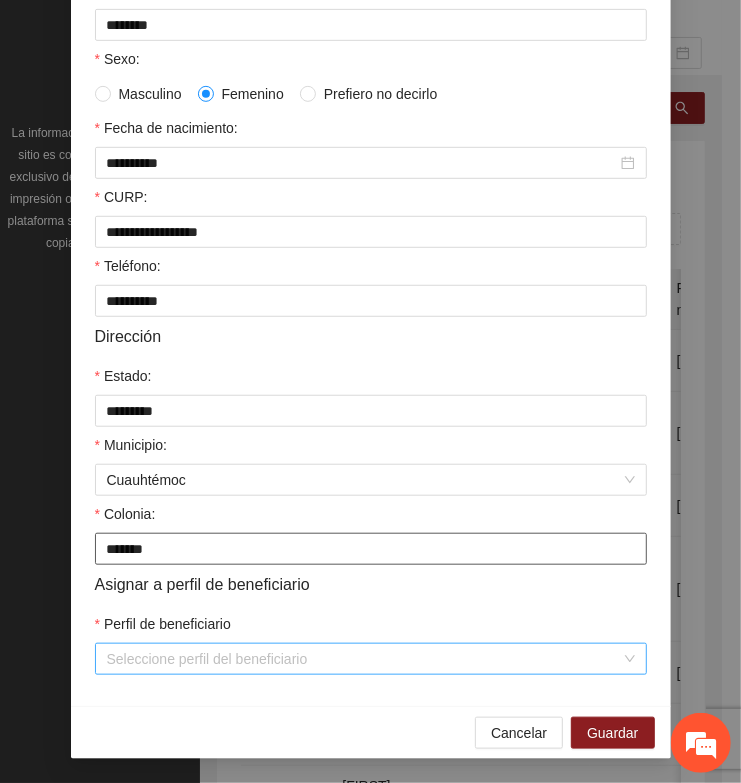 type on "*******" 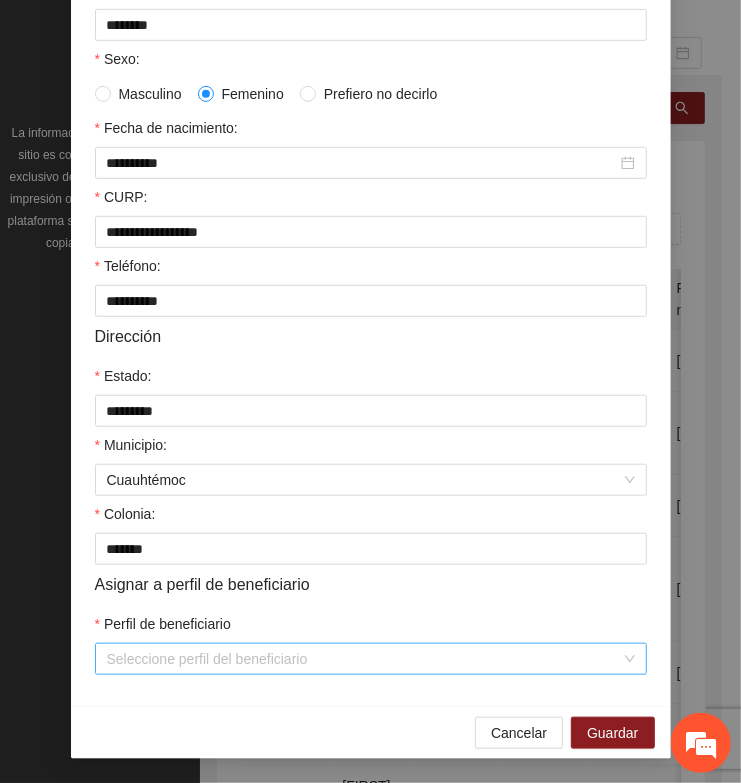 click on "Perfil de beneficiario" at bounding box center [364, 659] 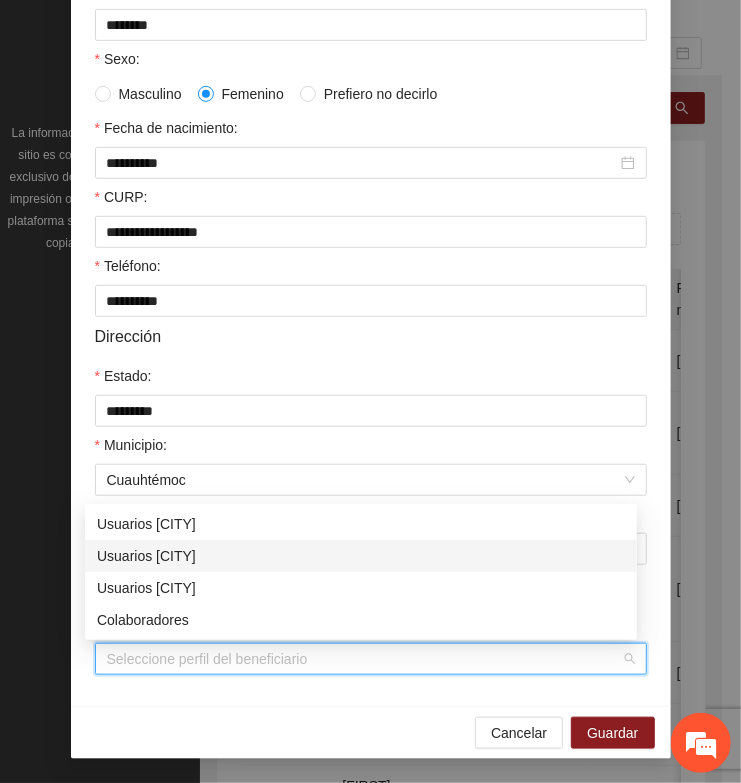 click on "Usuarios [CITY]" at bounding box center (361, 556) 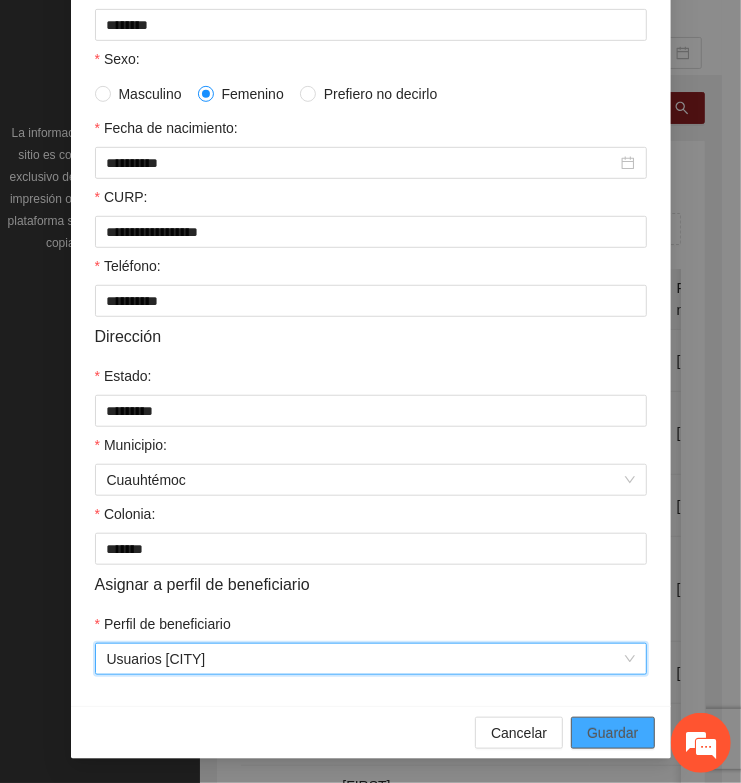 click on "Guardar" at bounding box center [612, 733] 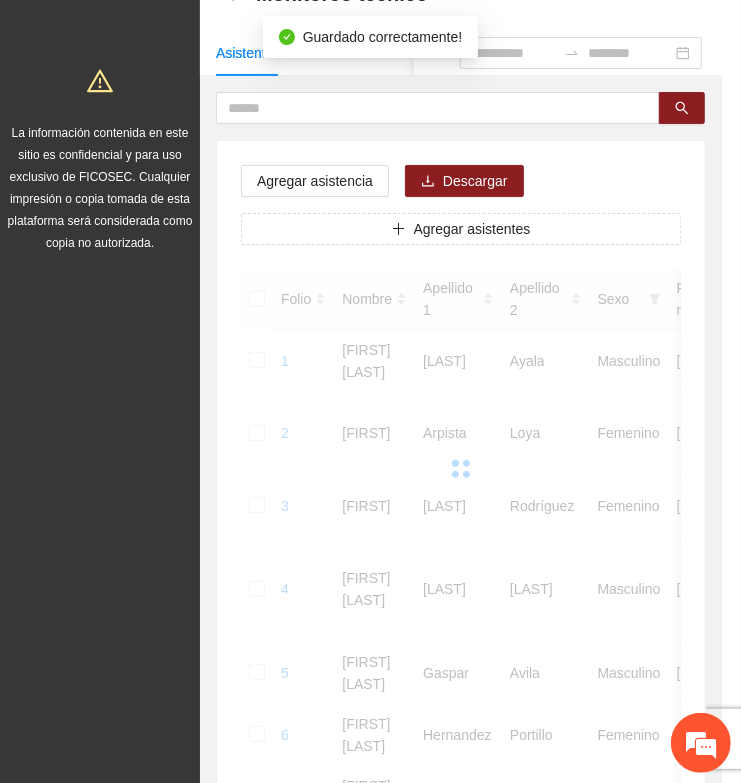 scroll, scrollTop: 310, scrollLeft: 0, axis: vertical 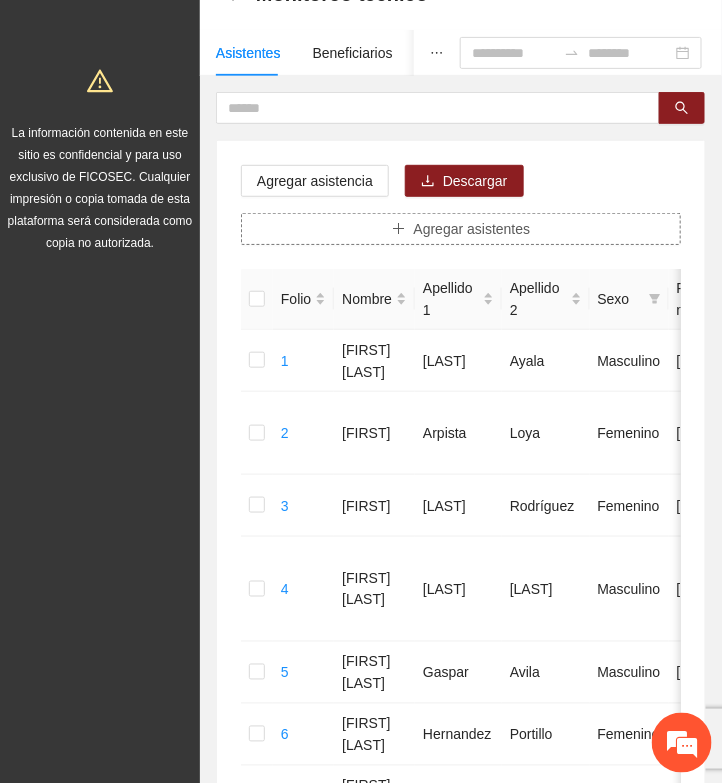 click on "Agregar asistentes" at bounding box center [461, 229] 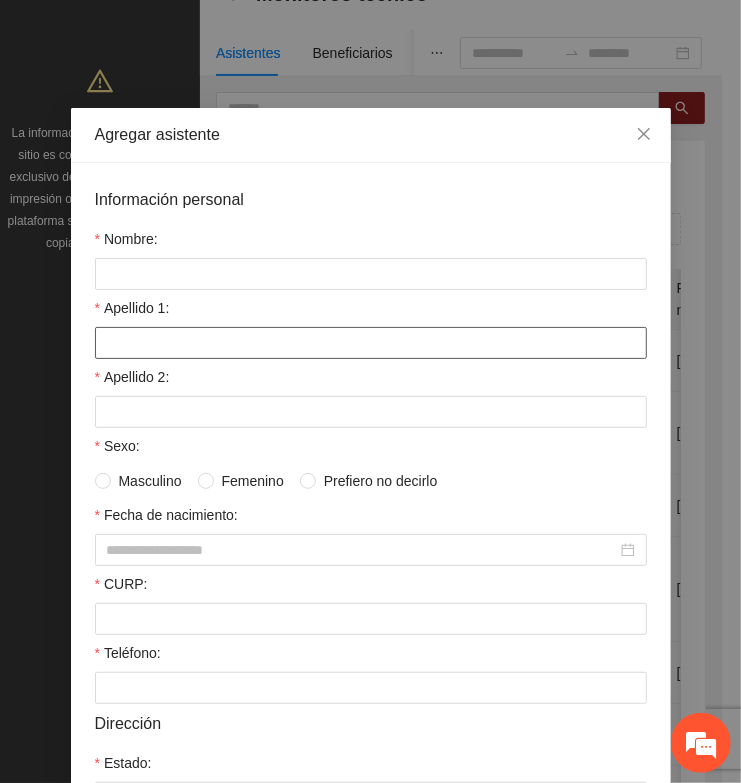 click on "Apellido 1:" at bounding box center [371, 343] 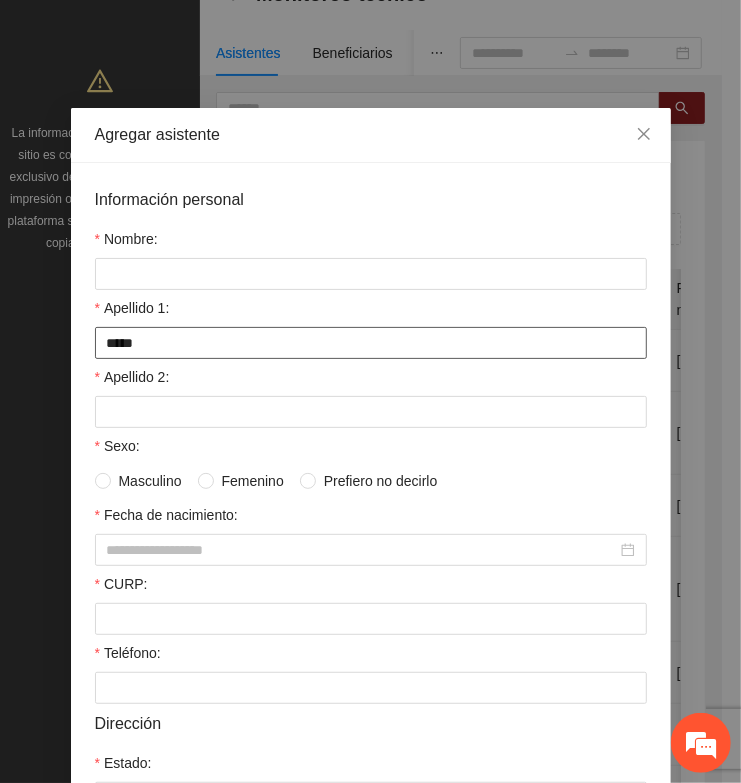 type on "*****" 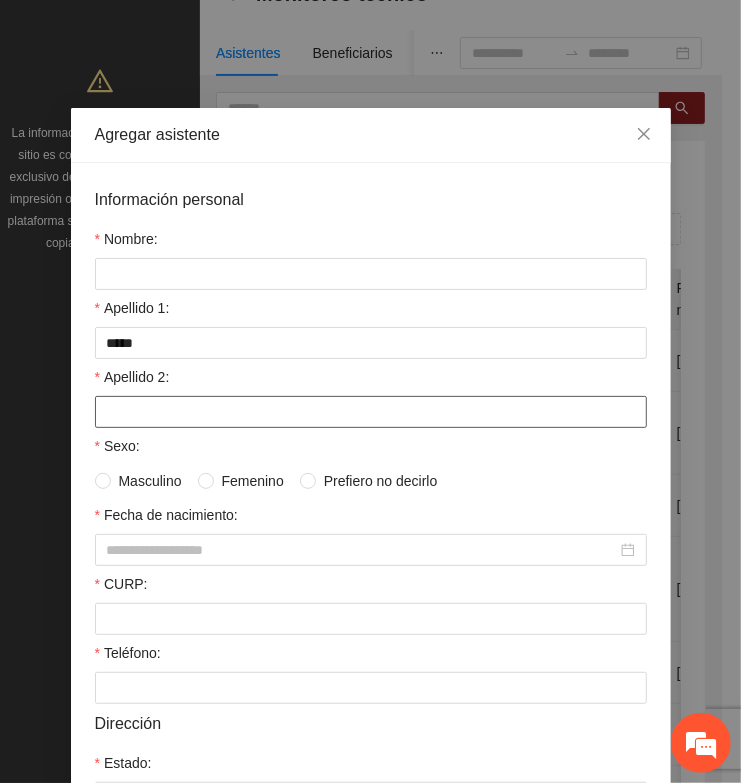click on "Apellido 2:" at bounding box center [371, 412] 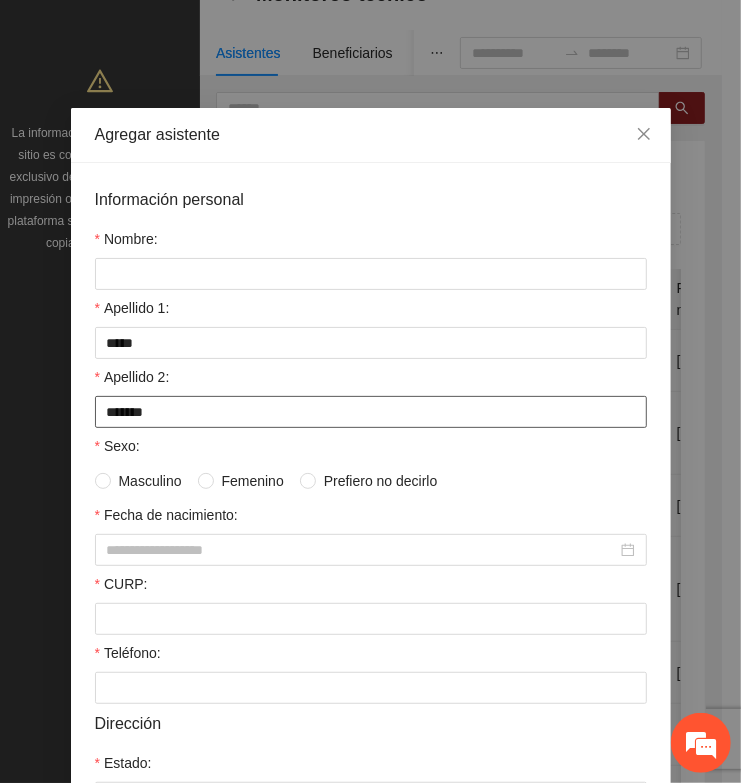 type on "*******" 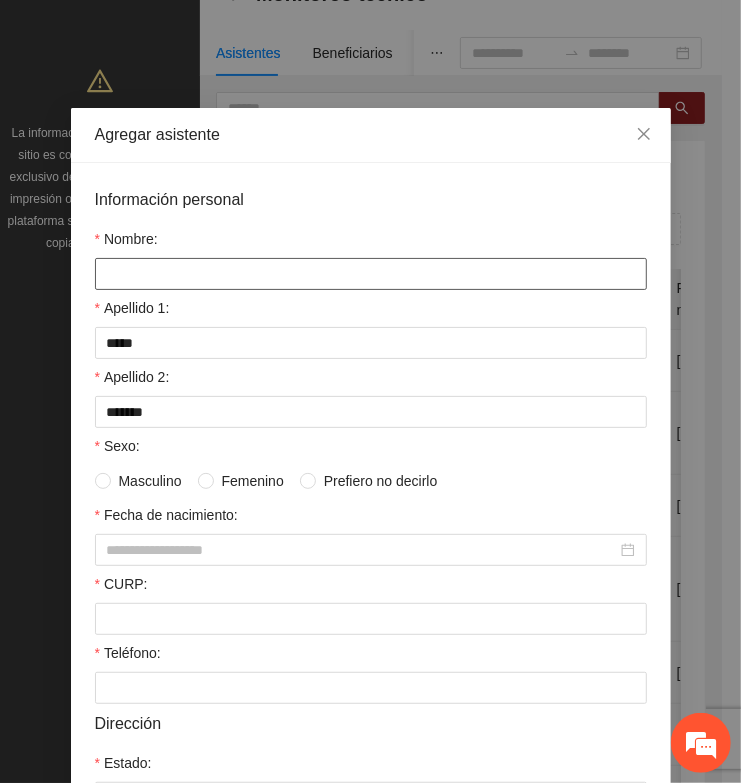 click on "Nombre:" at bounding box center [371, 274] 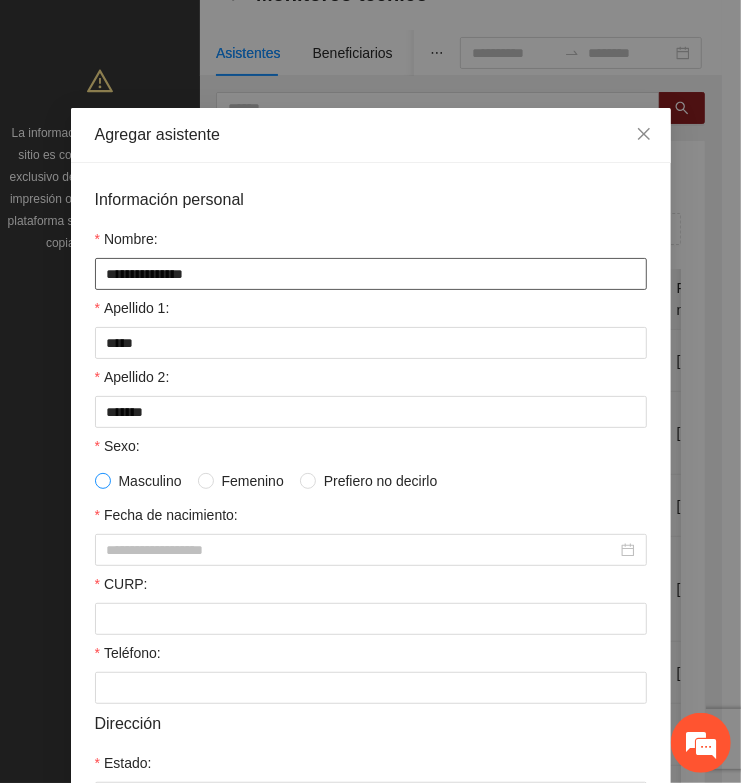 type on "**********" 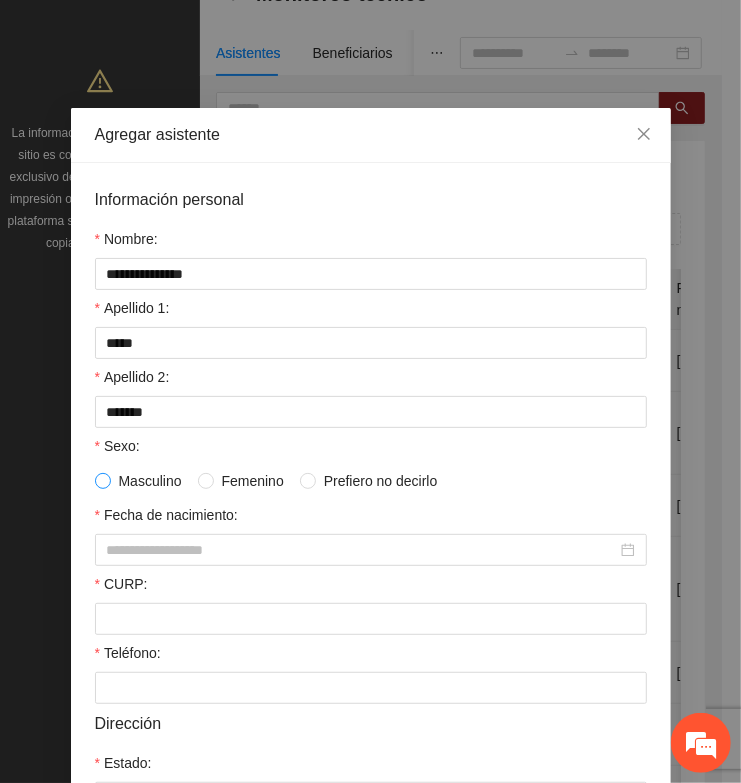 click at bounding box center [103, 481] 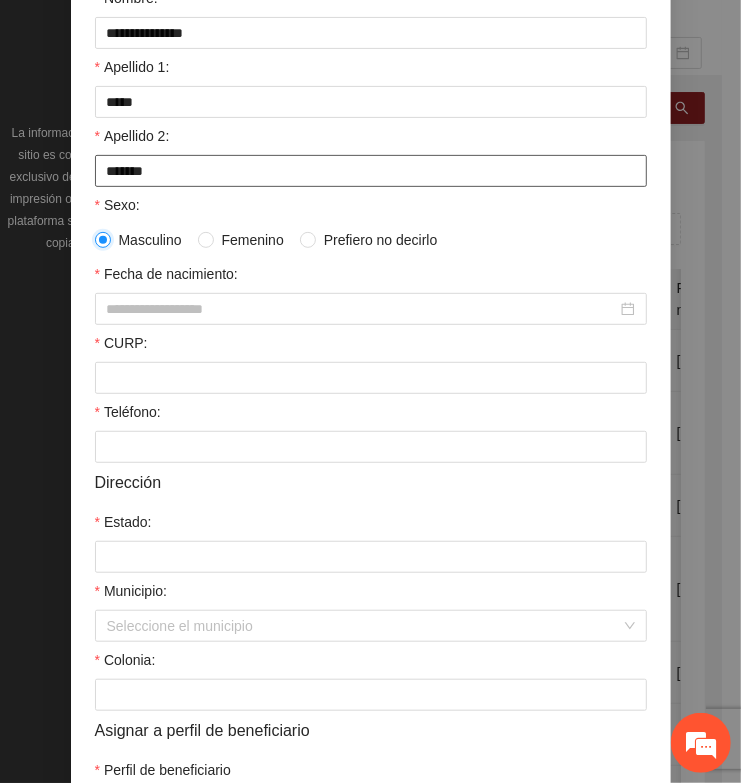 scroll, scrollTop: 250, scrollLeft: 0, axis: vertical 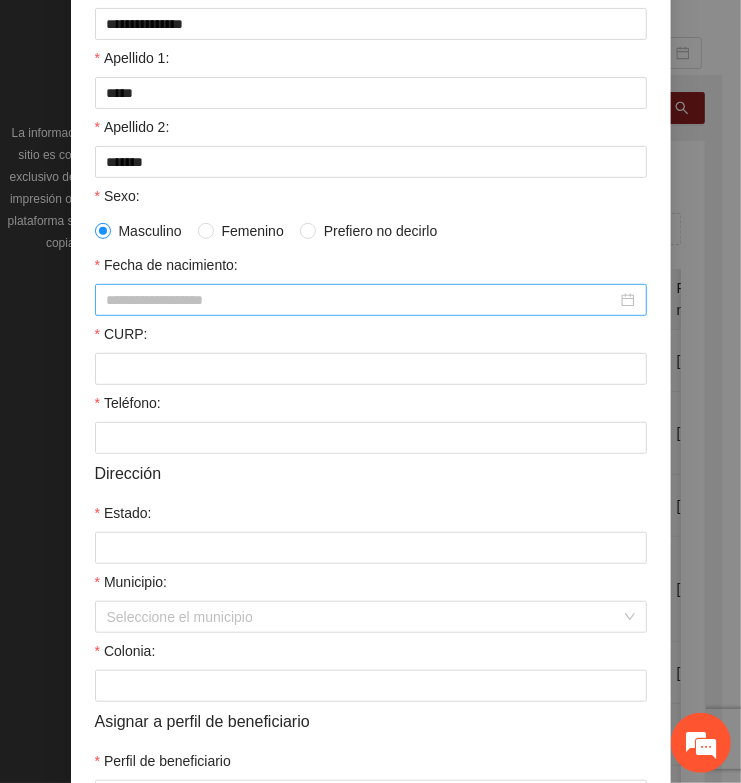 click on "Fecha de nacimiento:" at bounding box center [362, 300] 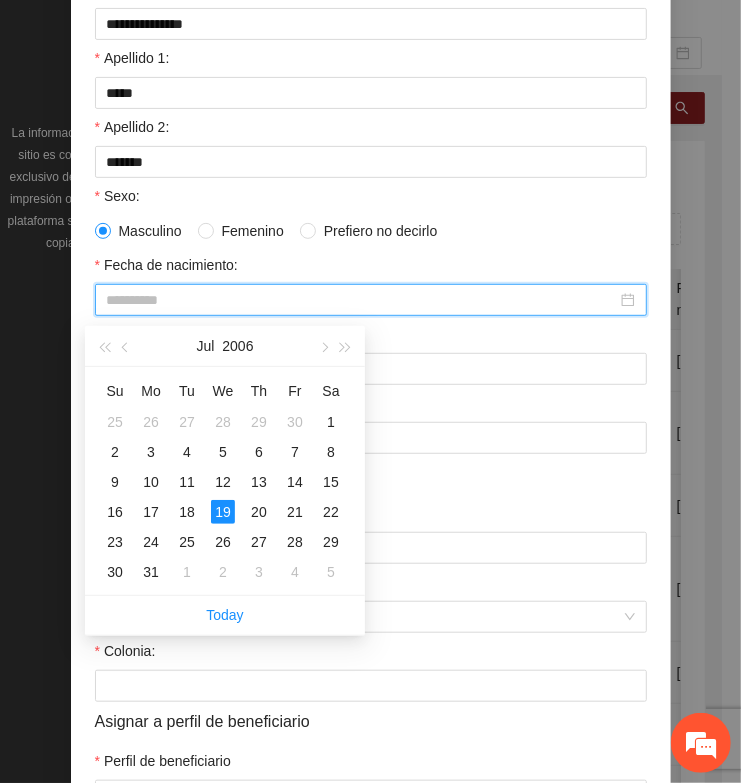 click on "19" at bounding box center (223, 512) 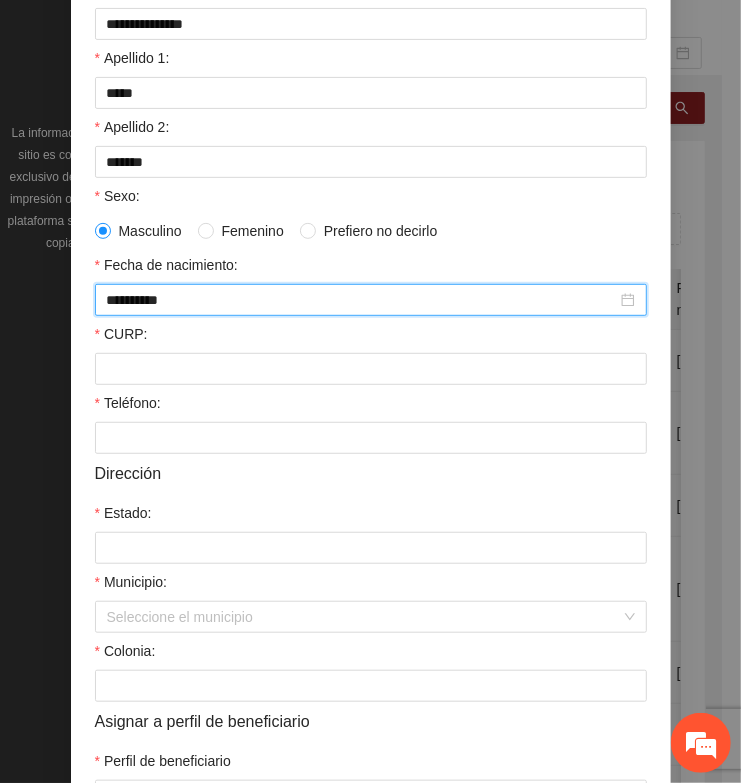 type on "**********" 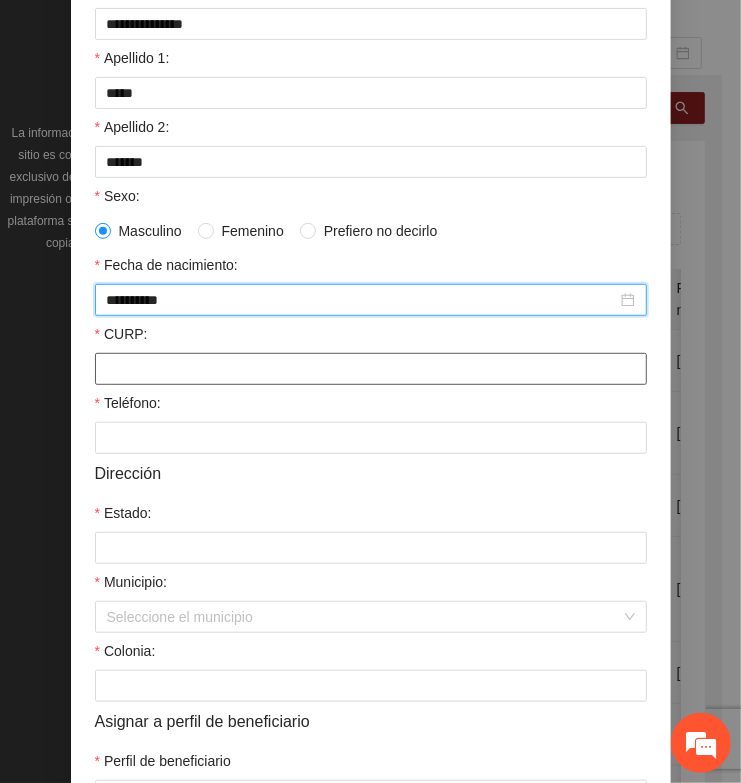 click on "CURP:" at bounding box center [371, 369] 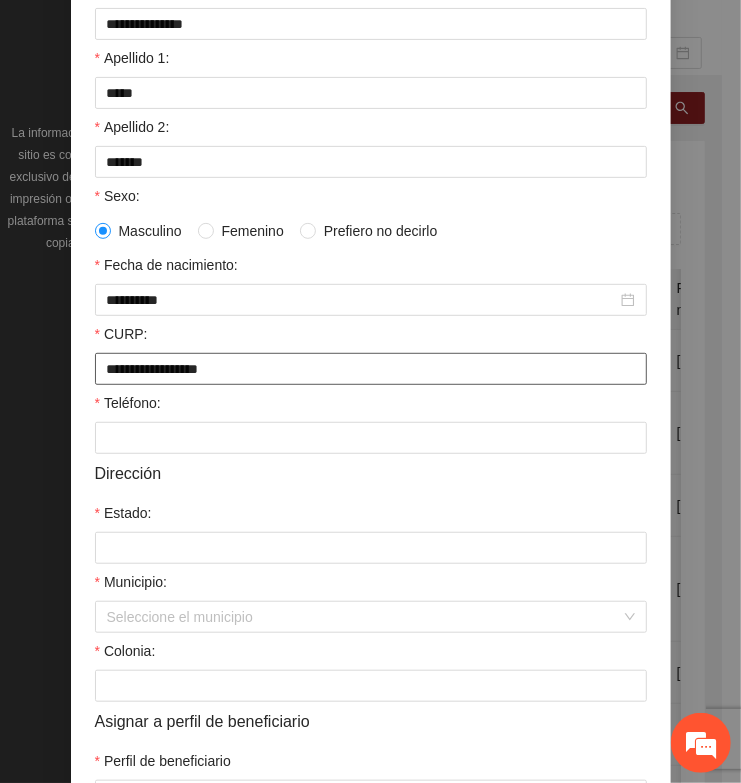 type on "**********" 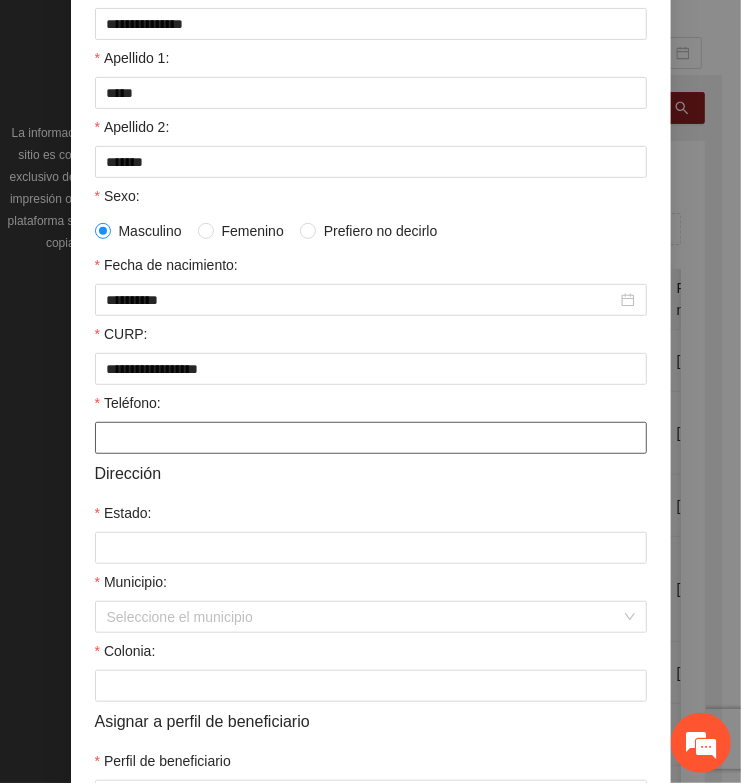 click on "Teléfono:" at bounding box center (371, 438) 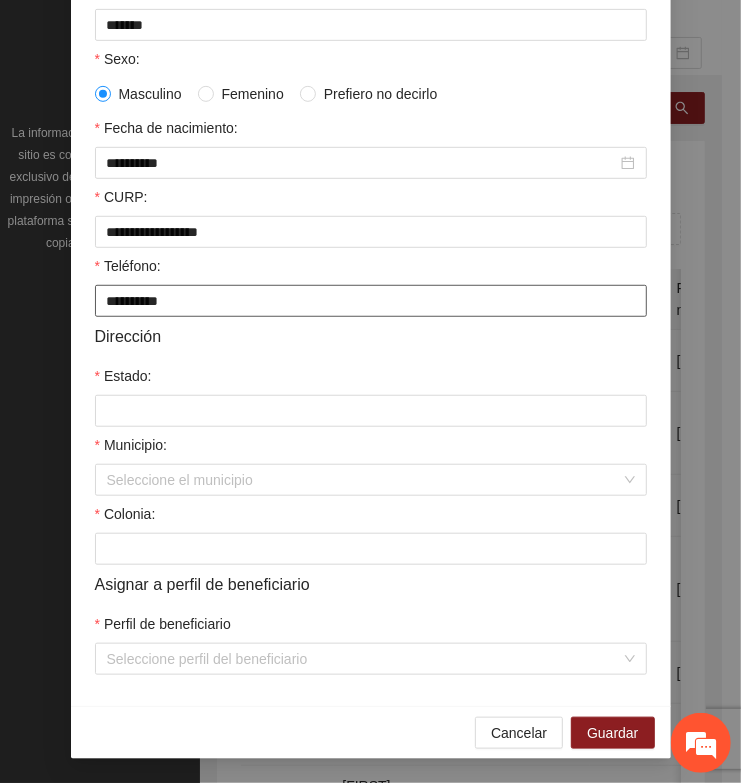 scroll, scrollTop: 401, scrollLeft: 0, axis: vertical 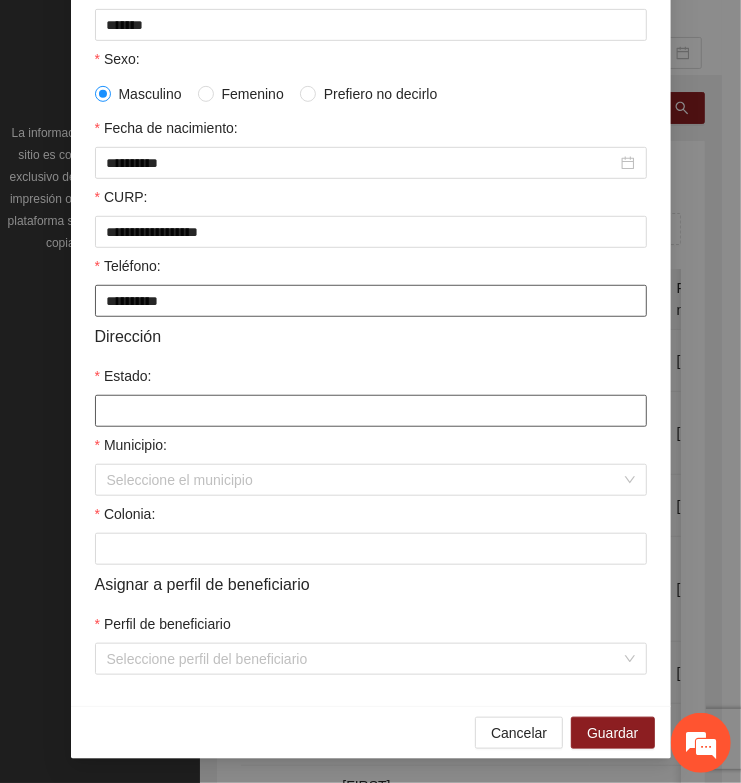type on "**********" 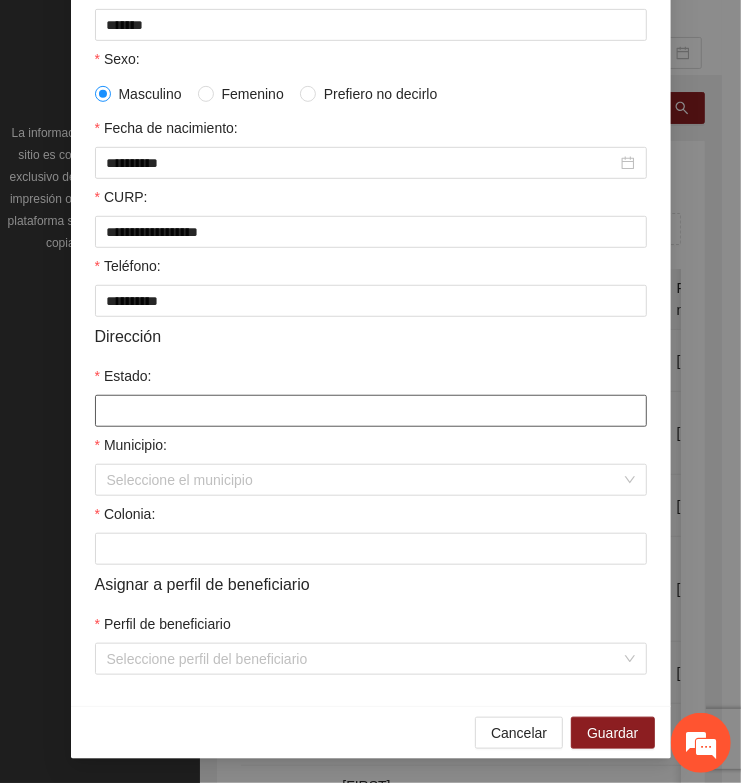 click on "Estado:" at bounding box center (371, 411) 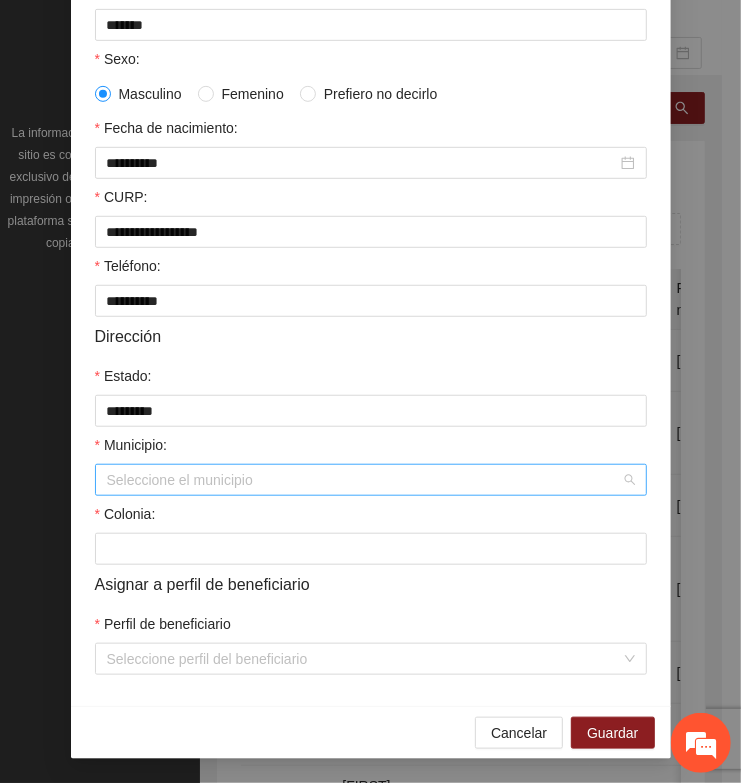 click on "Municipio:" at bounding box center (364, 480) 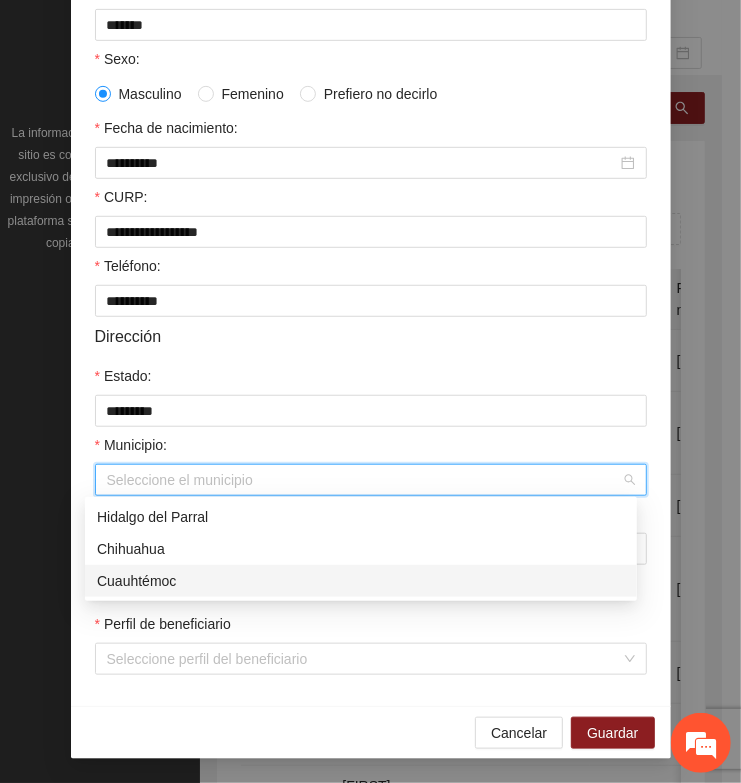 click on "Cuauhtémoc" at bounding box center [361, 581] 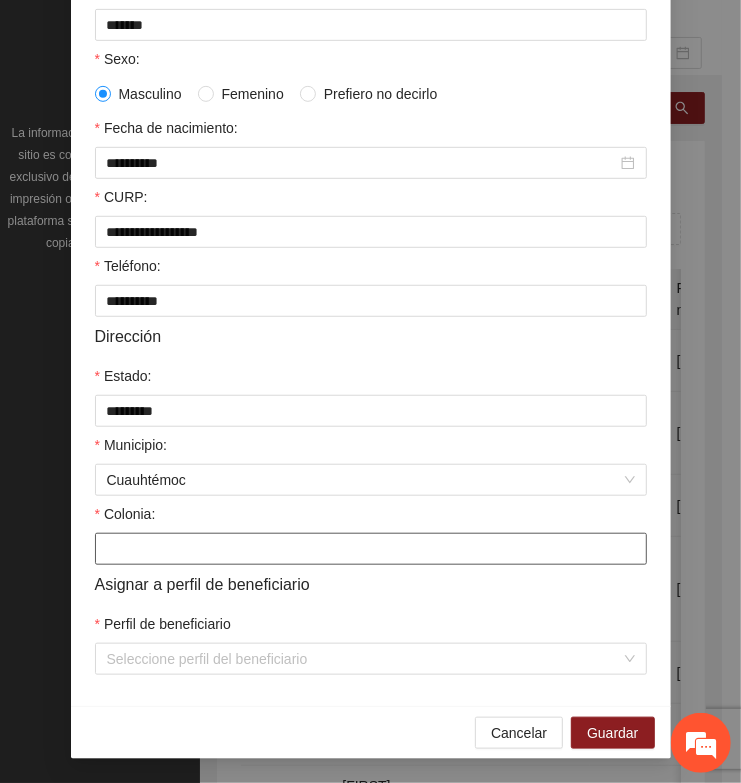 click on "Colonia:" at bounding box center [371, 549] 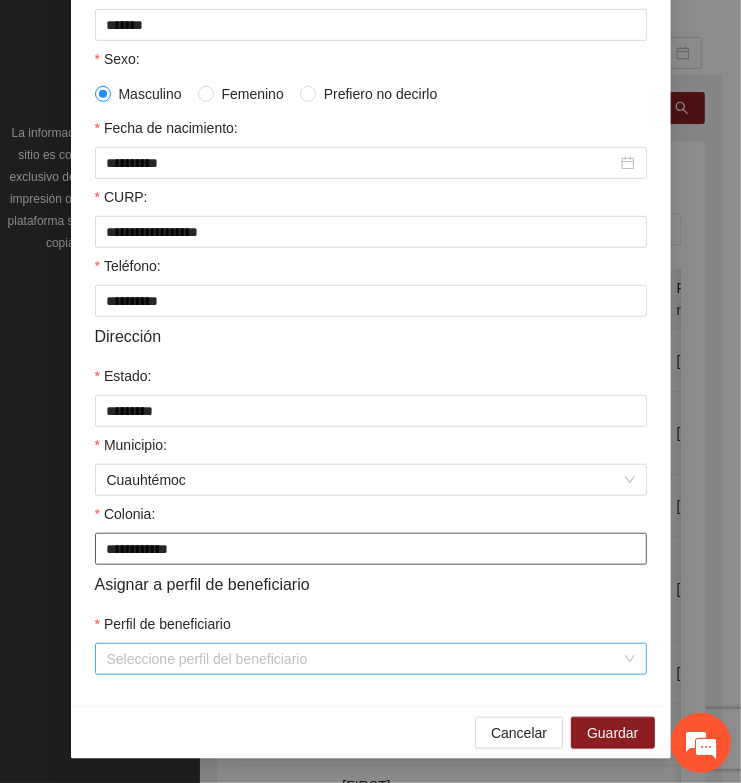 type on "**********" 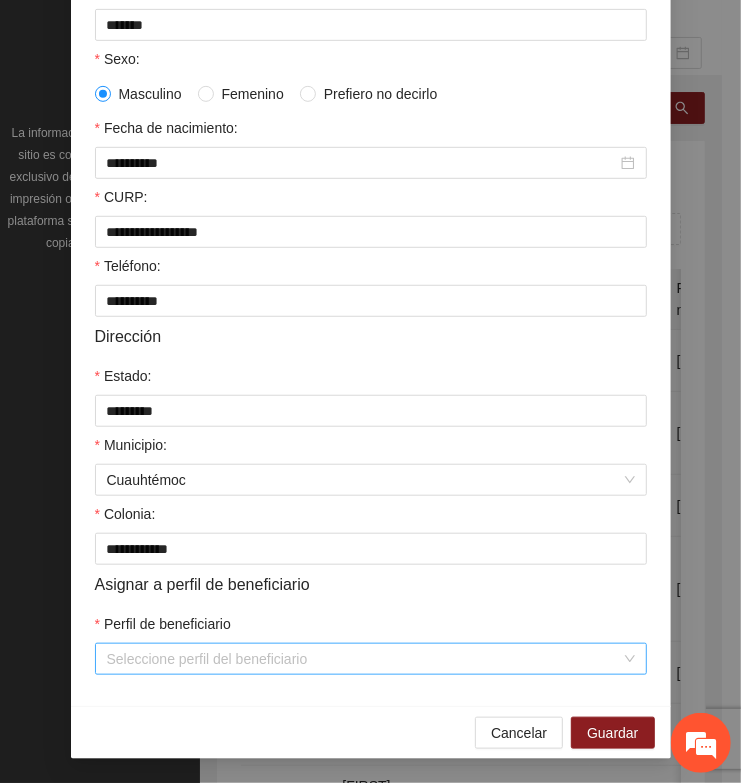 click on "Perfil de beneficiario" at bounding box center (364, 659) 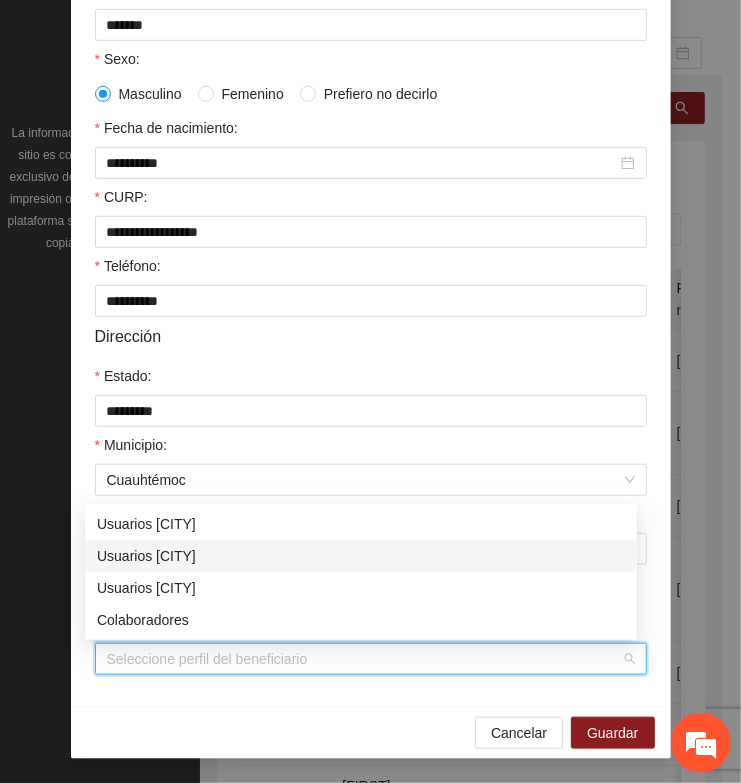 click on "Usuarios [CITY]" at bounding box center (361, 556) 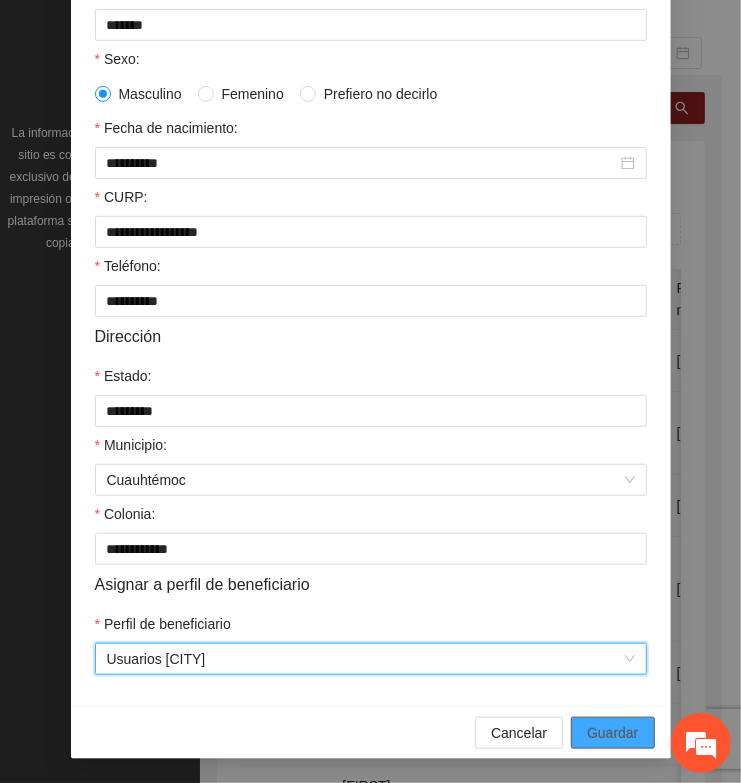click on "Guardar" at bounding box center [612, 733] 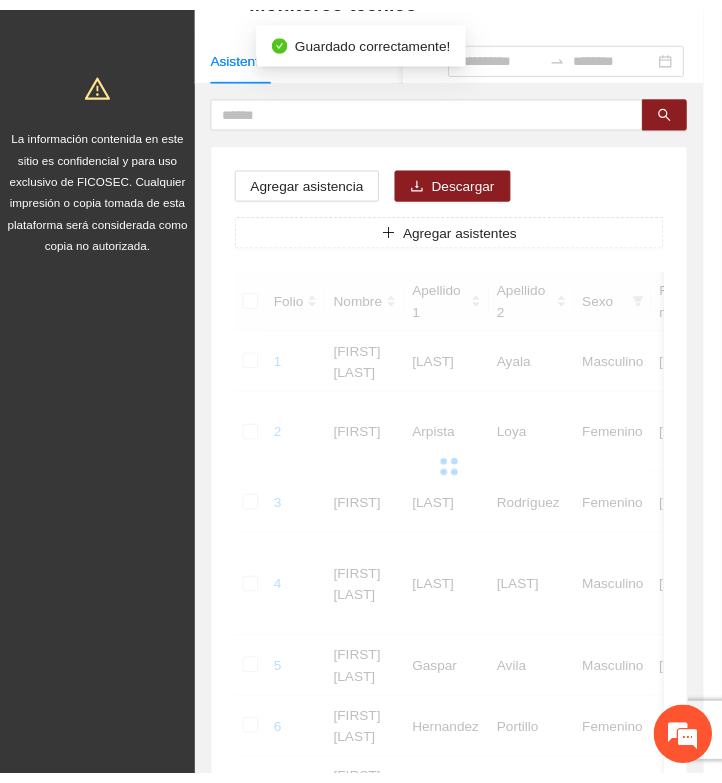 scroll, scrollTop: 310, scrollLeft: 0, axis: vertical 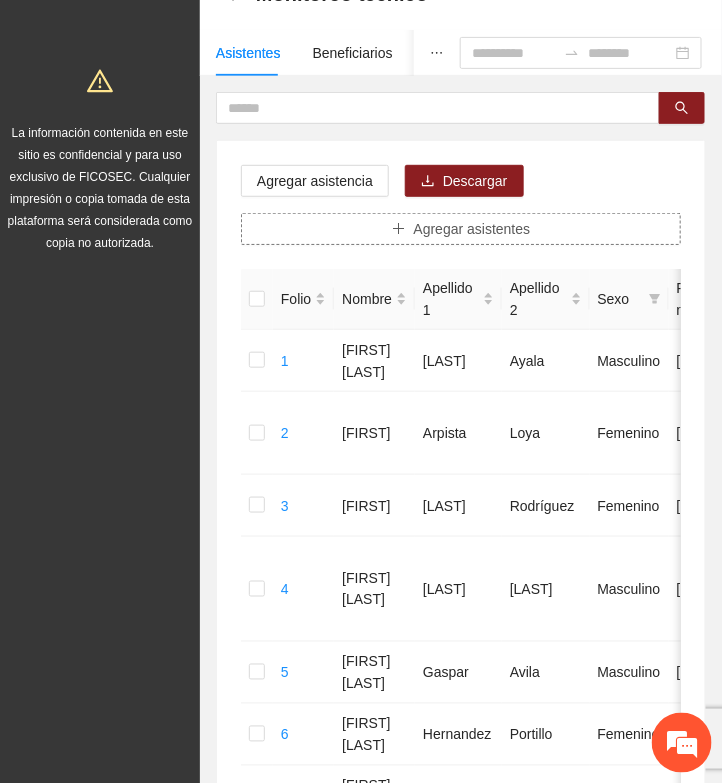click on "Agregar asistentes" at bounding box center (472, 229) 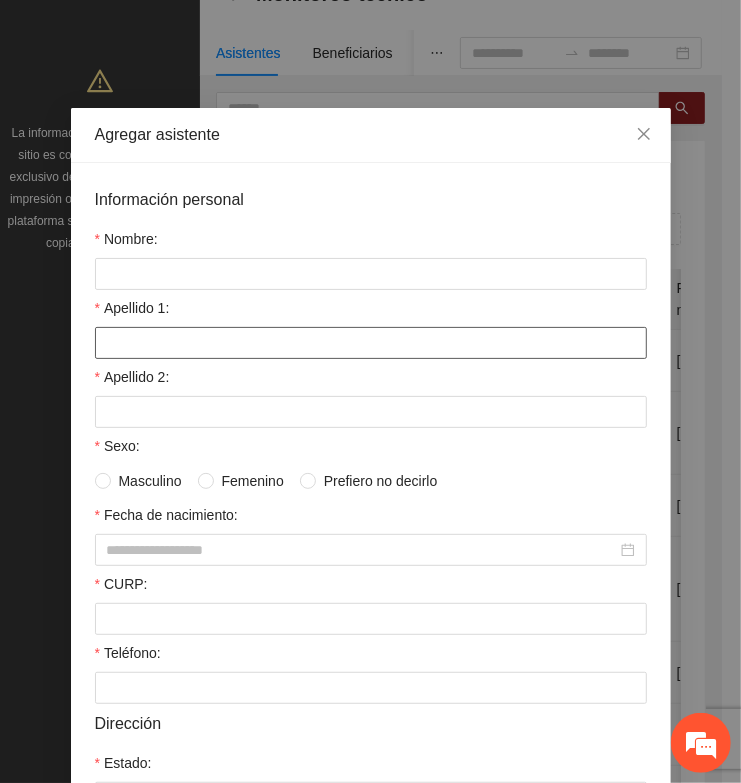 click on "Apellido 1:" at bounding box center [371, 343] 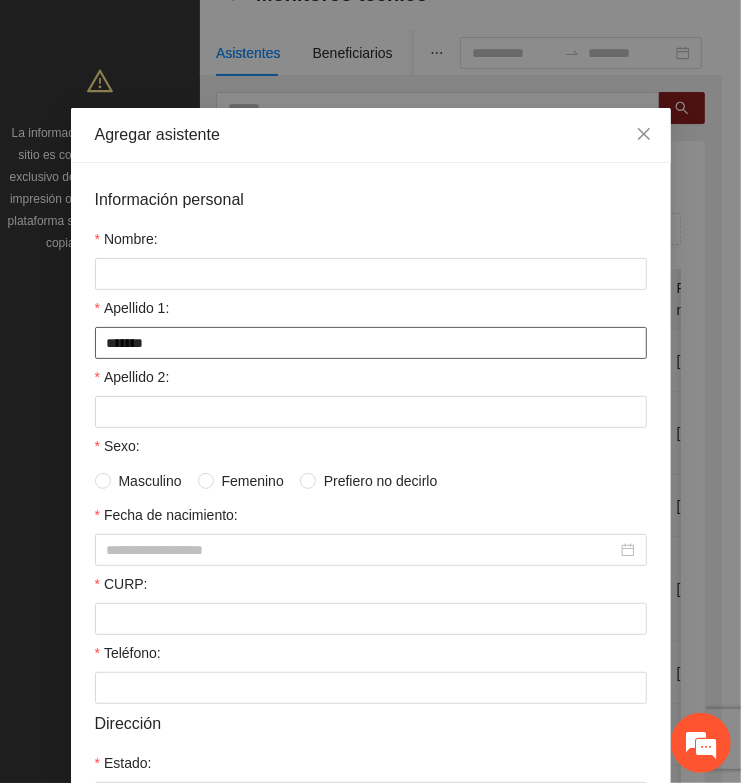 type on "*******" 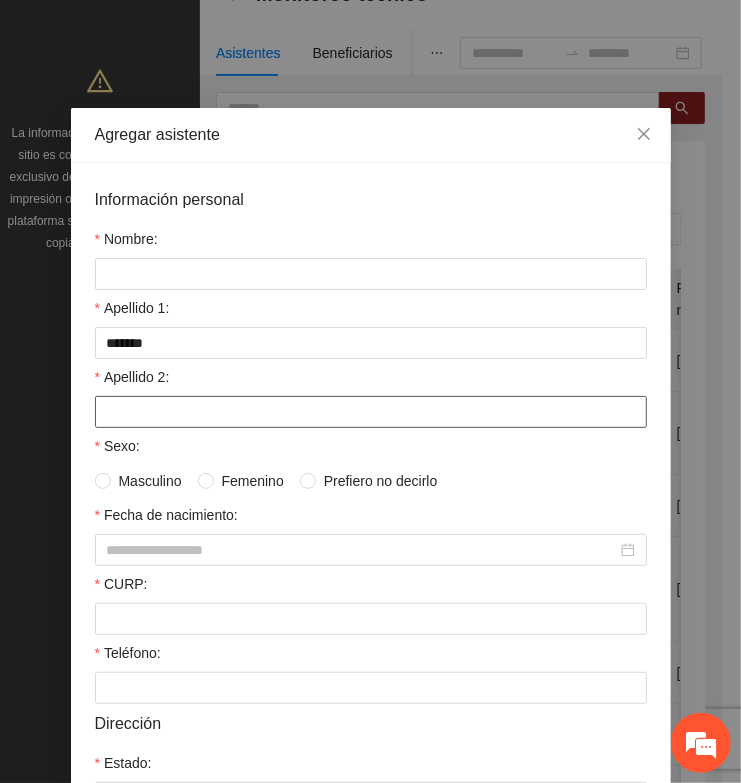 click on "Apellido 2:" at bounding box center [371, 412] 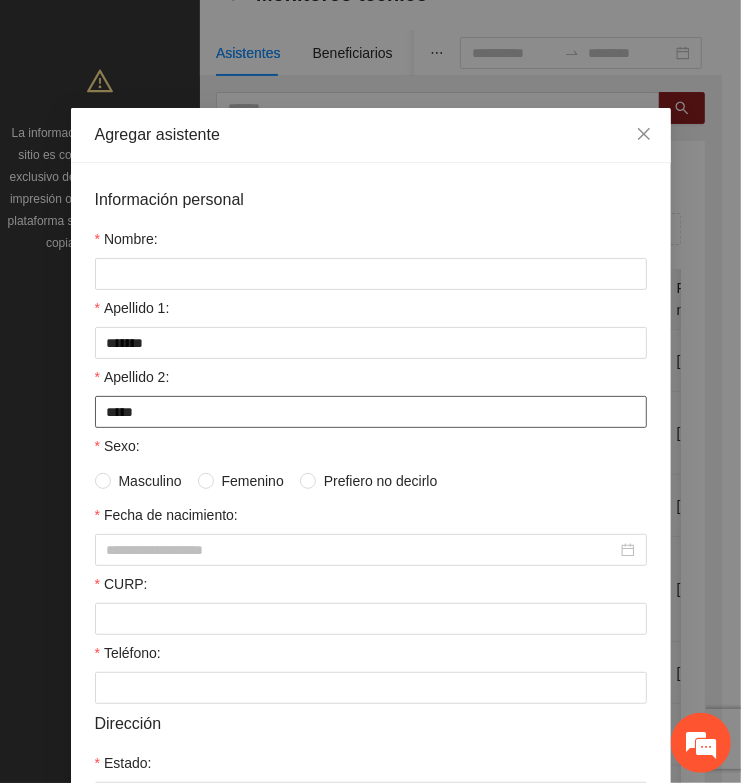 type on "*****" 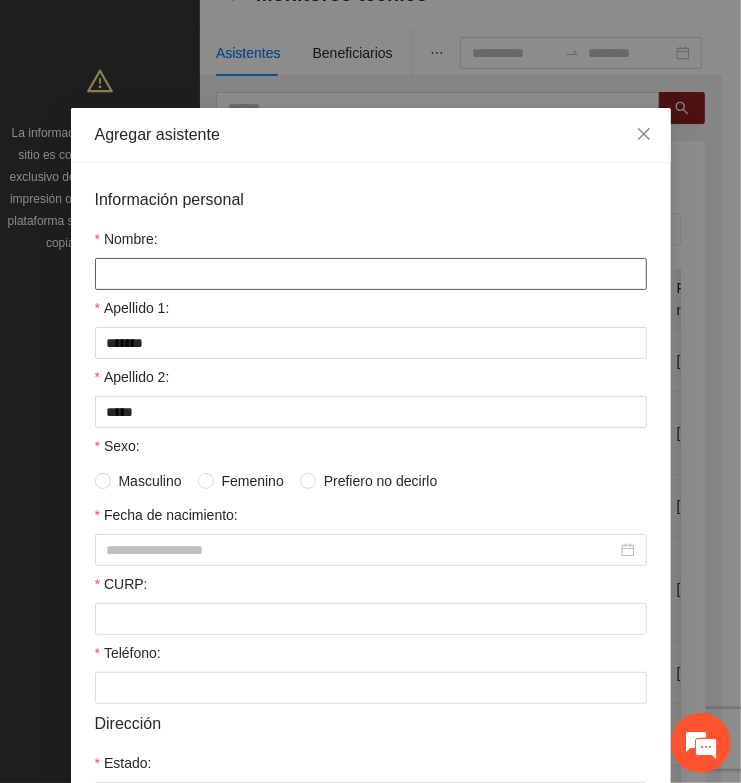 click on "Nombre:" at bounding box center (371, 274) 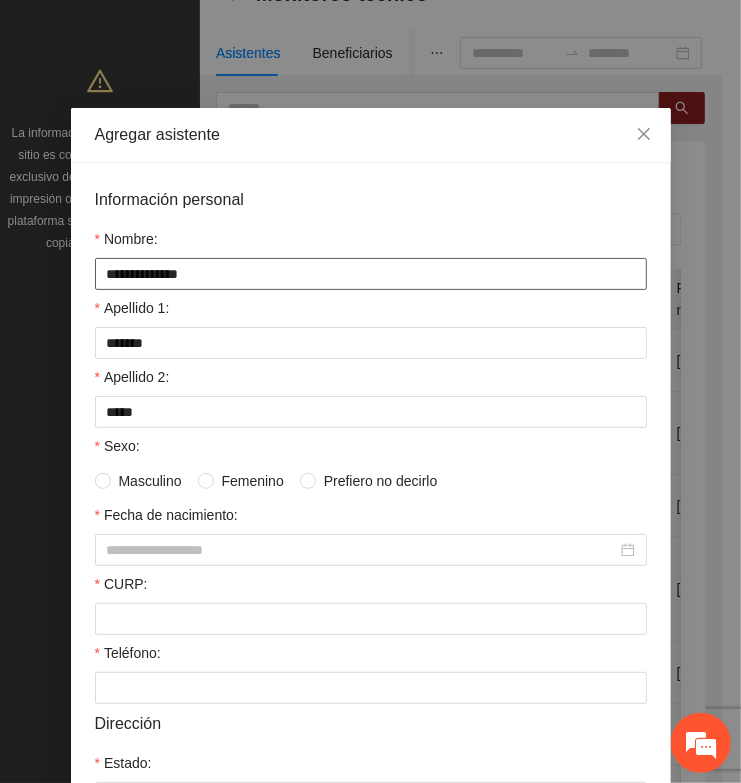 type on "**********" 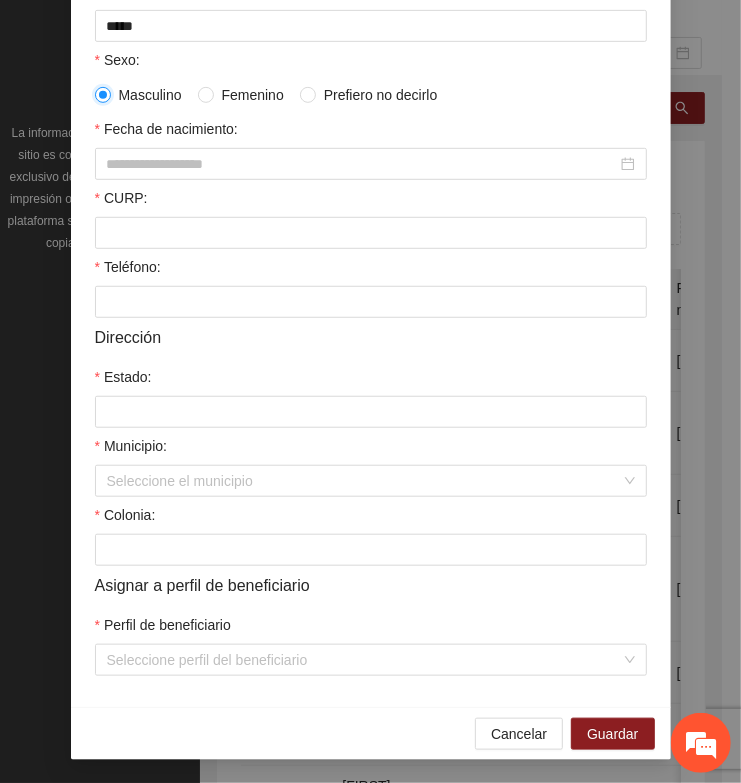 scroll, scrollTop: 401, scrollLeft: 0, axis: vertical 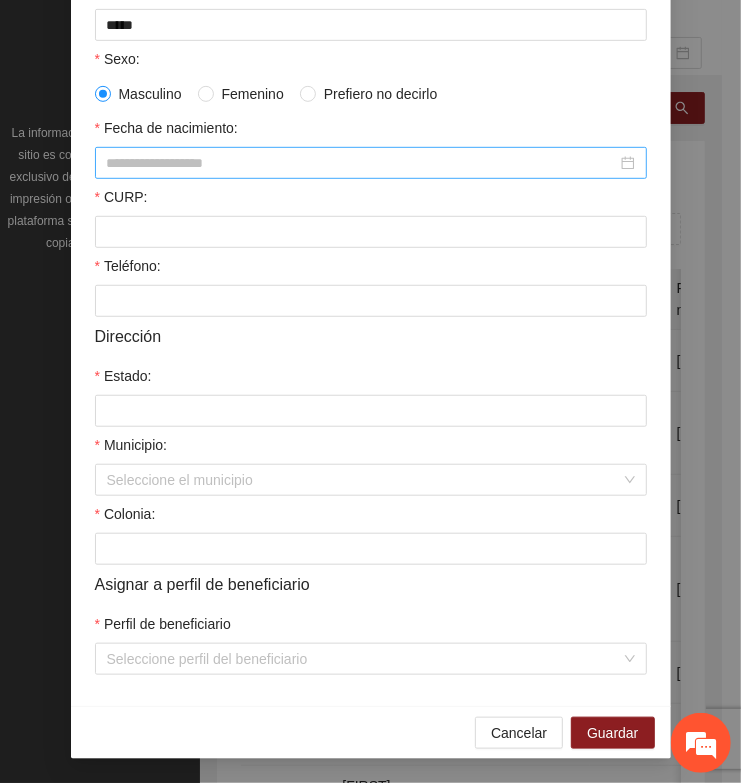 click on "Fecha de nacimiento:" at bounding box center [362, 163] 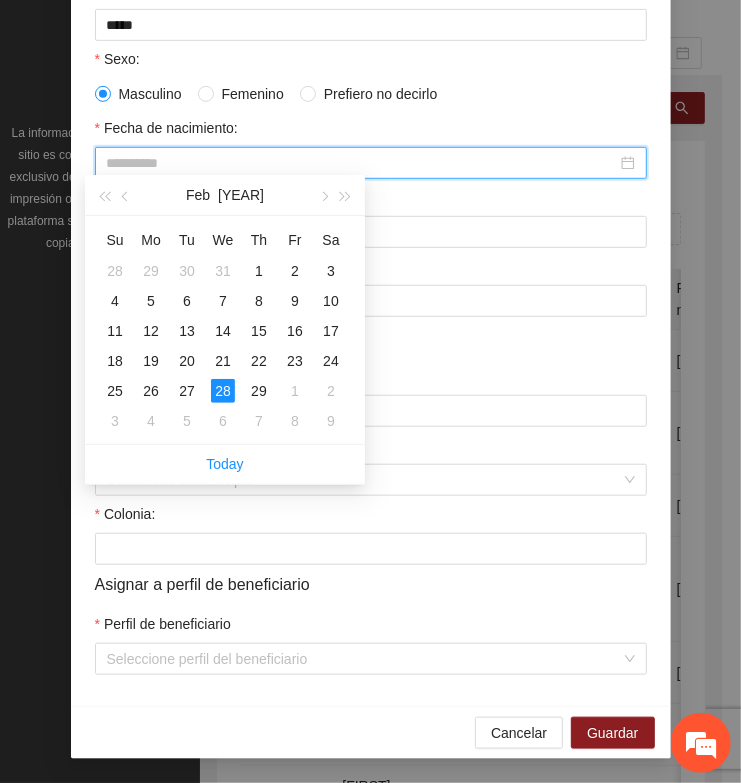 click on "28" at bounding box center (223, 391) 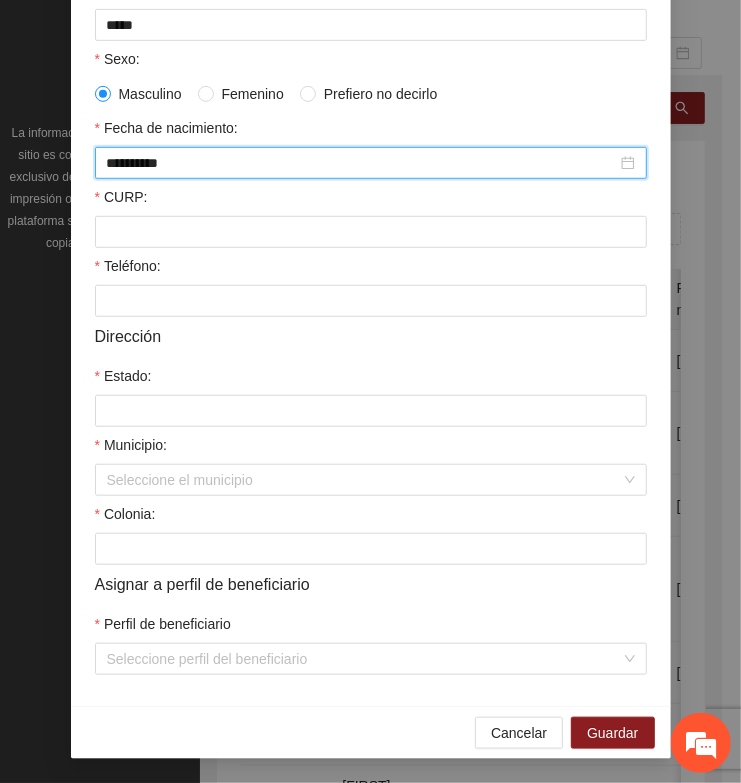 type on "**********" 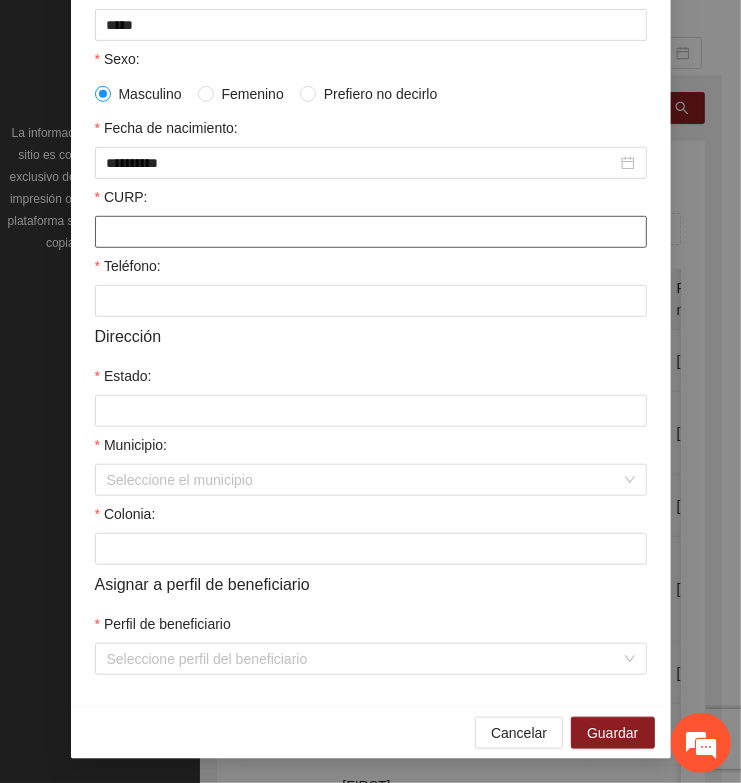 click on "CURP:" at bounding box center (371, 232) 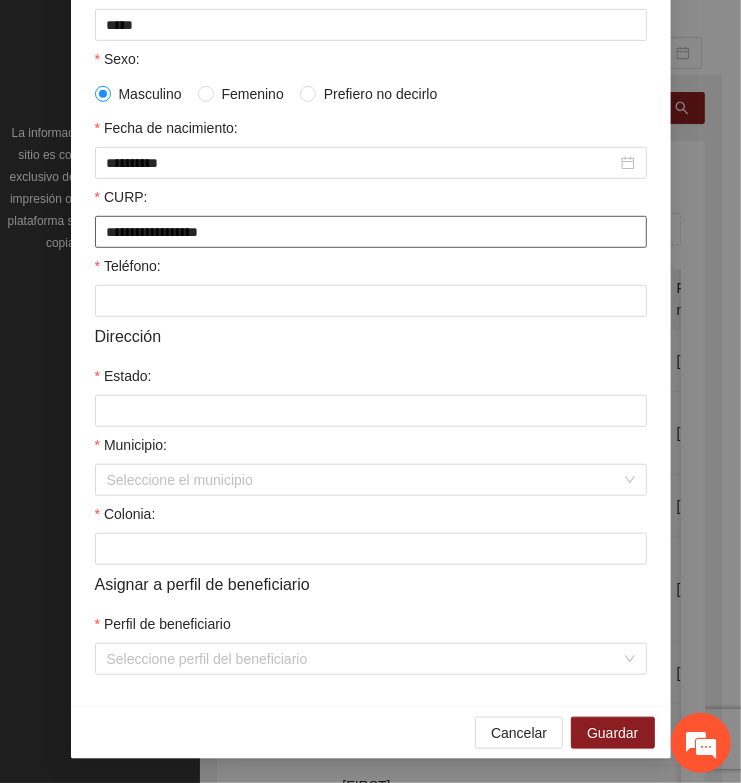 type on "**********" 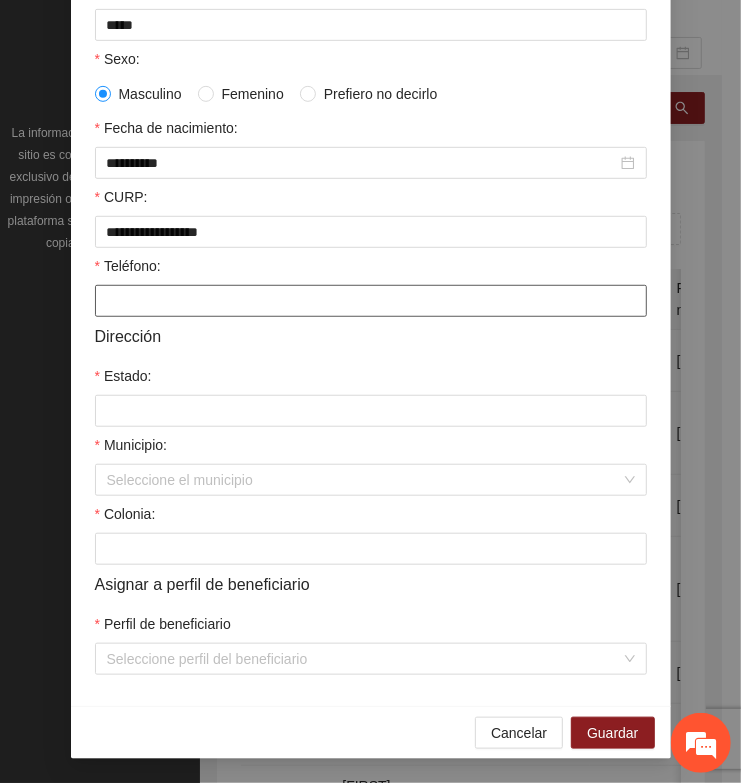 click on "Teléfono:" at bounding box center (371, 301) 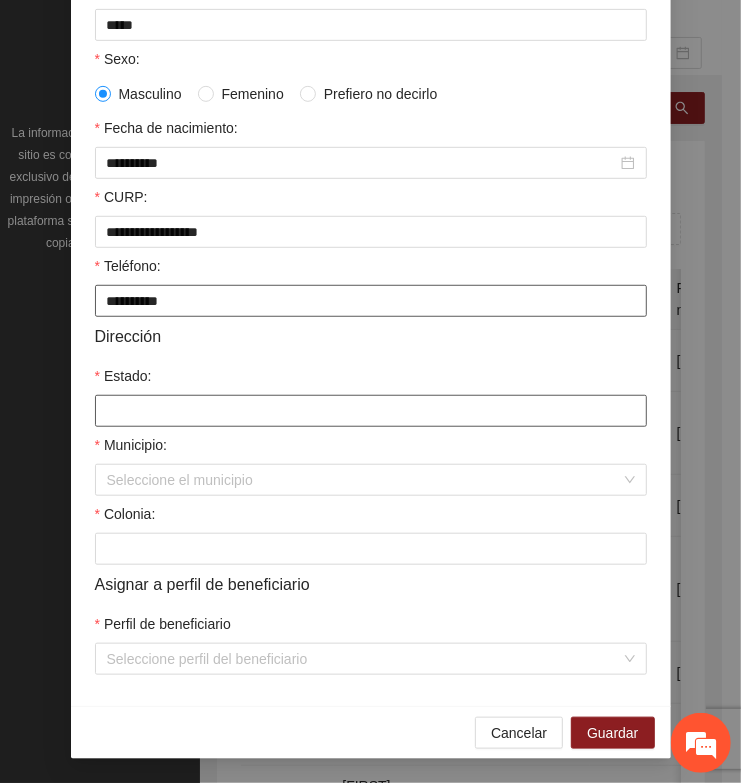 type on "**********" 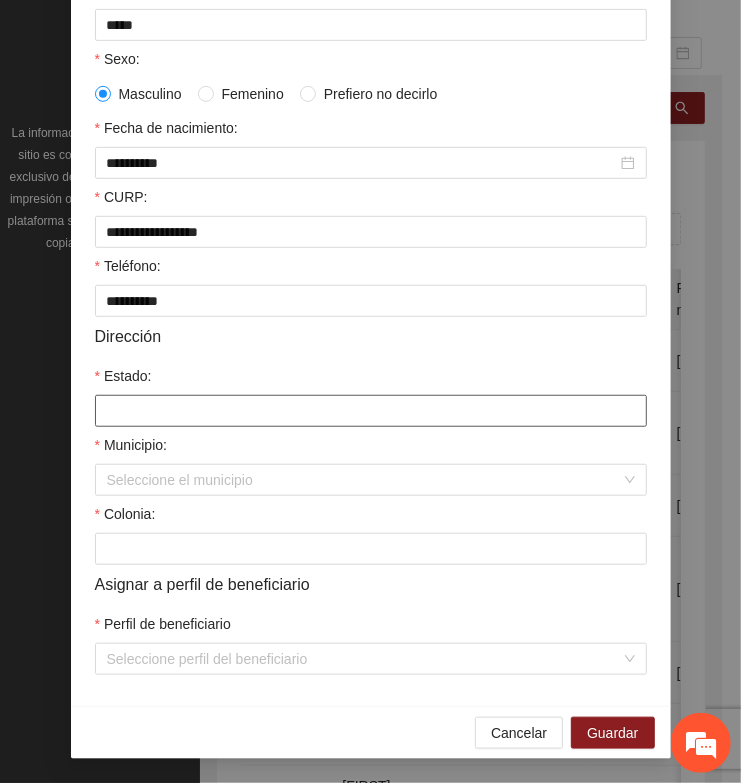 click on "Estado:" at bounding box center [371, 411] 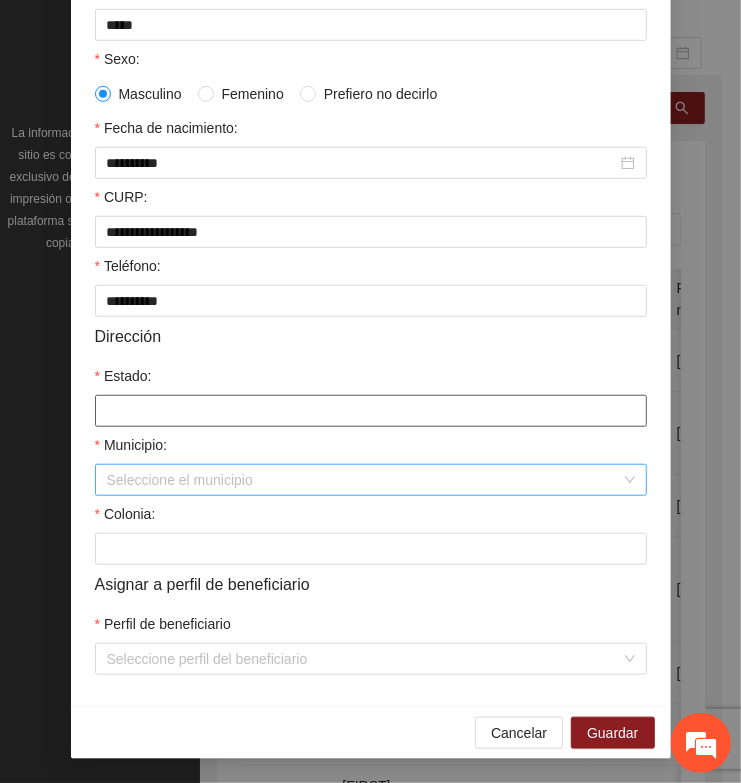 type on "*********" 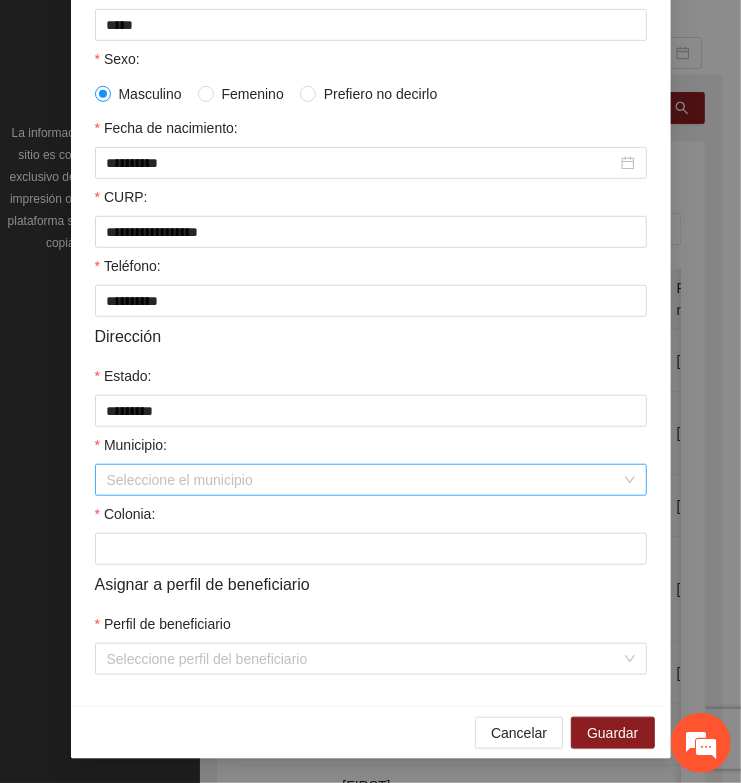 click on "Municipio:" at bounding box center [364, 480] 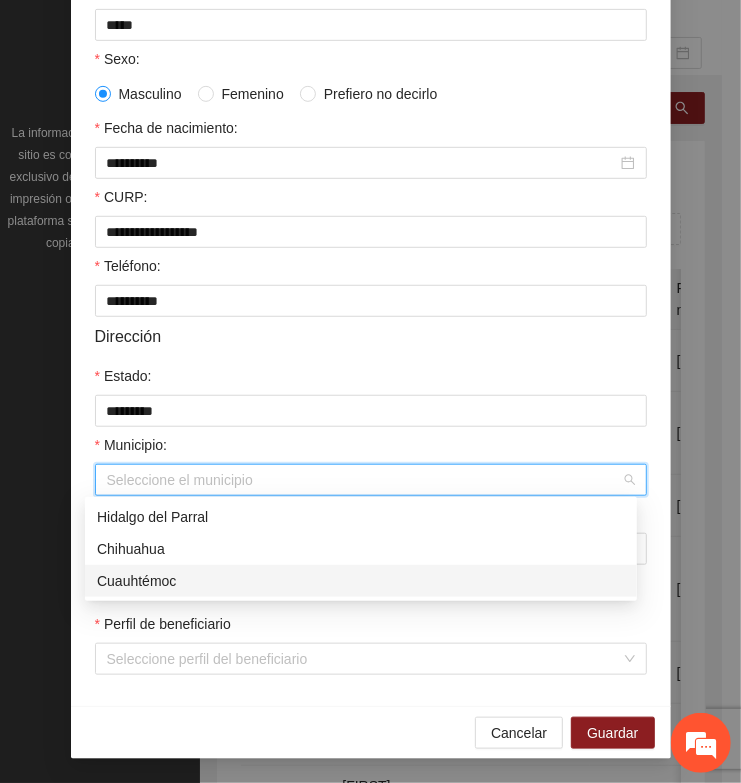 click on "Cuauhtémoc" at bounding box center (361, 581) 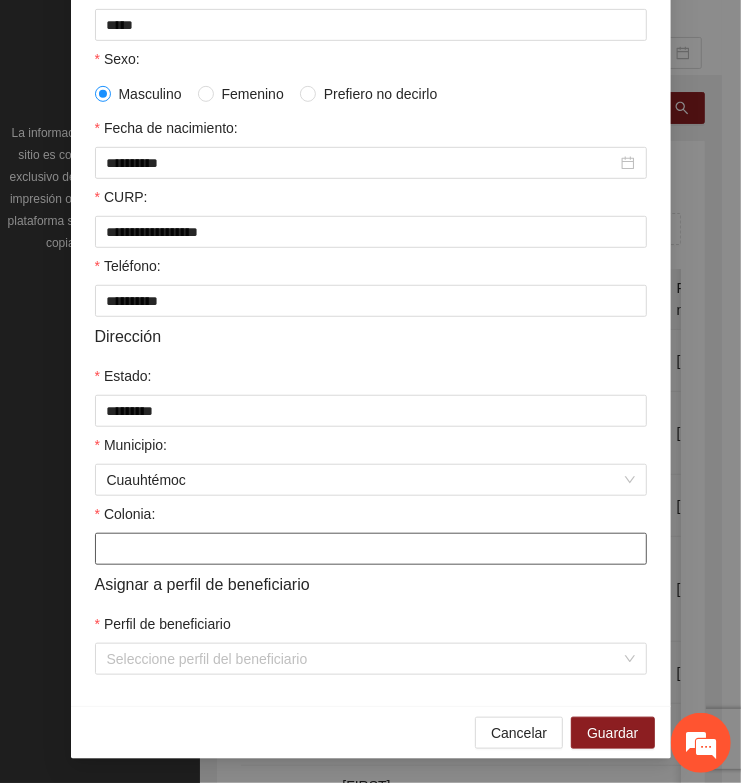 click on "Colonia:" at bounding box center [371, 549] 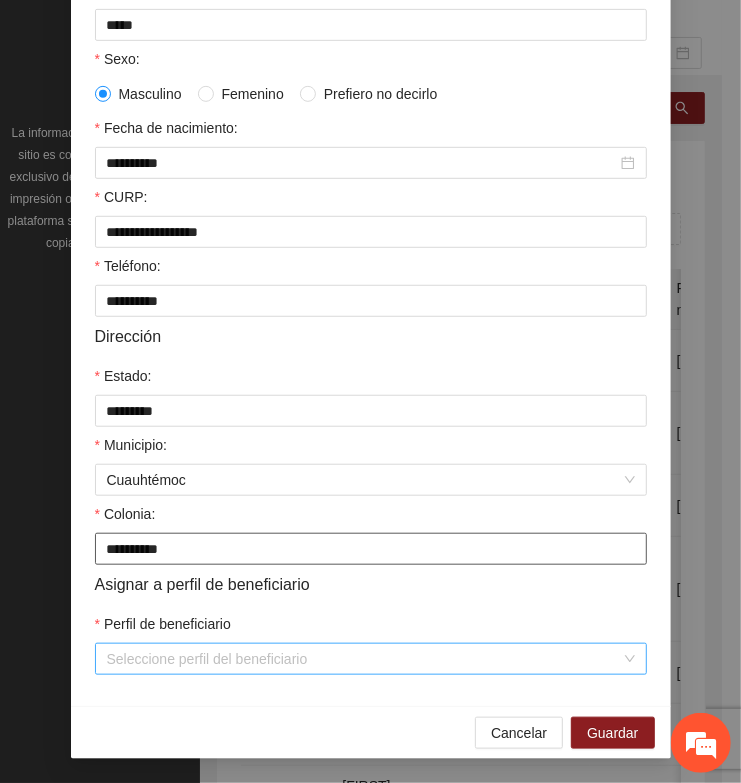 type on "**********" 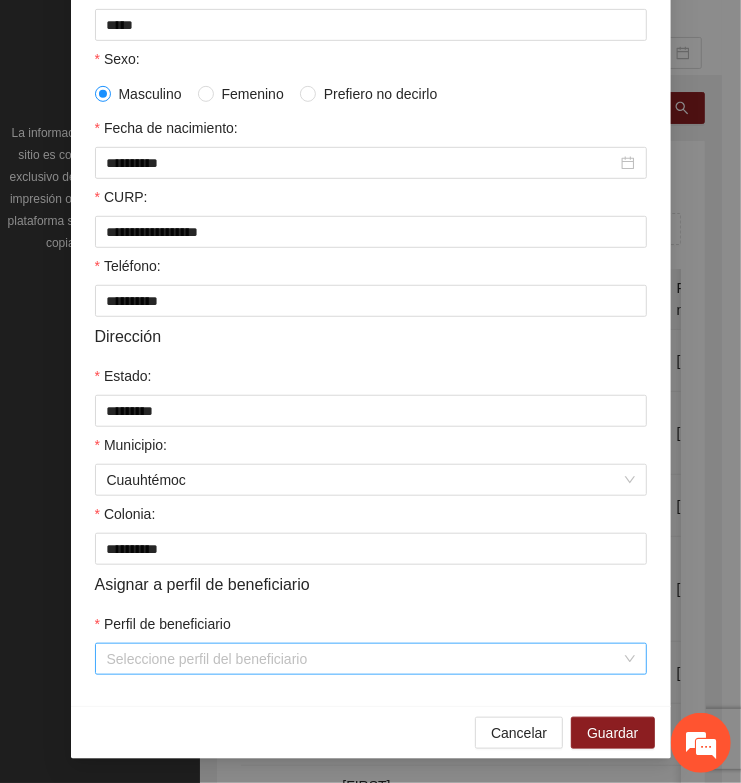 click on "Perfil de beneficiario" at bounding box center (364, 659) 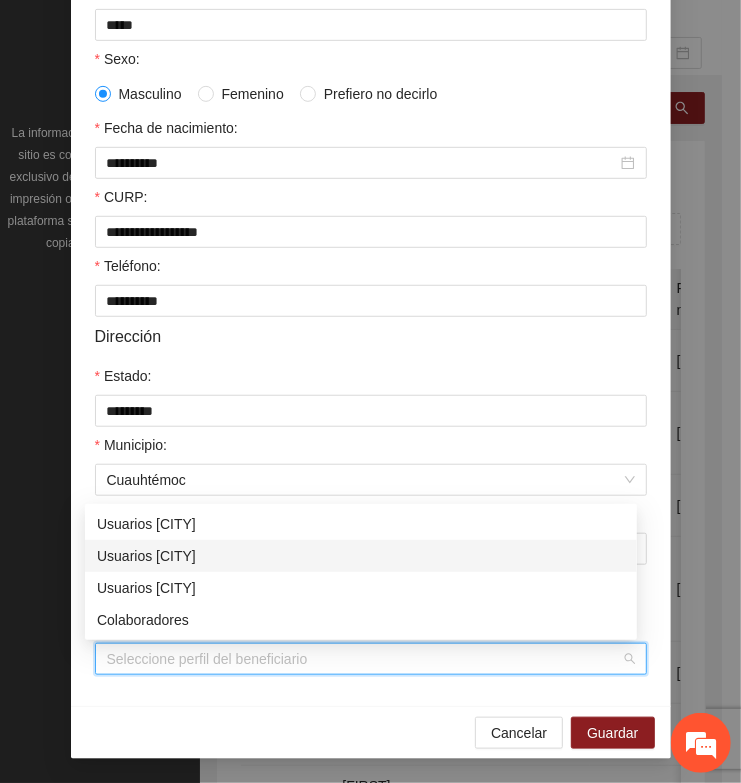 click on "Usuarios [CITY]" at bounding box center [361, 556] 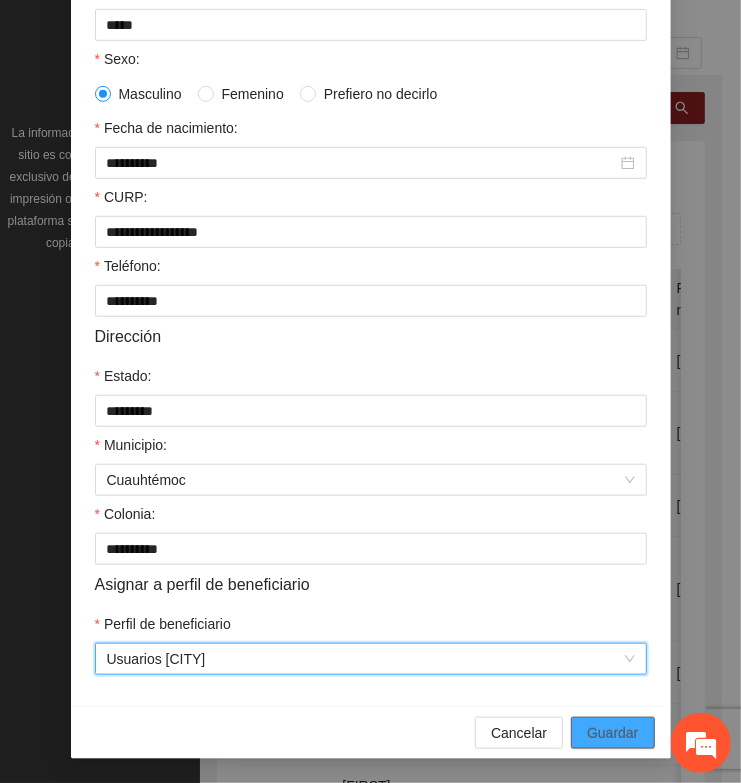 click on "Guardar" at bounding box center (612, 733) 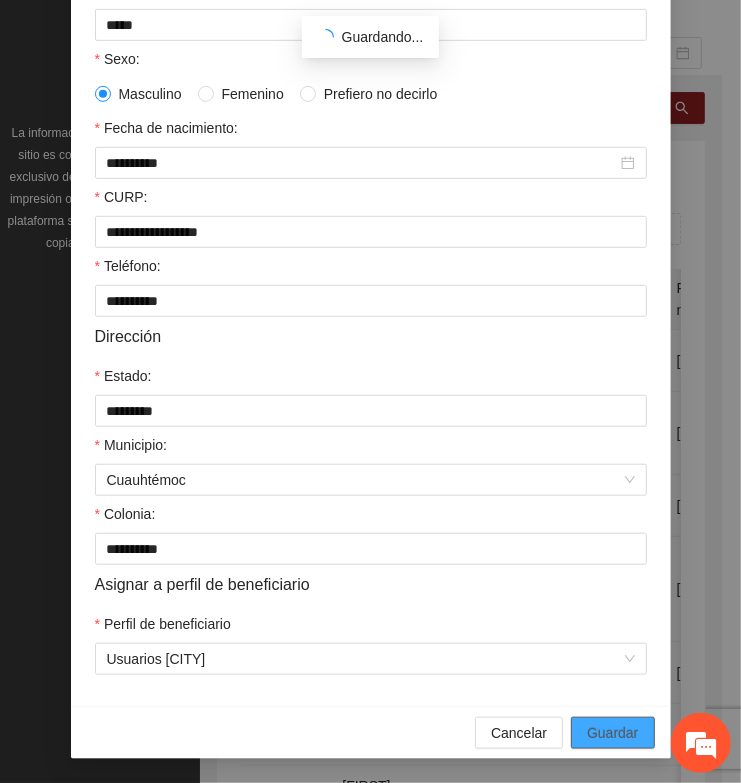 scroll, scrollTop: 310, scrollLeft: 0, axis: vertical 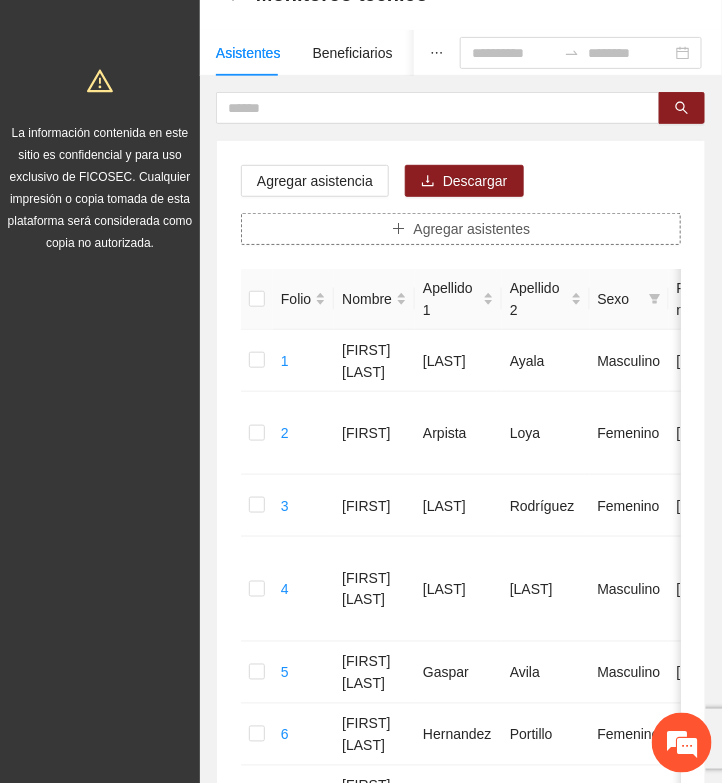 click on "Agregar asistentes" at bounding box center [461, 229] 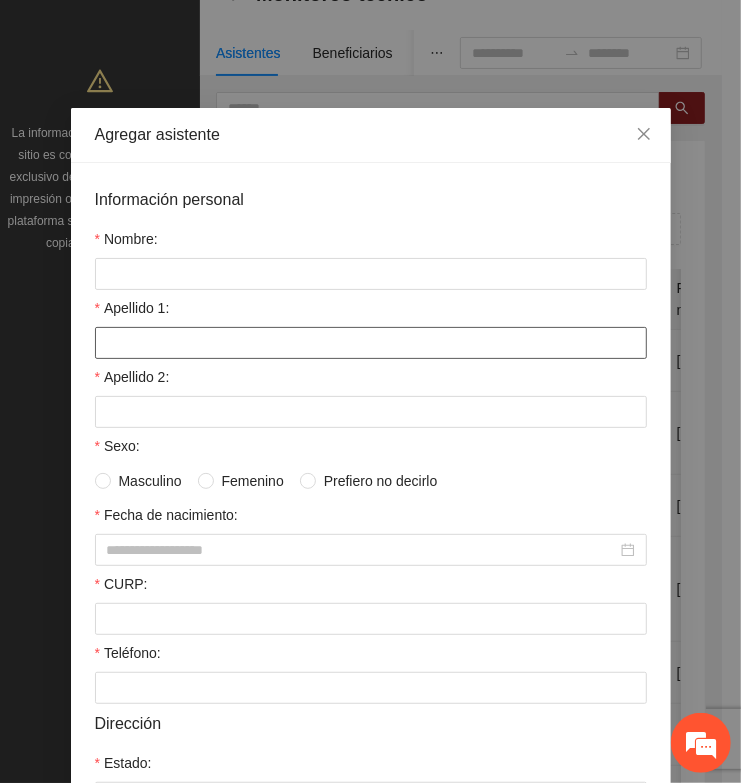 click on "Apellido 1:" at bounding box center [371, 343] 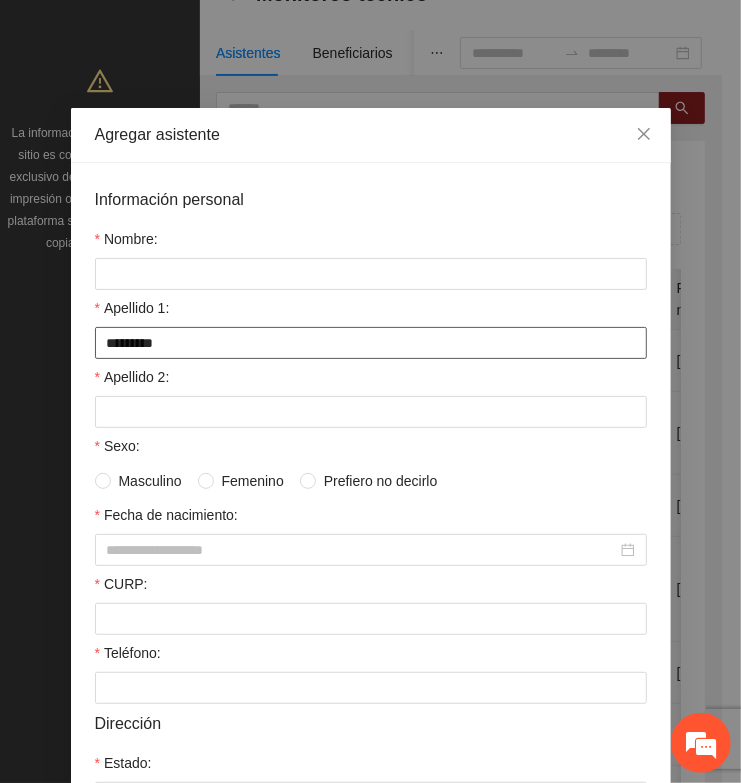 type on "*********" 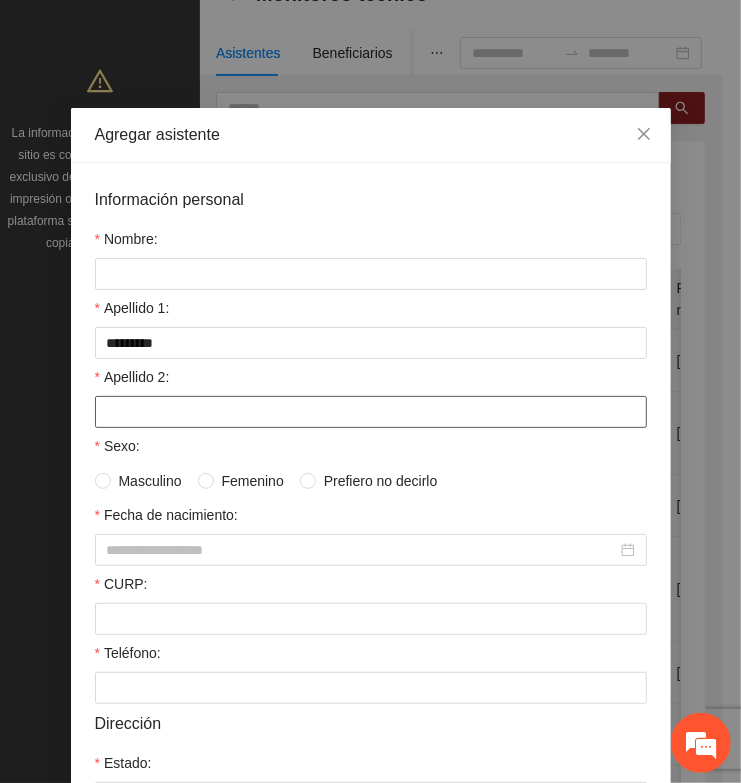click on "Apellido 2:" at bounding box center [371, 412] 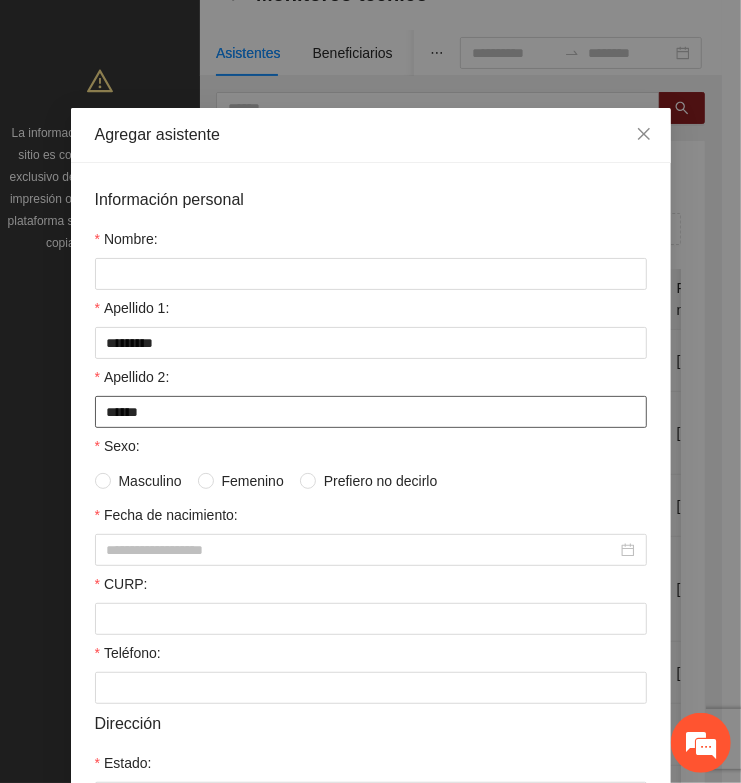 type on "******" 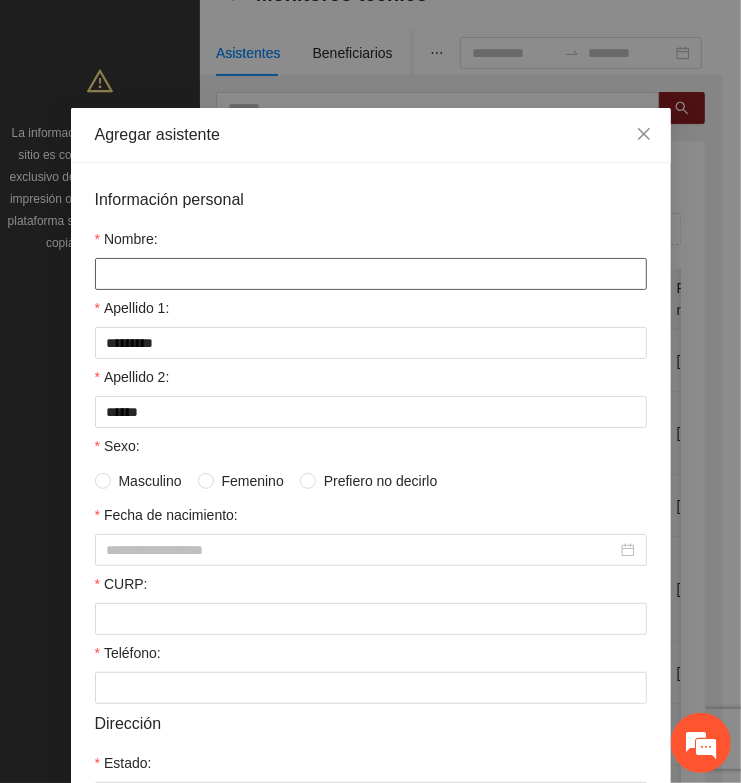click on "Nombre:" at bounding box center [371, 274] 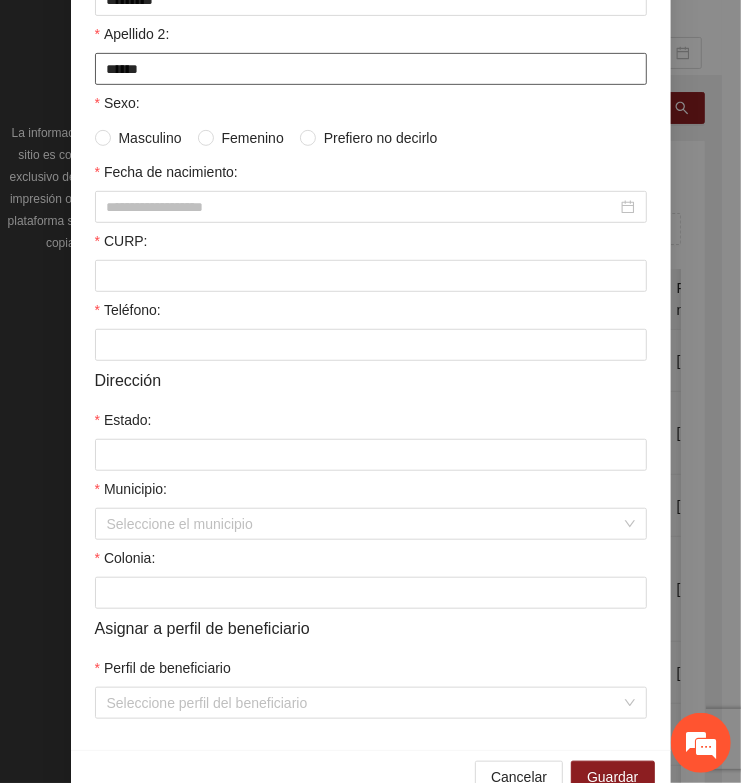 scroll, scrollTop: 375, scrollLeft: 0, axis: vertical 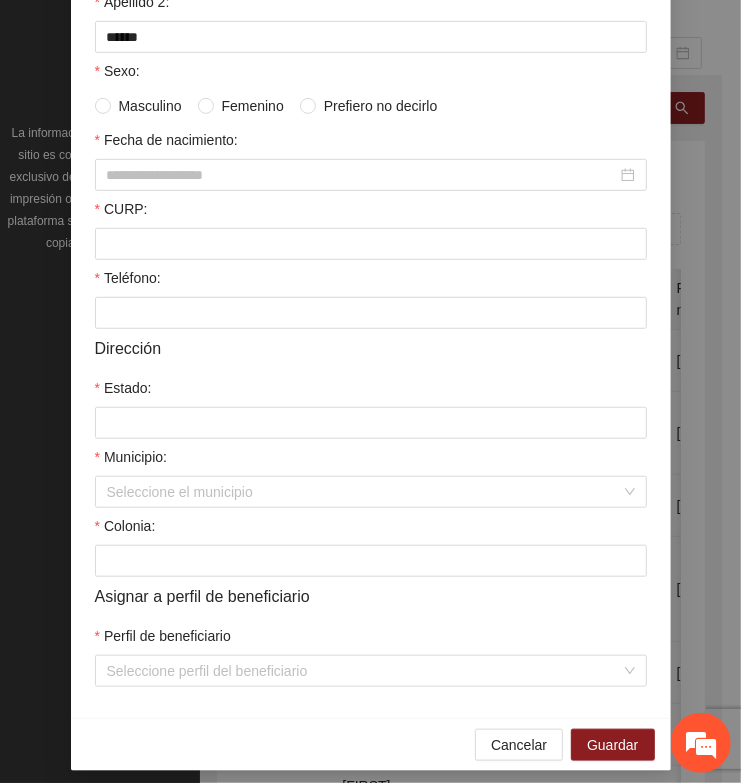 type on "**********" 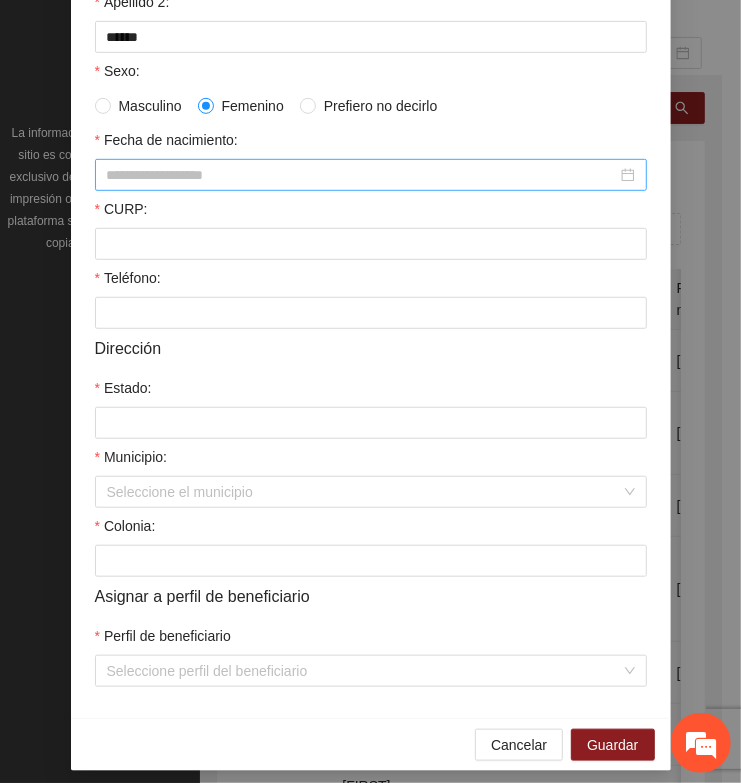 click on "Fecha de nacimiento:" at bounding box center [362, 175] 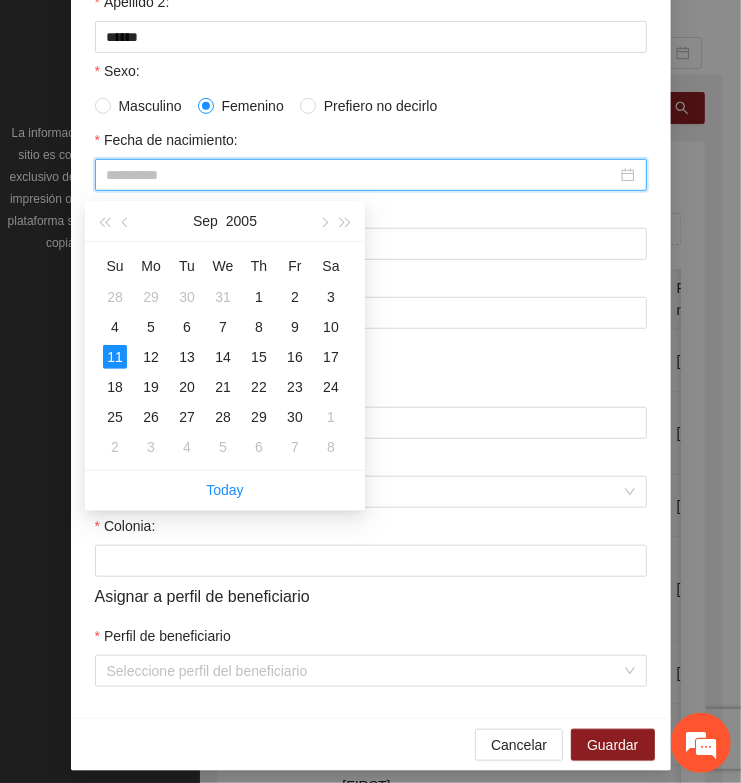 click on "11" at bounding box center [115, 357] 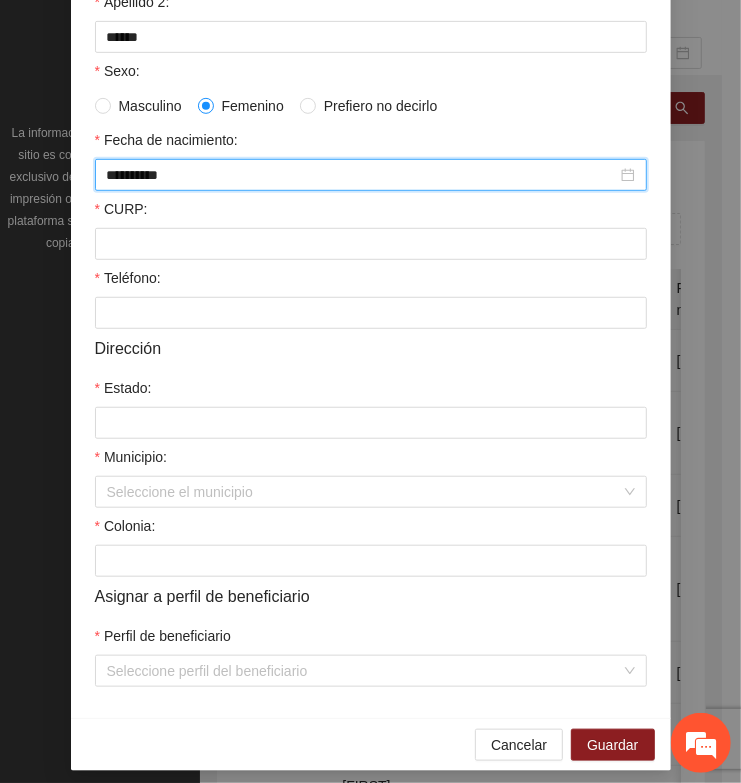 type on "**********" 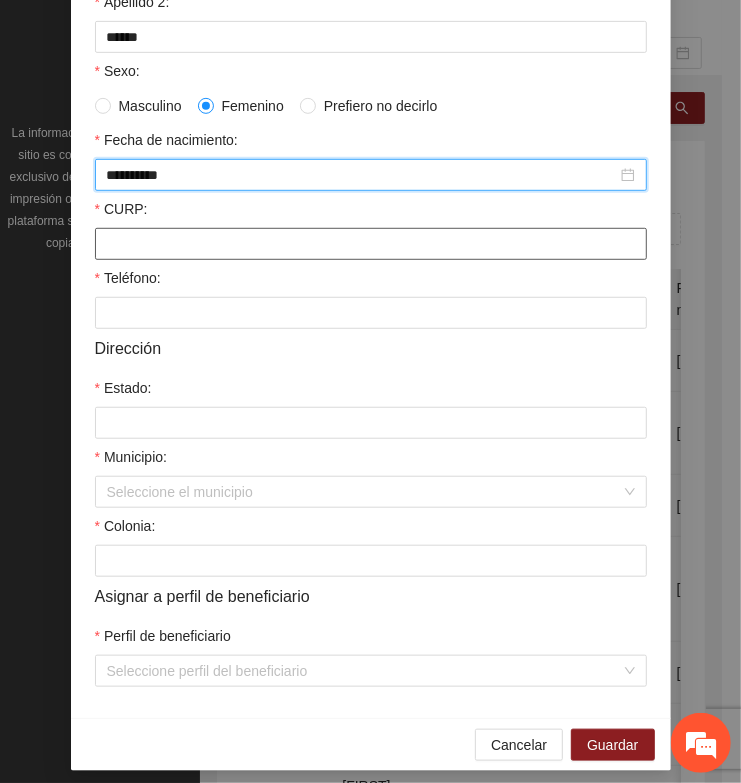click on "CURP:" at bounding box center [371, 244] 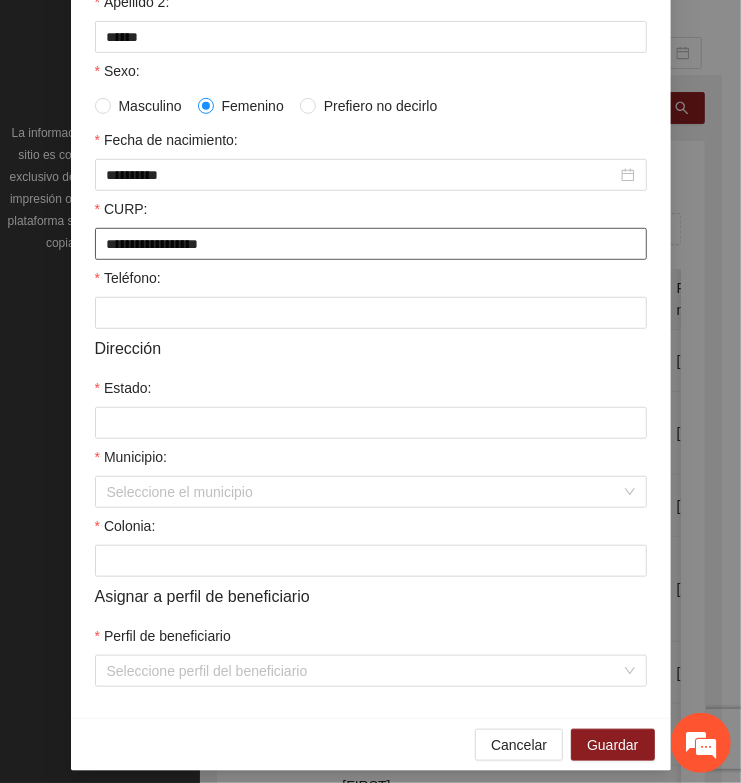 type on "**********" 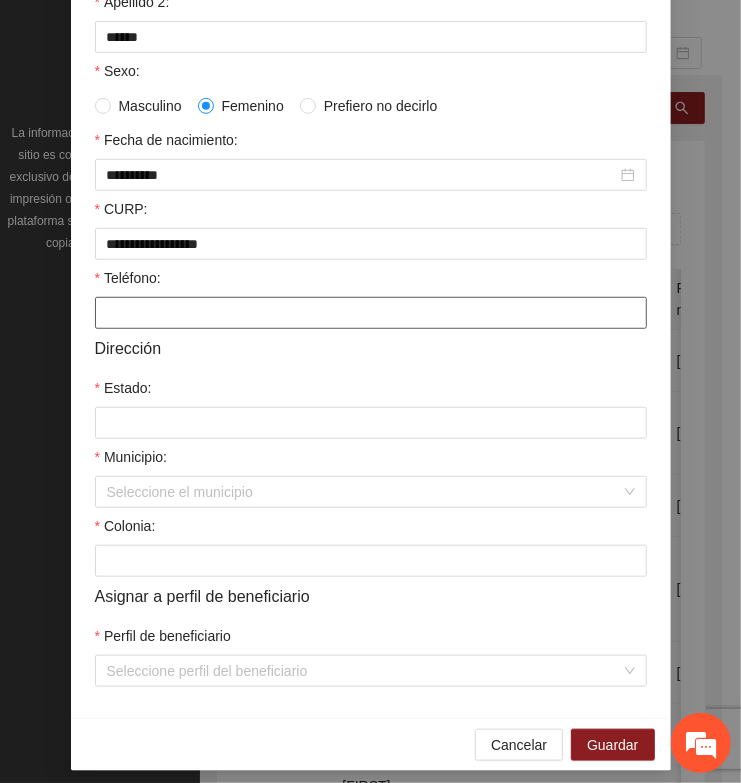 click on "Teléfono:" at bounding box center [371, 313] 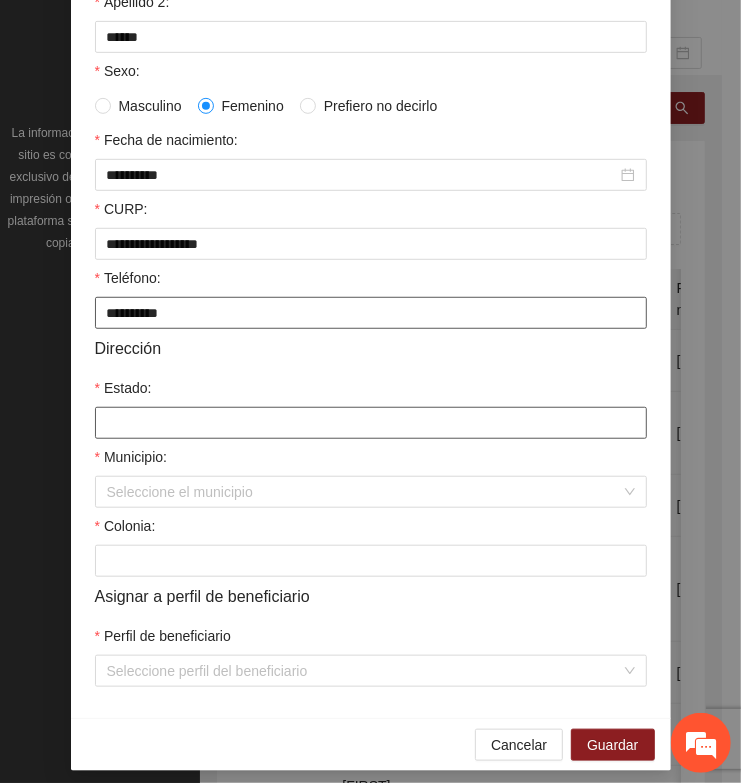 type on "**********" 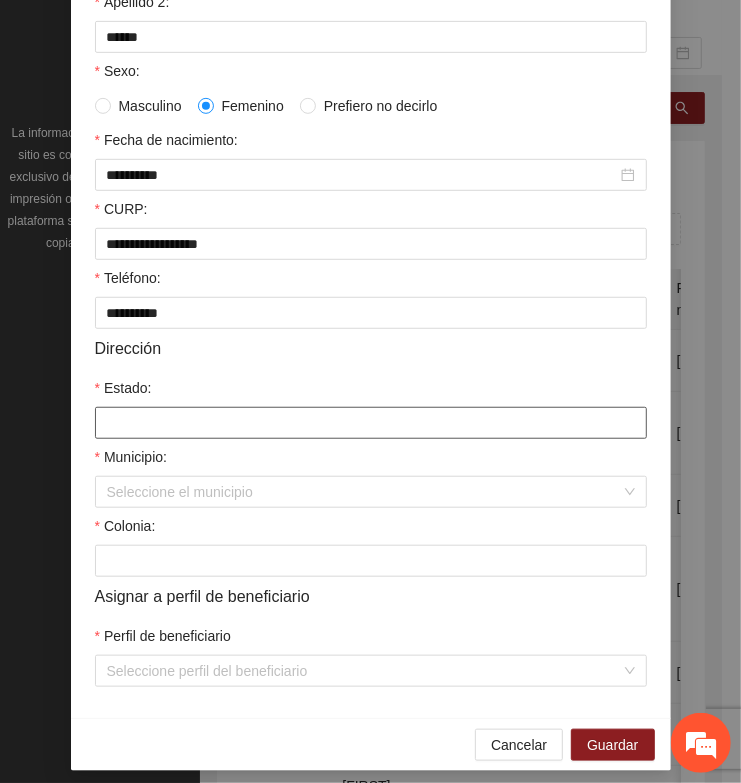 click on "Estado:" at bounding box center [371, 423] 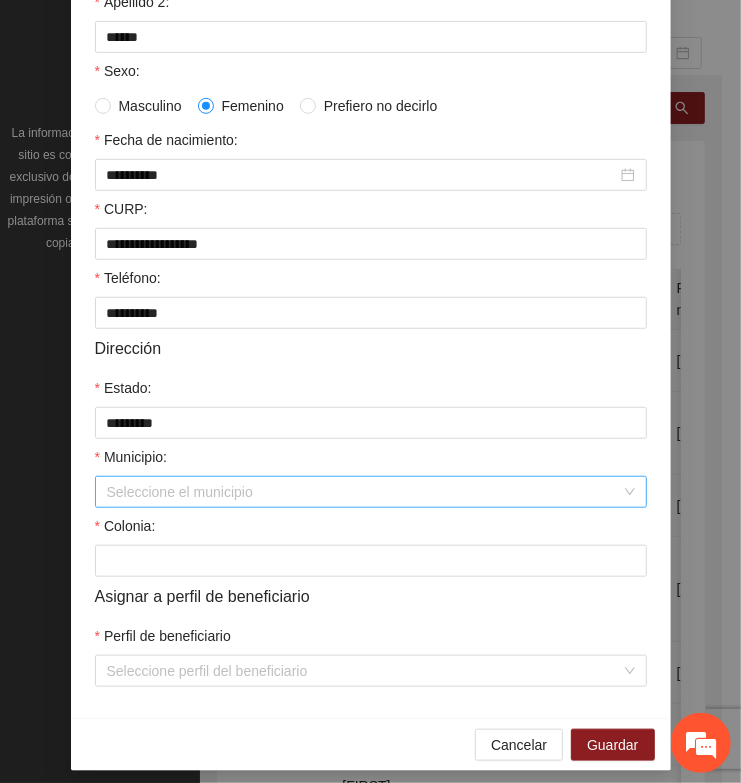 click on "Municipio:" at bounding box center (364, 492) 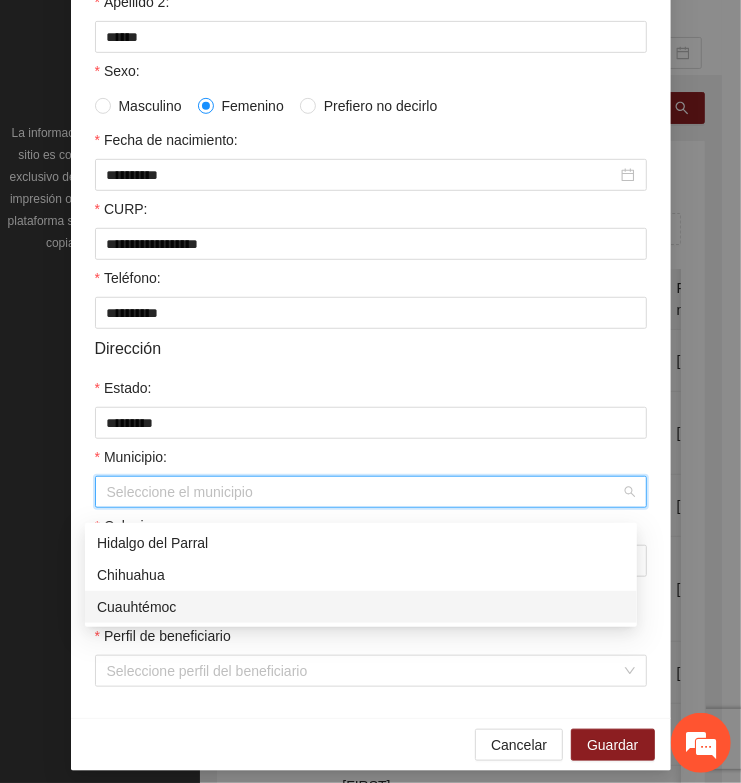 click on "Cuauhtémoc" at bounding box center (361, 607) 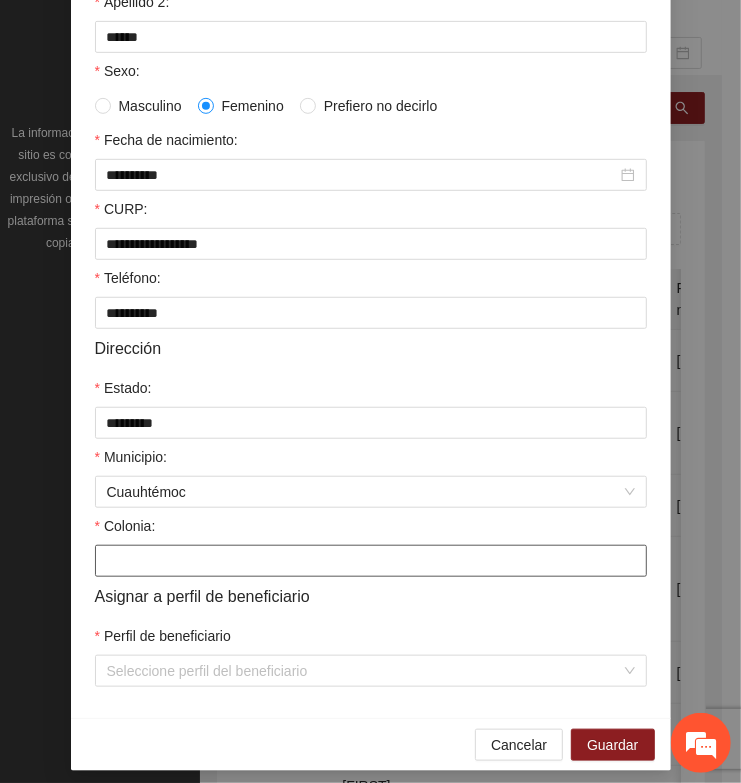 click on "Colonia:" at bounding box center [371, 561] 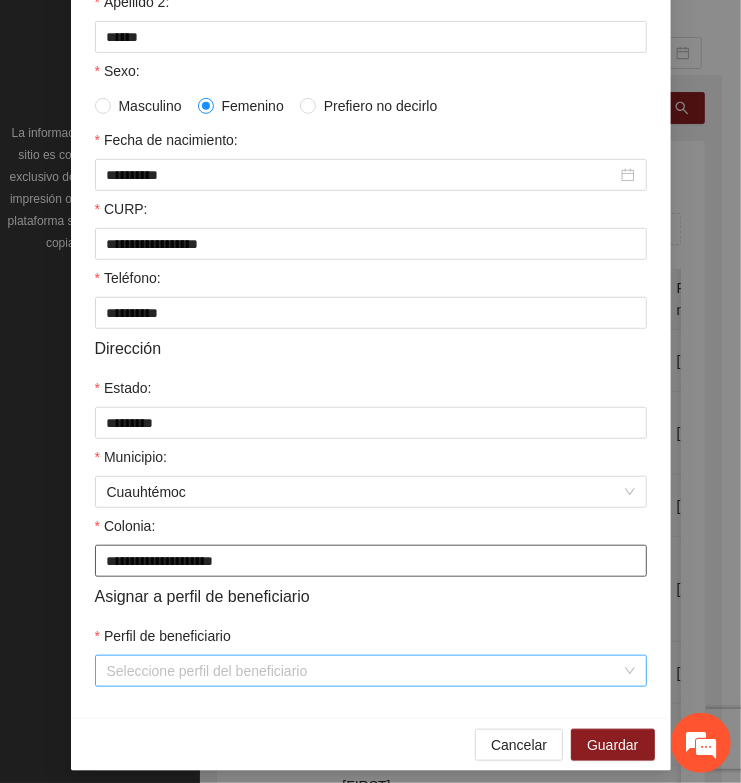 type on "**********" 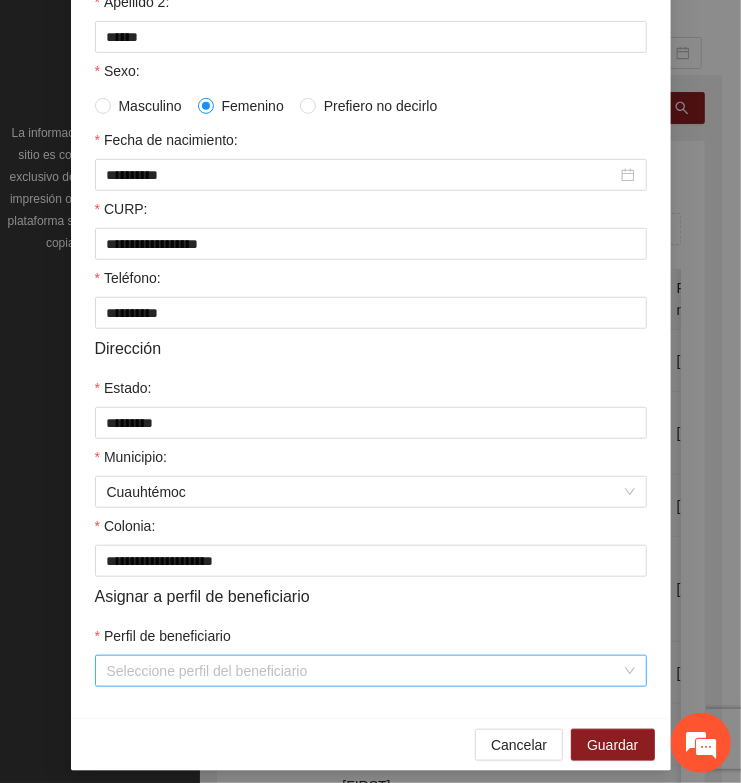 click on "Perfil de beneficiario" at bounding box center (364, 671) 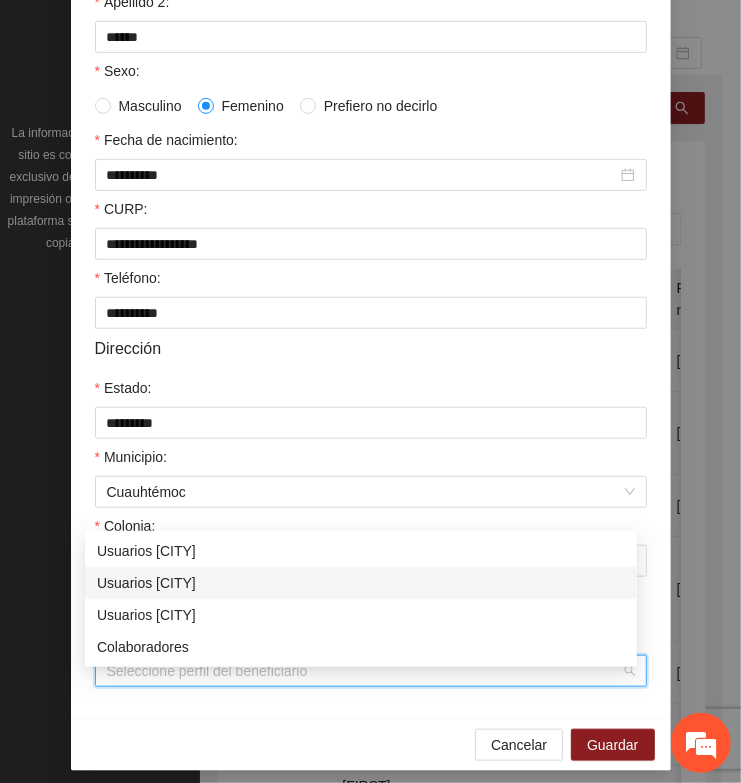 click on "Usuarios [CITY]" at bounding box center [361, 583] 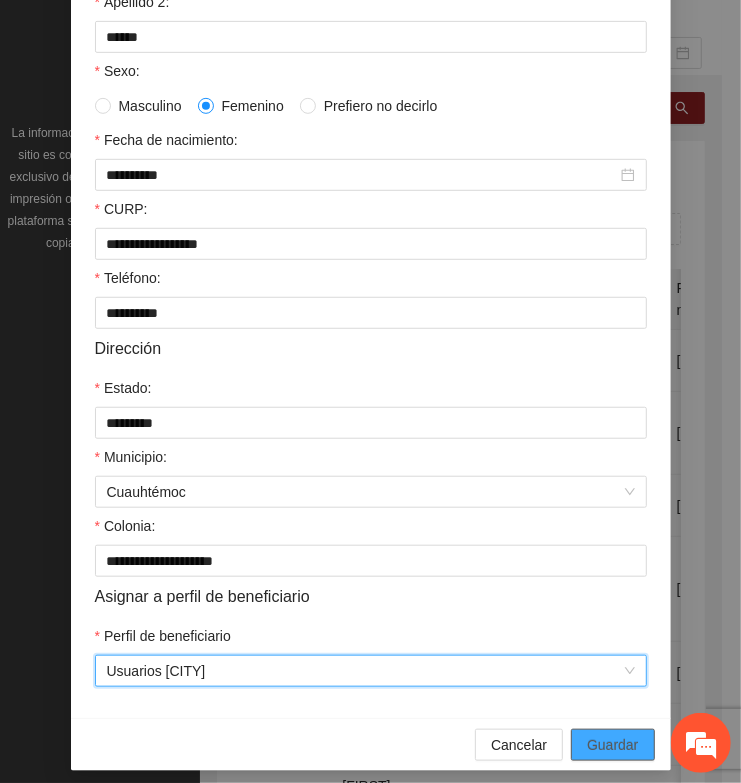 click on "Guardar" at bounding box center (612, 745) 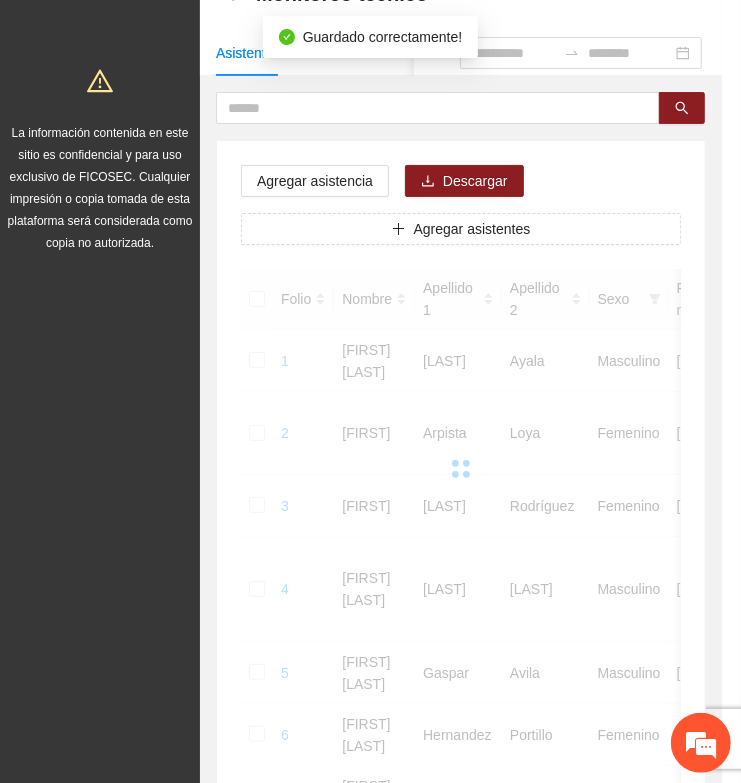 scroll, scrollTop: 310, scrollLeft: 0, axis: vertical 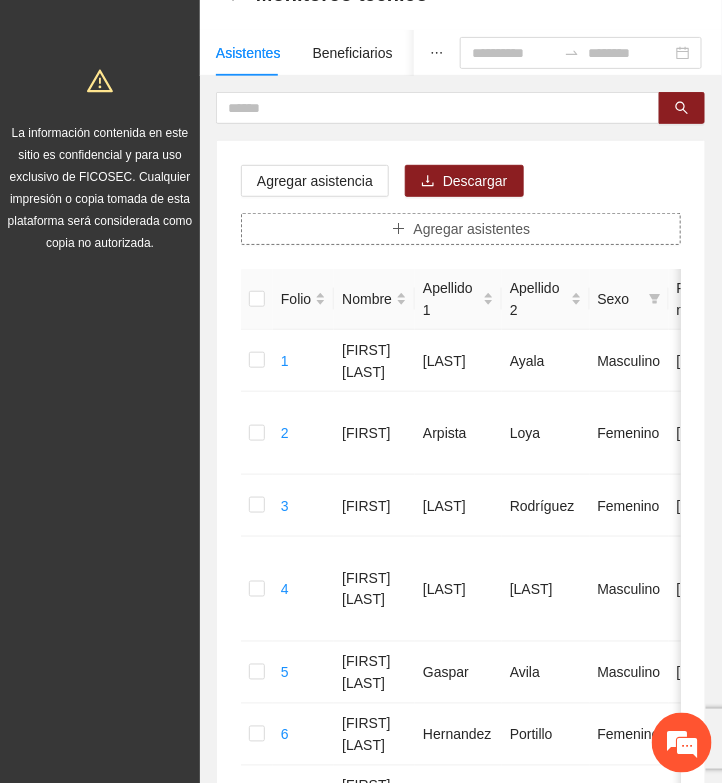 click on "Agregar asistentes" at bounding box center [472, 229] 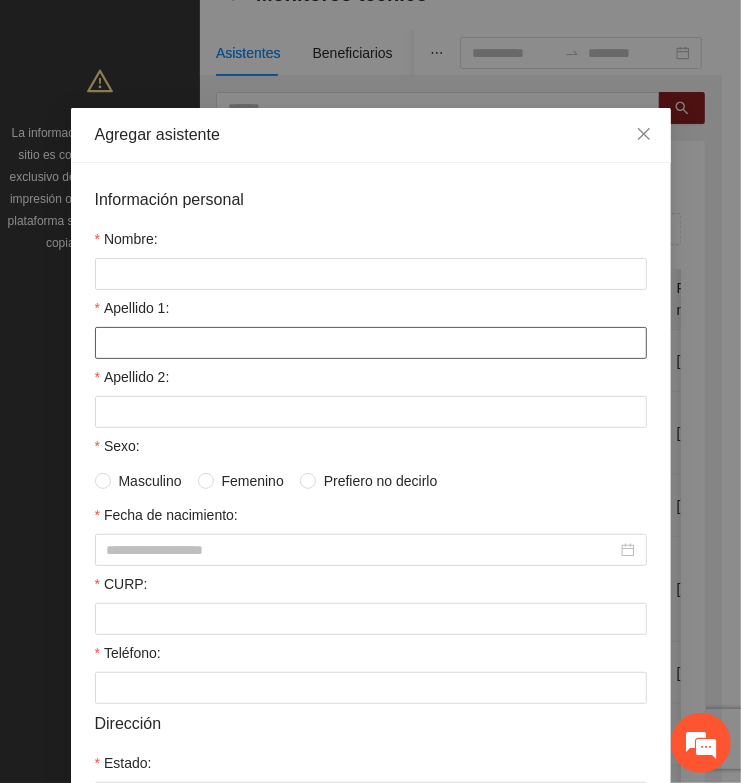 click on "Apellido 1:" at bounding box center [371, 343] 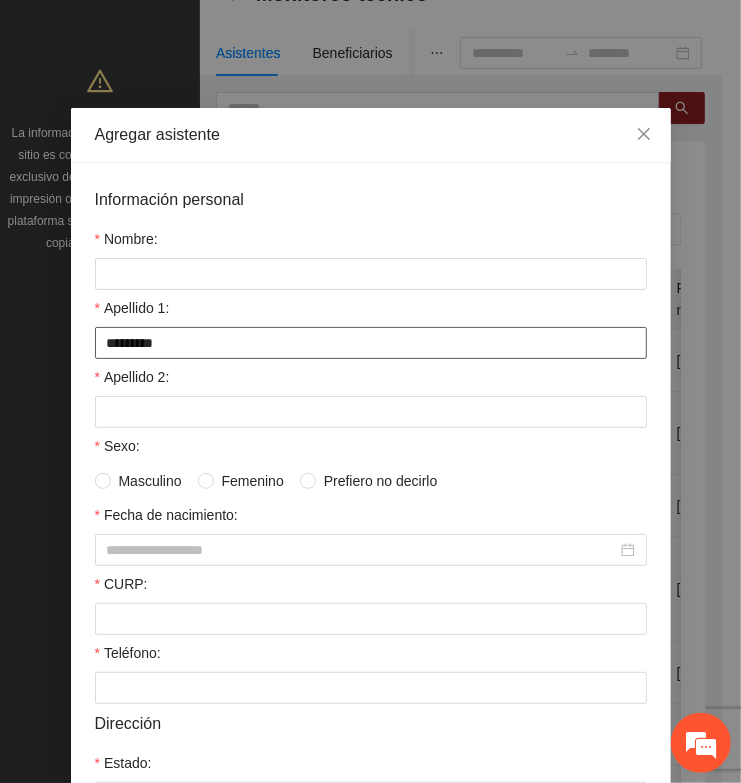 type on "*********" 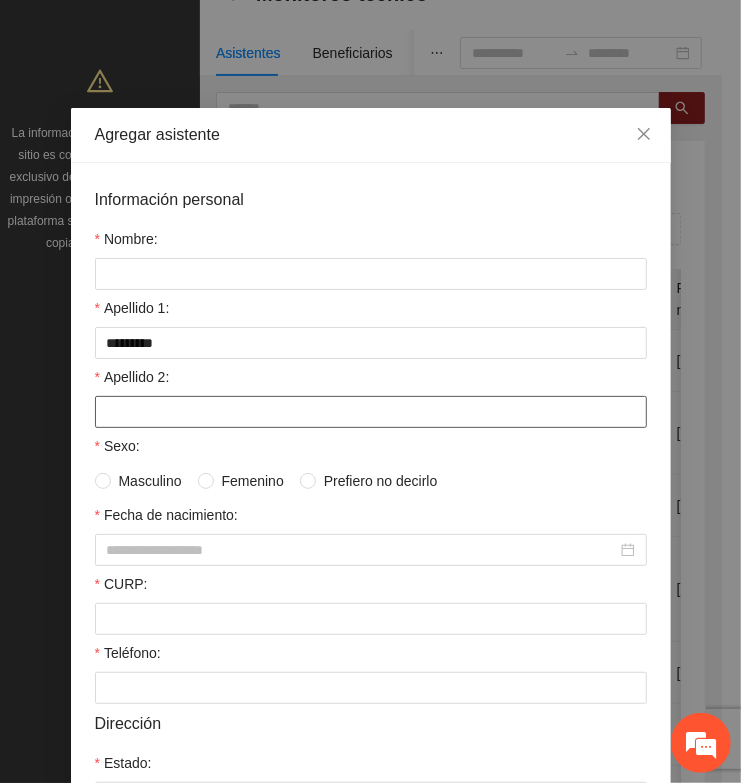 click on "Apellido 2:" at bounding box center [371, 412] 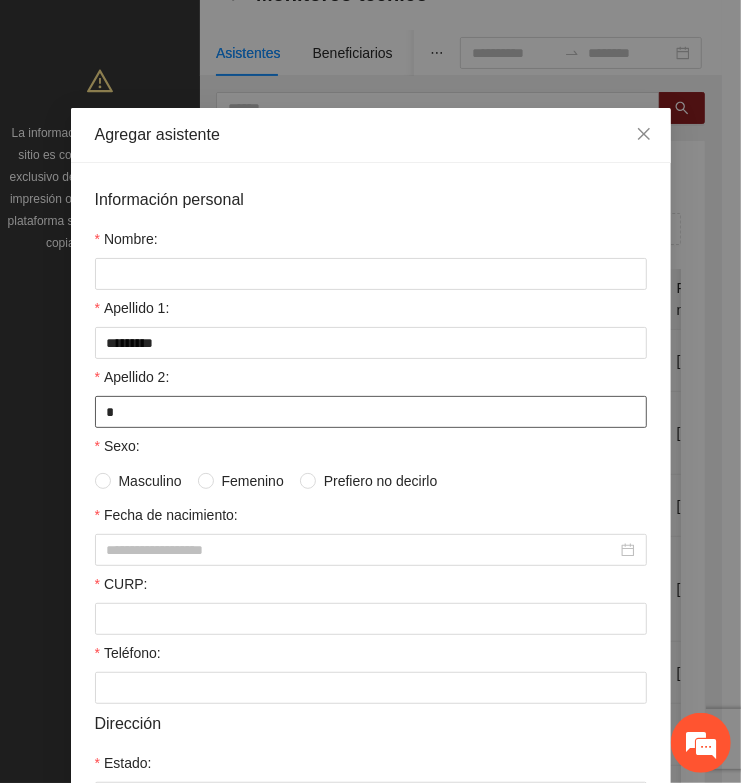 type on "*" 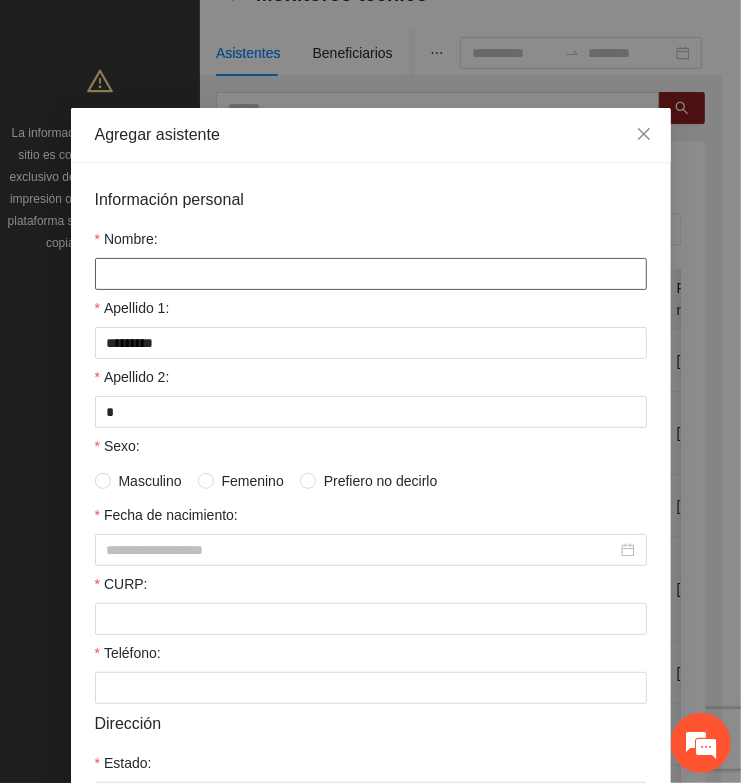 click on "Nombre:" at bounding box center [371, 274] 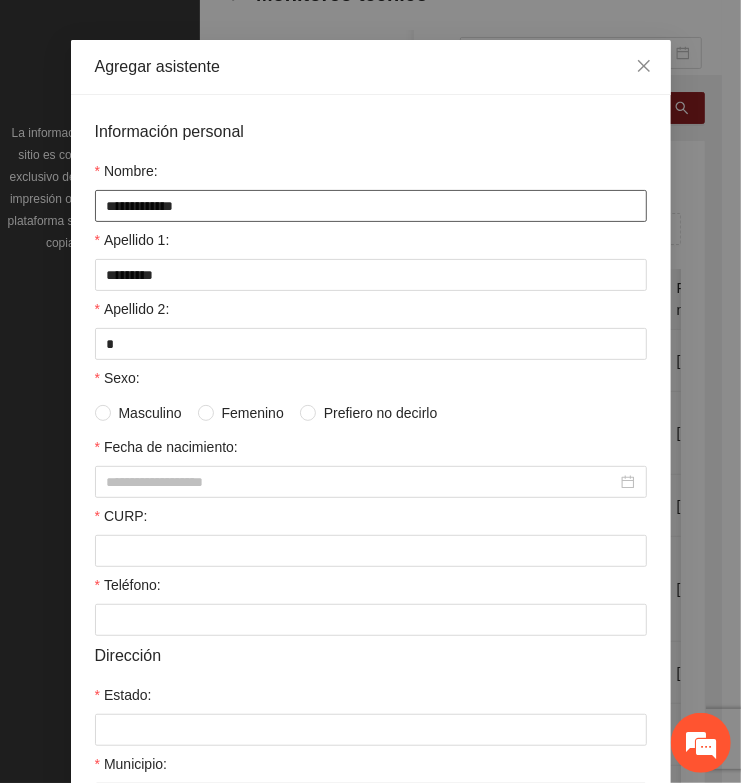 scroll, scrollTop: 125, scrollLeft: 0, axis: vertical 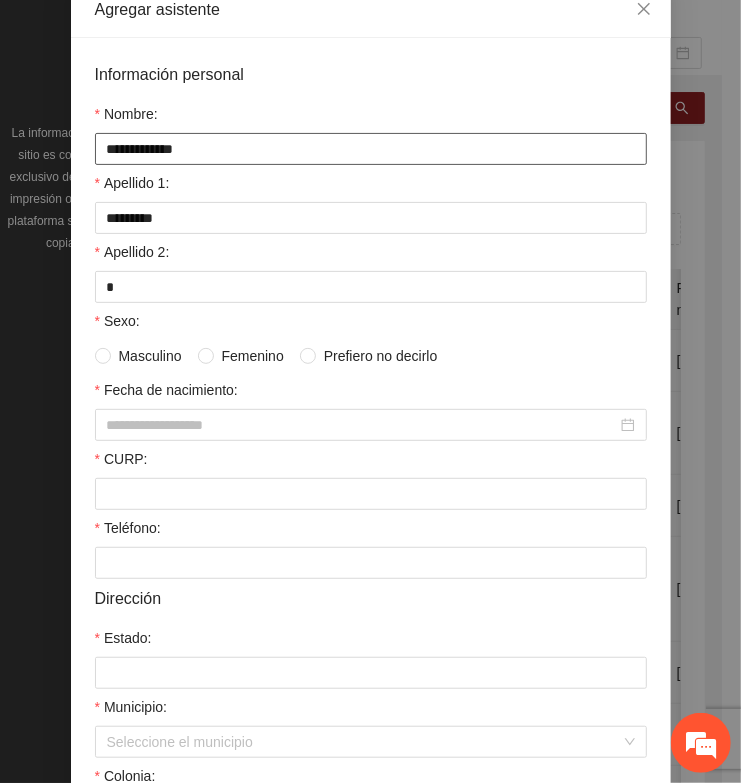 type on "**********" 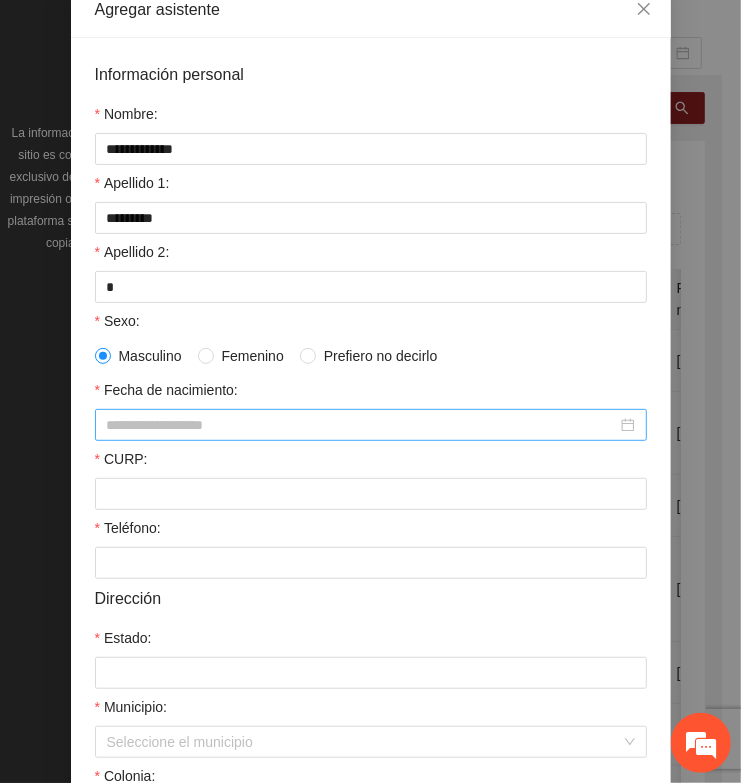 click on "Fecha de nacimiento:" at bounding box center (362, 425) 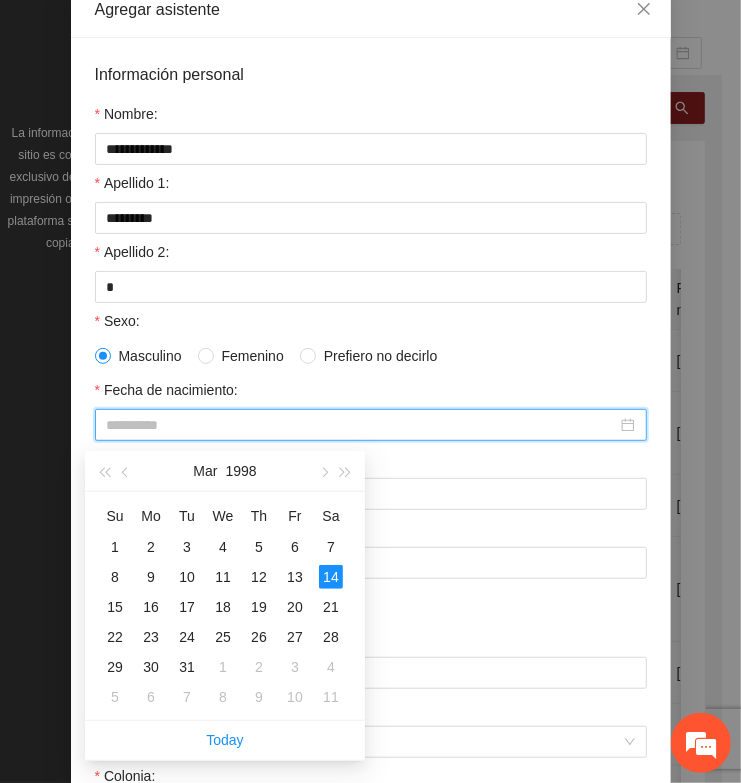 click on "14" at bounding box center [331, 577] 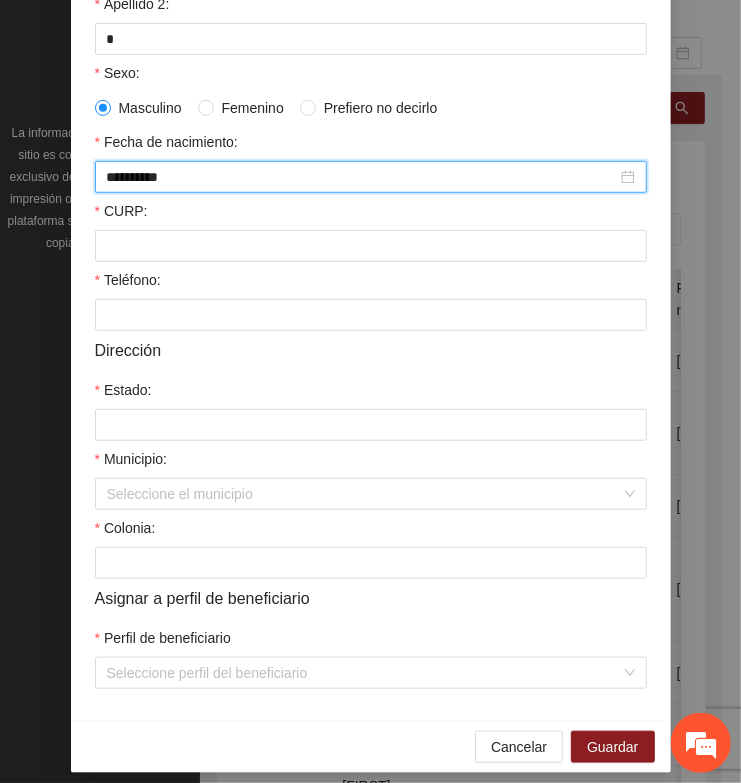 scroll, scrollTop: 401, scrollLeft: 0, axis: vertical 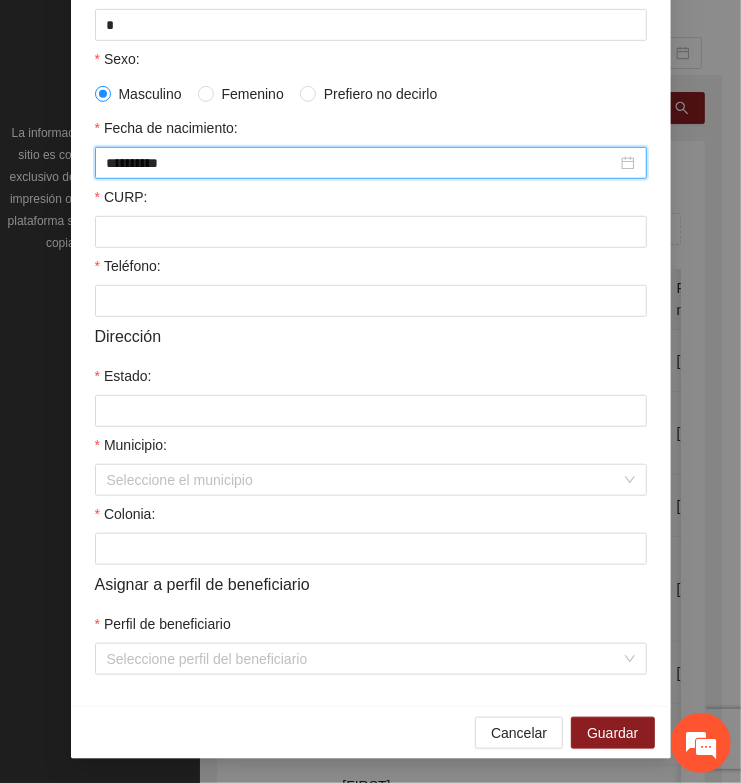 type on "**********" 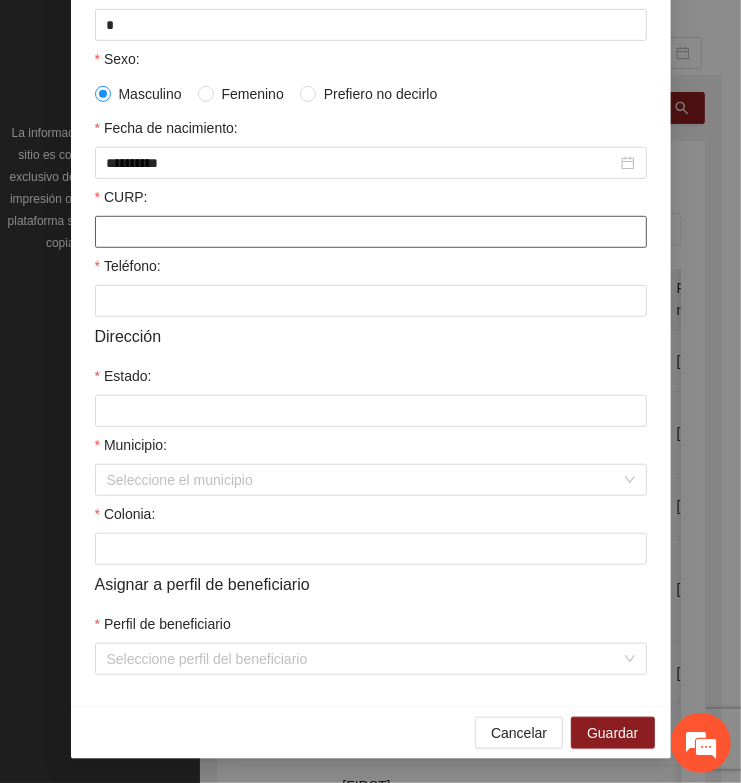 click on "CURP:" at bounding box center [371, 232] 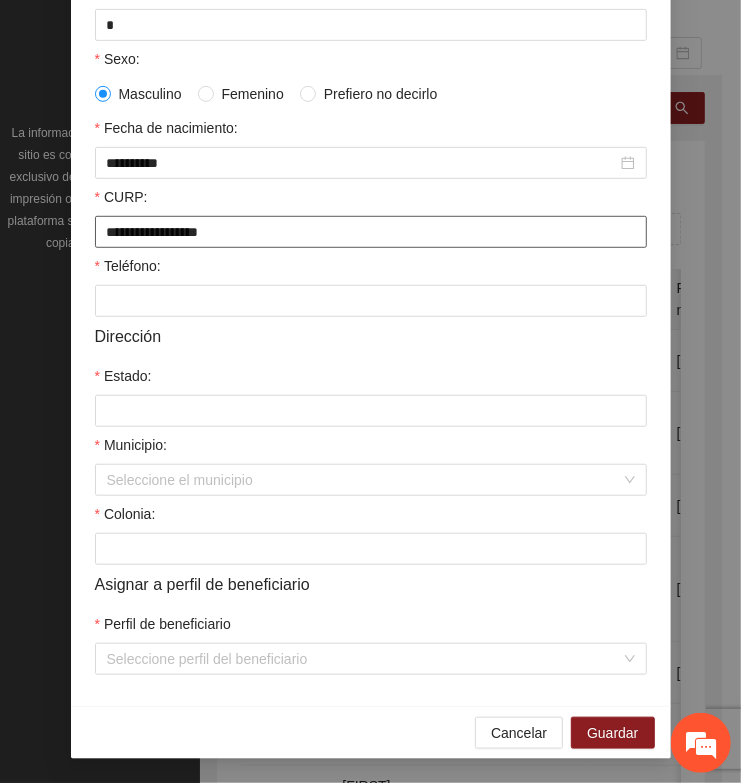 type on "**********" 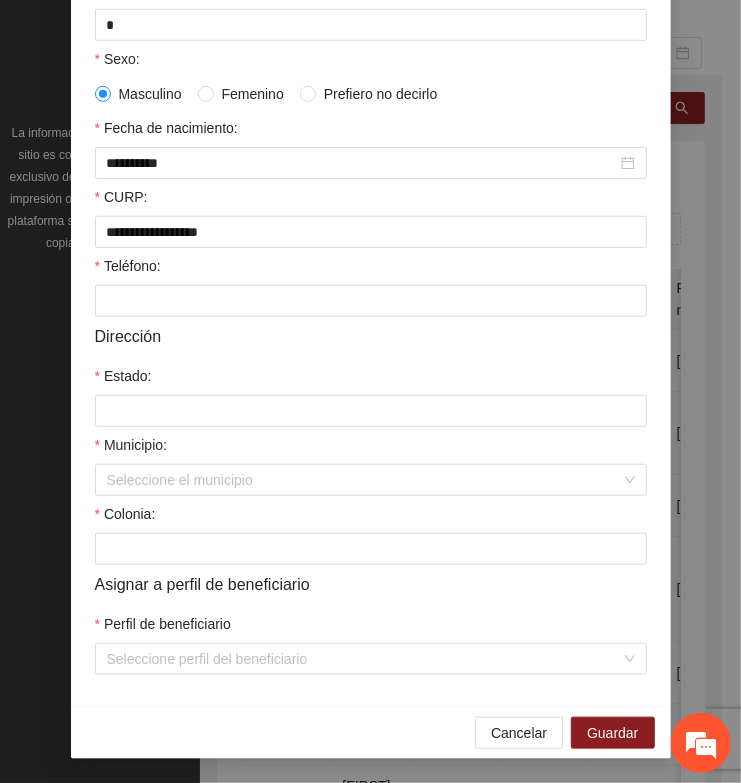 click on "Agregar asistente Información personal Nombre: [FIRST] Apellido 1: [LAST] Apellido 2: [LAST] Sexo: Masculino Femenino Prefiero no decirlo Fecha de nacimiento: [DATE] CURP: [CURP] Teléfono: [PHONE] Dirección Estado: [STATE] Municipio: Seleccione el municipio Colonia: Asignar a perfil de beneficiario Perfil de beneficiario Seleccione perfil del beneficiario Cancelar Guardar" at bounding box center (370, 391) 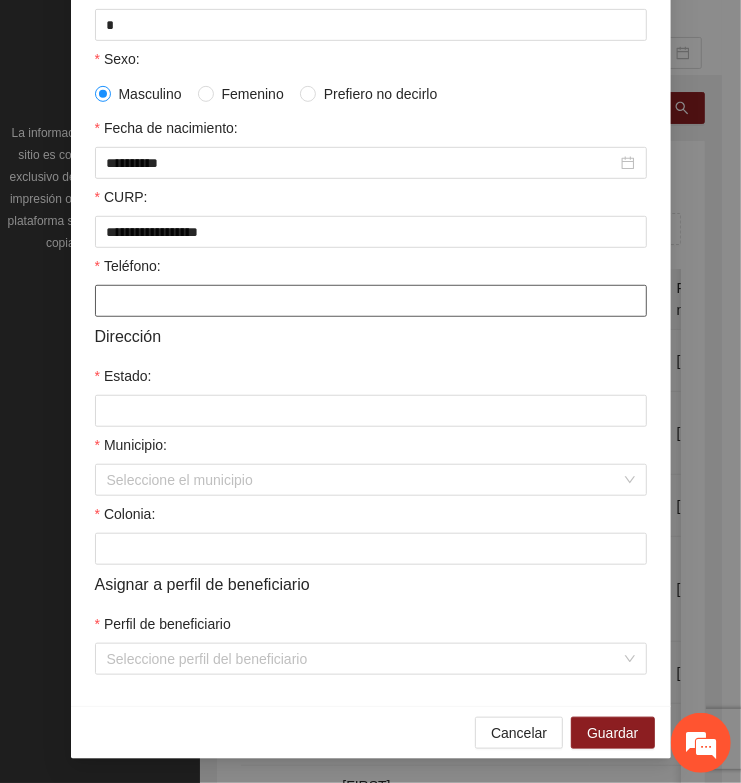 click on "Teléfono:" at bounding box center [371, 301] 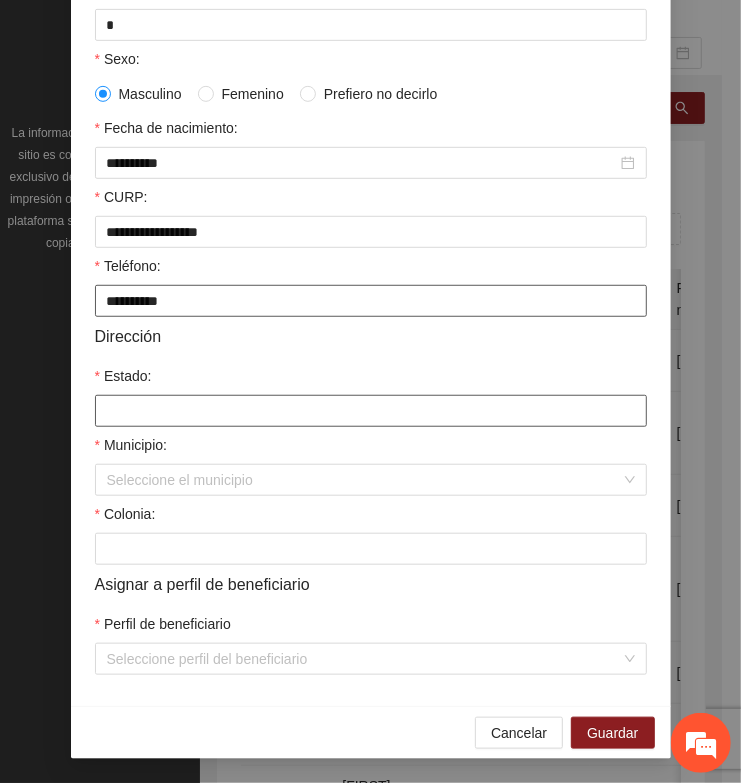 type on "**********" 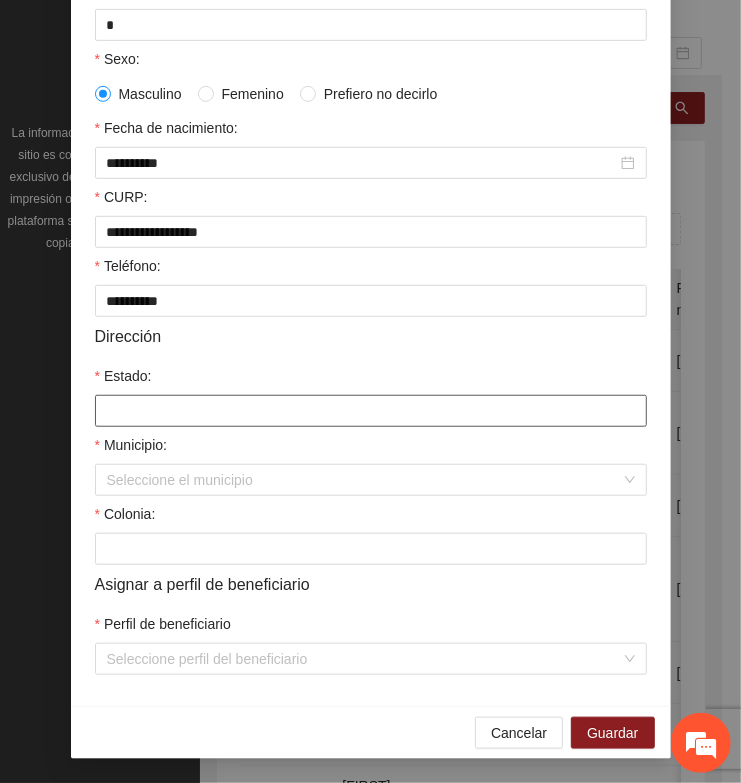 click on "Estado:" at bounding box center (371, 411) 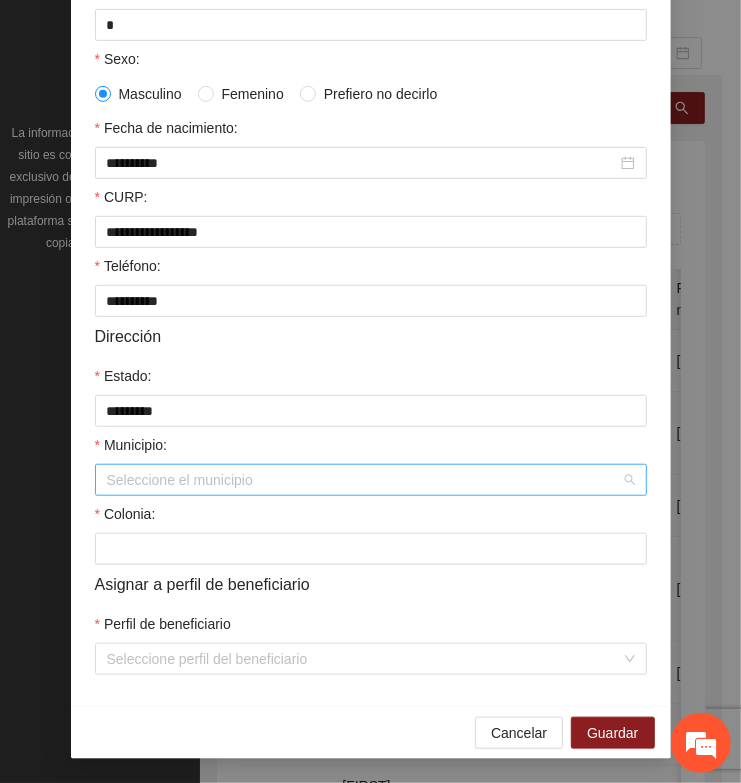 click on "Municipio:" at bounding box center (364, 480) 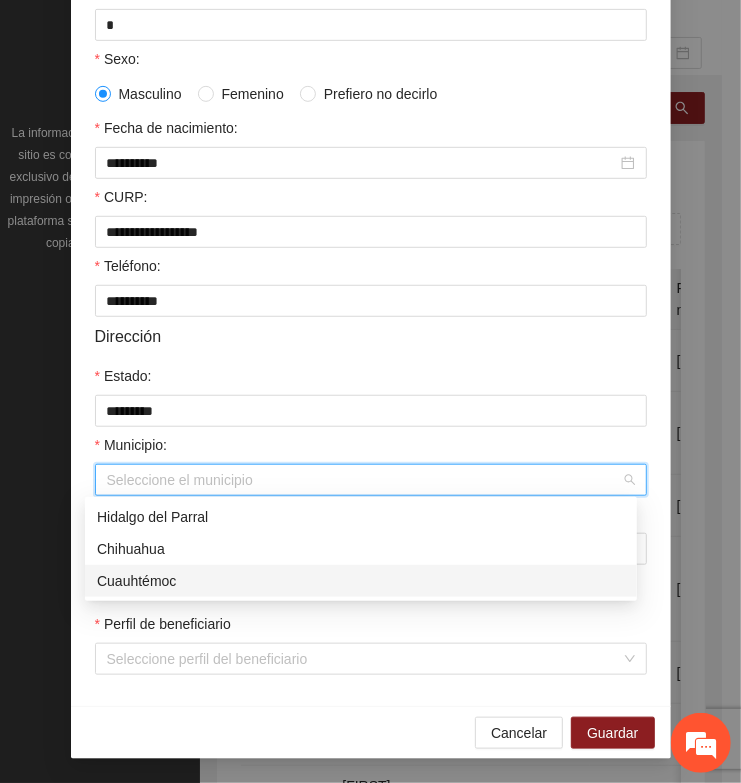 click on "Cuauhtémoc" at bounding box center (361, 581) 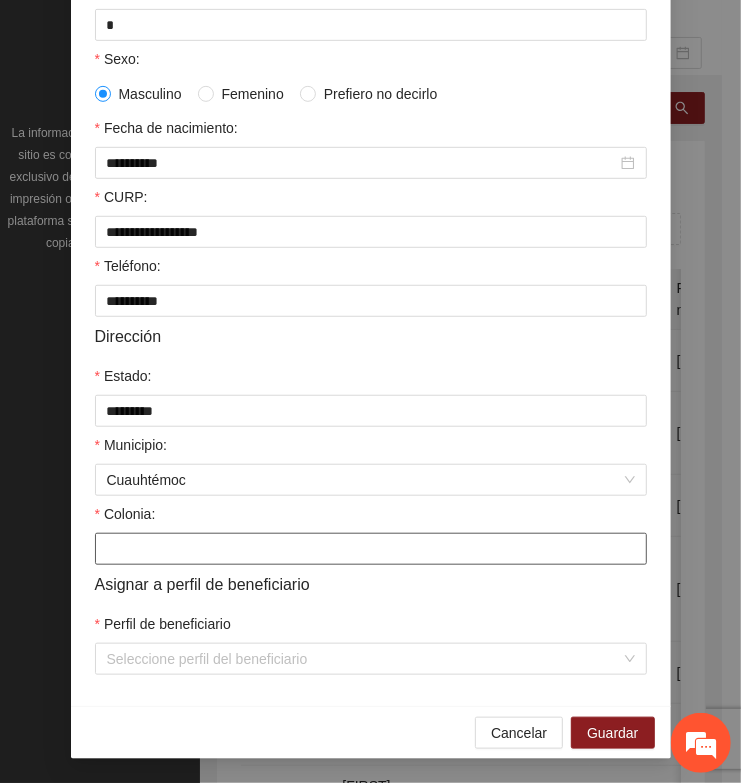 click on "Colonia:" at bounding box center (371, 549) 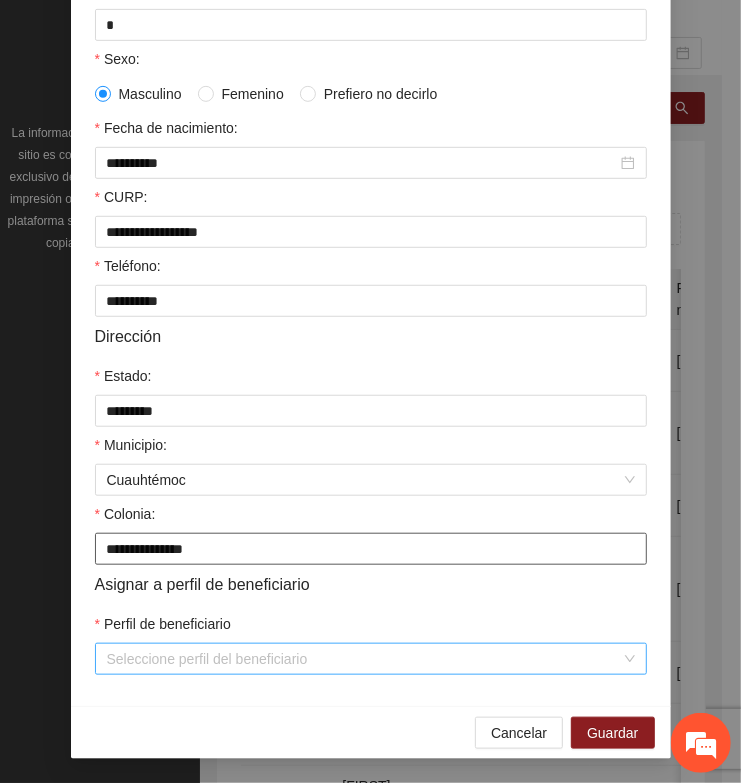 type on "**********" 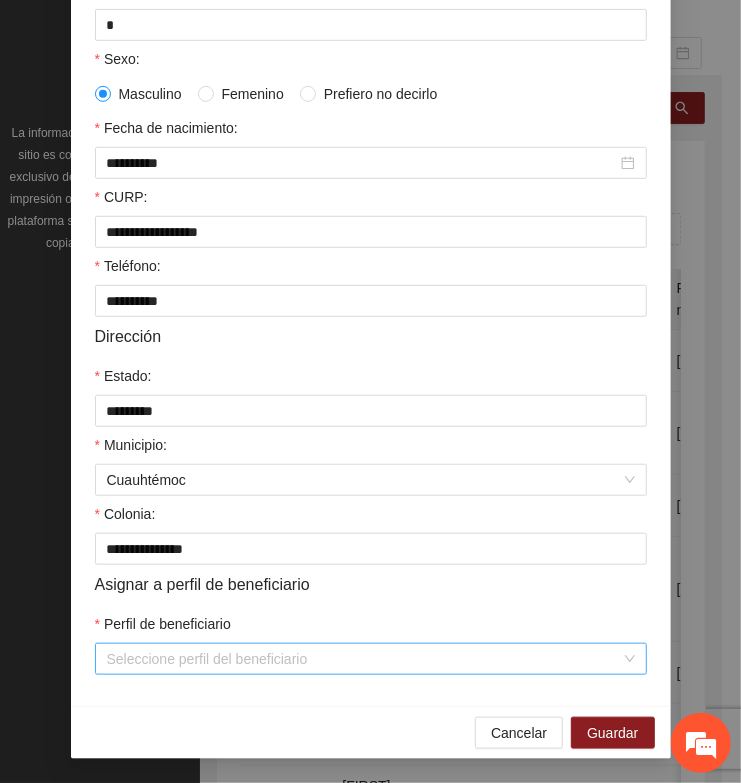 click on "Perfil de beneficiario" at bounding box center (364, 659) 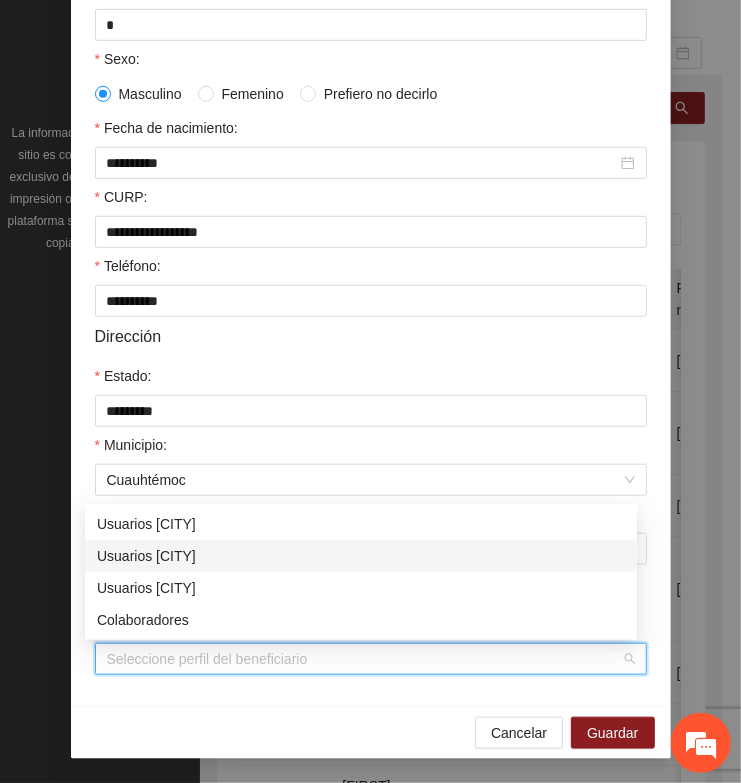 click on "Usuarios [CITY]" at bounding box center (361, 556) 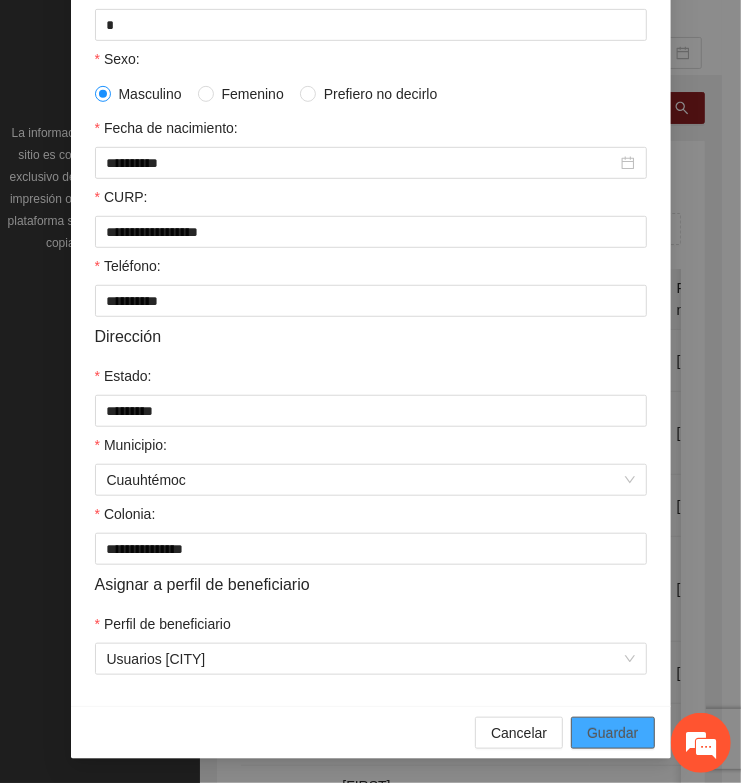 click on "Guardar" at bounding box center (612, 733) 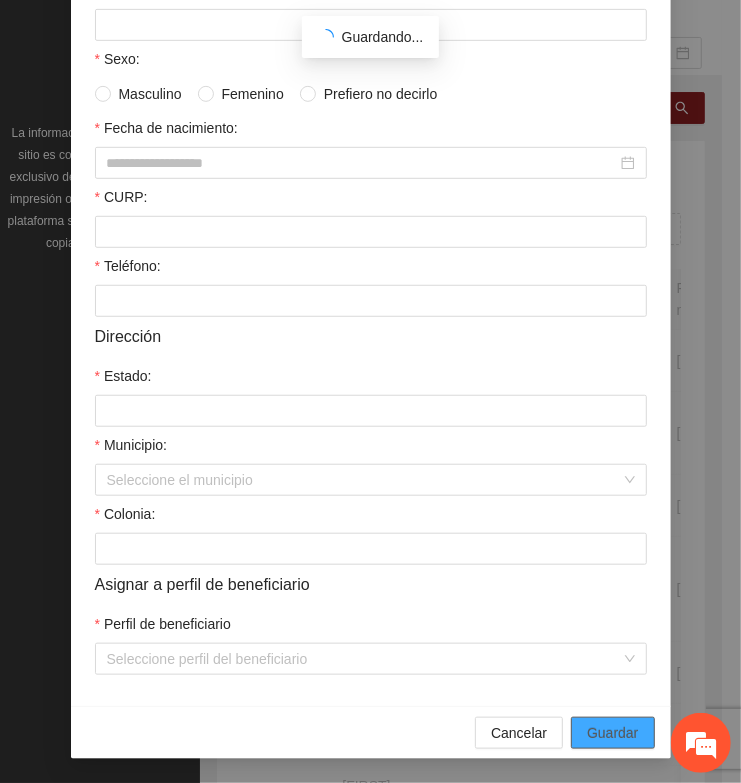 scroll, scrollTop: 310, scrollLeft: 0, axis: vertical 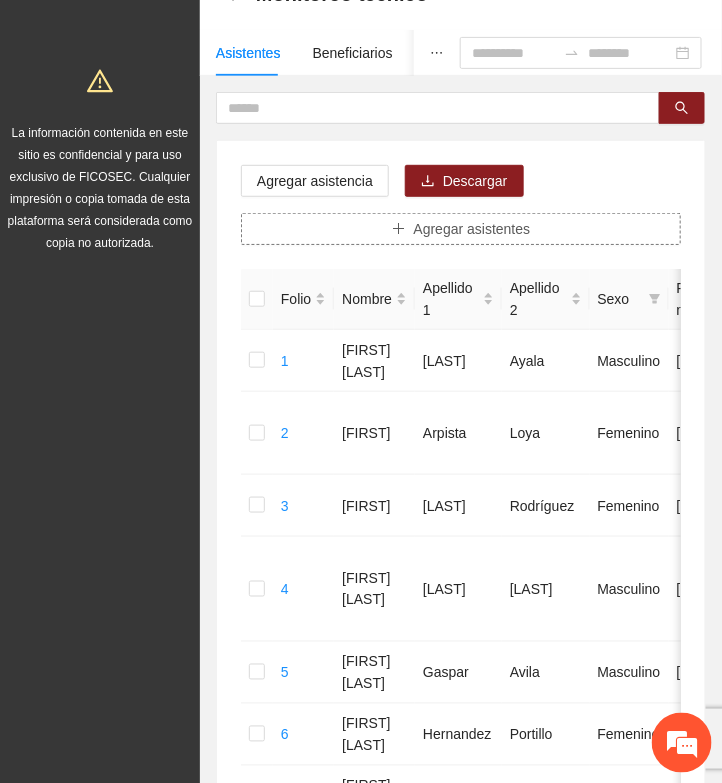 click on "Agregar asistentes" at bounding box center [472, 229] 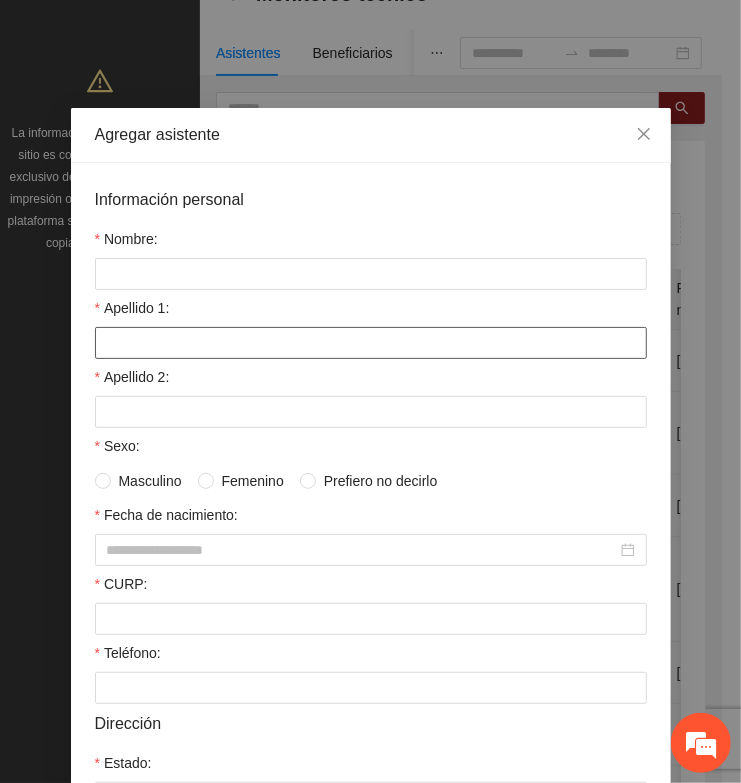 click on "Apellido 1:" at bounding box center [371, 343] 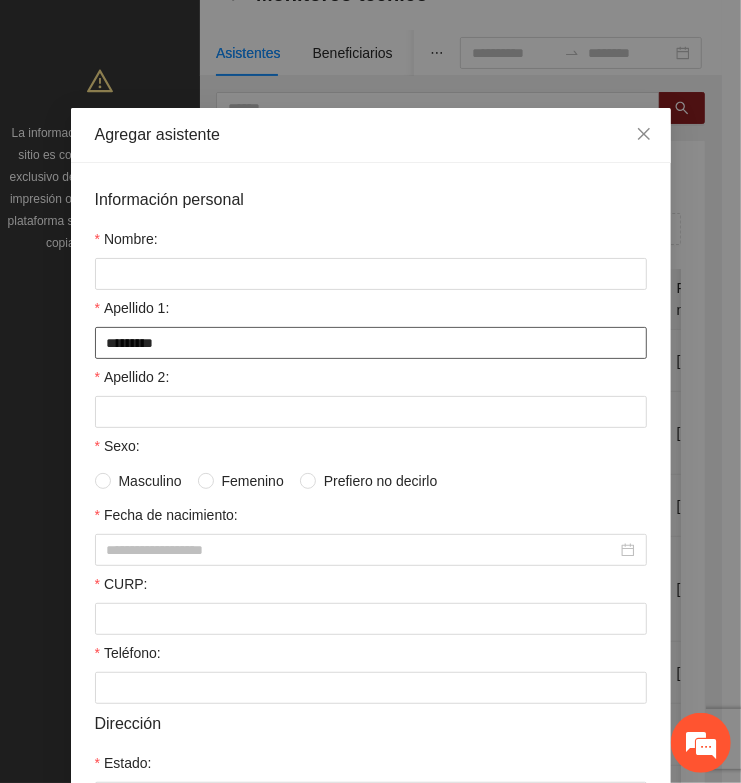 type on "*********" 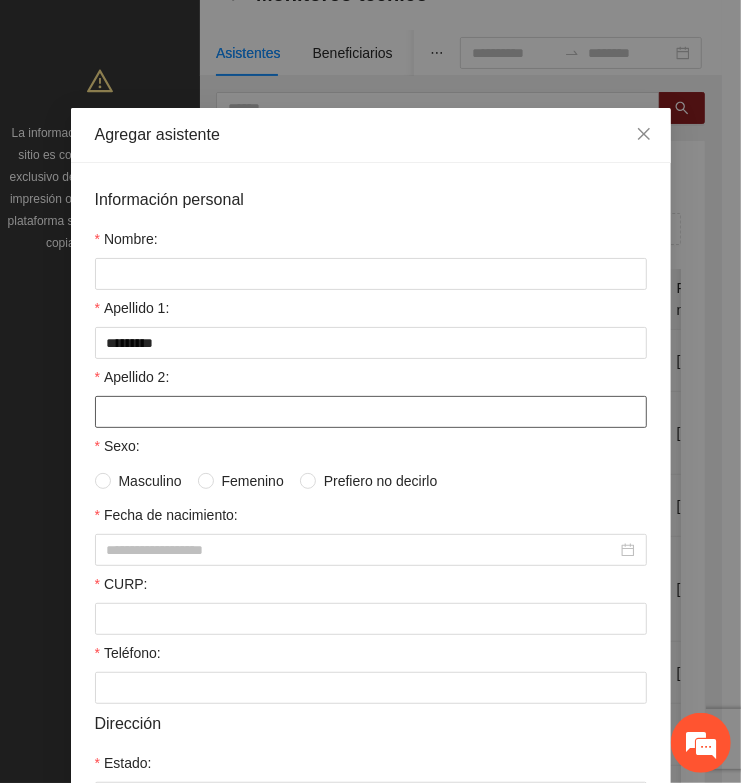 click on "Apellido 2:" at bounding box center [371, 412] 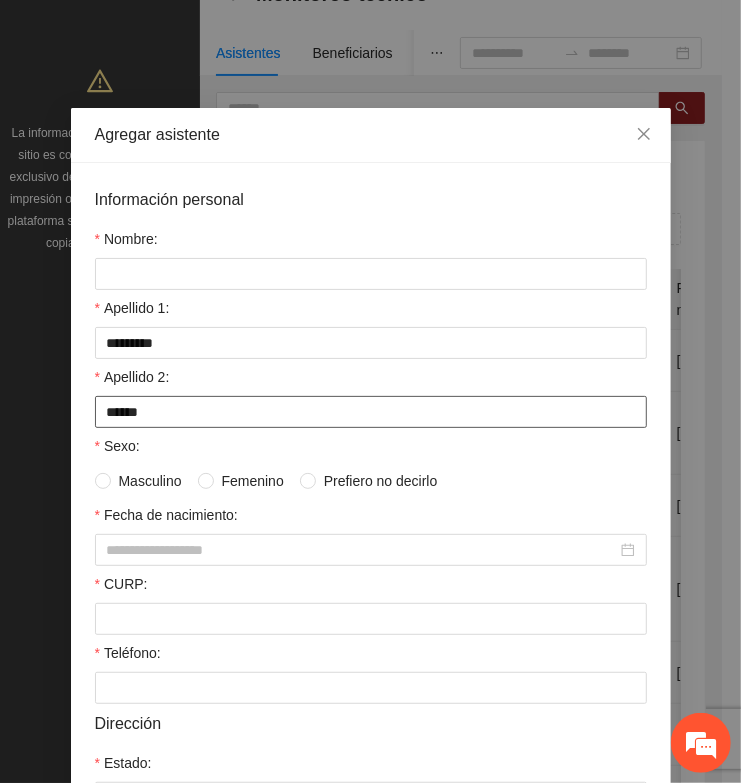 type on "******" 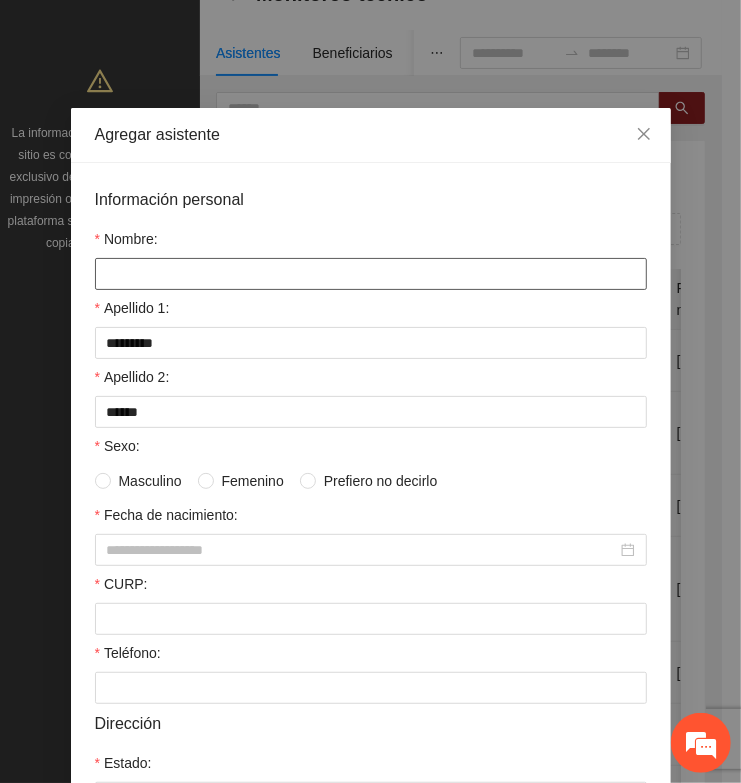 click on "Nombre:" at bounding box center (371, 274) 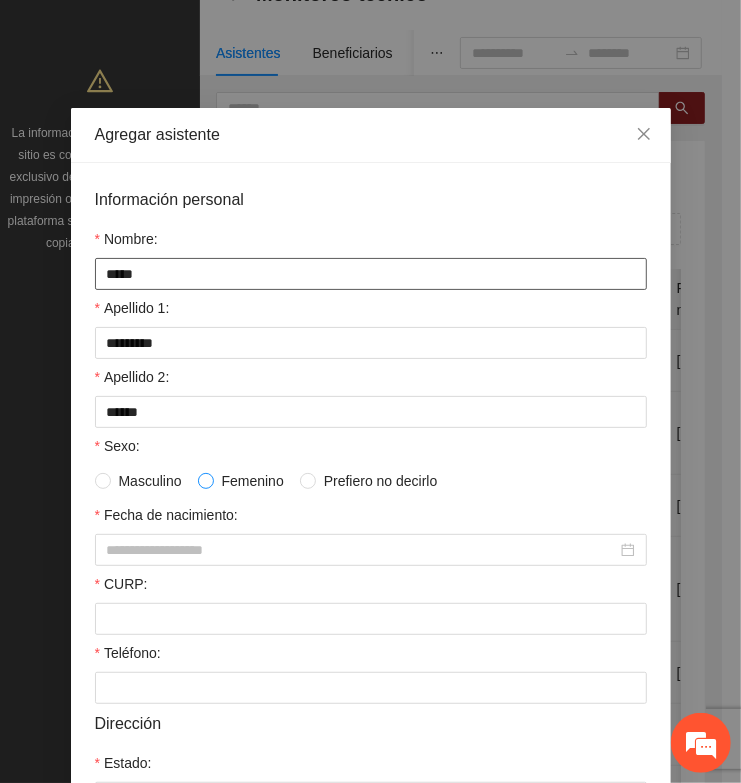 type on "*****" 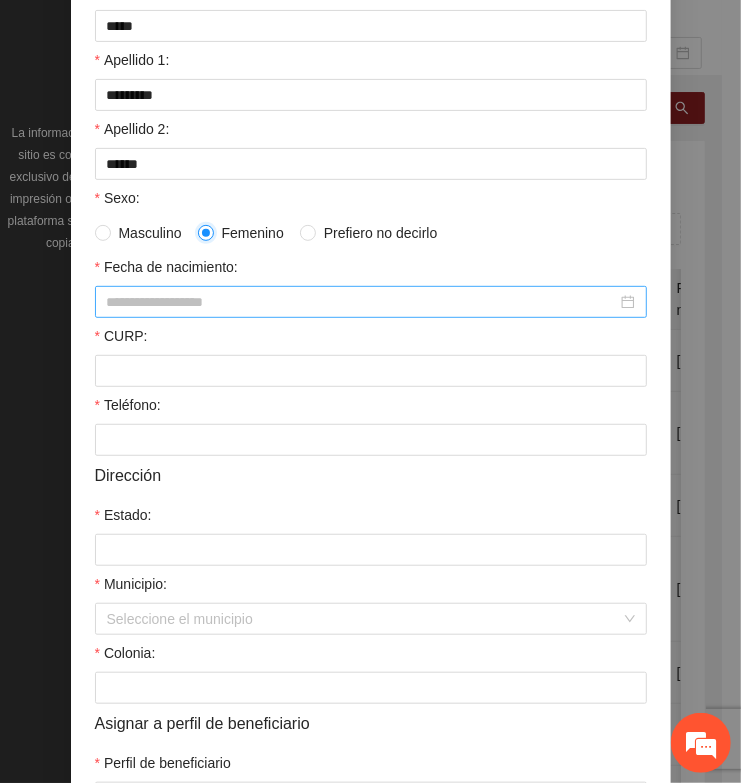 scroll, scrollTop: 250, scrollLeft: 0, axis: vertical 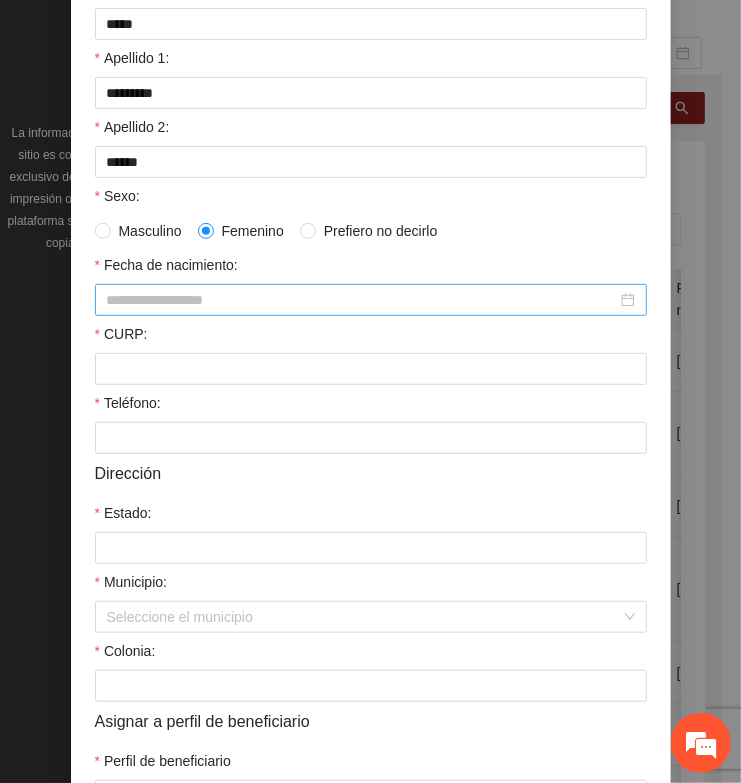 click on "Fecha de nacimiento:" at bounding box center [362, 300] 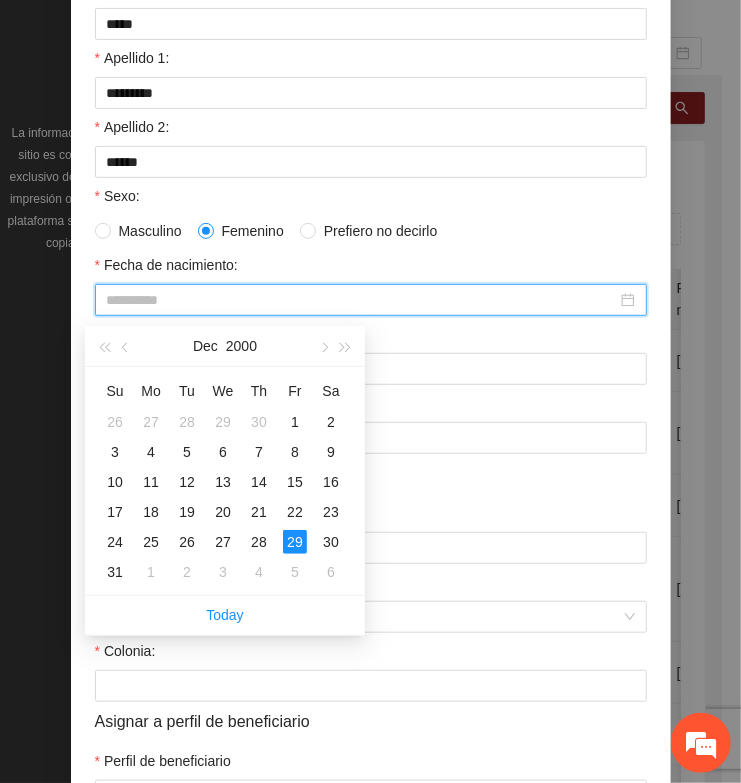 click on "29" at bounding box center [295, 542] 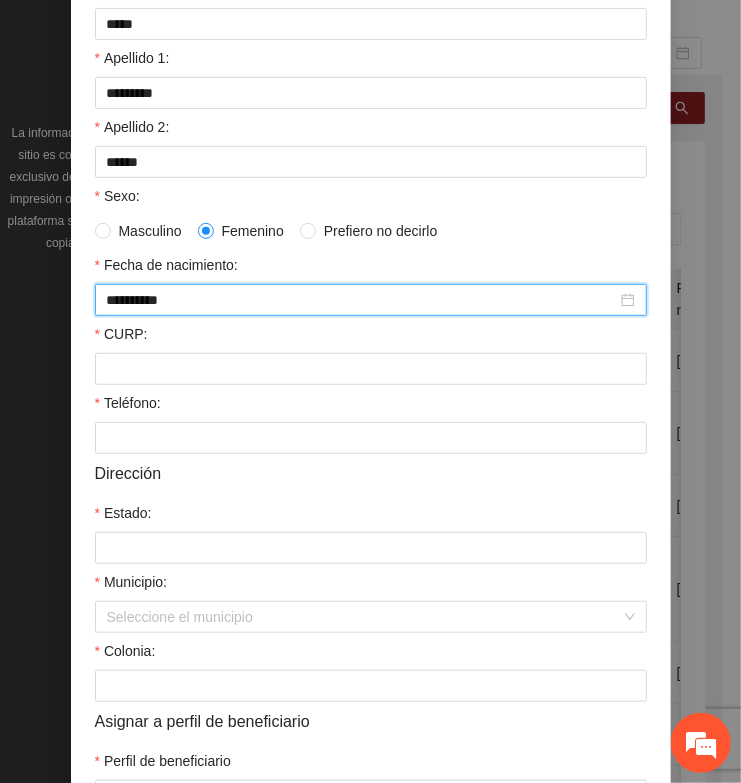 type on "**********" 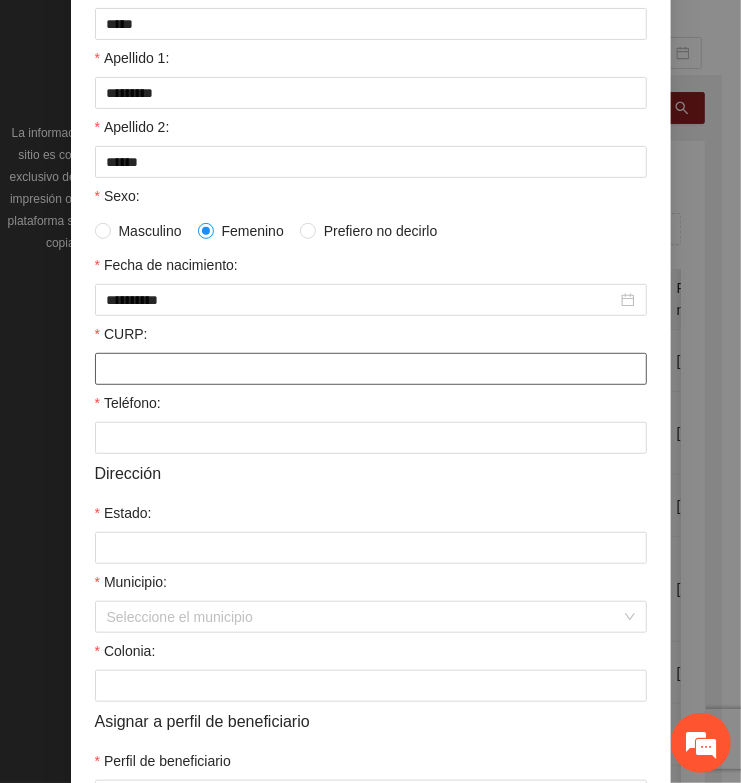 click on "CURP:" at bounding box center (371, 369) 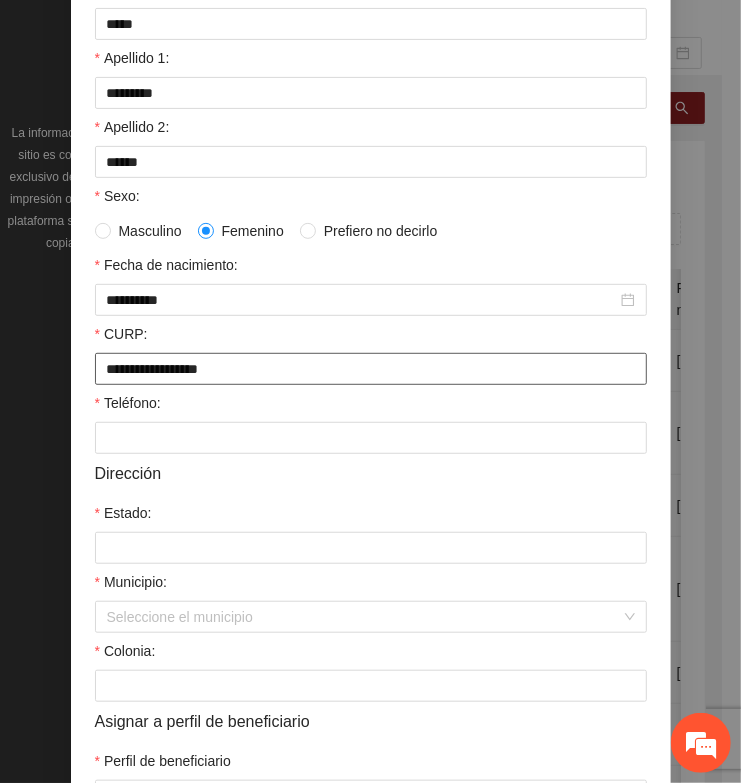 type on "**********" 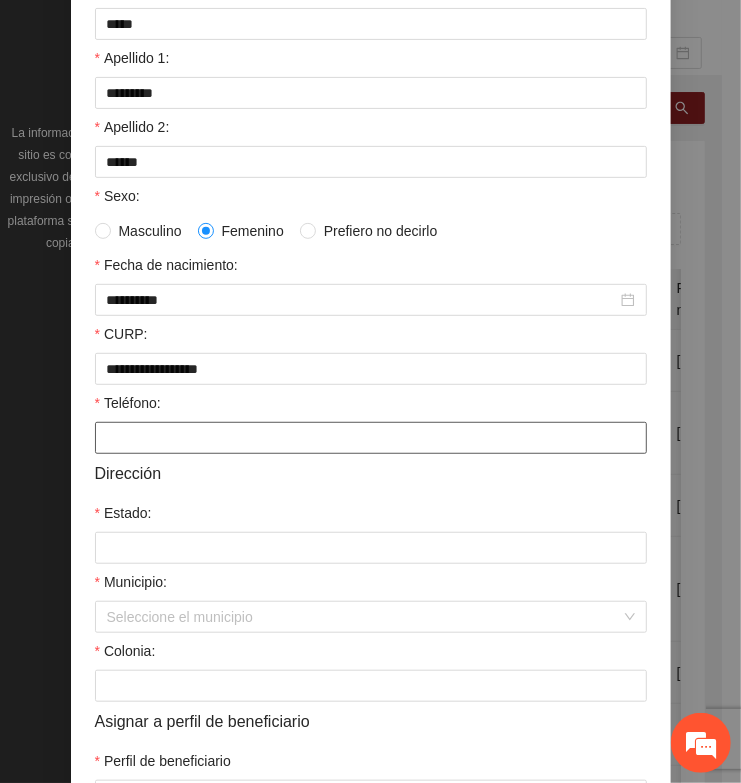 click on "Teléfono:" at bounding box center [371, 438] 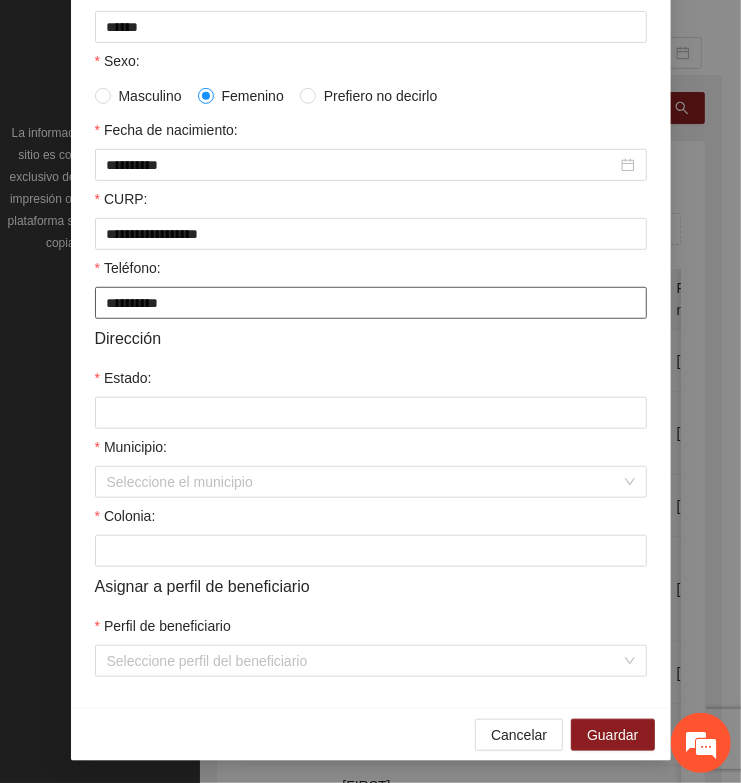 scroll, scrollTop: 401, scrollLeft: 0, axis: vertical 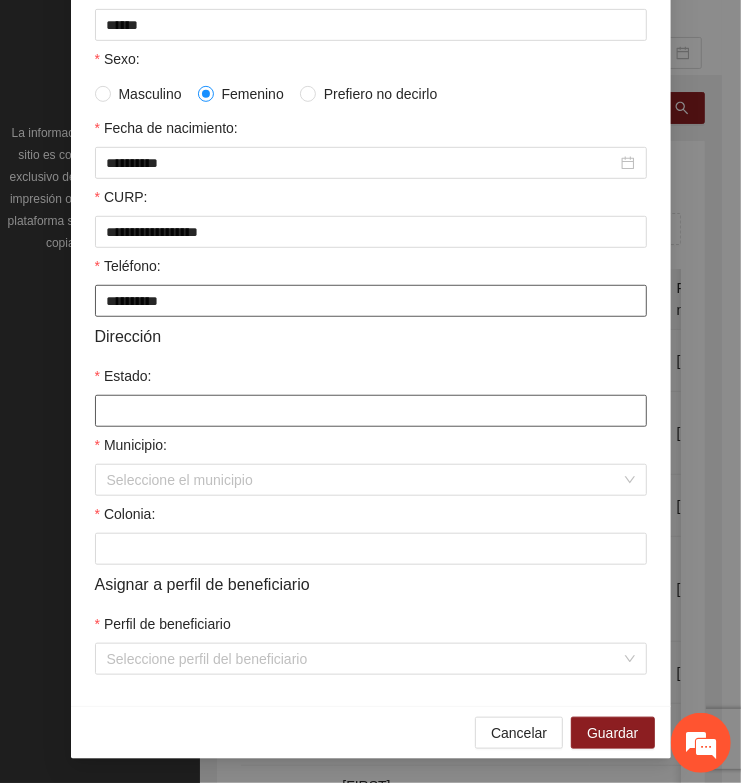 type on "**********" 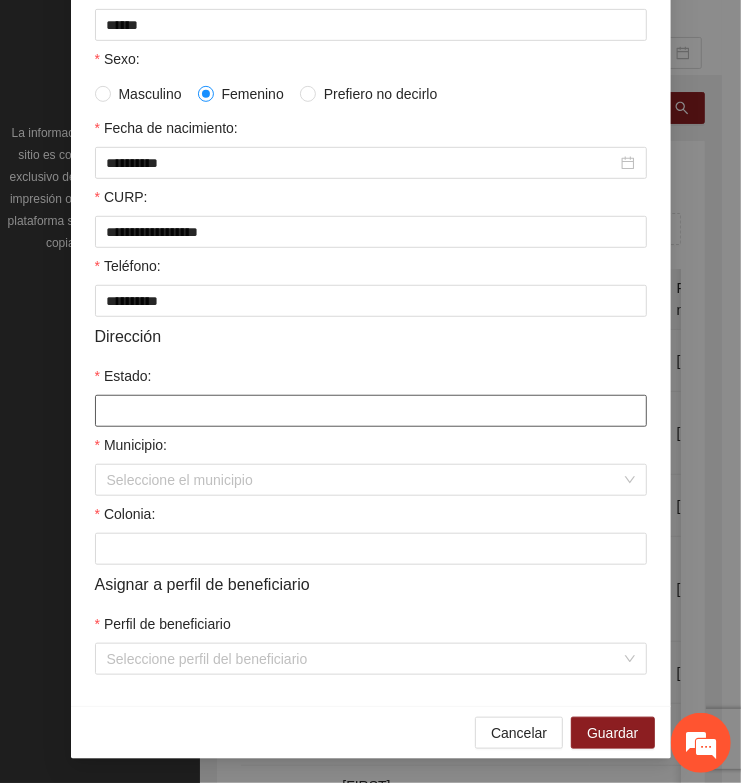 click on "Estado:" at bounding box center [371, 411] 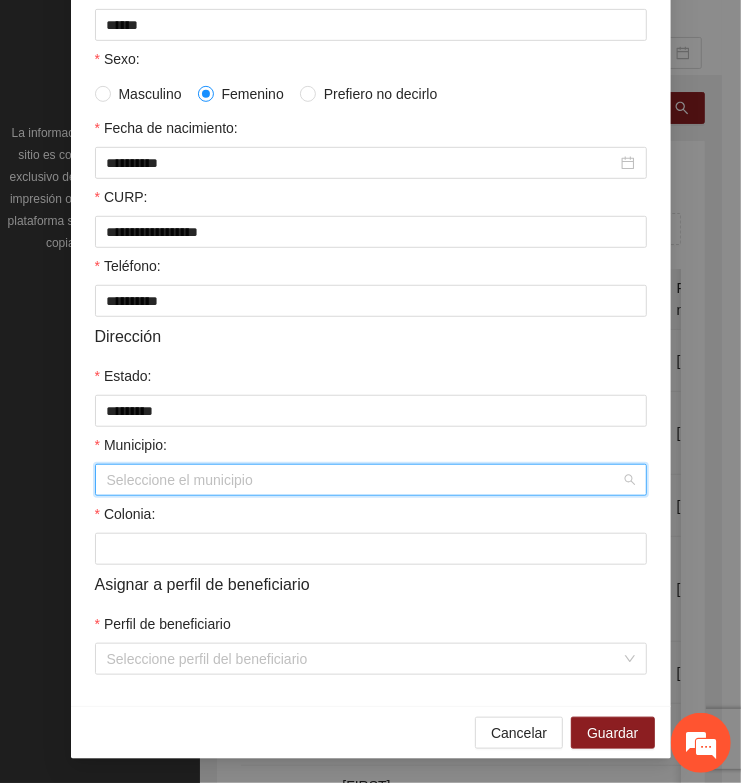 click on "Municipio:" at bounding box center (364, 480) 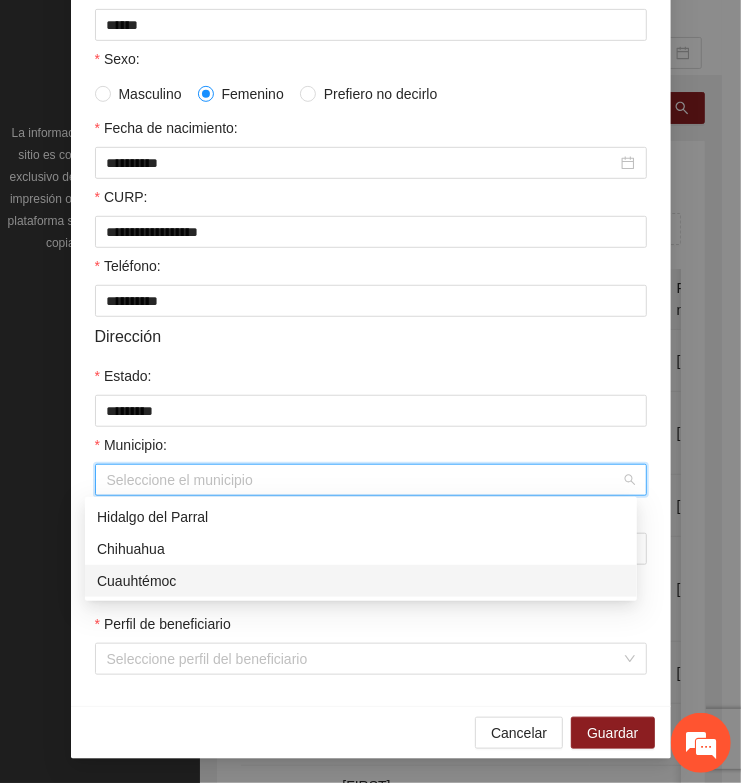 click on "Cuauhtémoc" at bounding box center [361, 581] 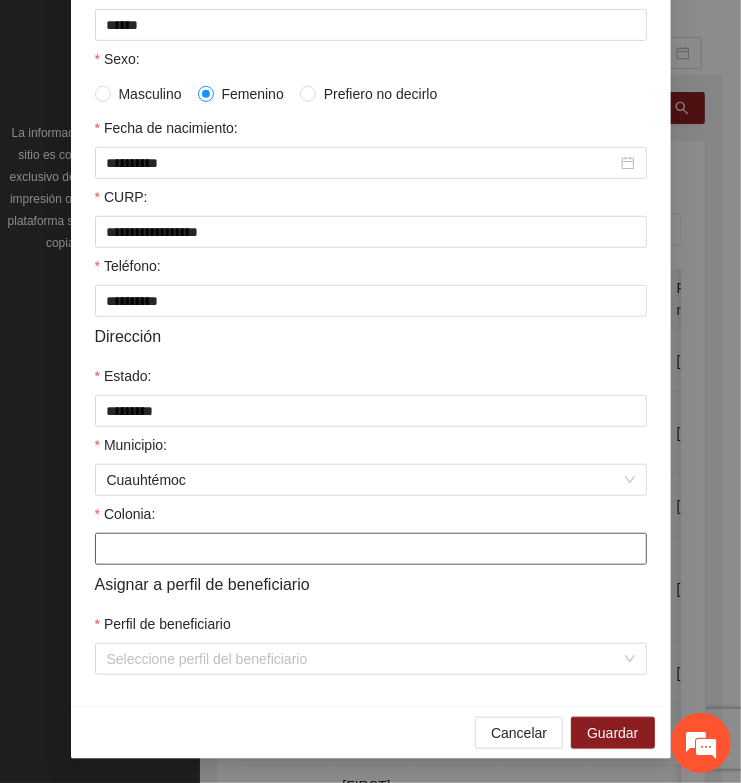 click on "Colonia:" at bounding box center [371, 549] 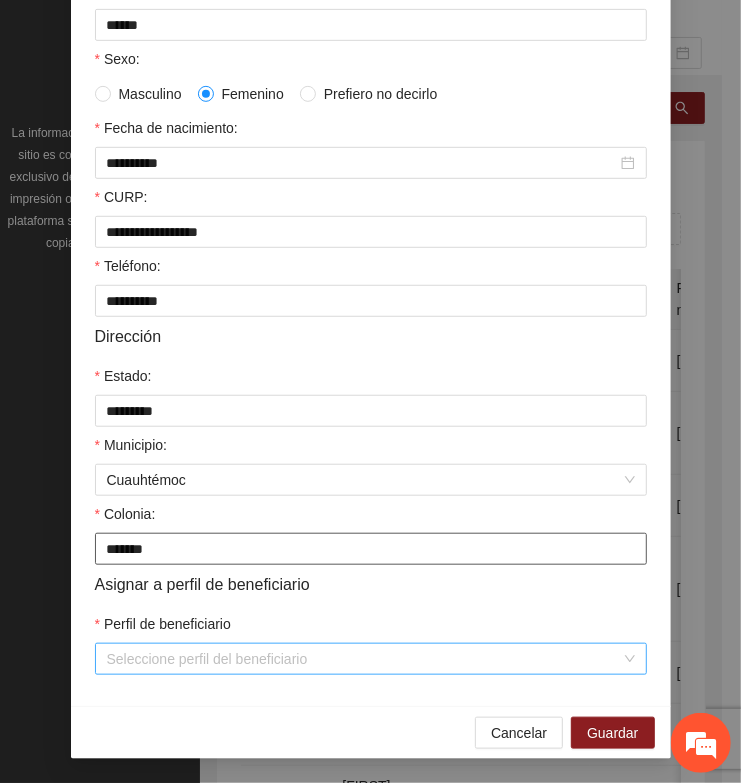 type on "*******" 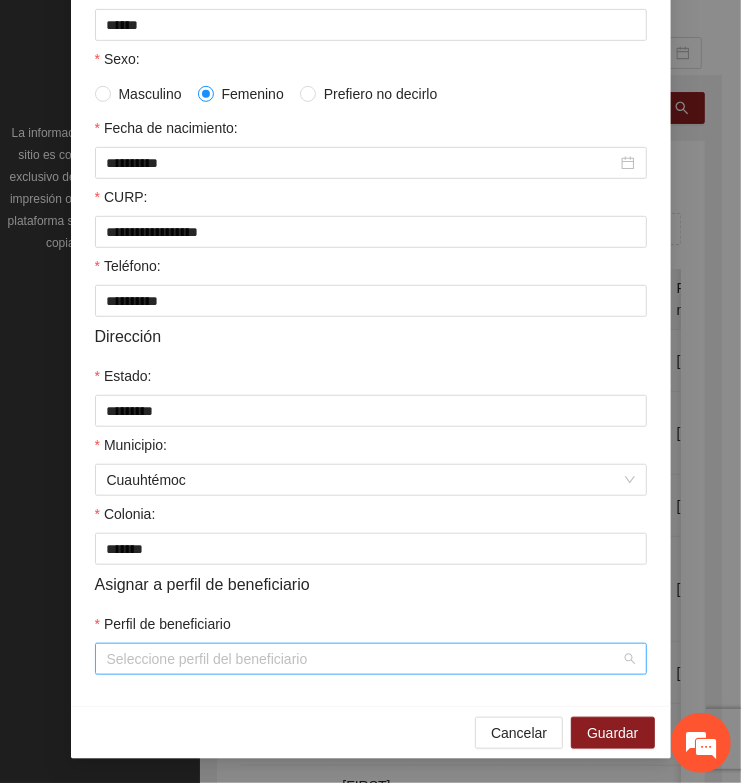 click on "Perfil de beneficiario" at bounding box center (364, 659) 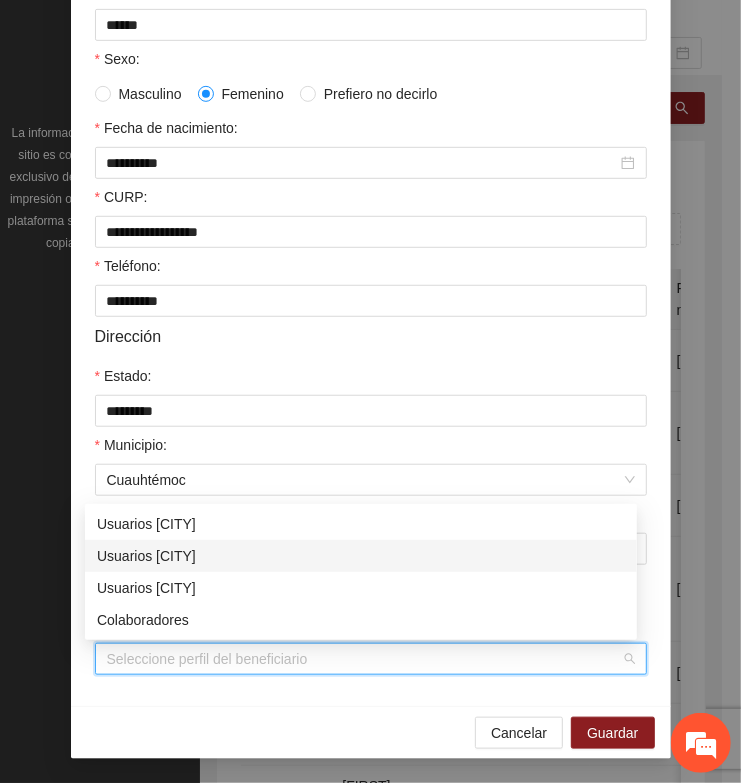 click on "Usuarios [CITY]" at bounding box center (361, 556) 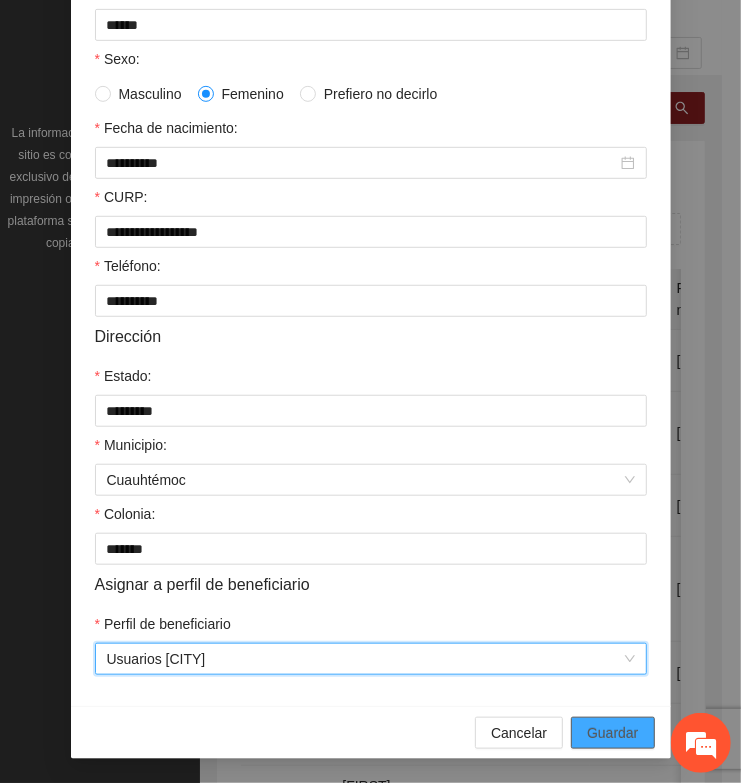 click on "Guardar" at bounding box center (612, 733) 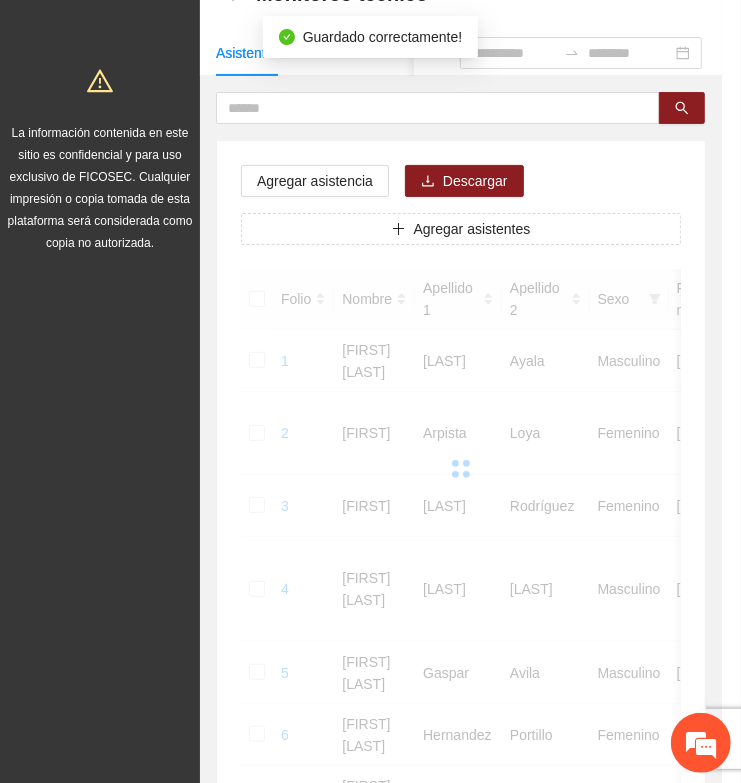 scroll, scrollTop: 310, scrollLeft: 0, axis: vertical 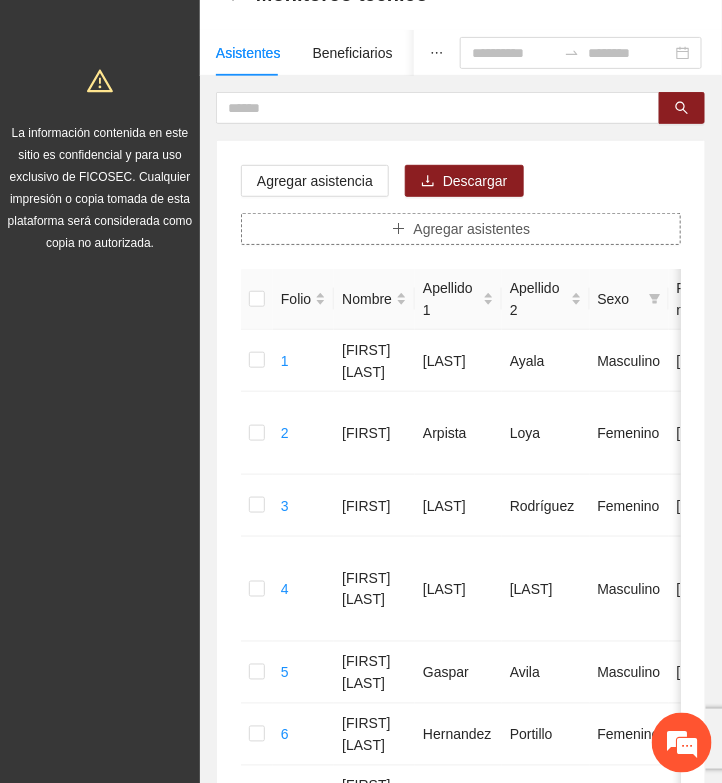 click on "Agregar asistentes" at bounding box center [472, 229] 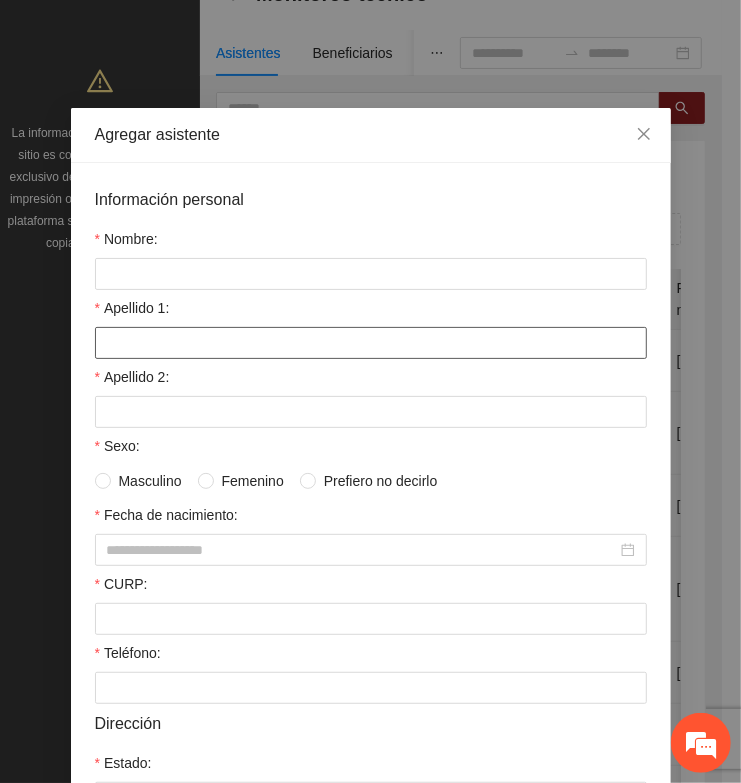 click on "Apellido 1:" at bounding box center (371, 343) 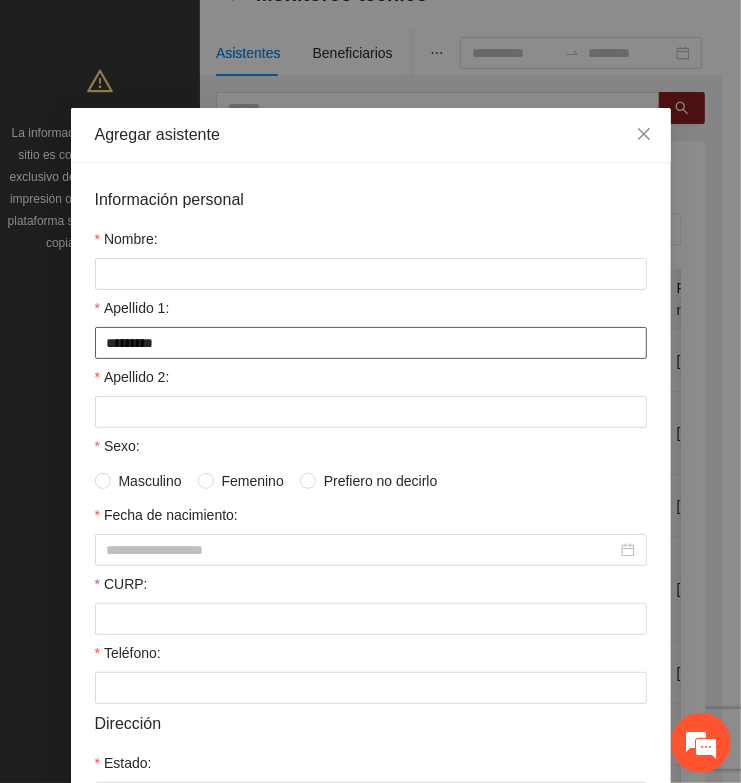 type on "*********" 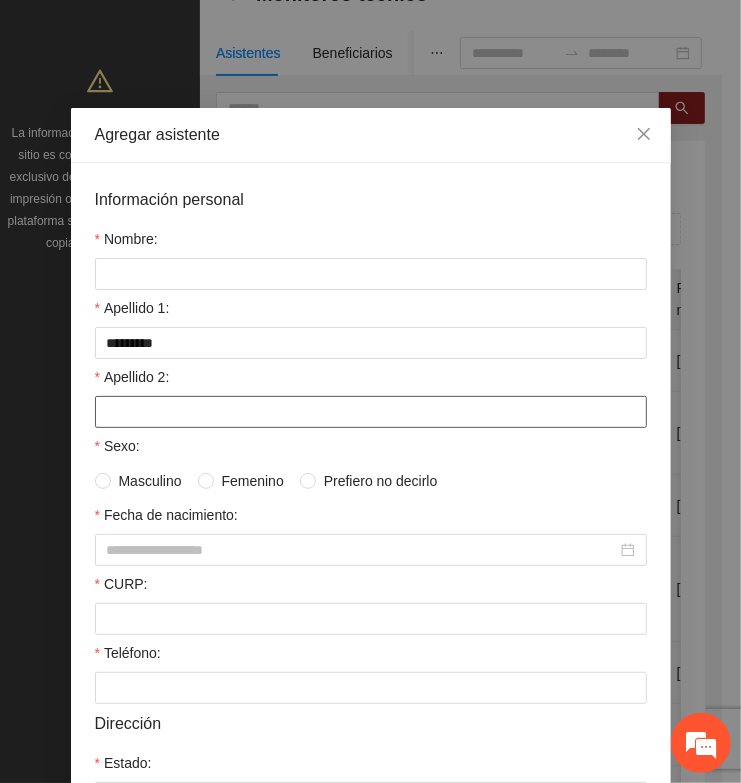 click on "Apellido 2:" at bounding box center (371, 412) 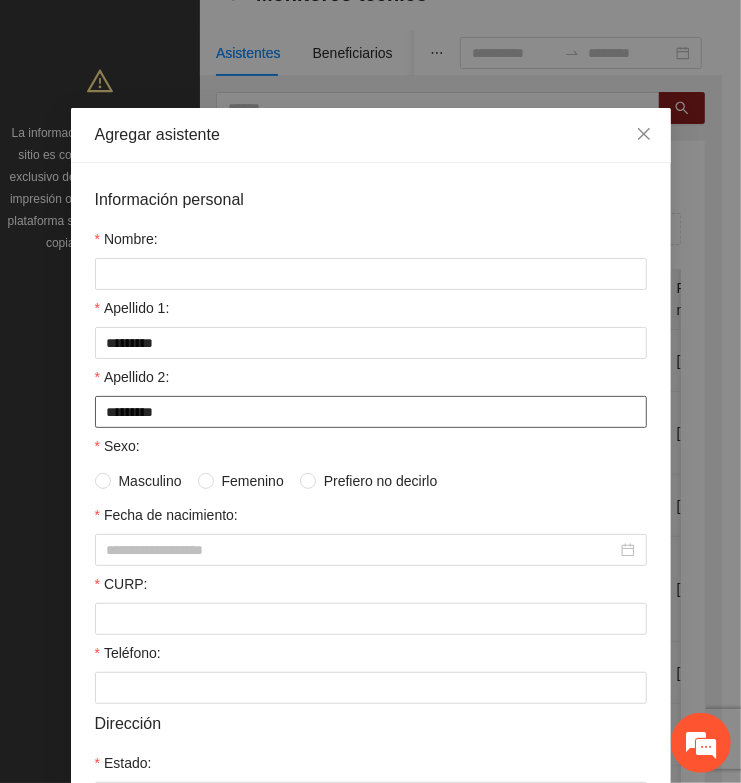 type on "*********" 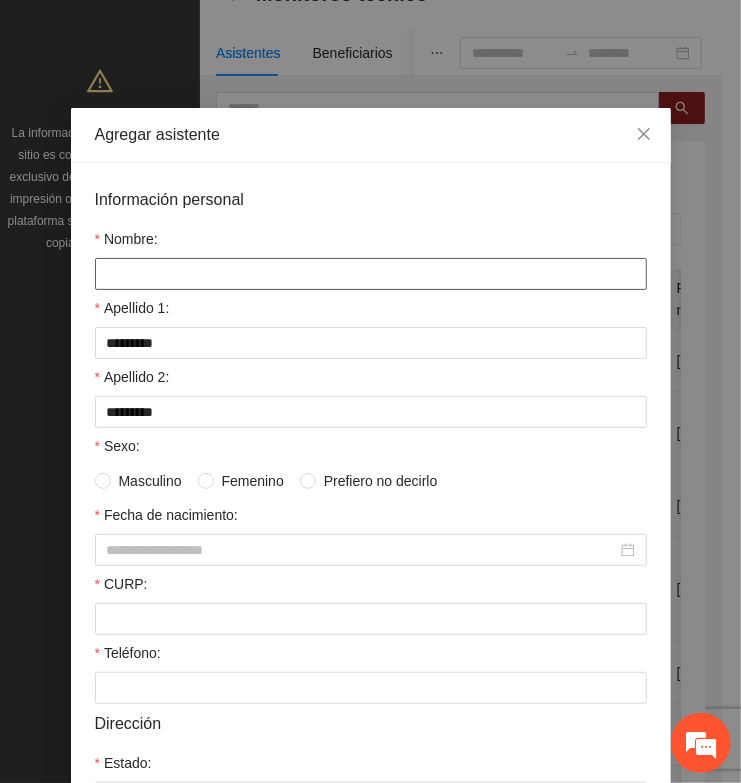 click on "Nombre:" at bounding box center (371, 274) 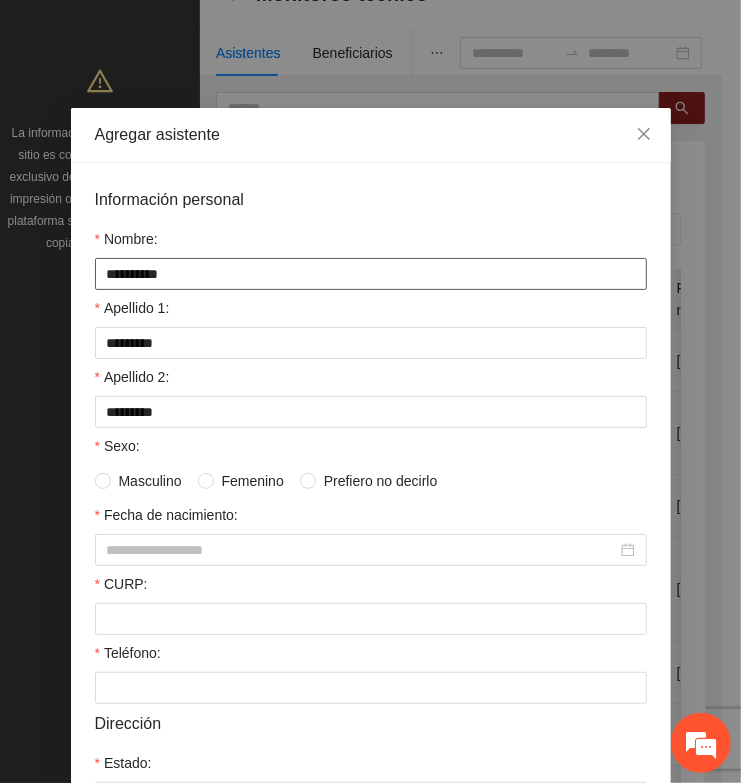 type on "**********" 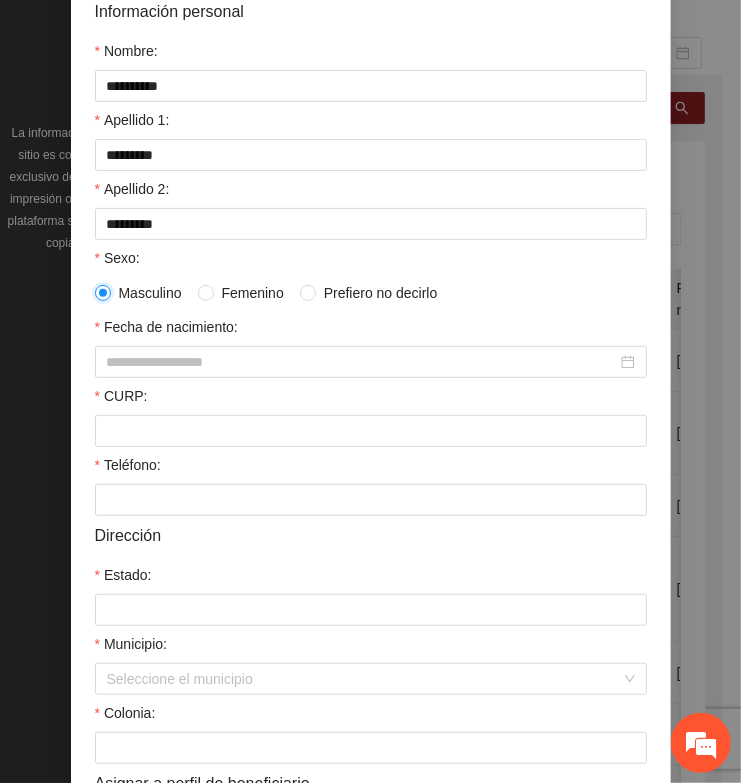 scroll, scrollTop: 250, scrollLeft: 0, axis: vertical 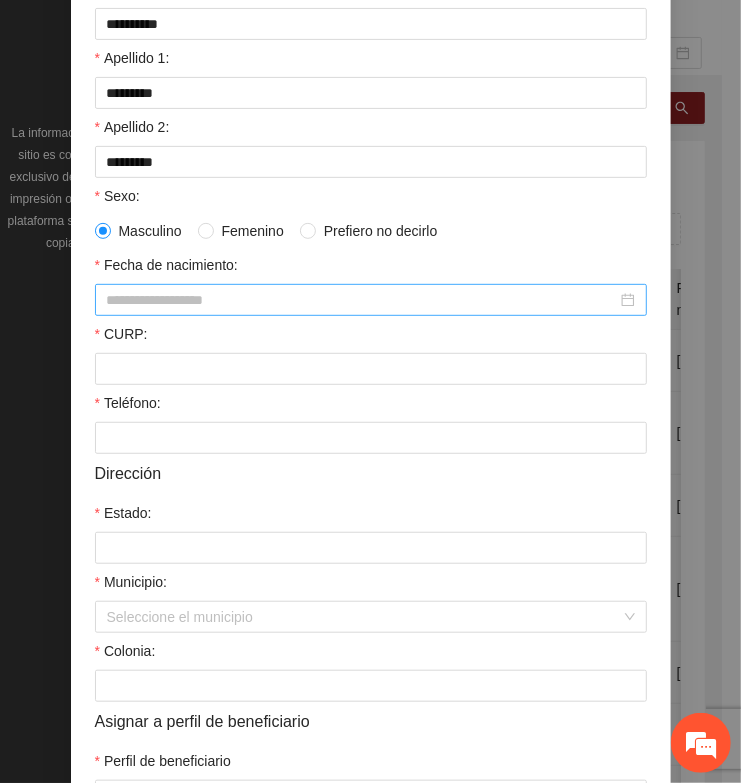 click on "Fecha de nacimiento:" at bounding box center (362, 300) 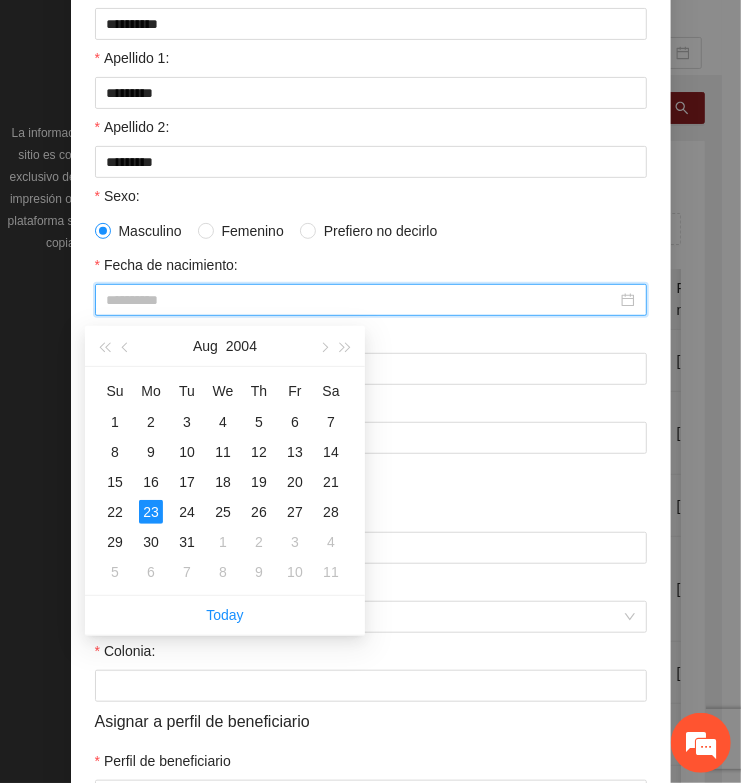 click on "23" at bounding box center (151, 512) 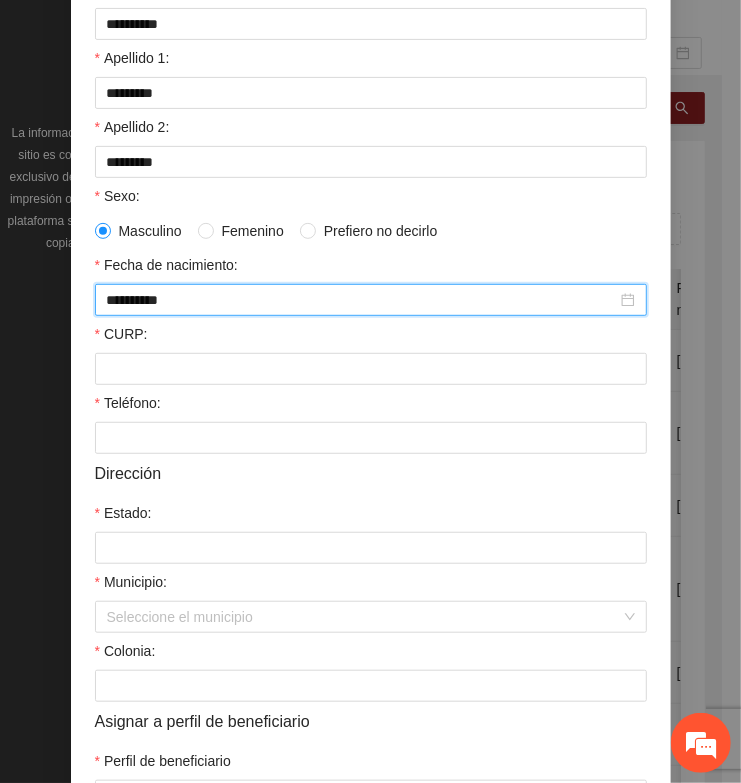 type on "**********" 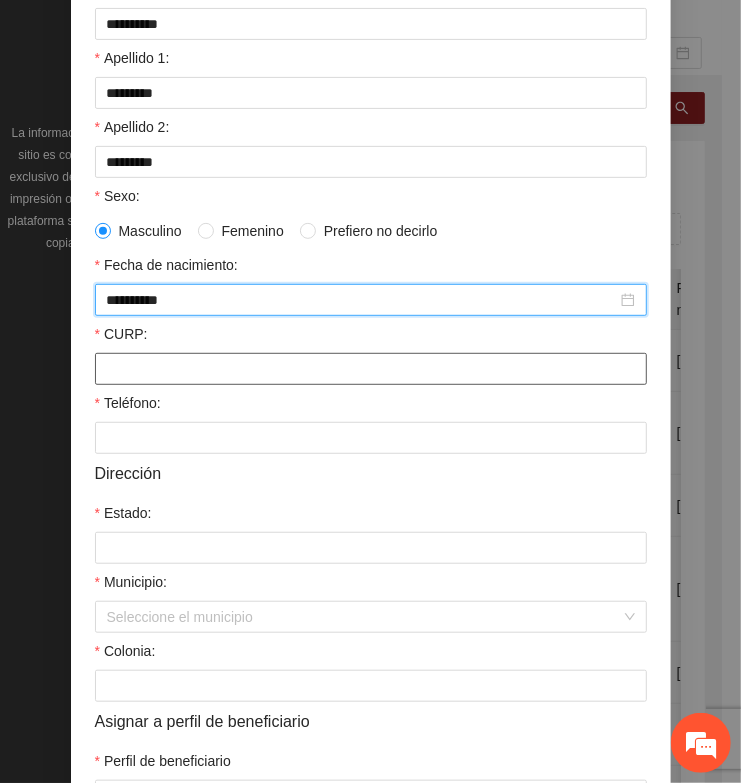 click on "CURP:" at bounding box center [371, 369] 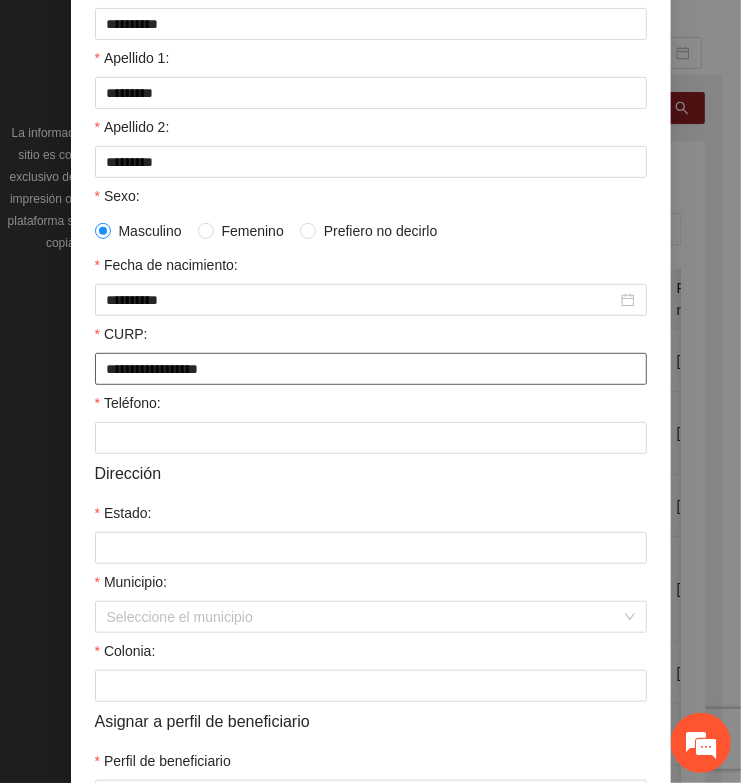 type on "**********" 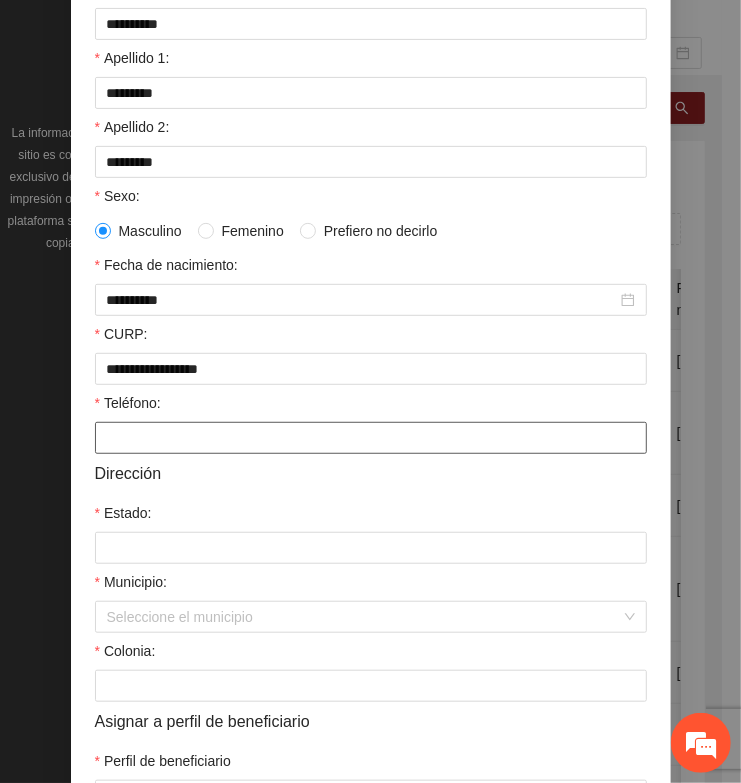 click on "Teléfono:" at bounding box center [371, 438] 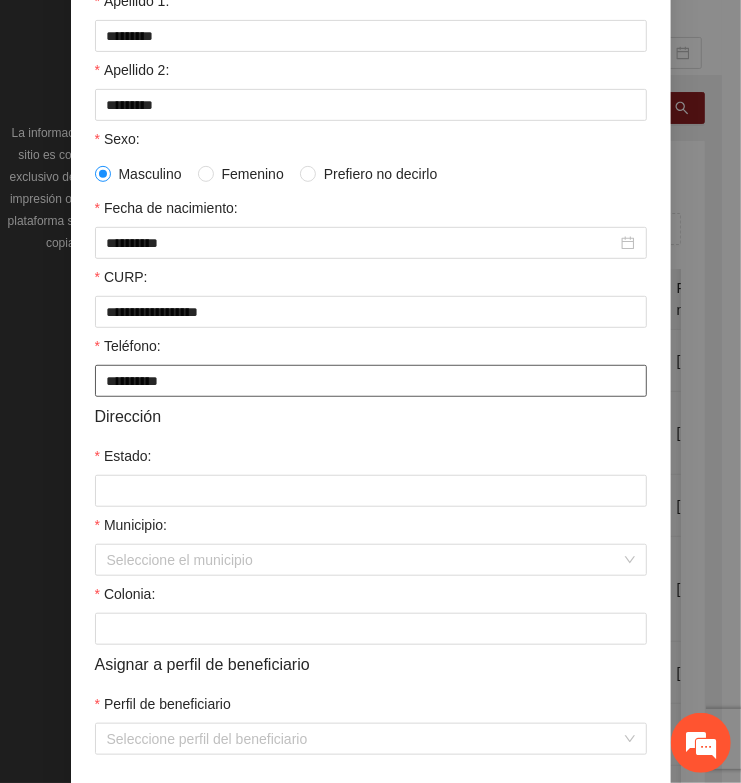 scroll, scrollTop: 401, scrollLeft: 0, axis: vertical 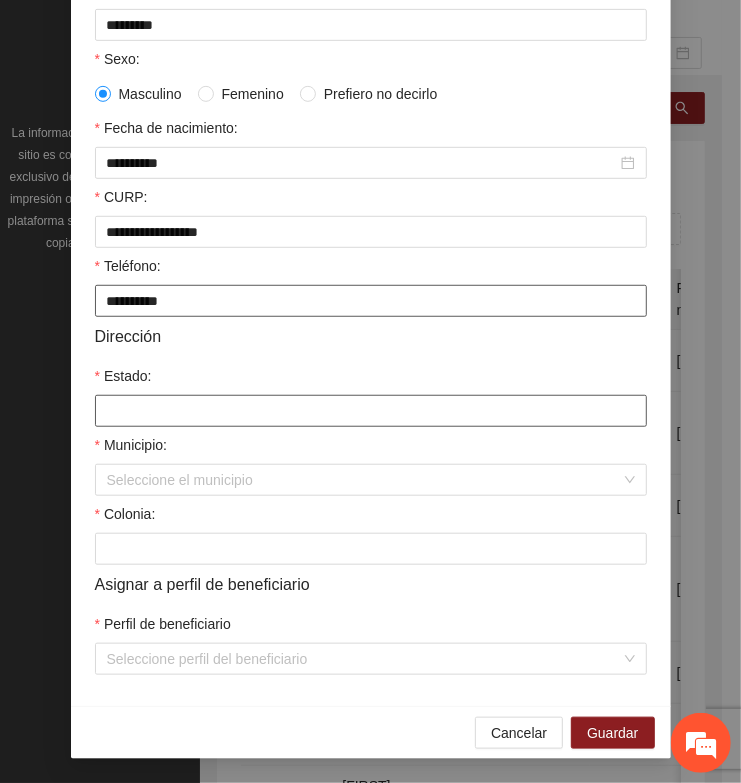 type on "**********" 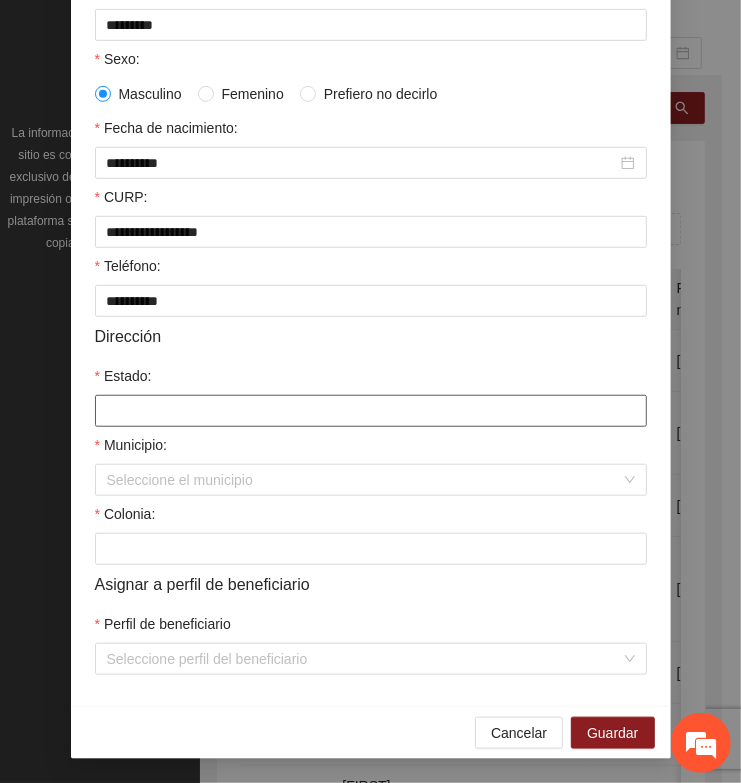 click on "Estado:" at bounding box center (371, 411) 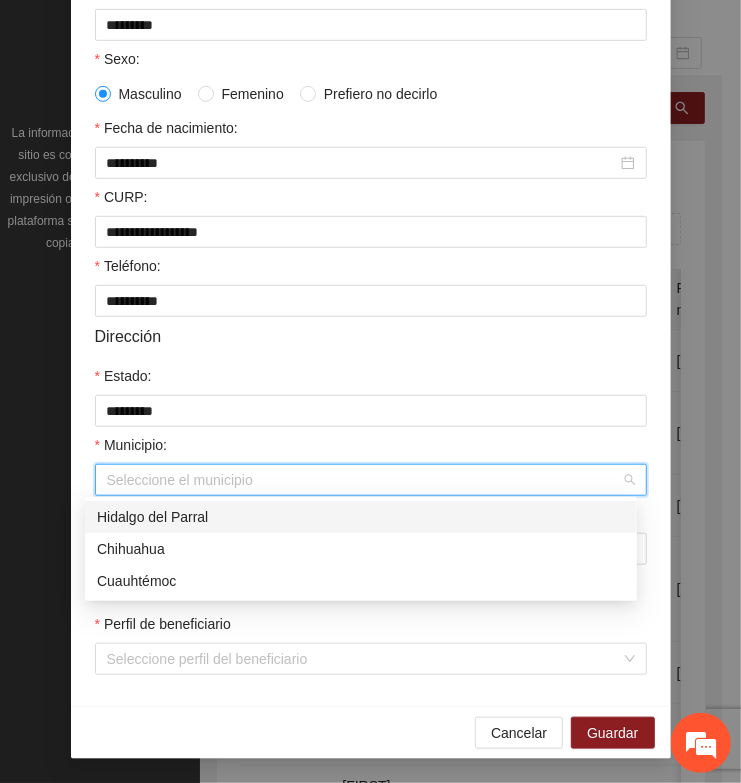 click on "Municipio:" at bounding box center [364, 480] 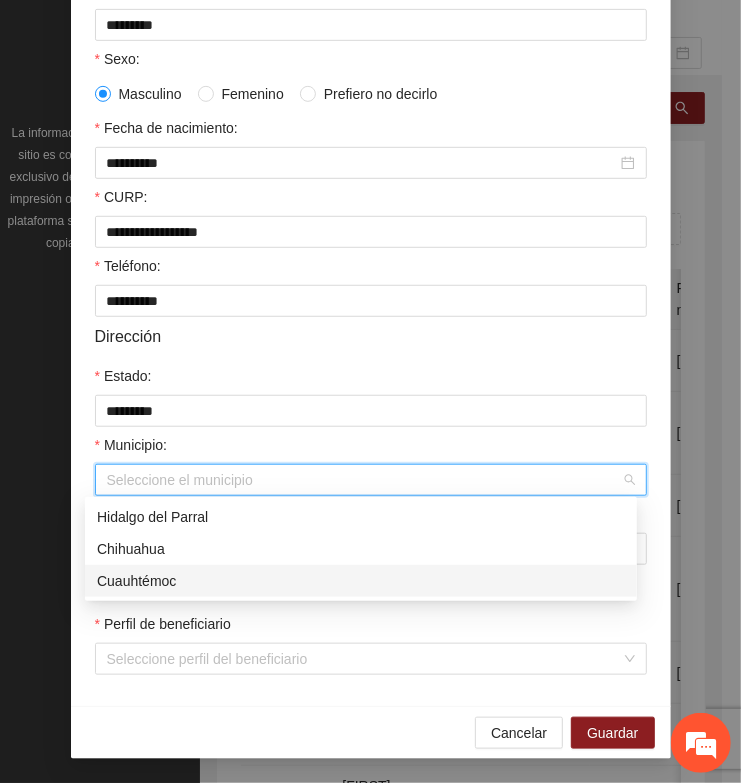 click on "Cuauhtémoc" at bounding box center [361, 581] 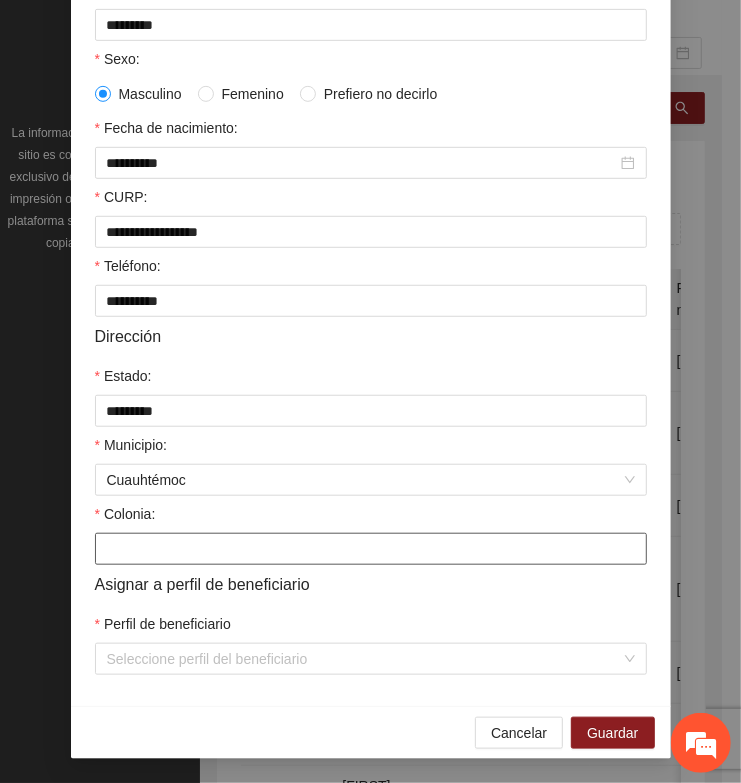 click on "Colonia:" at bounding box center [371, 549] 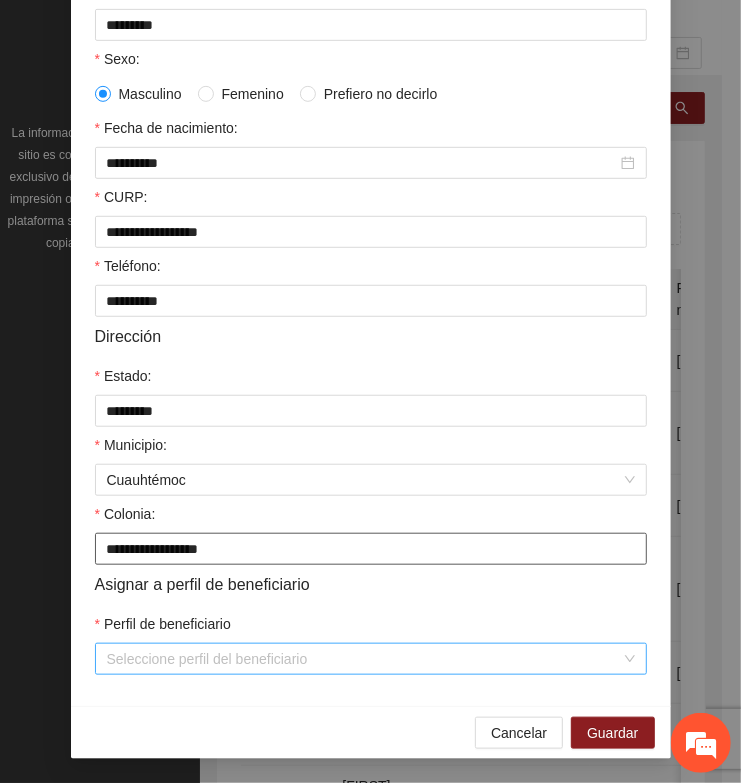 type on "**********" 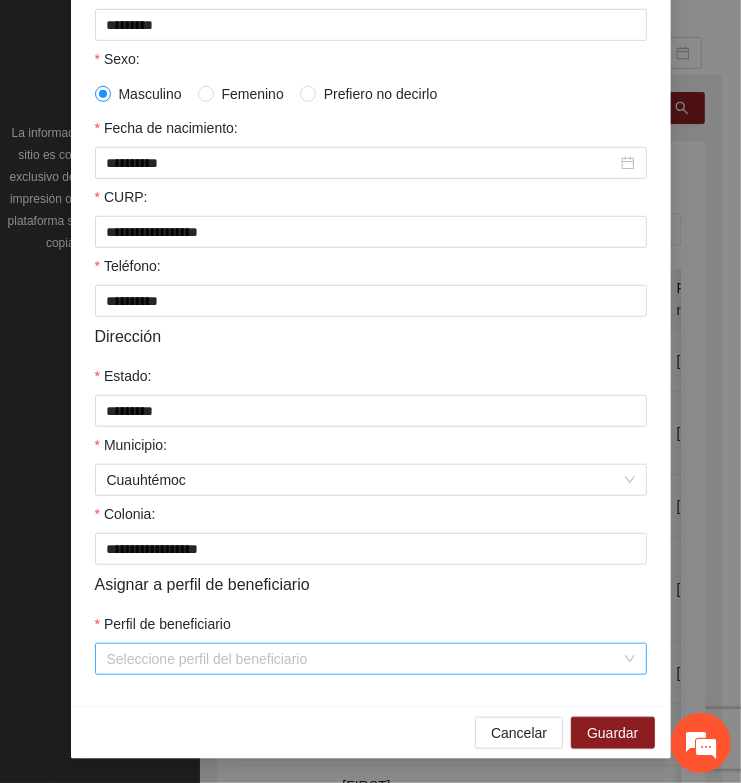 click on "Perfil de beneficiario" at bounding box center (364, 659) 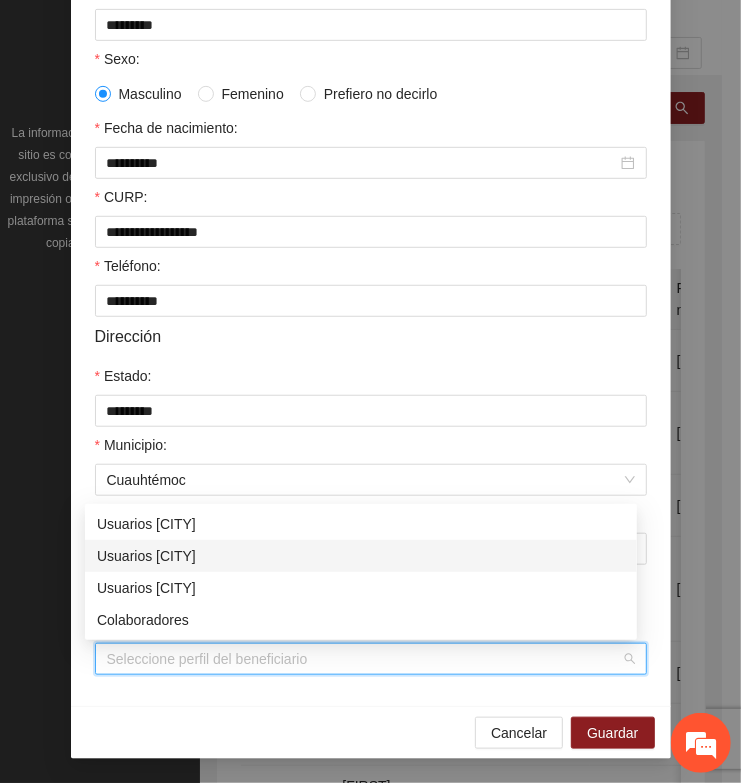 click on "Usuarios [CITY]" at bounding box center (361, 556) 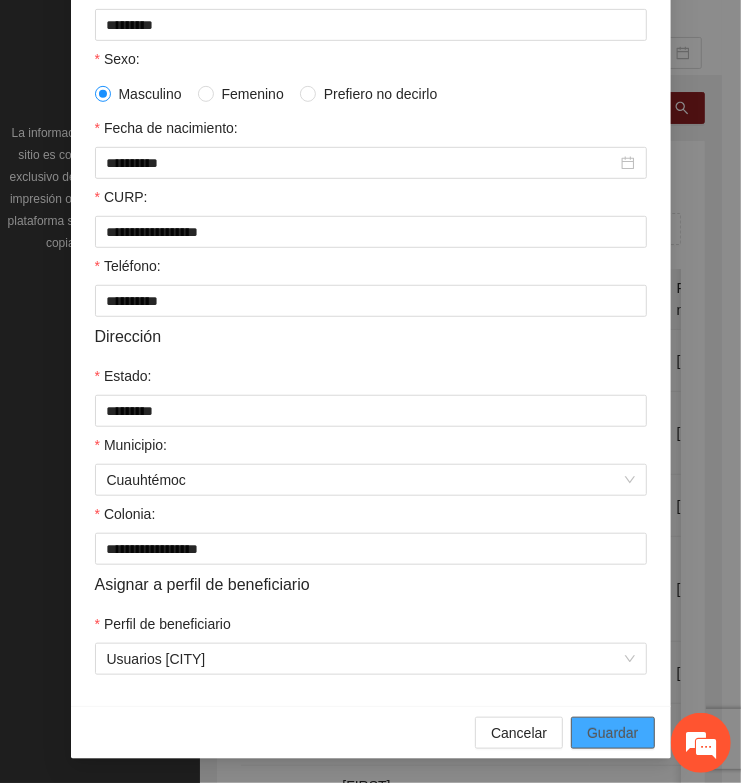 drag, startPoint x: 611, startPoint y: 737, endPoint x: 423, endPoint y: 720, distance: 188.76706 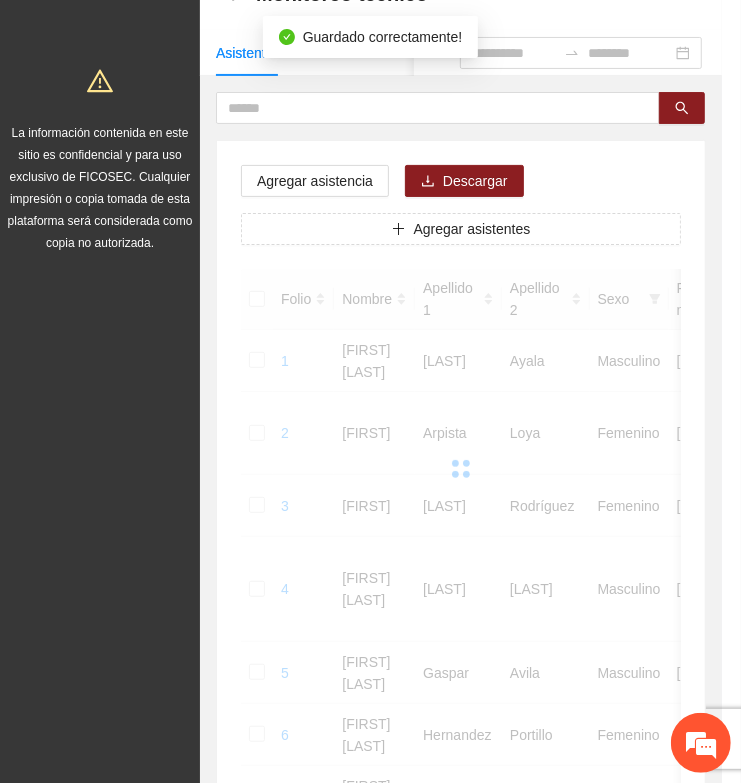 scroll, scrollTop: 310, scrollLeft: 0, axis: vertical 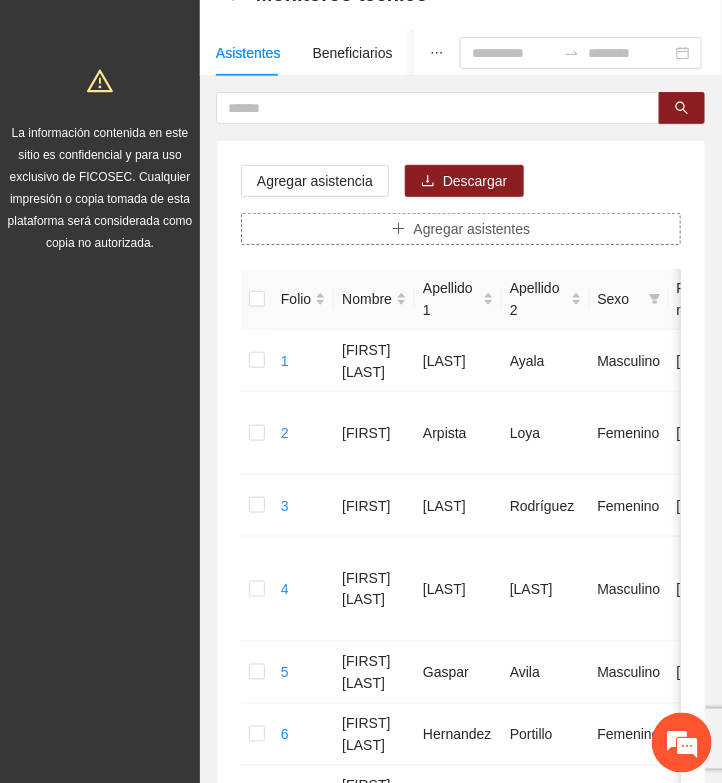 click on "Agregar asistentes" at bounding box center (472, 229) 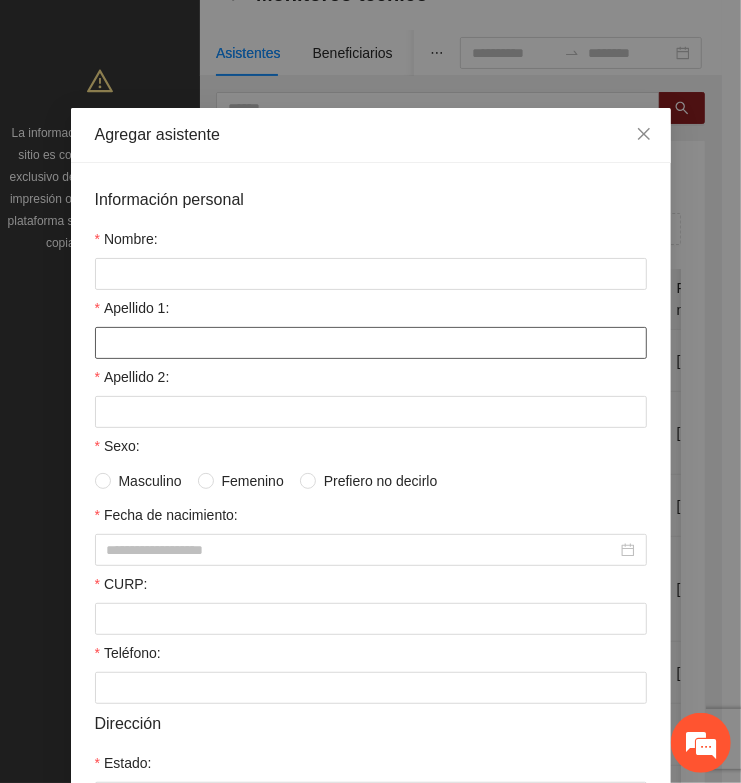 click on "Apellido 1:" at bounding box center [371, 343] 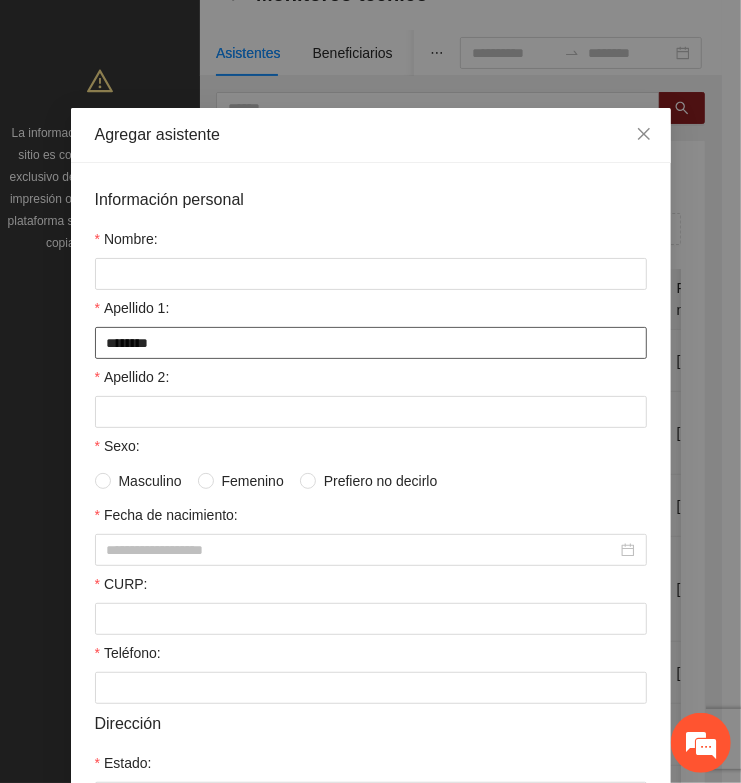 type on "********" 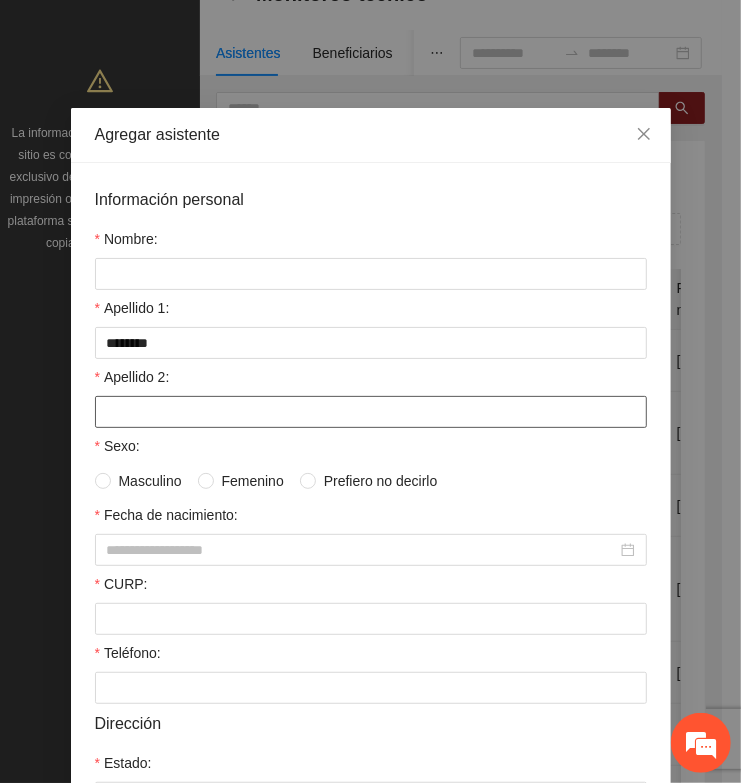 click on "Apellido 2:" at bounding box center (371, 412) 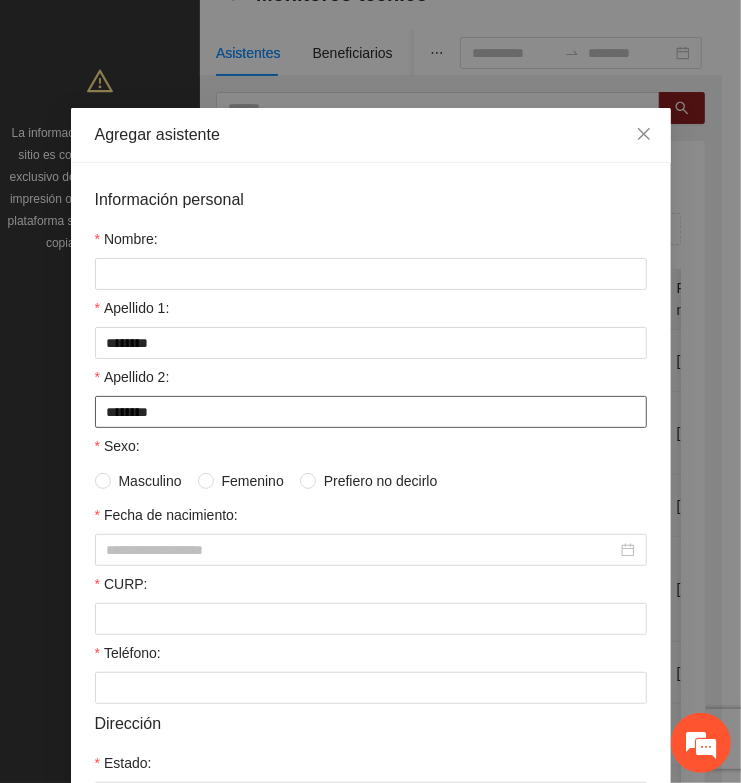 type on "********" 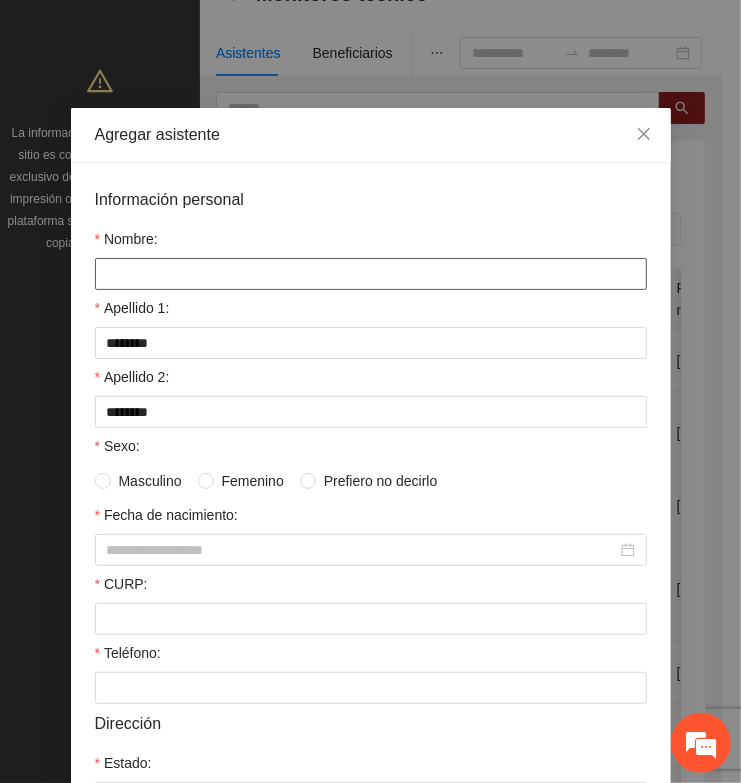 click on "Nombre:" at bounding box center (371, 274) 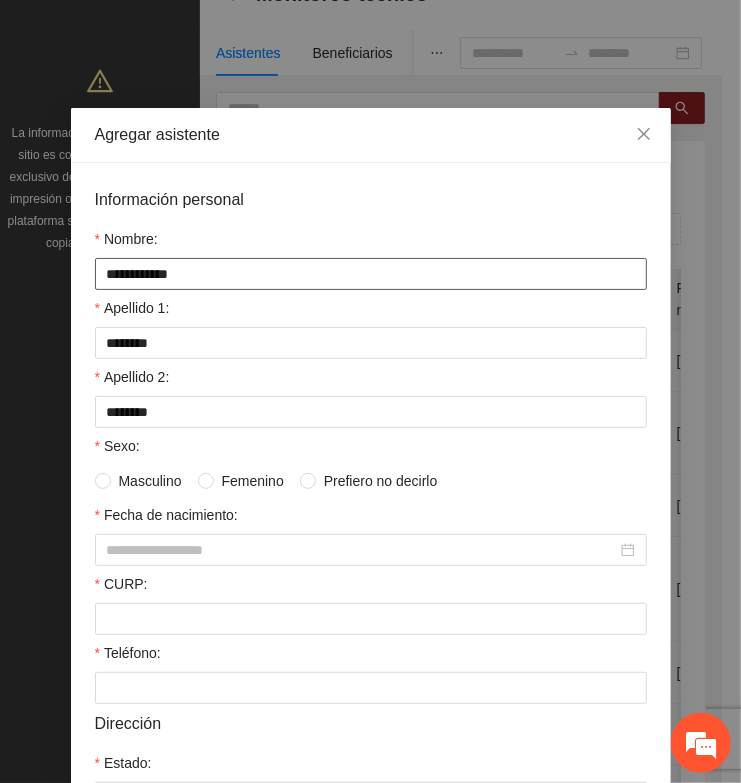type on "**********" 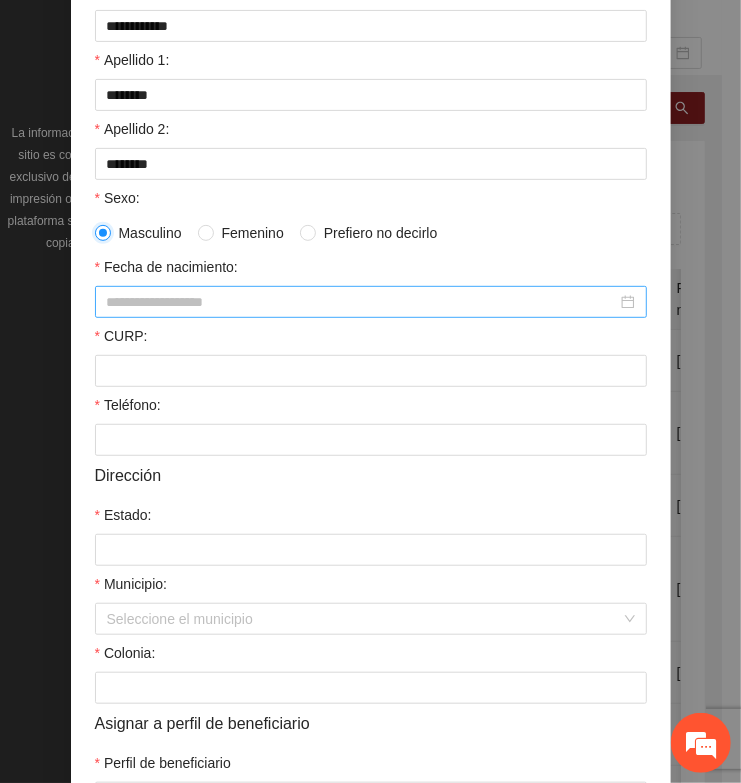 scroll, scrollTop: 250, scrollLeft: 0, axis: vertical 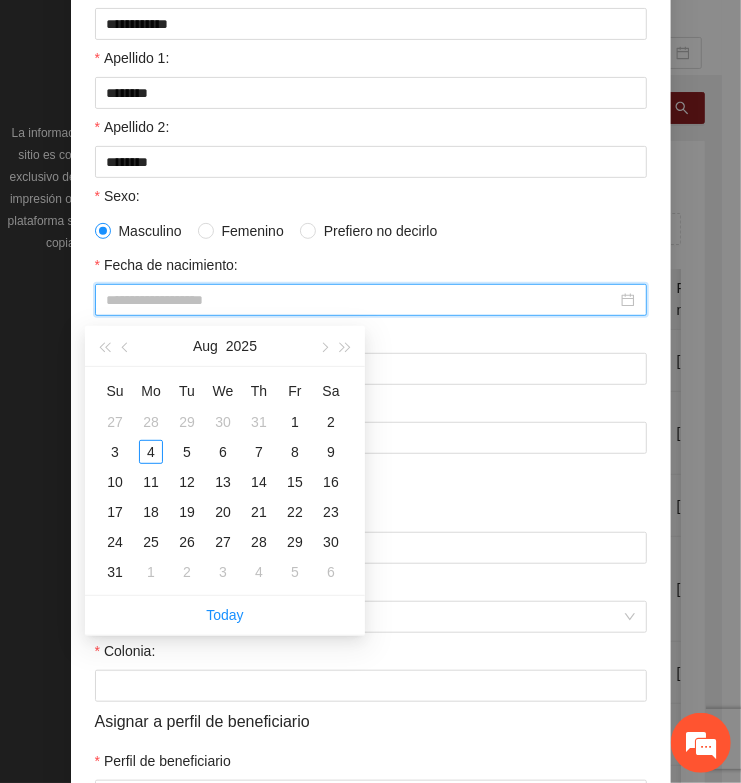 click on "Fecha de nacimiento:" at bounding box center [362, 300] 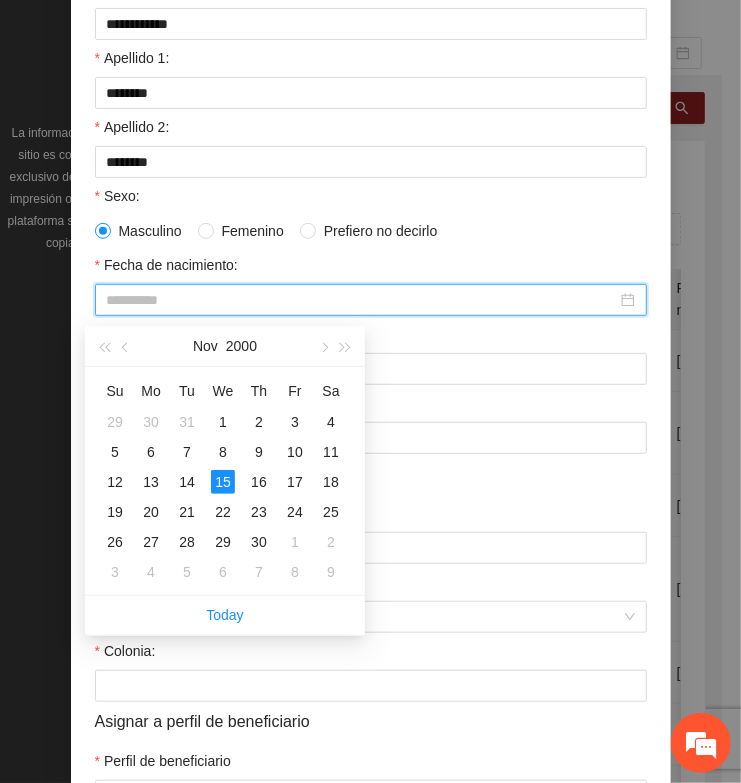 click on "15" at bounding box center (223, 482) 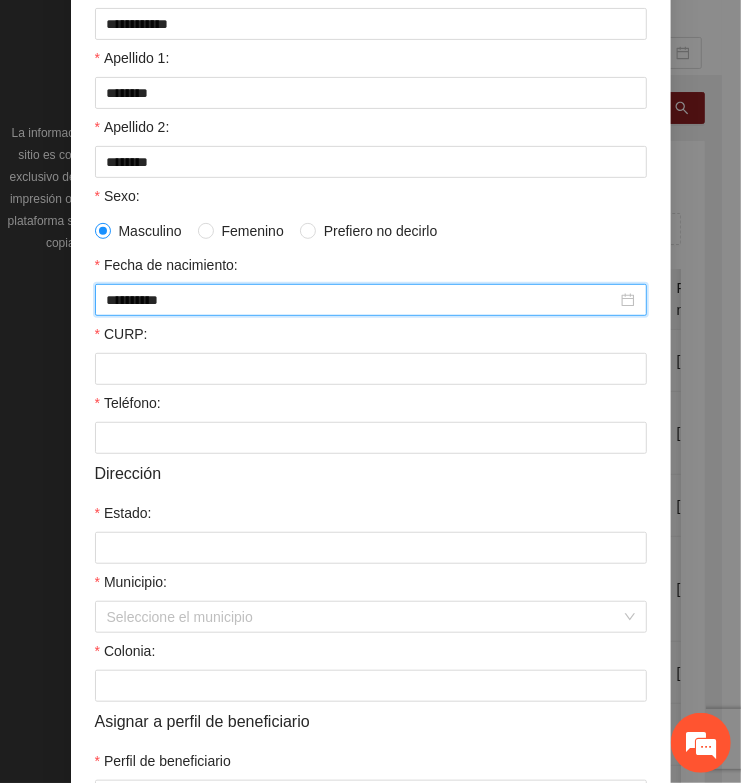 type on "**********" 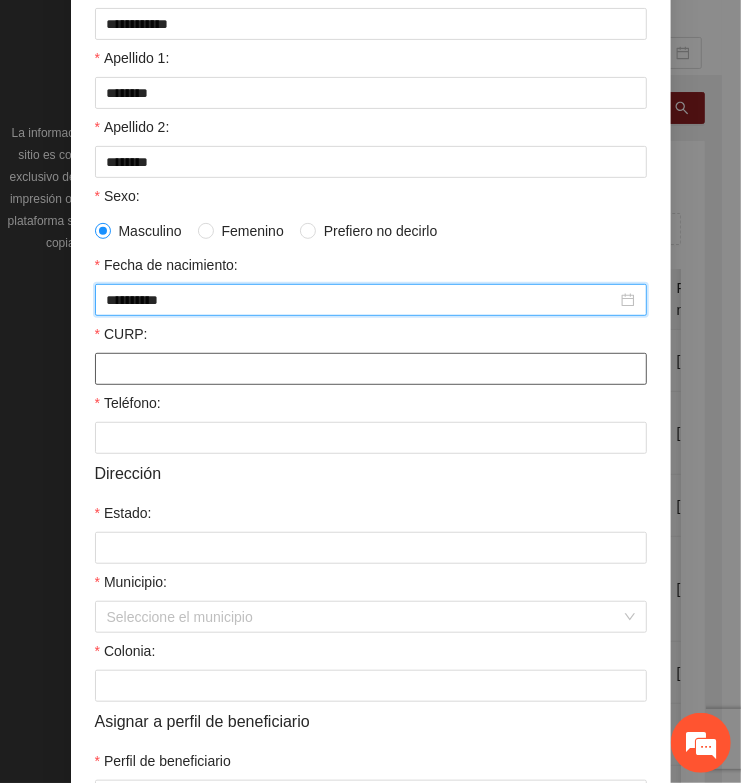 click on "CURP:" at bounding box center [371, 369] 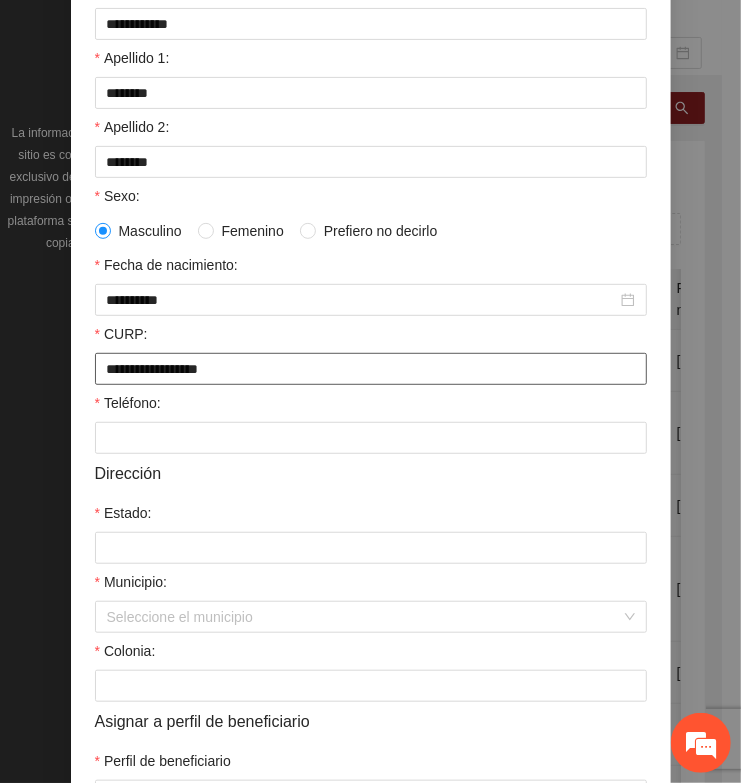 type on "**********" 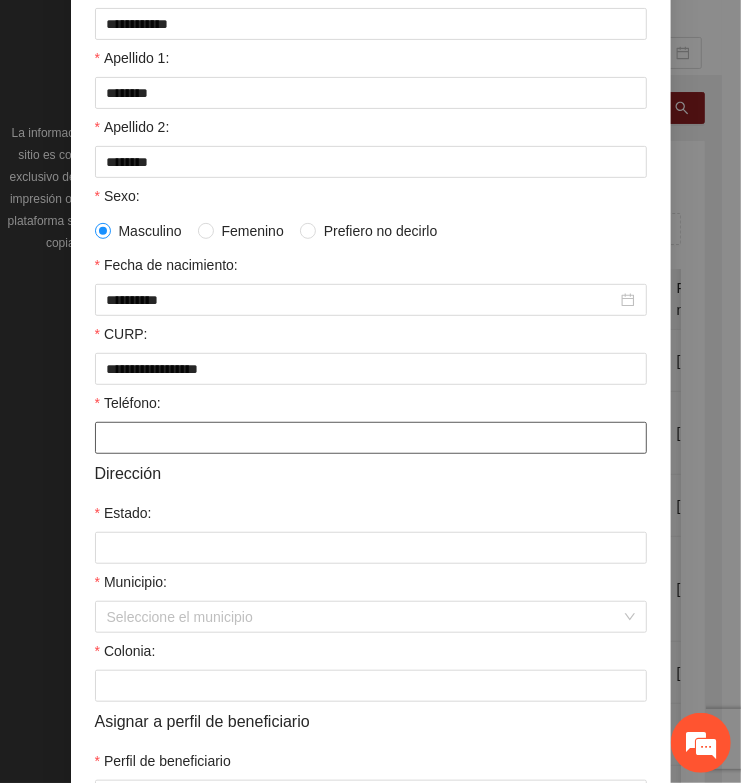 click on "Teléfono:" at bounding box center [371, 438] 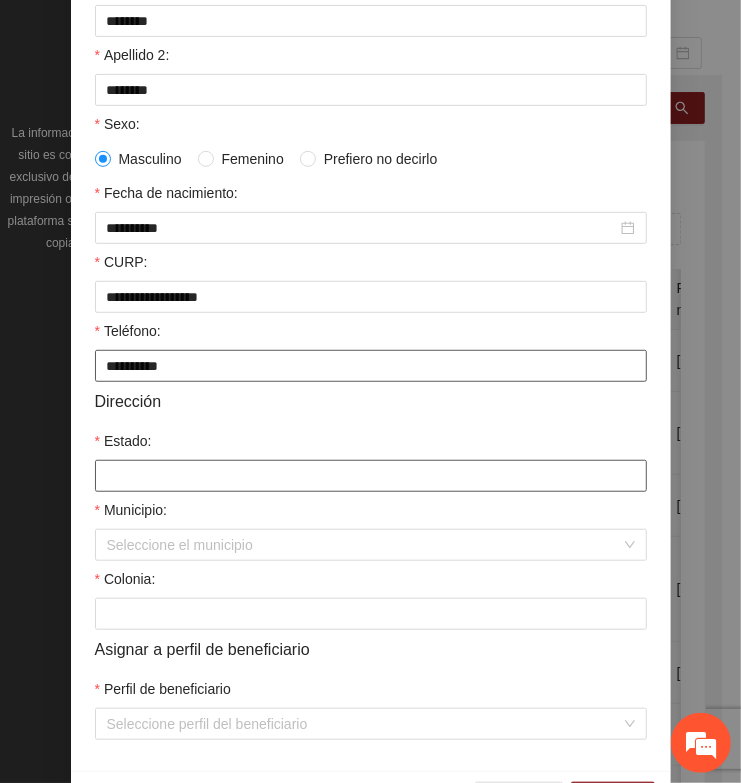scroll, scrollTop: 401, scrollLeft: 0, axis: vertical 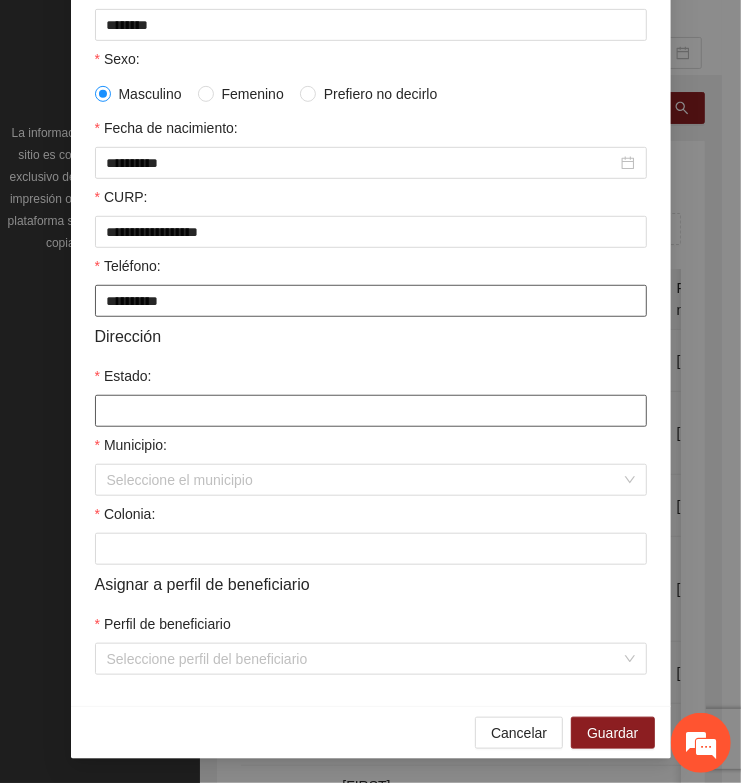 type on "**********" 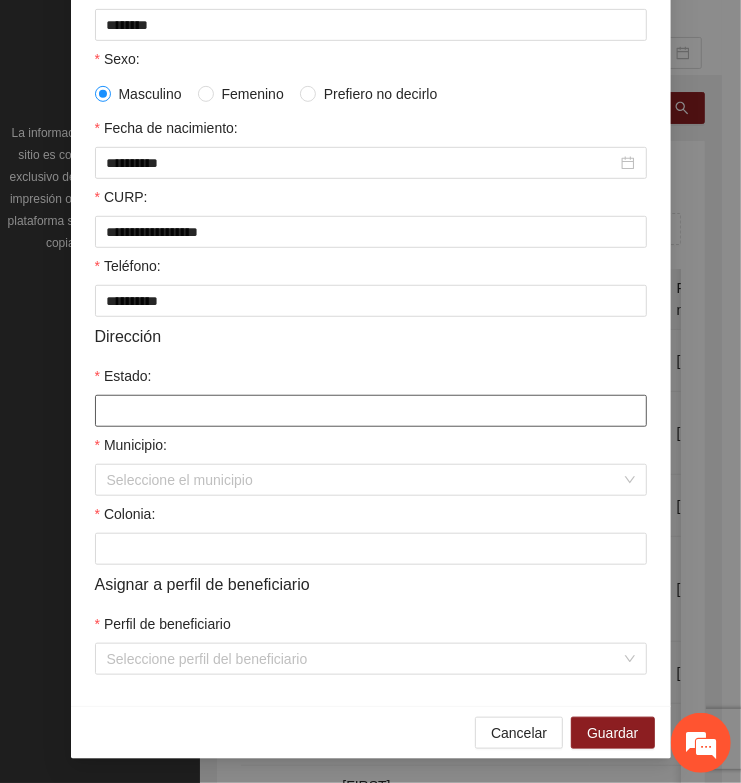 click on "Estado:" at bounding box center [371, 411] 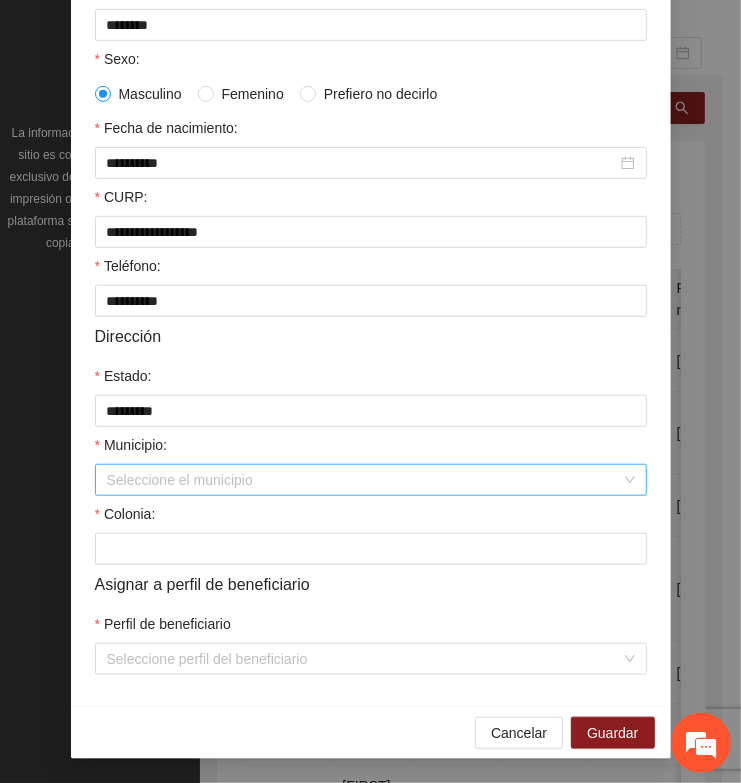 click on "Municipio:" at bounding box center [364, 480] 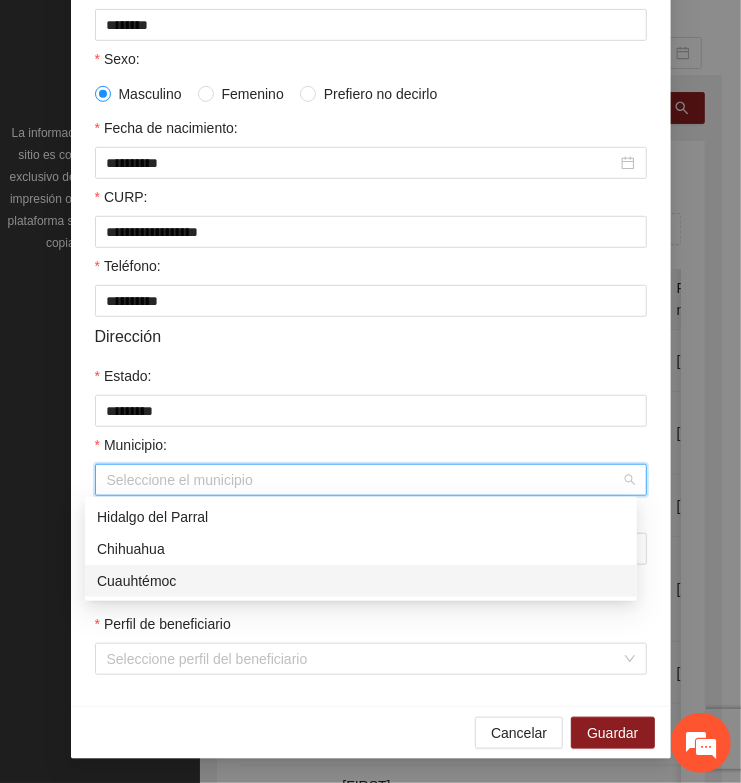 click on "Cuauhtémoc" at bounding box center [361, 581] 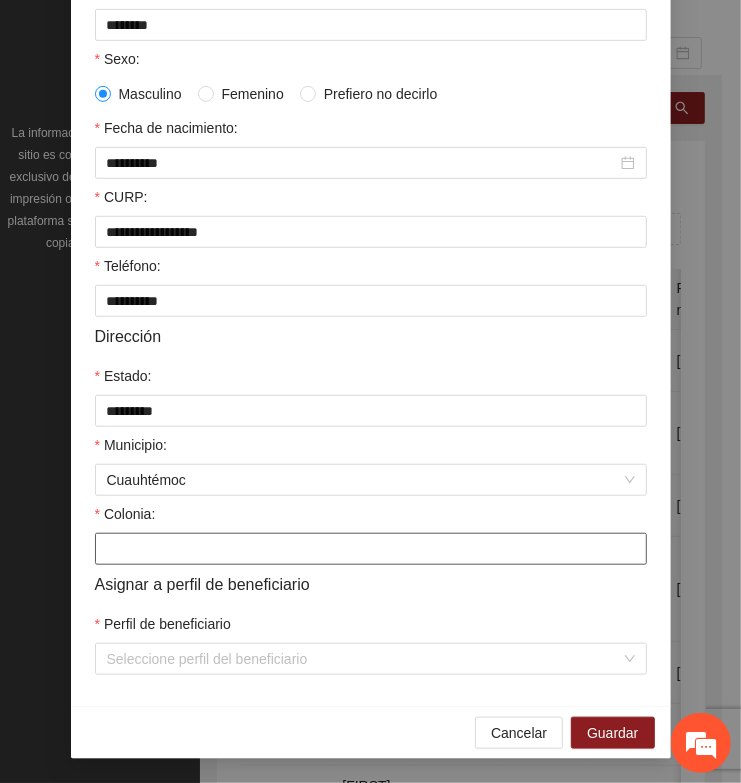 click on "Colonia:" at bounding box center (371, 549) 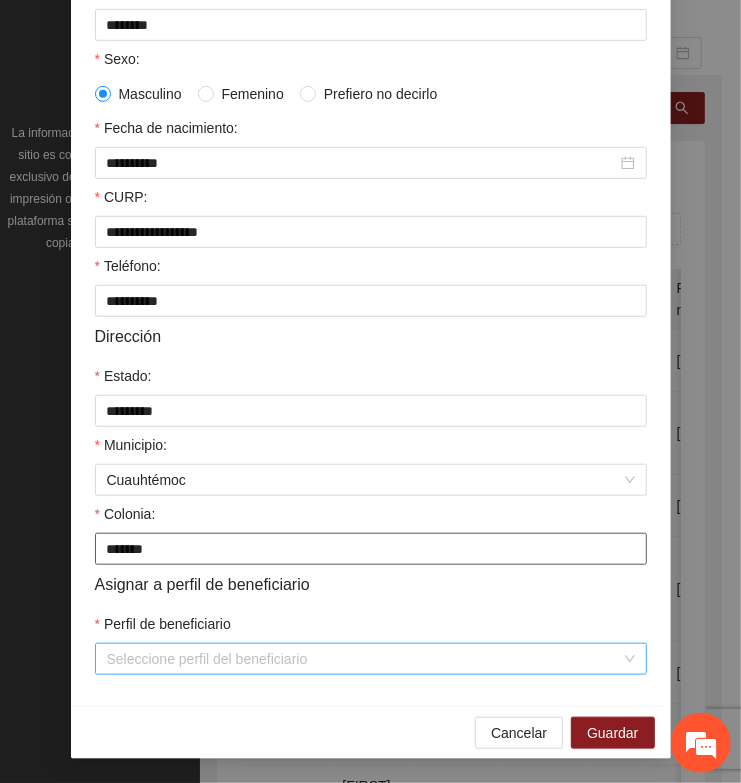 type 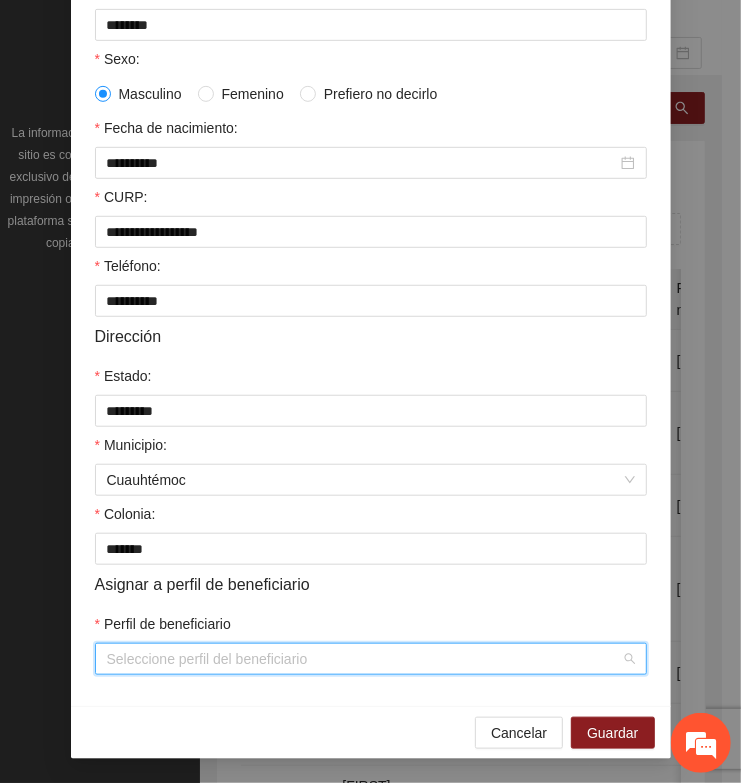 click on "Perfil de beneficiario" at bounding box center (364, 659) 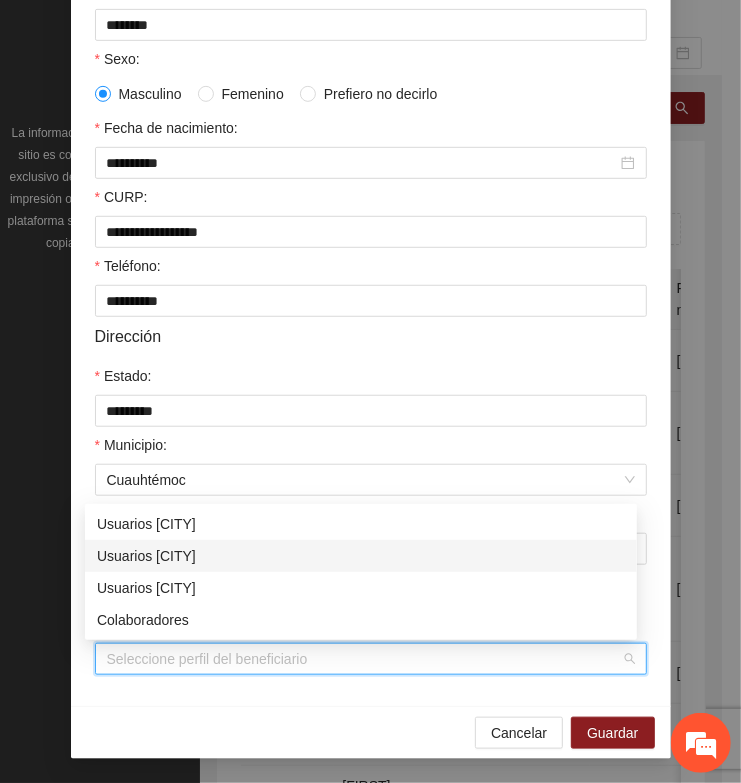 click on "Usuarios [CITY]" at bounding box center (361, 556) 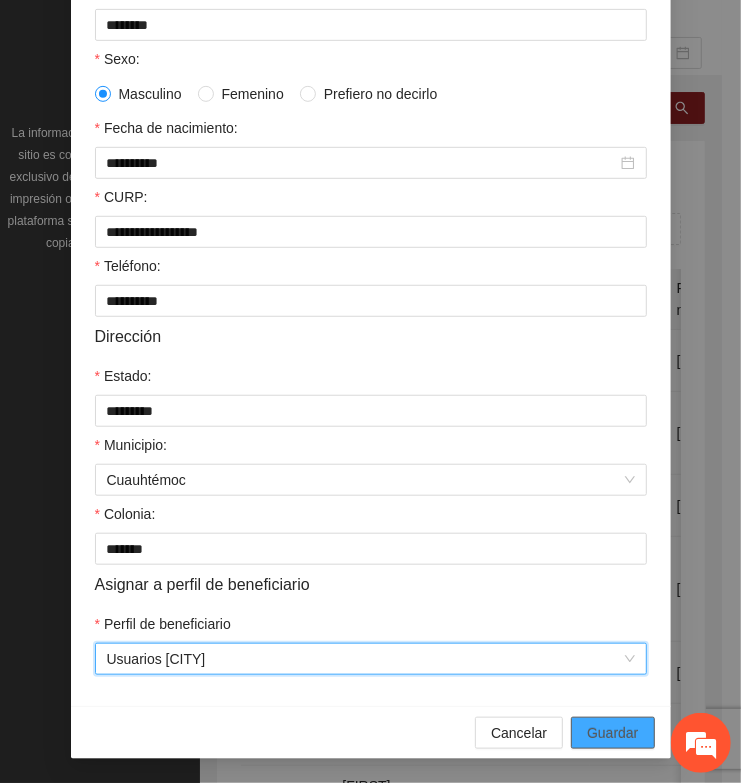 click on "Guardar" at bounding box center [612, 733] 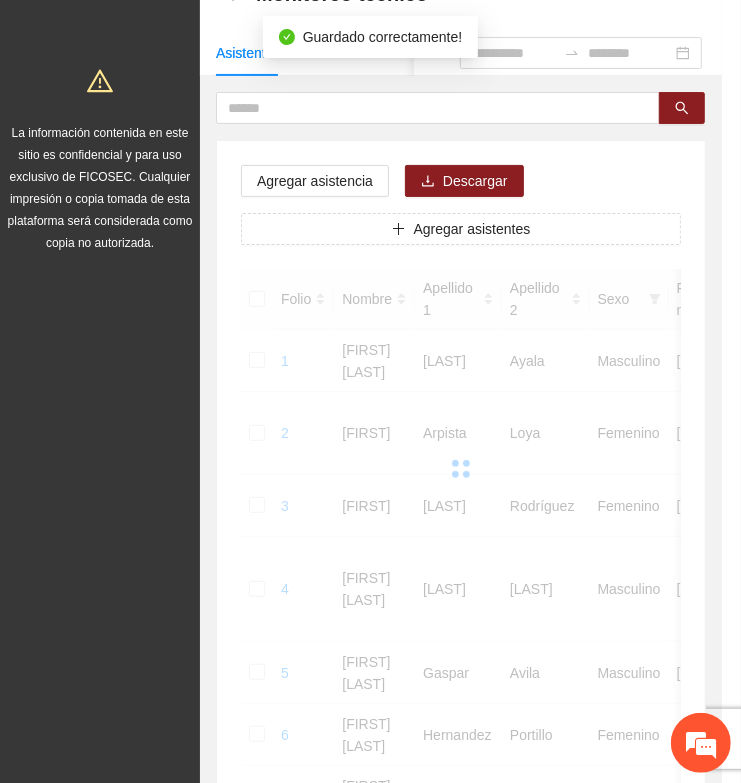 scroll, scrollTop: 310, scrollLeft: 0, axis: vertical 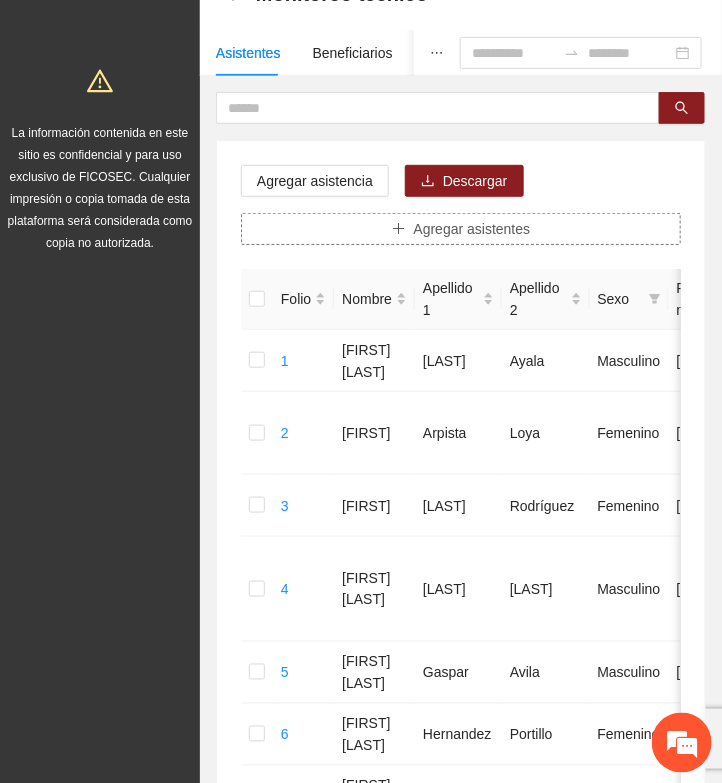 click on "Agregar asistentes" at bounding box center [472, 229] 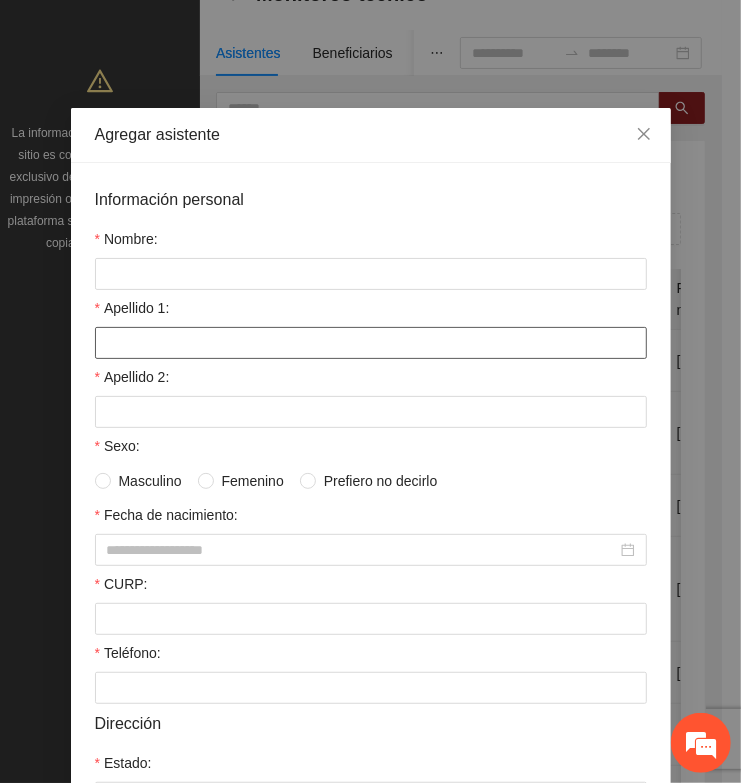 click on "Apellido 1:" at bounding box center (371, 343) 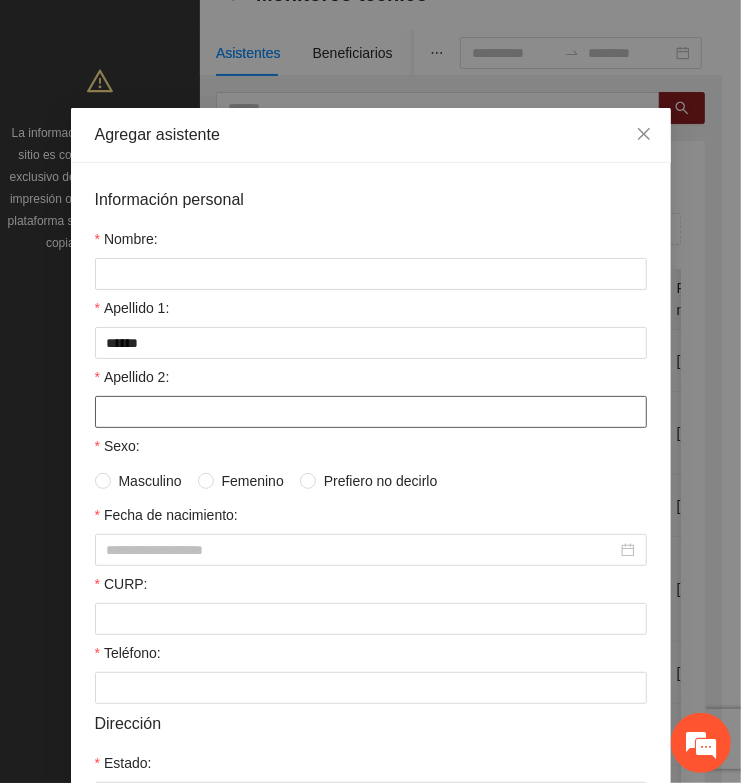 click on "Apellido 2:" at bounding box center [371, 412] 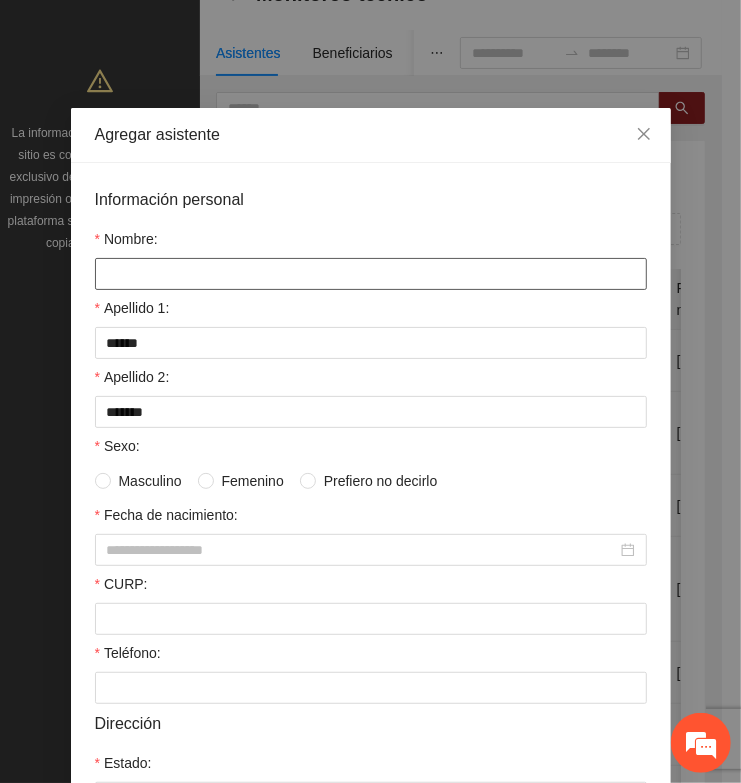 click on "Nombre:" at bounding box center (371, 274) 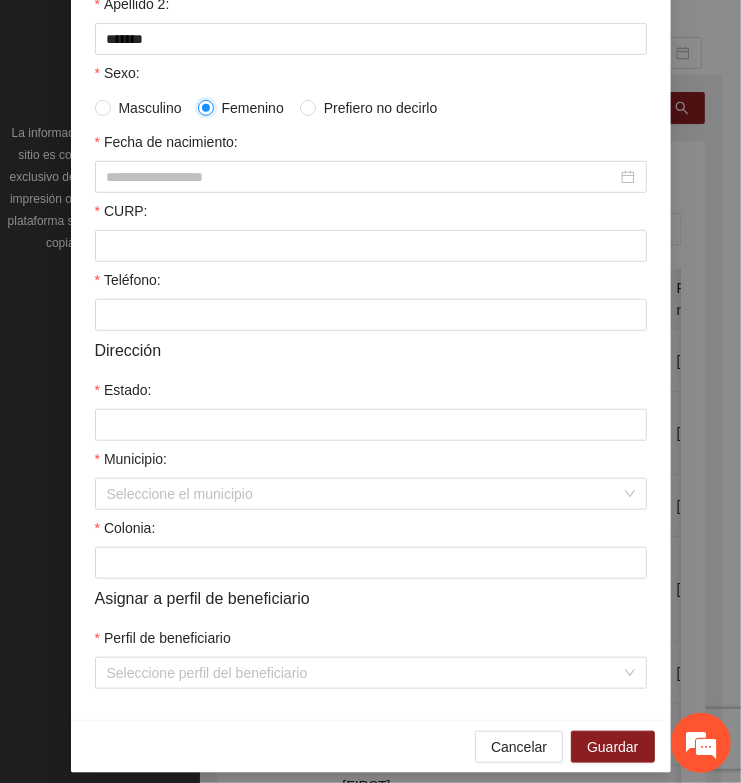 scroll, scrollTop: 375, scrollLeft: 0, axis: vertical 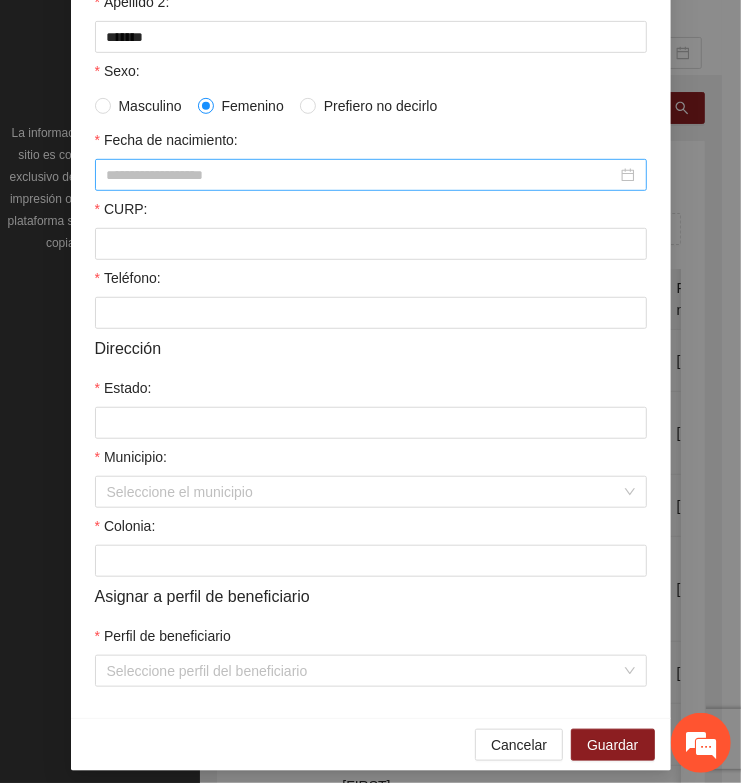 click on "Fecha de nacimiento:" at bounding box center (362, 175) 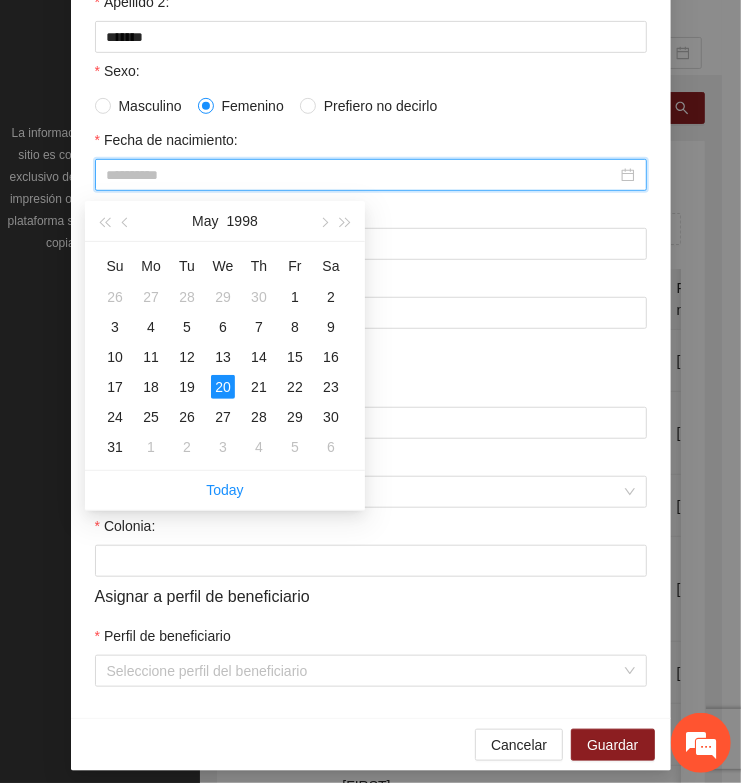 click on "20" at bounding box center [223, 387] 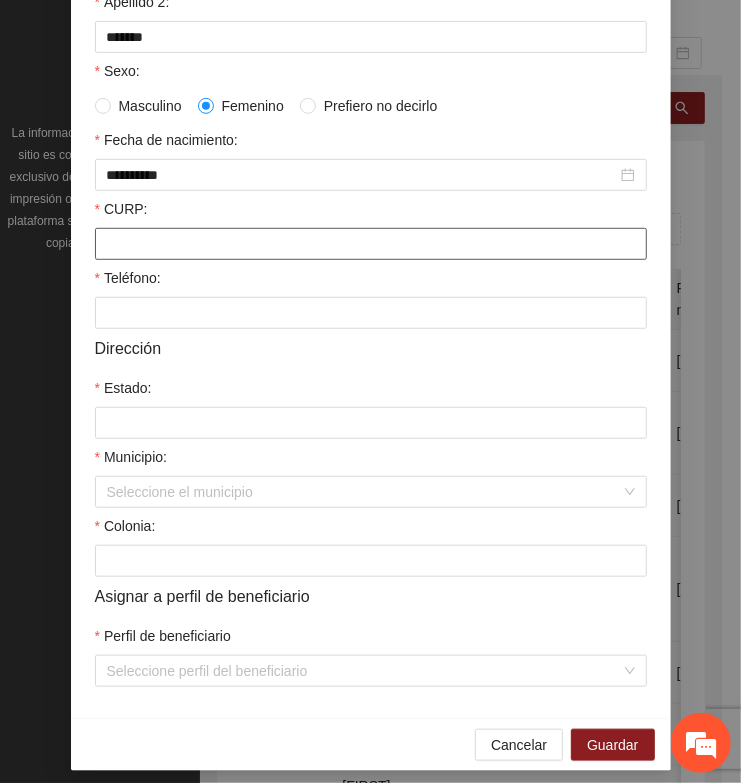 click on "CURP:" at bounding box center (371, 244) 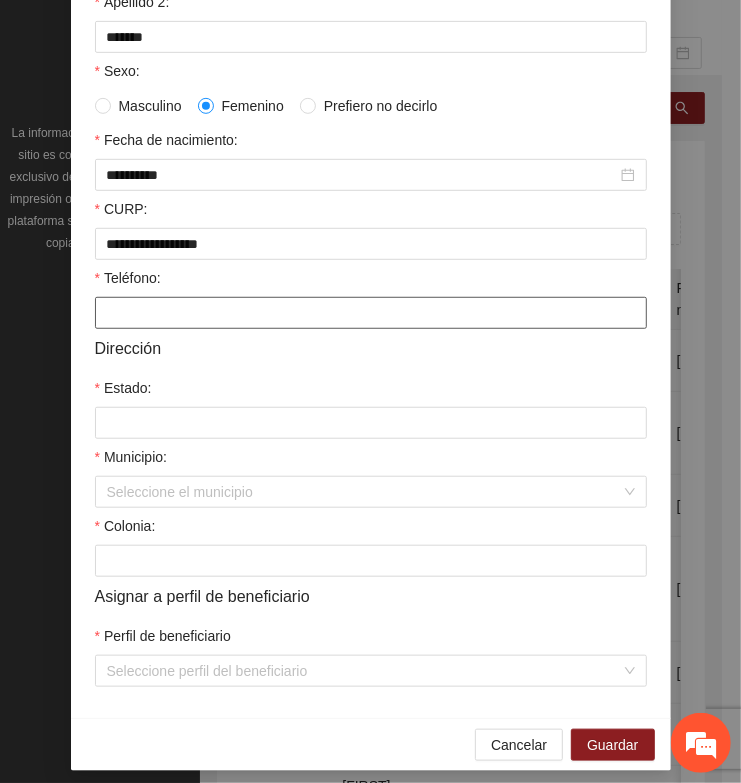 click on "Teléfono:" at bounding box center (371, 313) 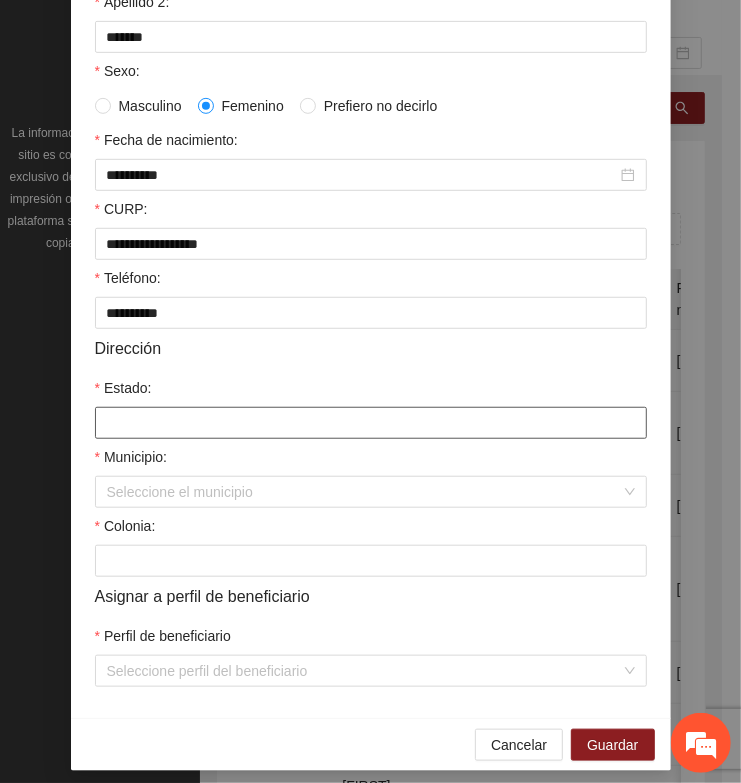 click on "Estado:" at bounding box center (371, 423) 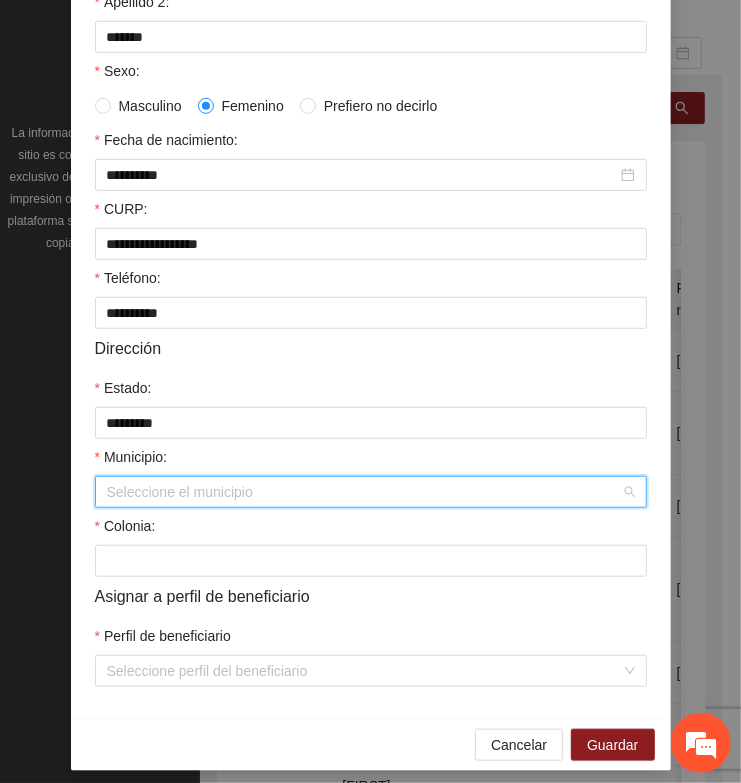 click on "Municipio:" at bounding box center (364, 492) 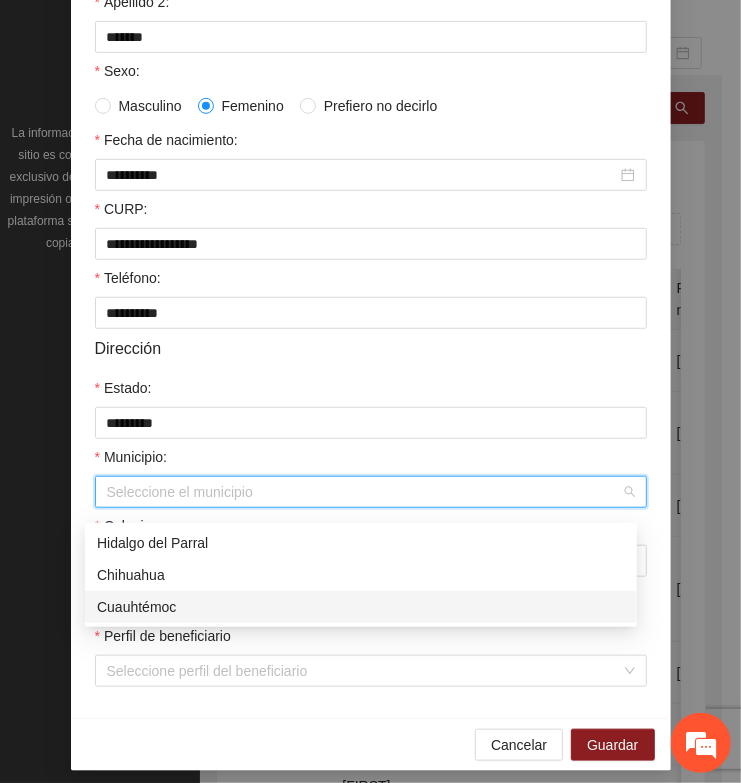 click on "Cuauhtémoc" at bounding box center [361, 607] 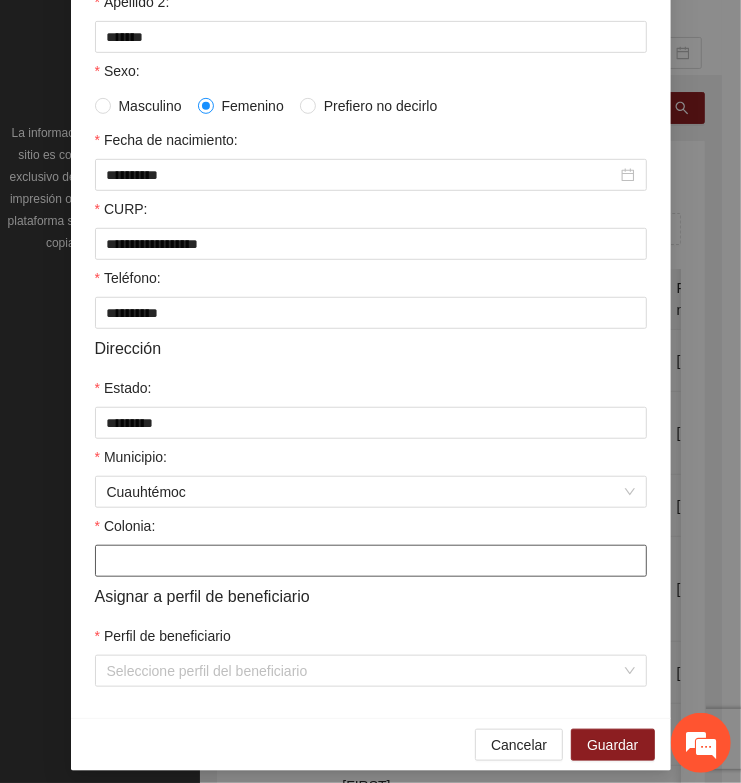 click on "Colonia:" at bounding box center (371, 561) 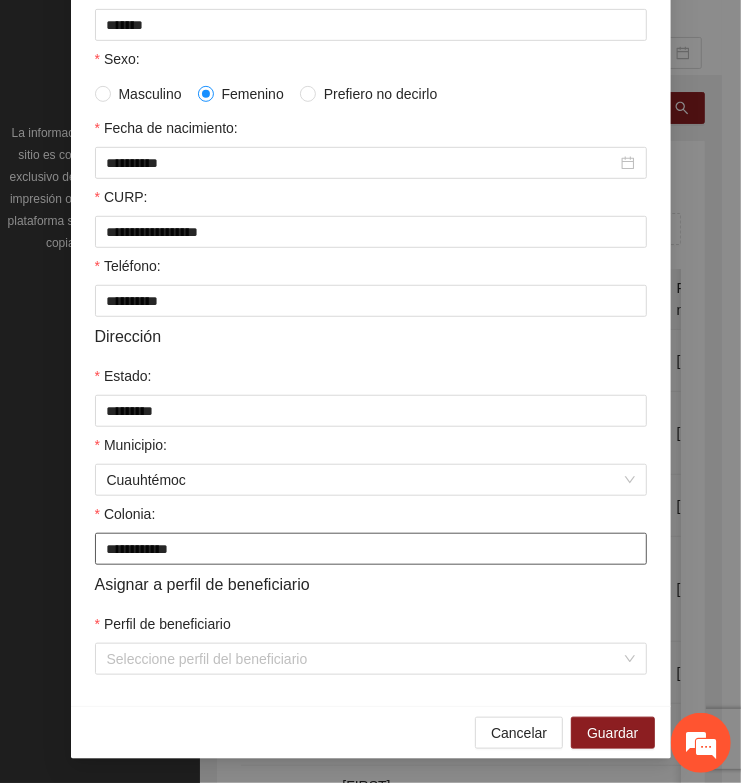 scroll, scrollTop: 401, scrollLeft: 0, axis: vertical 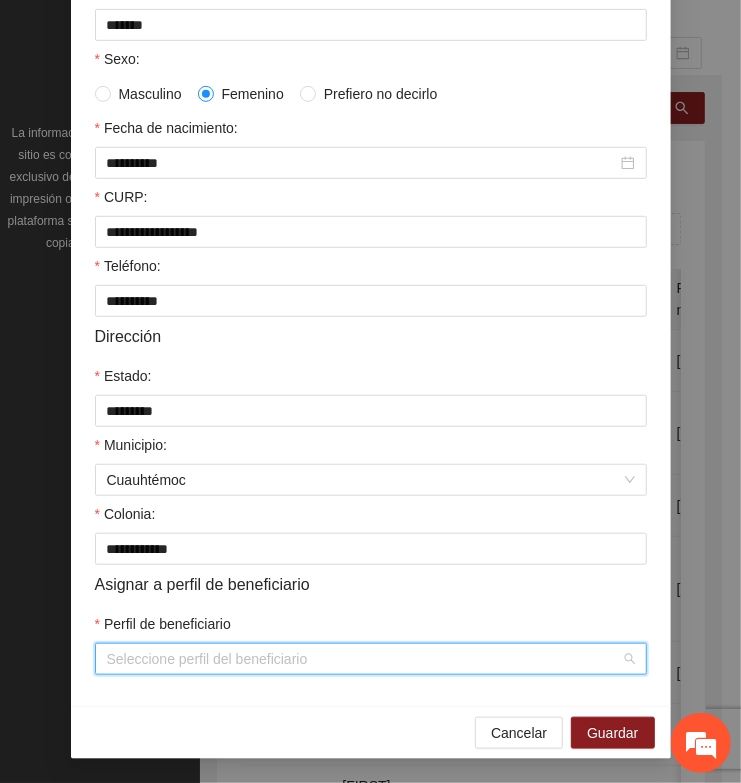 click on "Perfil de beneficiario" at bounding box center (364, 659) 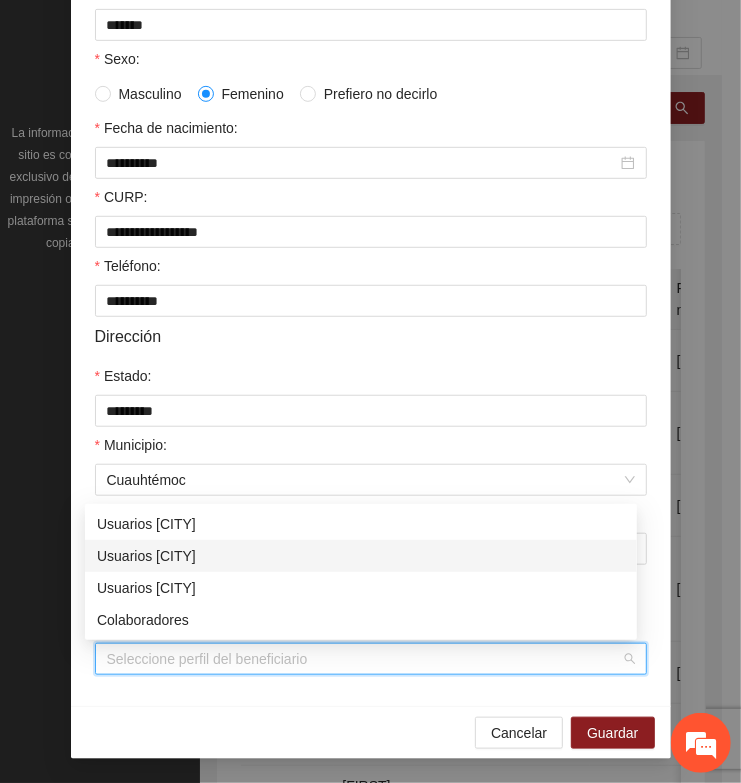 click on "Usuarios [CITY]" at bounding box center [361, 556] 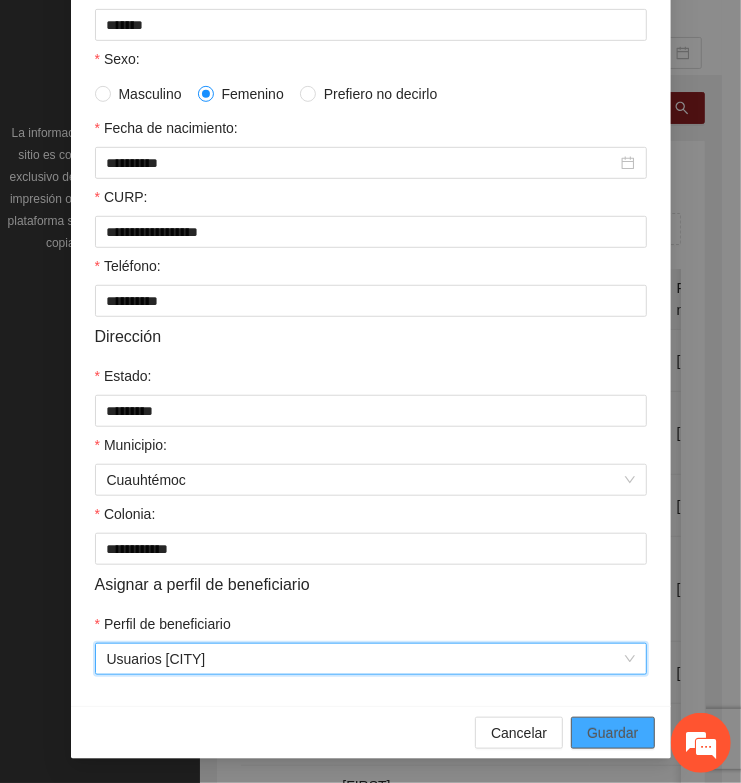 click on "Guardar" at bounding box center (612, 733) 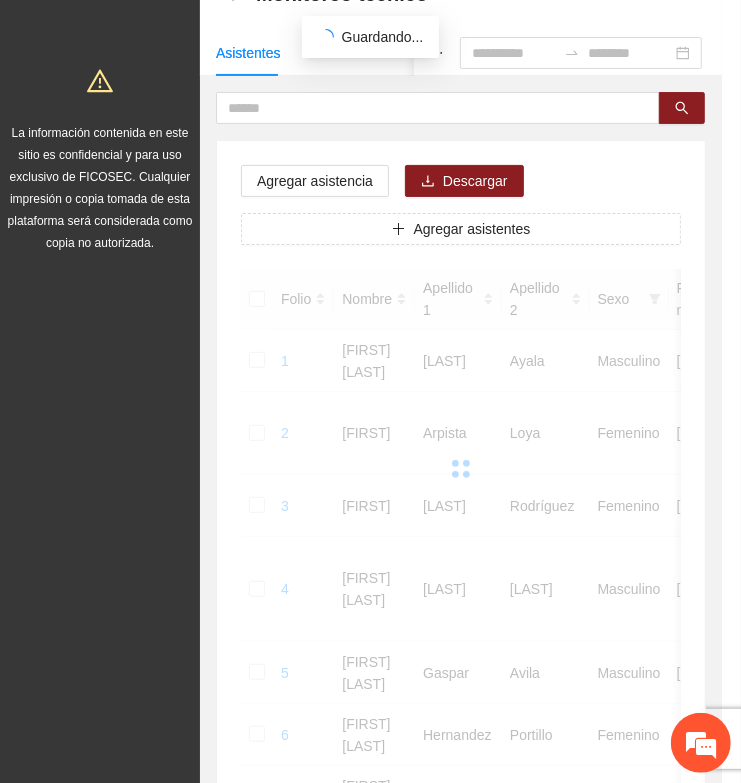 scroll, scrollTop: 310, scrollLeft: 0, axis: vertical 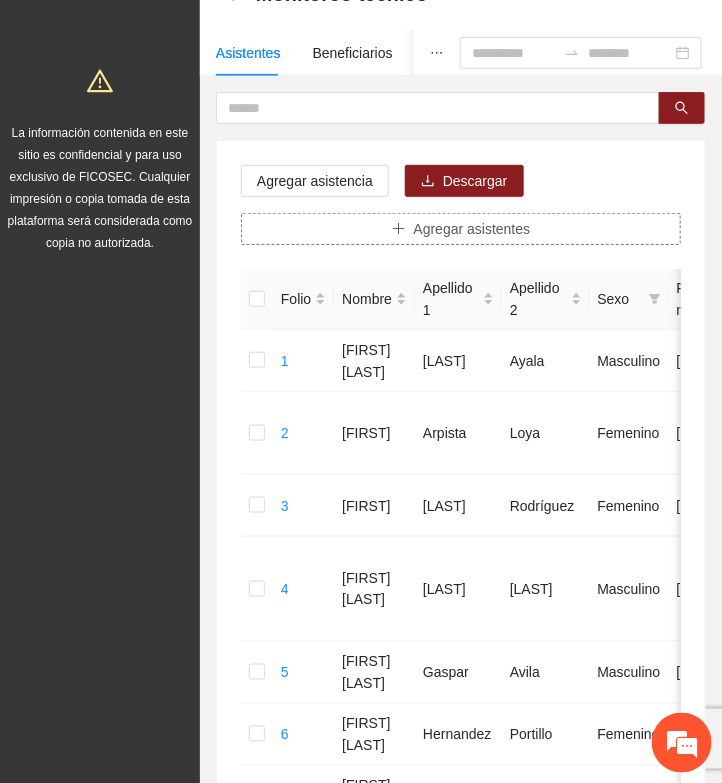 click on "Agregar asistentes" at bounding box center (472, 229) 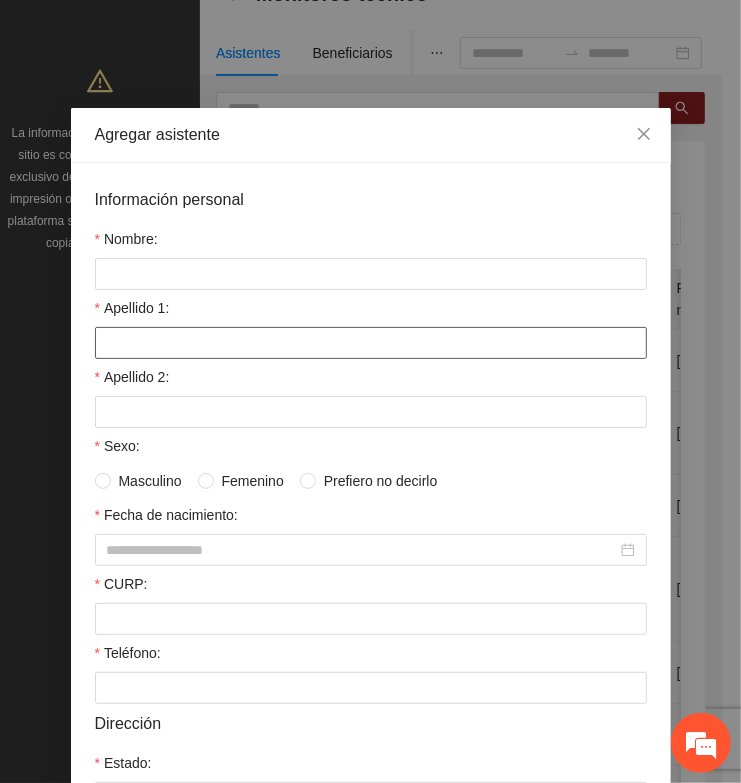click on "Apellido 1:" at bounding box center [371, 343] 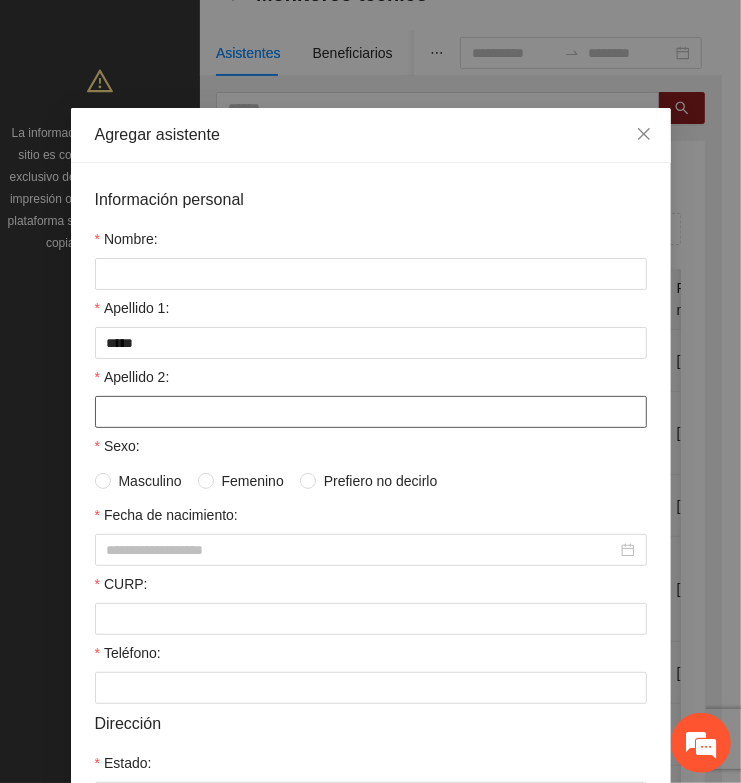 click on "Apellido 2:" at bounding box center [371, 412] 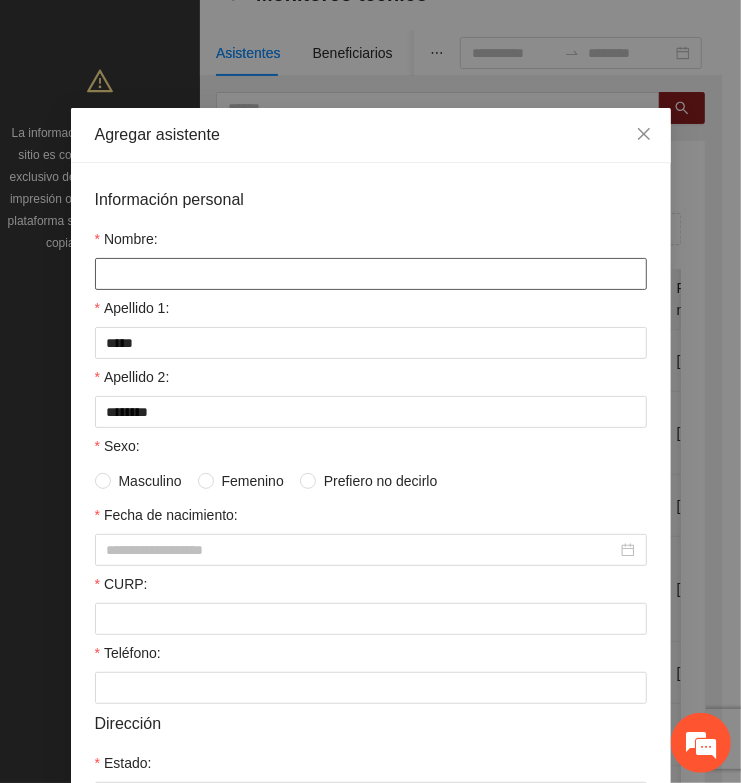 click on "Nombre:" at bounding box center (371, 274) 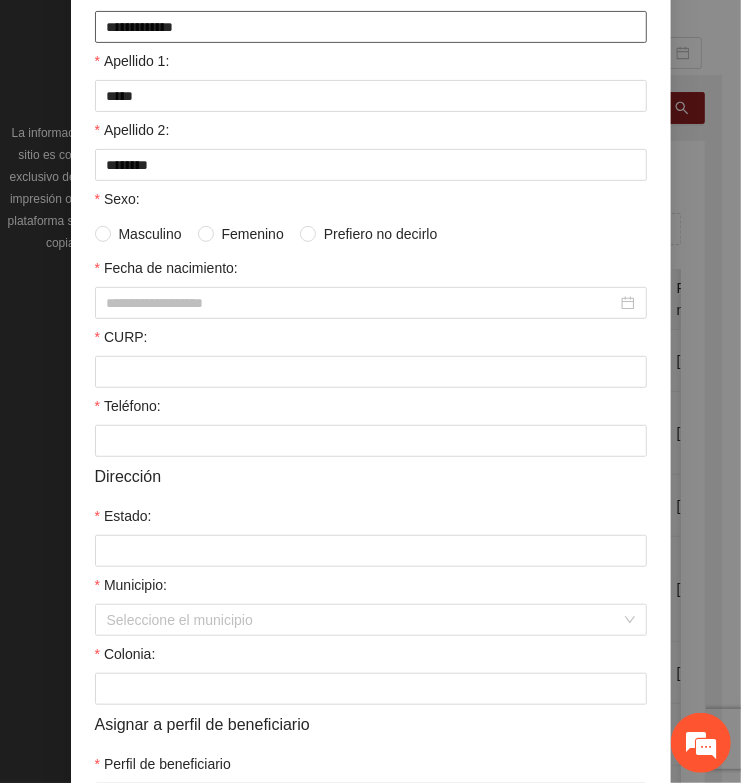 scroll, scrollTop: 250, scrollLeft: 0, axis: vertical 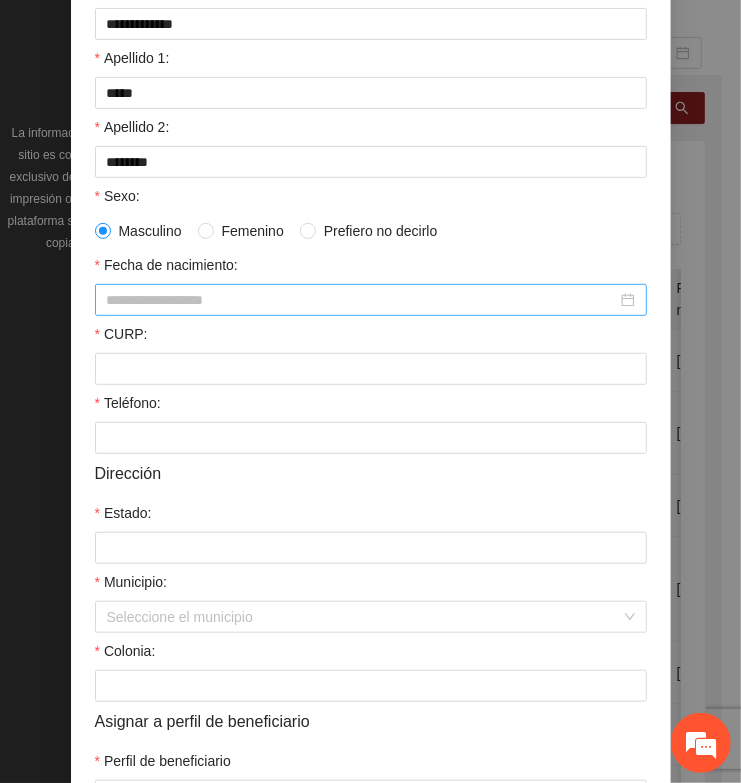 click on "Fecha de nacimiento:" at bounding box center [362, 300] 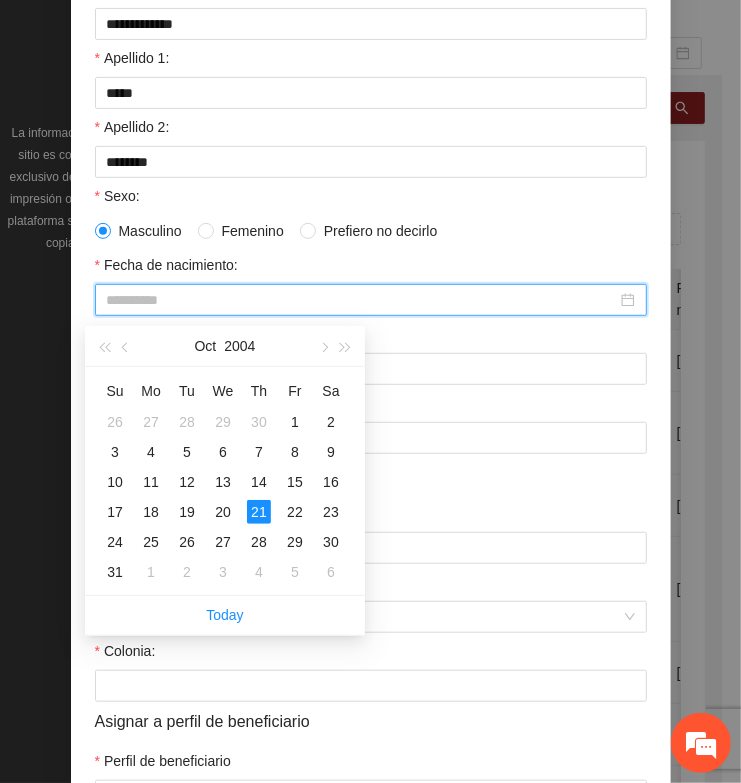 click on "21" at bounding box center (259, 512) 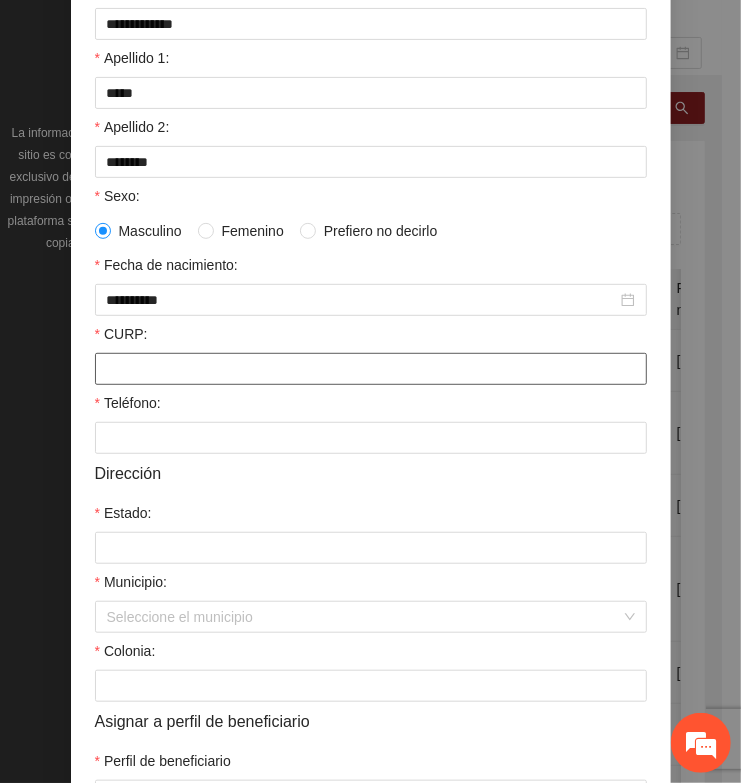 click on "CURP:" at bounding box center (371, 369) 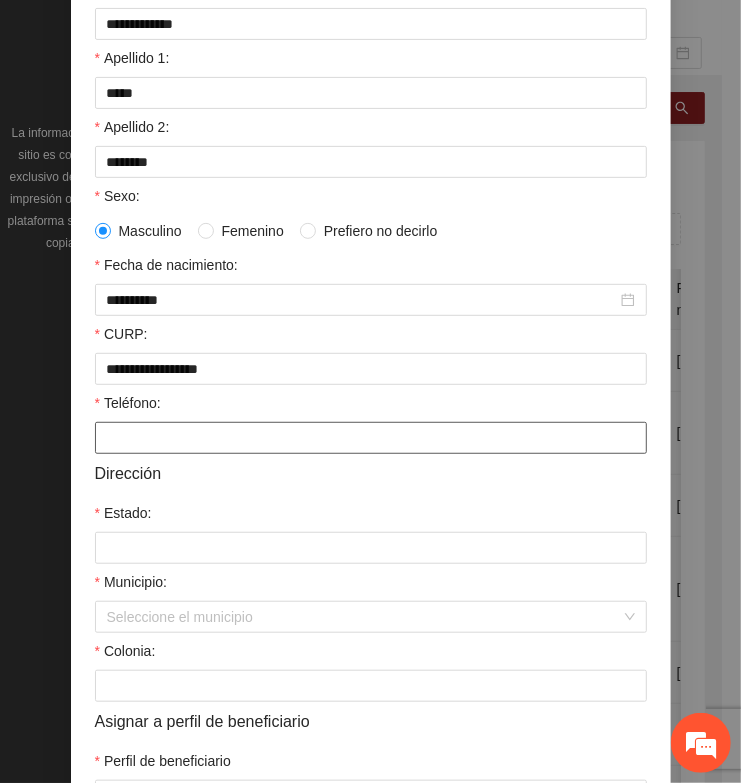 click on "Teléfono:" at bounding box center (371, 438) 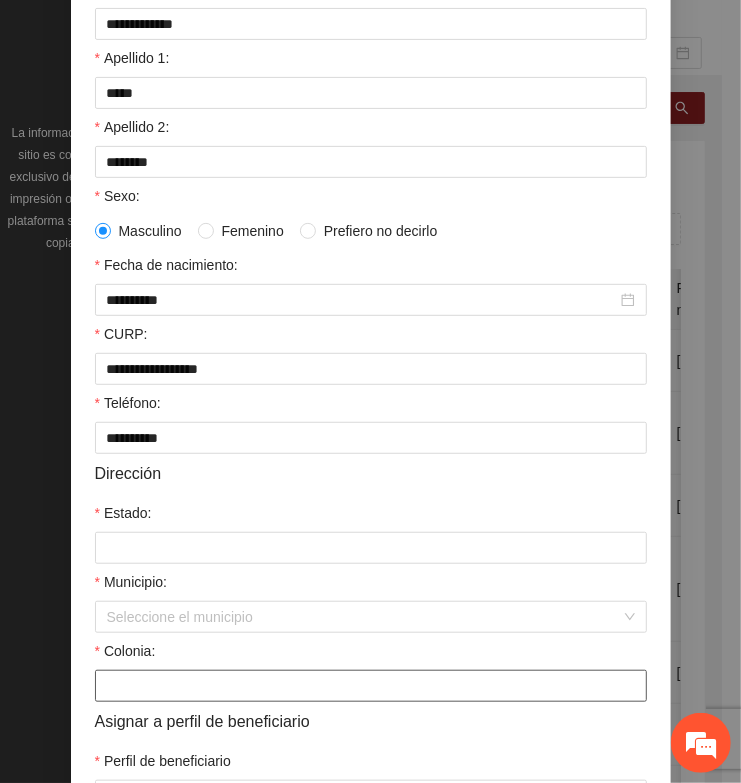 click on "Colonia:" at bounding box center [371, 686] 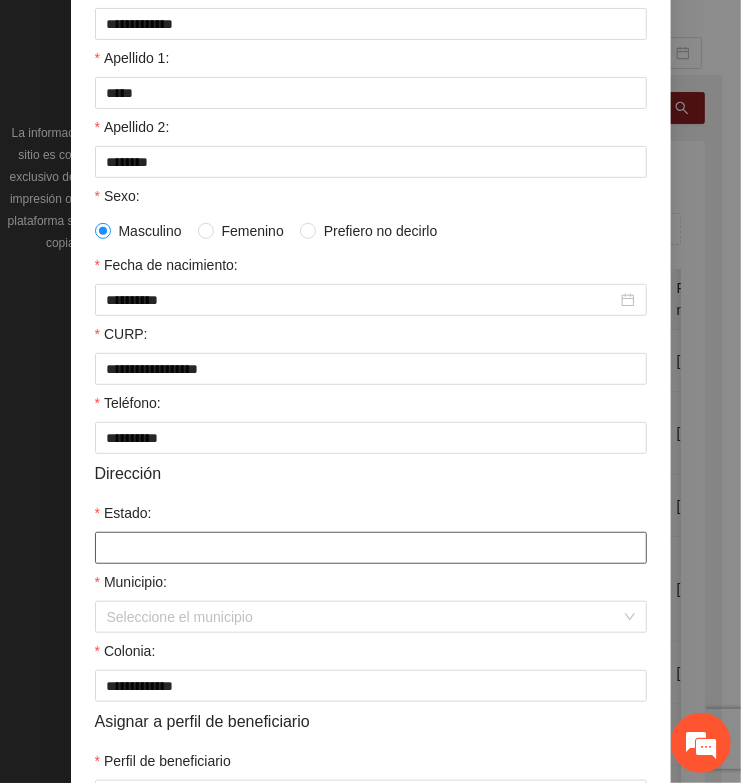 click on "Estado:" at bounding box center (371, 548) 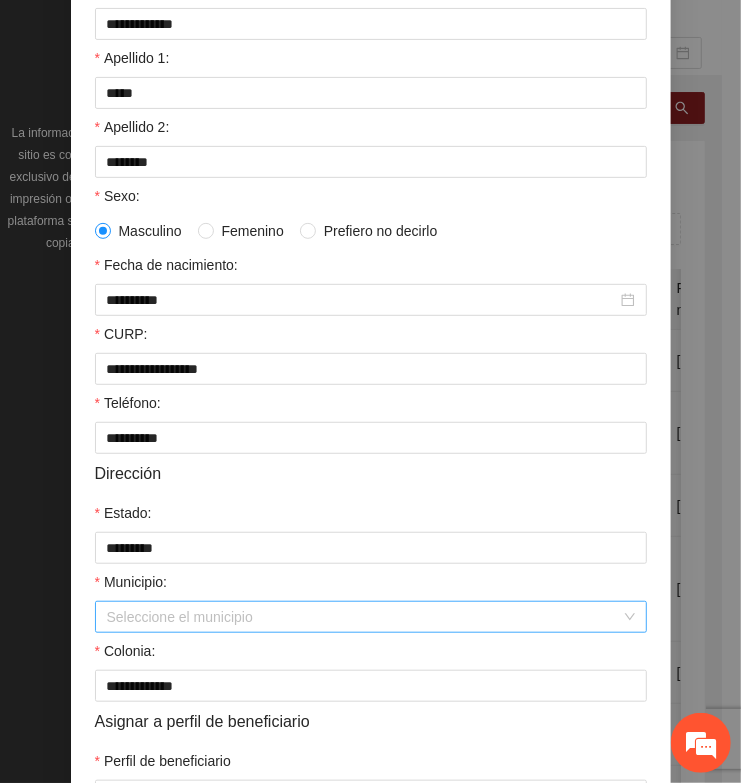 click on "Municipio:" at bounding box center [364, 617] 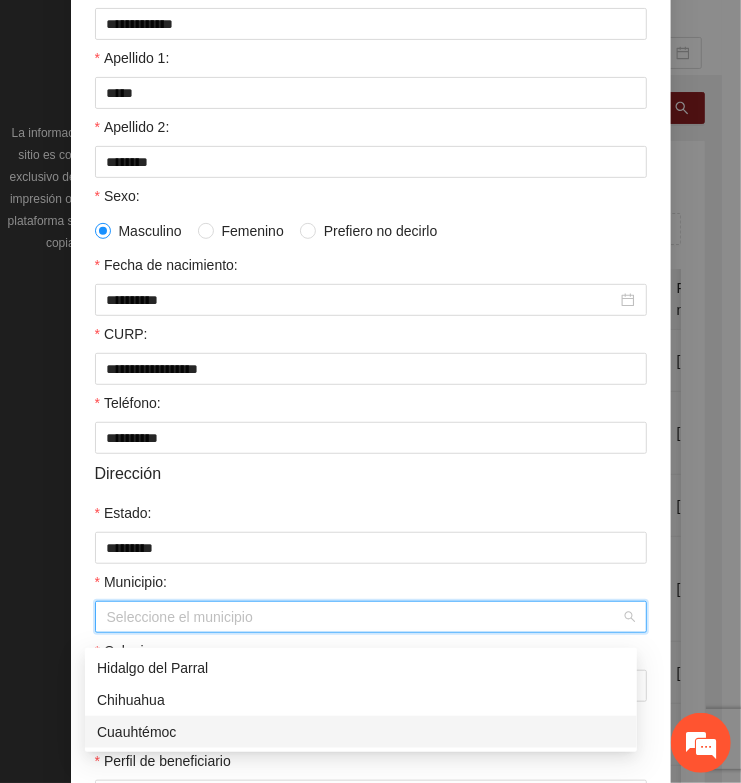 click on "Cuauhtémoc" at bounding box center (361, 732) 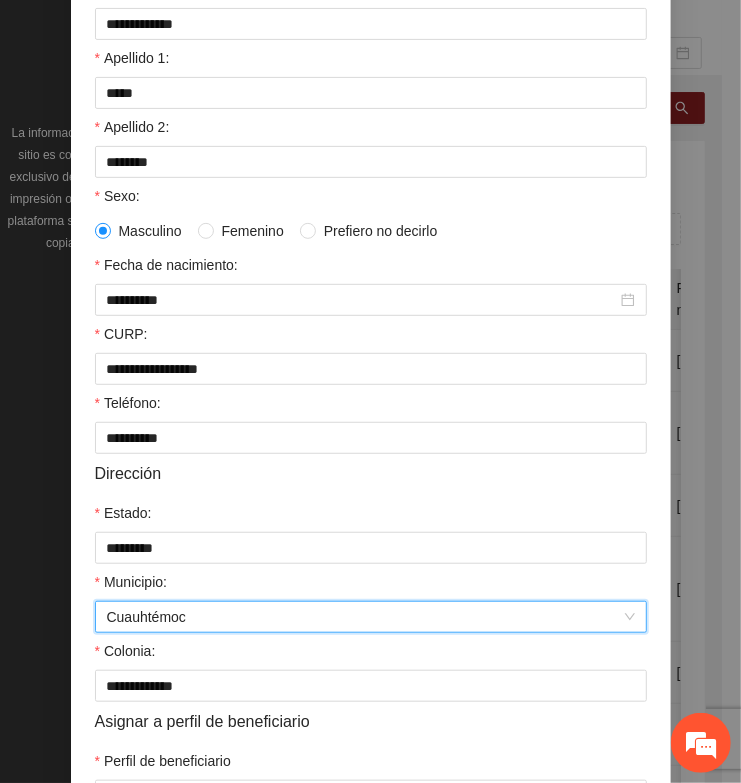scroll, scrollTop: 401, scrollLeft: 0, axis: vertical 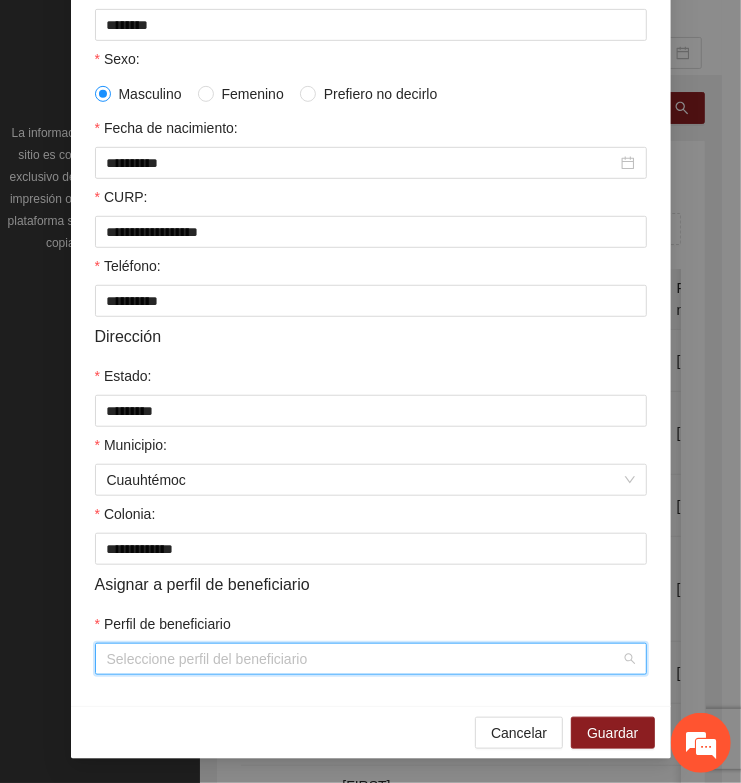 click on "Perfil de beneficiario" at bounding box center [364, 659] 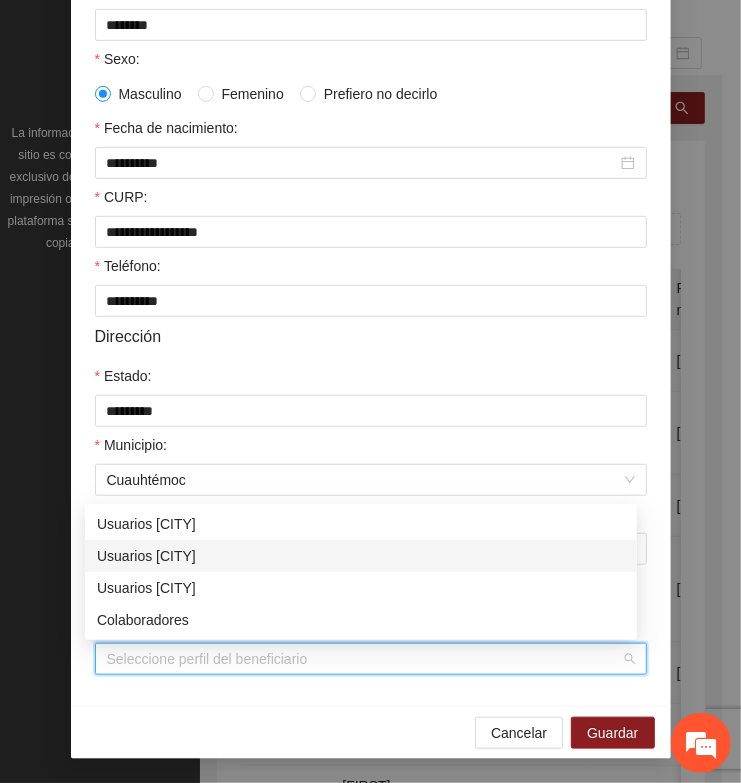 click on "Usuarios [CITY]" at bounding box center (361, 556) 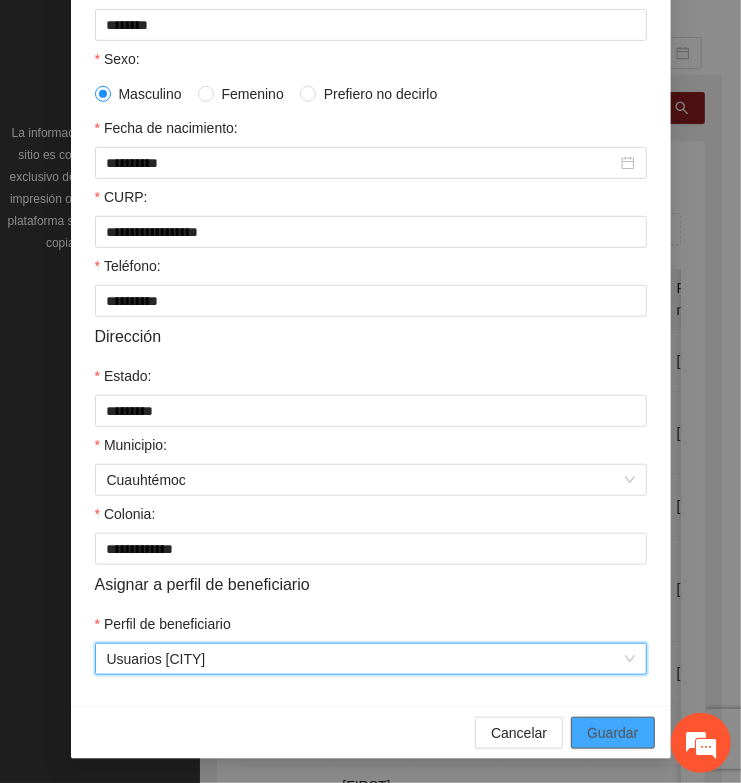 click on "Guardar" at bounding box center [612, 733] 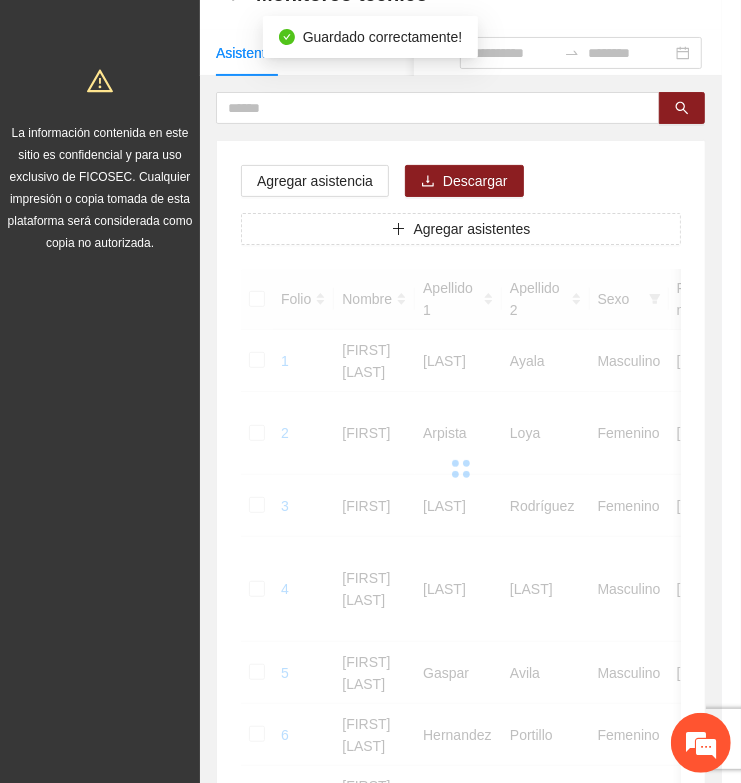 scroll, scrollTop: 310, scrollLeft: 0, axis: vertical 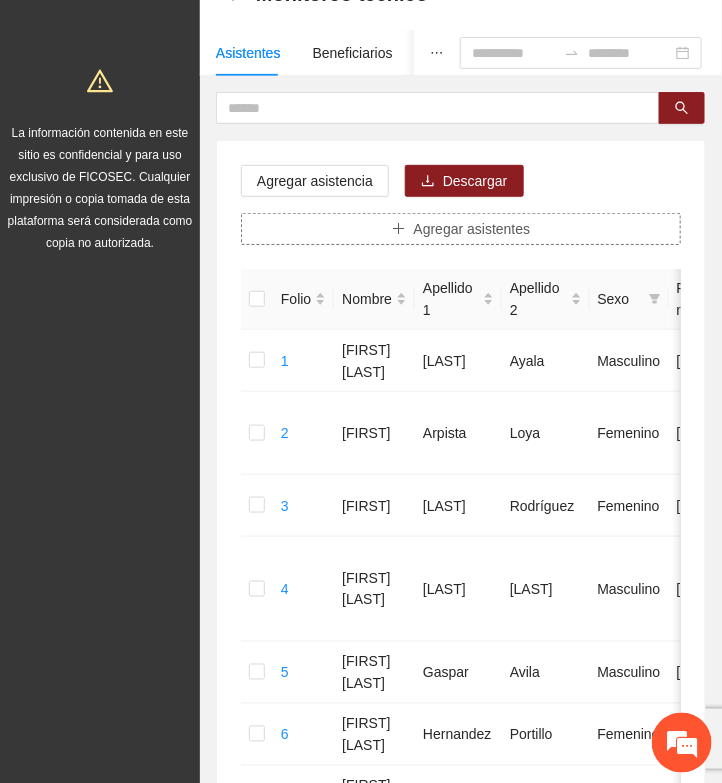 click on "Agregar asistentes" at bounding box center (472, 229) 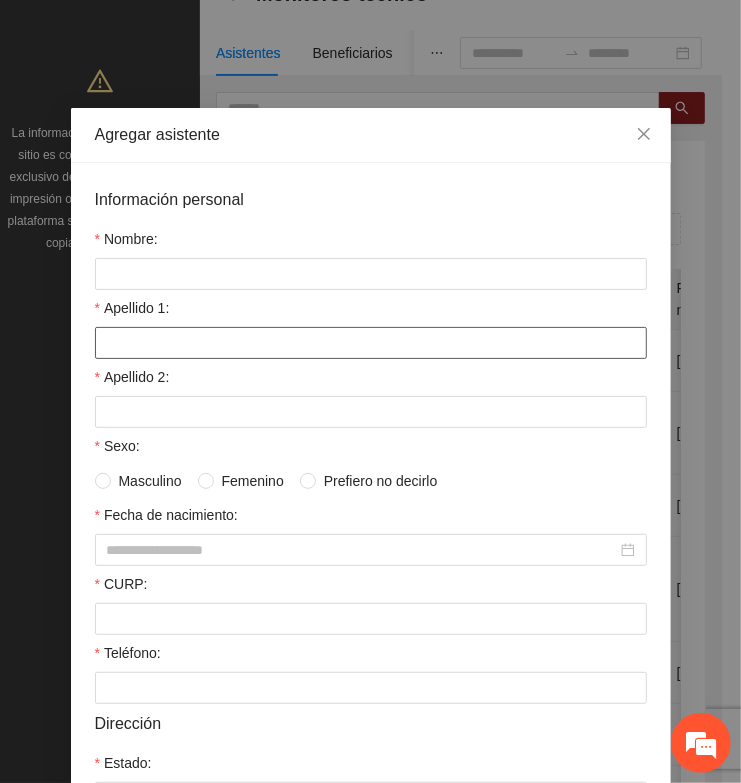 click on "Apellido 1:" at bounding box center (371, 343) 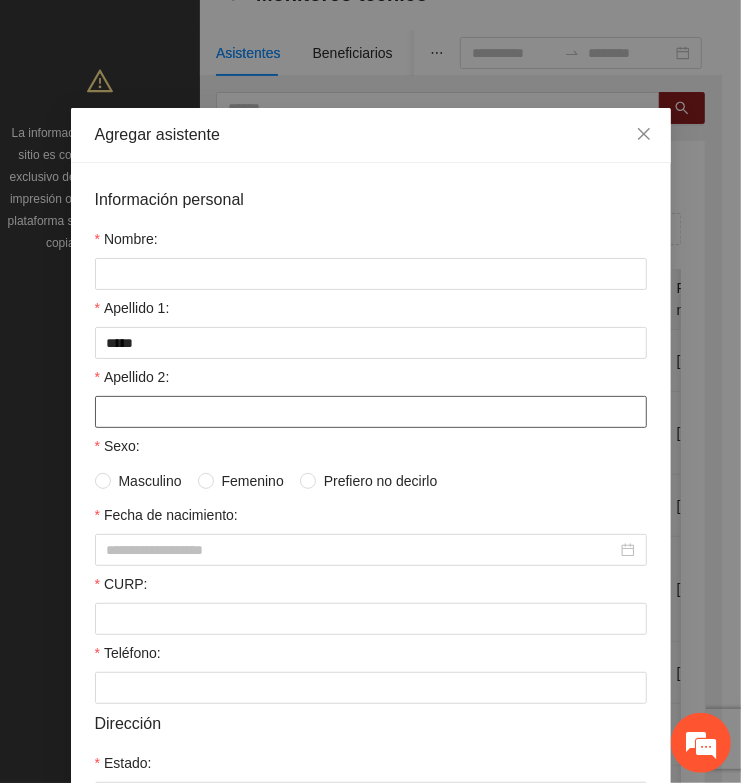 click on "Apellido 2:" at bounding box center (371, 412) 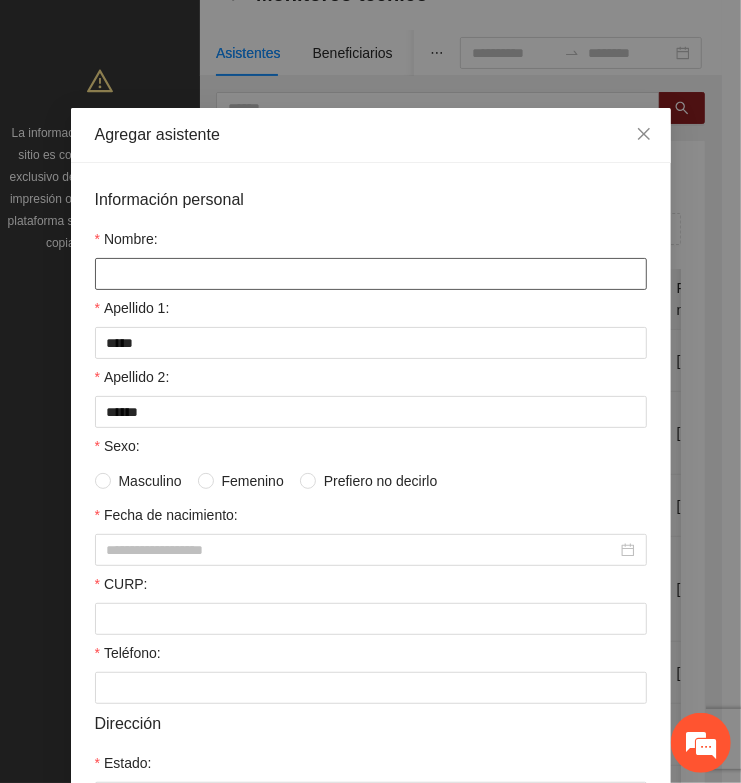 click on "Nombre:" at bounding box center (371, 274) 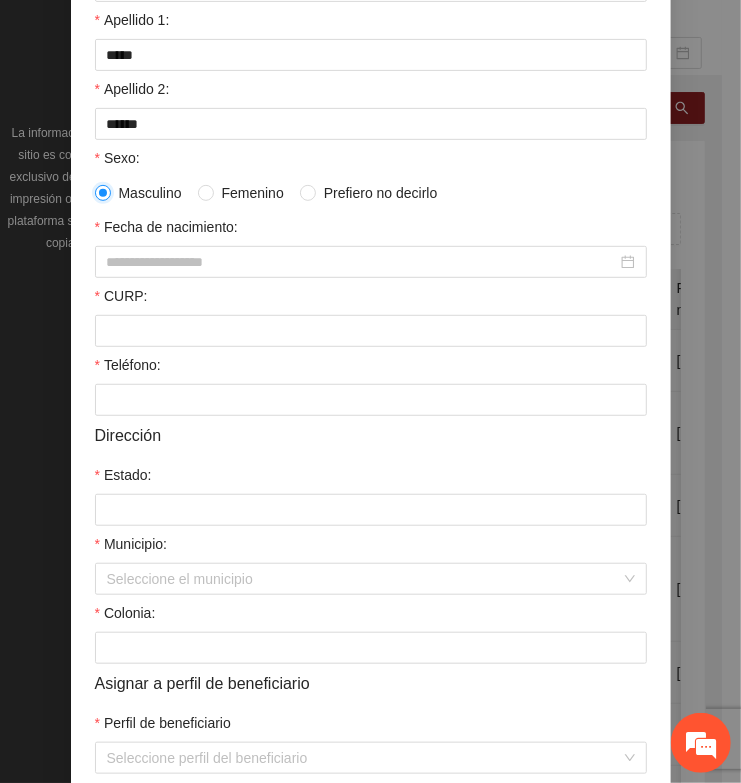 scroll, scrollTop: 375, scrollLeft: 0, axis: vertical 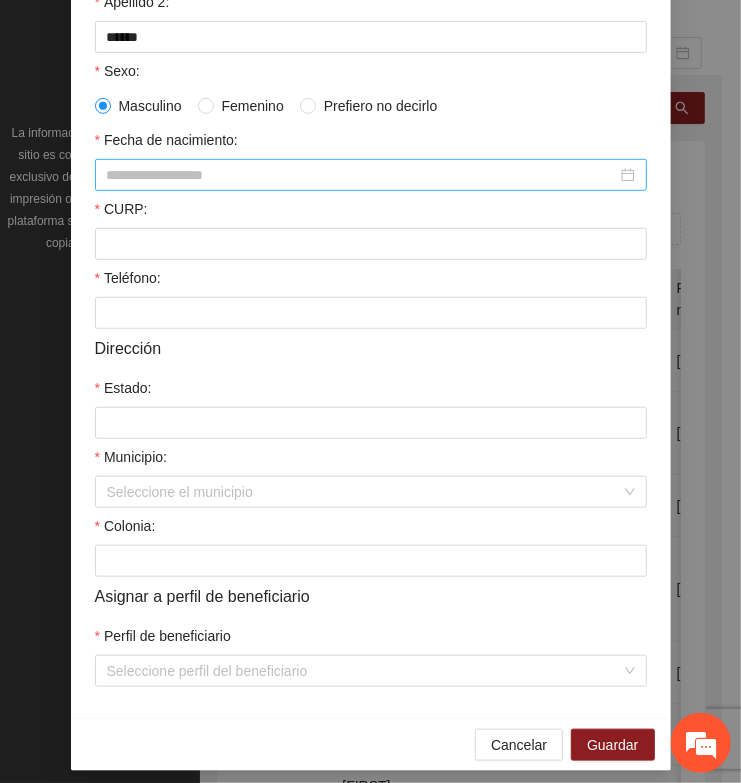 click on "Fecha de nacimiento:" at bounding box center [362, 175] 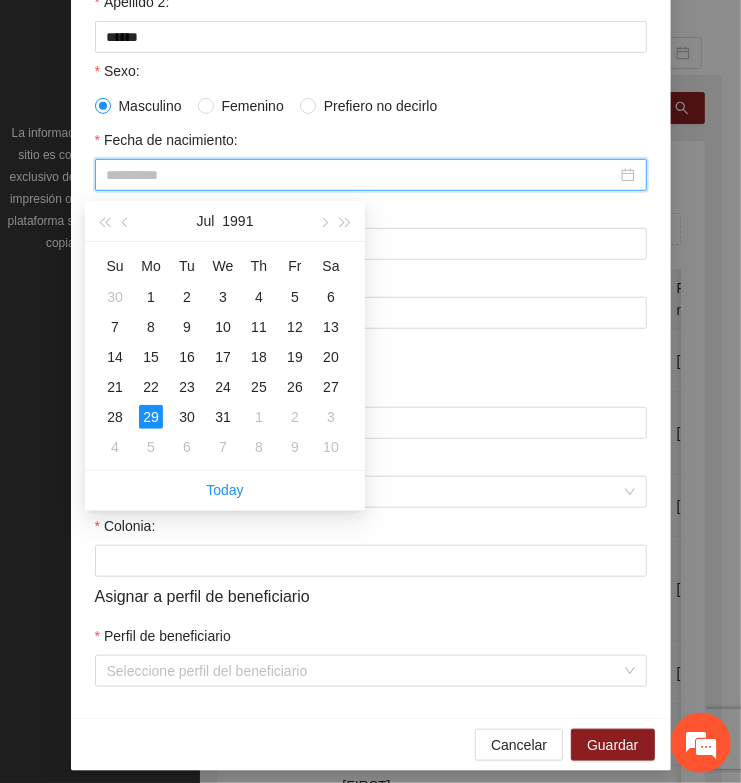 click on "29" at bounding box center [151, 417] 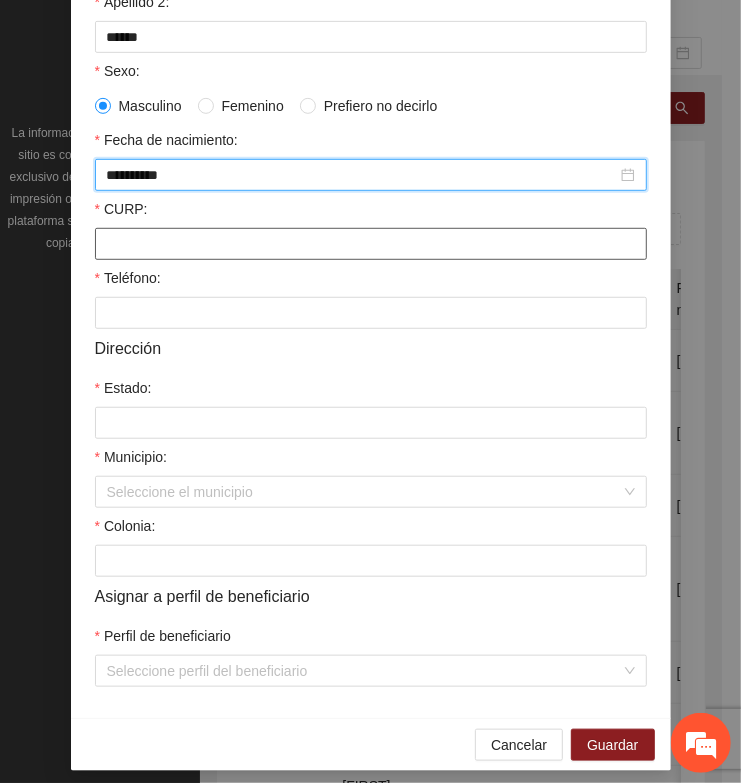 click on "CURP:" at bounding box center (371, 244) 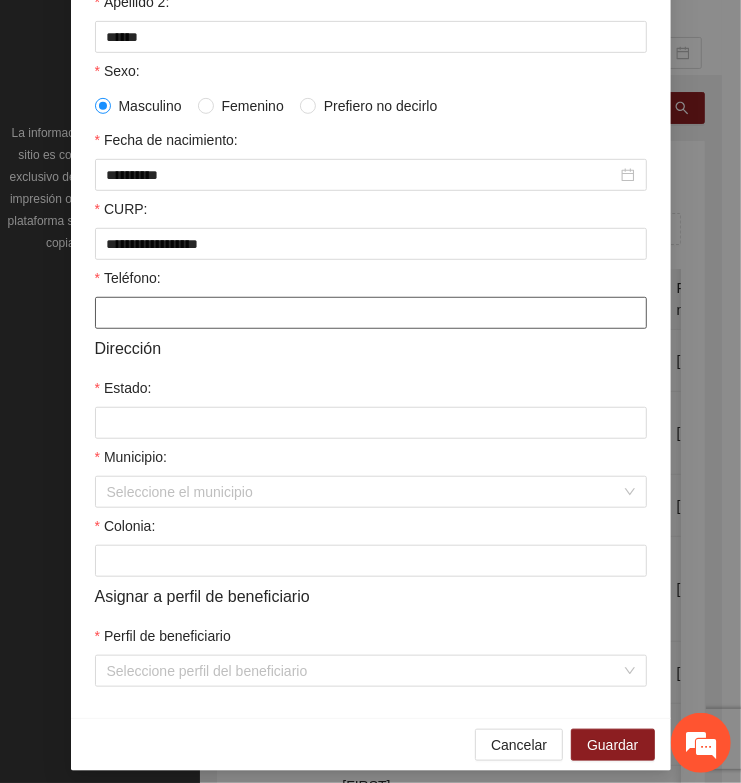 click on "Teléfono:" at bounding box center (371, 313) 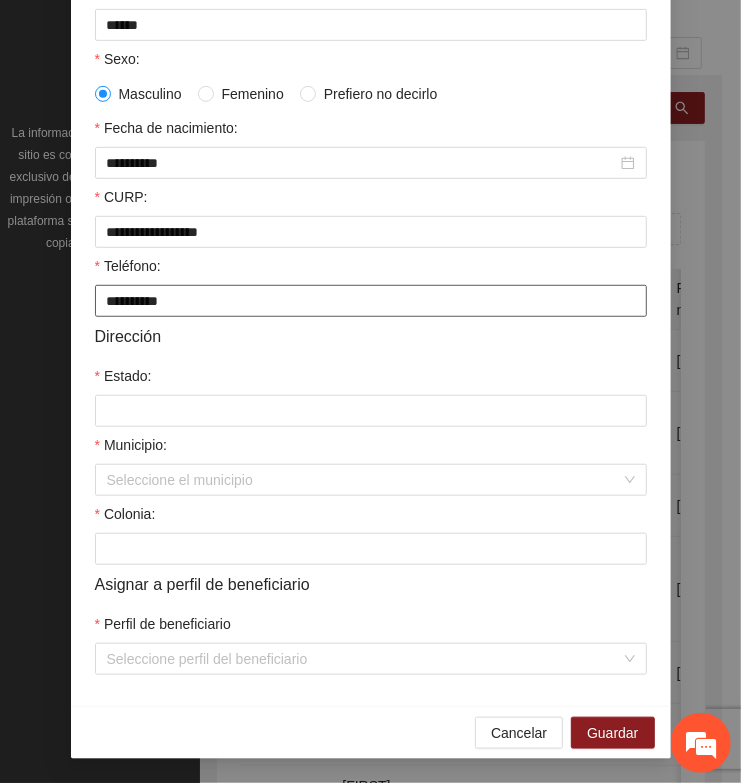 scroll, scrollTop: 401, scrollLeft: 0, axis: vertical 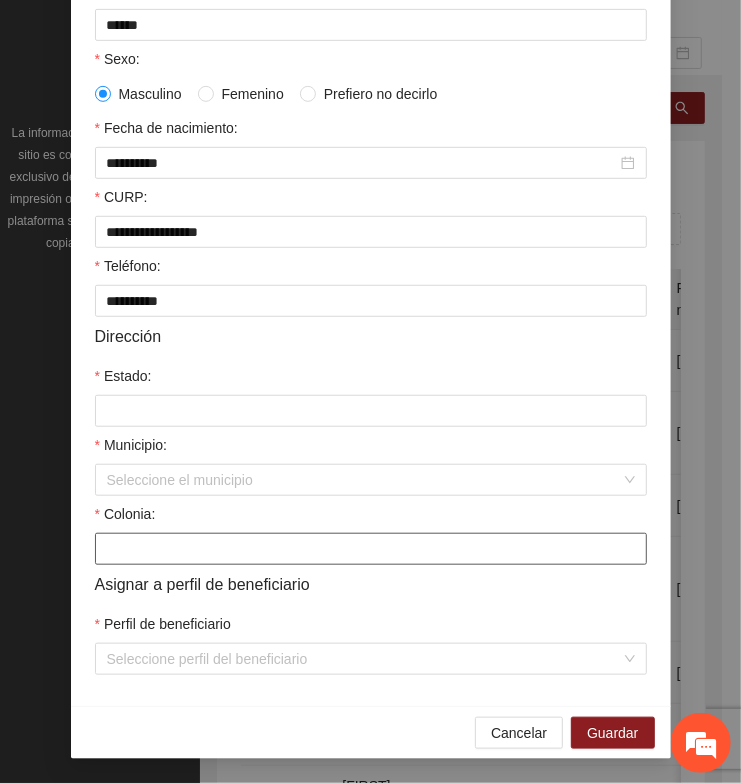click on "Colonia:" at bounding box center (371, 549) 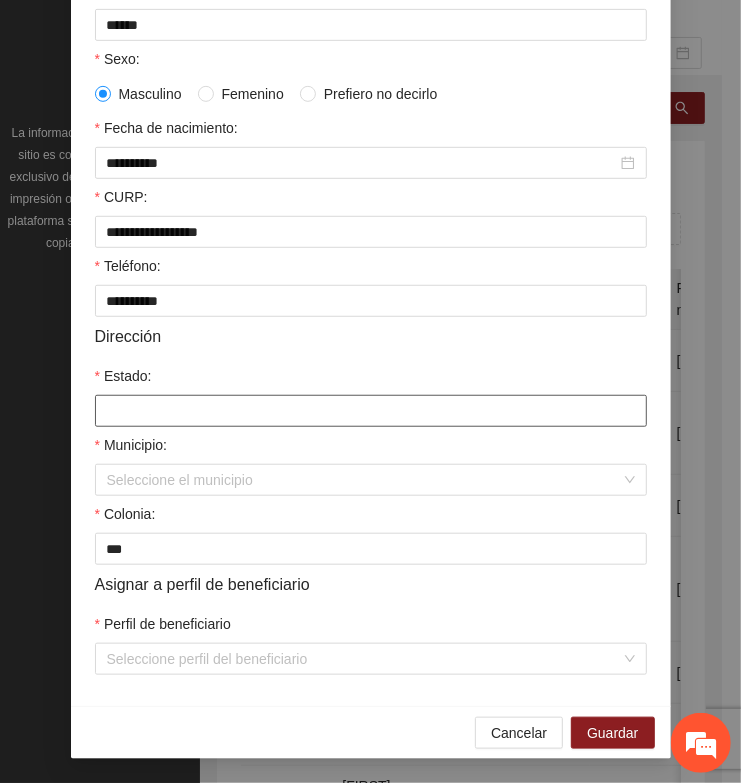 click on "Estado:" at bounding box center [371, 411] 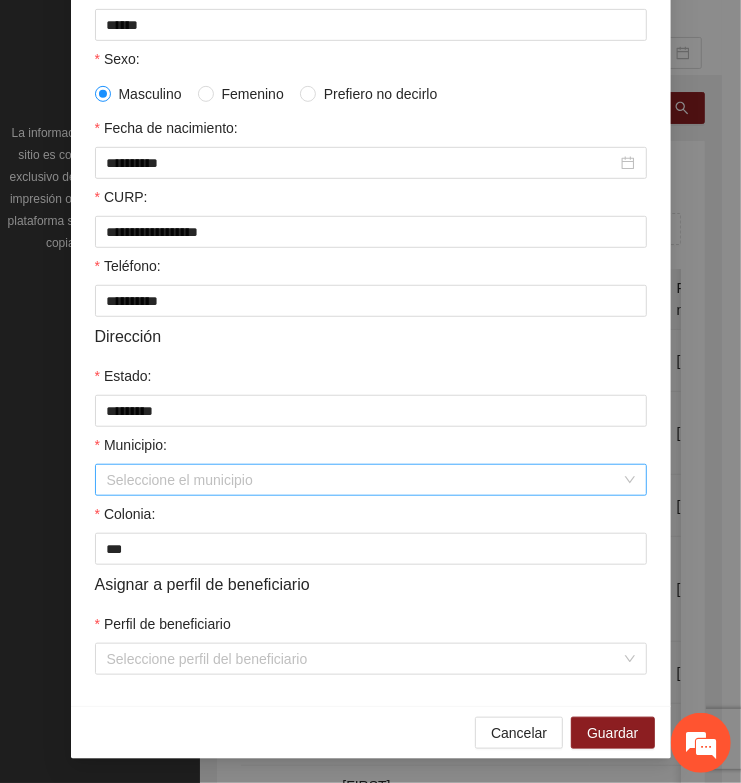 click on "Municipio:" at bounding box center (364, 480) 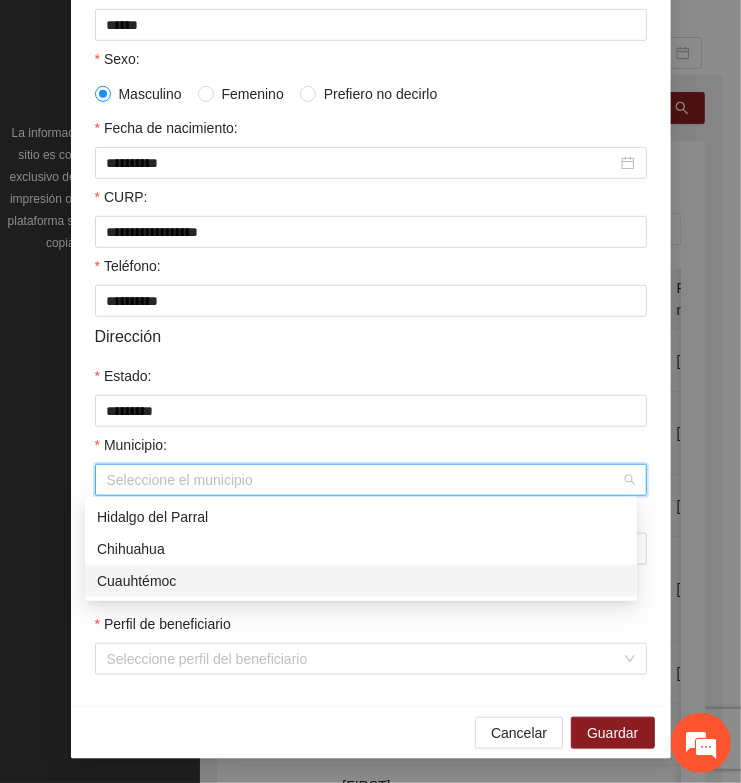 click on "Cuauhtémoc" at bounding box center (361, 581) 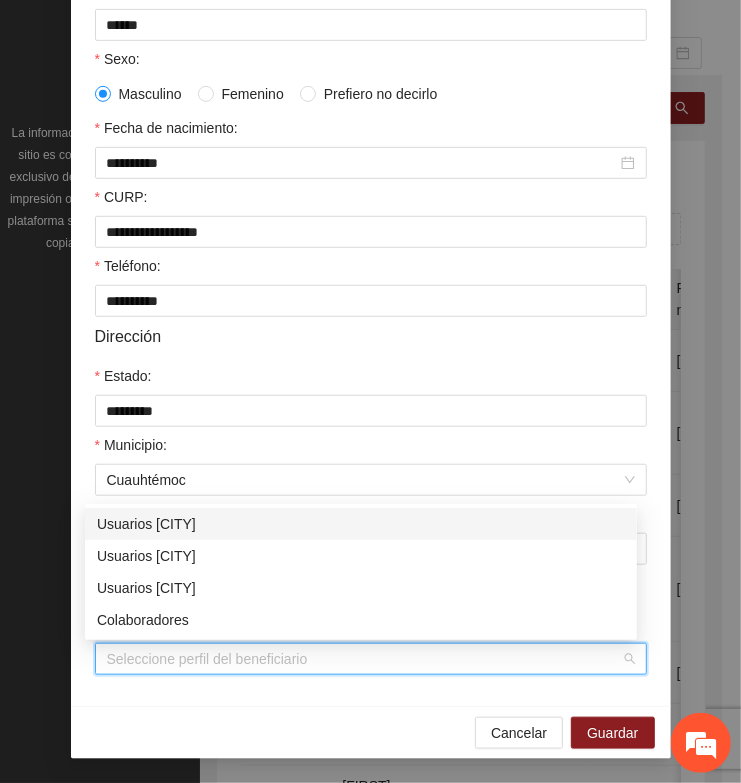 click on "Perfil de beneficiario" at bounding box center (364, 659) 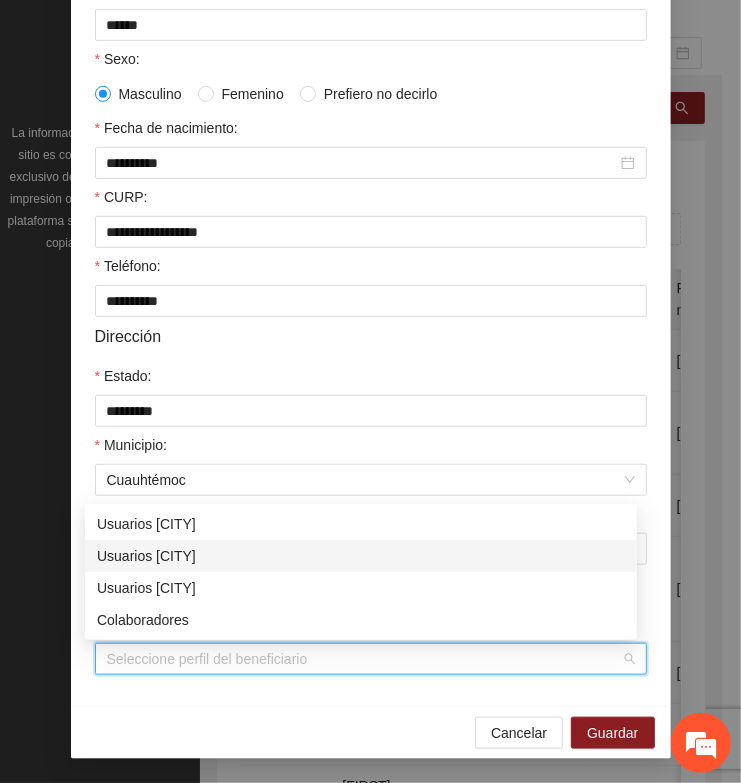 click on "Usuarios [CITY]" at bounding box center [361, 556] 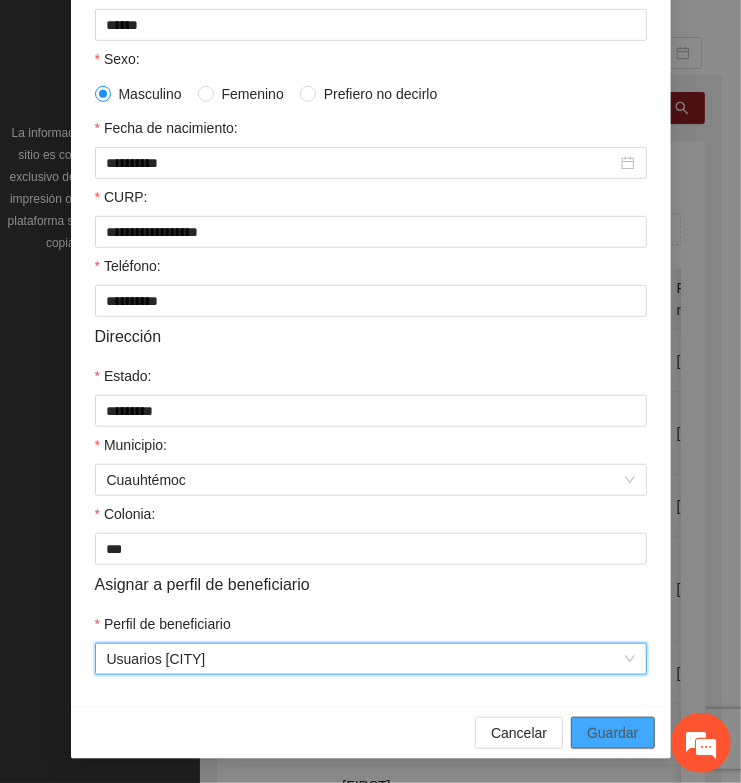 click on "Guardar" at bounding box center [612, 733] 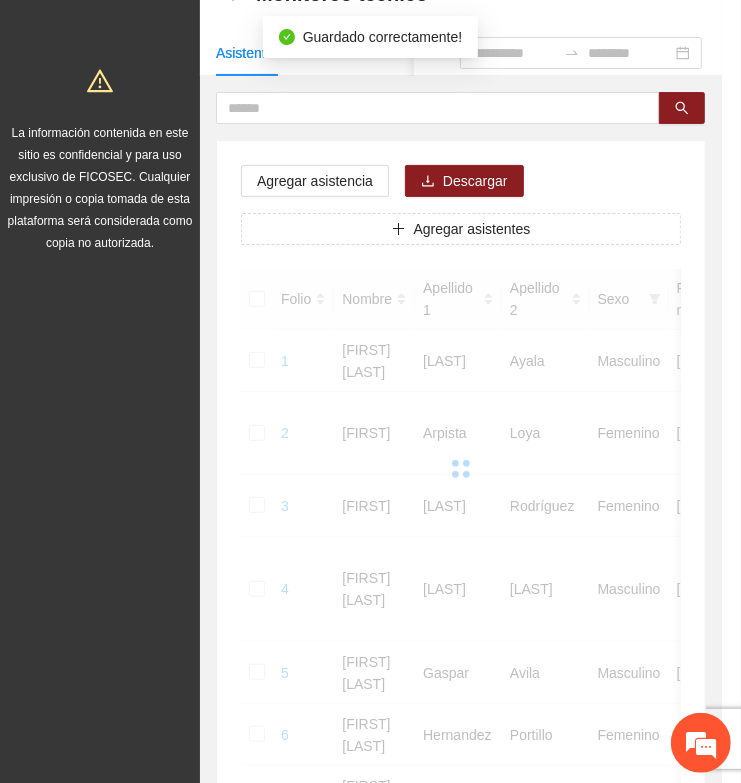 scroll, scrollTop: 310, scrollLeft: 0, axis: vertical 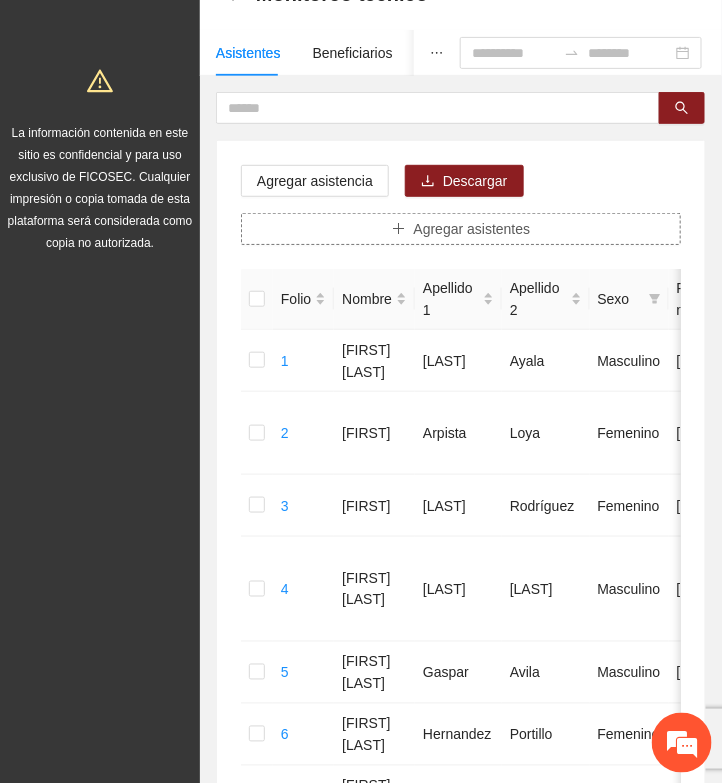 click on "Agregar asistentes" at bounding box center [472, 229] 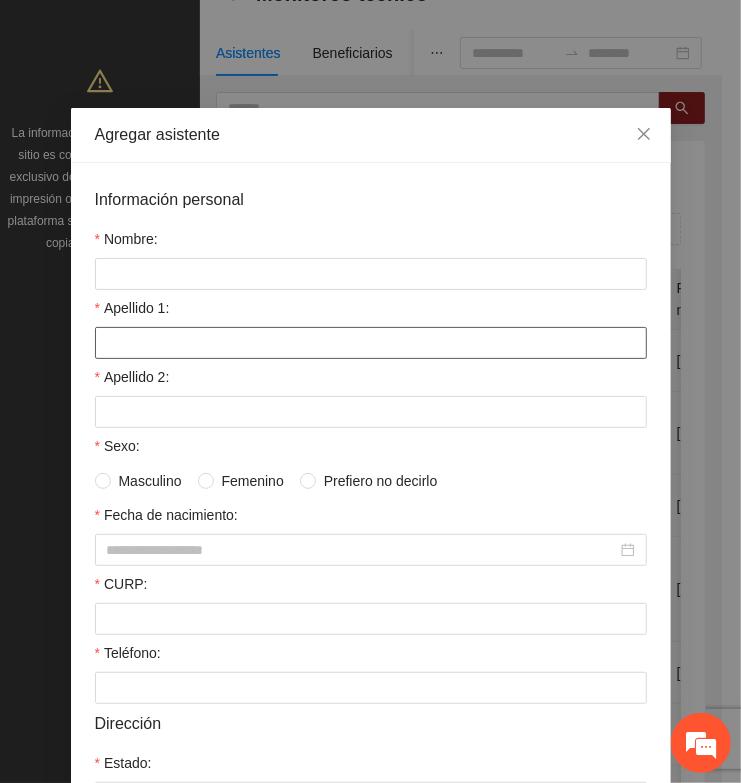 click on "Apellido 1:" at bounding box center (371, 343) 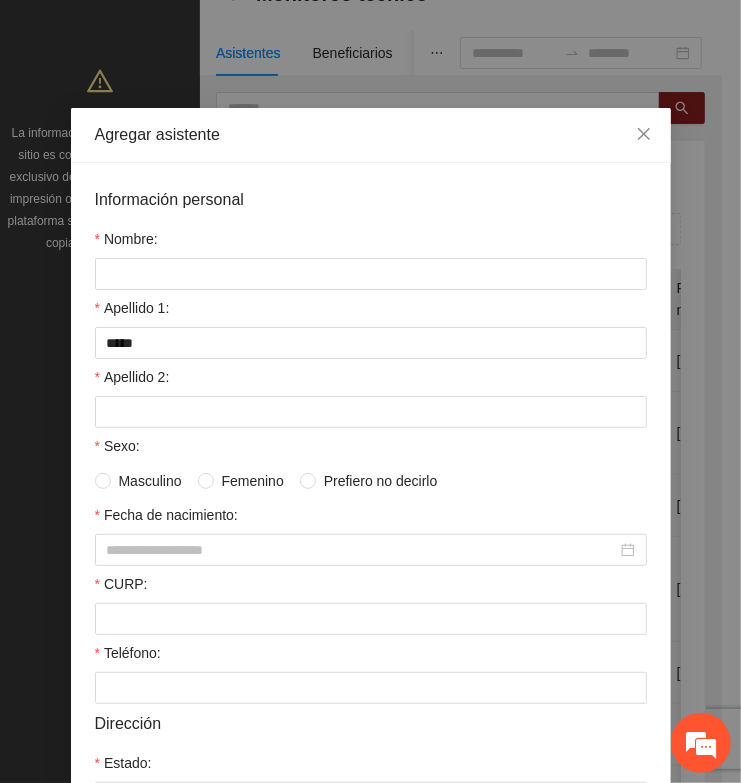 click on "Apellido 2:" at bounding box center [371, 381] 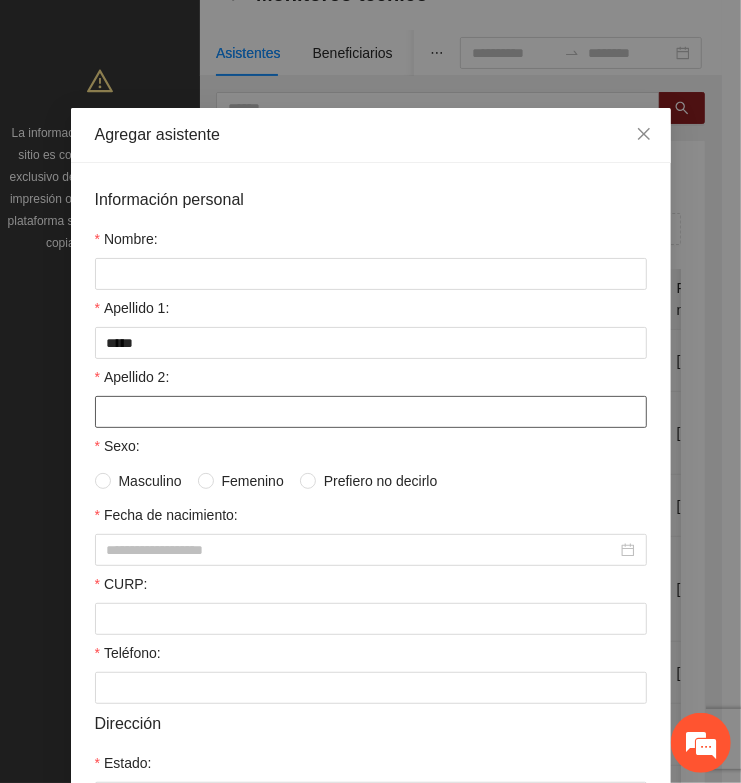click on "Apellido 2:" at bounding box center (371, 412) 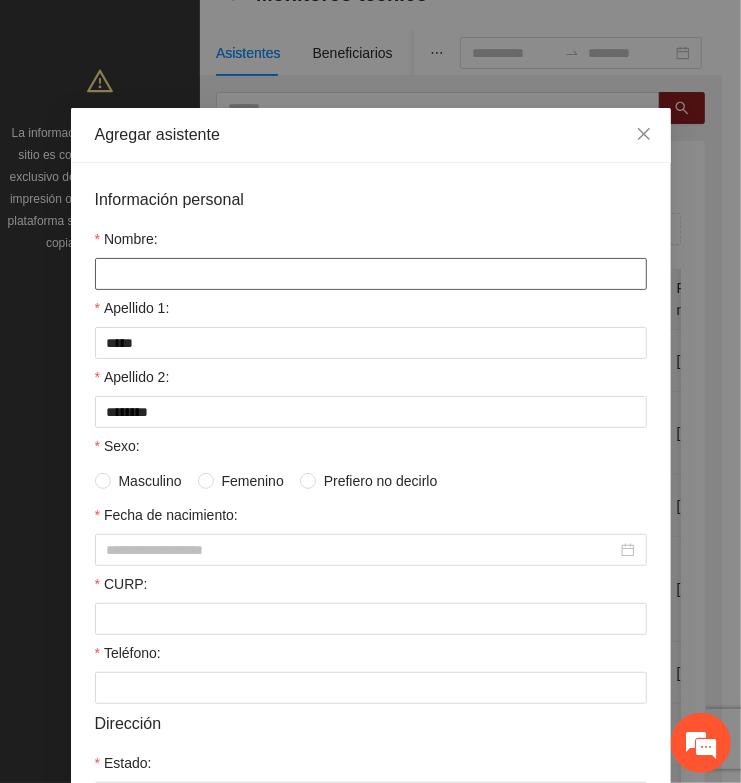 click on "Nombre:" at bounding box center (371, 274) 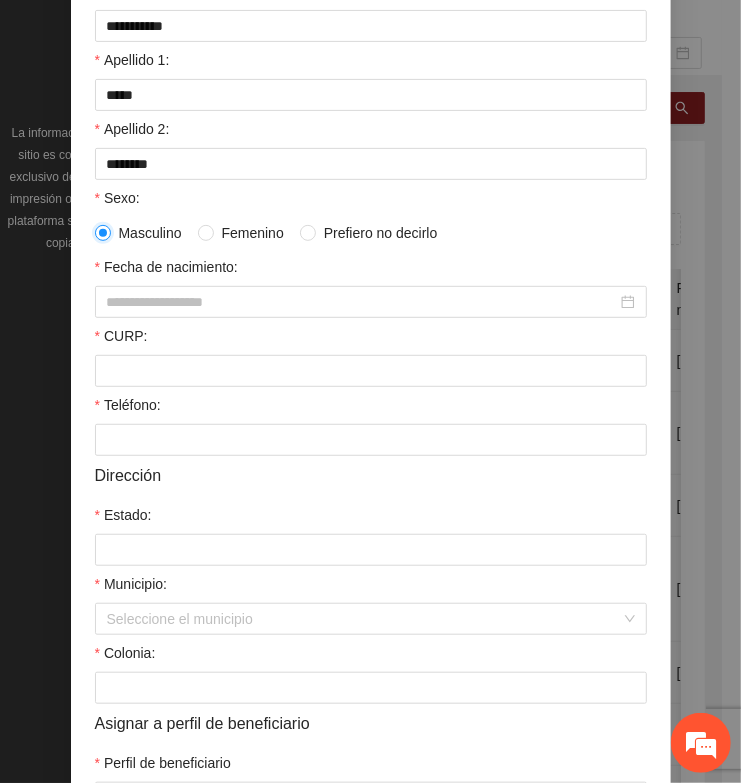 scroll, scrollTop: 250, scrollLeft: 0, axis: vertical 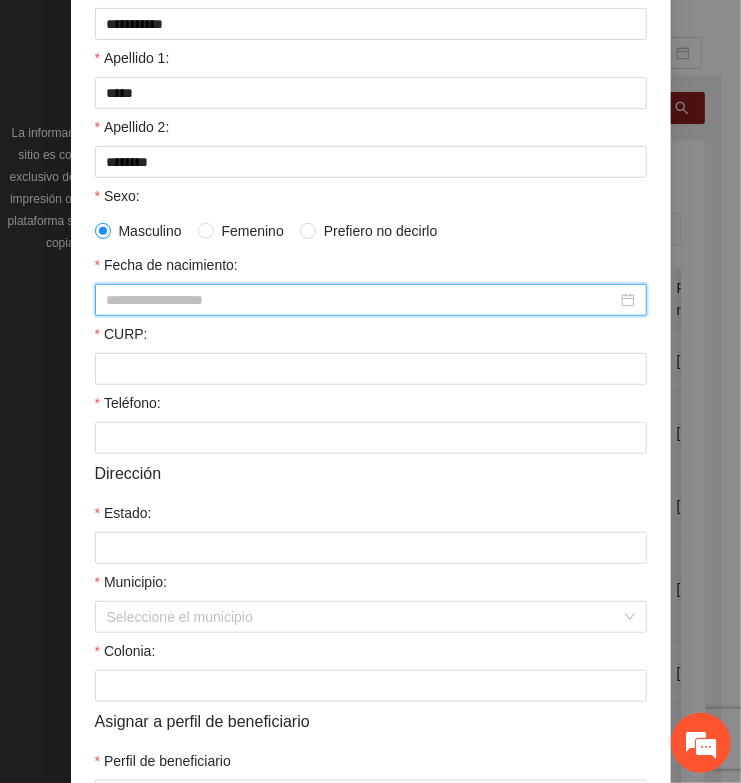 click on "Fecha de nacimiento:" at bounding box center (362, 300) 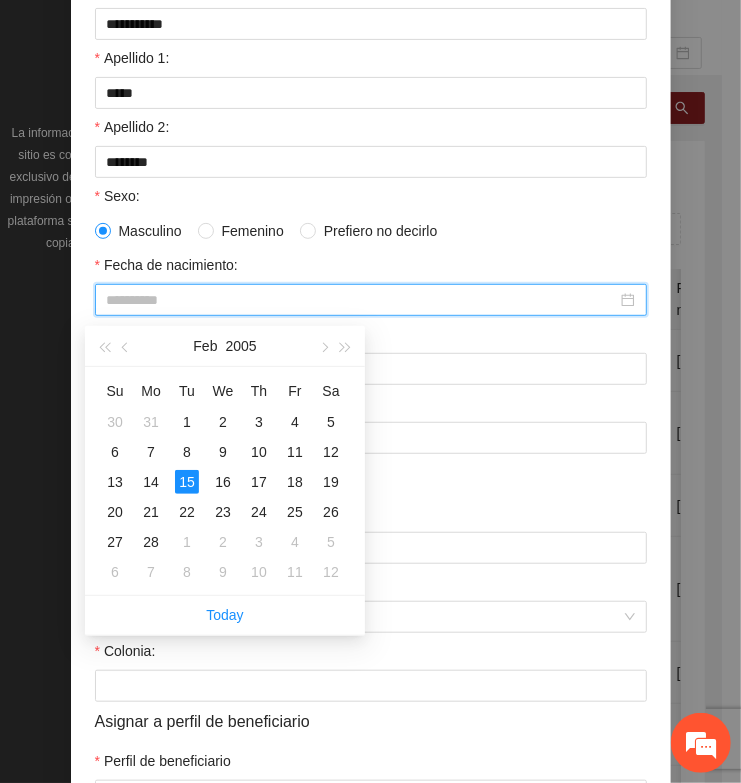click on "15" at bounding box center (187, 482) 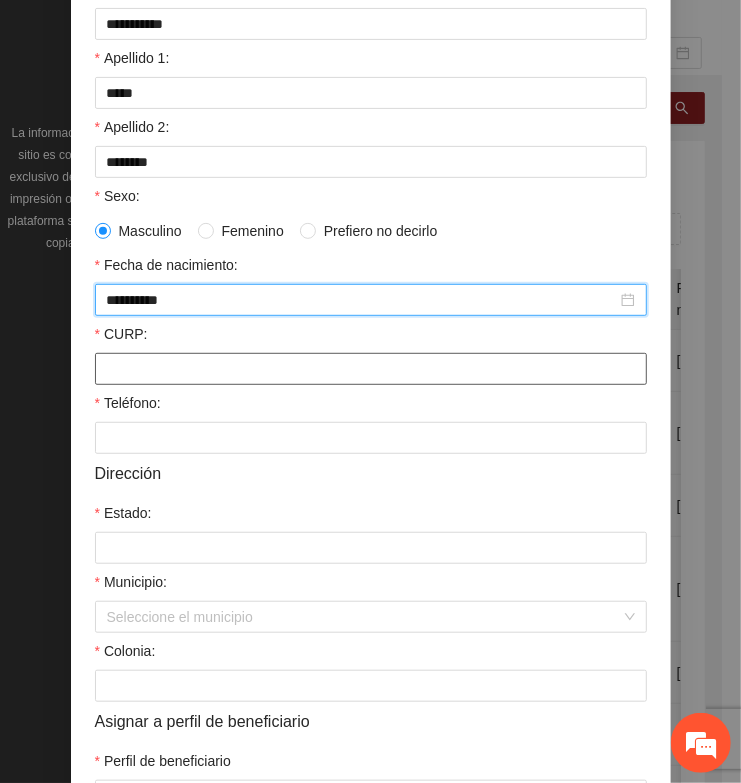 click on "CURP:" at bounding box center (371, 369) 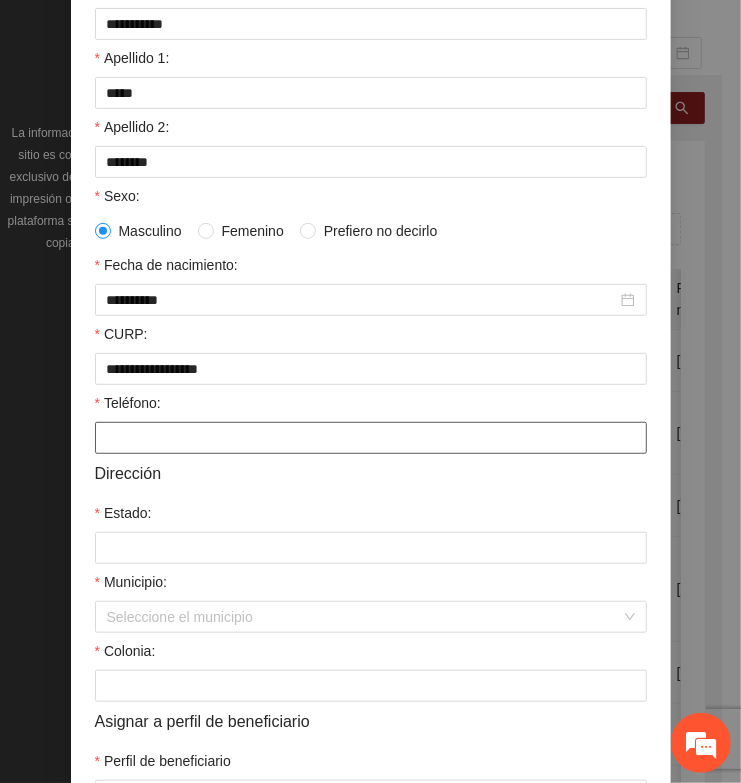 click on "Teléfono:" at bounding box center (371, 438) 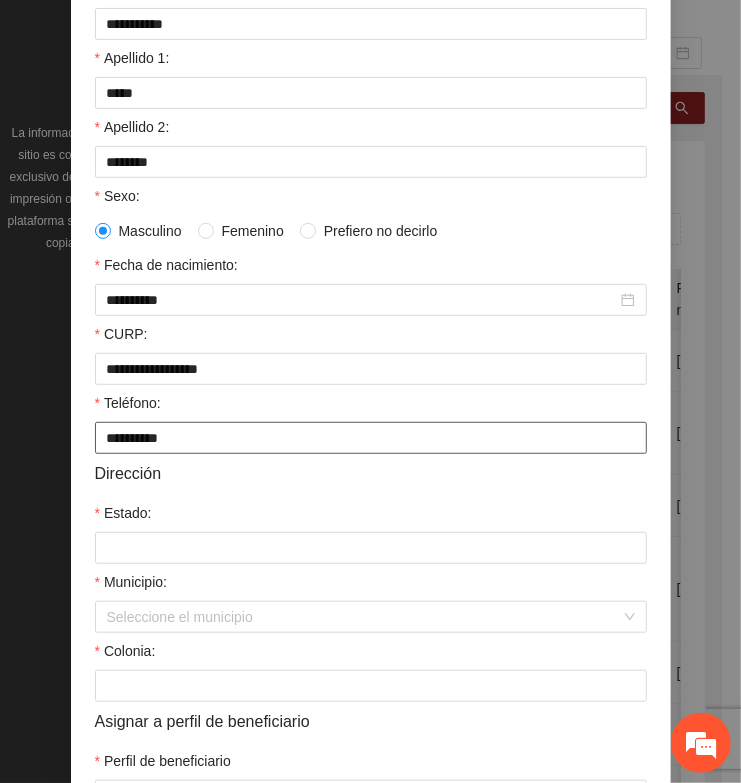 scroll, scrollTop: 401, scrollLeft: 0, axis: vertical 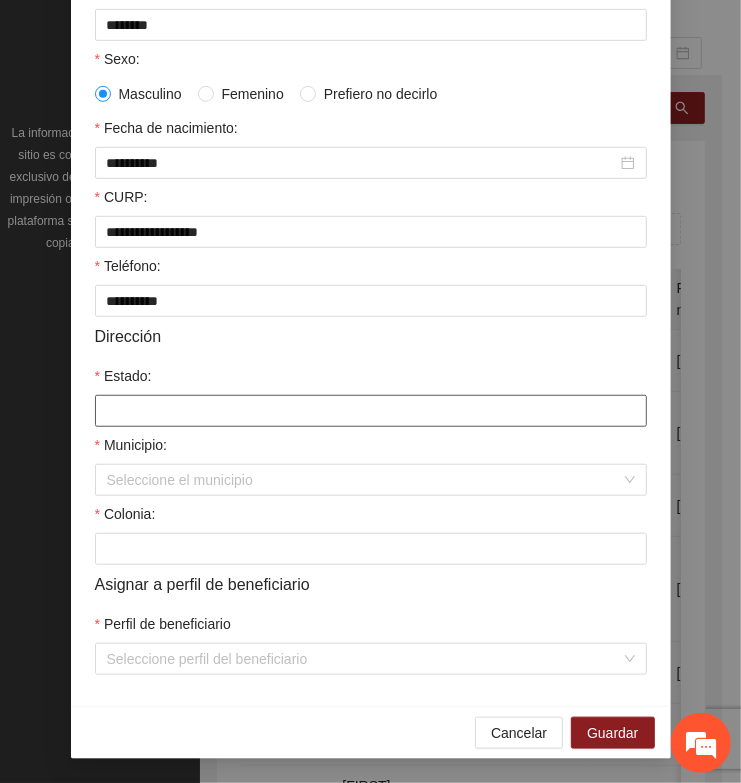 click on "Estado:" at bounding box center [371, 411] 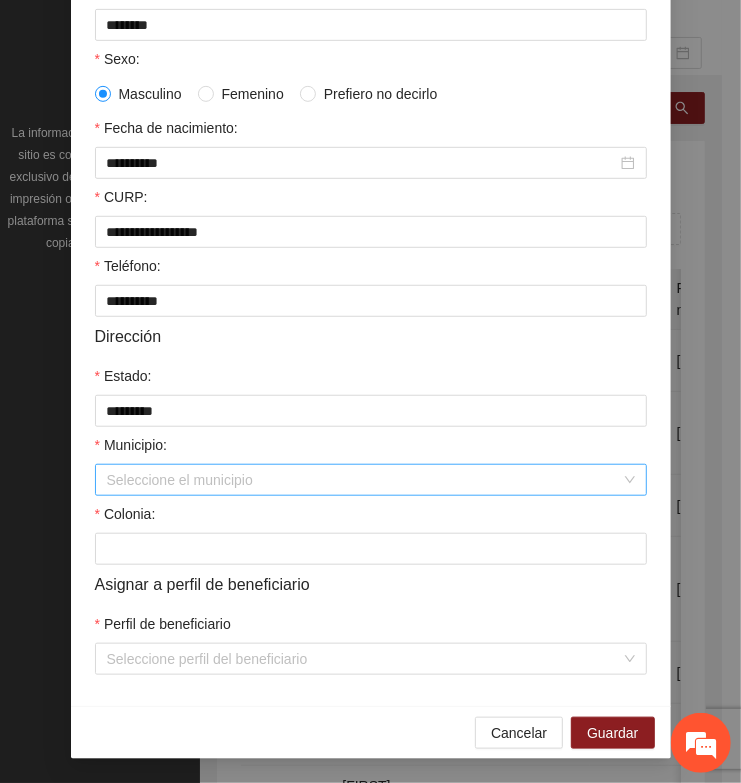 click on "Municipio:" at bounding box center [364, 480] 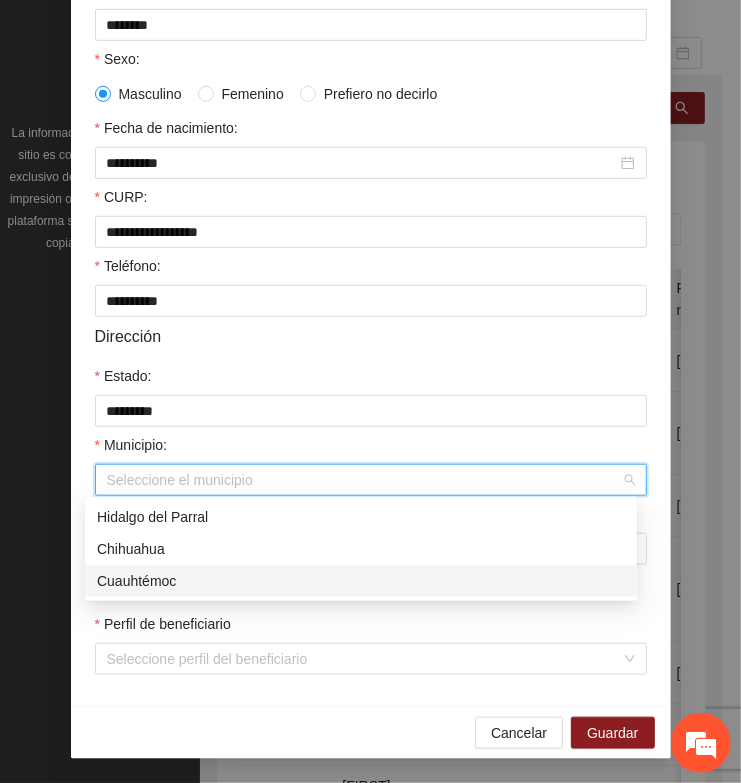 click on "Cuauhtémoc" at bounding box center (361, 581) 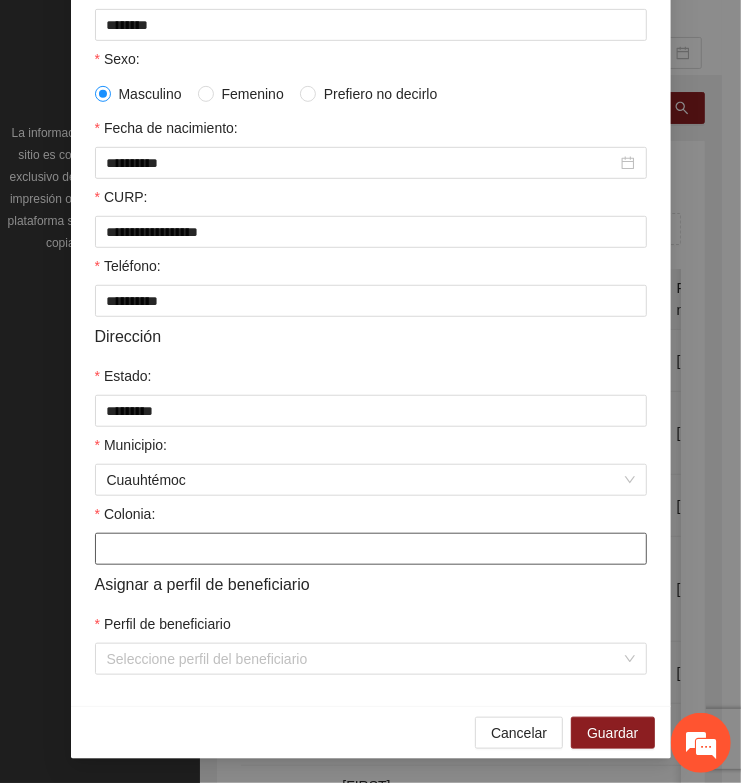 click on "Colonia:" at bounding box center [371, 549] 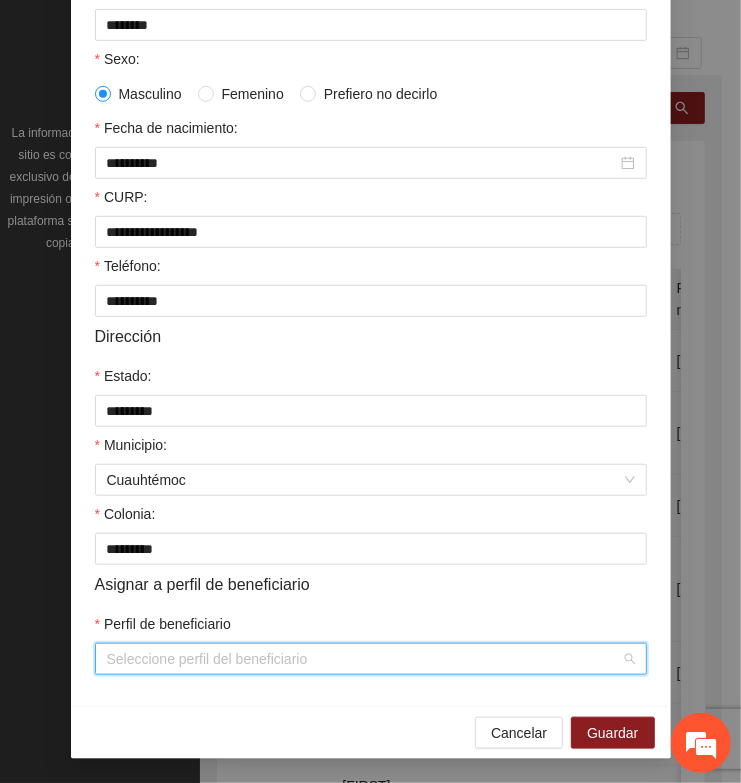 click on "Perfil de beneficiario" at bounding box center [364, 659] 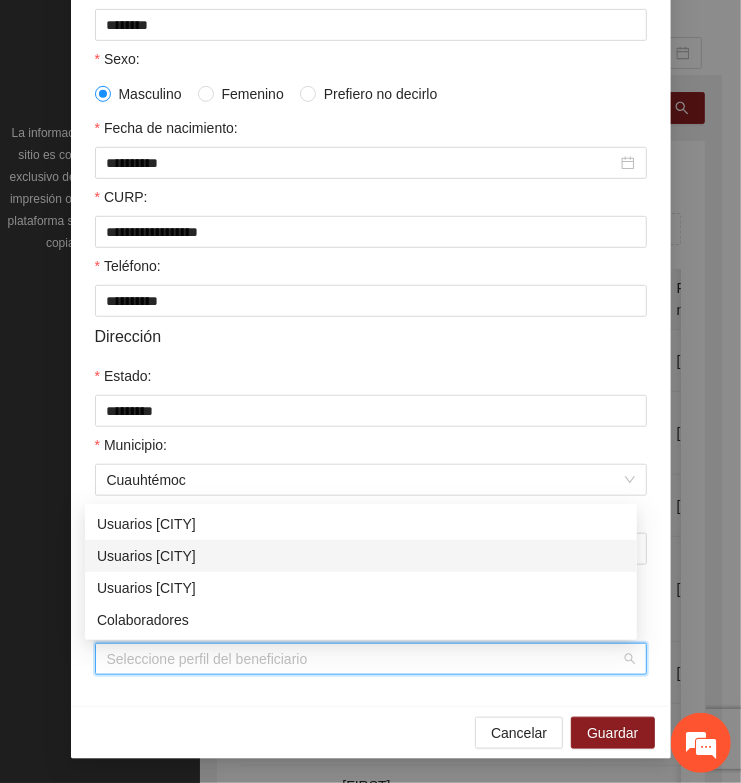 click on "Usuarios [CITY]" at bounding box center (361, 556) 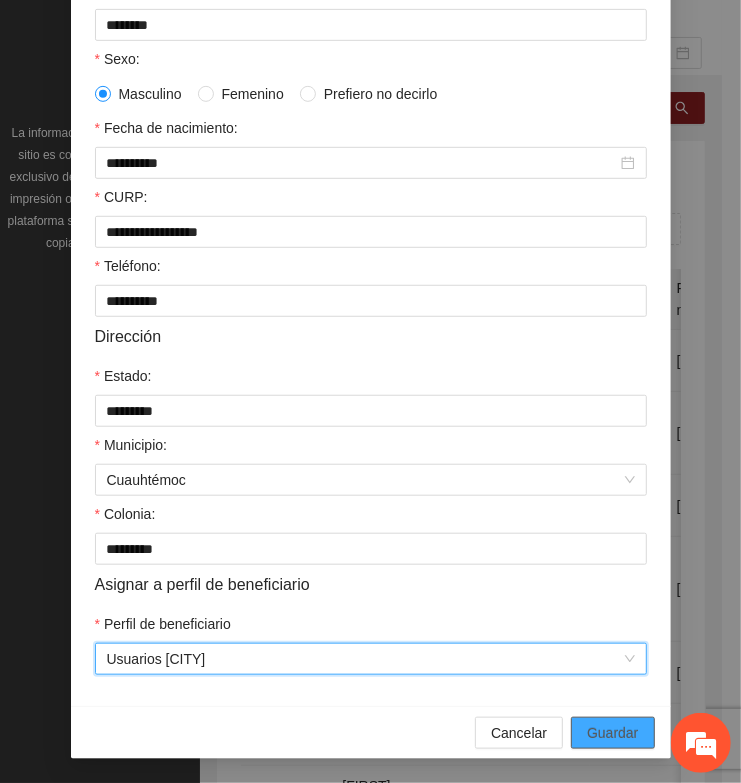 click on "Guardar" at bounding box center [612, 733] 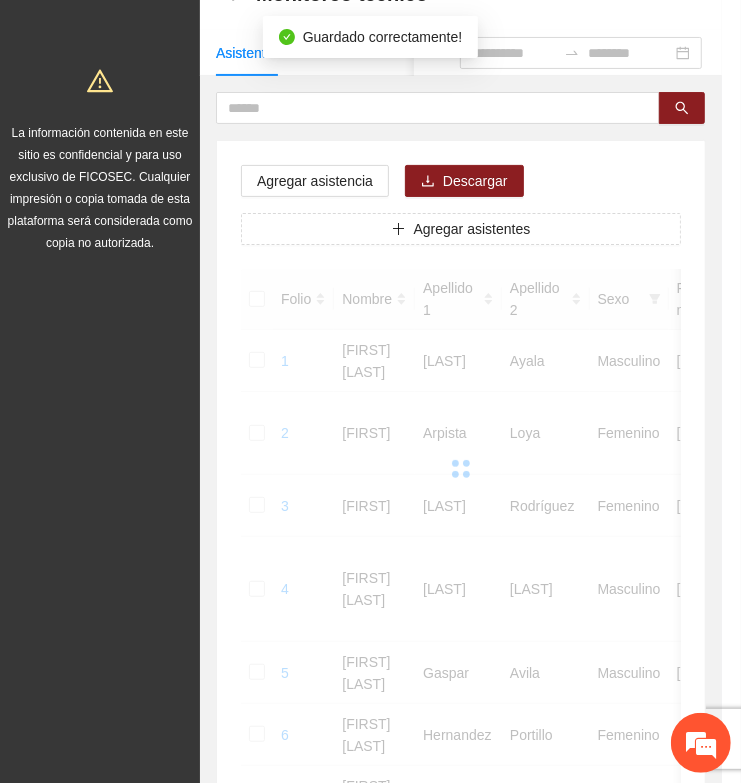 scroll, scrollTop: 310, scrollLeft: 0, axis: vertical 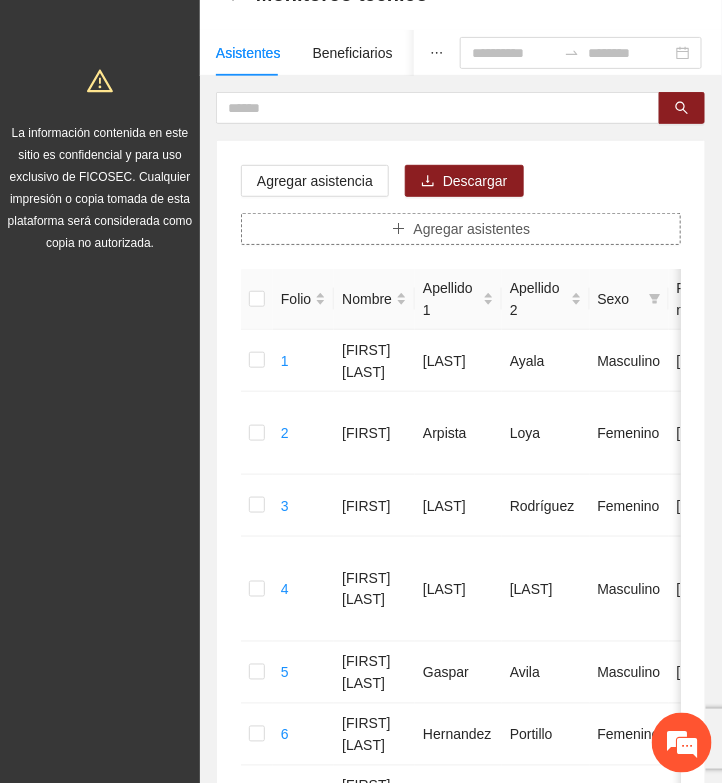 click on "Agregar asistentes" at bounding box center (472, 229) 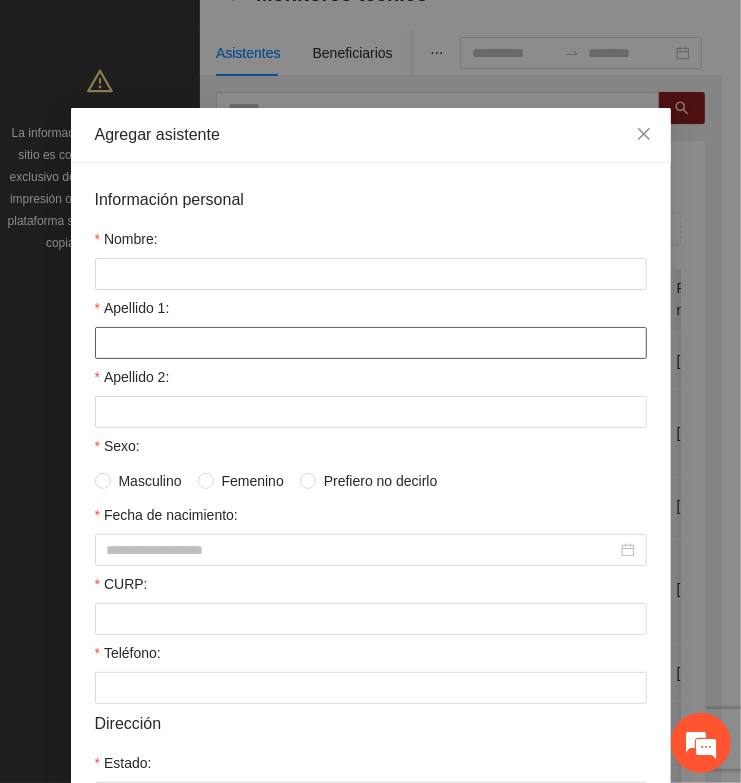 click on "Apellido 1:" at bounding box center (371, 343) 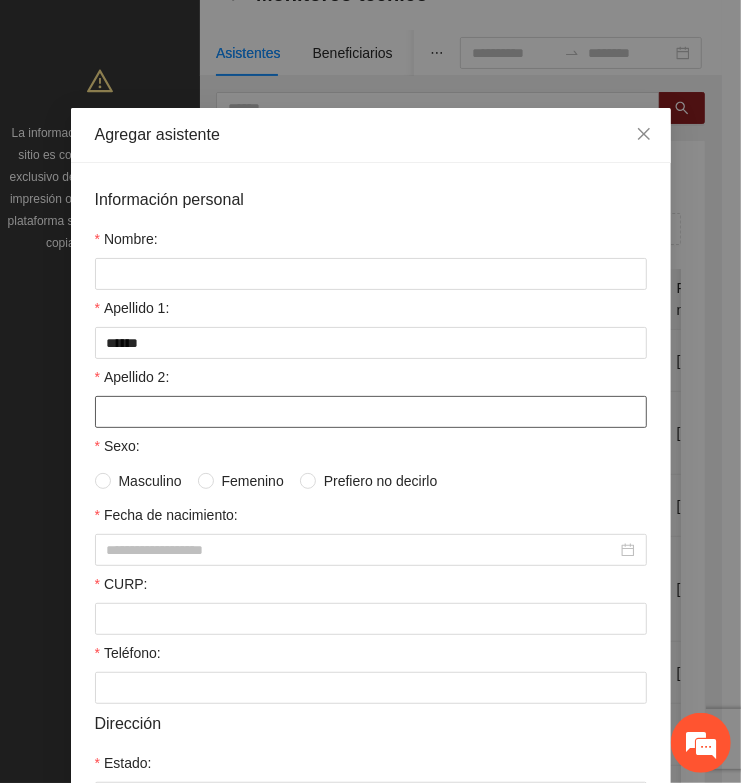 click on "Apellido 2:" at bounding box center [371, 412] 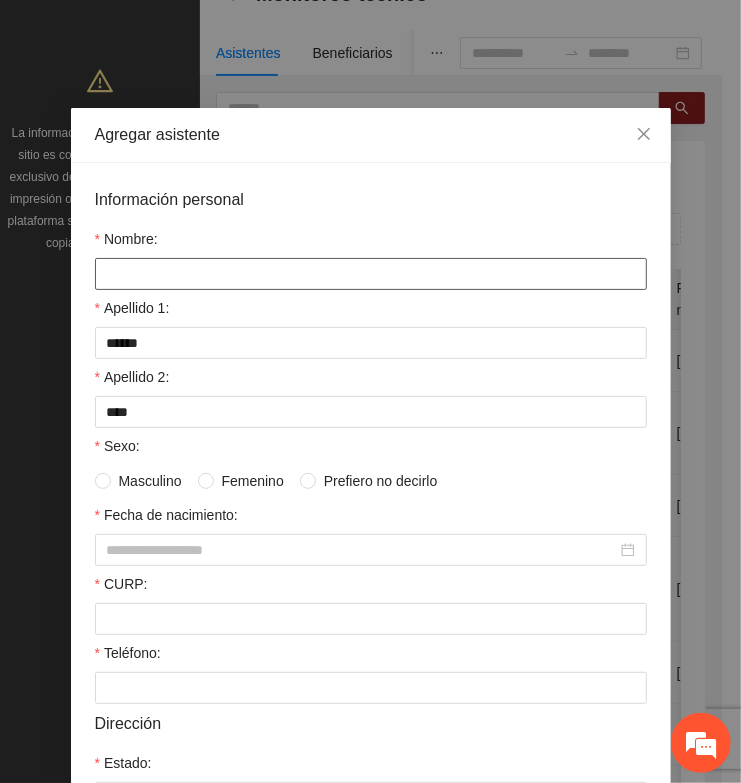 click on "Nombre:" at bounding box center (371, 274) 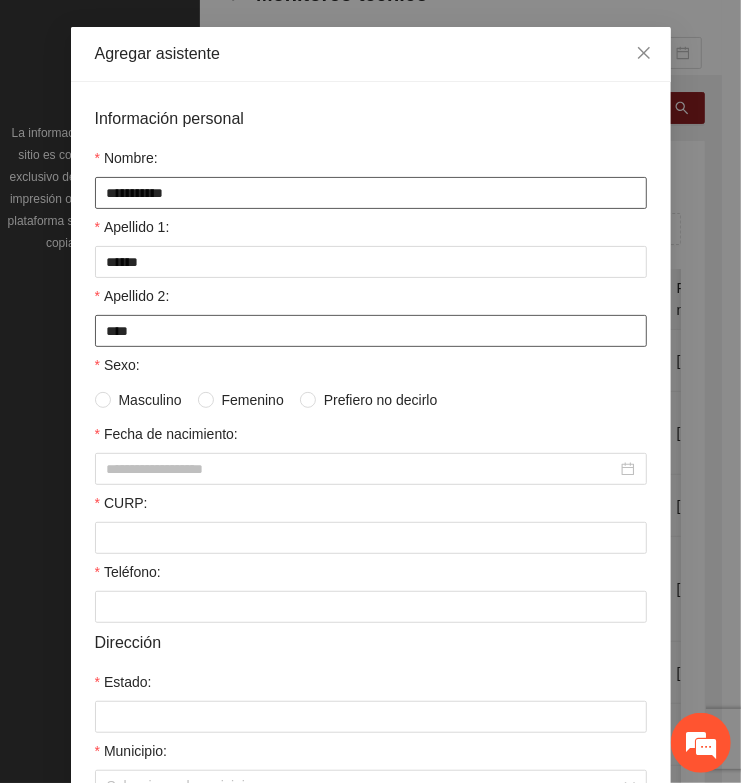 scroll, scrollTop: 125, scrollLeft: 0, axis: vertical 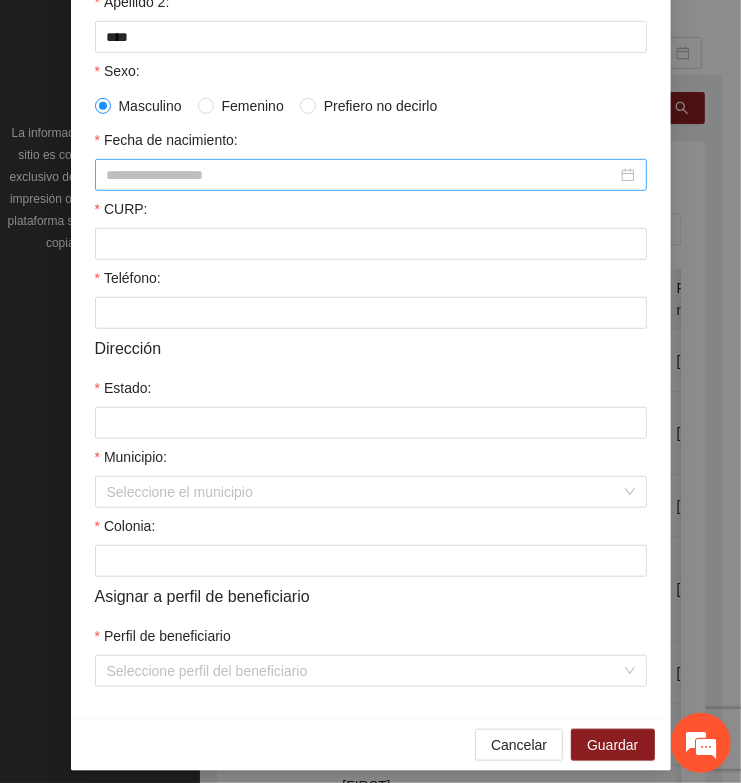 click on "Fecha de nacimiento:" at bounding box center (362, 175) 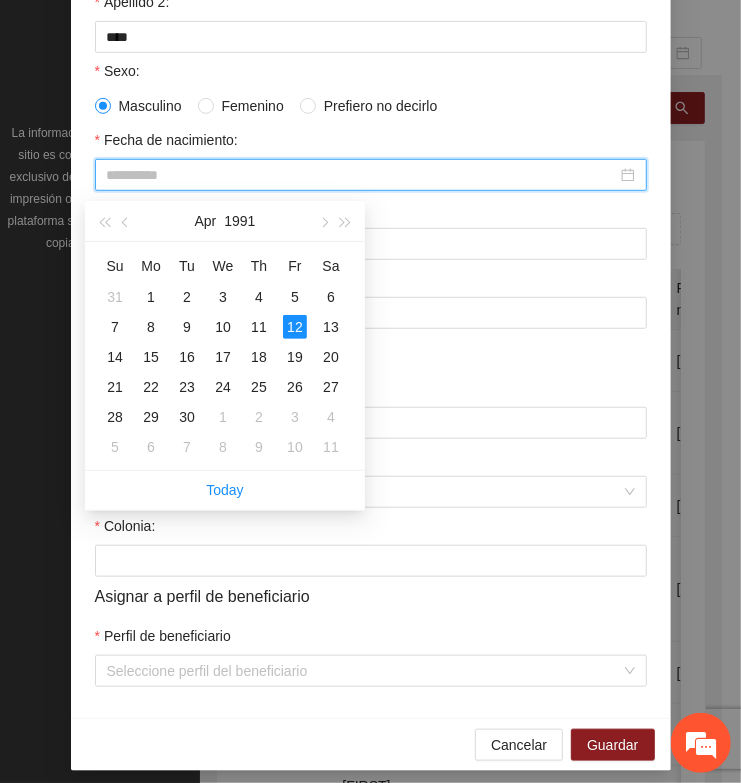 click on "12" at bounding box center [295, 327] 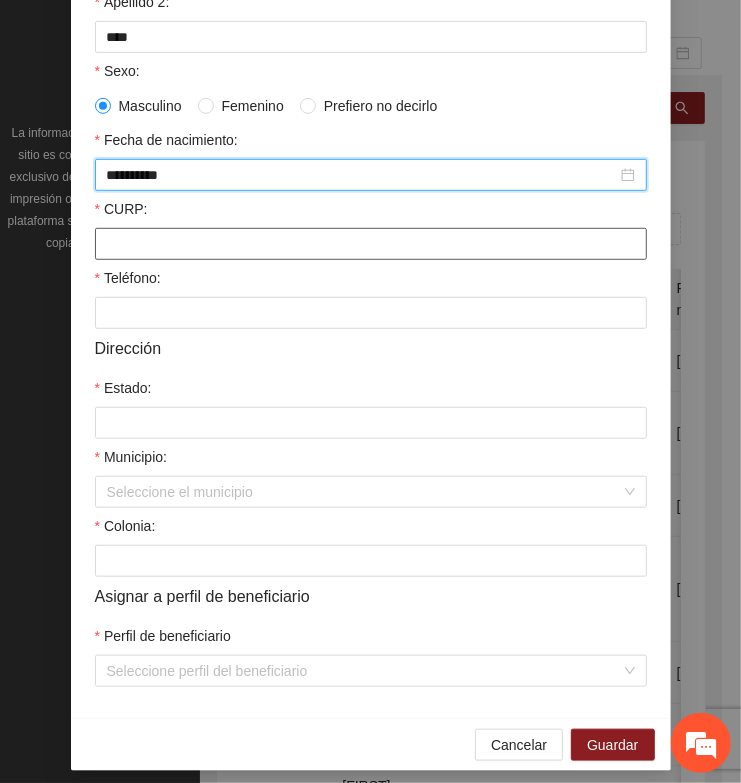 click on "CURP:" at bounding box center (371, 244) 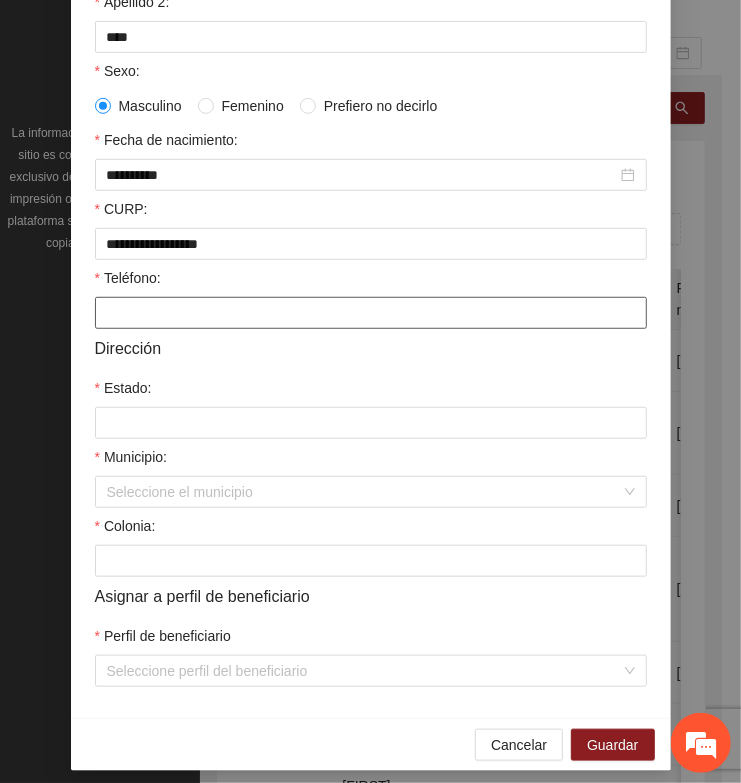 click on "Teléfono:" at bounding box center (371, 313) 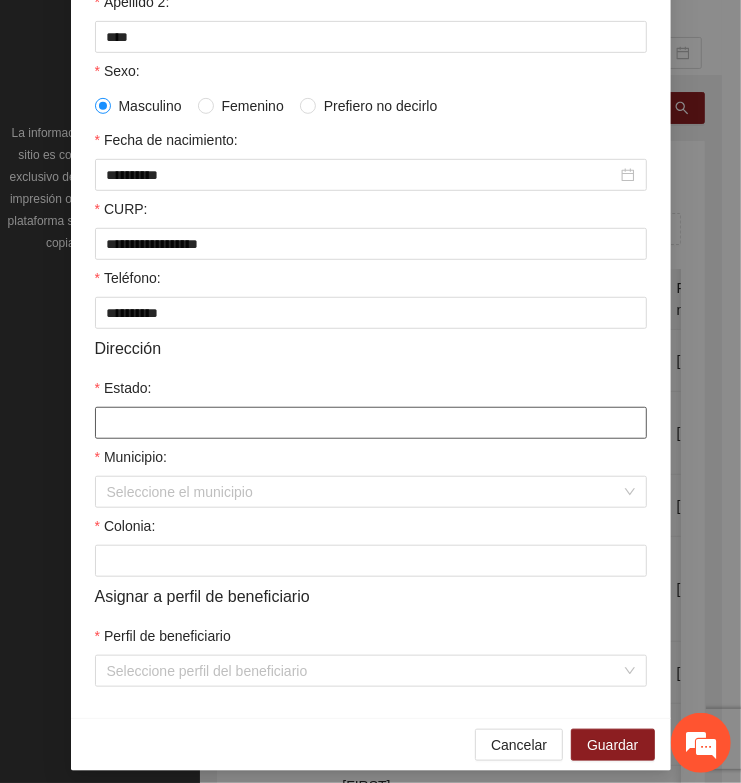 click on "Estado:" at bounding box center (371, 423) 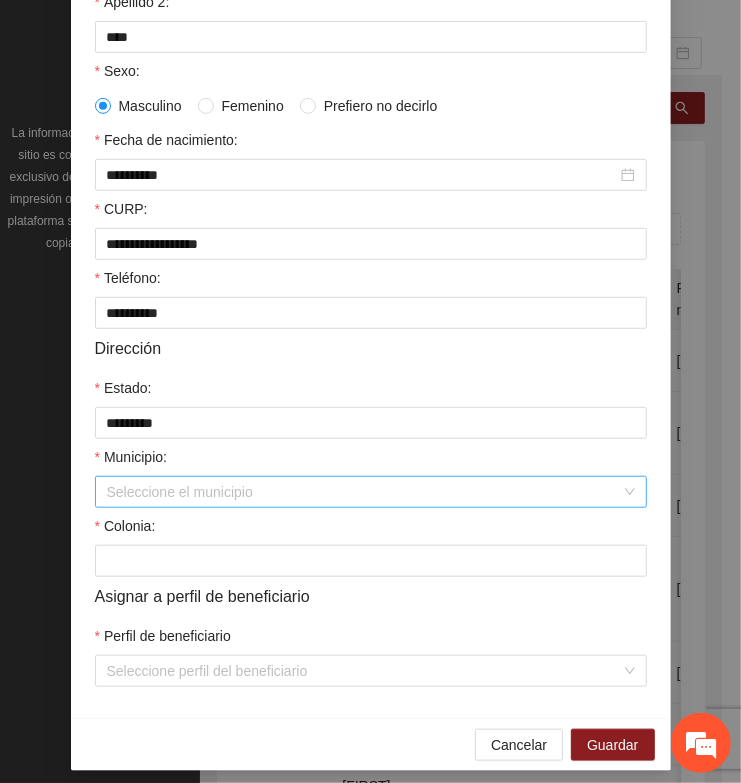 click on "Municipio:" at bounding box center (364, 492) 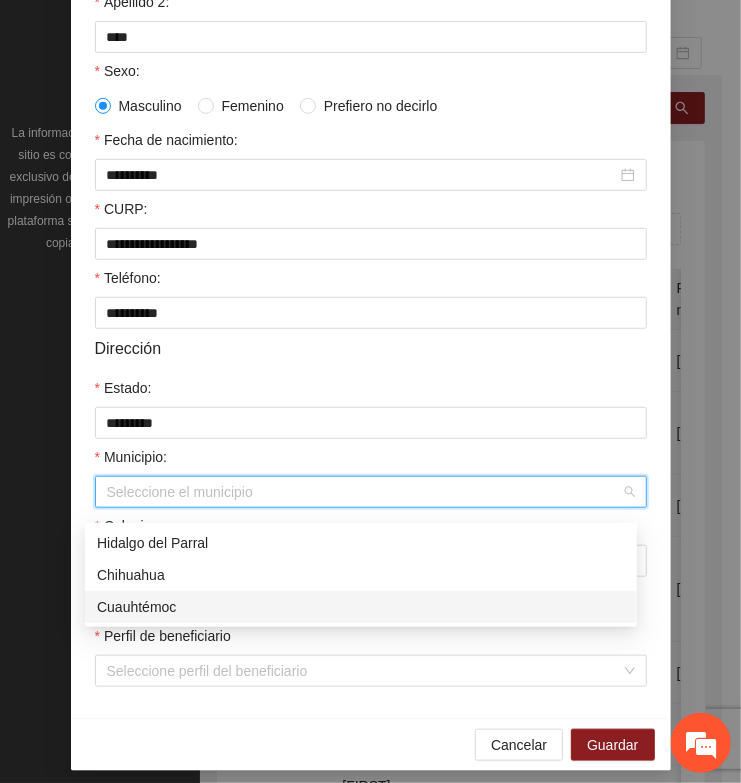 click on "Cuauhtémoc" at bounding box center [361, 607] 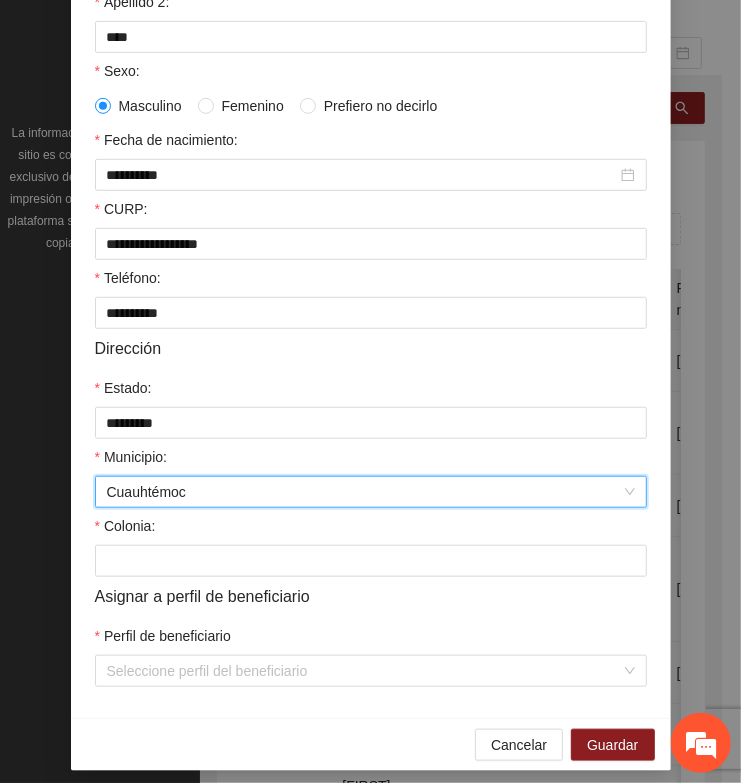 scroll, scrollTop: 401, scrollLeft: 0, axis: vertical 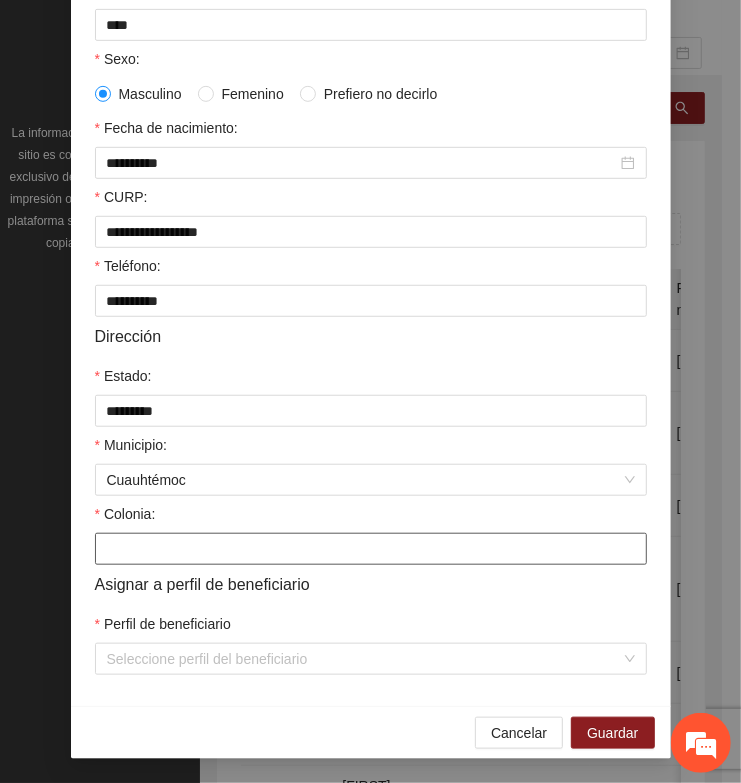 click on "Colonia:" at bounding box center [371, 549] 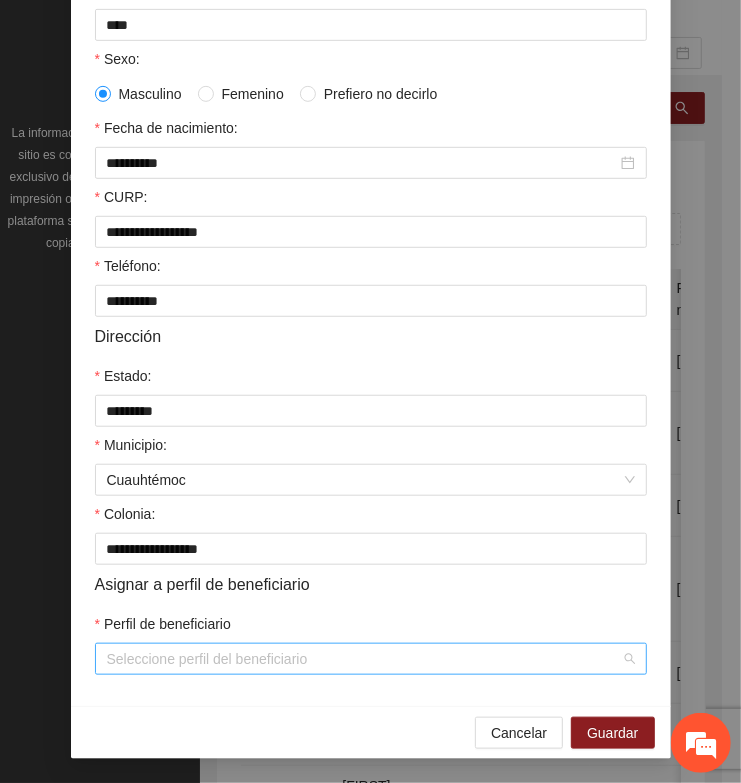 click on "Perfil de beneficiario" at bounding box center [364, 659] 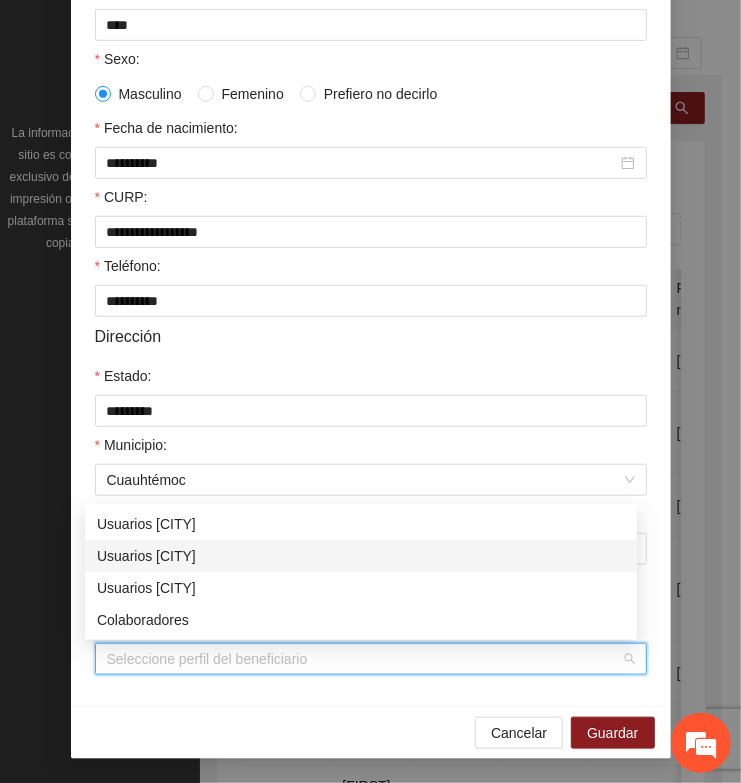 click on "Usuarios [CITY]" at bounding box center (361, 556) 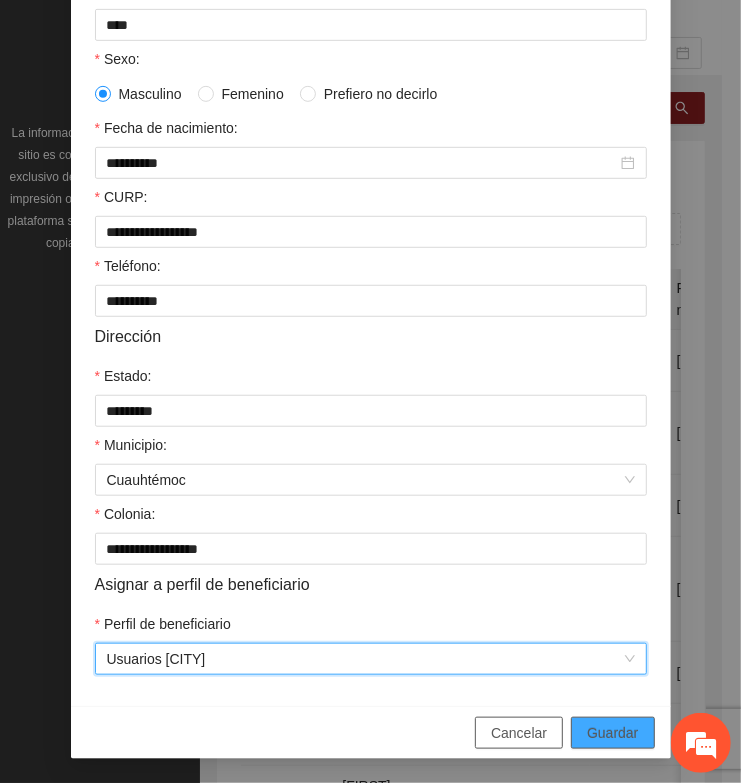 click on "Guardar" at bounding box center (612, 733) 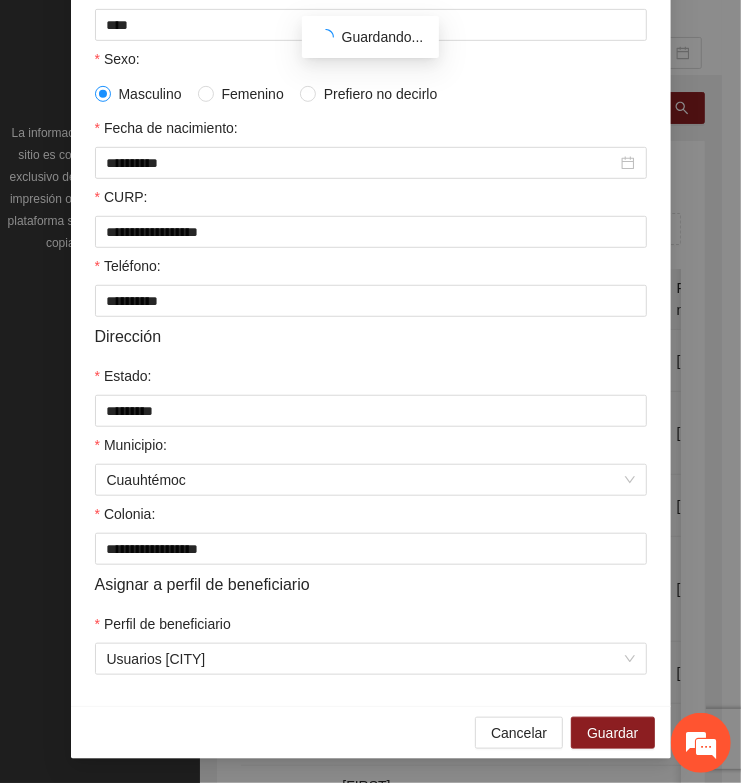 scroll, scrollTop: 310, scrollLeft: 0, axis: vertical 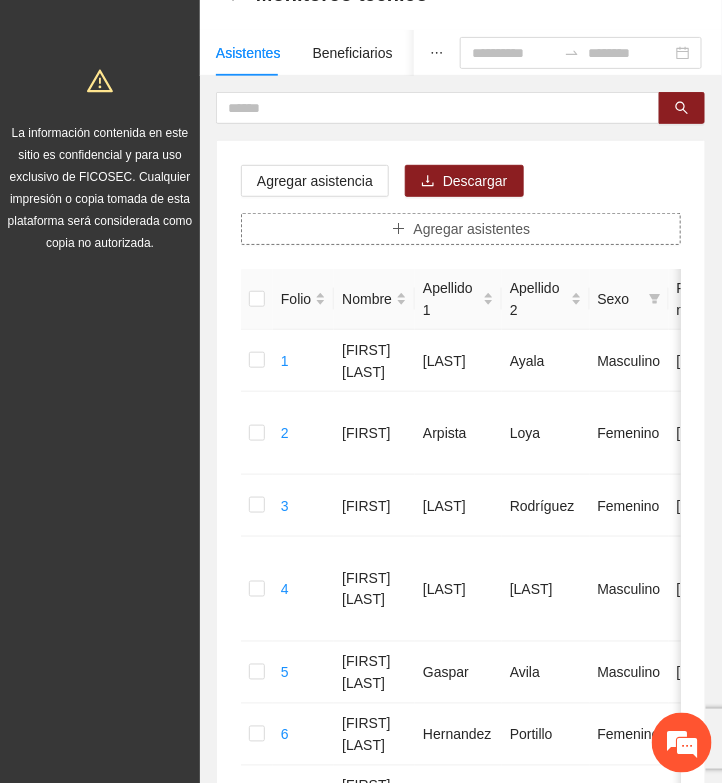 click on "Agregar asistentes" at bounding box center [472, 229] 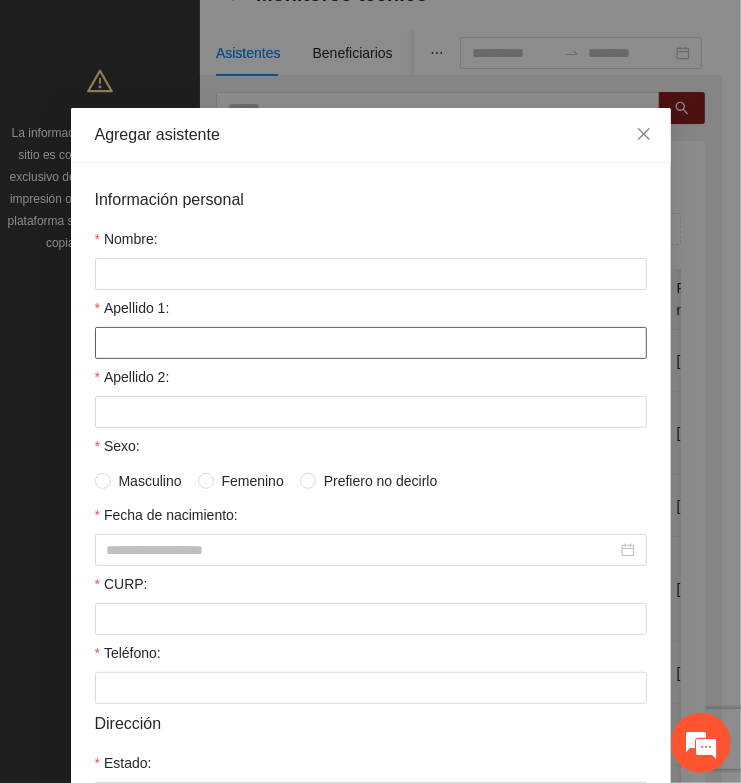 click on "Apellido 1:" at bounding box center (371, 343) 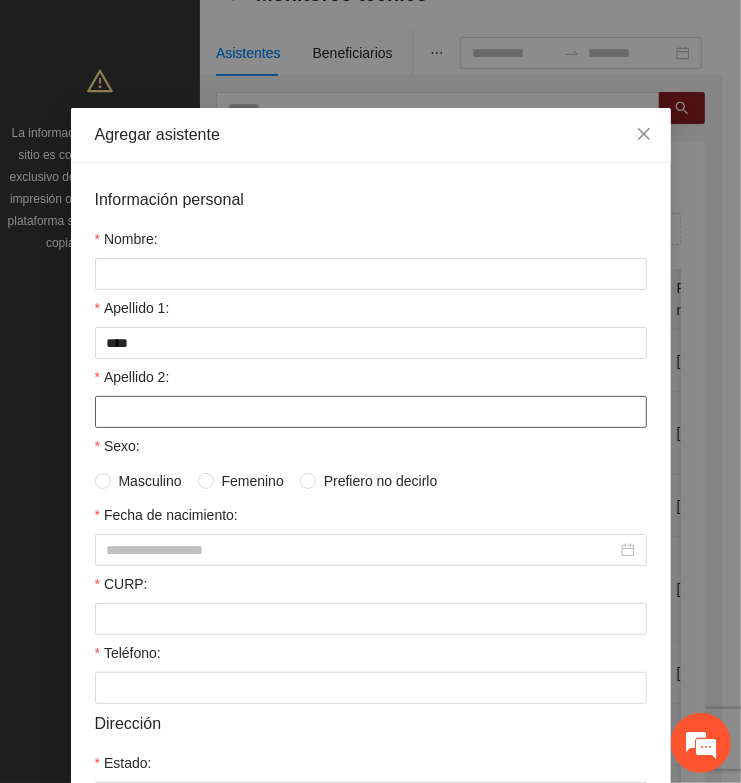 click on "Apellido 2:" at bounding box center [371, 412] 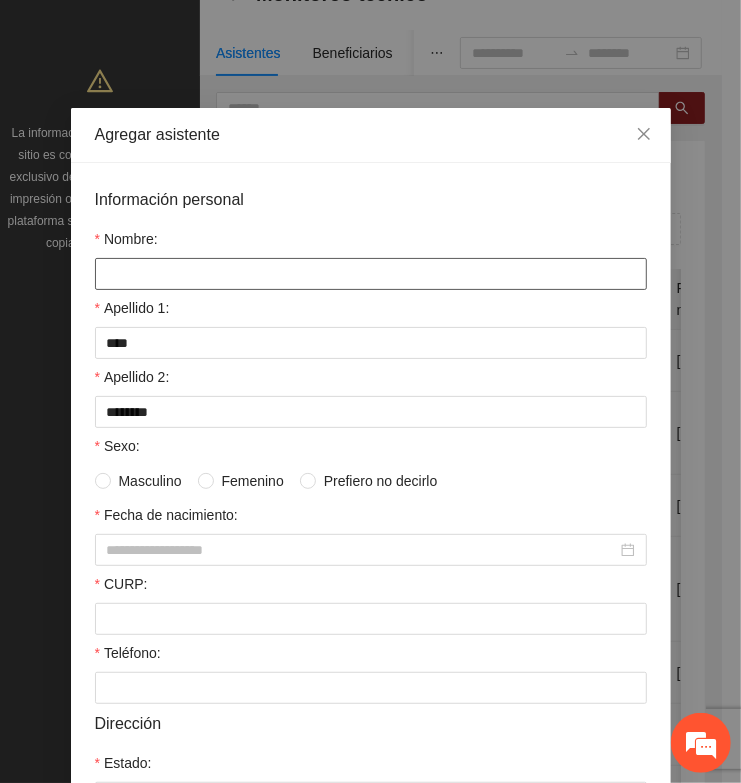 click on "Nombre:" at bounding box center (371, 274) 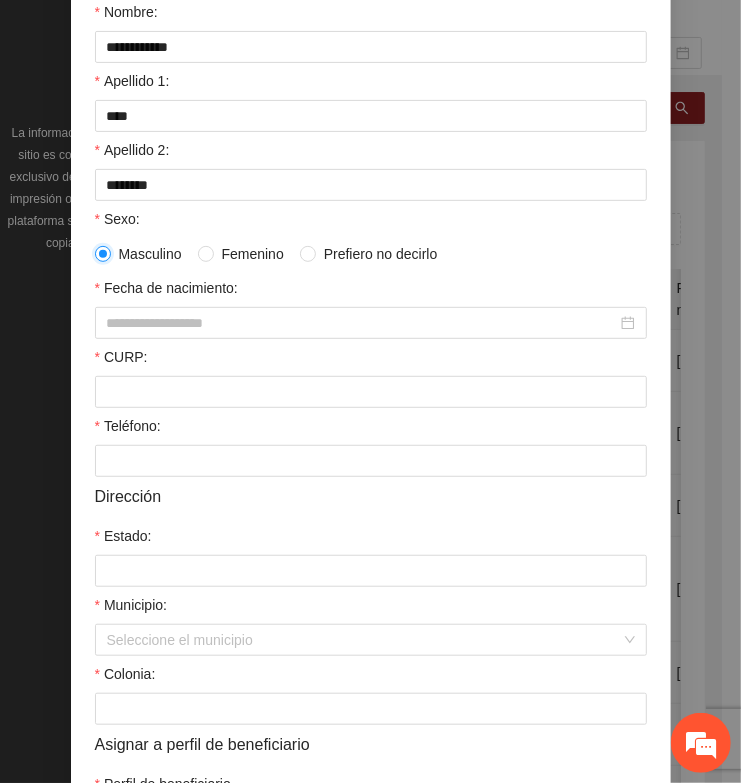 scroll, scrollTop: 250, scrollLeft: 0, axis: vertical 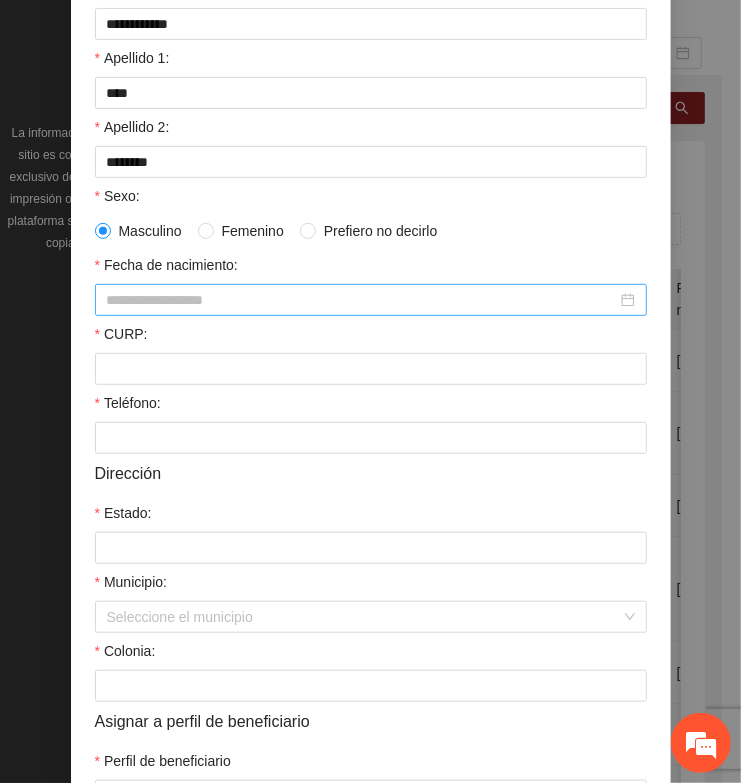 click on "Fecha de nacimiento:" at bounding box center (362, 300) 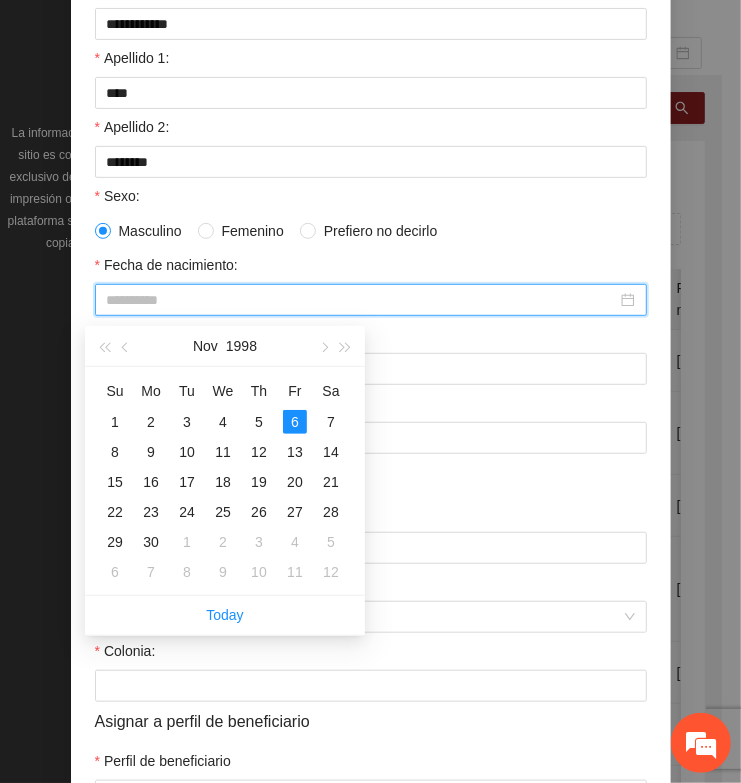 click on "6" at bounding box center [295, 422] 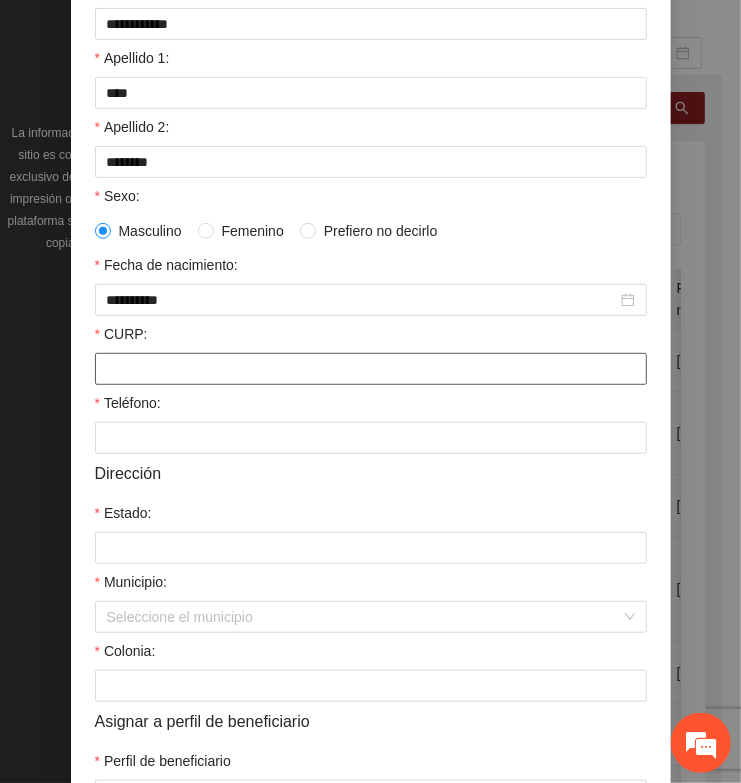 click on "CURP:" at bounding box center (371, 369) 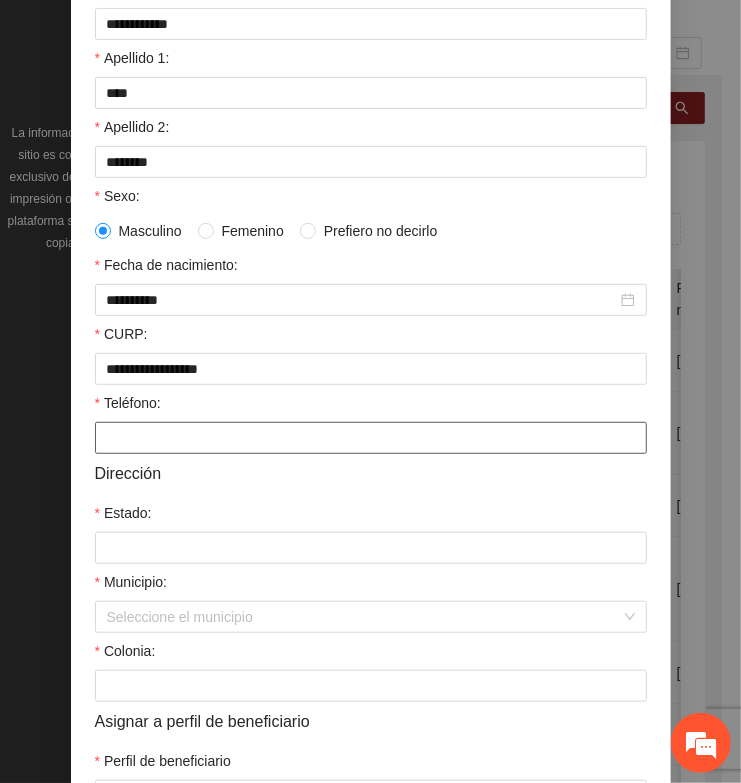 click on "Teléfono:" at bounding box center [371, 438] 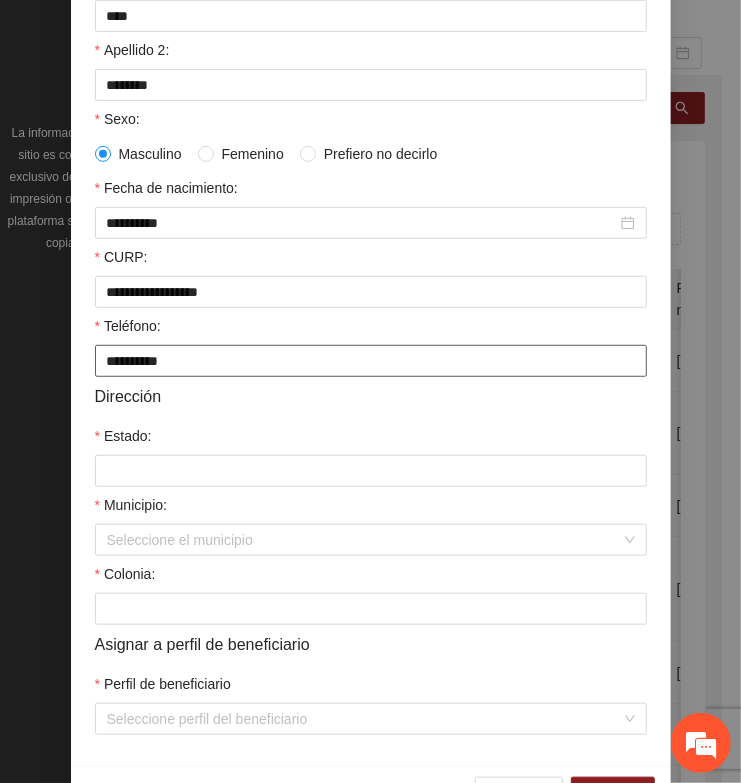 scroll, scrollTop: 401, scrollLeft: 0, axis: vertical 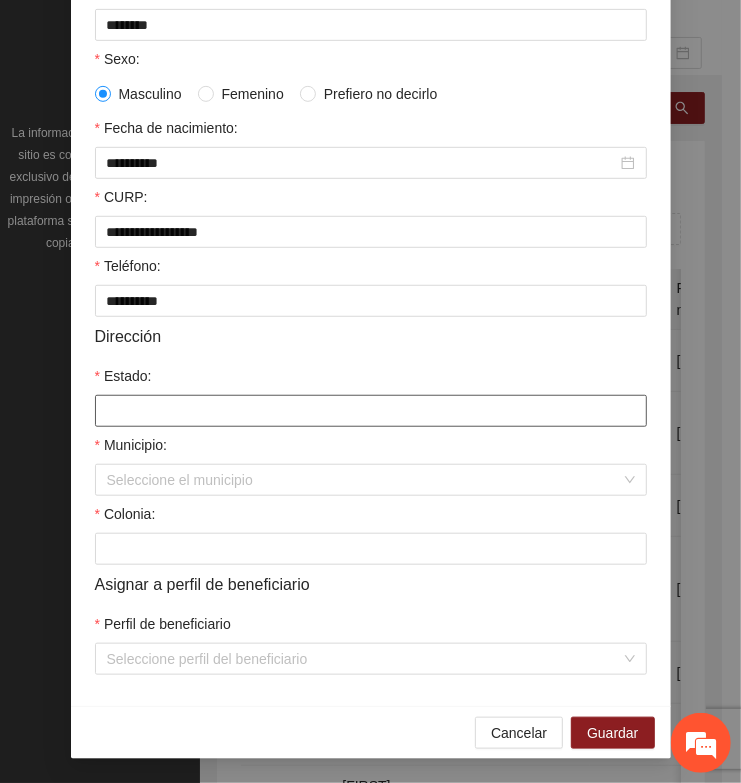 click on "Estado:" at bounding box center (371, 411) 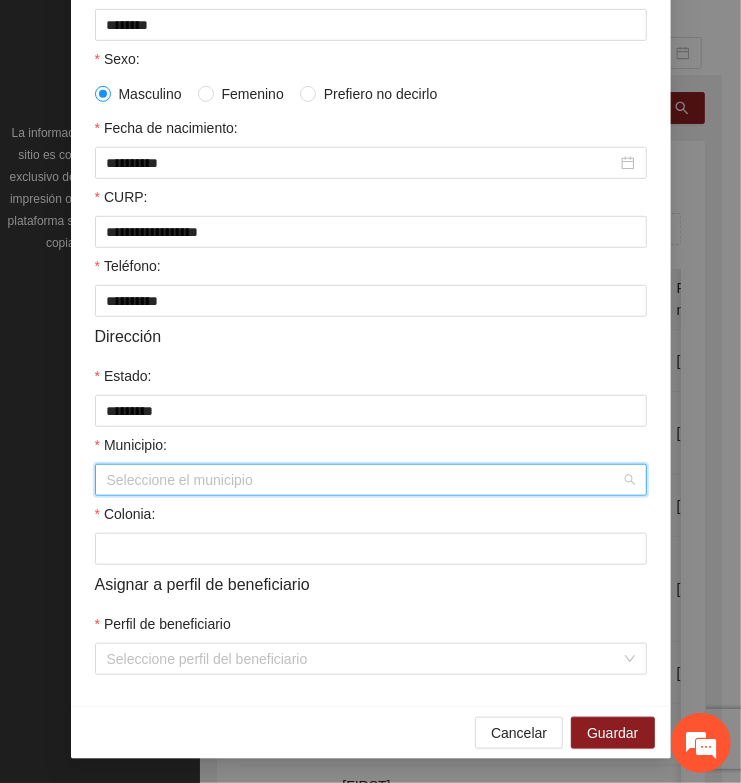 click on "Municipio:" at bounding box center (364, 480) 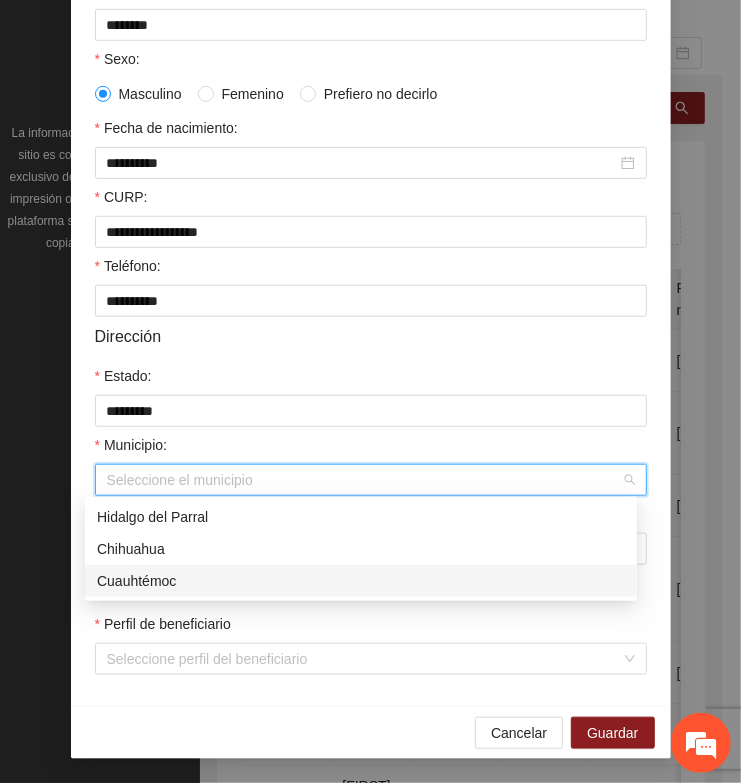 click on "Cuauhtémoc" at bounding box center [361, 581] 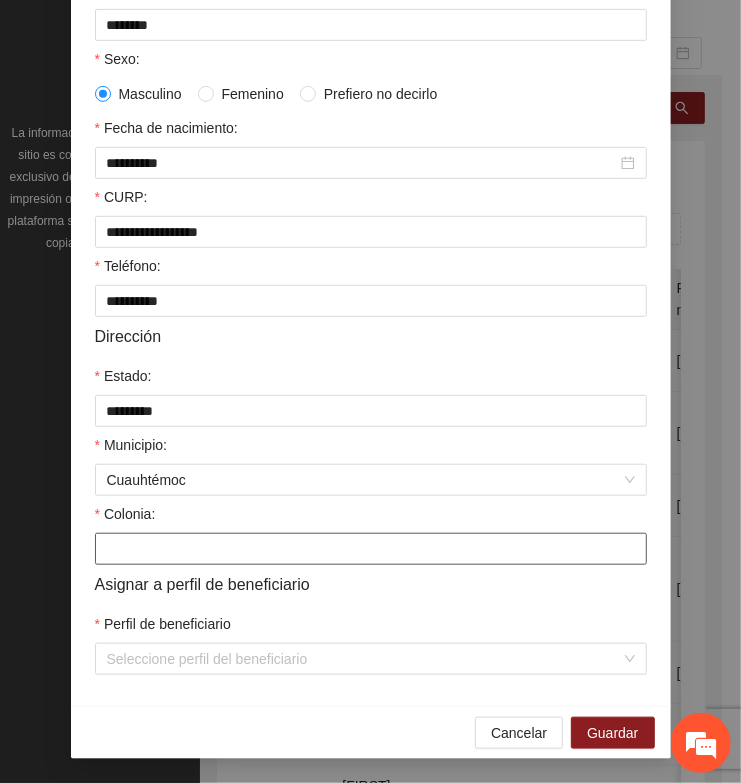 click on "Colonia:" at bounding box center (371, 549) 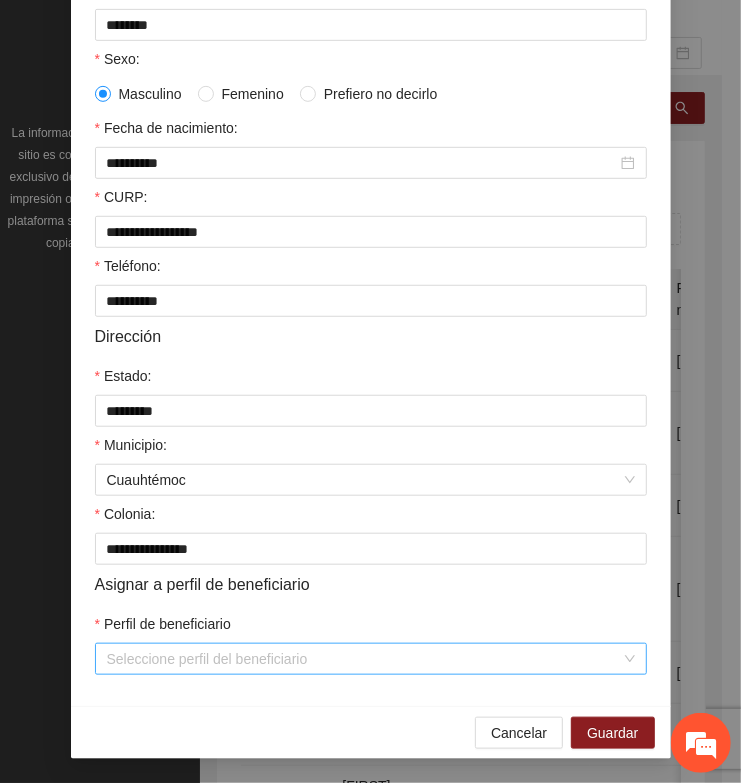 click on "Perfil de beneficiario" at bounding box center [364, 659] 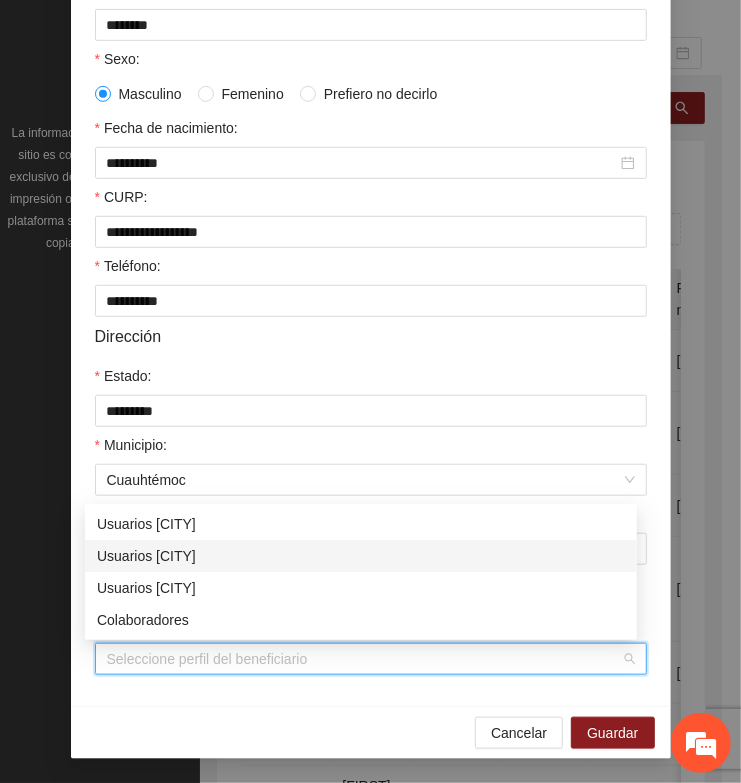 click on "Usuarios [CITY]" at bounding box center (361, 556) 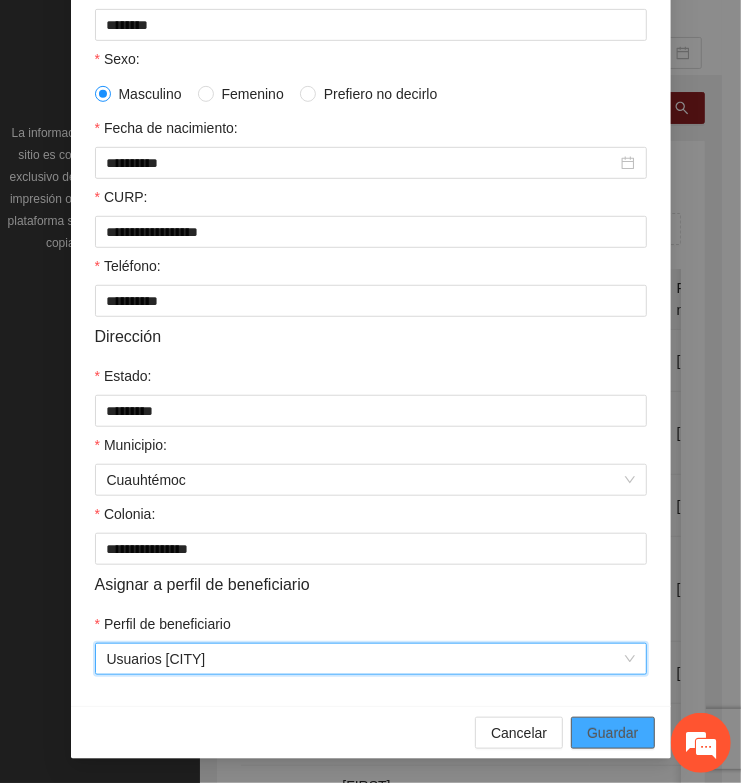 click on "Guardar" at bounding box center (612, 733) 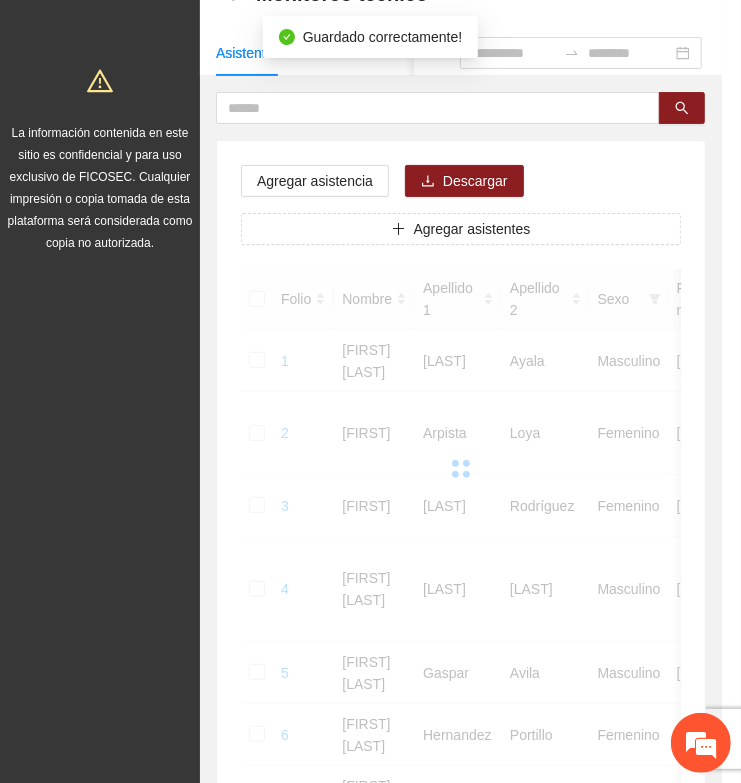 scroll, scrollTop: 310, scrollLeft: 0, axis: vertical 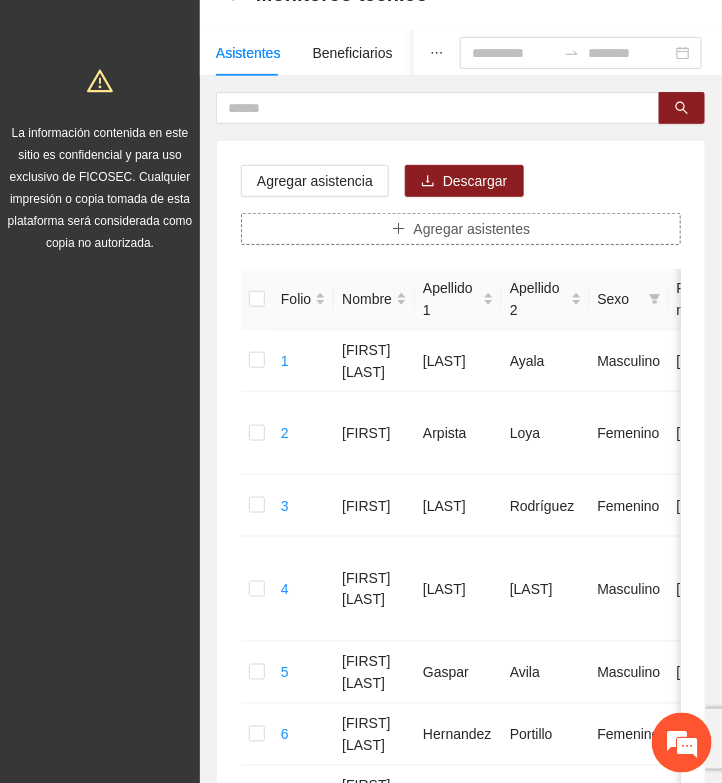 click 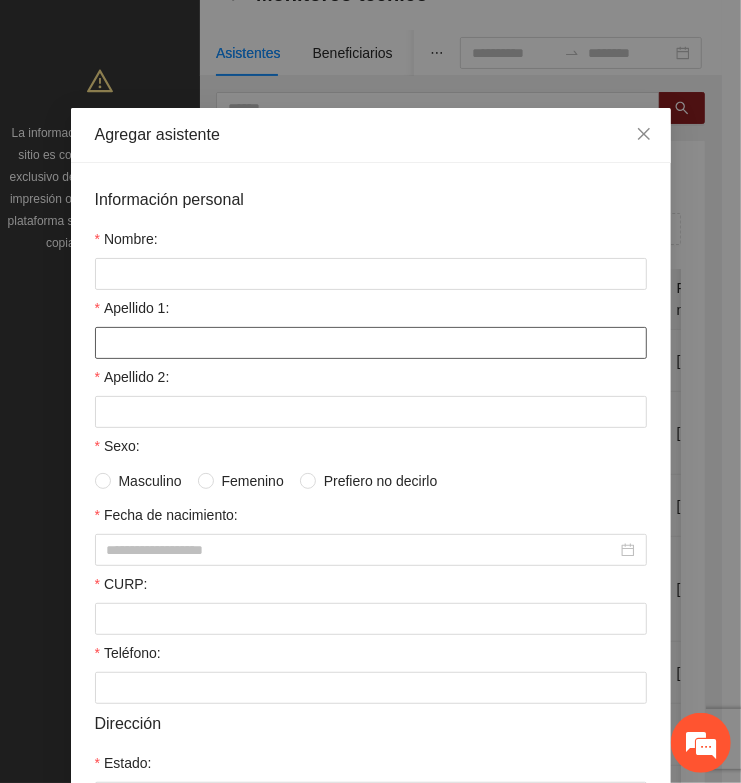 click on "Apellido 1:" at bounding box center [371, 343] 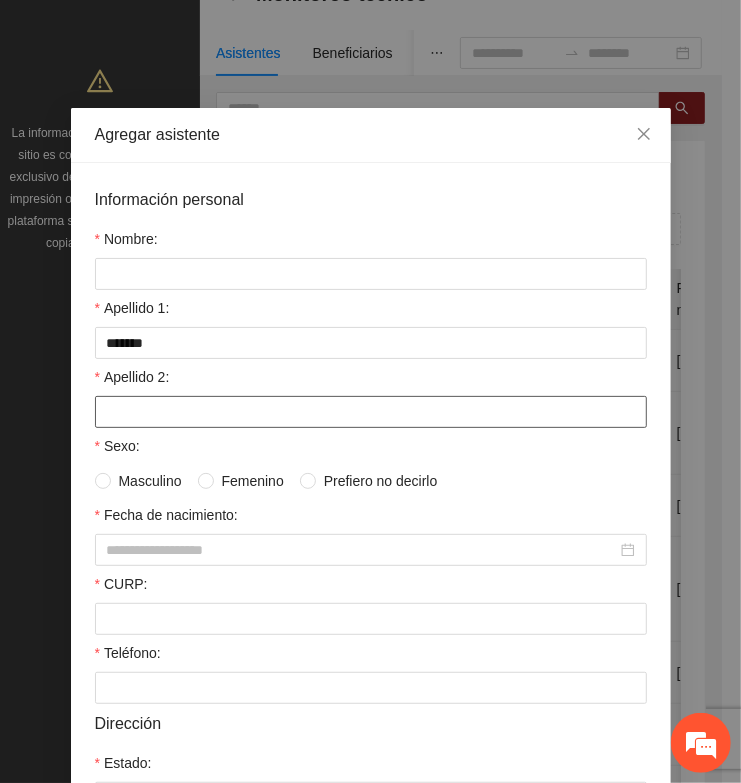click on "Apellido 2:" at bounding box center [371, 412] 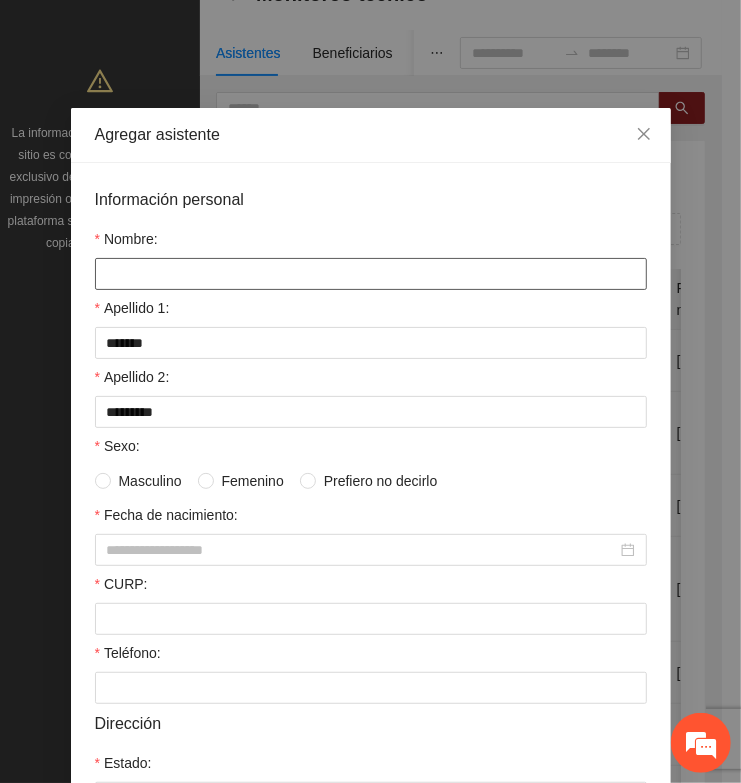 click on "Nombre:" at bounding box center [371, 274] 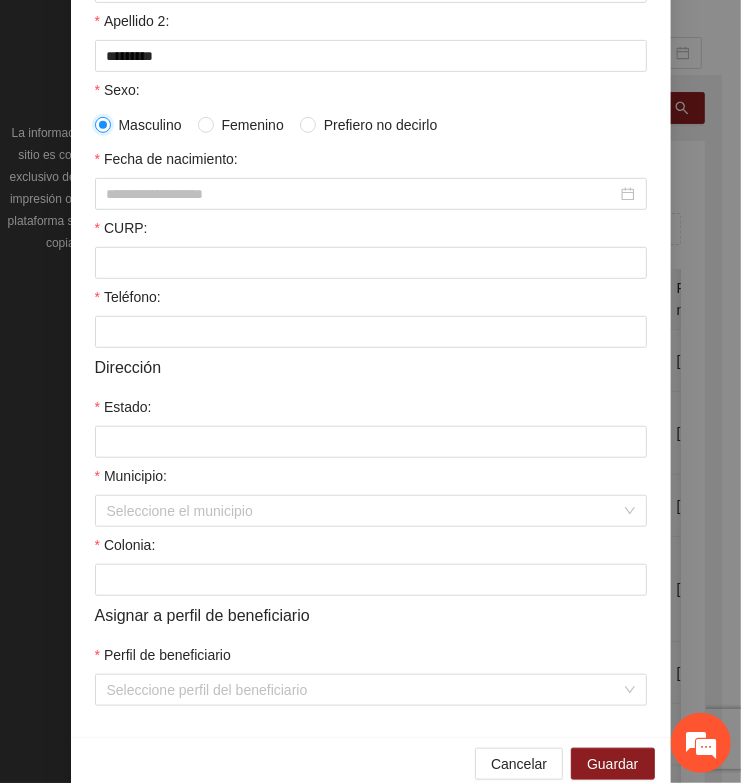 scroll, scrollTop: 276, scrollLeft: 0, axis: vertical 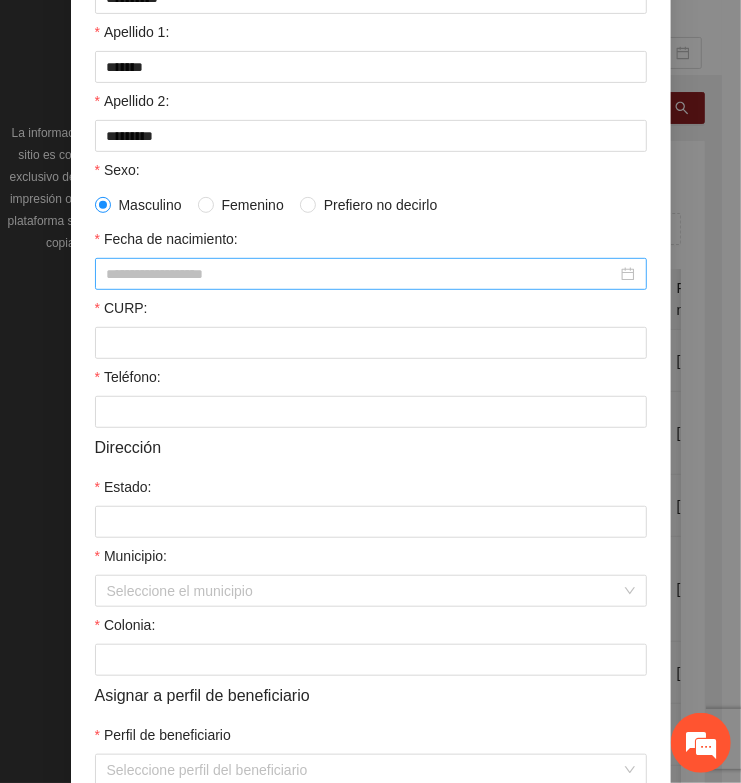 click at bounding box center (371, 274) 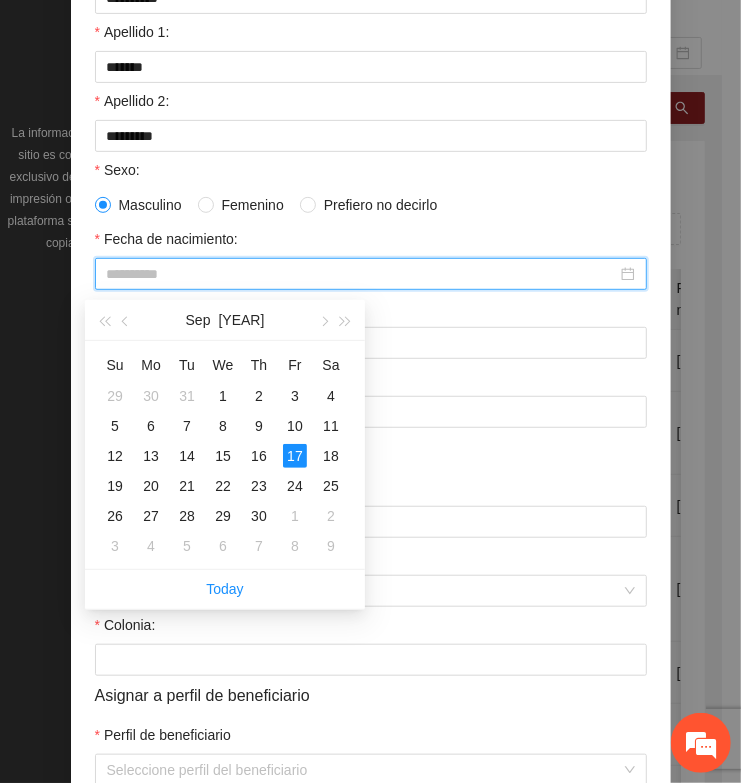 click on "17" at bounding box center [295, 456] 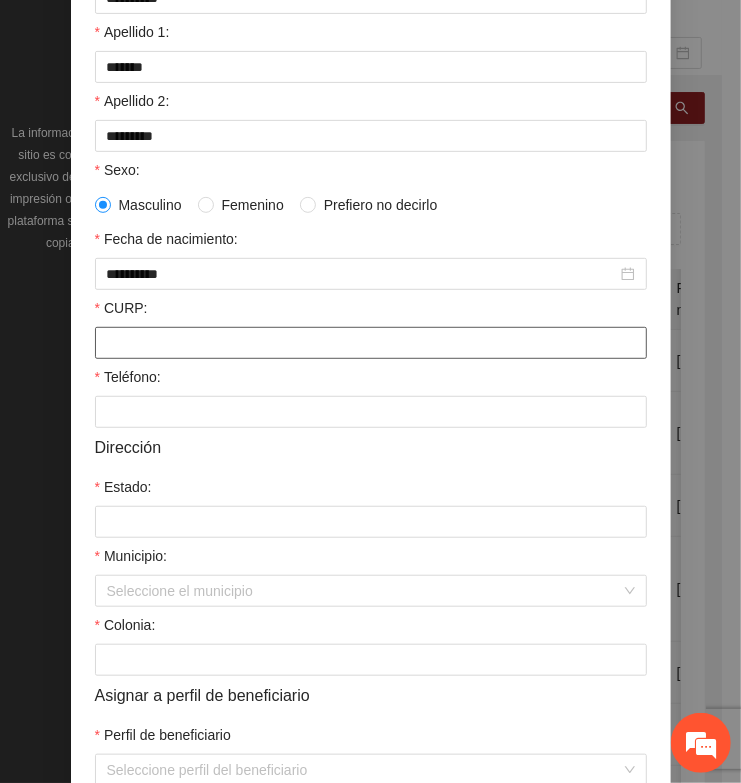 click on "CURP:" at bounding box center (371, 343) 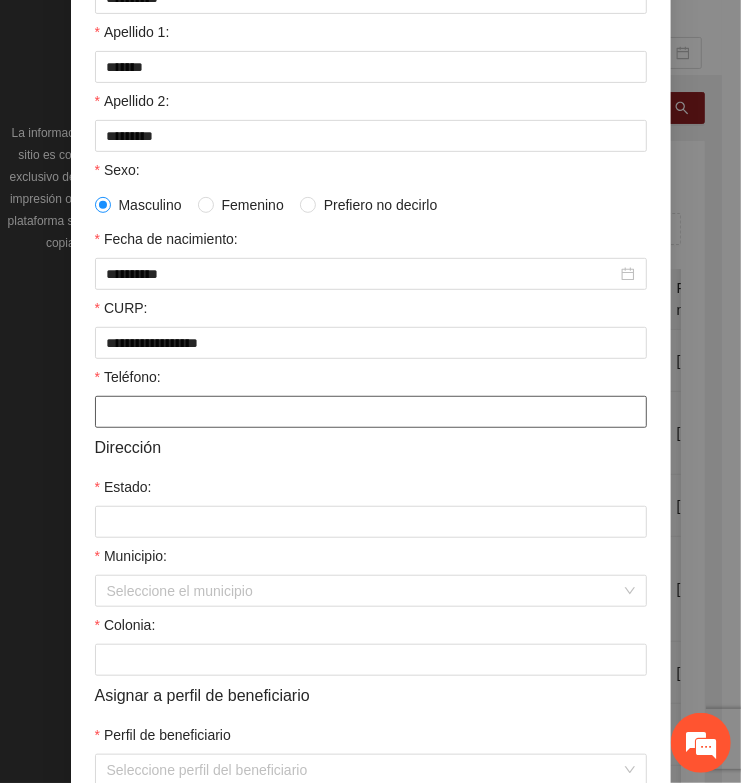 click on "Teléfono:" at bounding box center (371, 412) 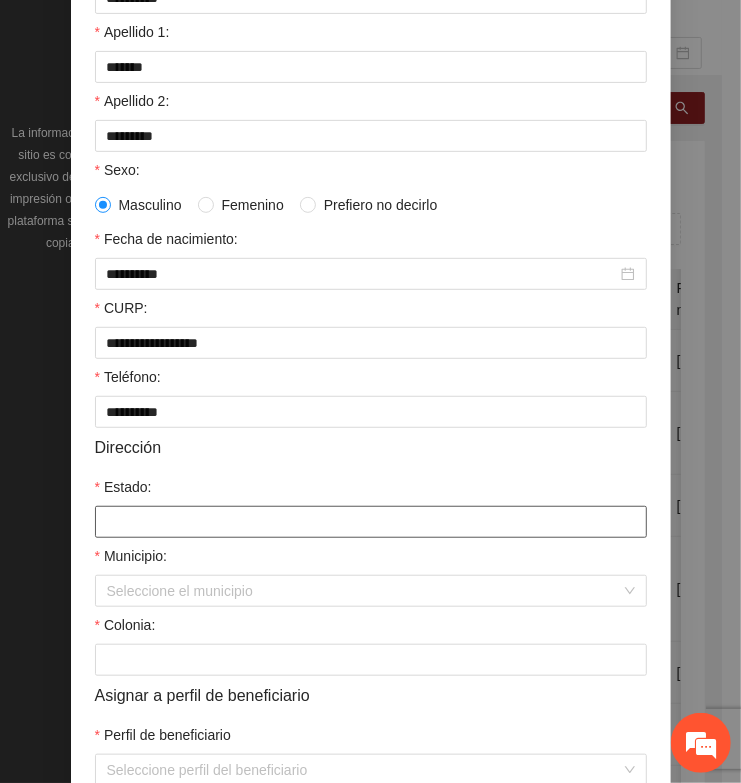 click on "Estado:" at bounding box center (371, 522) 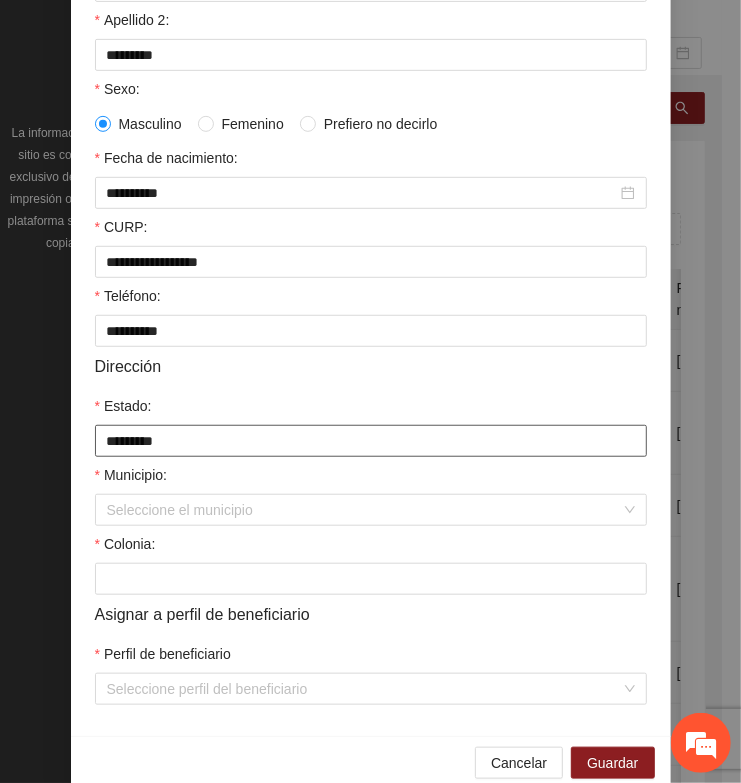 scroll, scrollTop: 401, scrollLeft: 0, axis: vertical 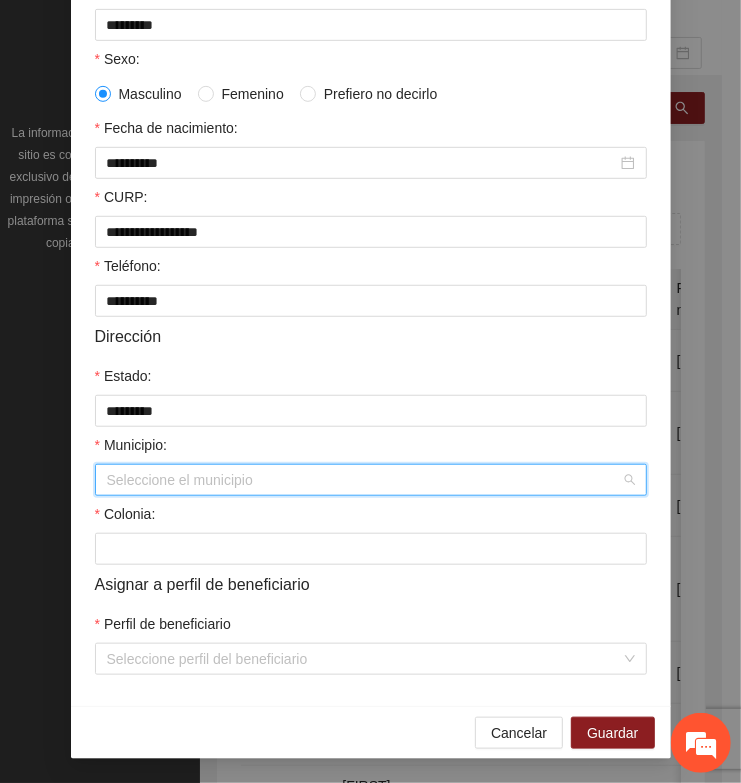 click on "Municipio:" at bounding box center (364, 480) 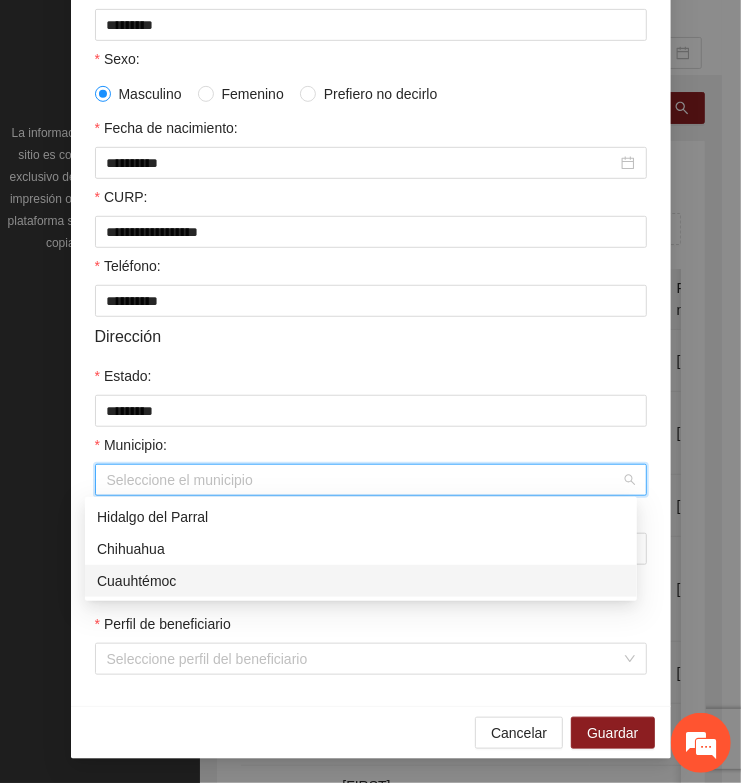 click on "Cuauhtémoc" at bounding box center (361, 581) 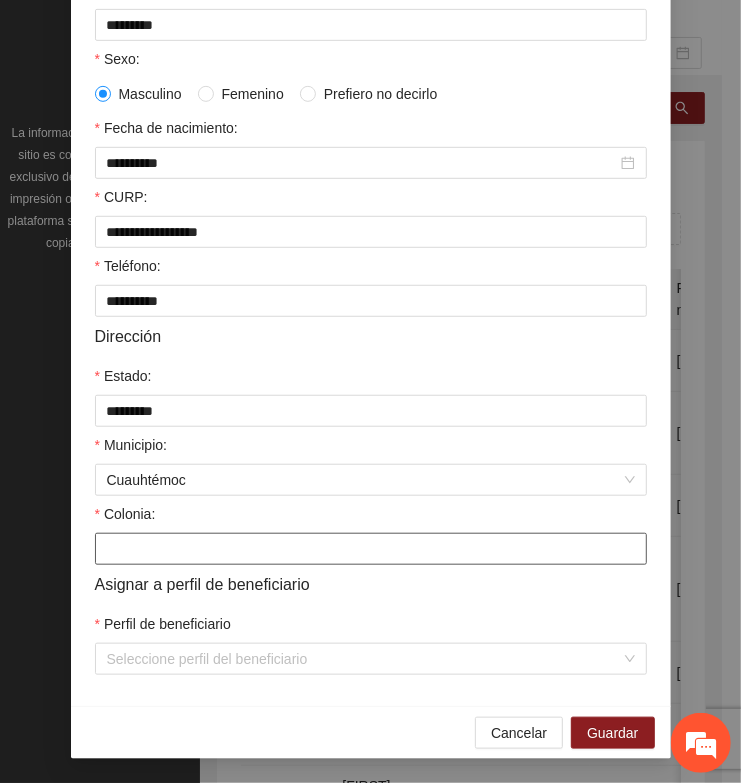 click on "Colonia:" at bounding box center (371, 549) 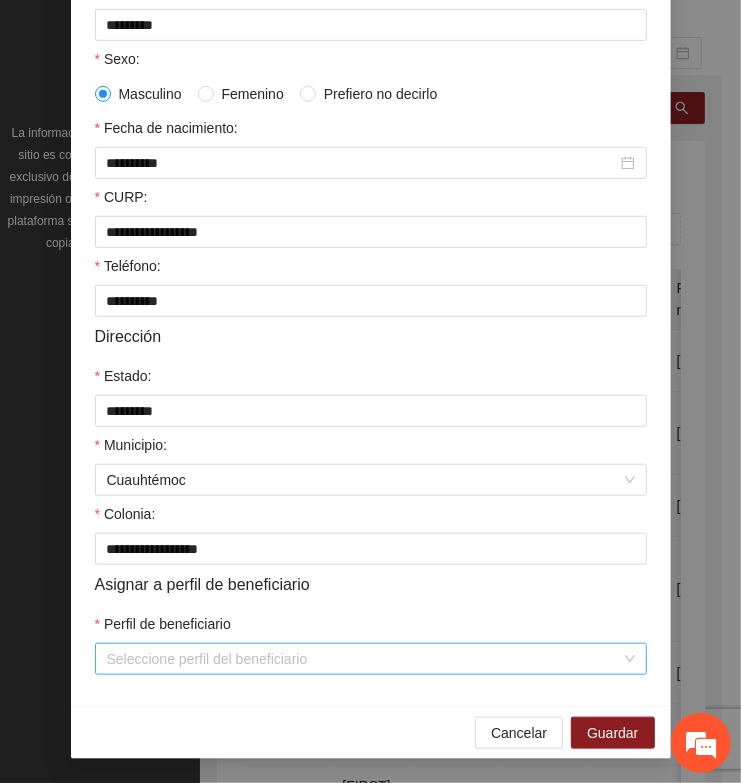 click on "Perfil de beneficiario" at bounding box center [364, 659] 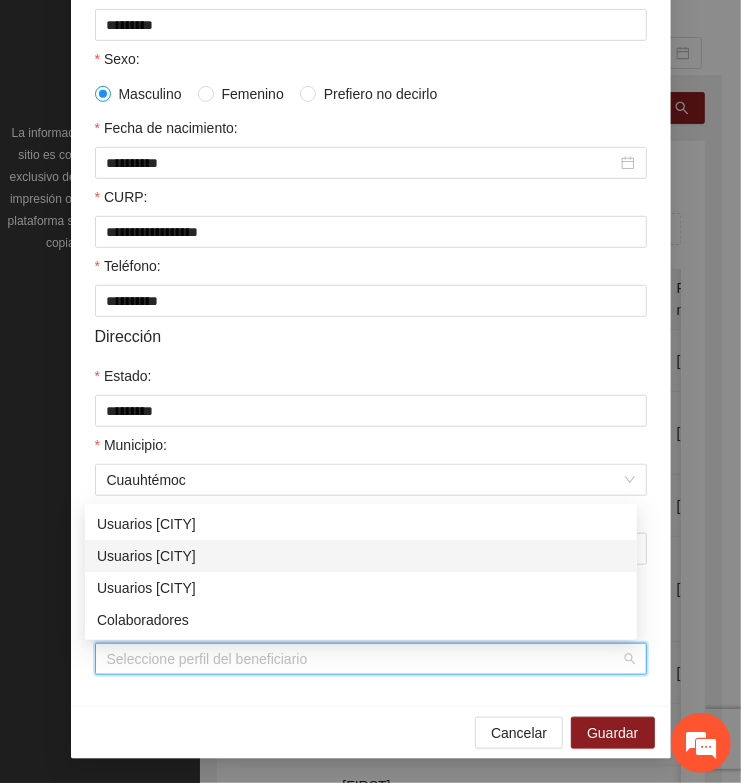 click on "Usuarios [CITY]" at bounding box center [361, 556] 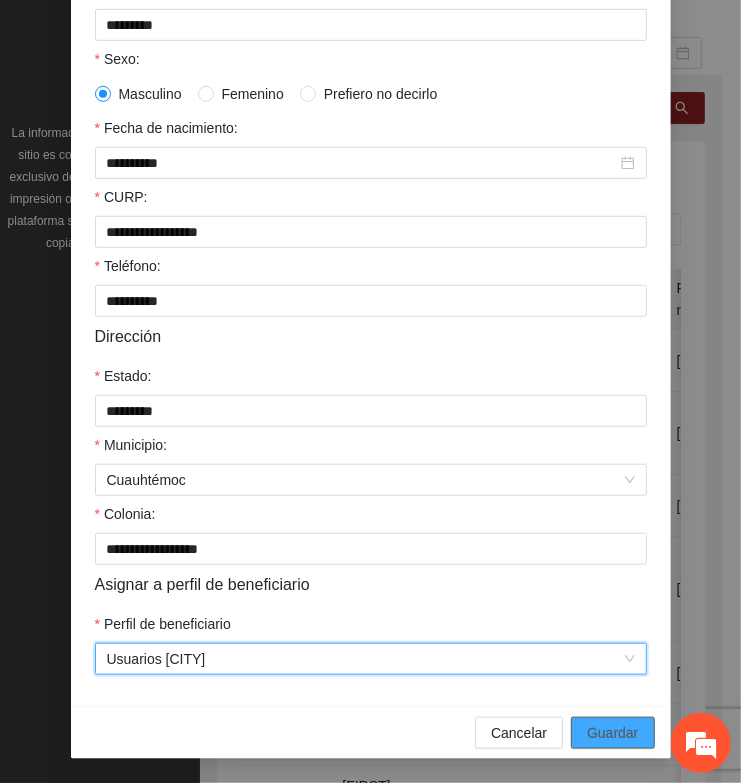 click on "Guardar" at bounding box center [612, 733] 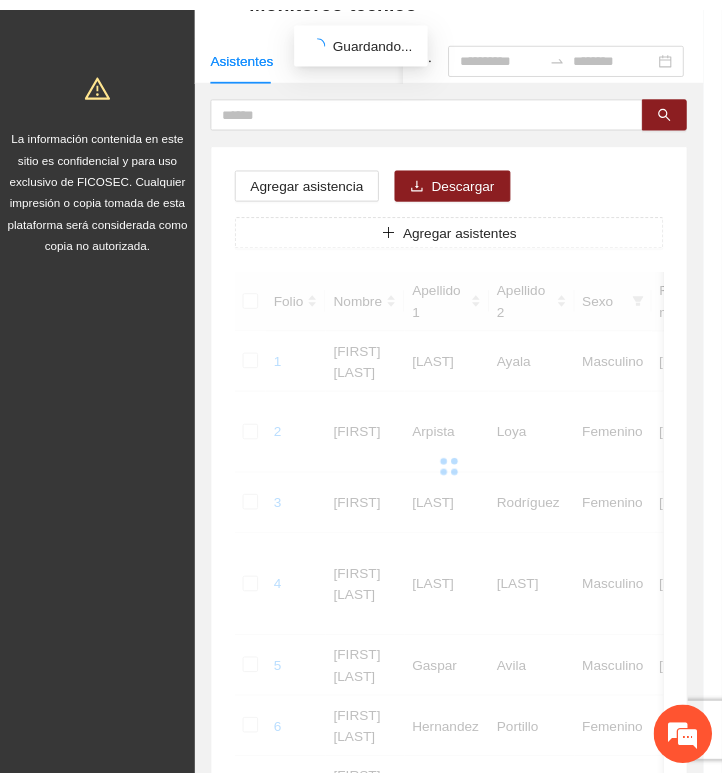 scroll, scrollTop: 310, scrollLeft: 0, axis: vertical 